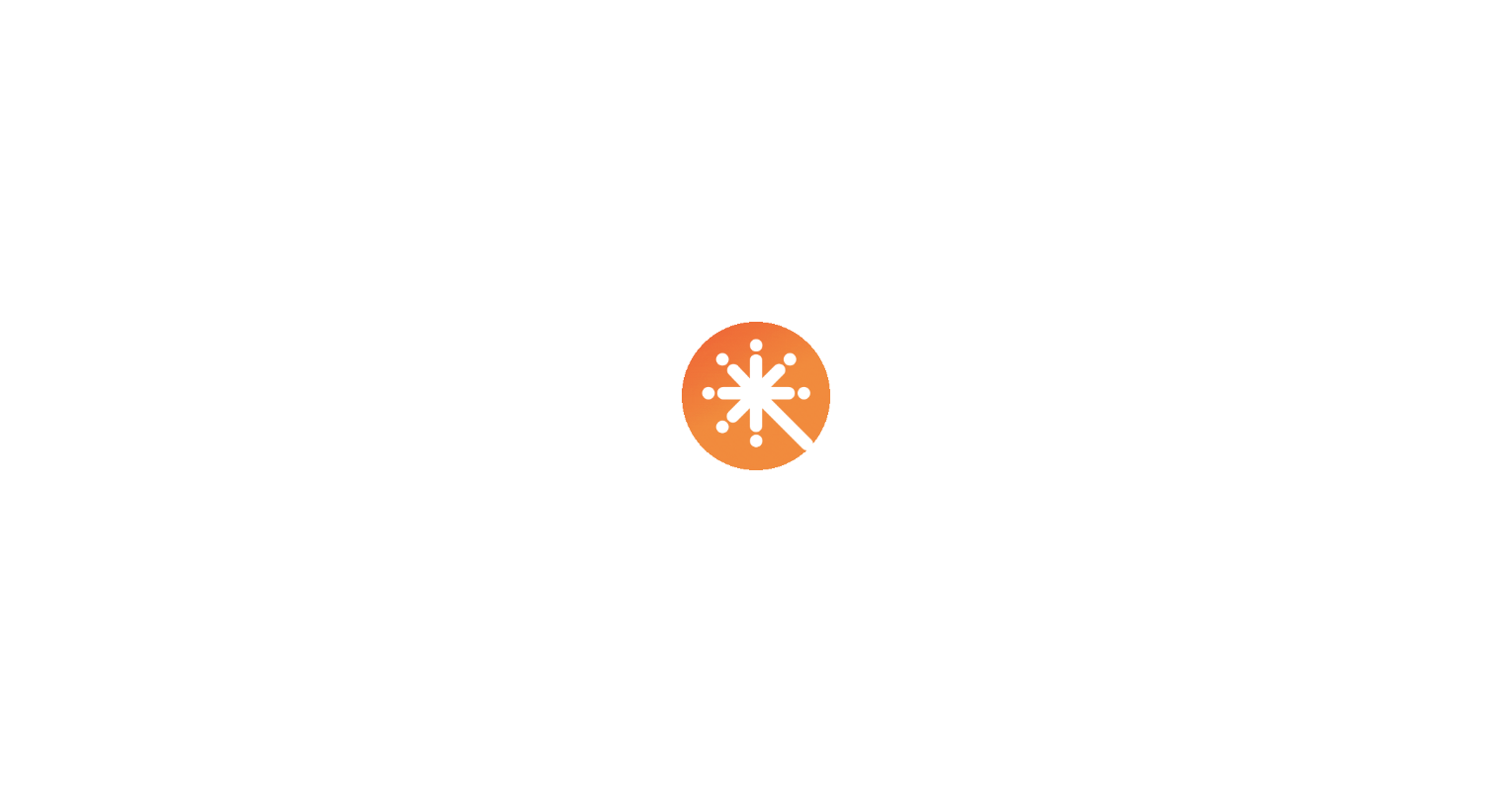 scroll, scrollTop: 0, scrollLeft: 0, axis: both 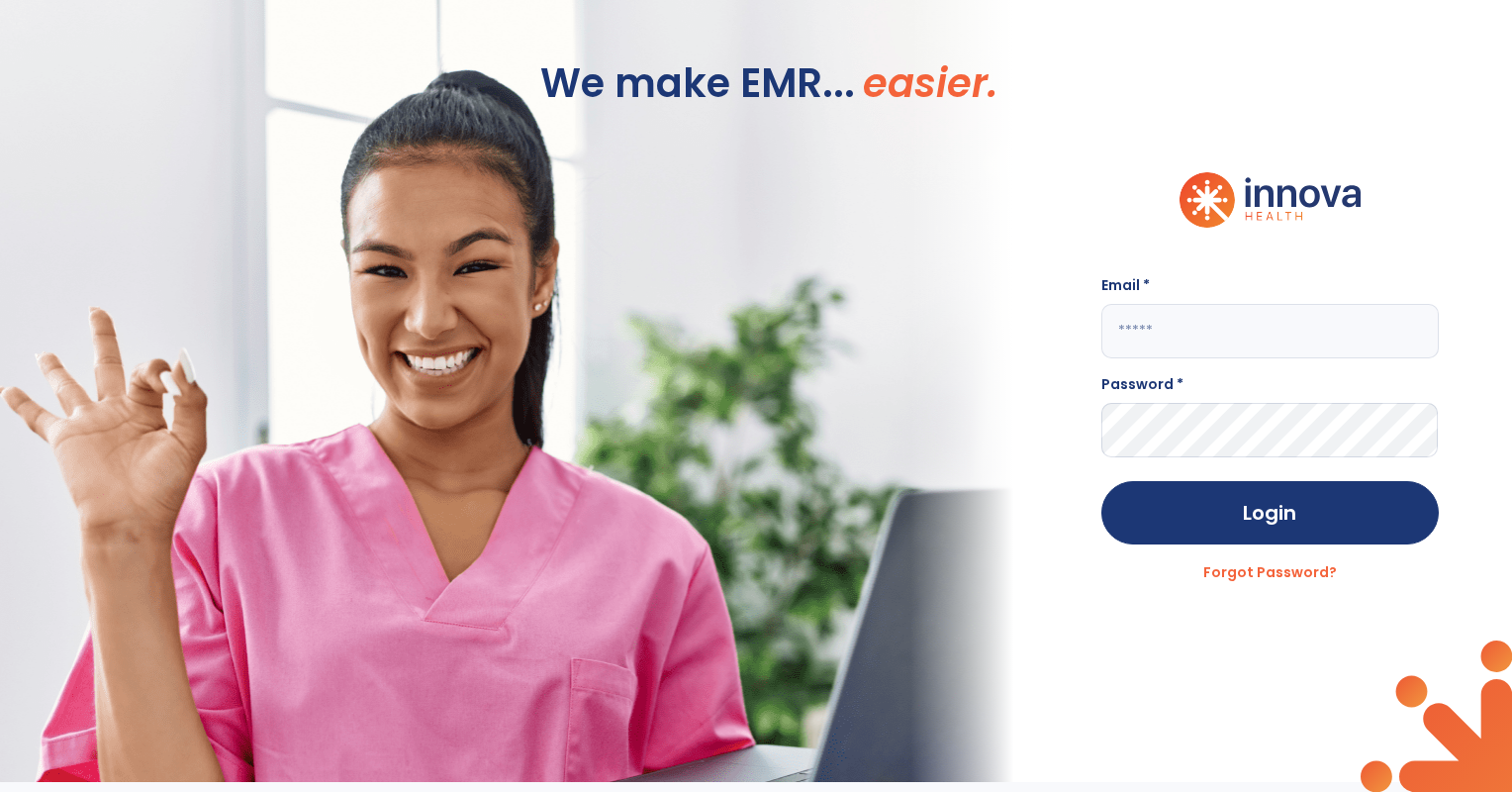 type on "**********" 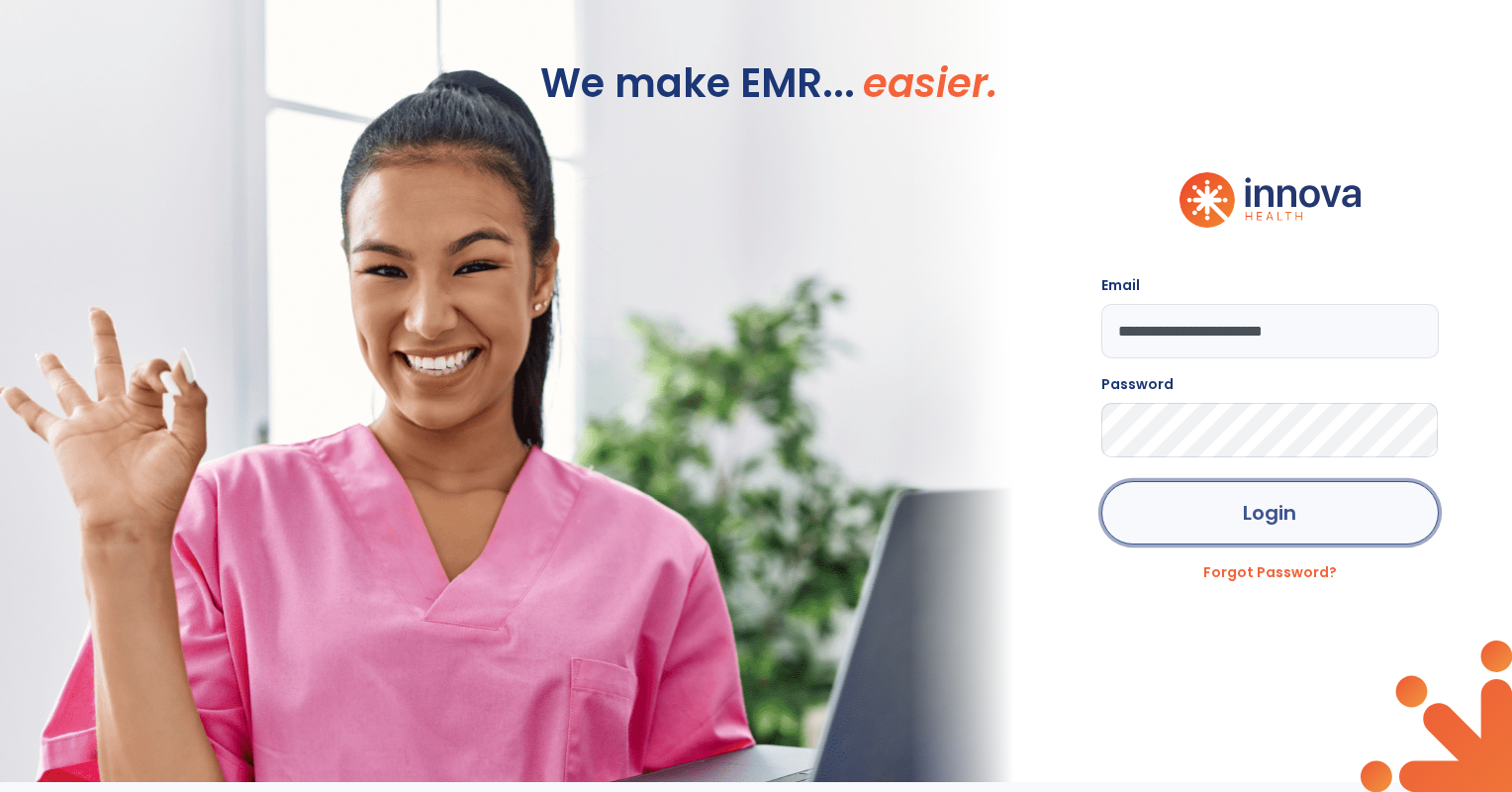 click on "Login" 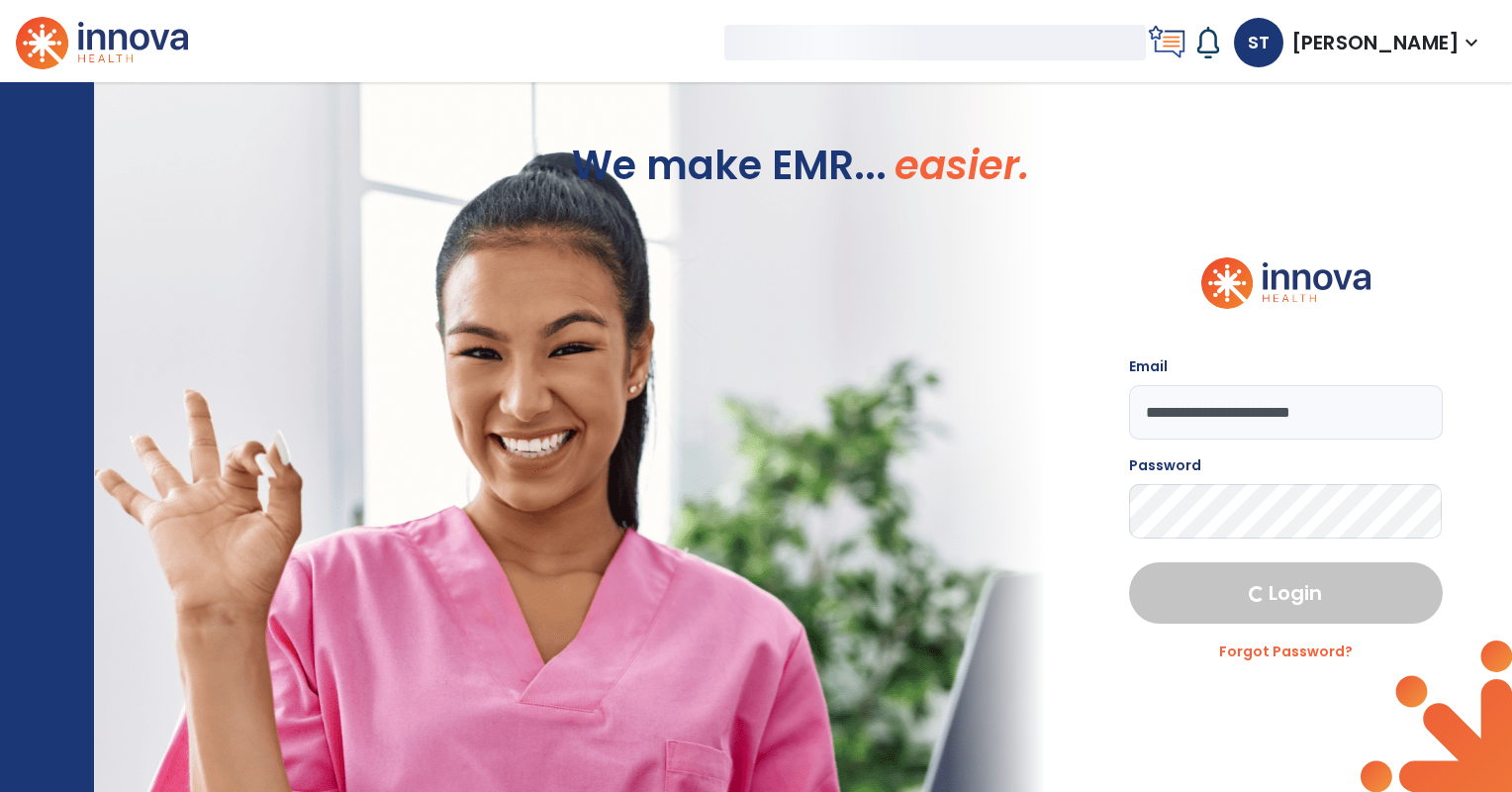 select on "***" 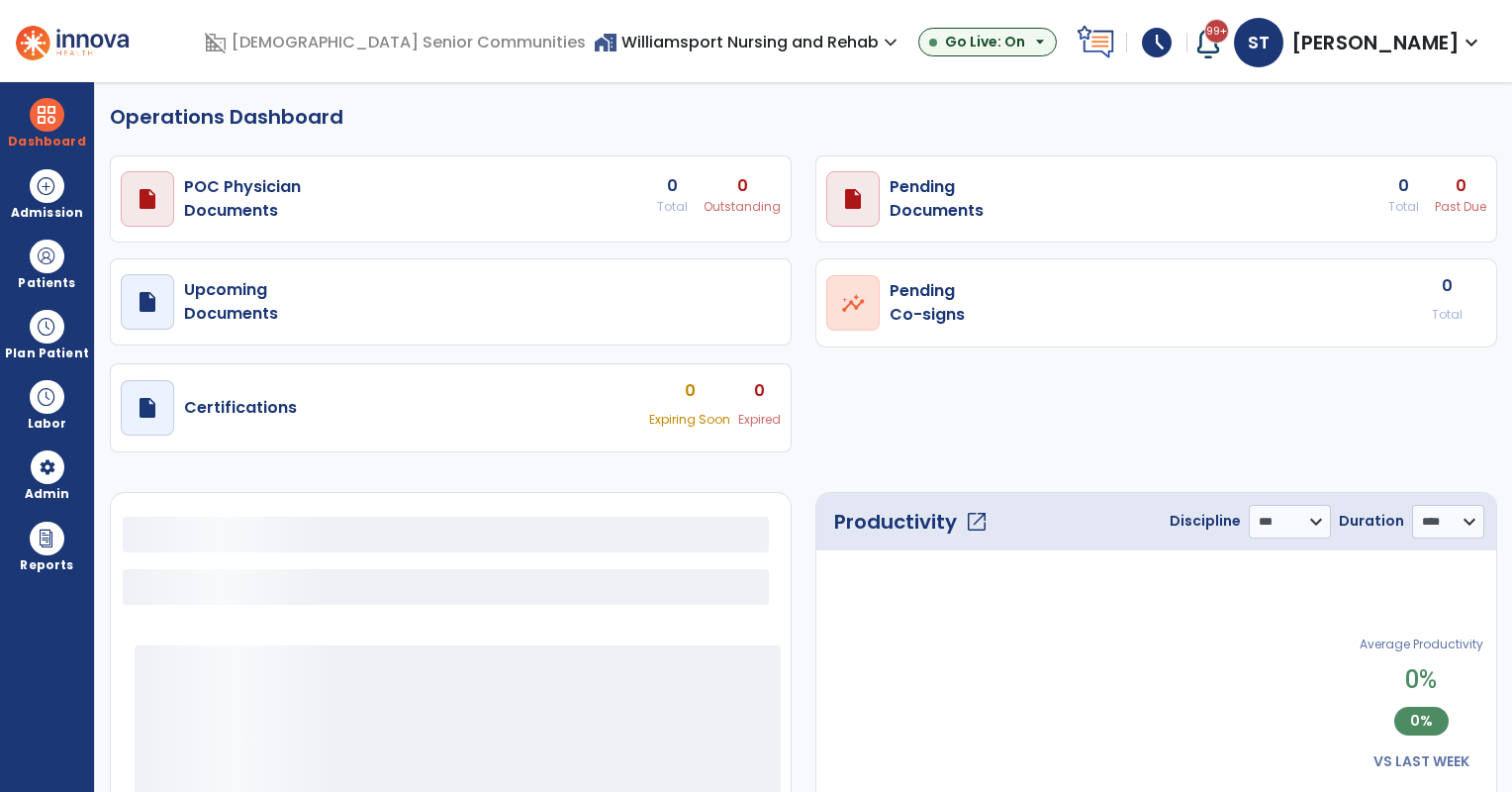 select on "***" 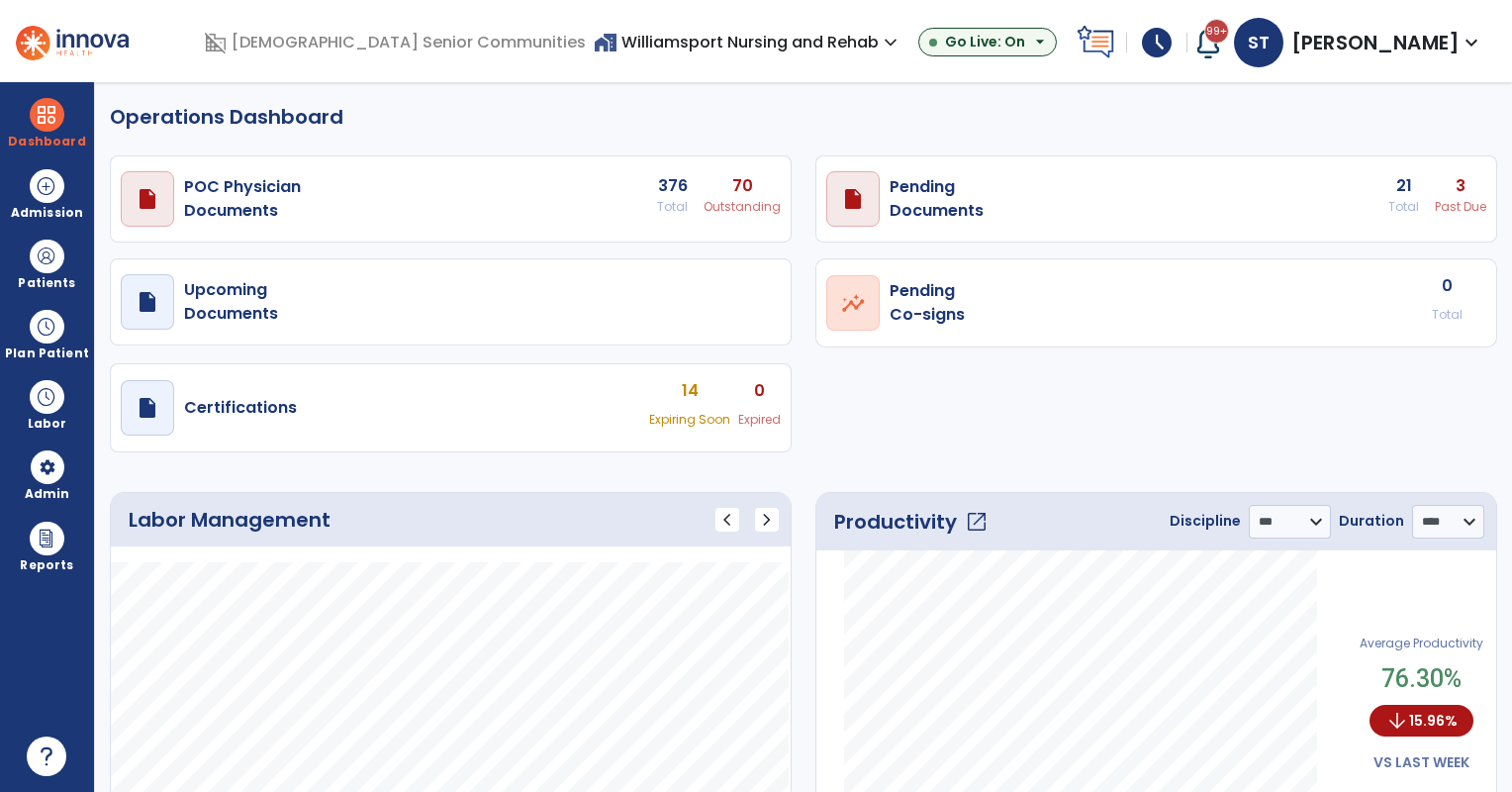 click on "home_work   Williamsport Nursing and Rehab   expand_more" at bounding box center (748, 42) 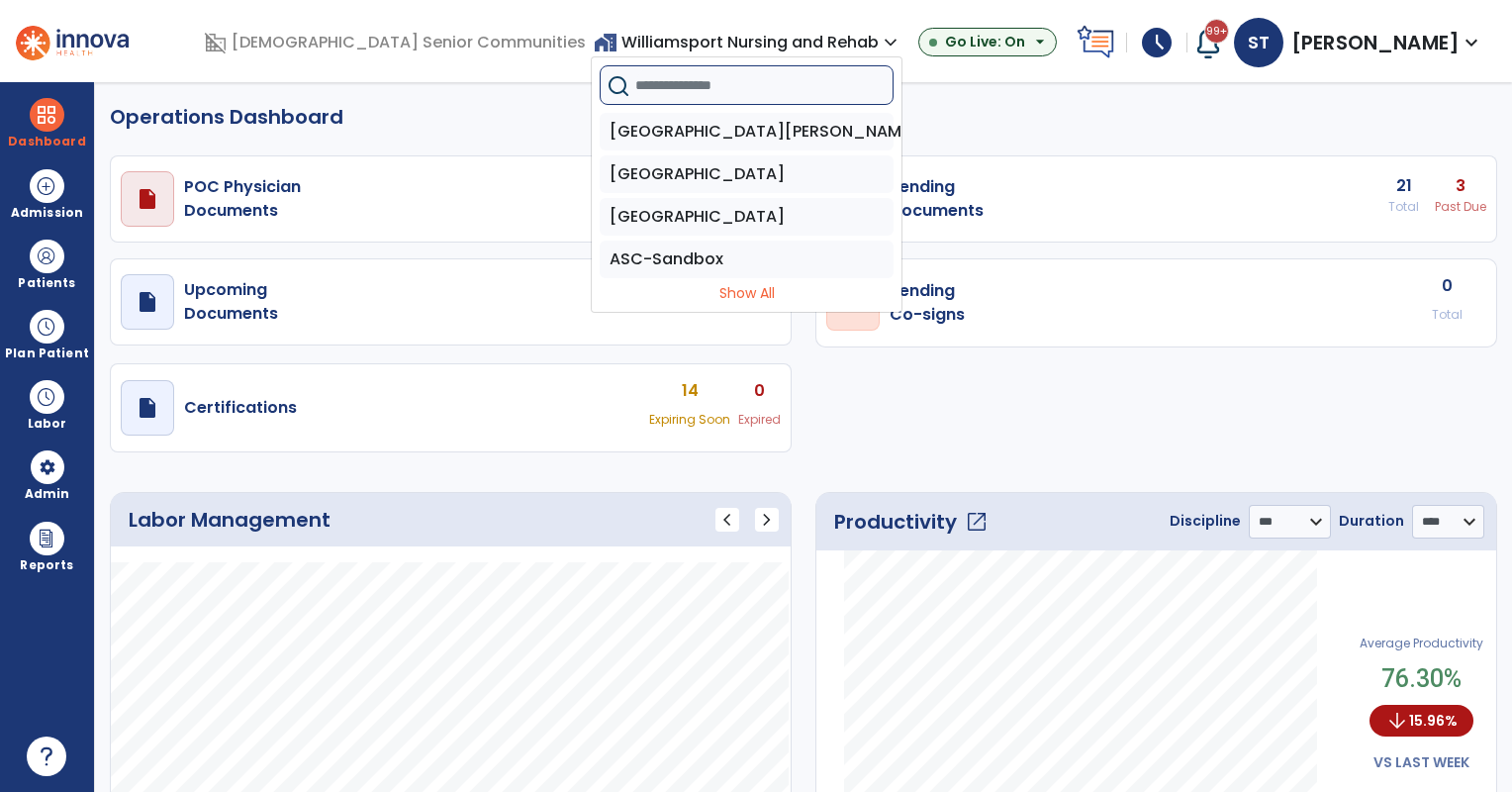click at bounding box center [764, 85] 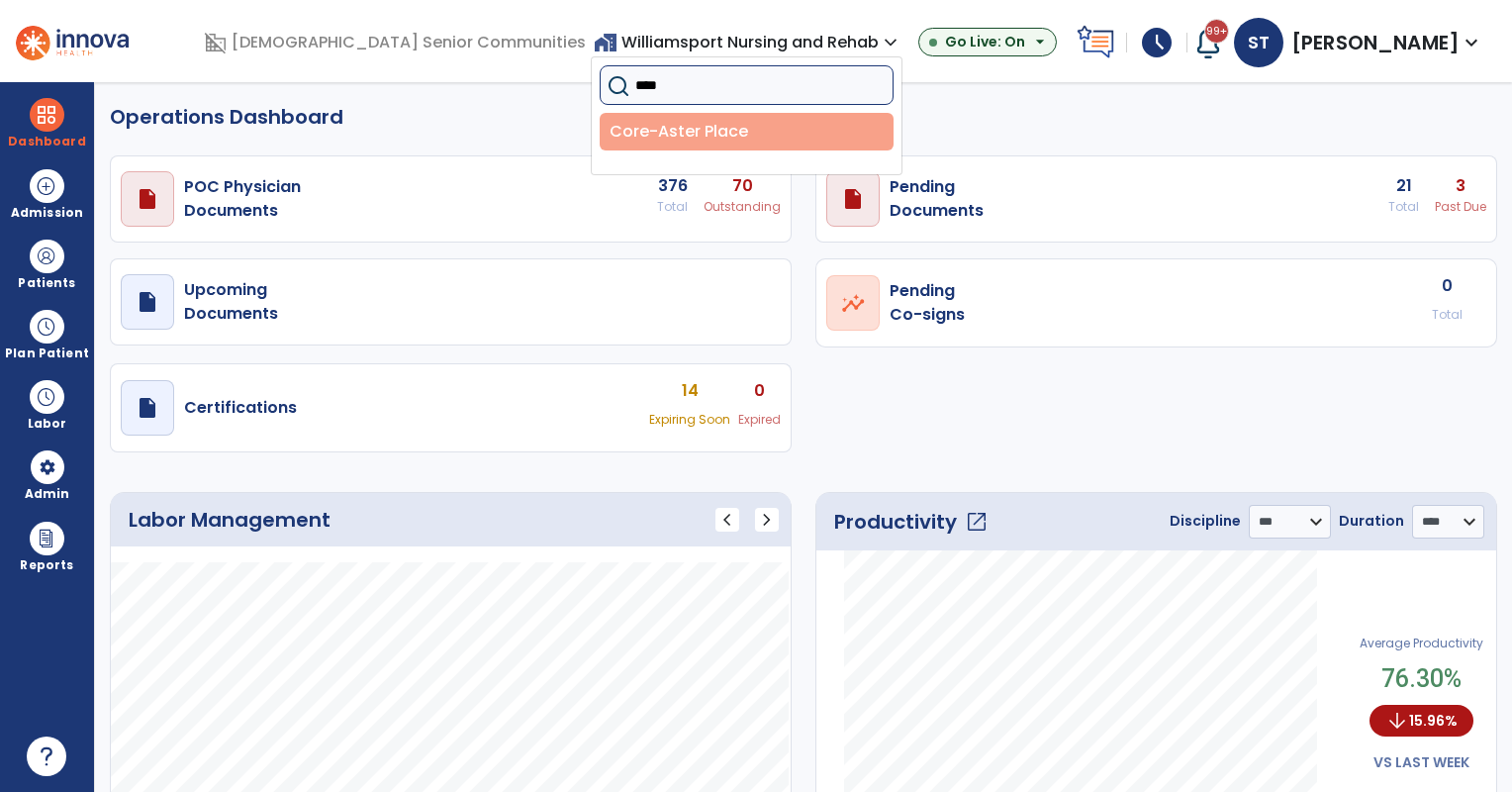 type on "****" 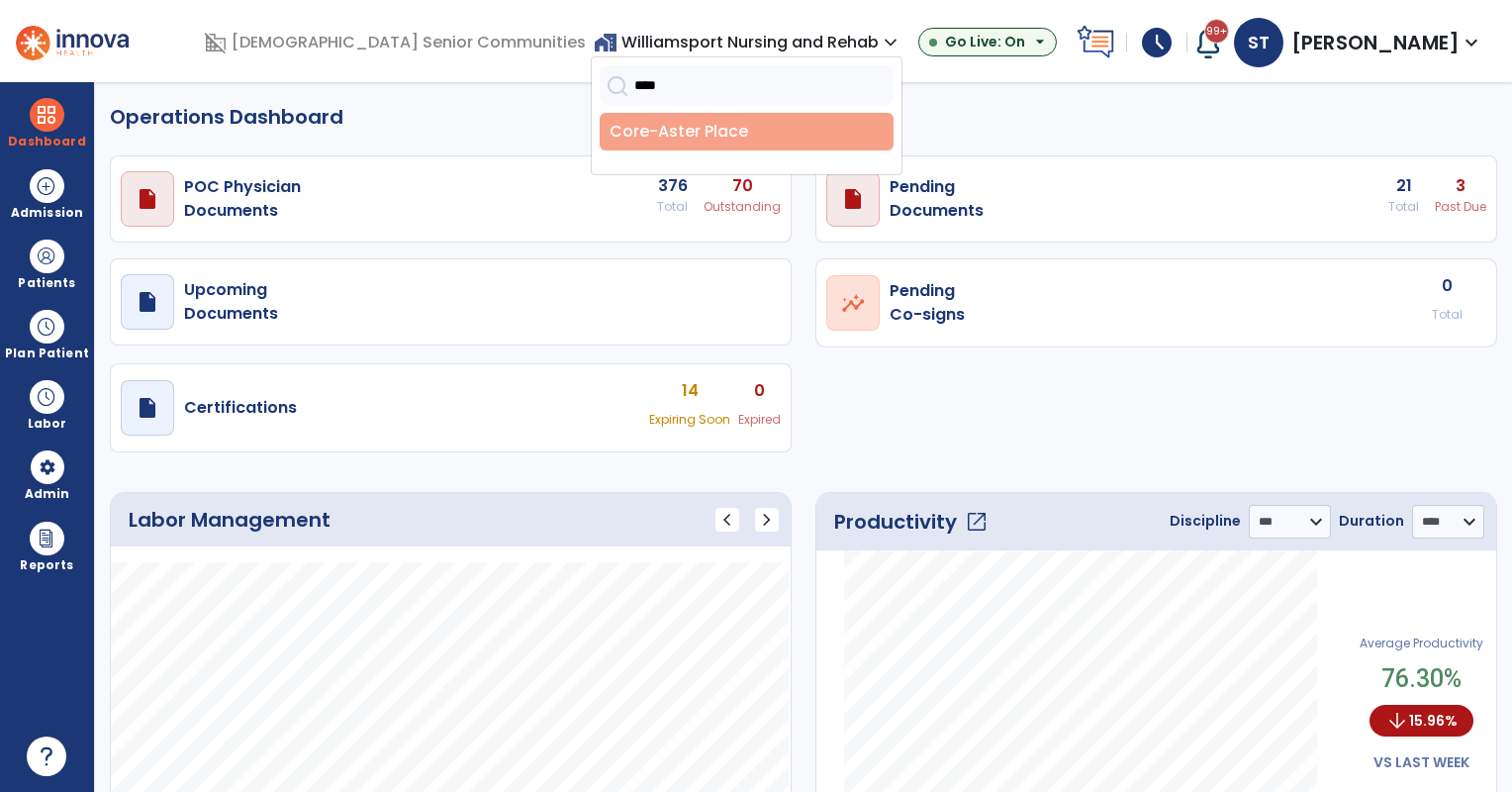 click on "Core-Aster Place" at bounding box center (746, 132) 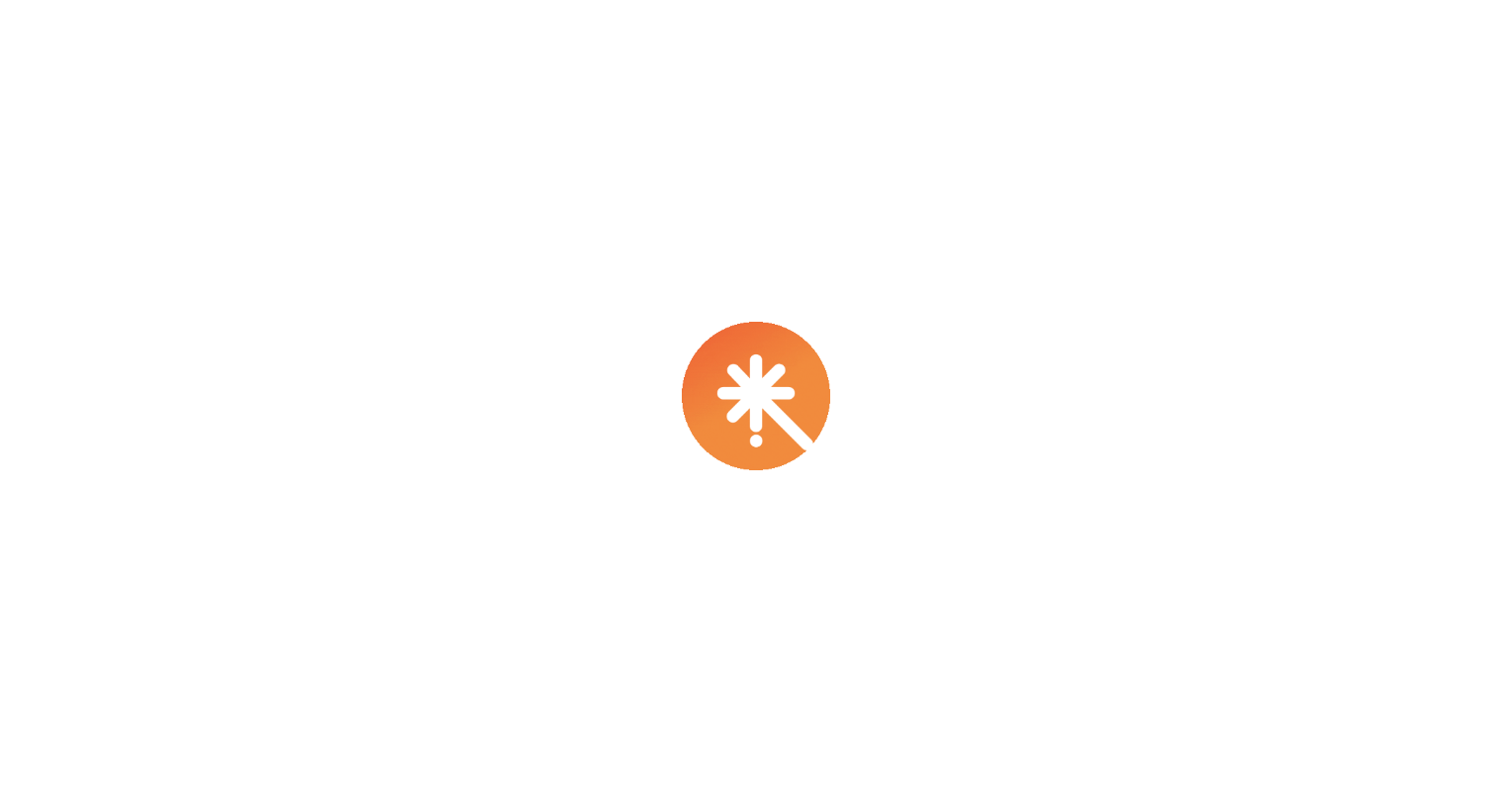 scroll, scrollTop: 0, scrollLeft: 0, axis: both 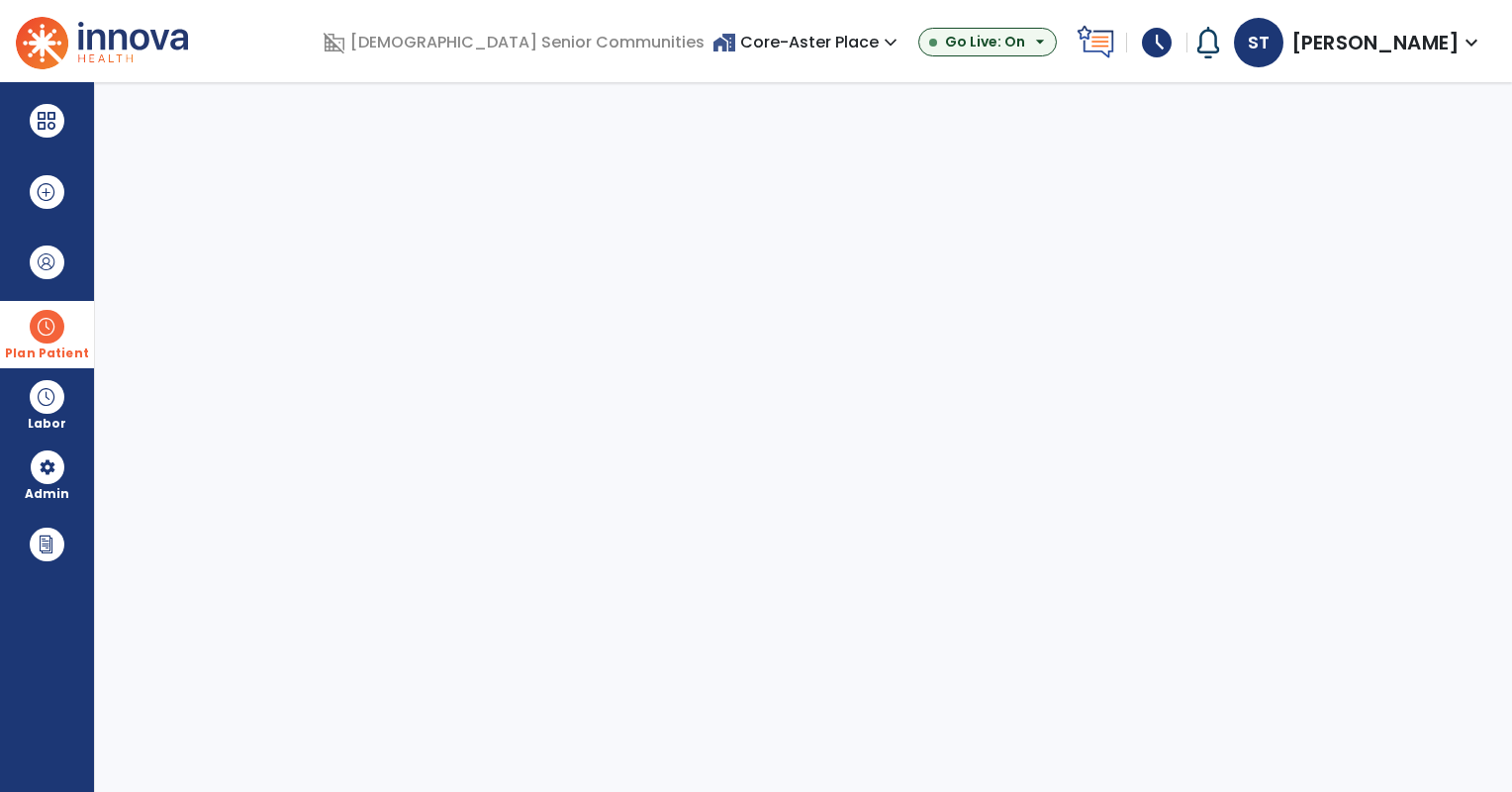 select on "***" 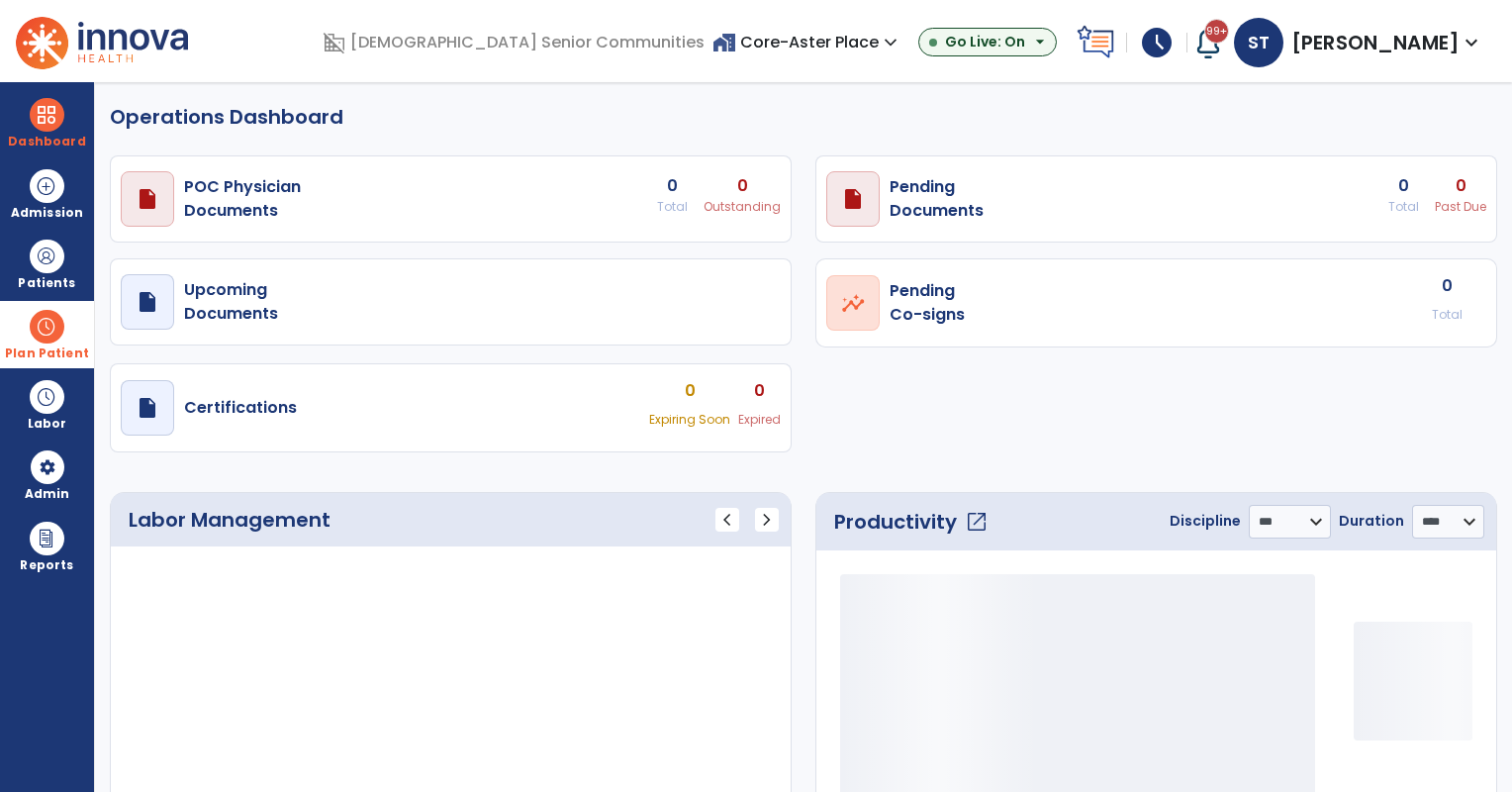 click on "Plan Patient" at bounding box center [47, 283] 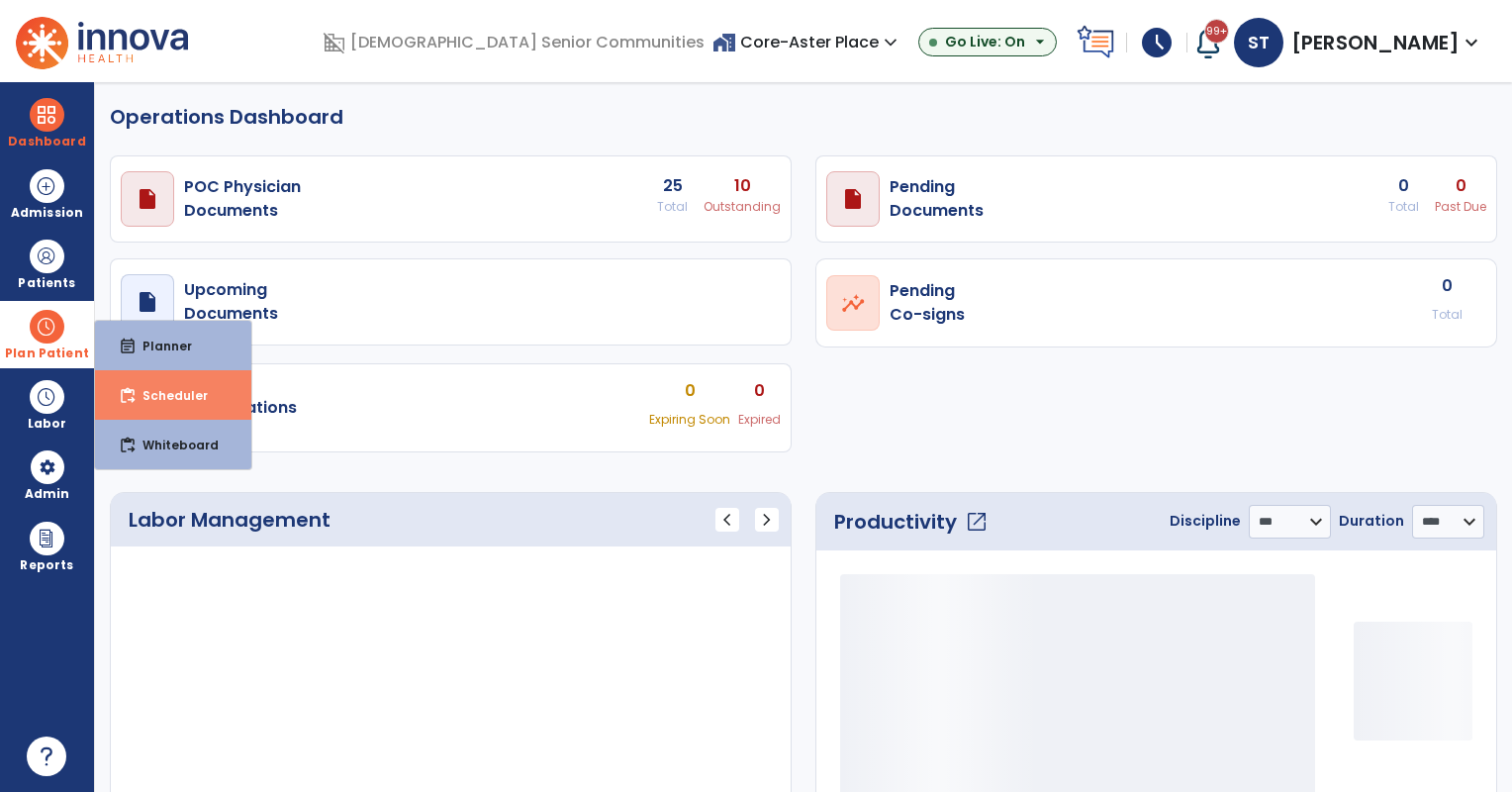 select on "***" 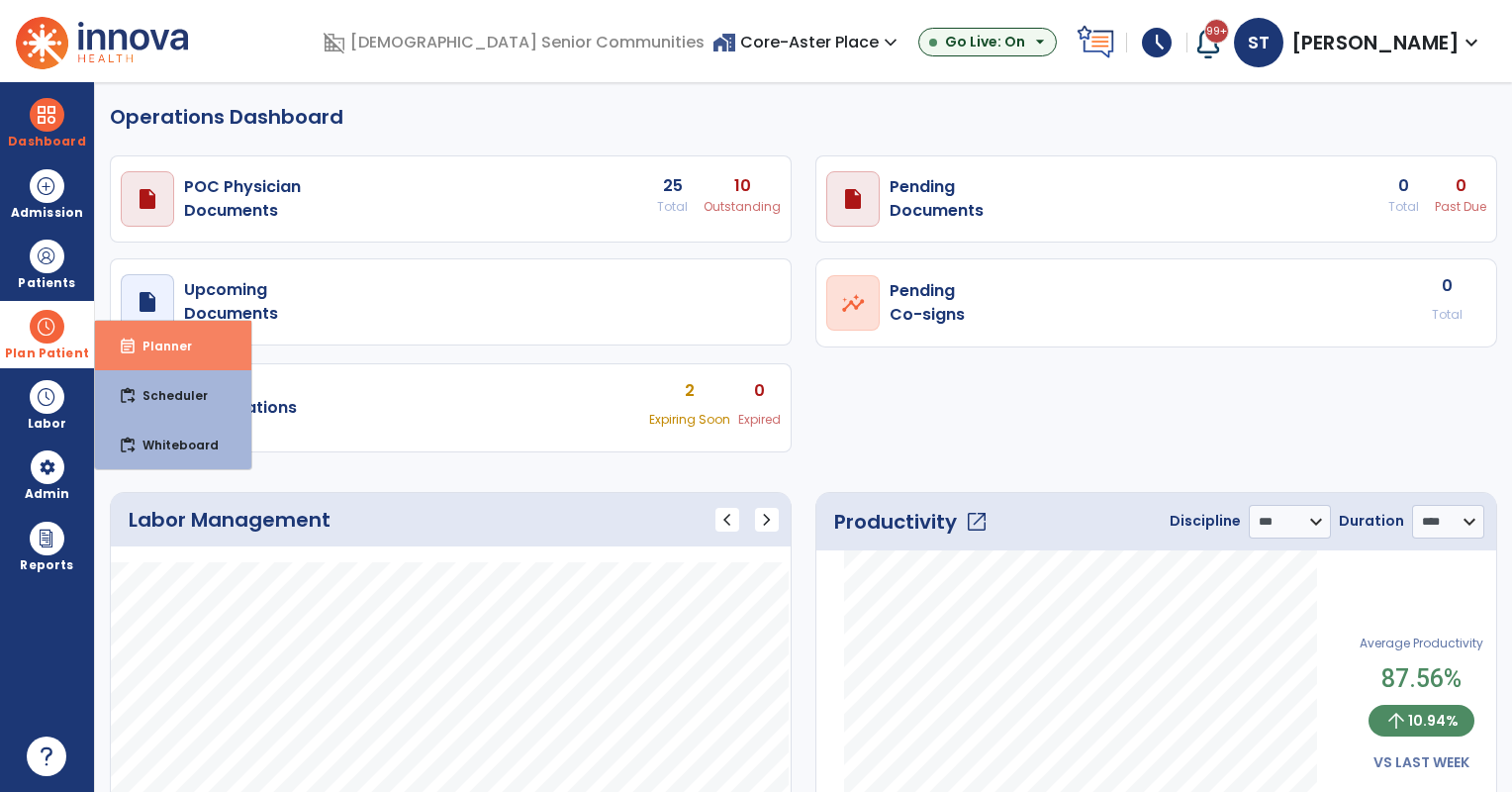 click on "Planner" at bounding box center (159, 346) 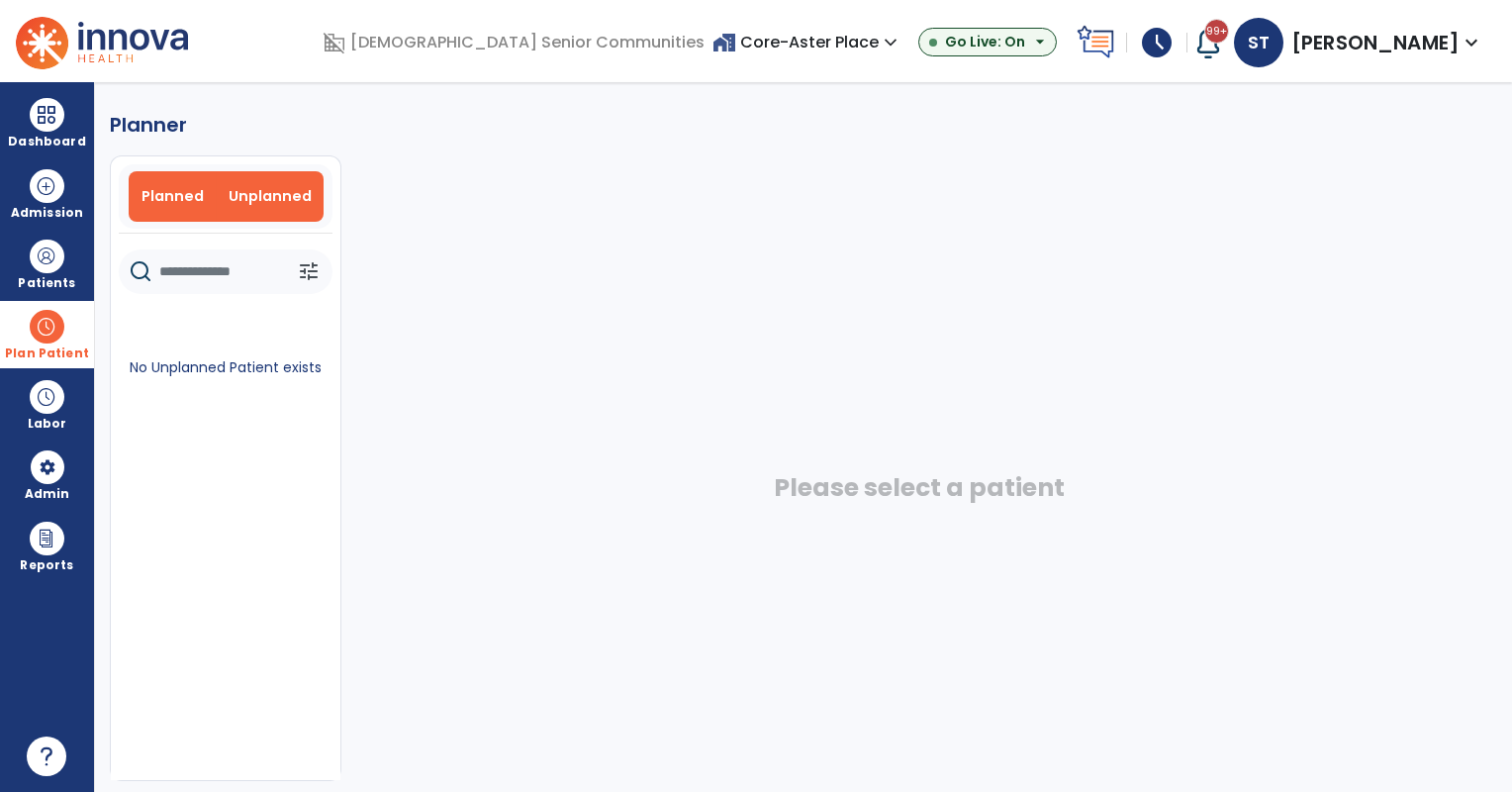 click on "Planned" at bounding box center [172, 196] 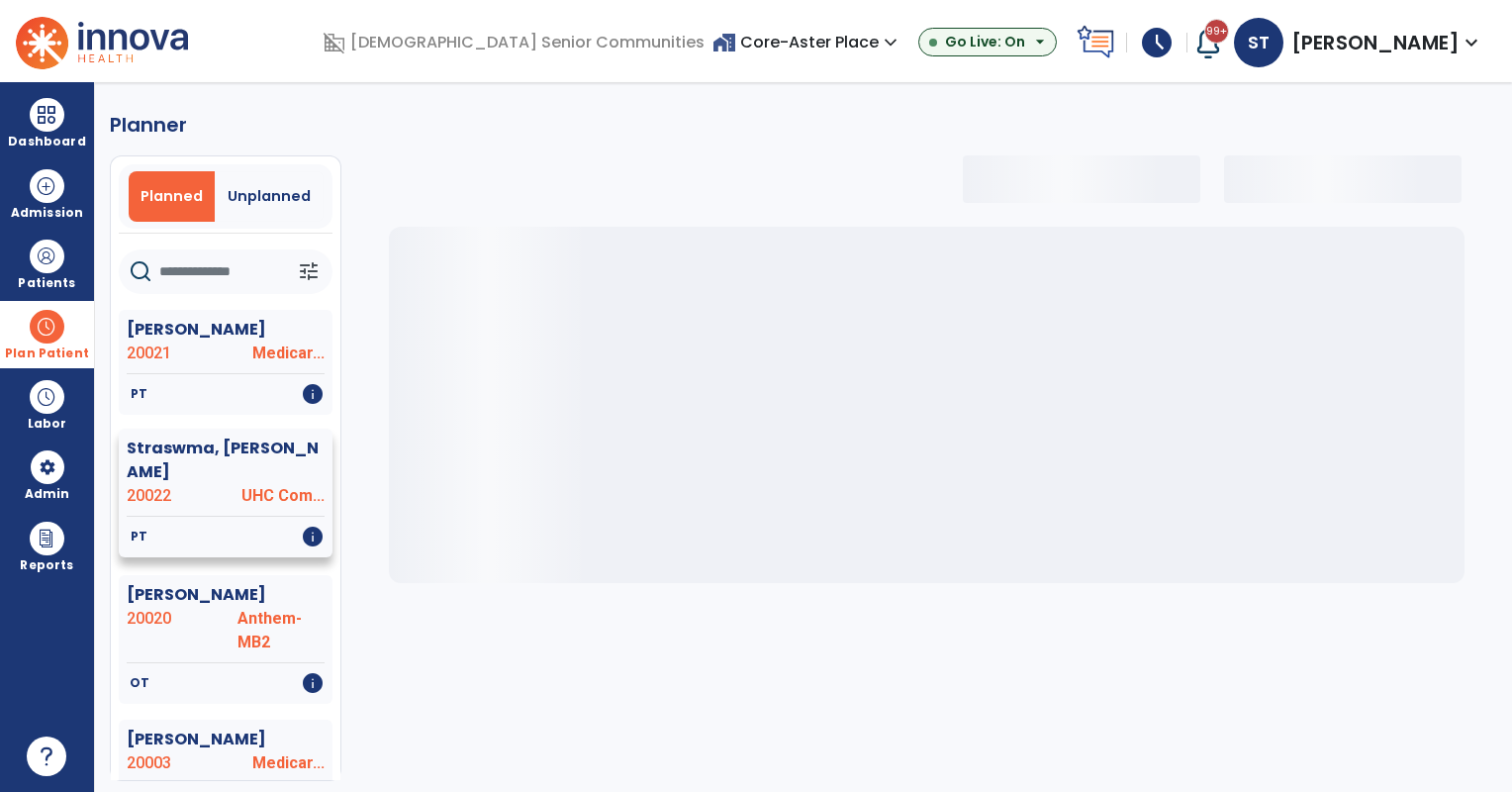 click on "PT   info" 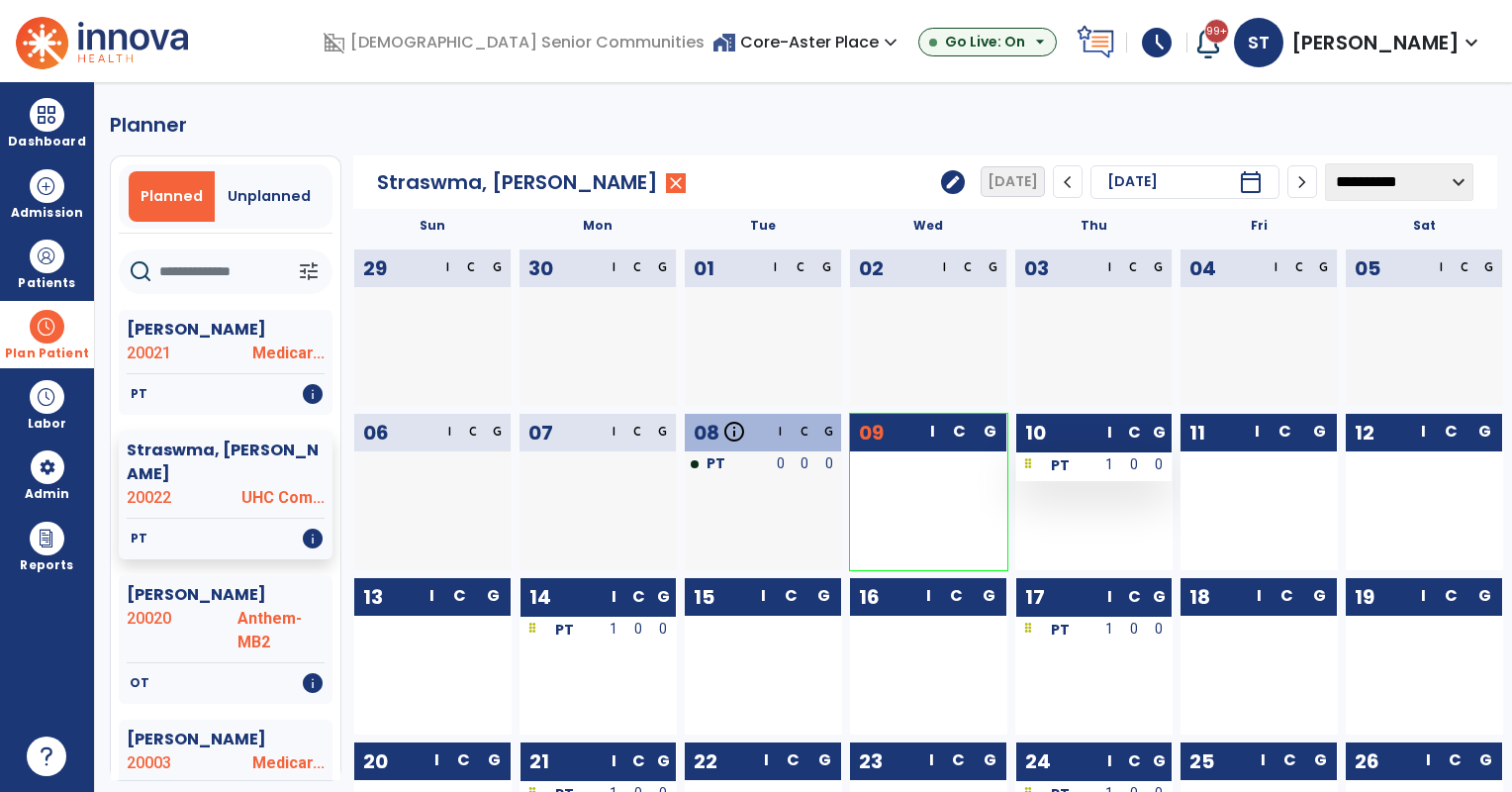 click on "0" at bounding box center (1134, 466) 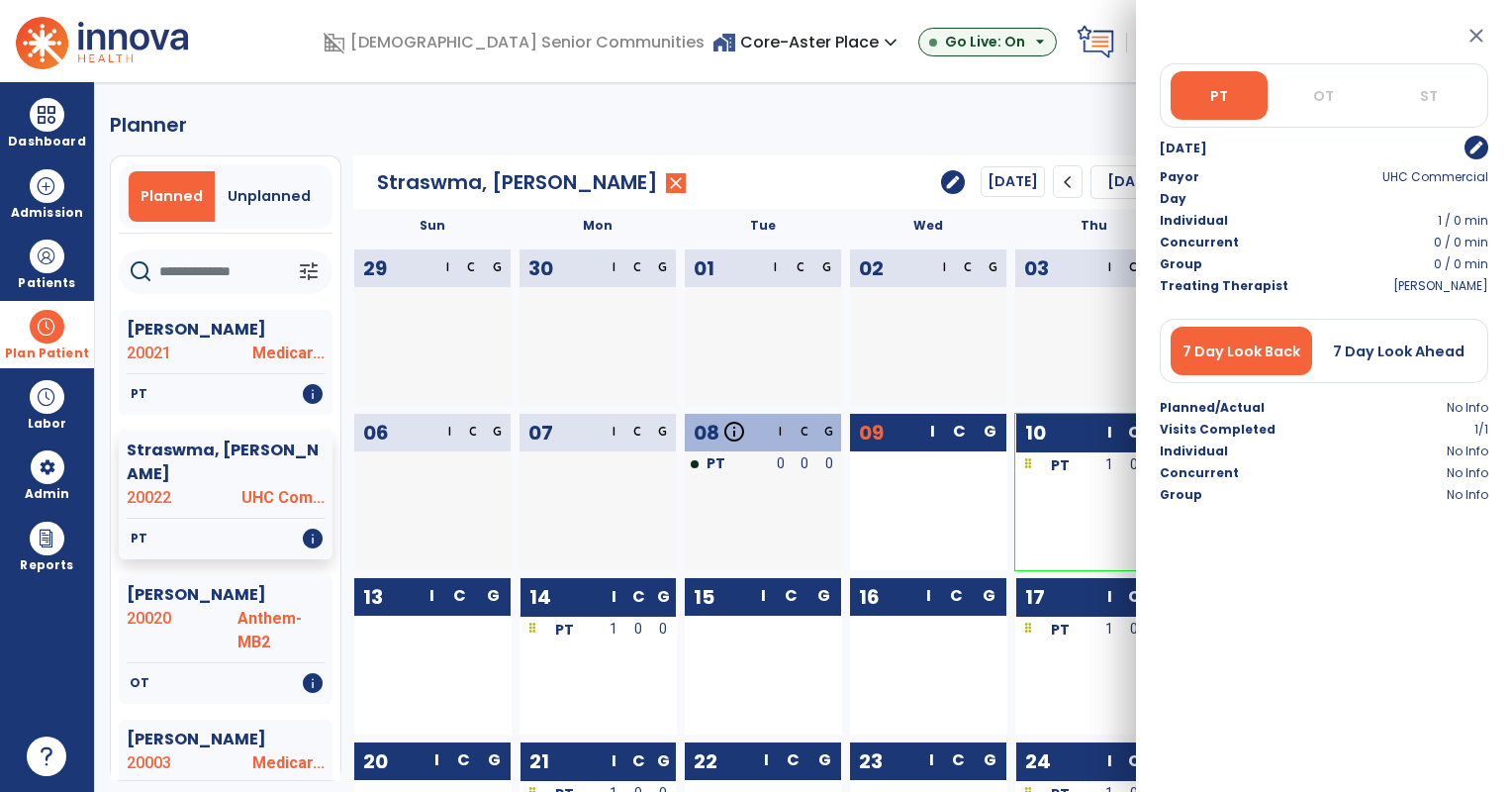 click on "edit" at bounding box center (1476, 148) 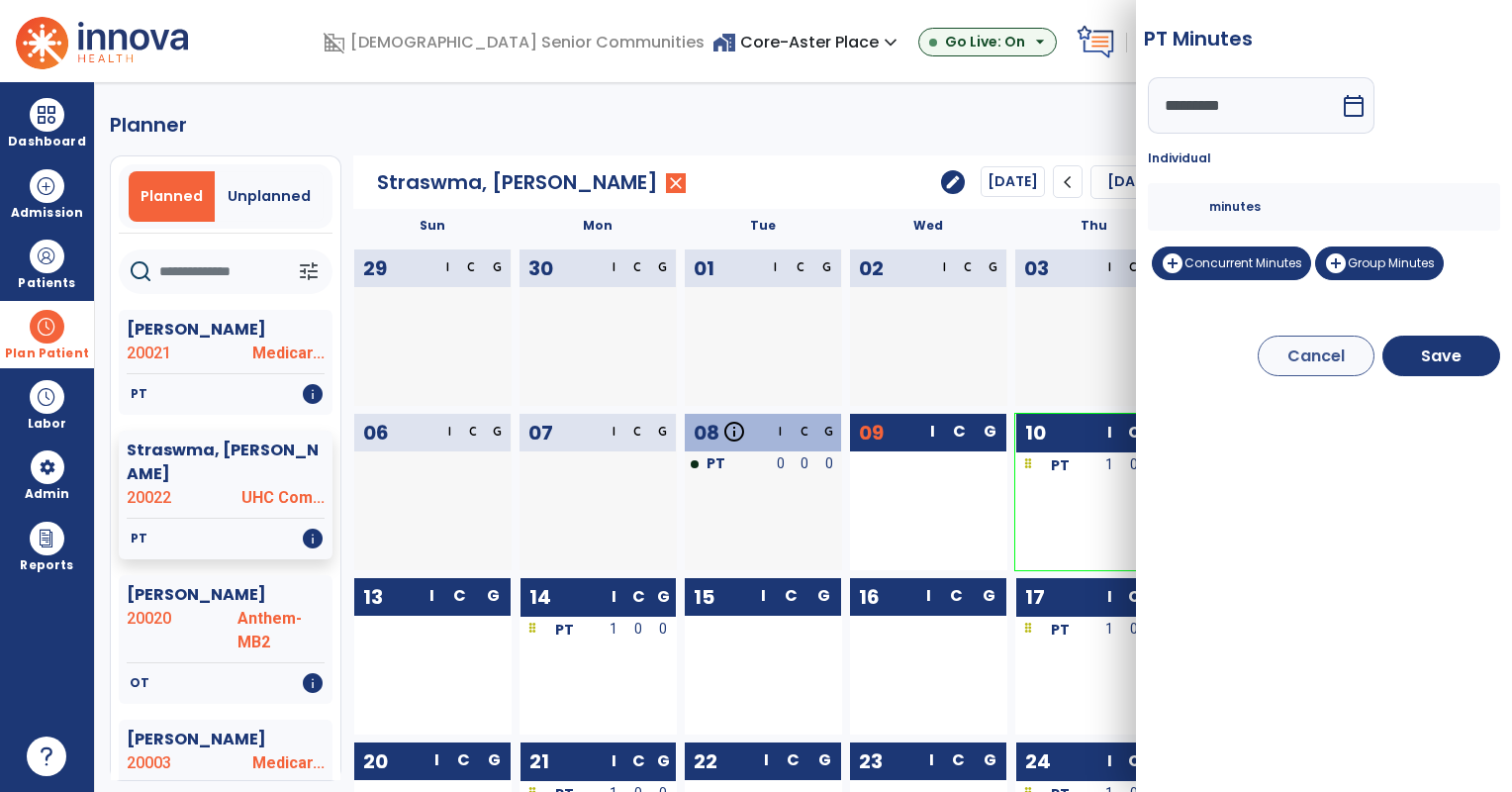 click on "*" at bounding box center [1185, 207] 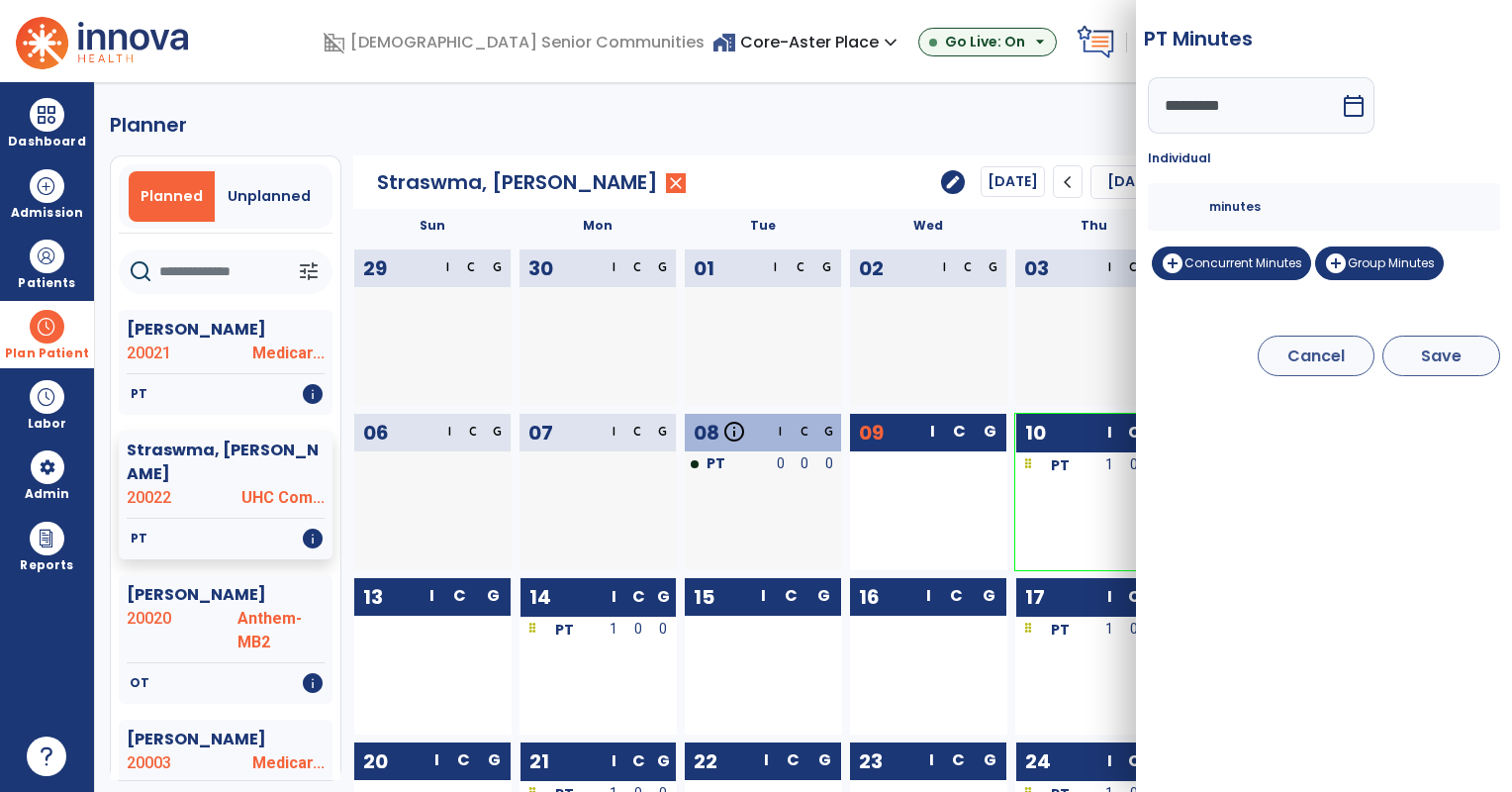 type on "**" 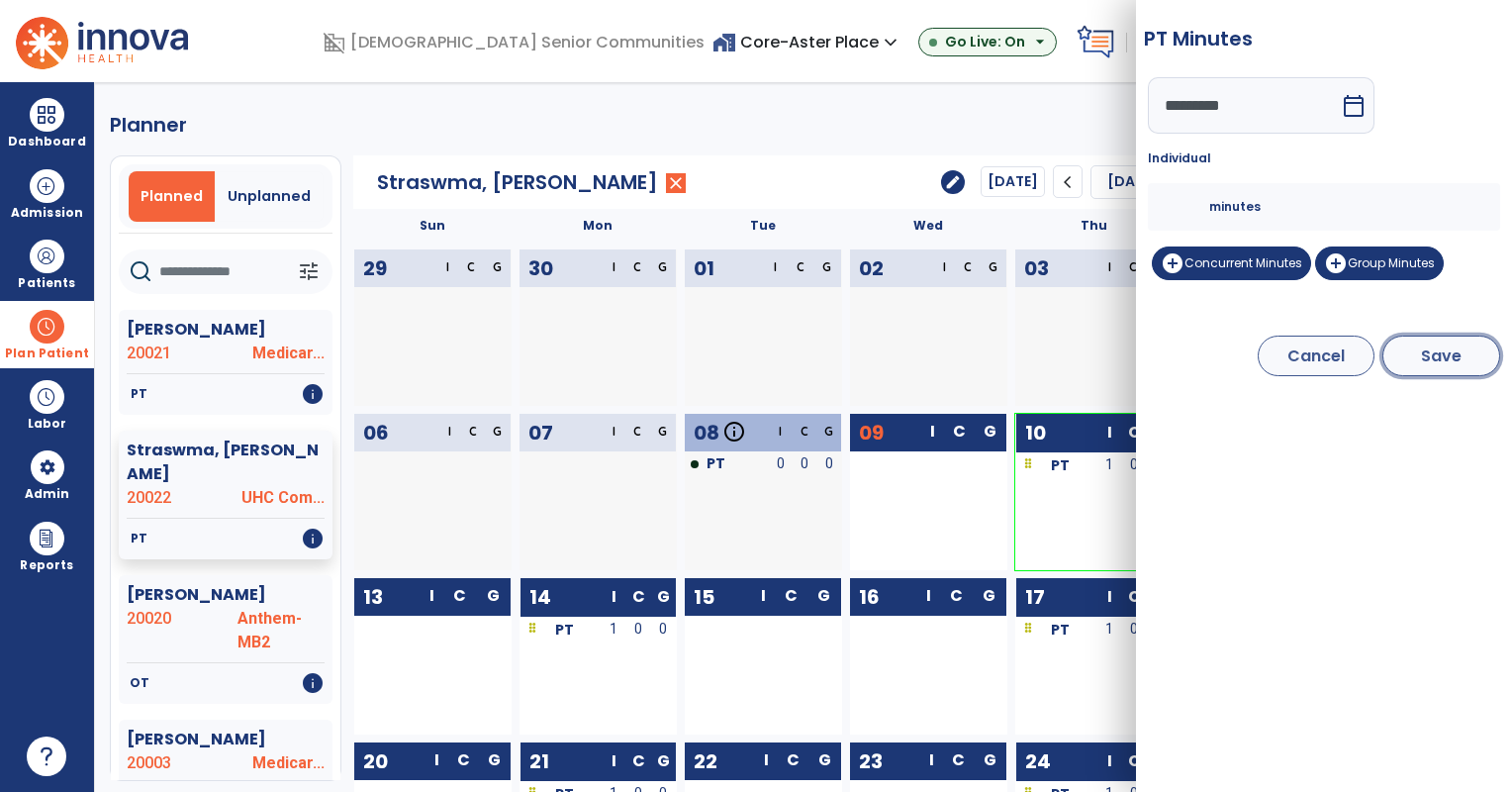 click on "Save" at bounding box center [1441, 355] 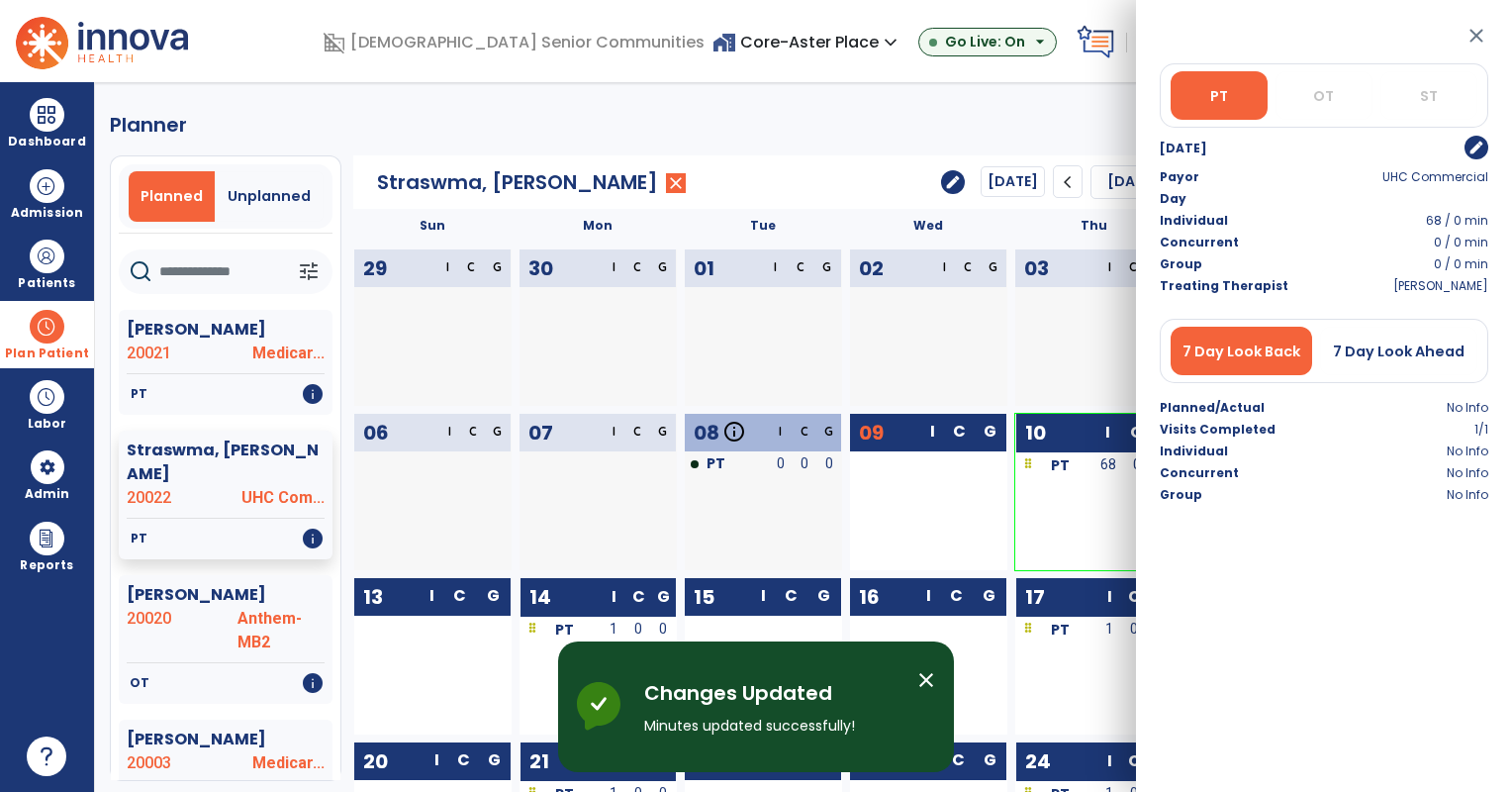 click on "7 Day Look Ahead" at bounding box center (1398, 351) 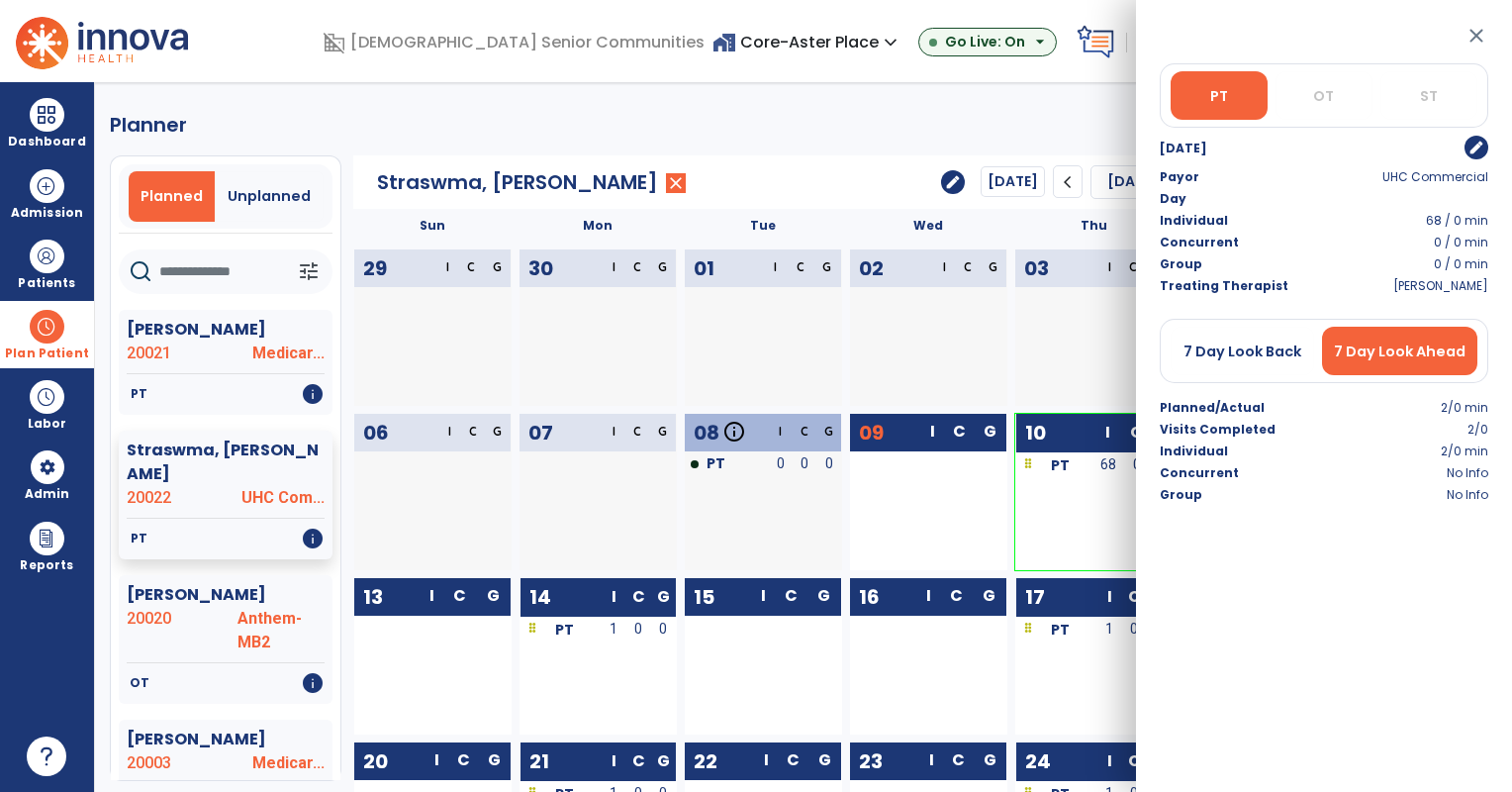 click on "0" at bounding box center [638, 629] 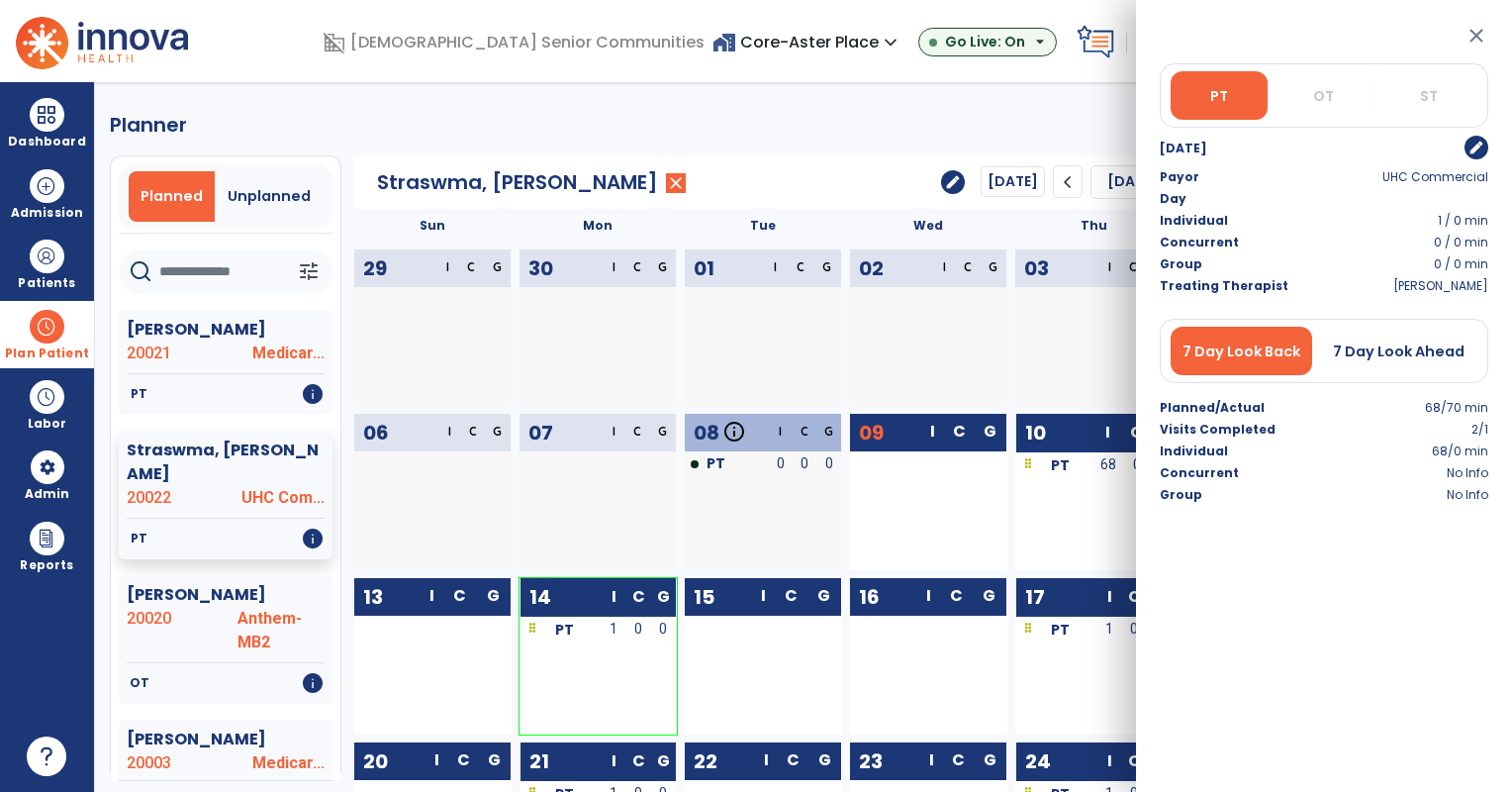 click on "edit" at bounding box center (1476, 148) 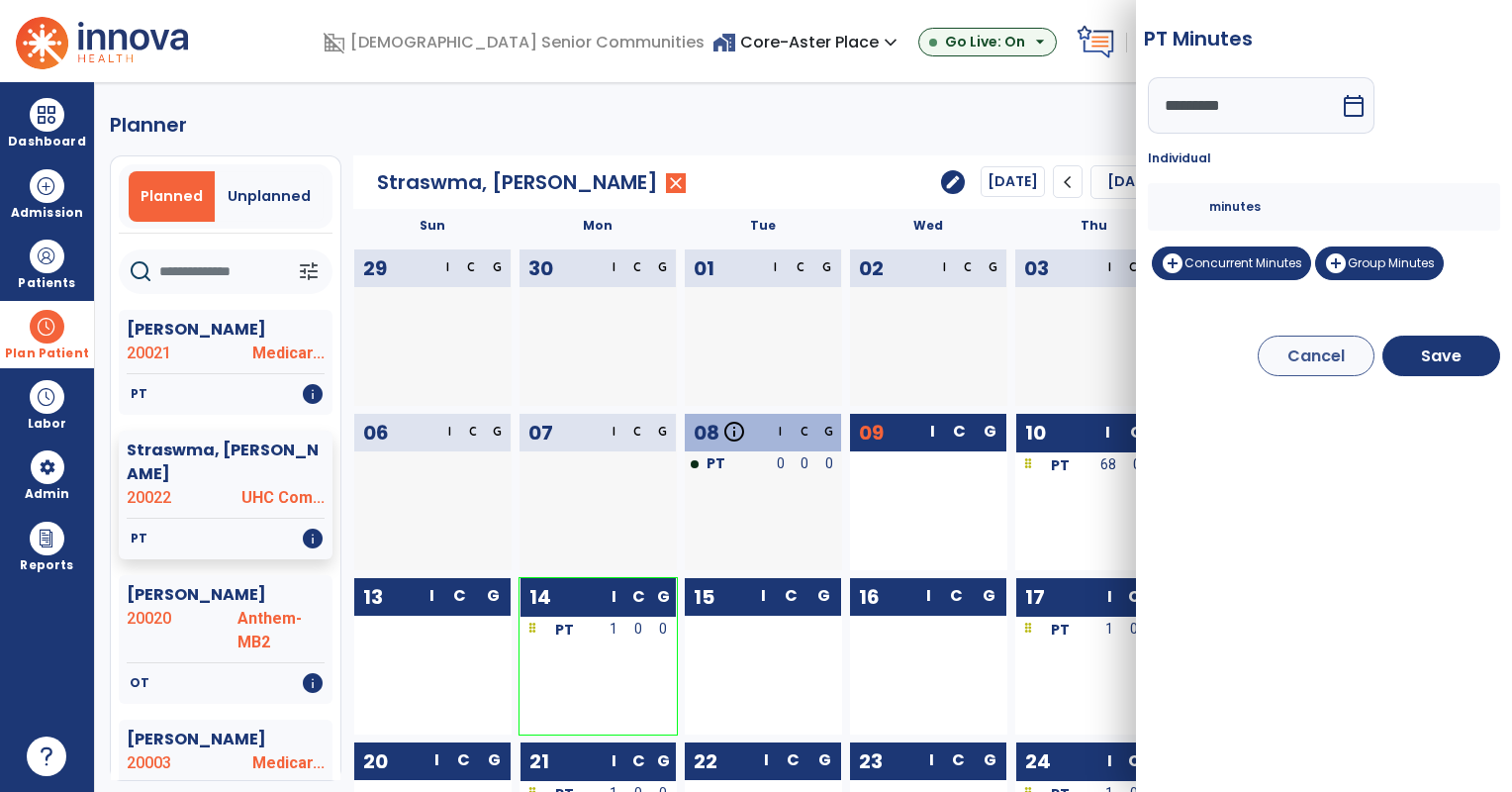 click on "*" at bounding box center (1185, 207) 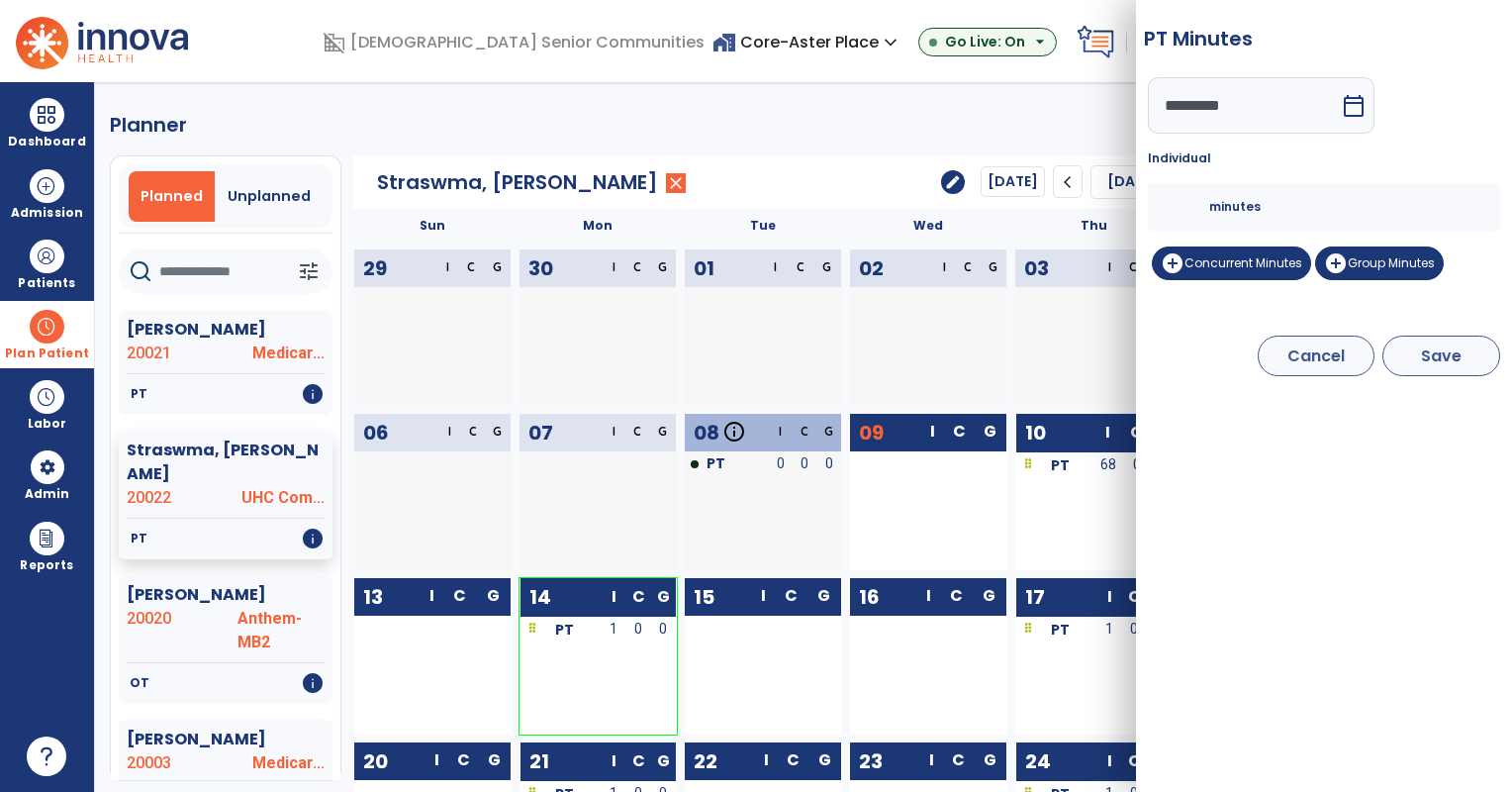 type on "**" 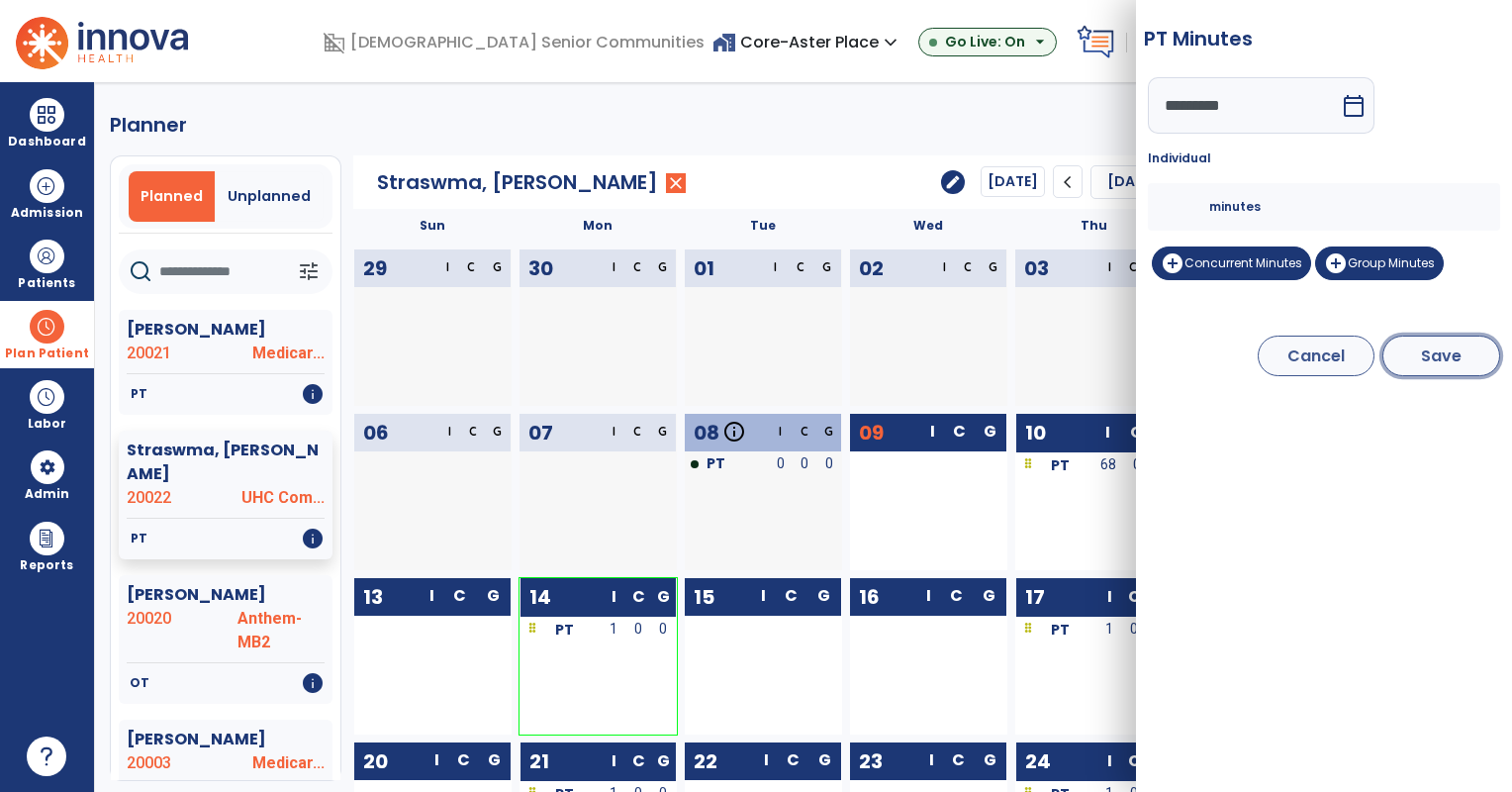 click on "Save" at bounding box center [1441, 355] 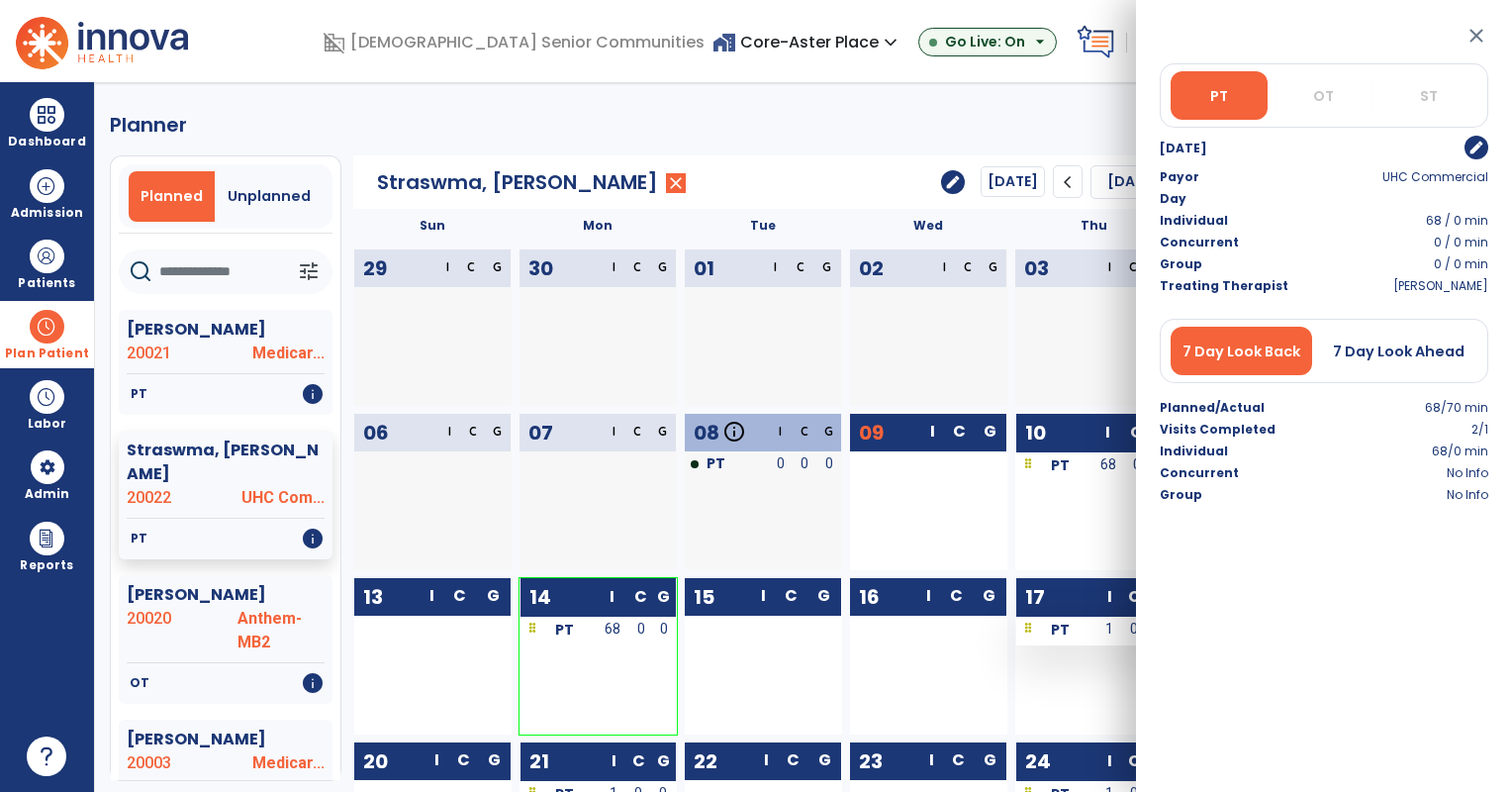 click on "PT" at bounding box center (1057, 629) 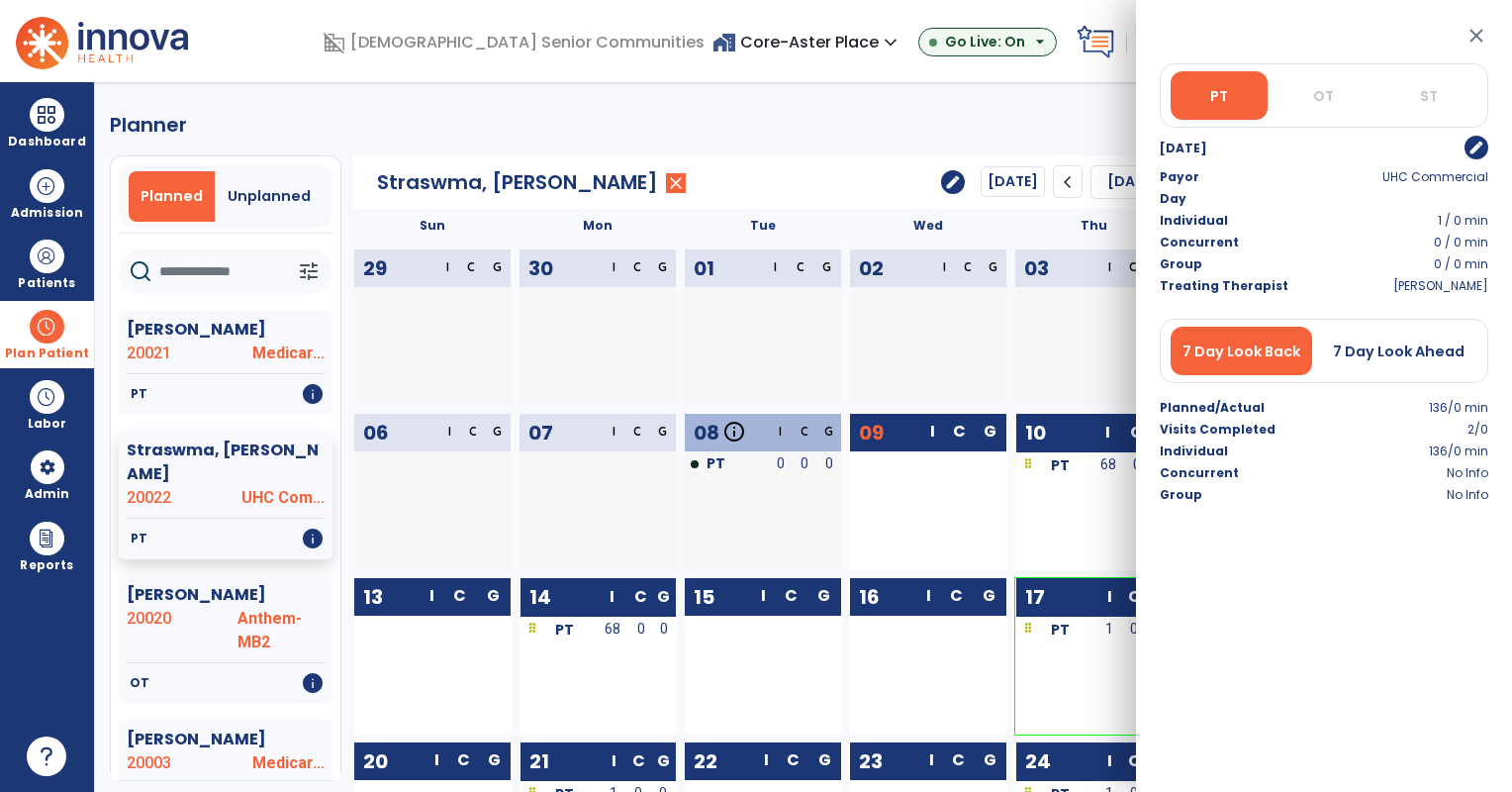 click on "edit" at bounding box center (1476, 148) 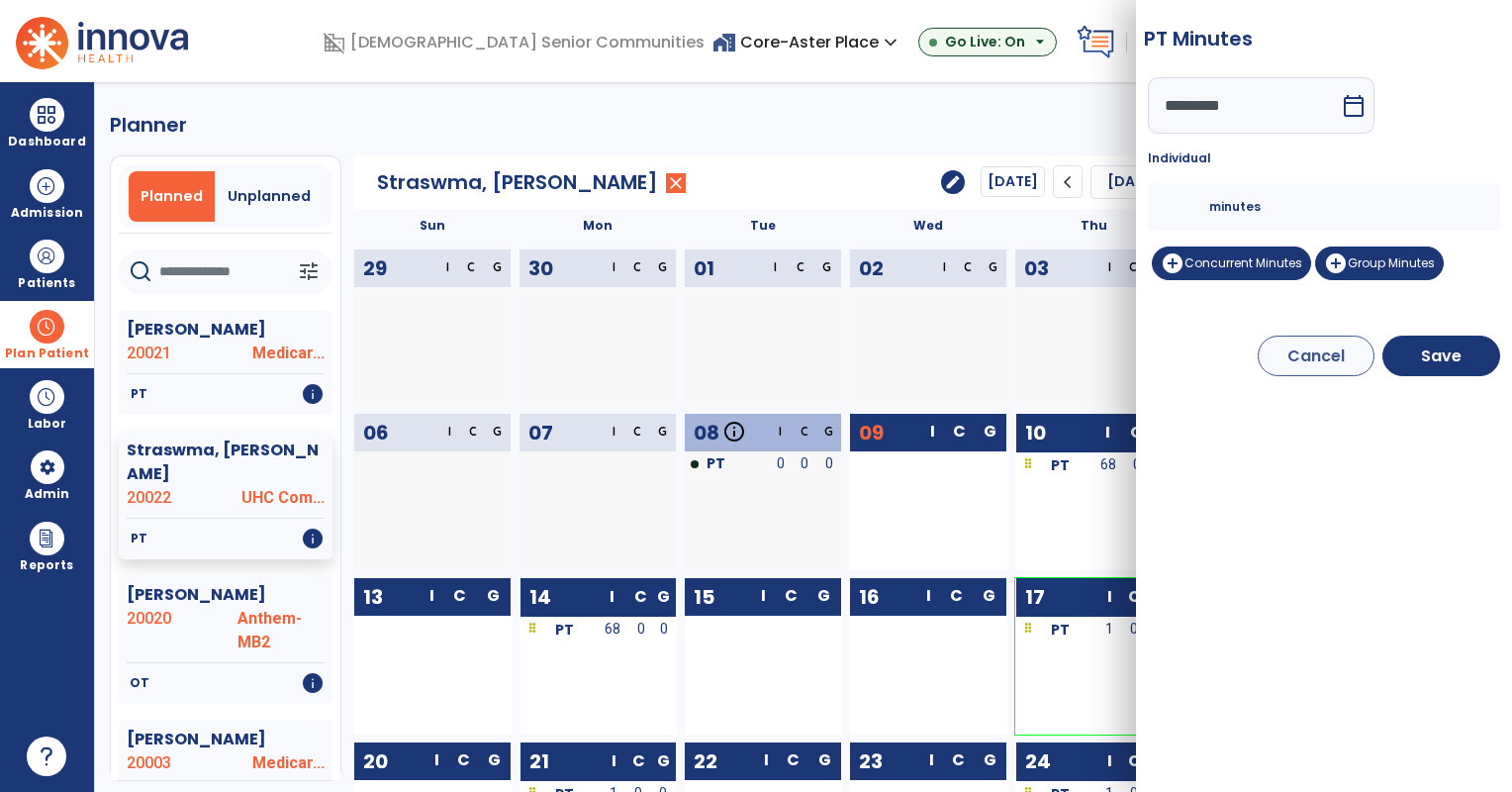 click on "*" at bounding box center (1185, 207) 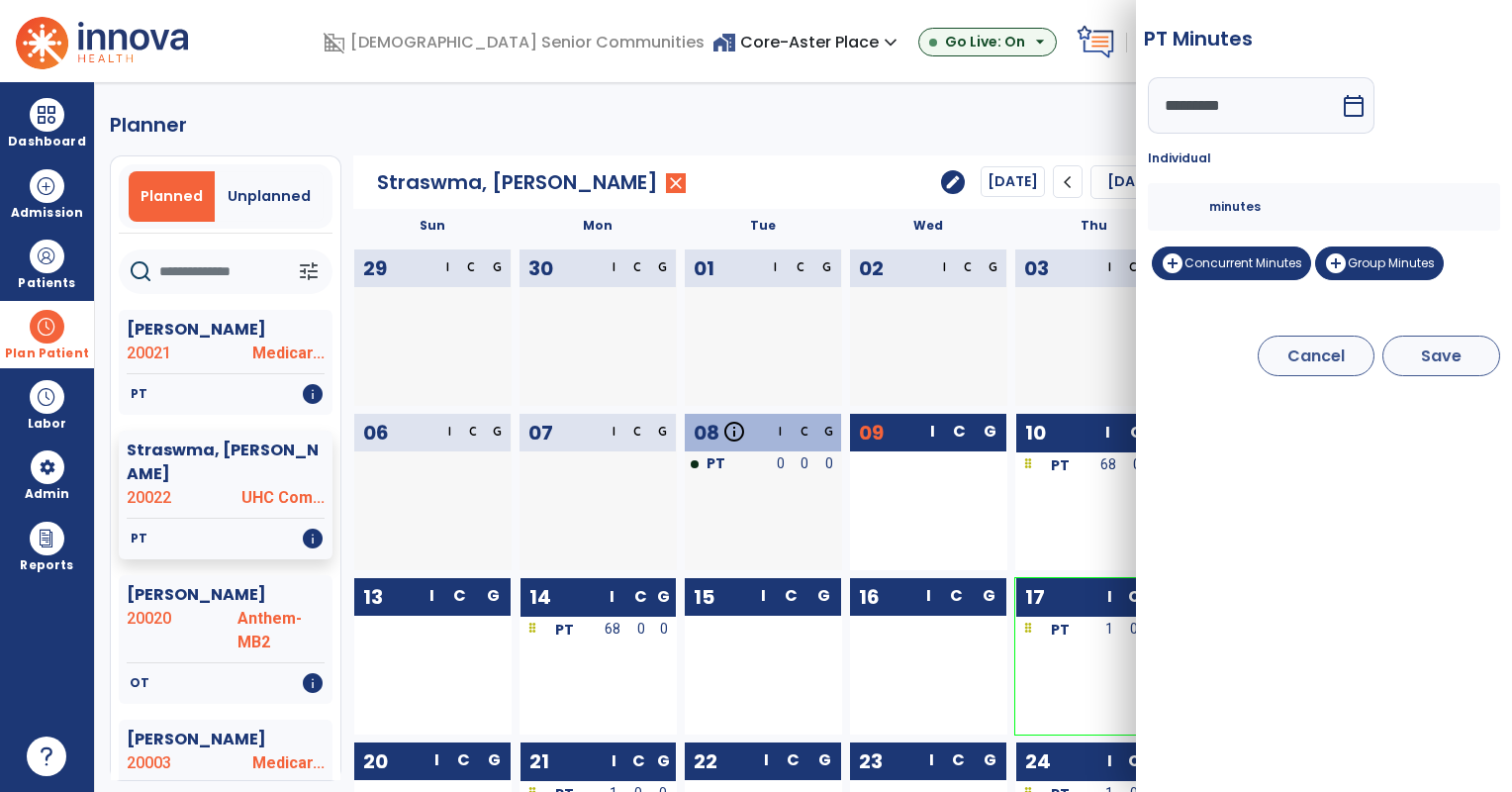 type on "**" 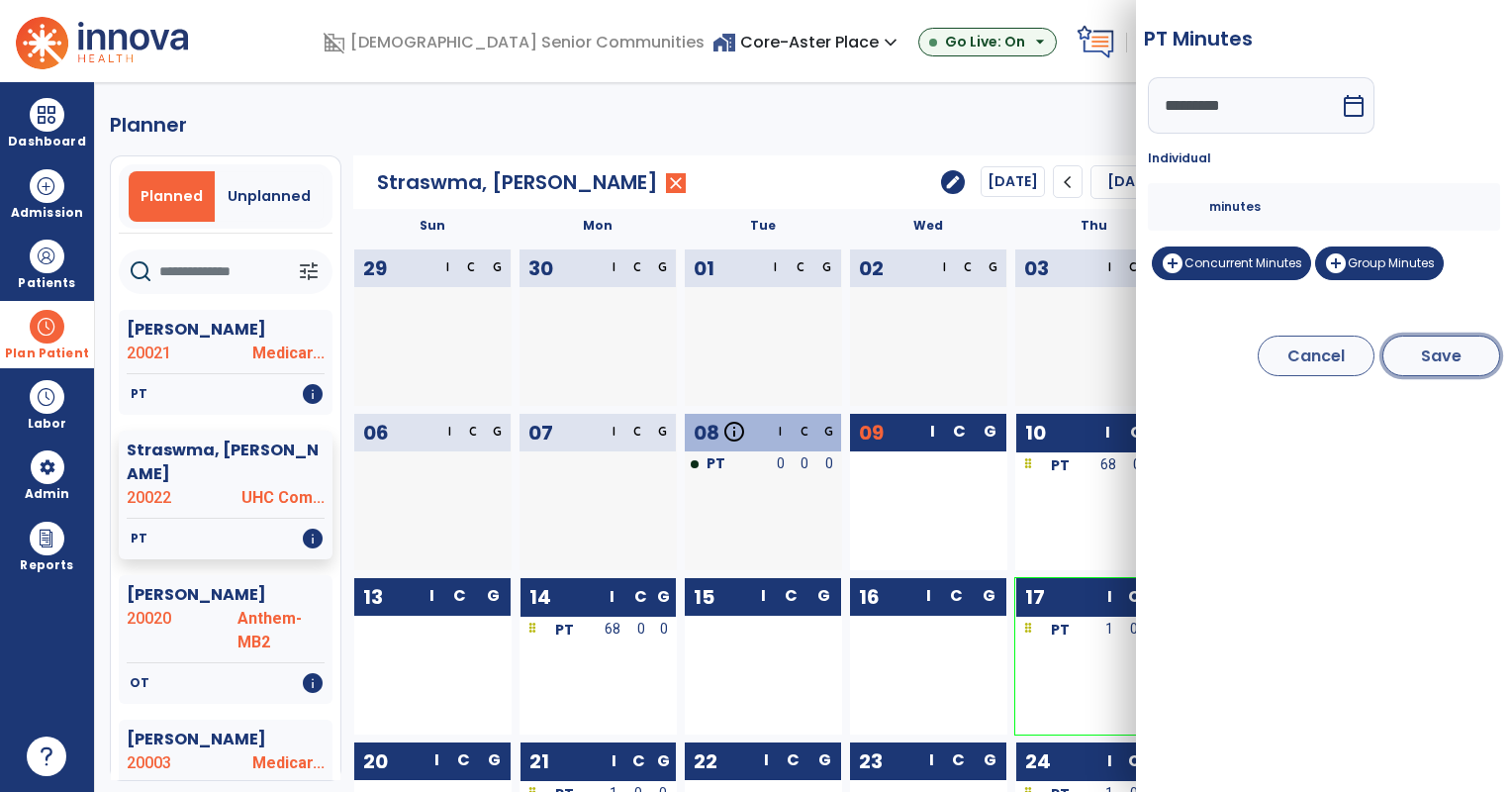 click on "Save" at bounding box center [1441, 355] 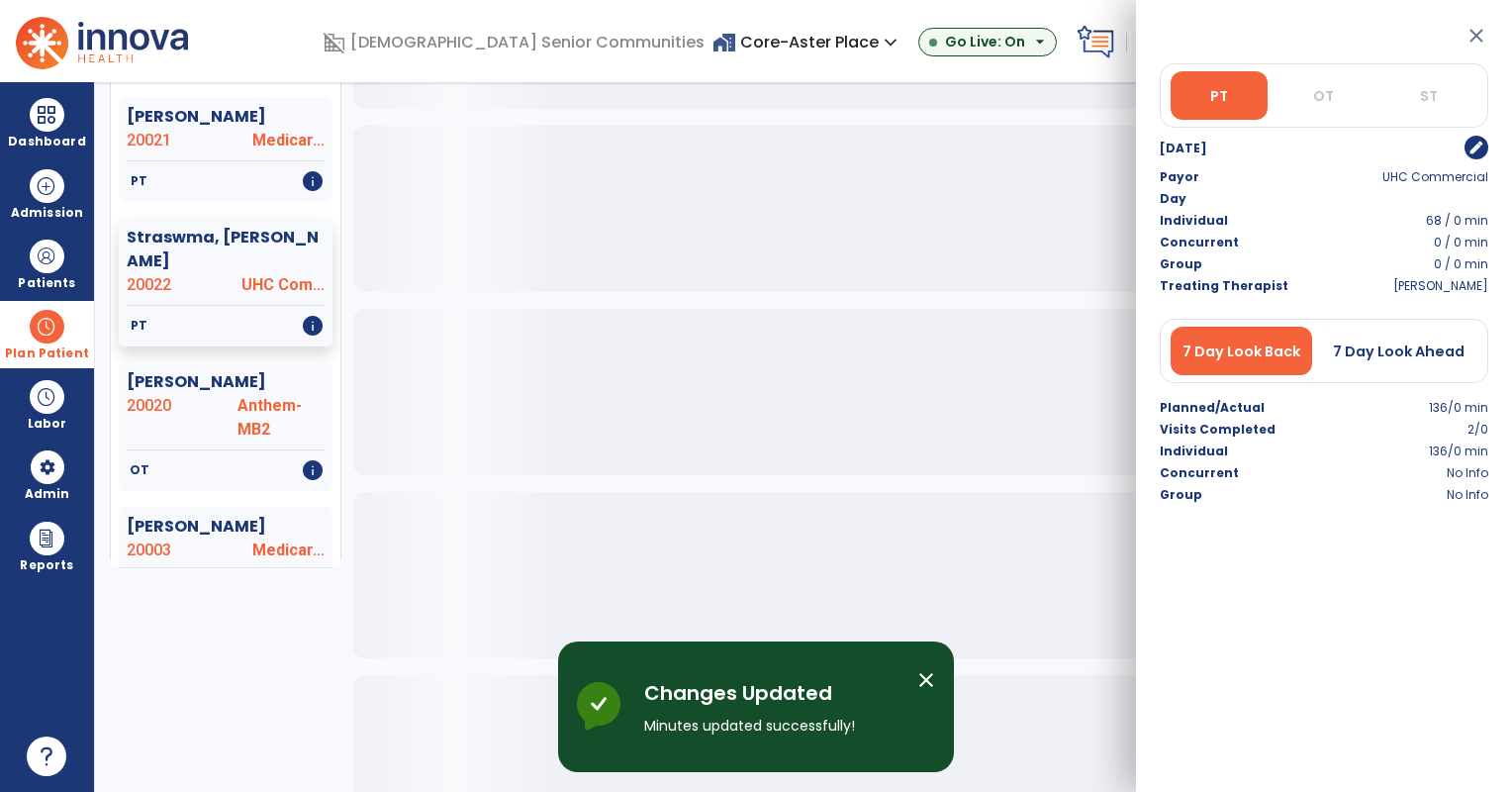 scroll, scrollTop: 271, scrollLeft: 0, axis: vertical 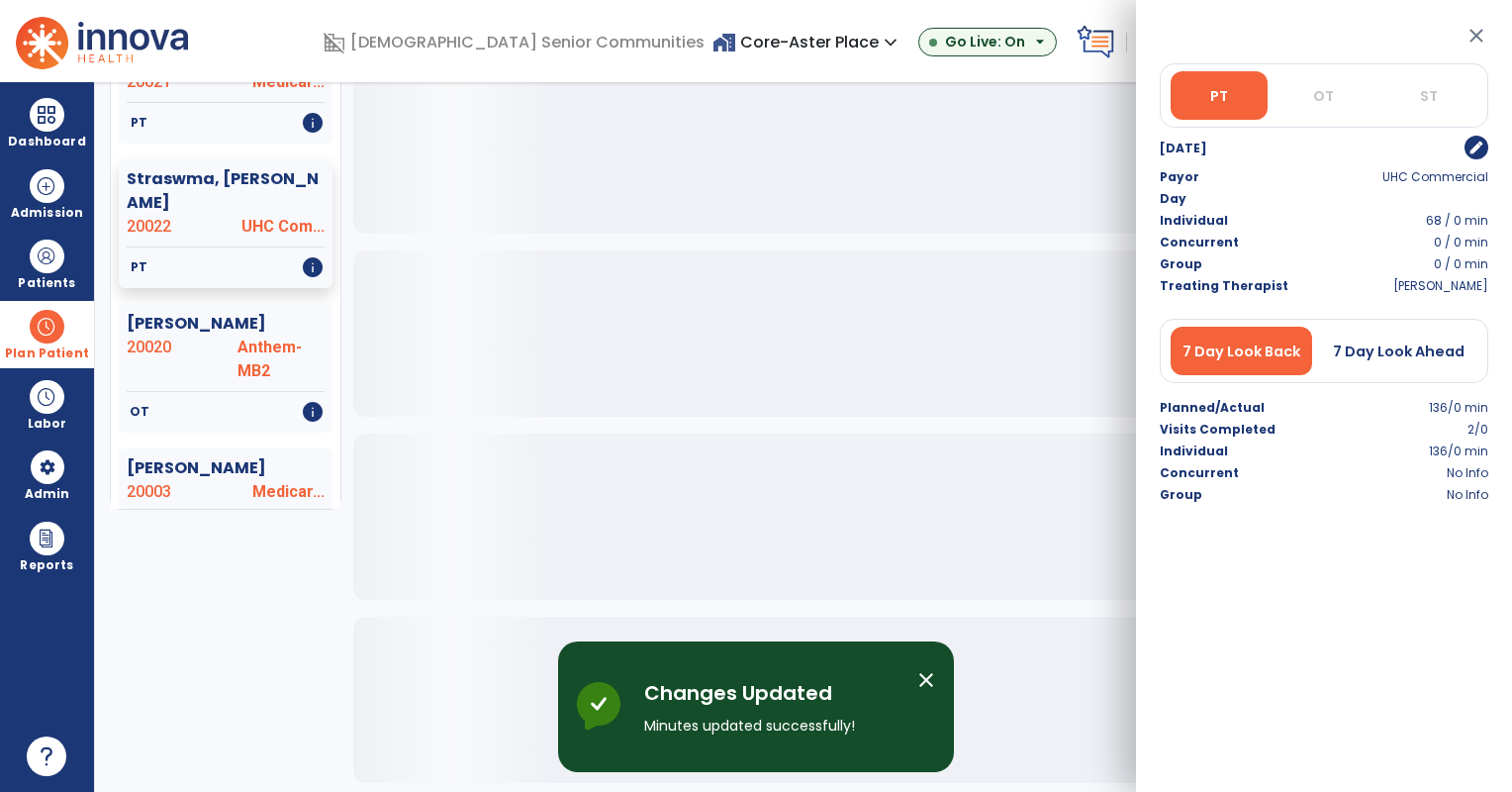 click on "close" at bounding box center [926, 680] 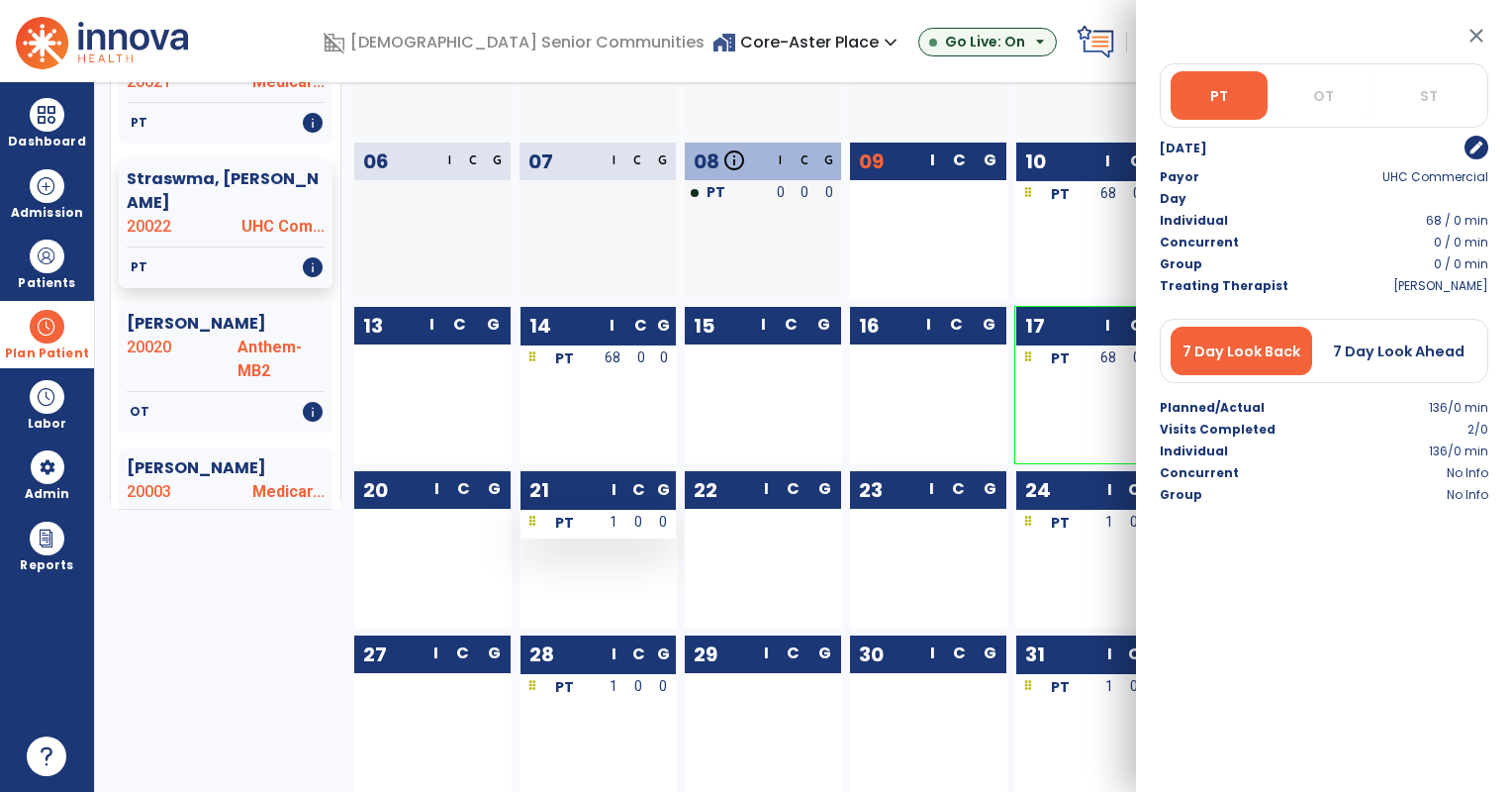 click on "1" at bounding box center (614, 522) 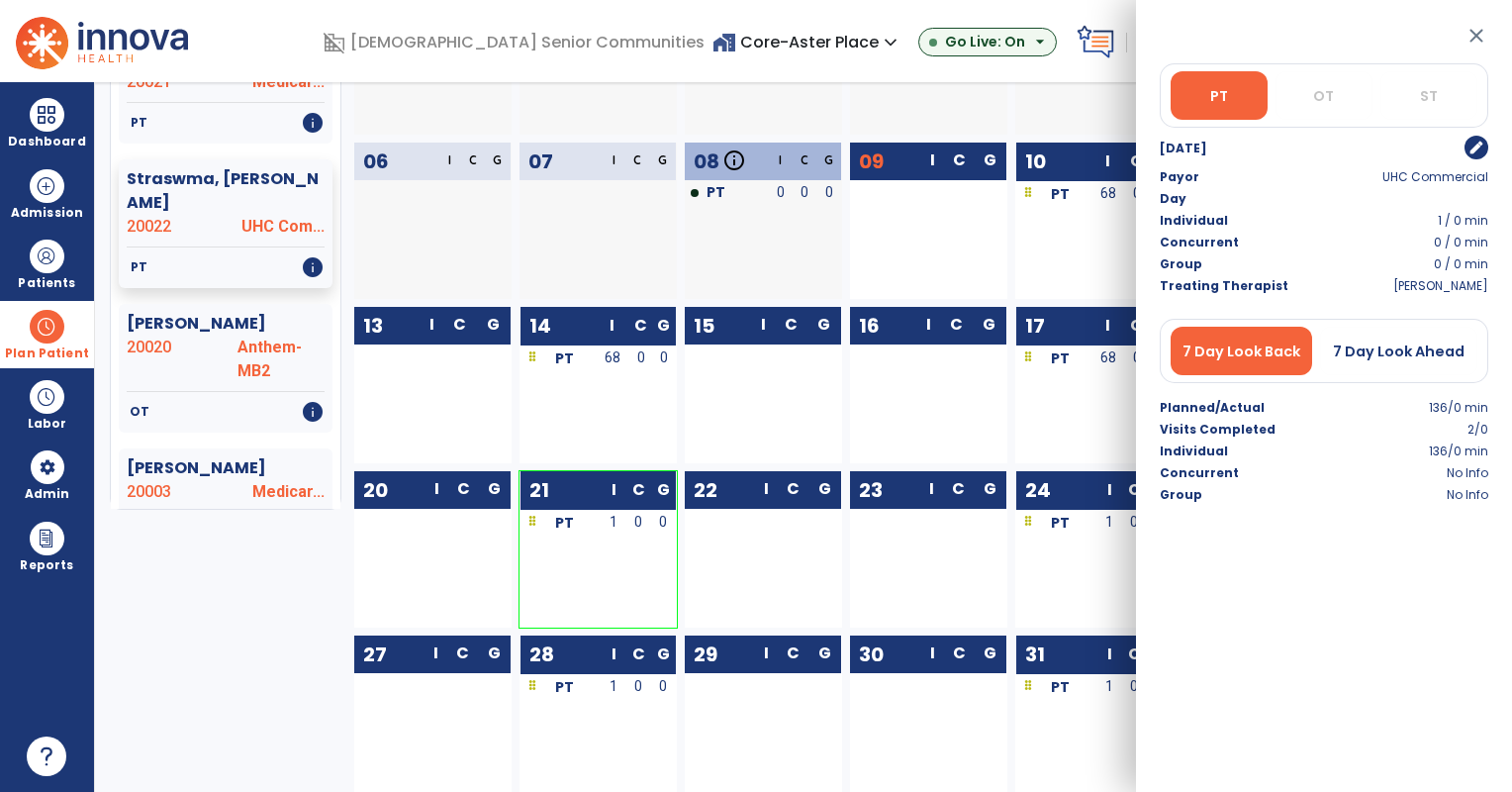 click on "edit" at bounding box center (1476, 148) 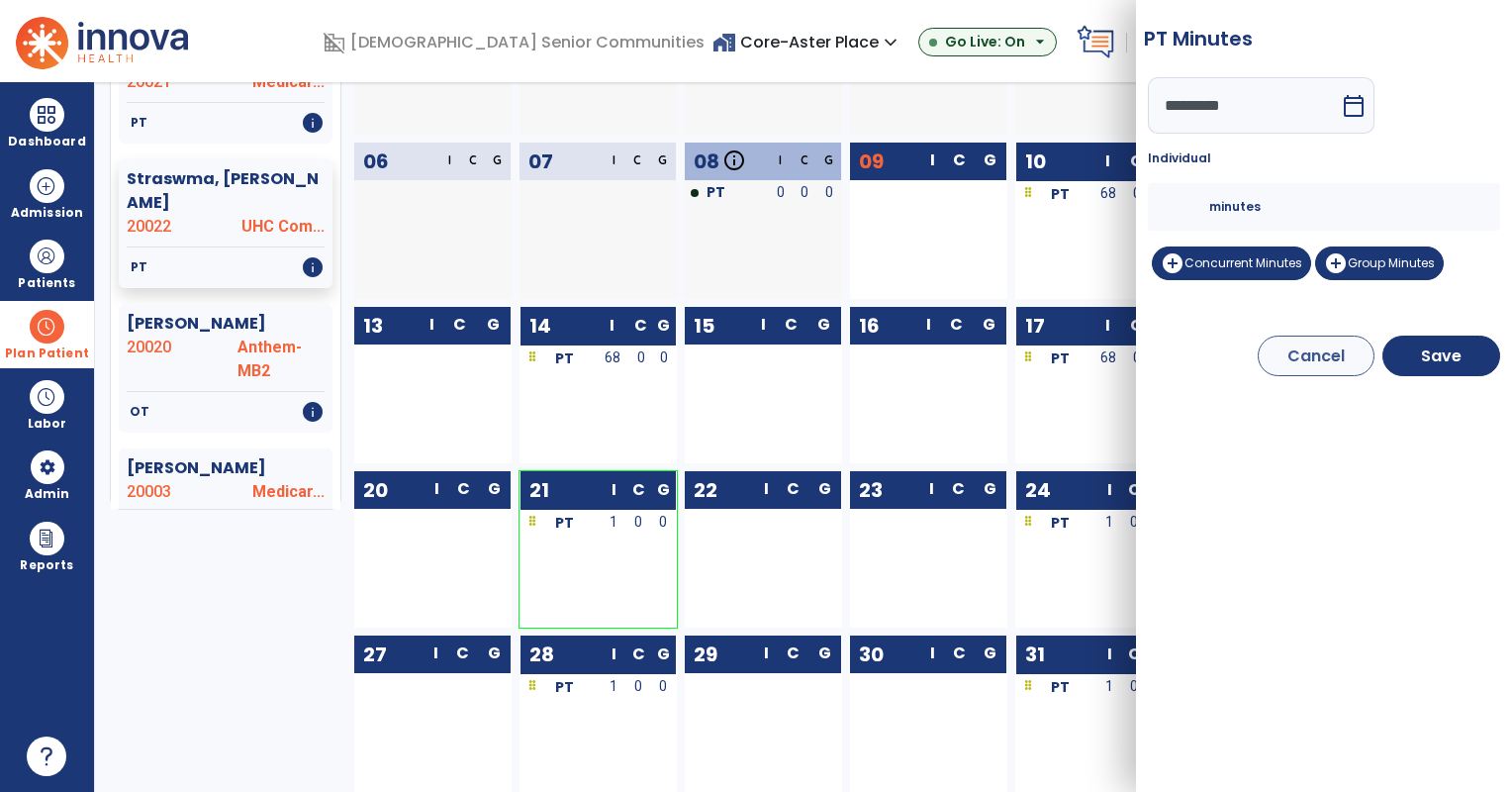 click on "*" at bounding box center [1185, 207] 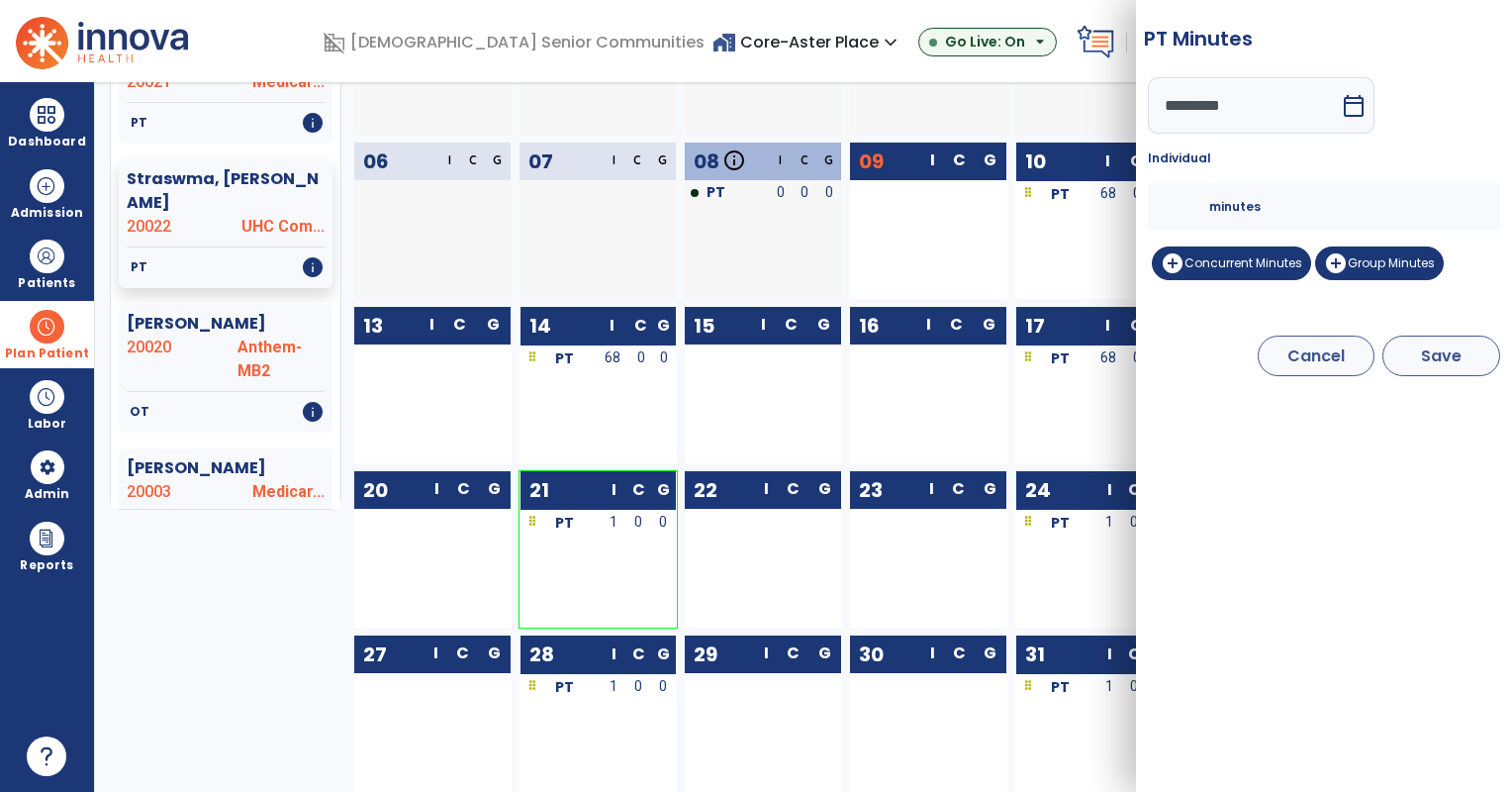 type on "**" 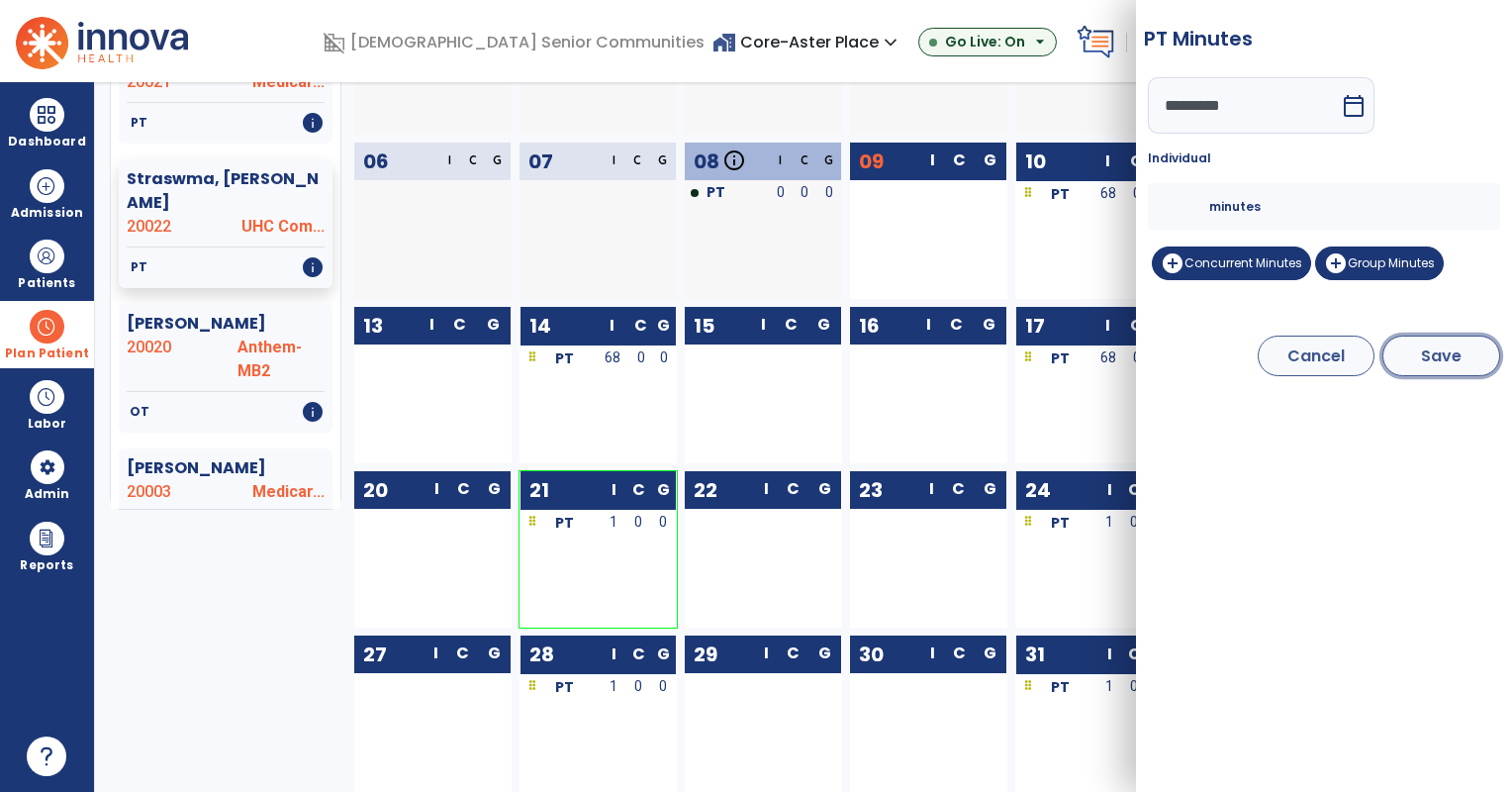 click on "Save" at bounding box center [1441, 355] 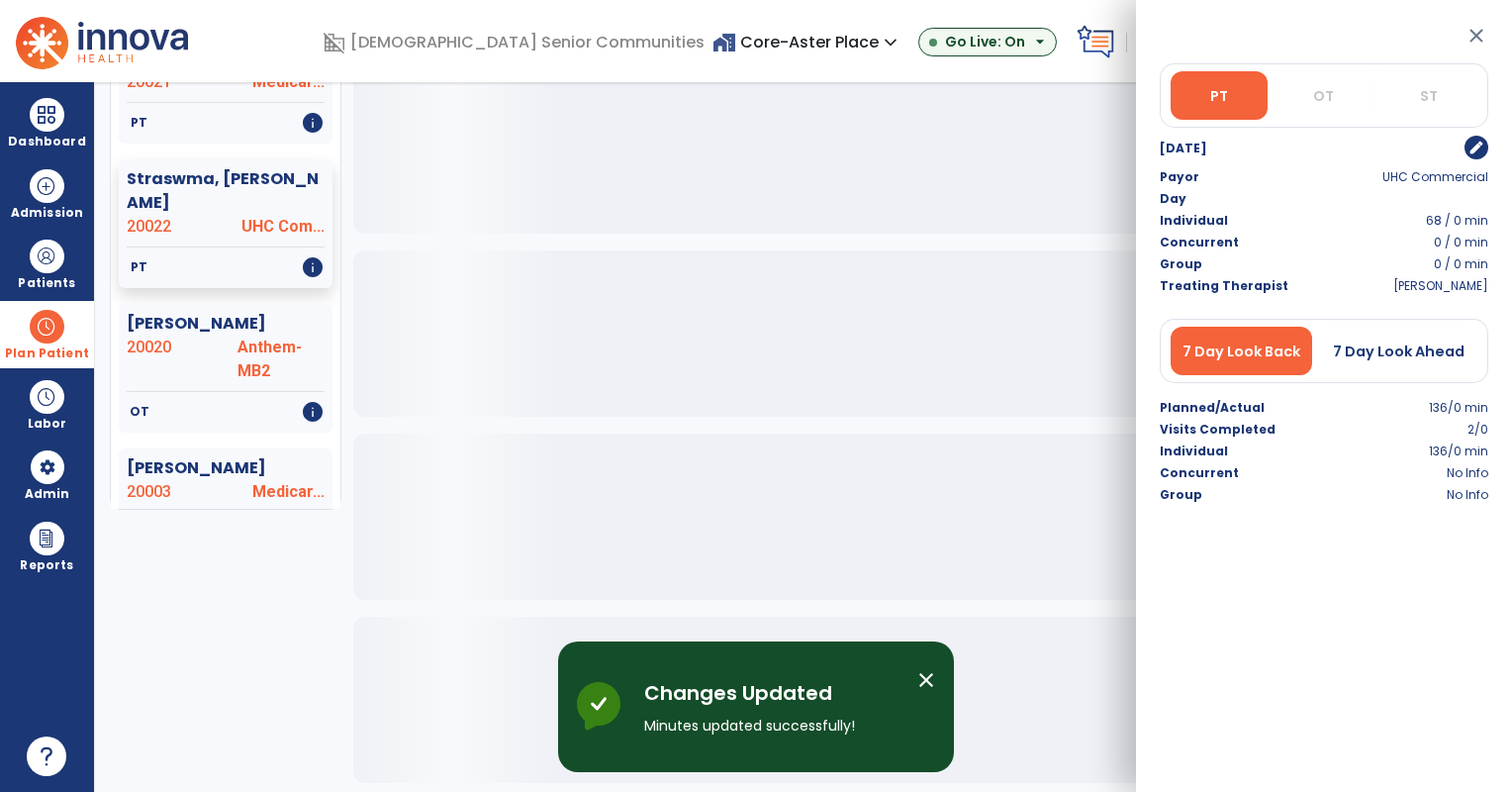 click on "close" at bounding box center (926, 680) 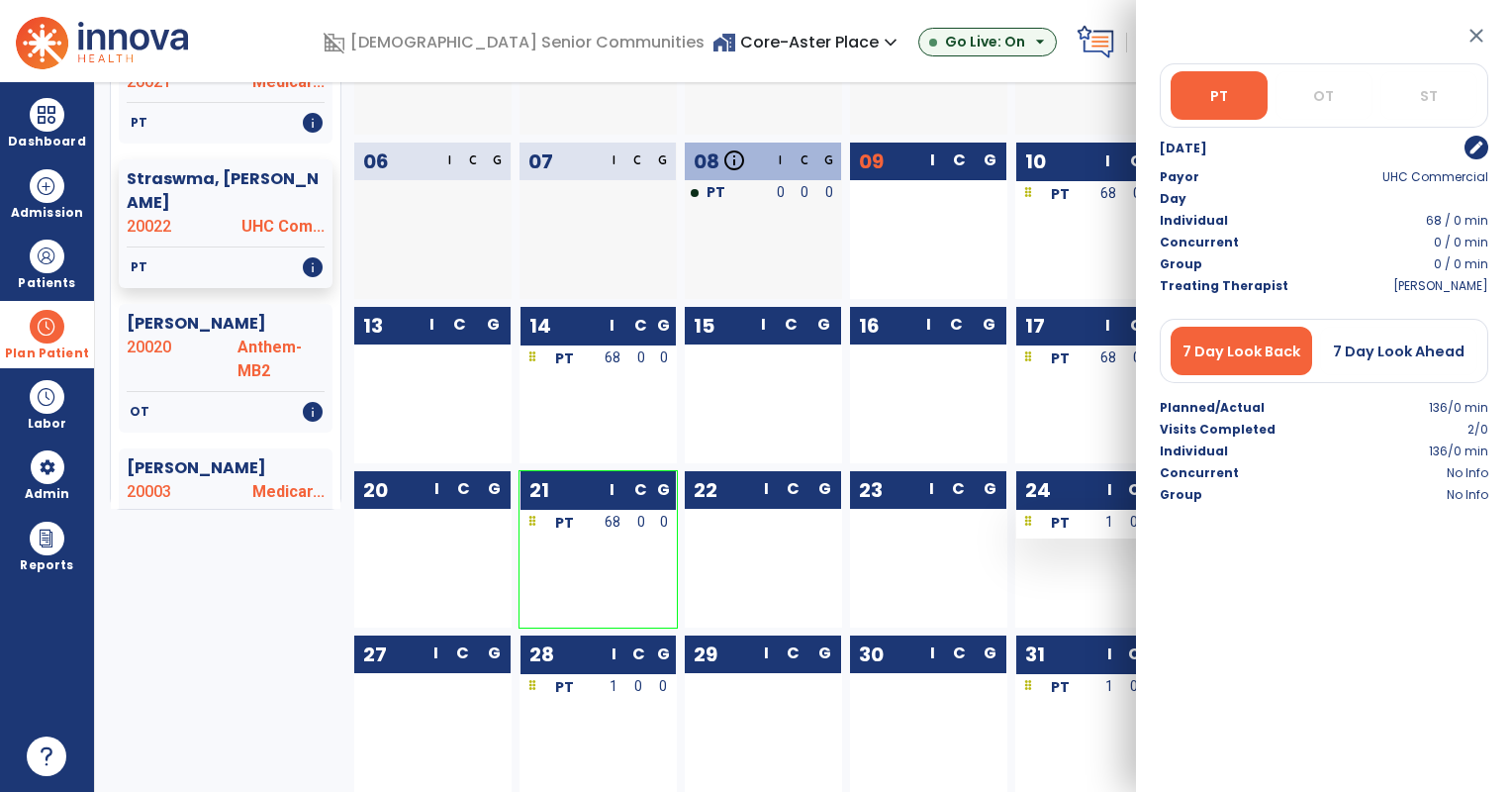 click on "PT" at bounding box center (1060, 523) 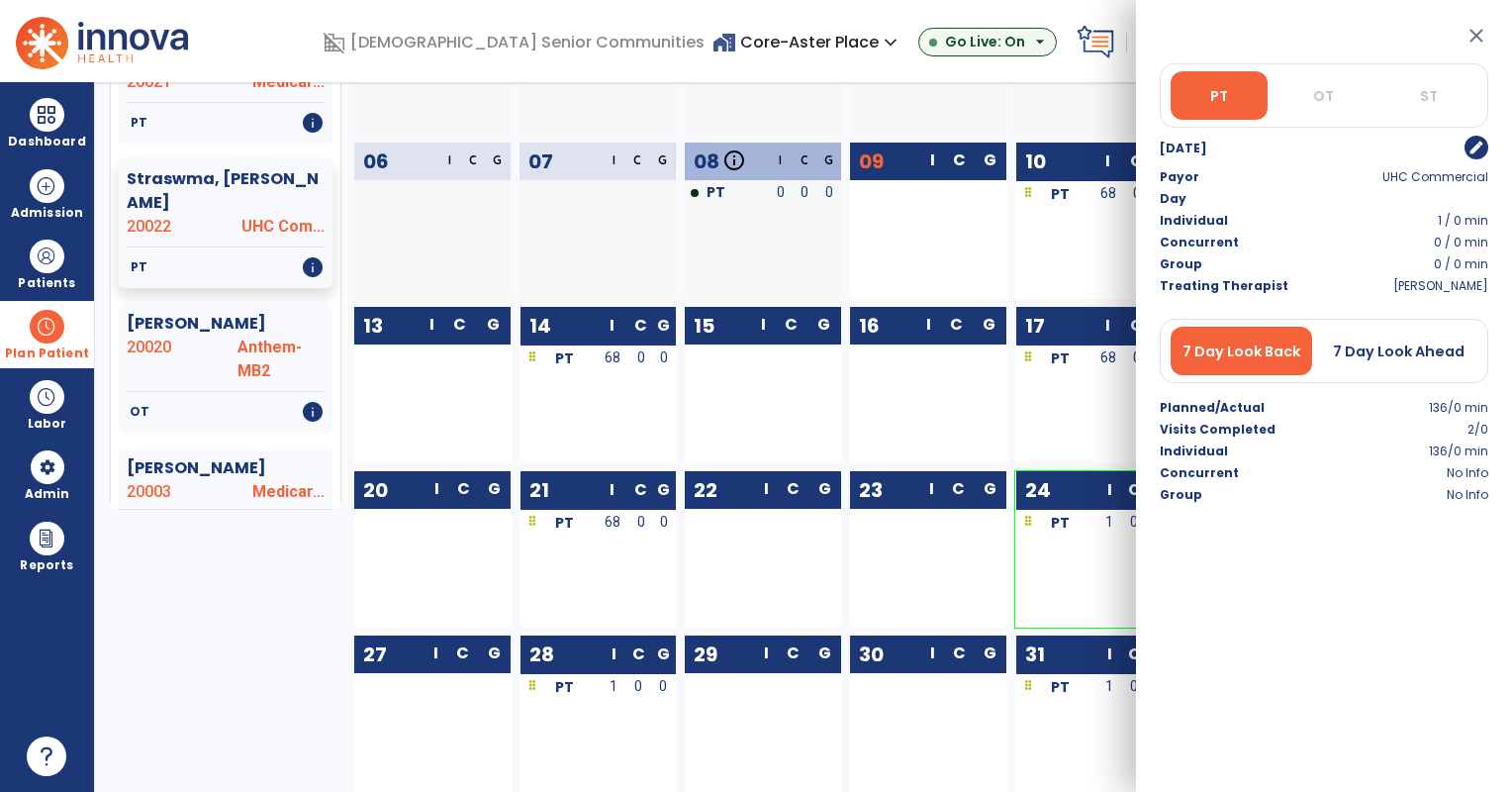 click on "edit" at bounding box center (1476, 148) 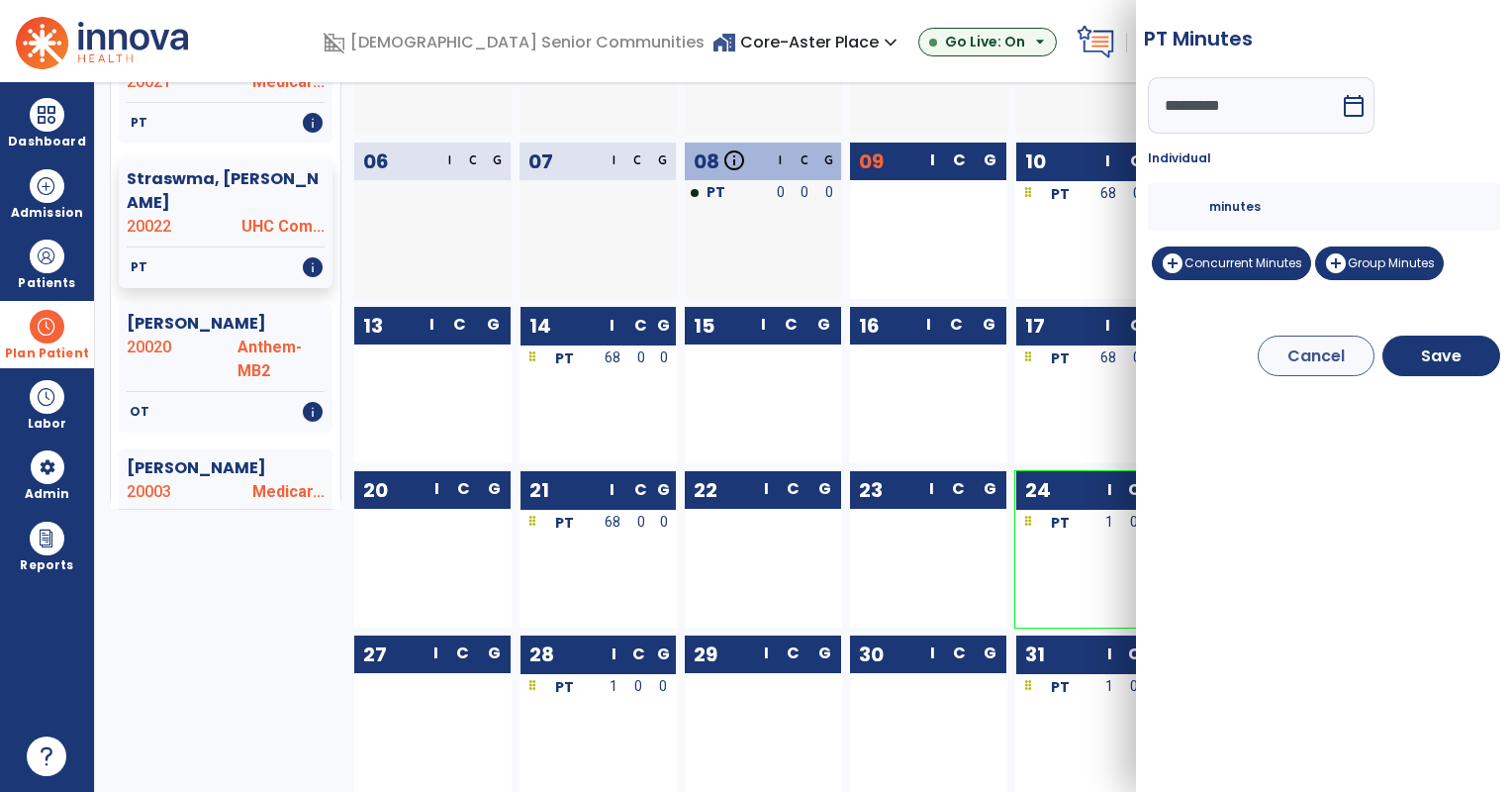 click on "*" at bounding box center [1185, 207] 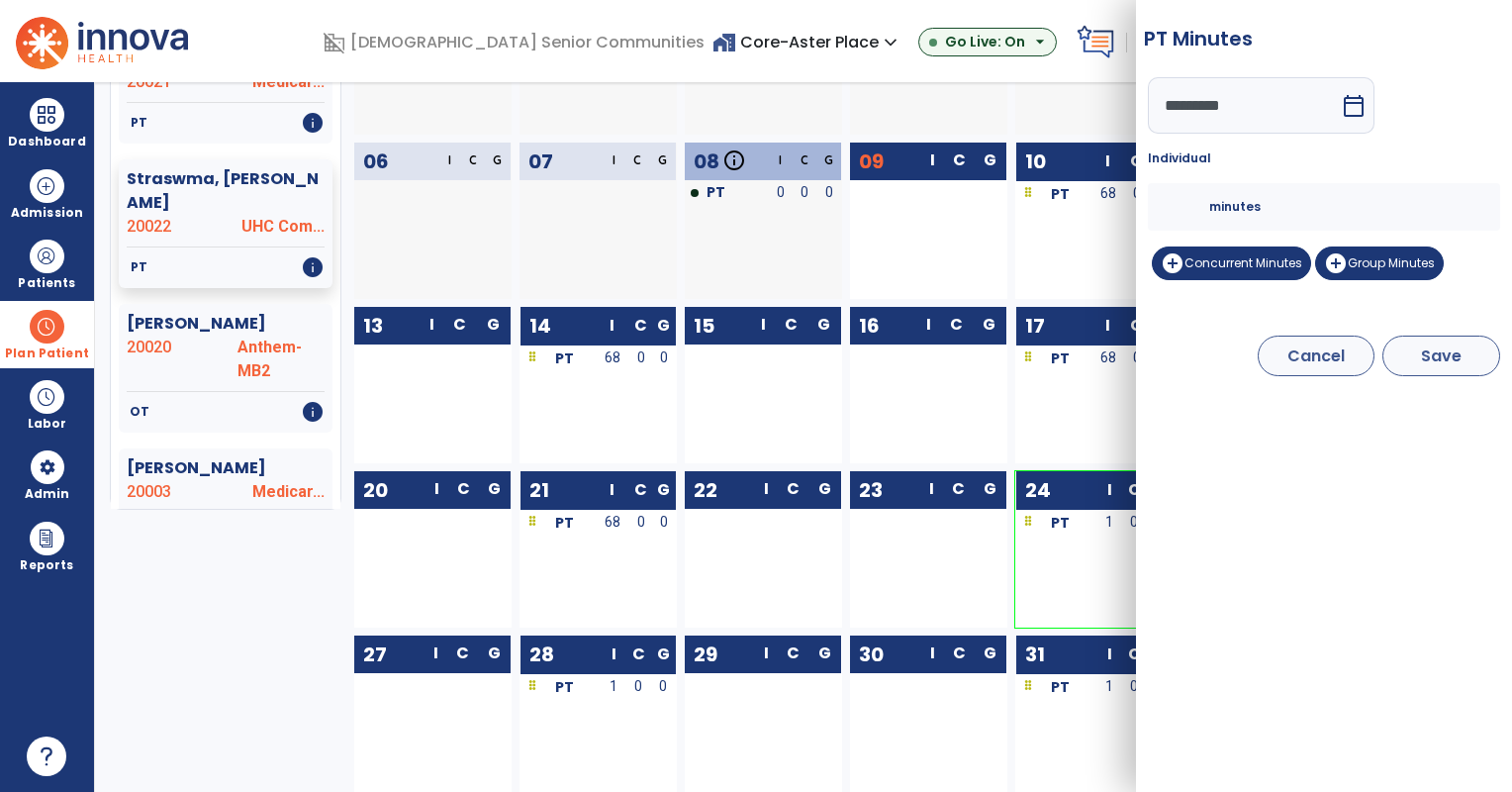 type on "**" 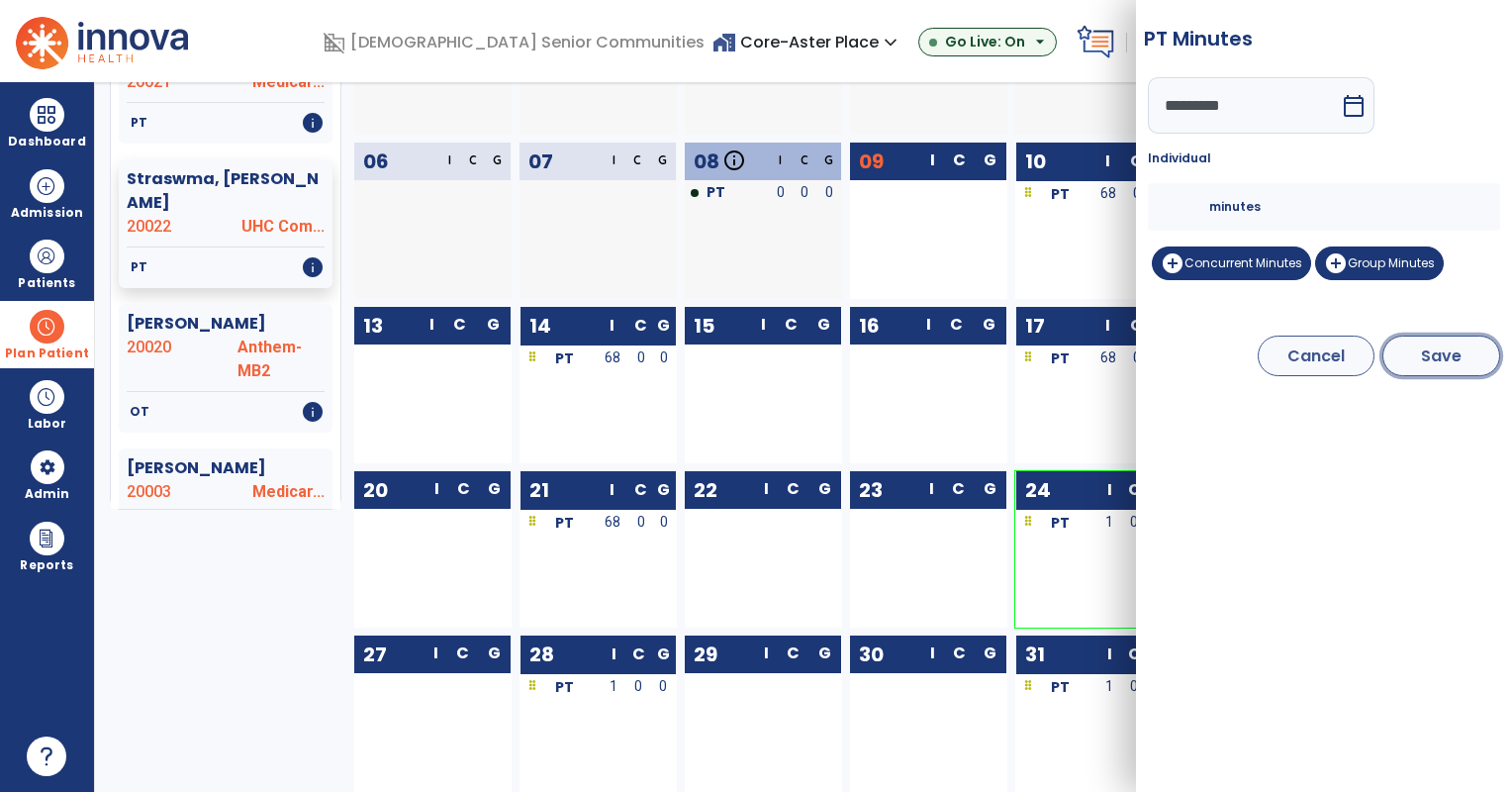 click on "Save" at bounding box center (1441, 355) 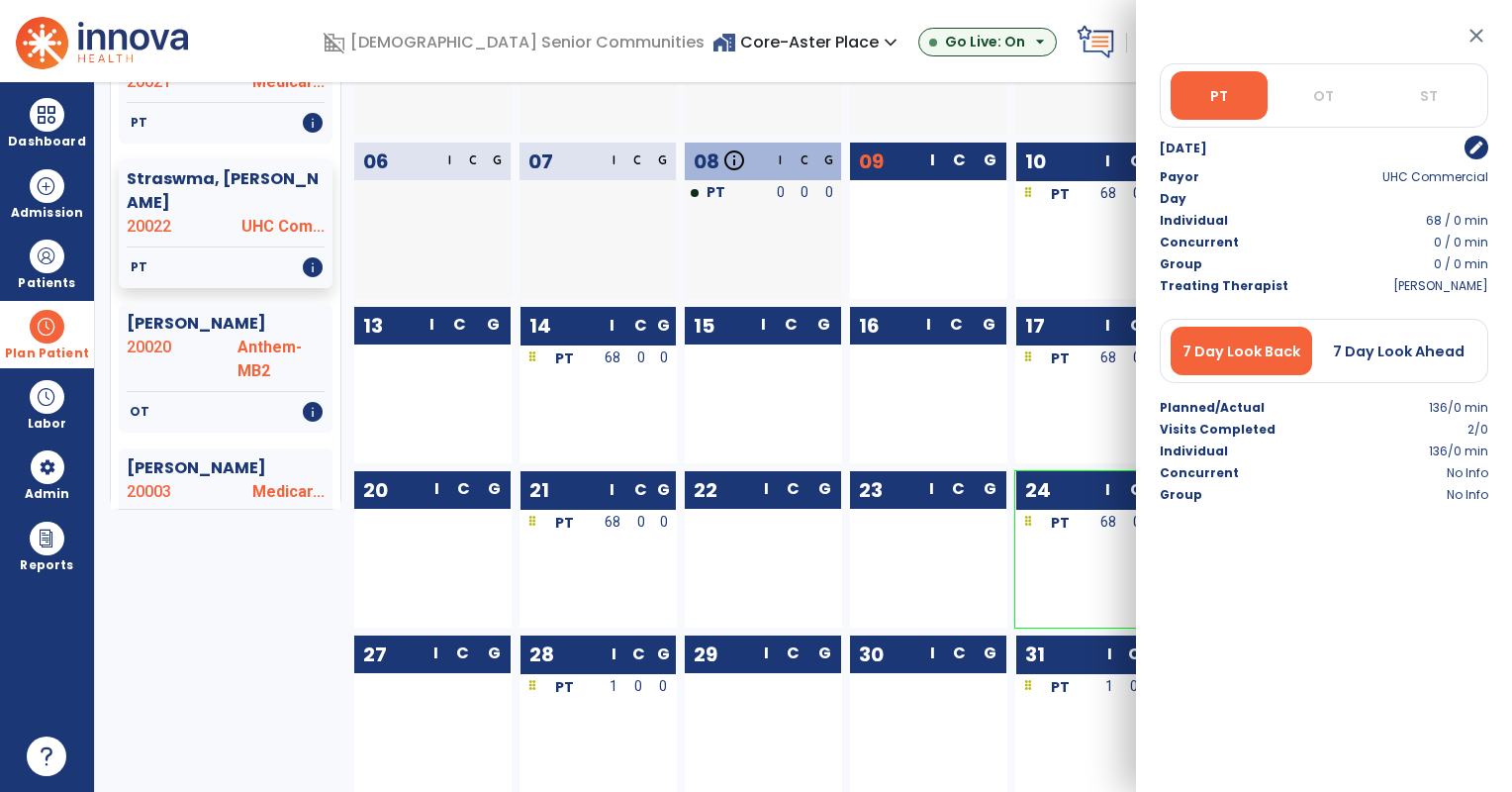 click on "09  I C G" 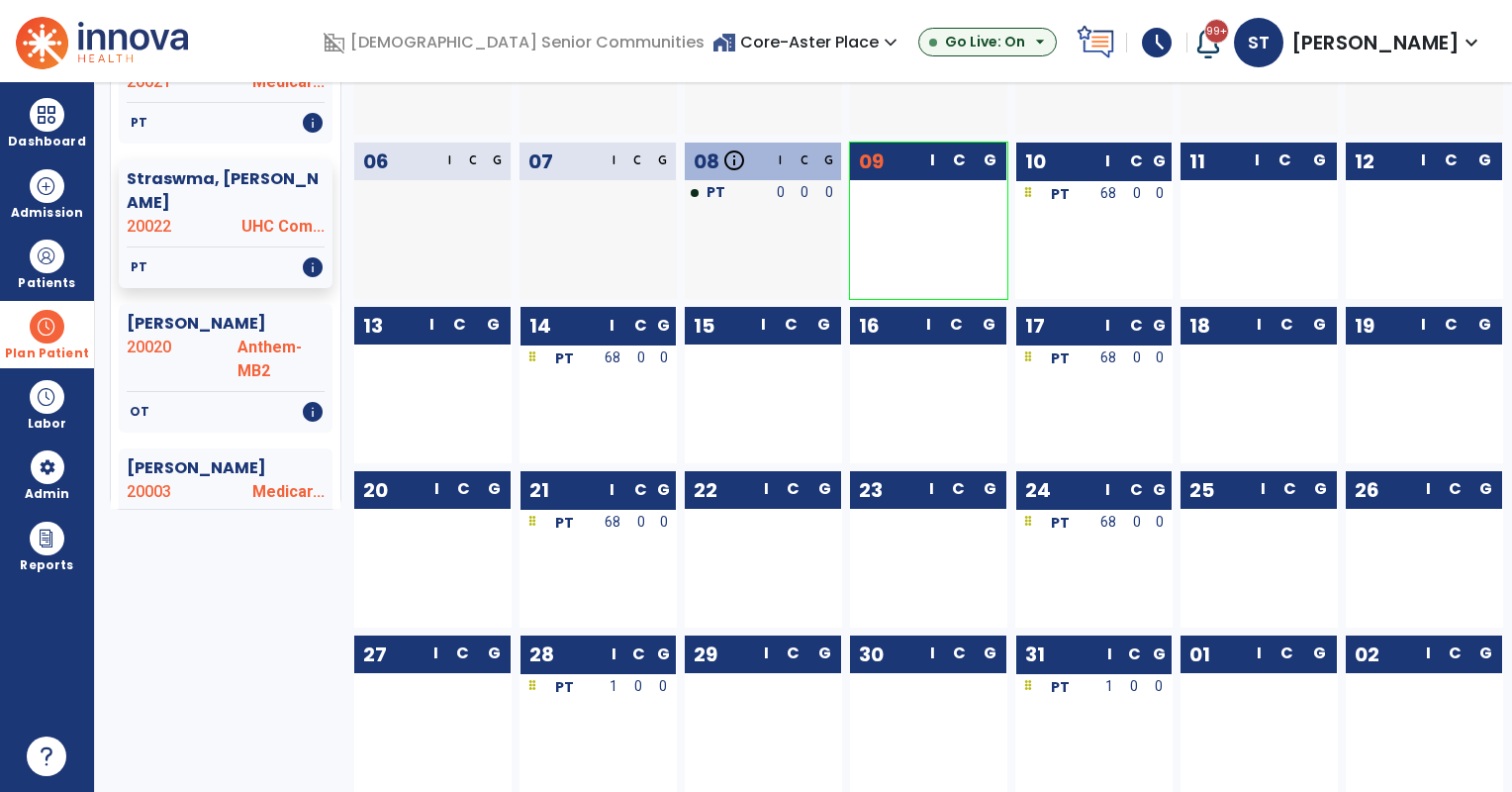 click on "home_work   Core-Aster Place   expand_more   Allisonville Meadows   American Village   Arbor Grove Village   ASC-Sandbox  Show All" at bounding box center (807, 43) 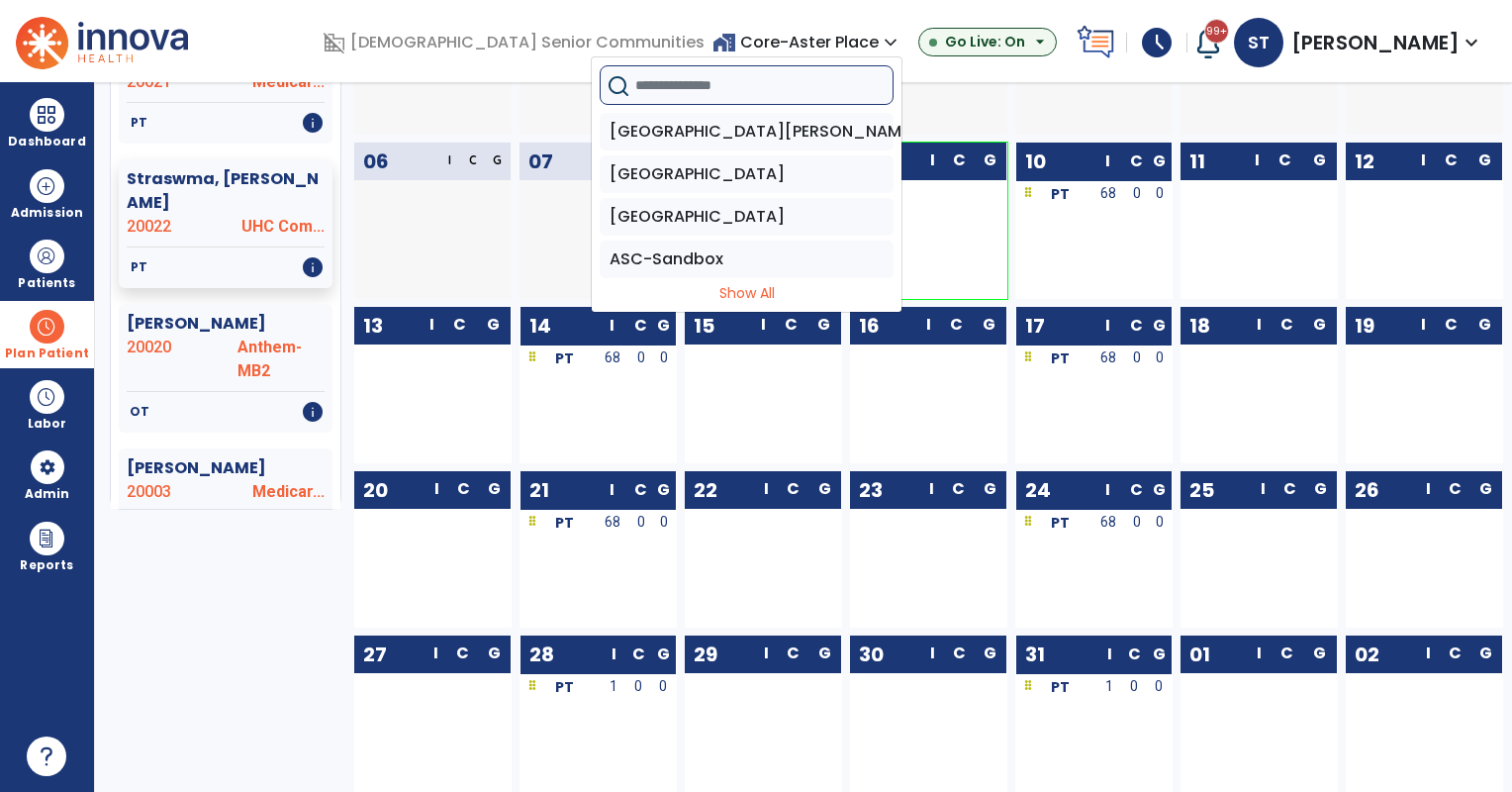 click at bounding box center [764, 85] 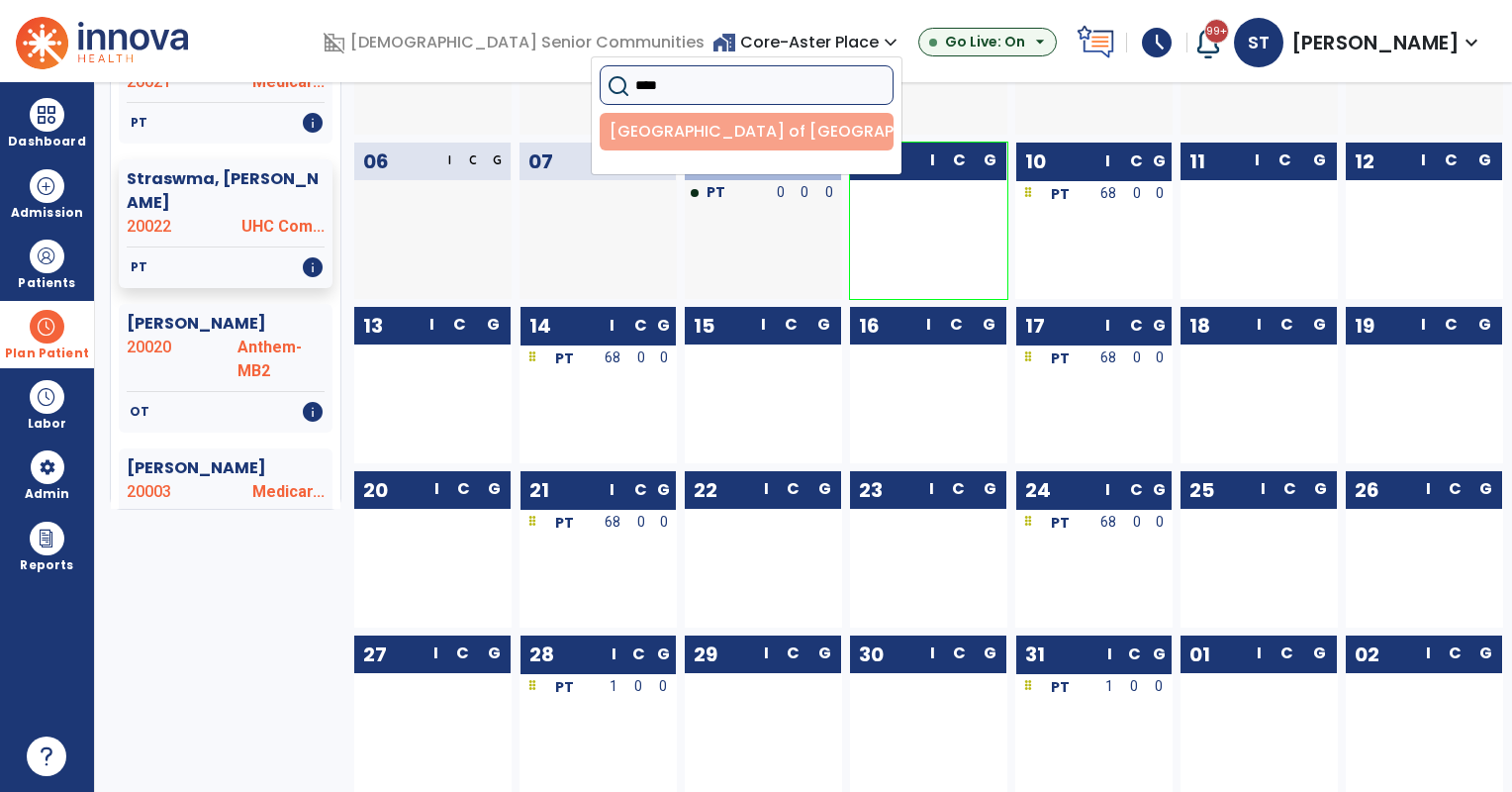 type on "****" 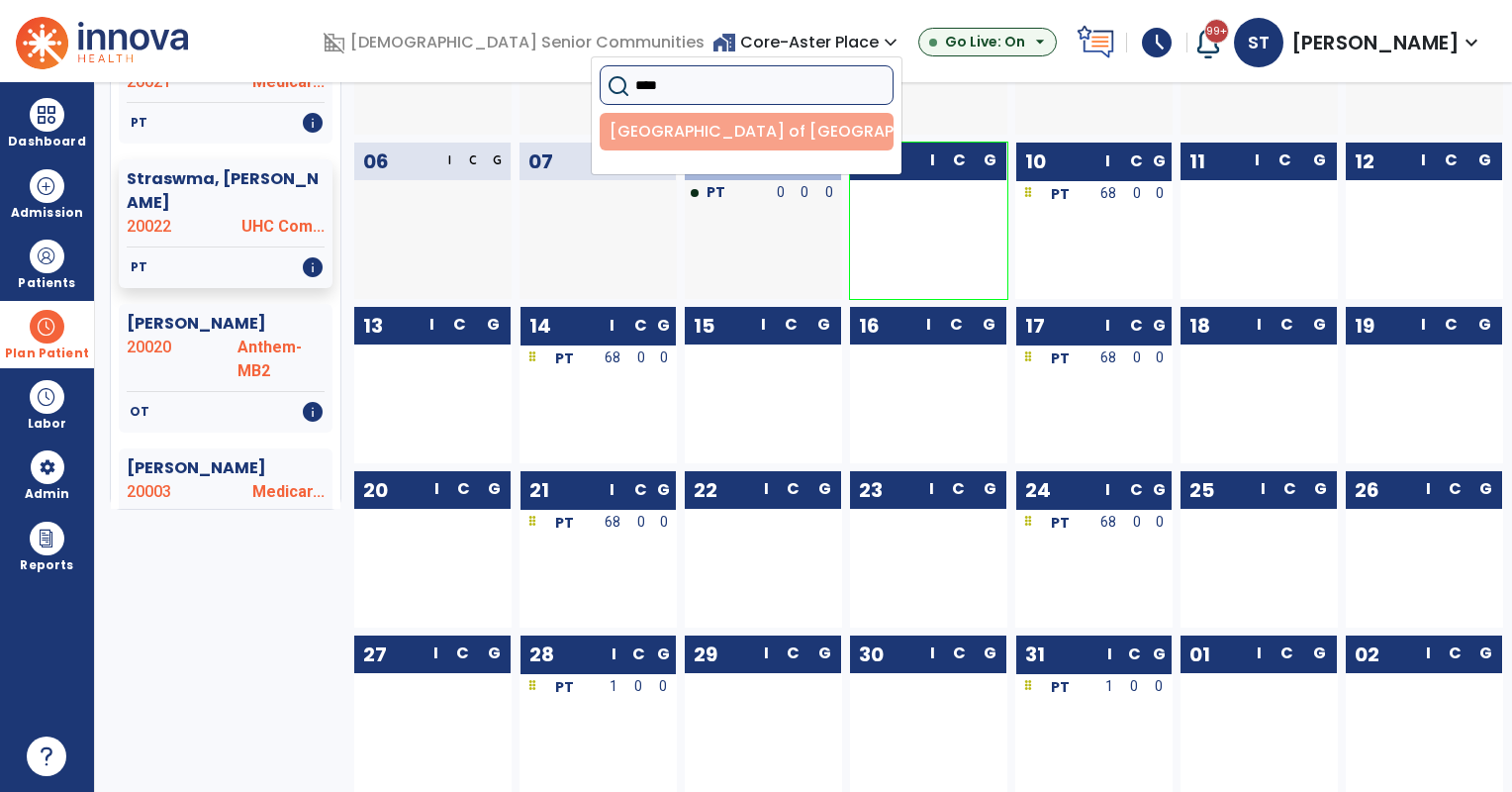 click on "Rosewalk Village of Indy" at bounding box center [746, 132] 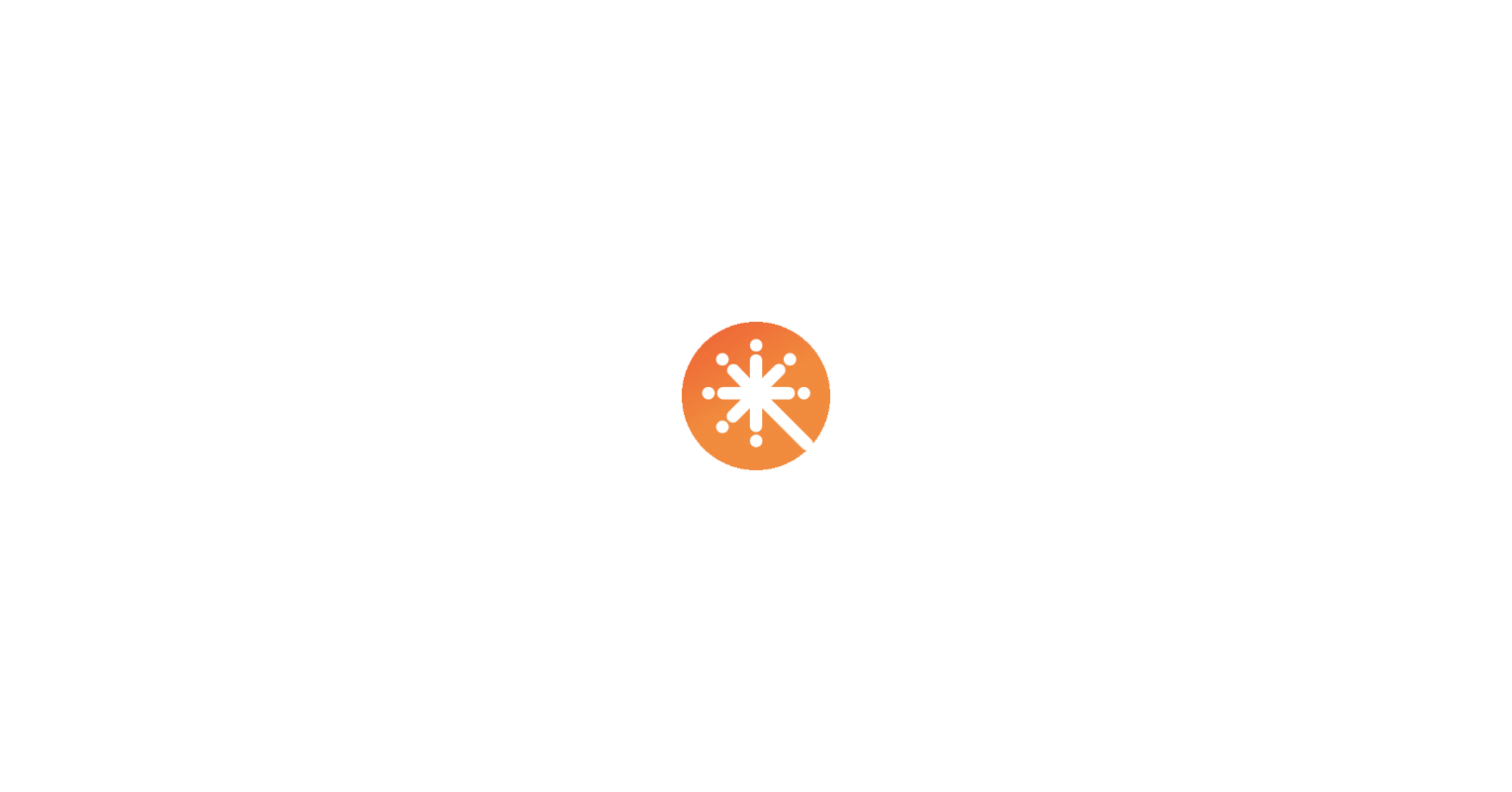 scroll, scrollTop: 0, scrollLeft: 0, axis: both 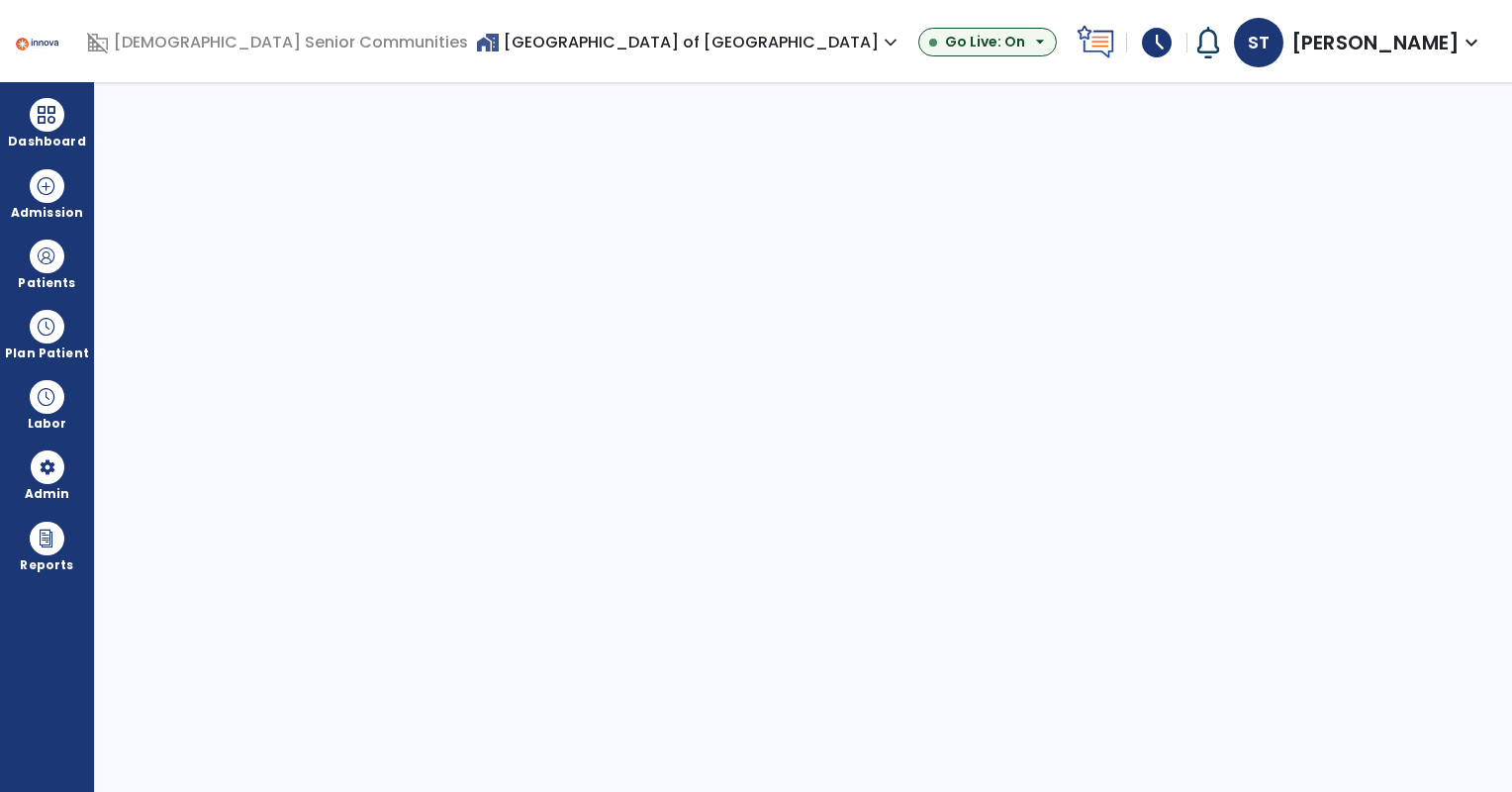 select on "***" 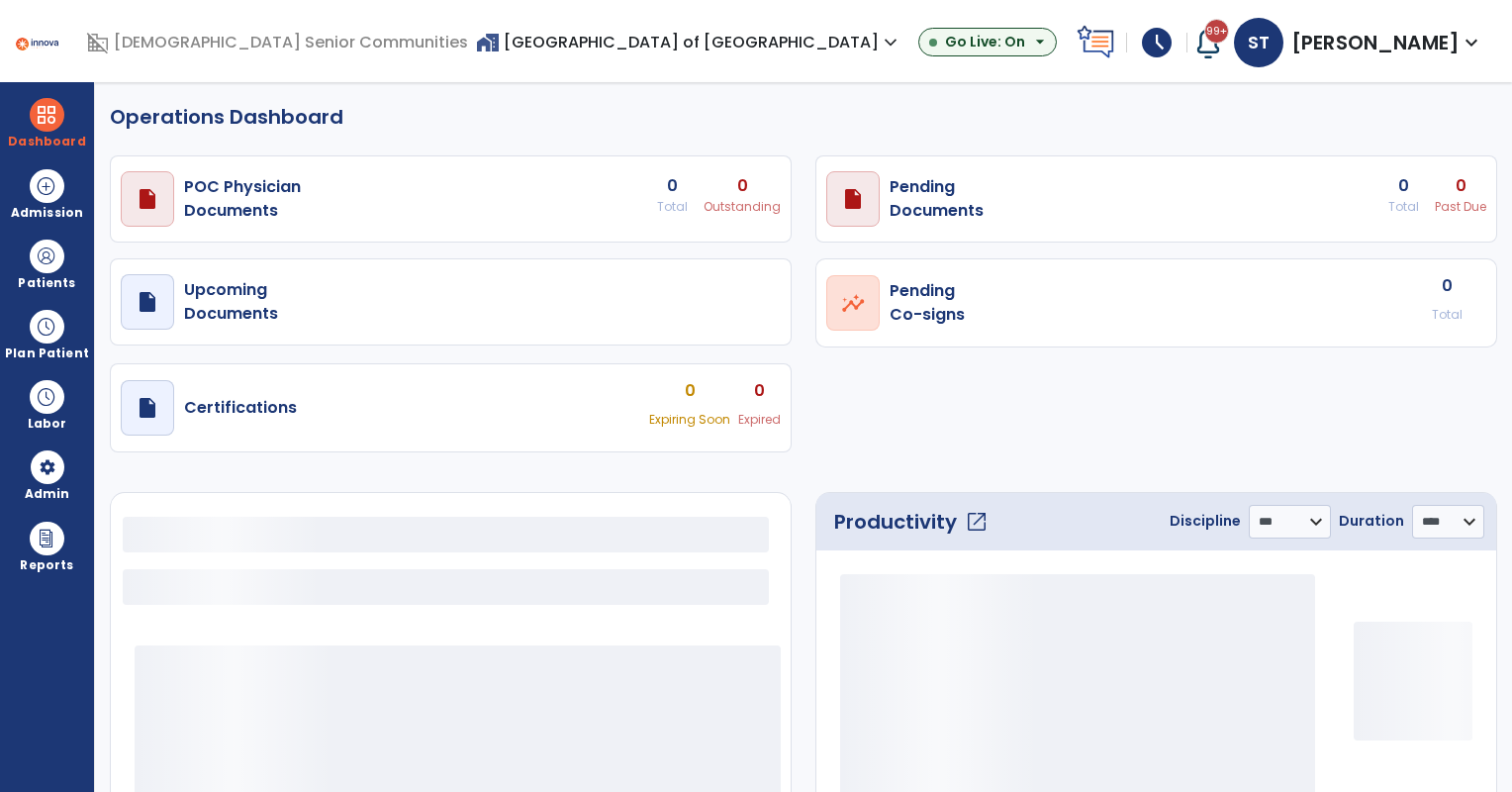 select on "***" 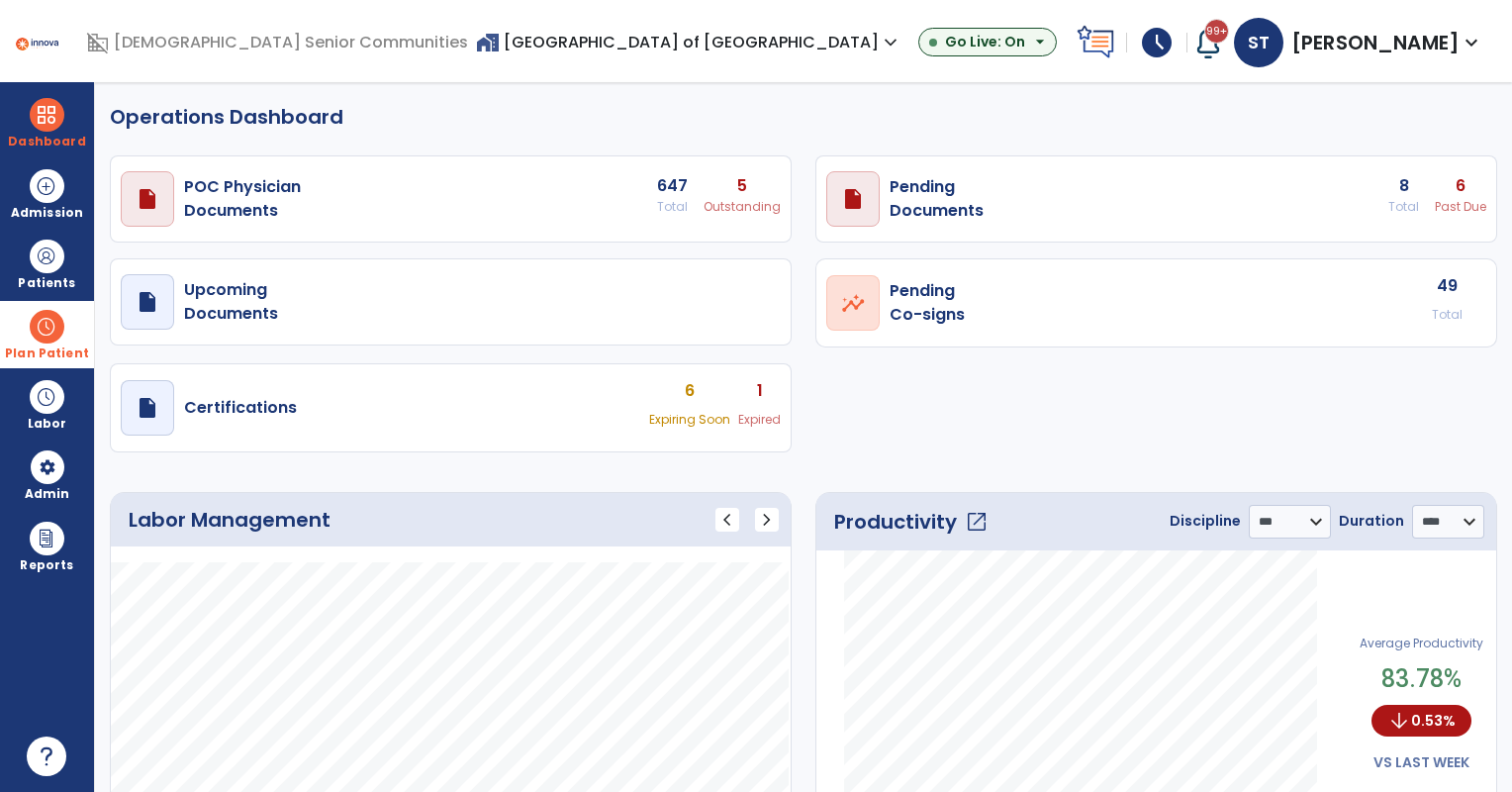 click on "Plan Patient" at bounding box center (47, 283) 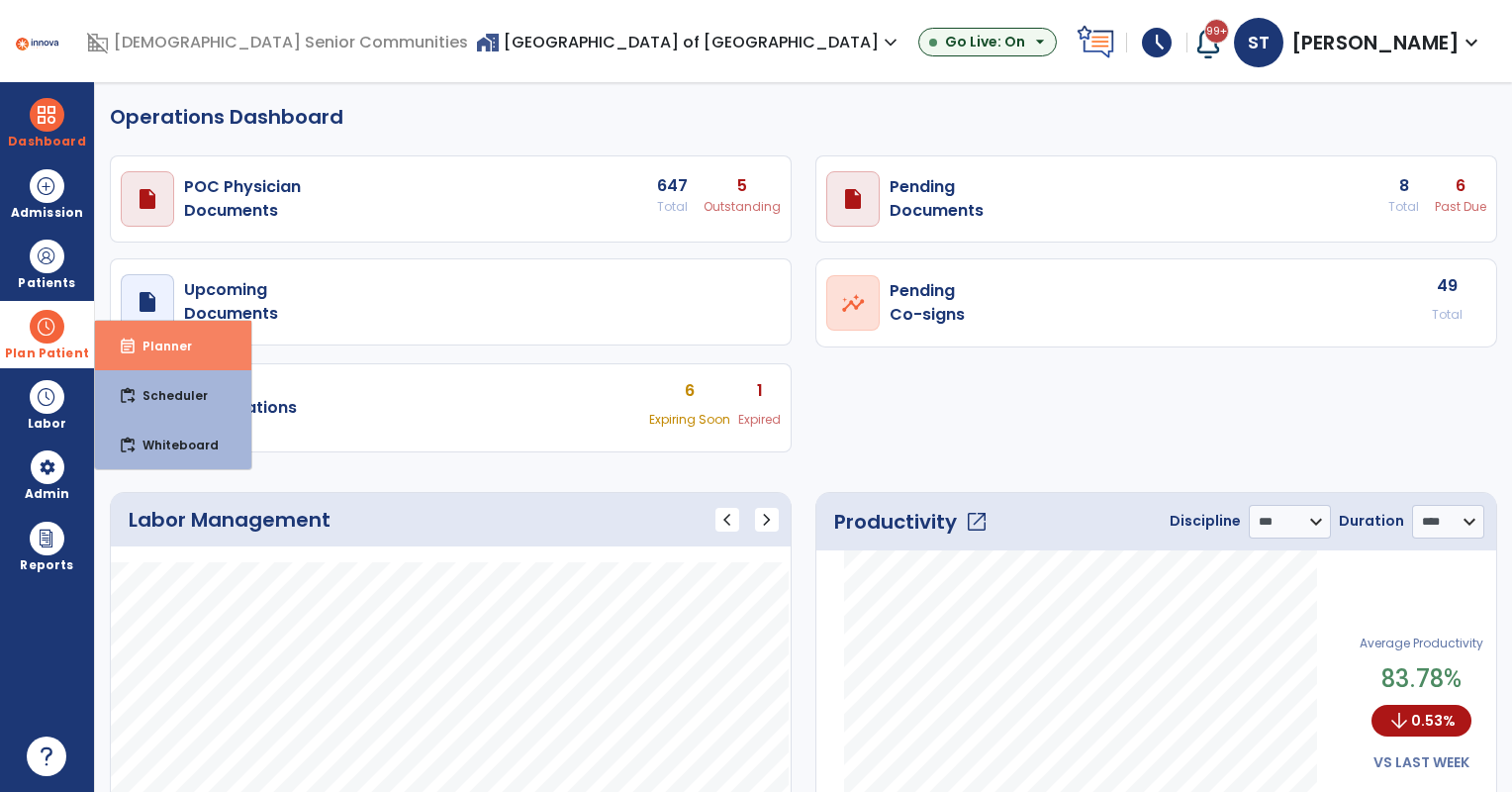 click on "event_note  Planner" at bounding box center [173, 346] 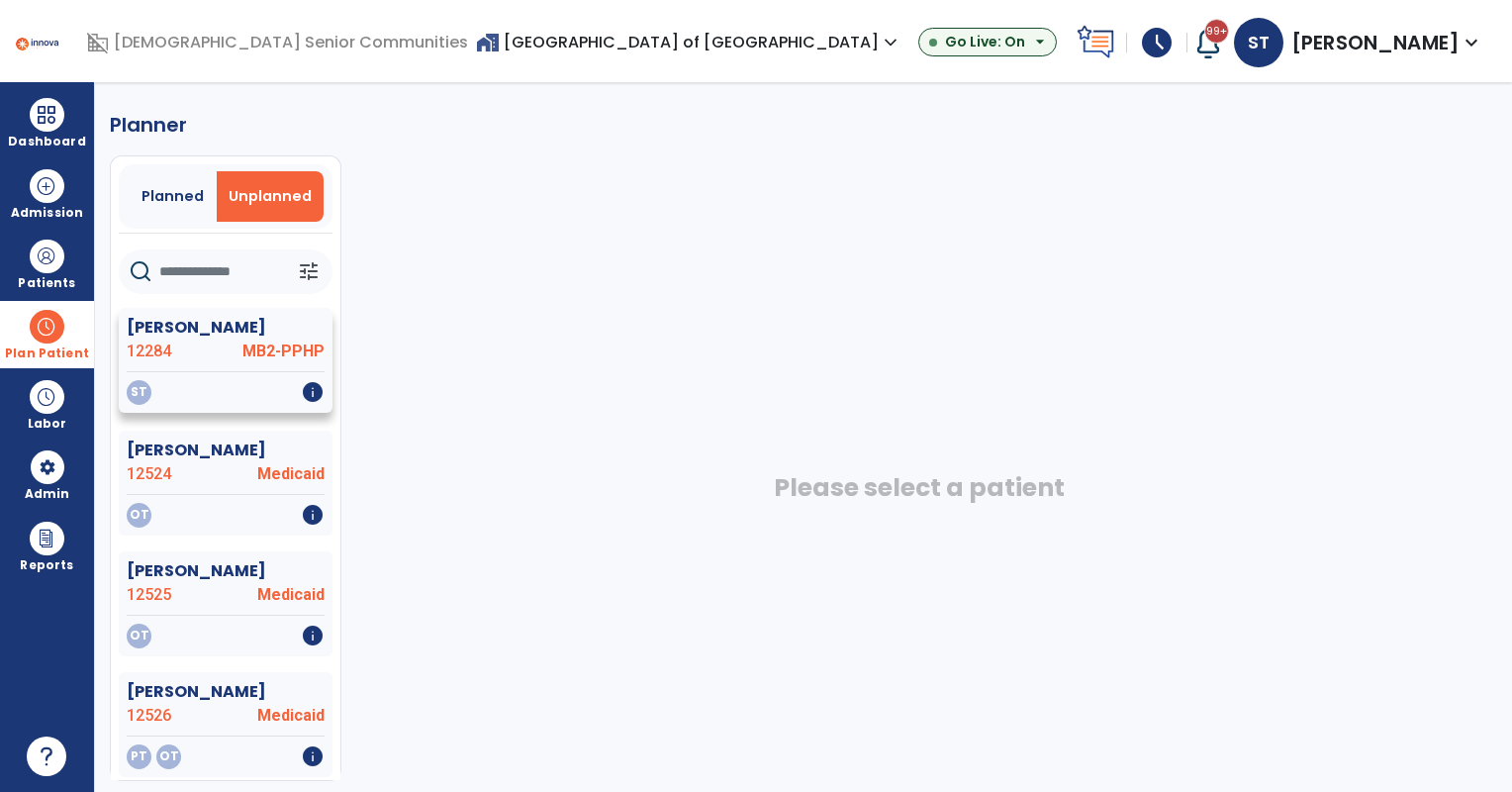 click on "Roddy, Oscar  12284 MB2-PPHP" 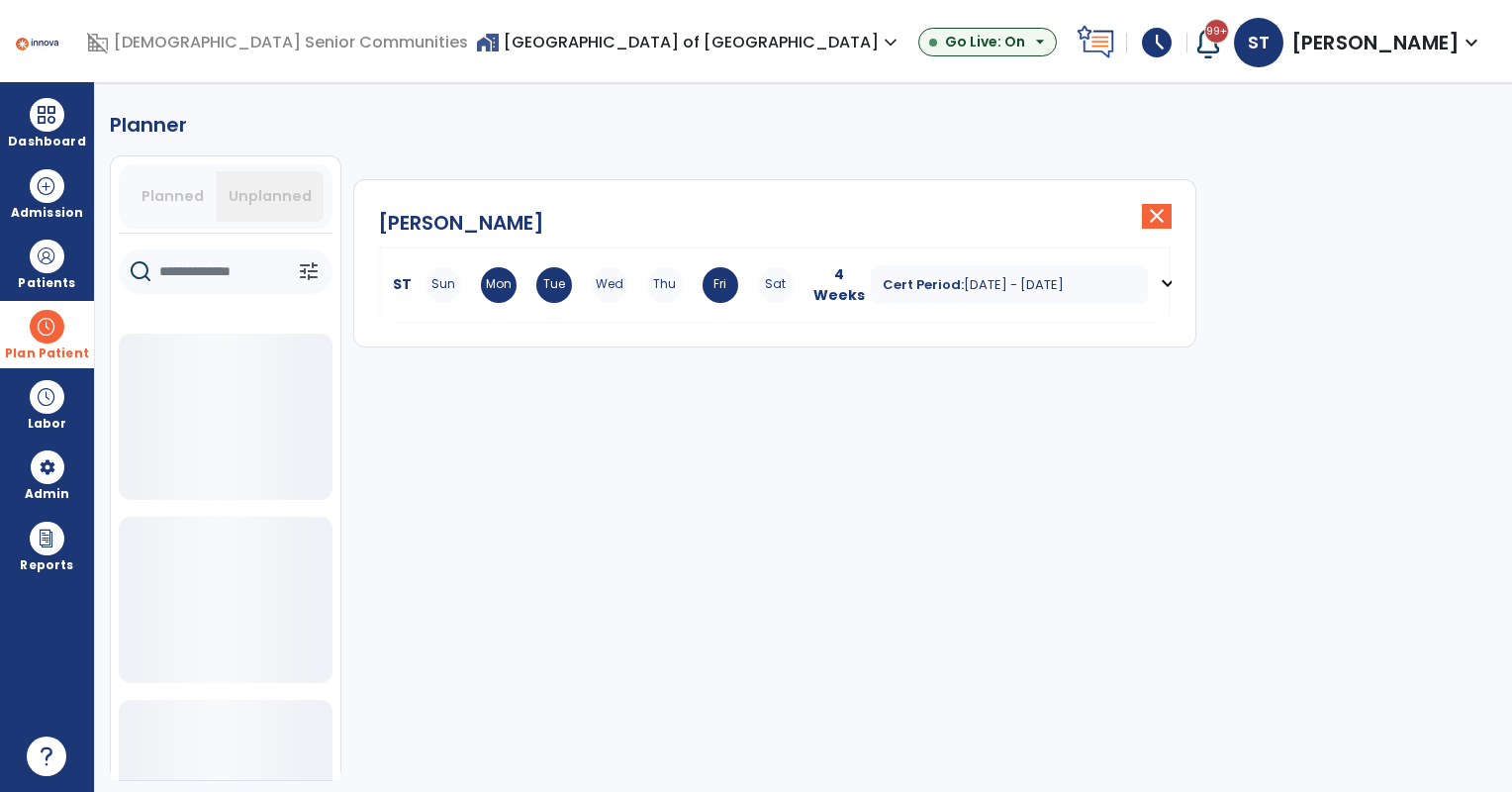 click on "Sun Mon Tue Wed Thu Fri Sat" at bounding box center (610, 285) 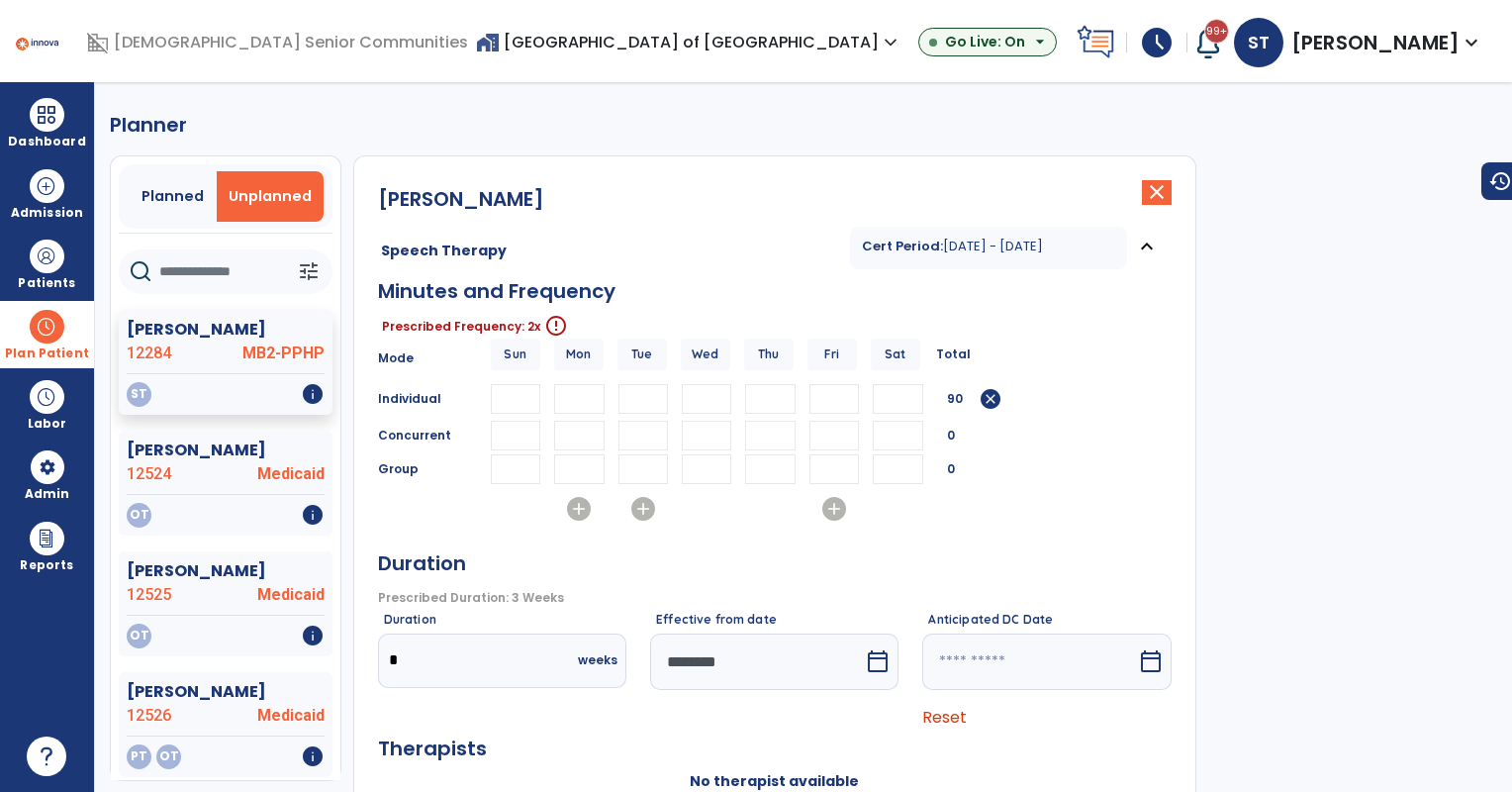 click on "**" at bounding box center (834, 399) 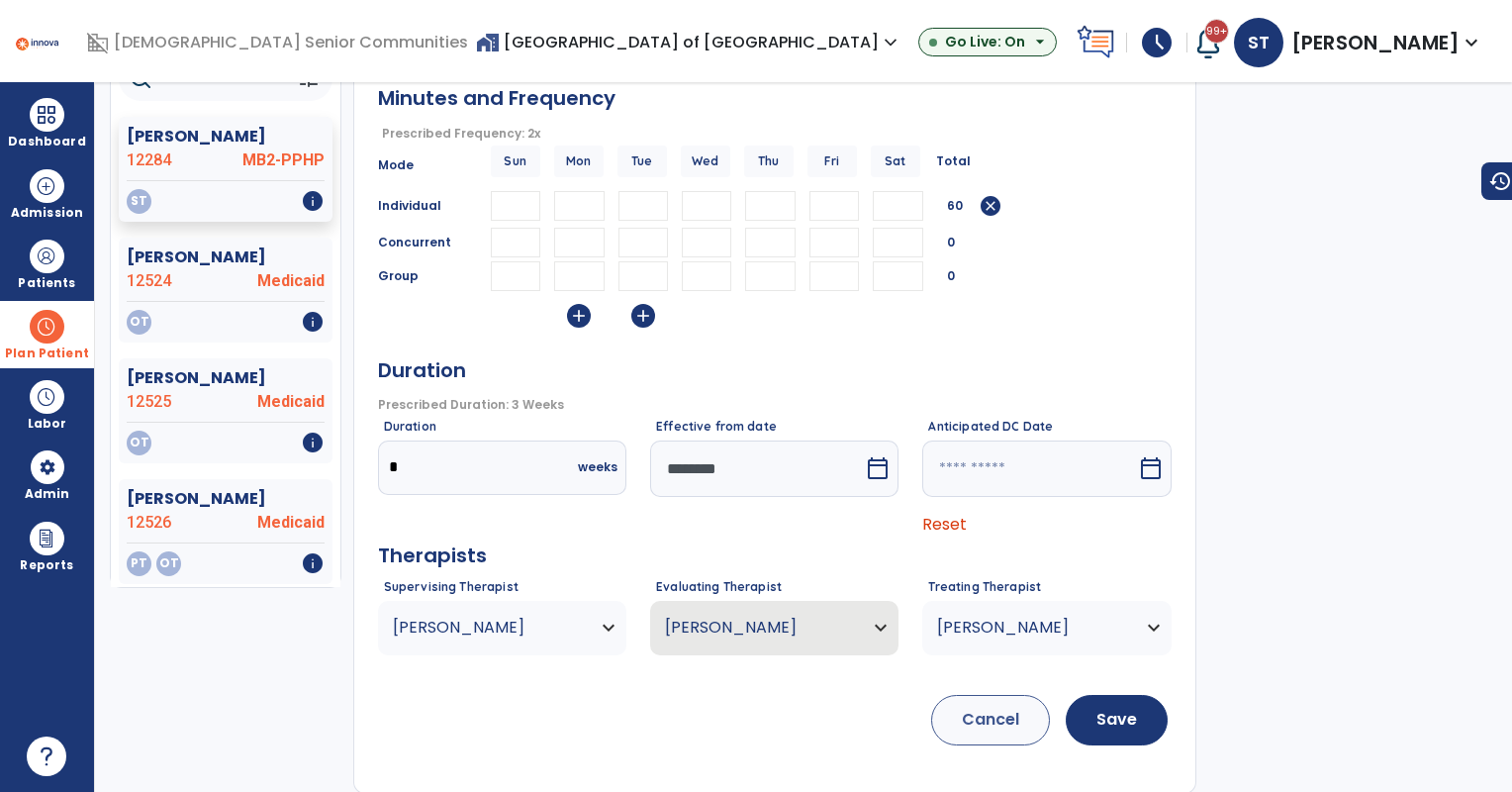 scroll, scrollTop: 192, scrollLeft: 0, axis: vertical 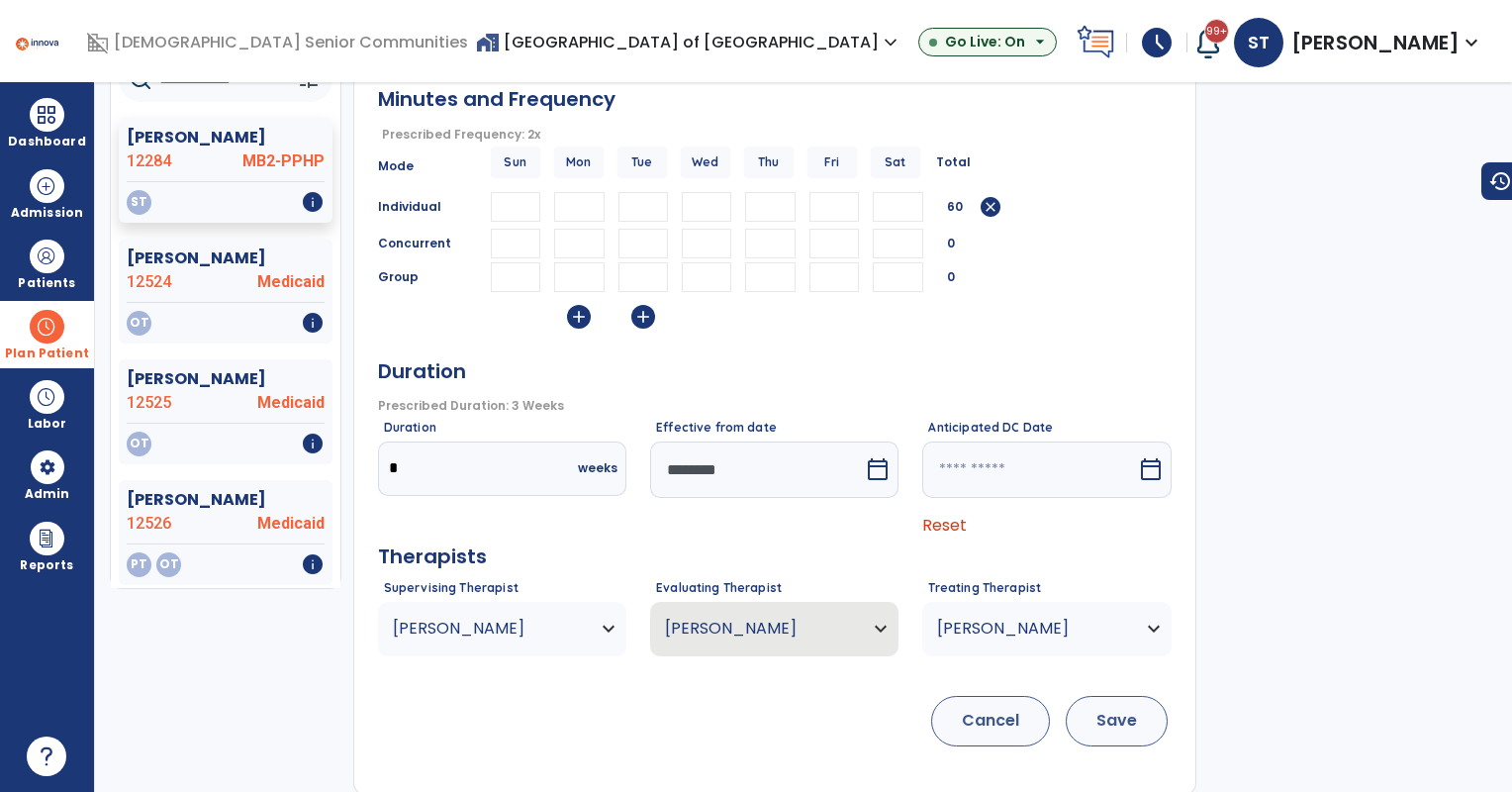 type 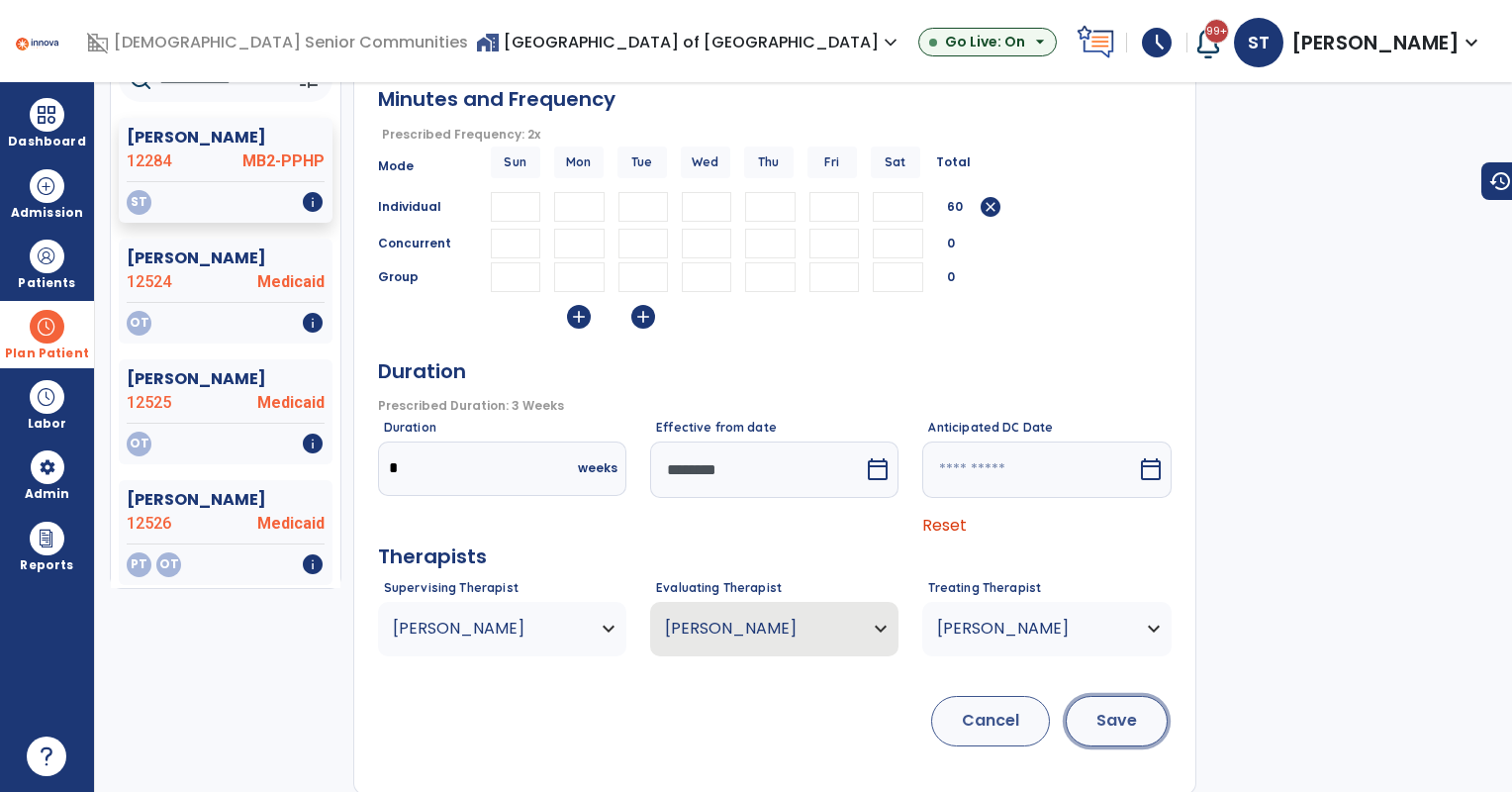 click on "Save" at bounding box center (1116, 721) 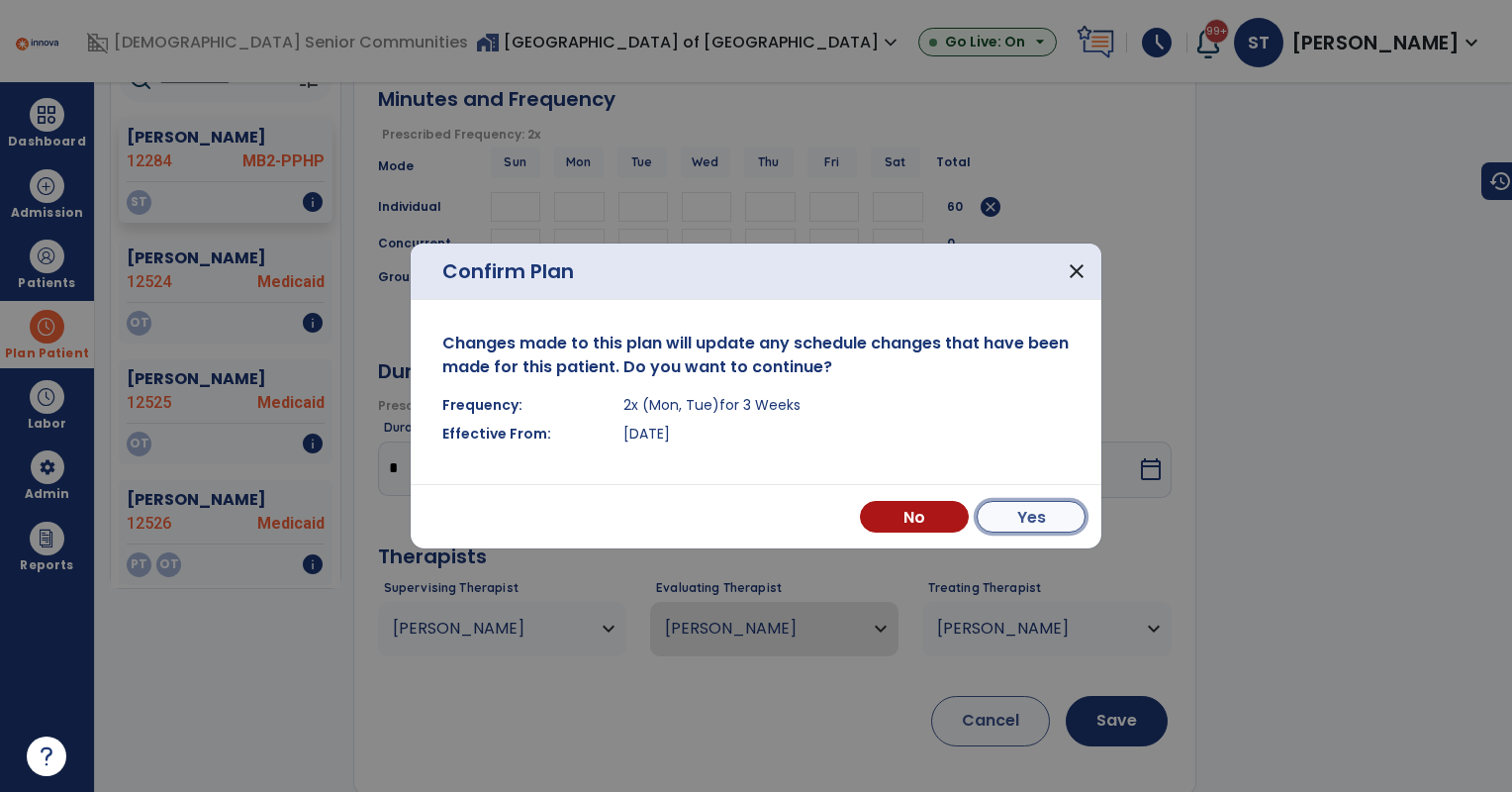 click on "Yes" at bounding box center [1031, 517] 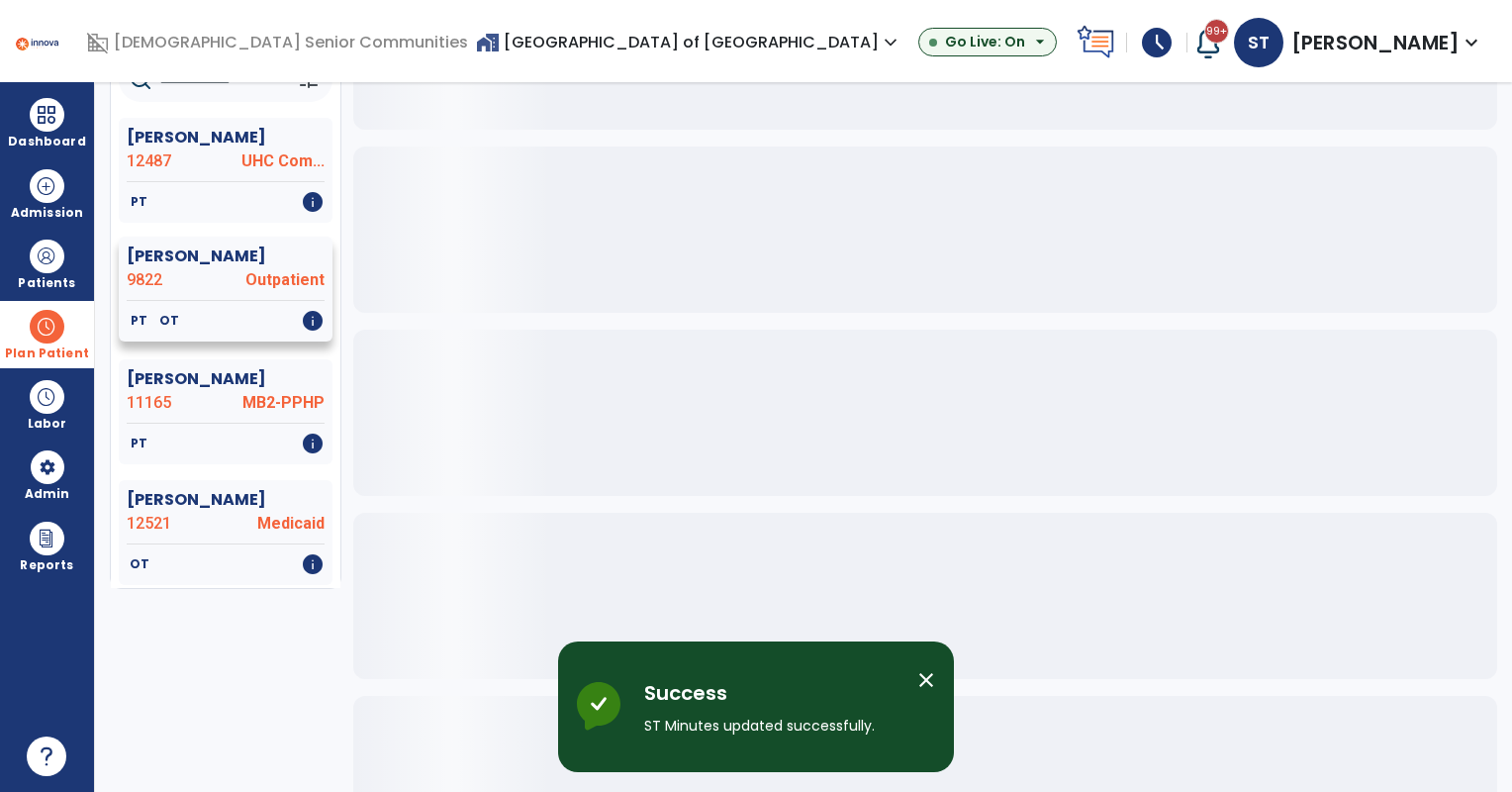 scroll, scrollTop: 0, scrollLeft: 0, axis: both 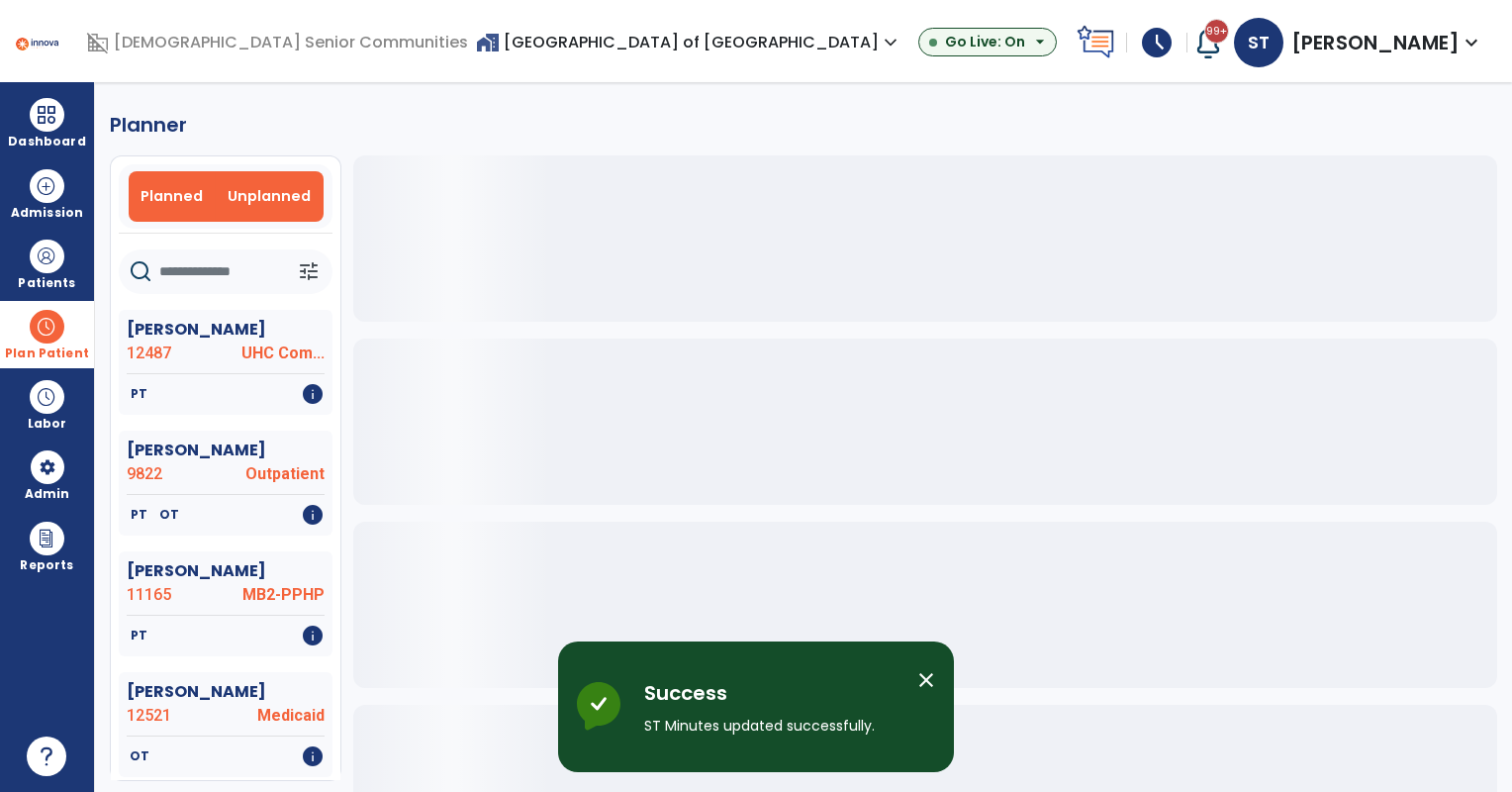 click on "Unplanned" at bounding box center [269, 196] 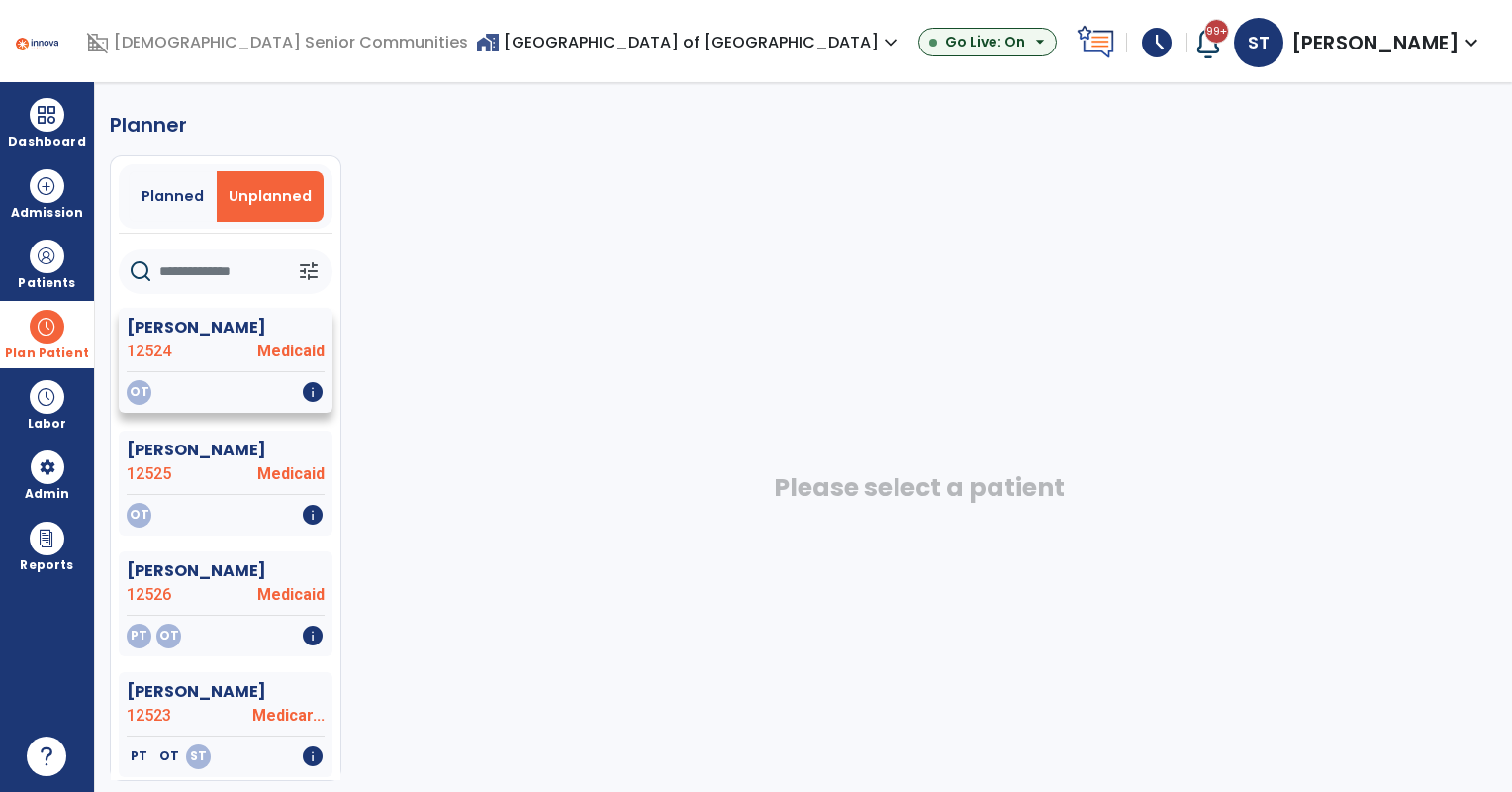 click on "OT   info" 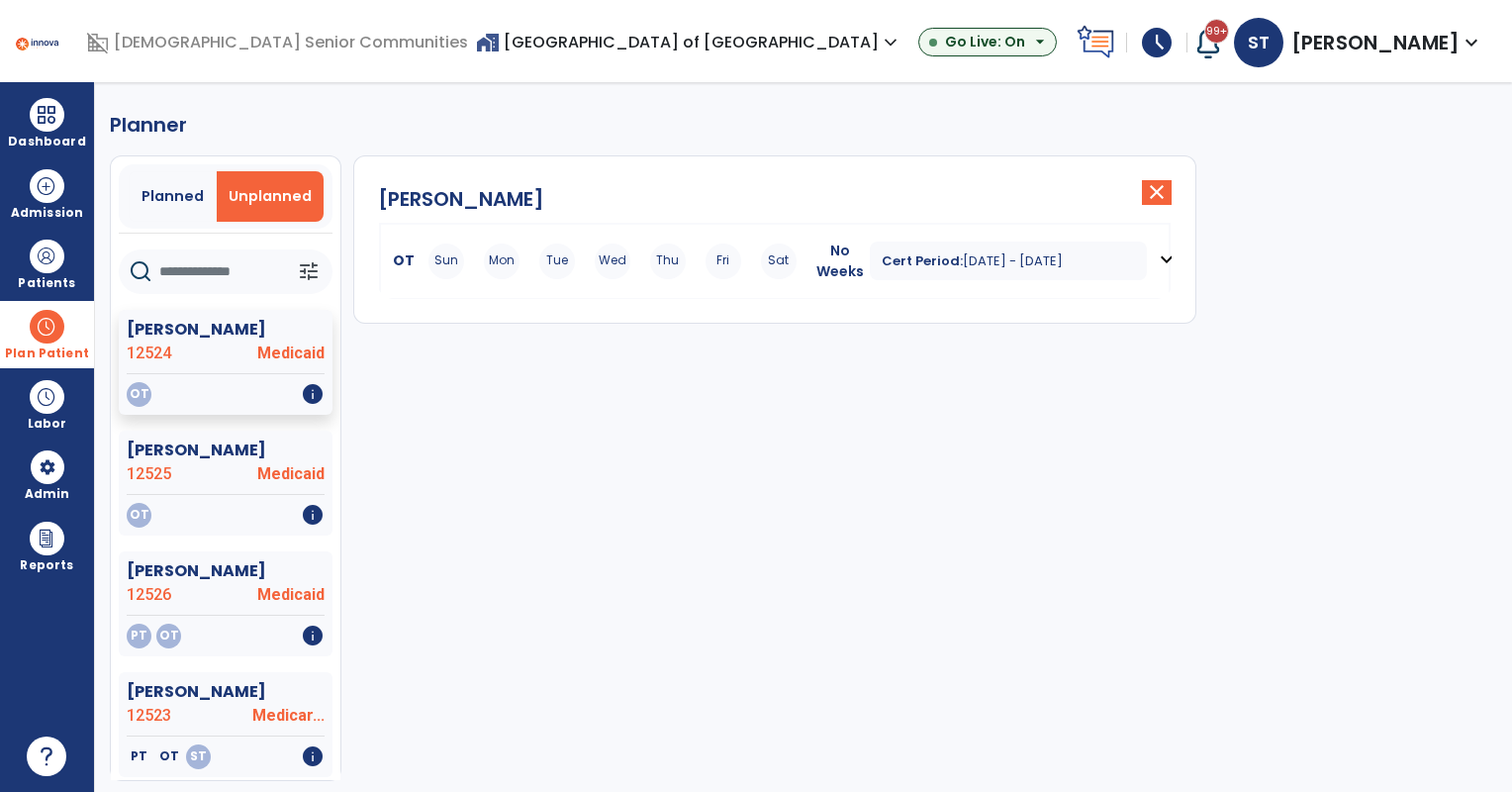 click on "Sun Mon Tue Wed Thu Fri Sat" at bounding box center [613, 261] 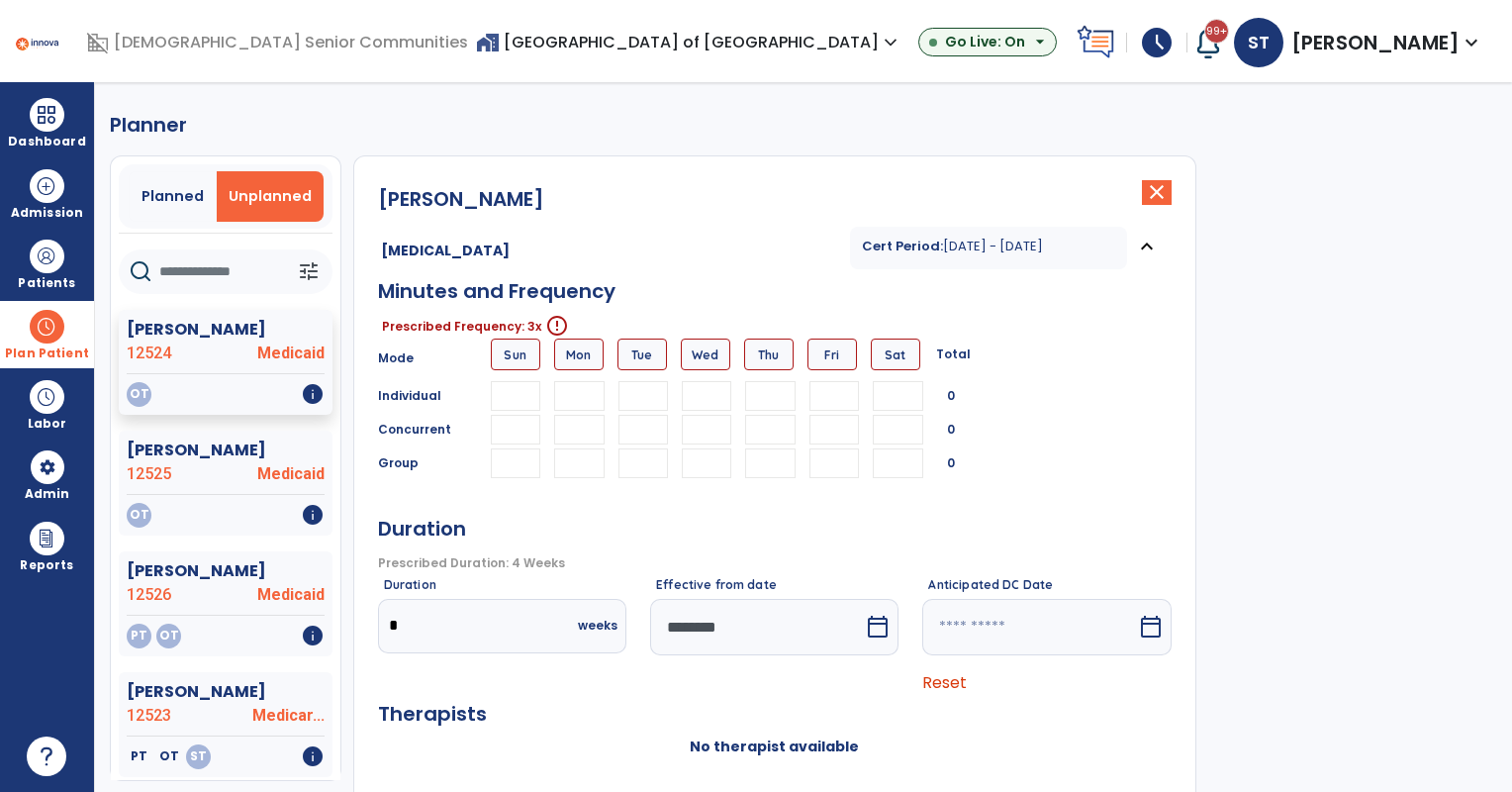 click at bounding box center (579, 396) 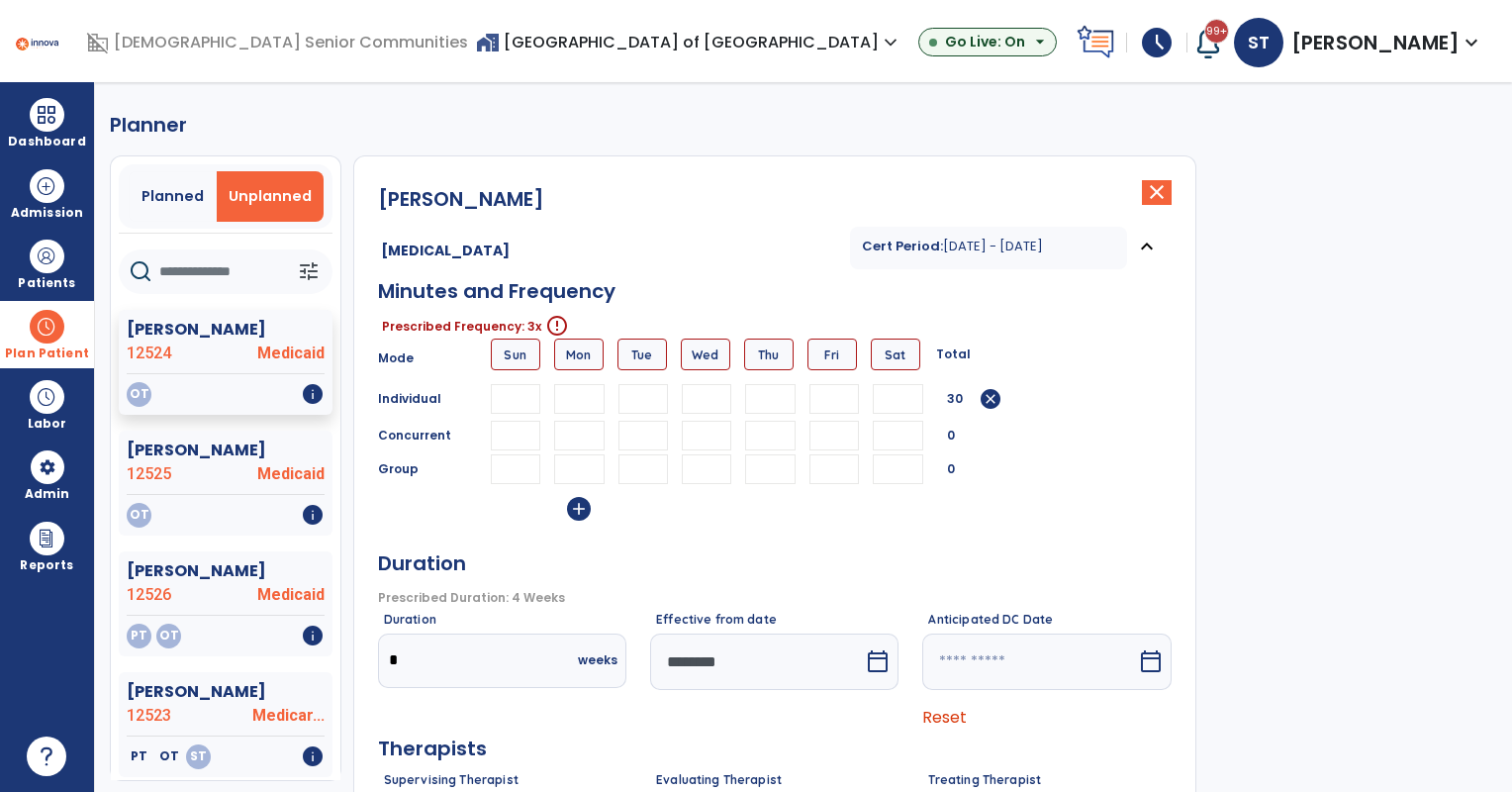 type on "**" 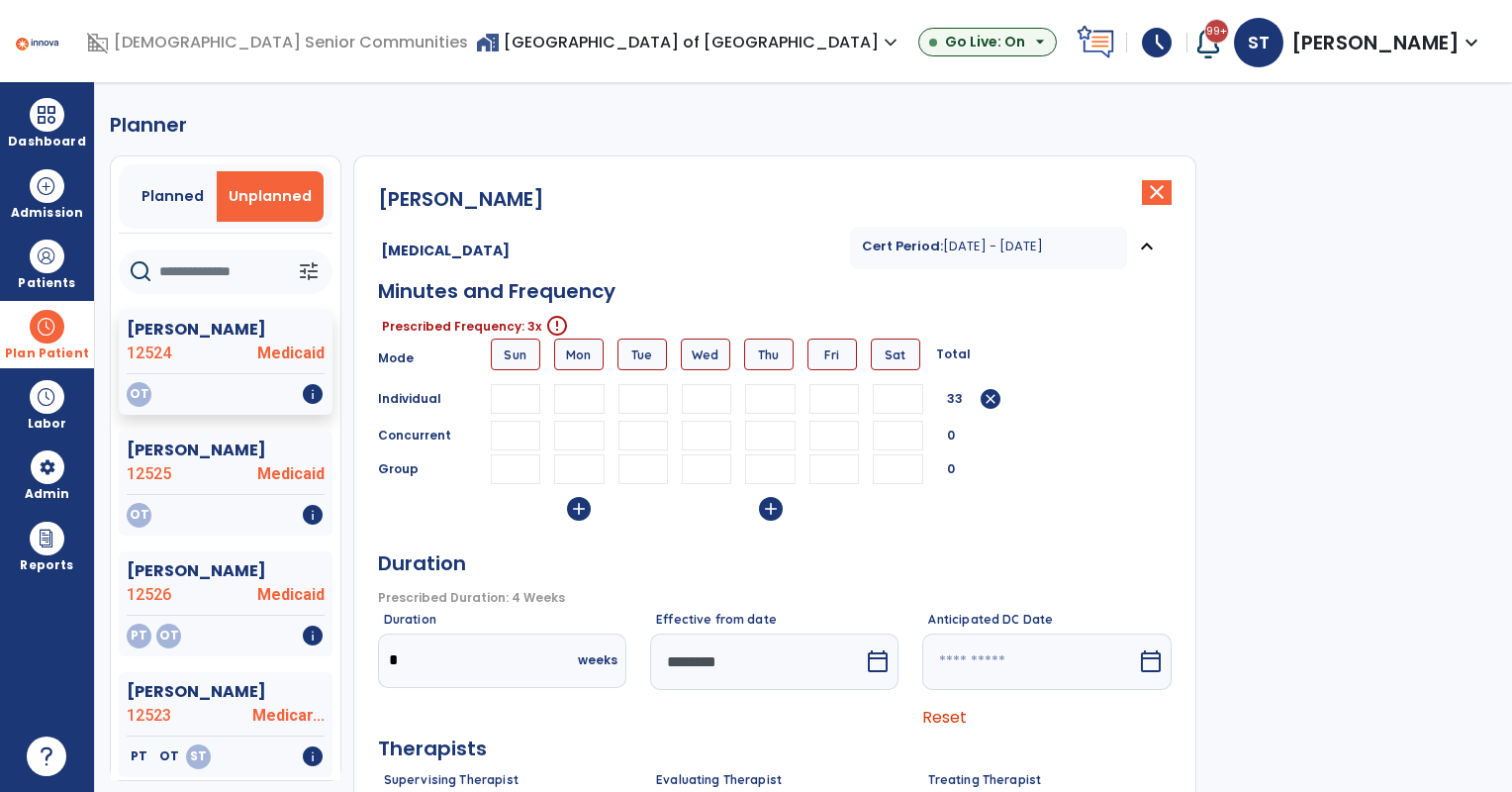 type on "**" 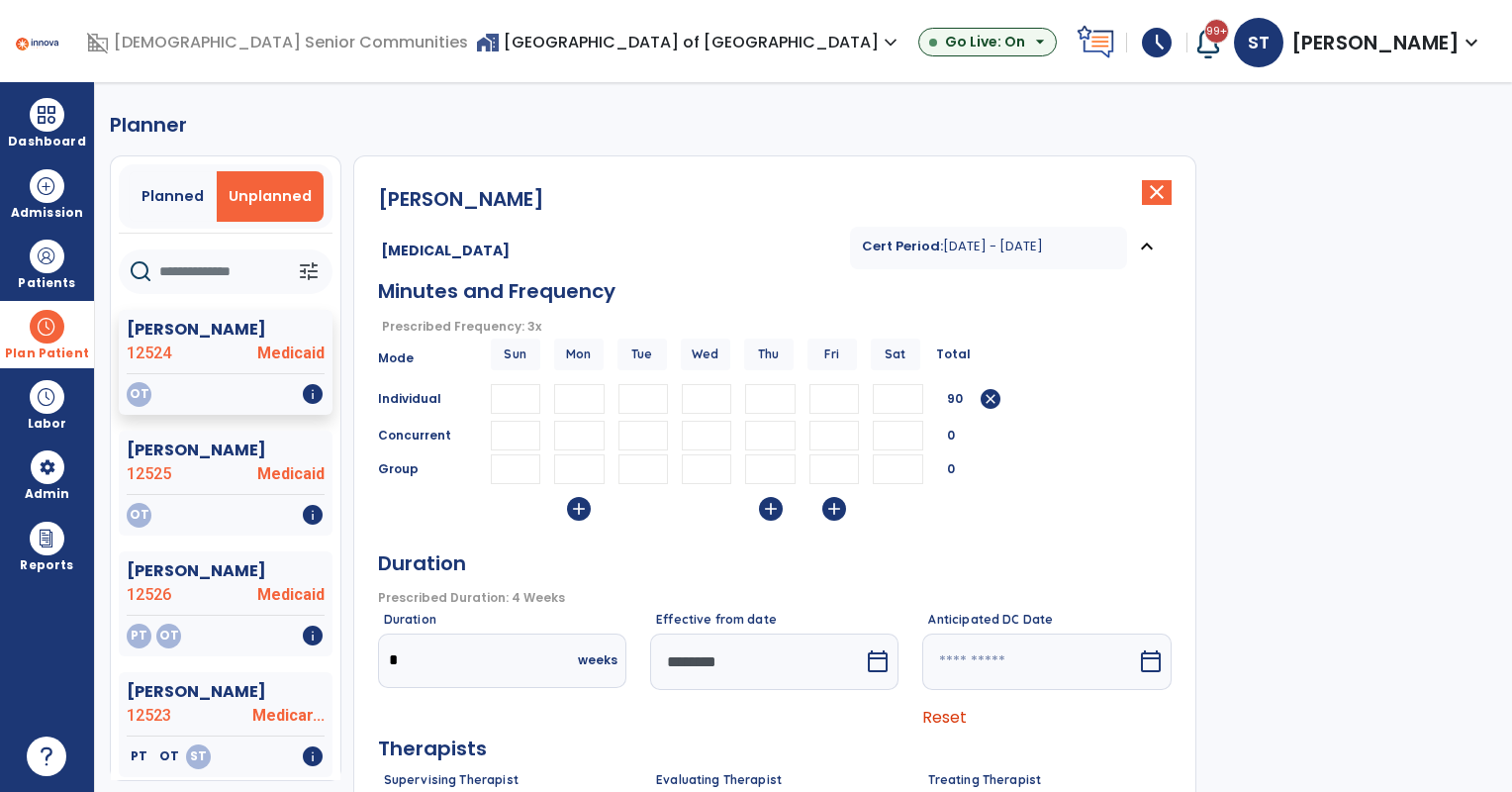 scroll, scrollTop: 193, scrollLeft: 0, axis: vertical 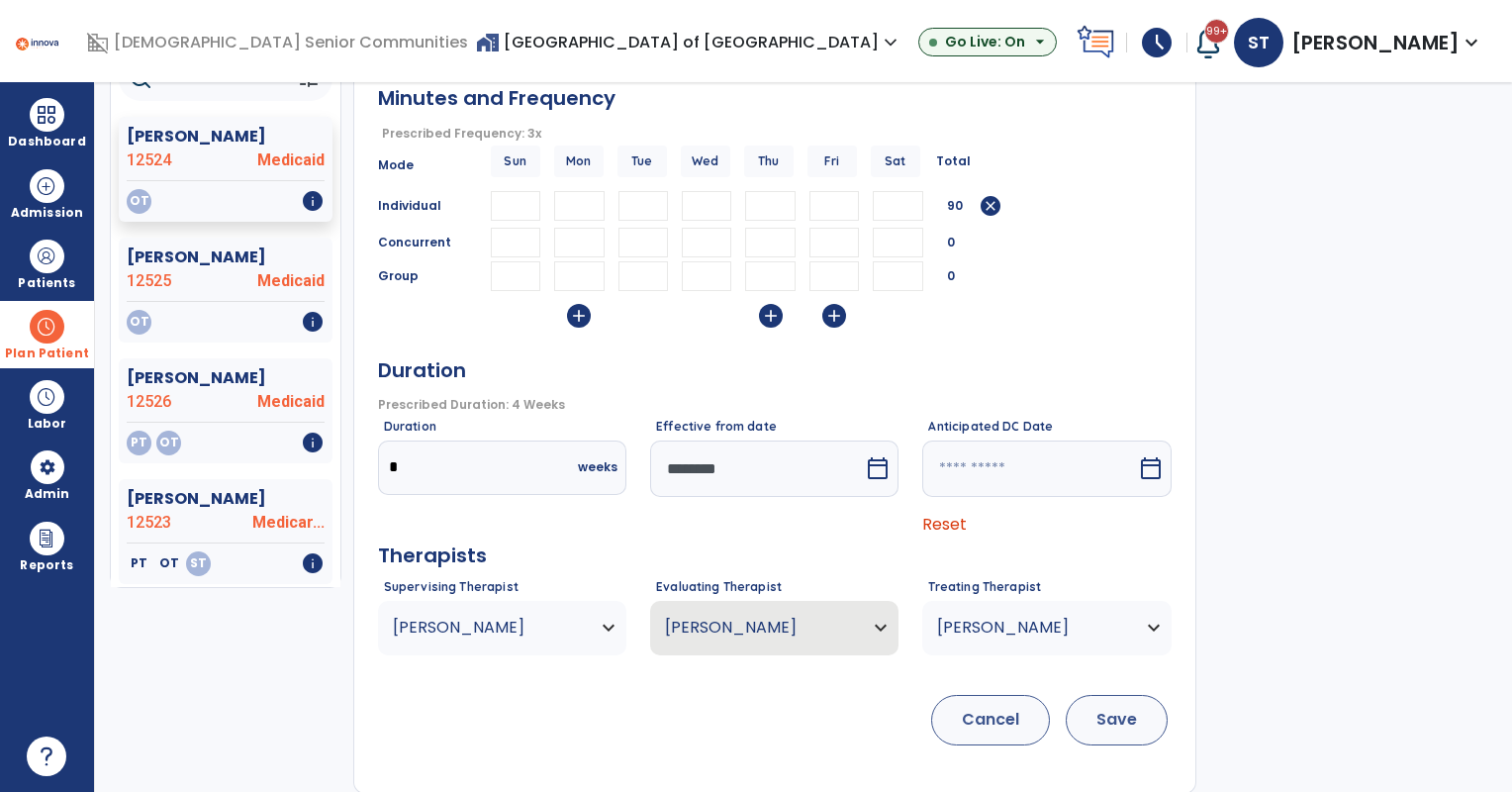type on "**" 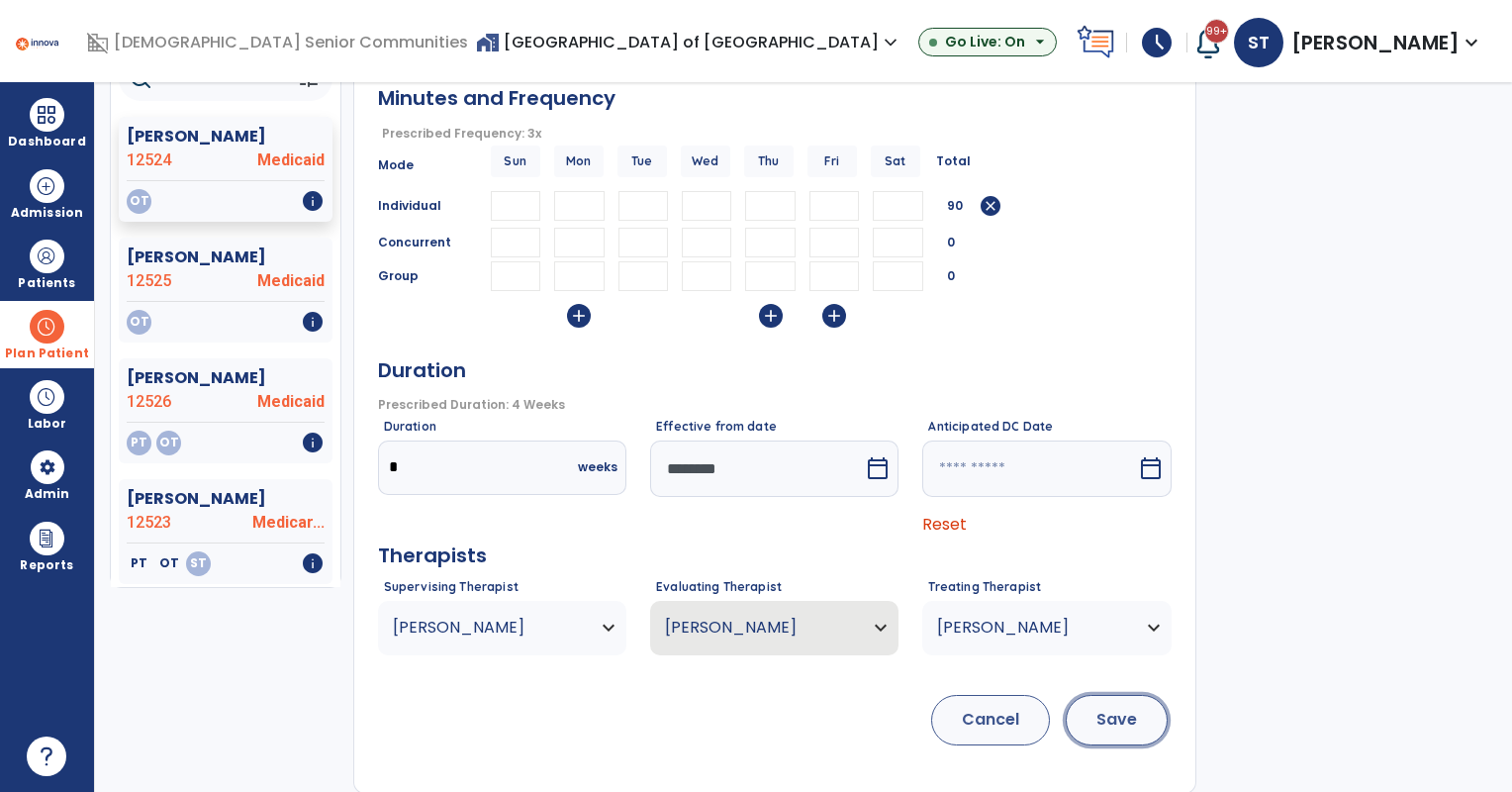 click on "Save" at bounding box center [1116, 720] 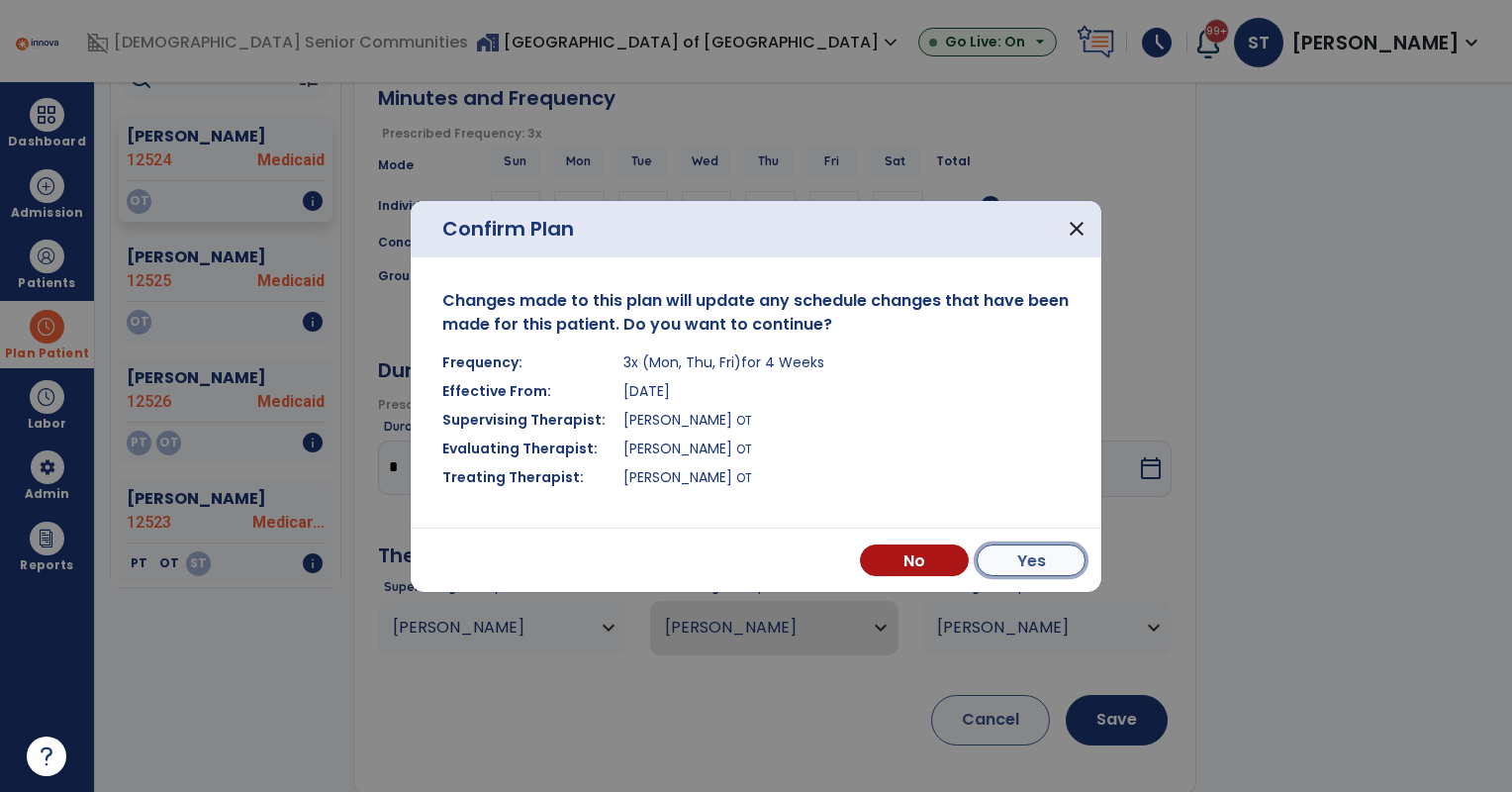 click on "Yes" at bounding box center [1031, 560] 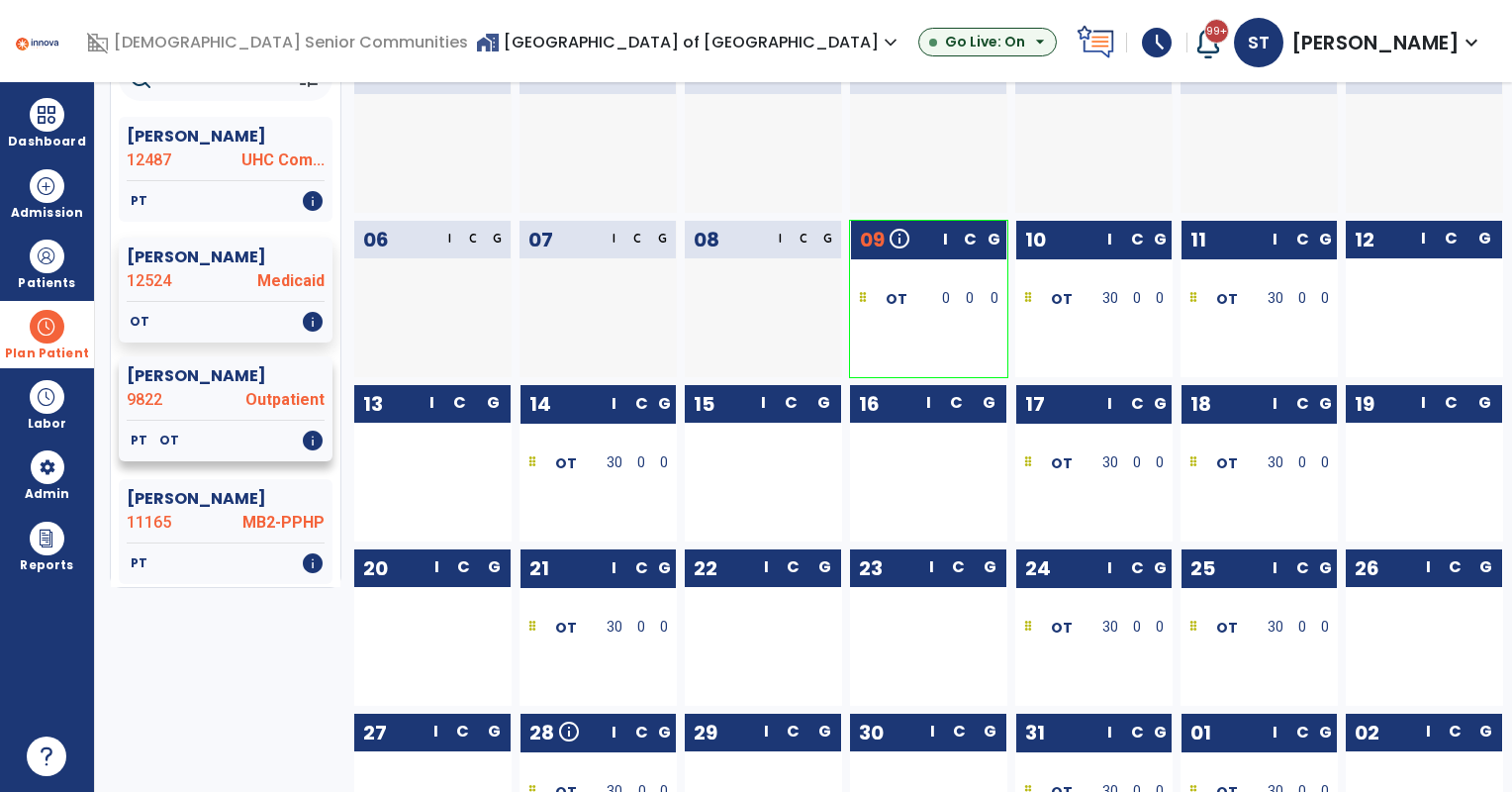 scroll, scrollTop: 0, scrollLeft: 0, axis: both 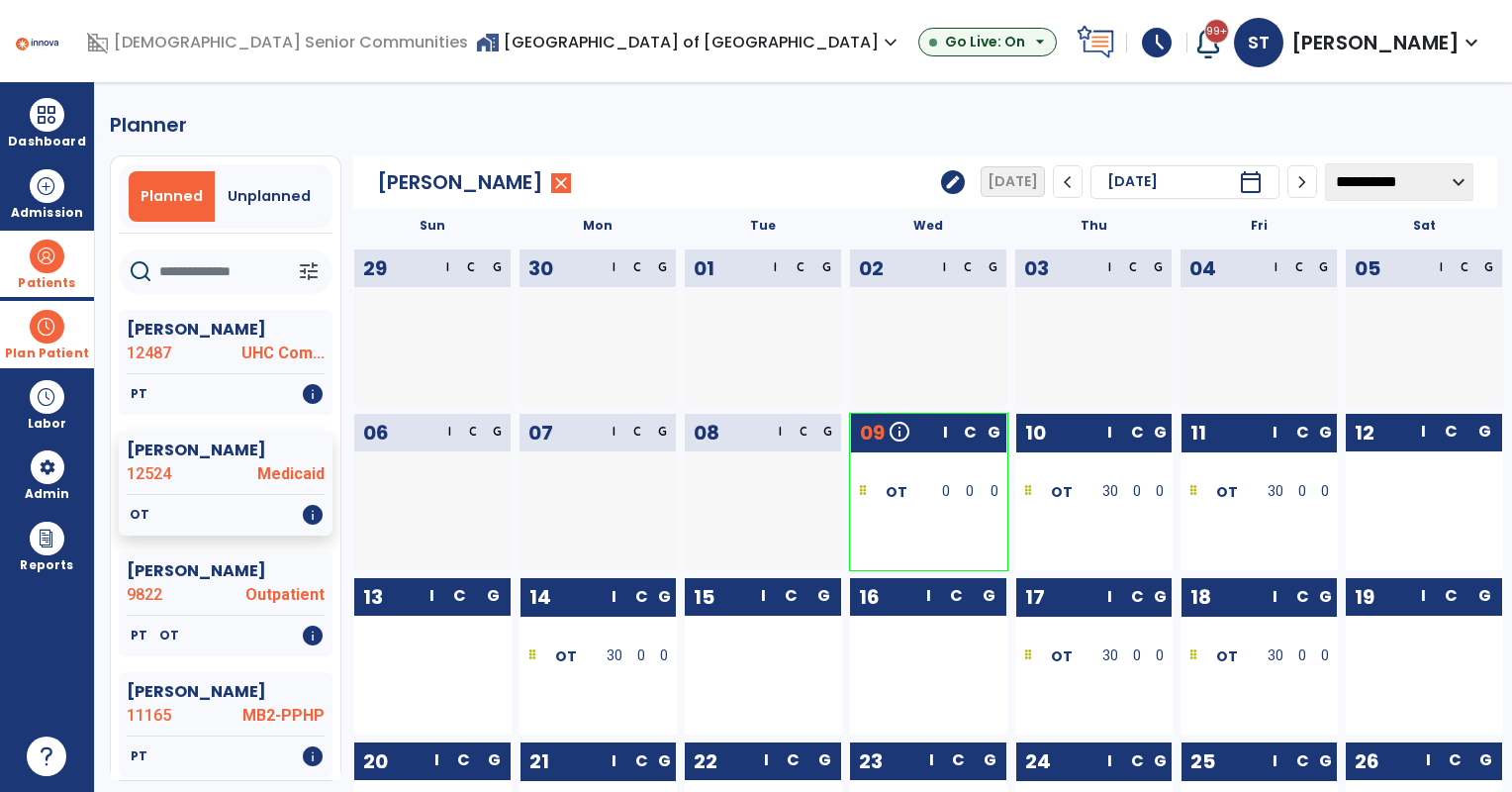 click on "Patients" at bounding box center [47, 283] 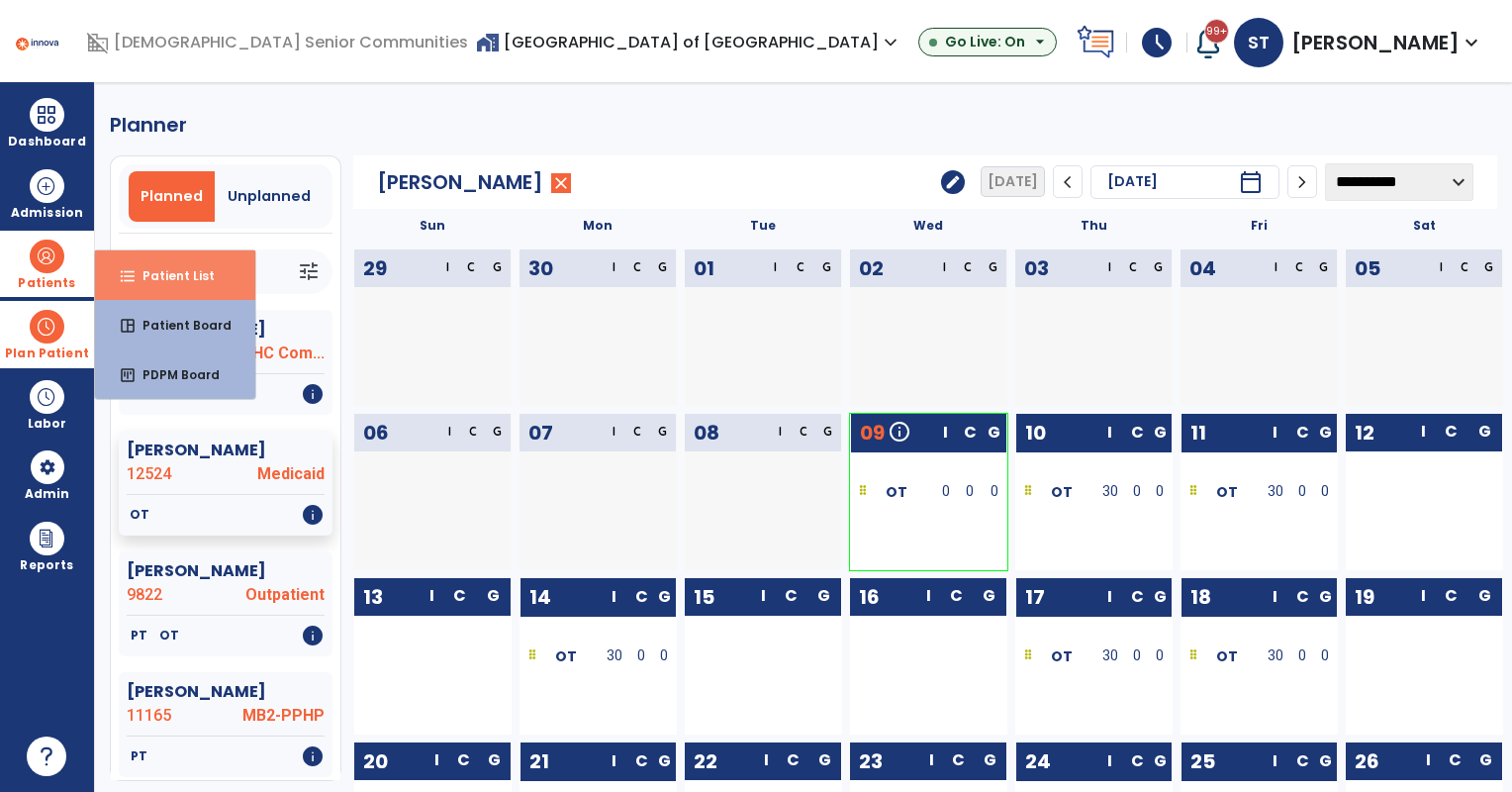 click on "format_list_bulleted  Patient List" at bounding box center [175, 275] 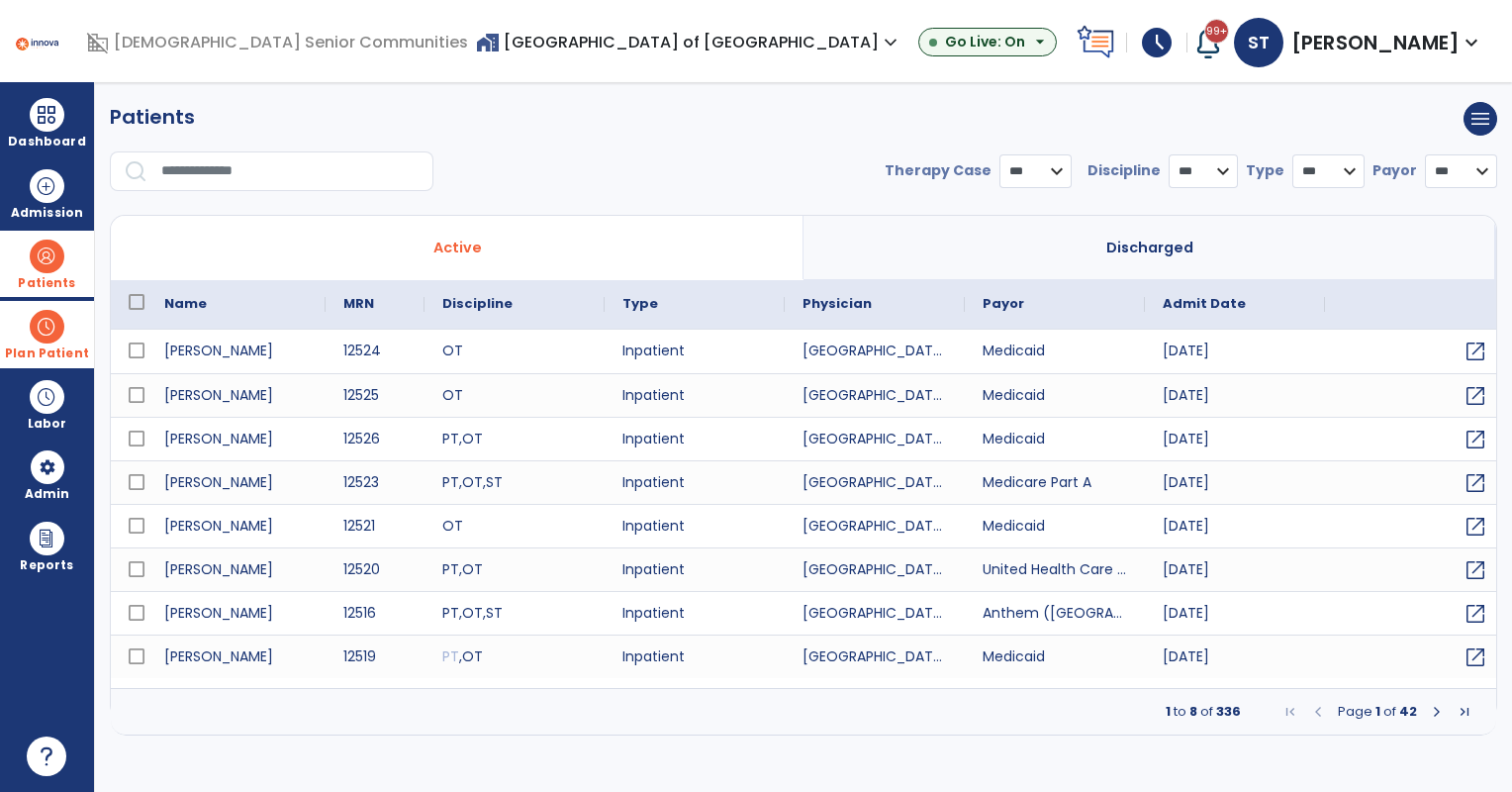 select on "***" 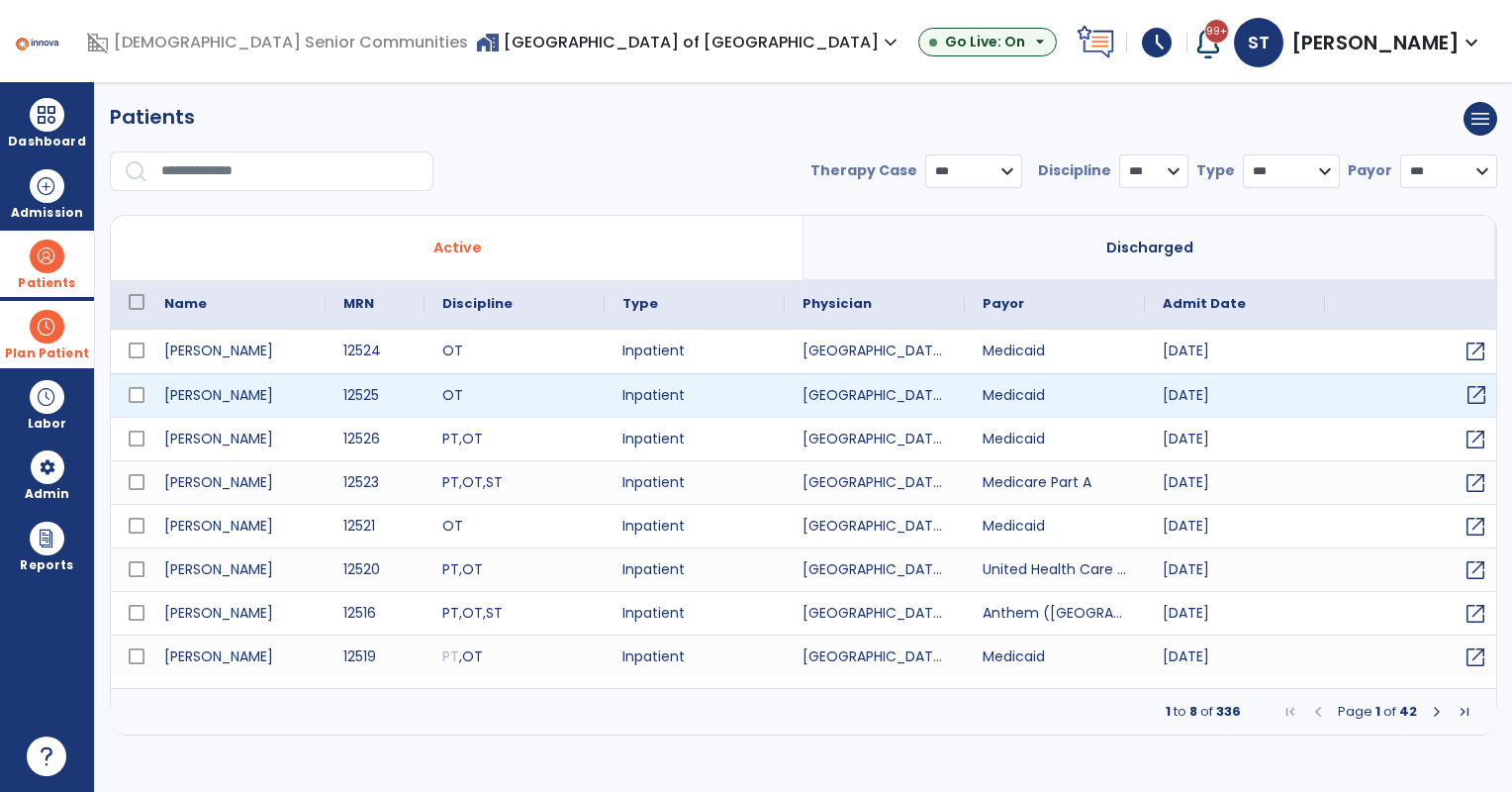 click on "open_in_new" at bounding box center (1476, 395) 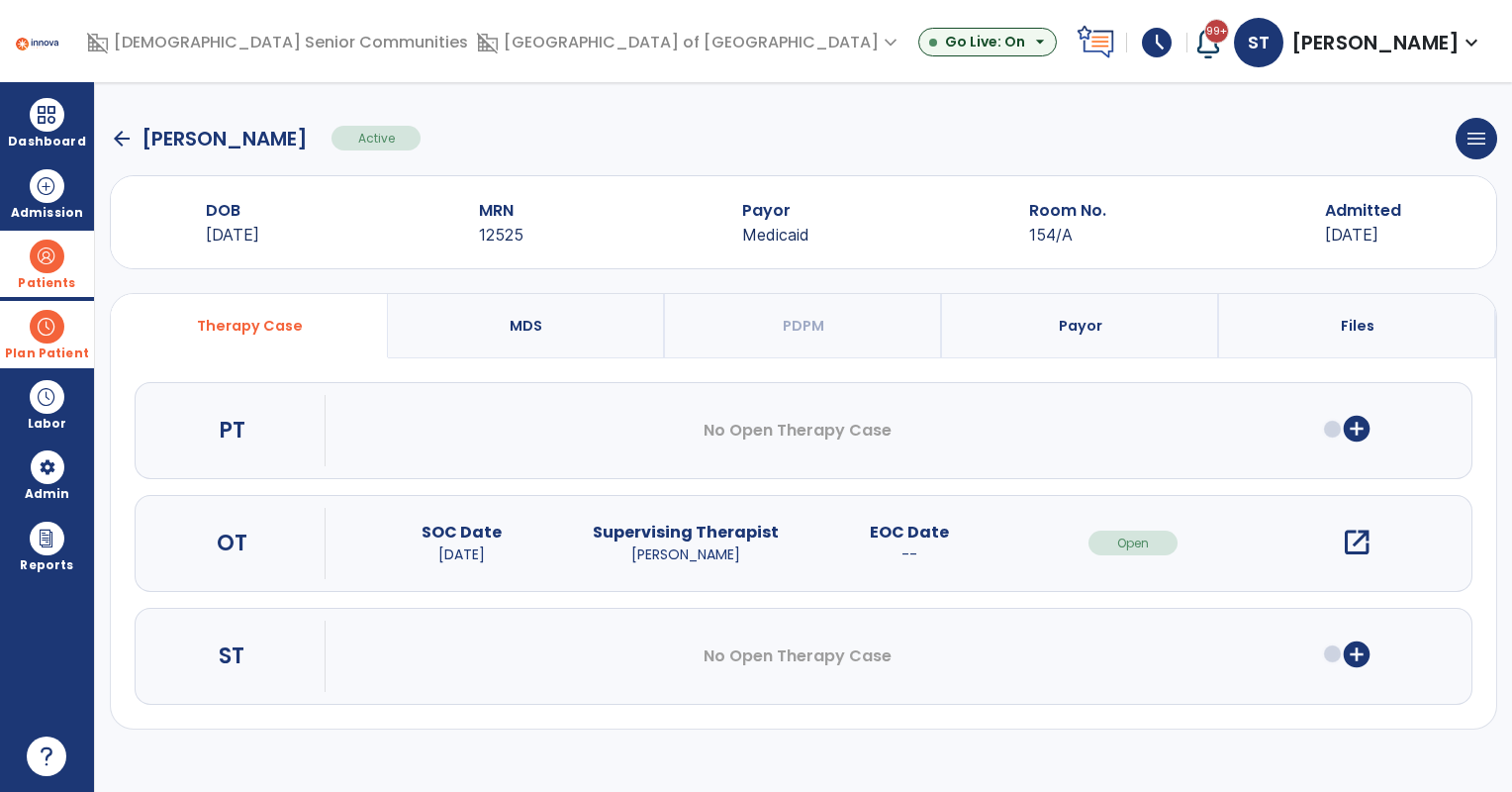 click on "add_circle" at bounding box center (1357, 429) 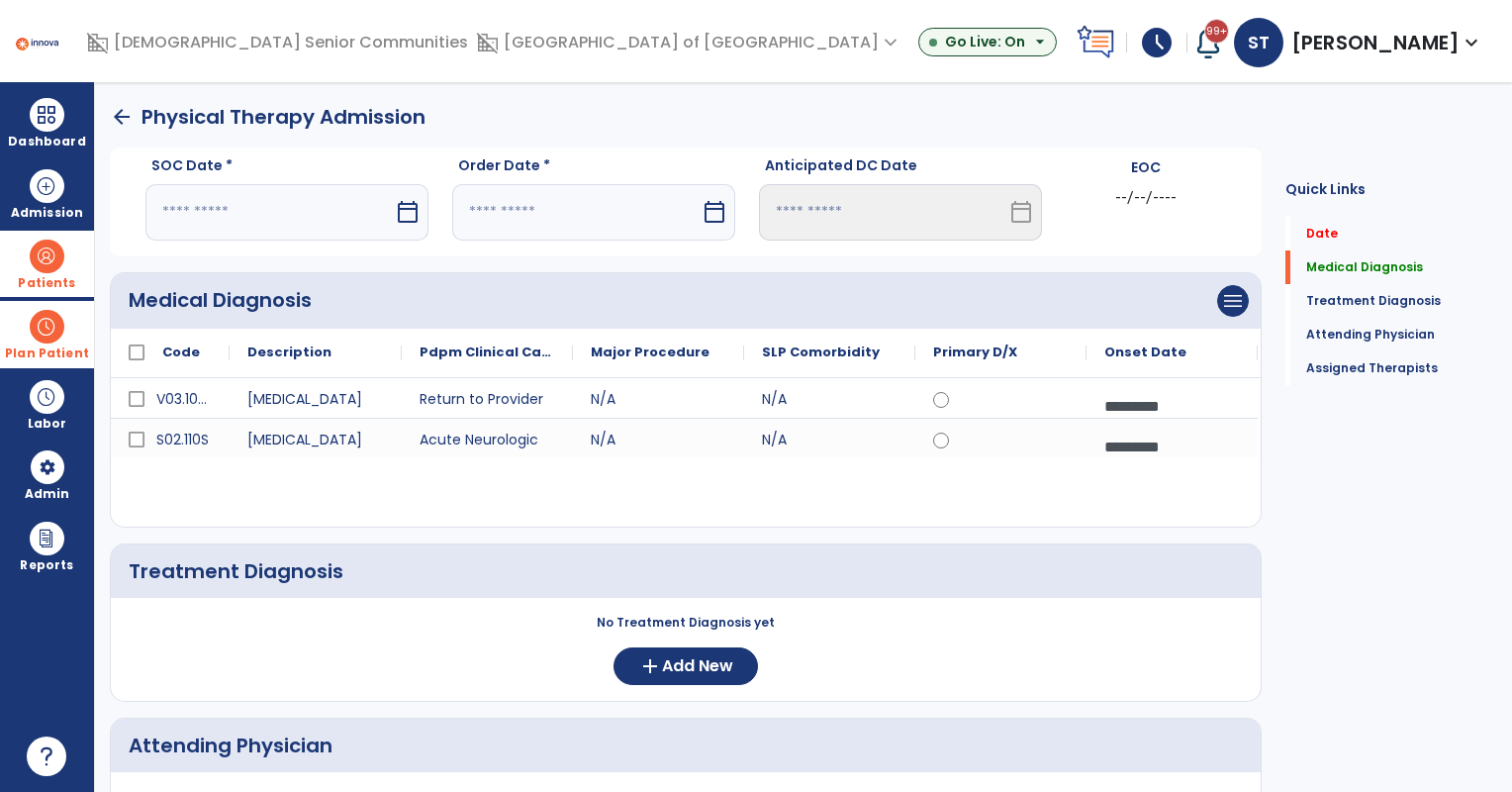 click at bounding box center [269, 212] 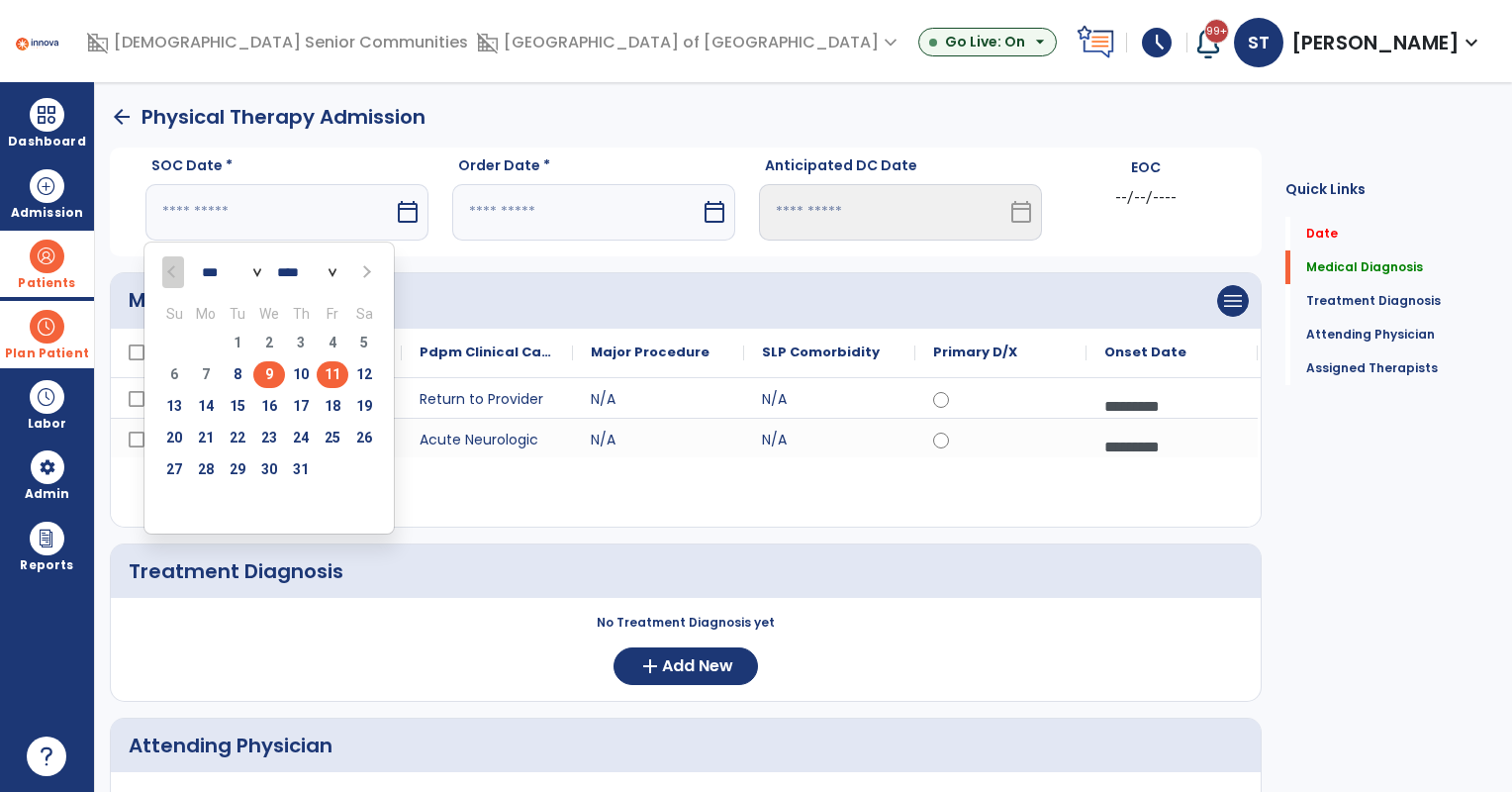 click on "11" at bounding box center (332, 374) 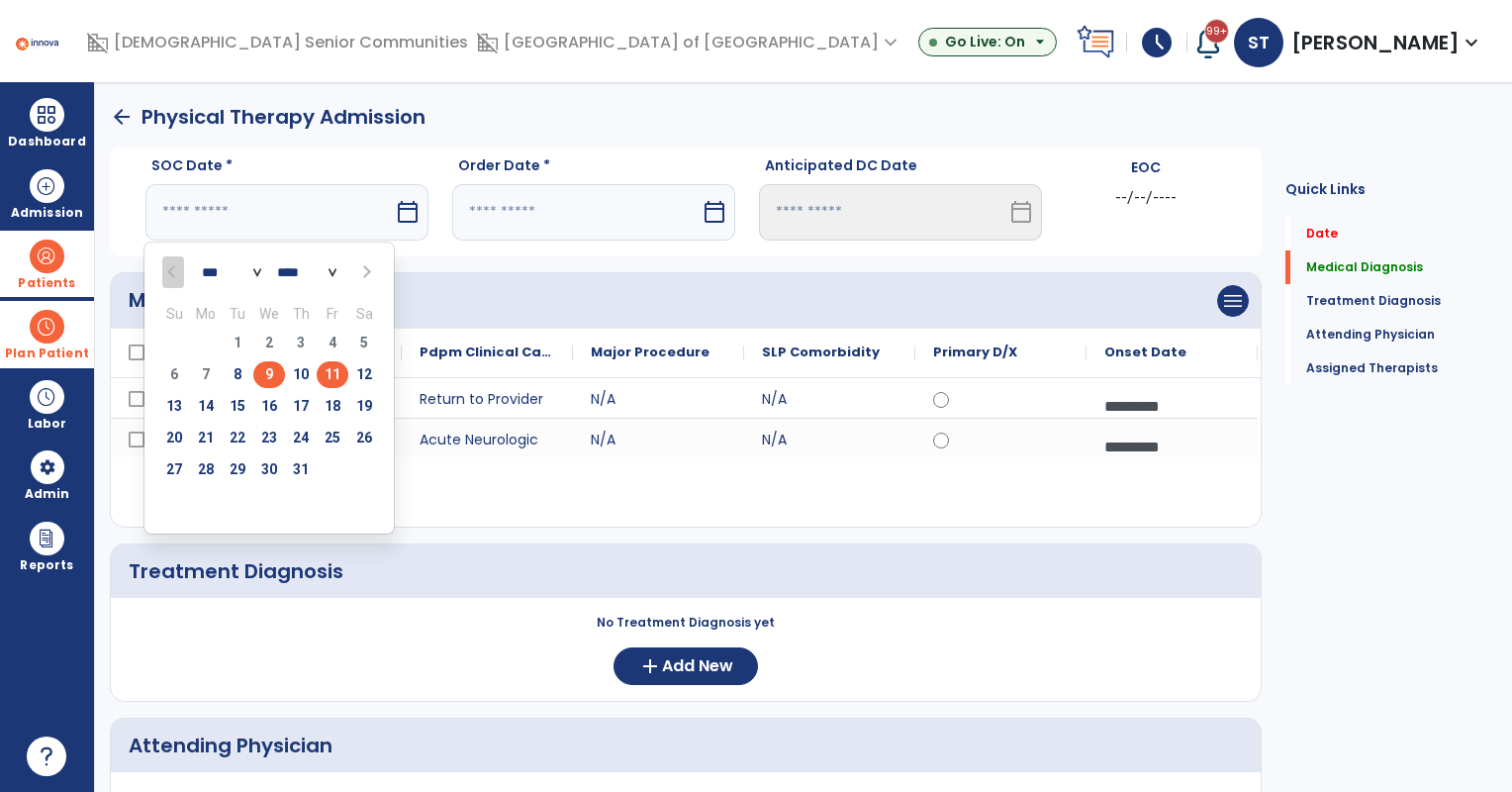type on "*********" 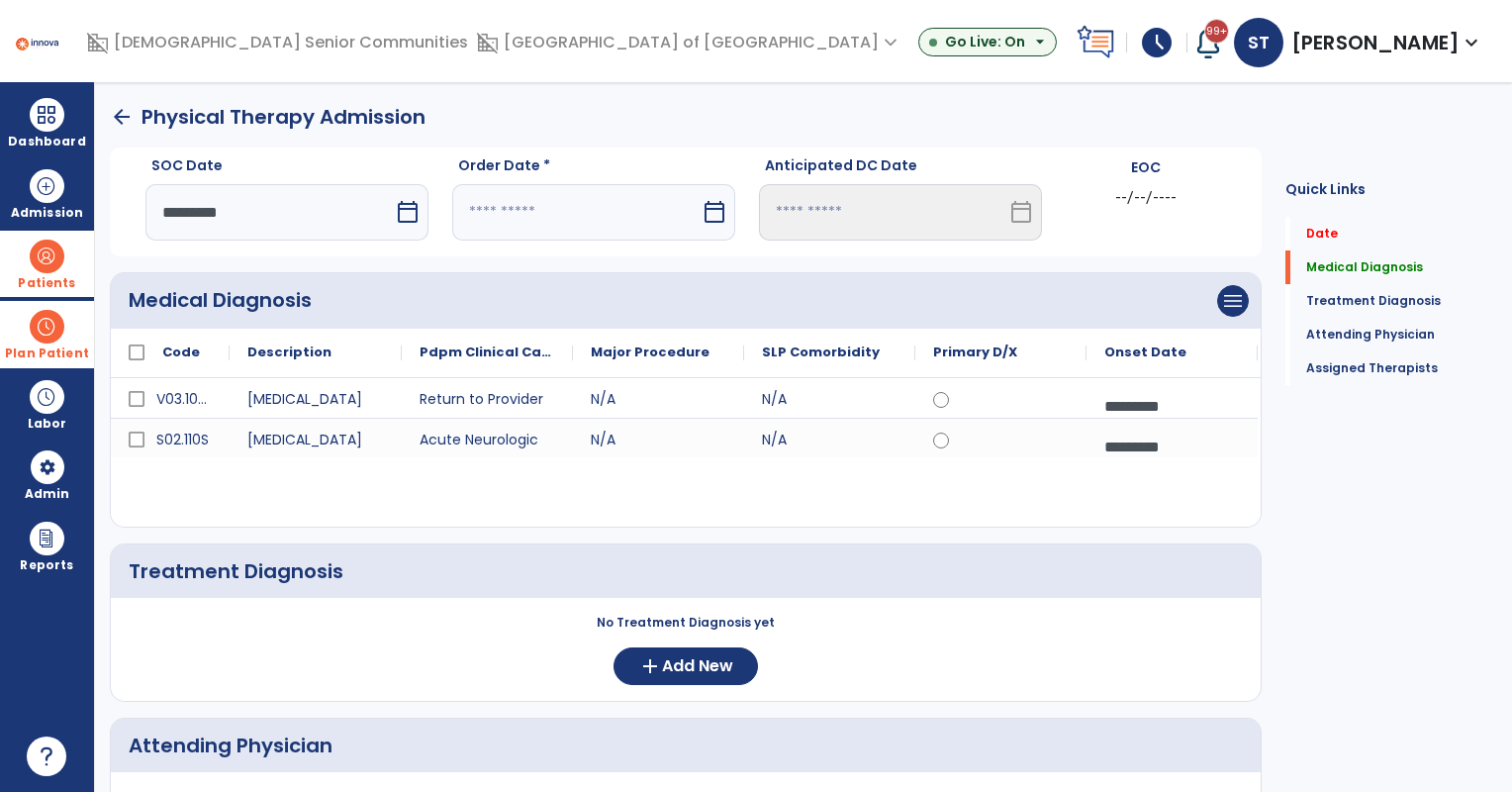 click at bounding box center (576, 212) 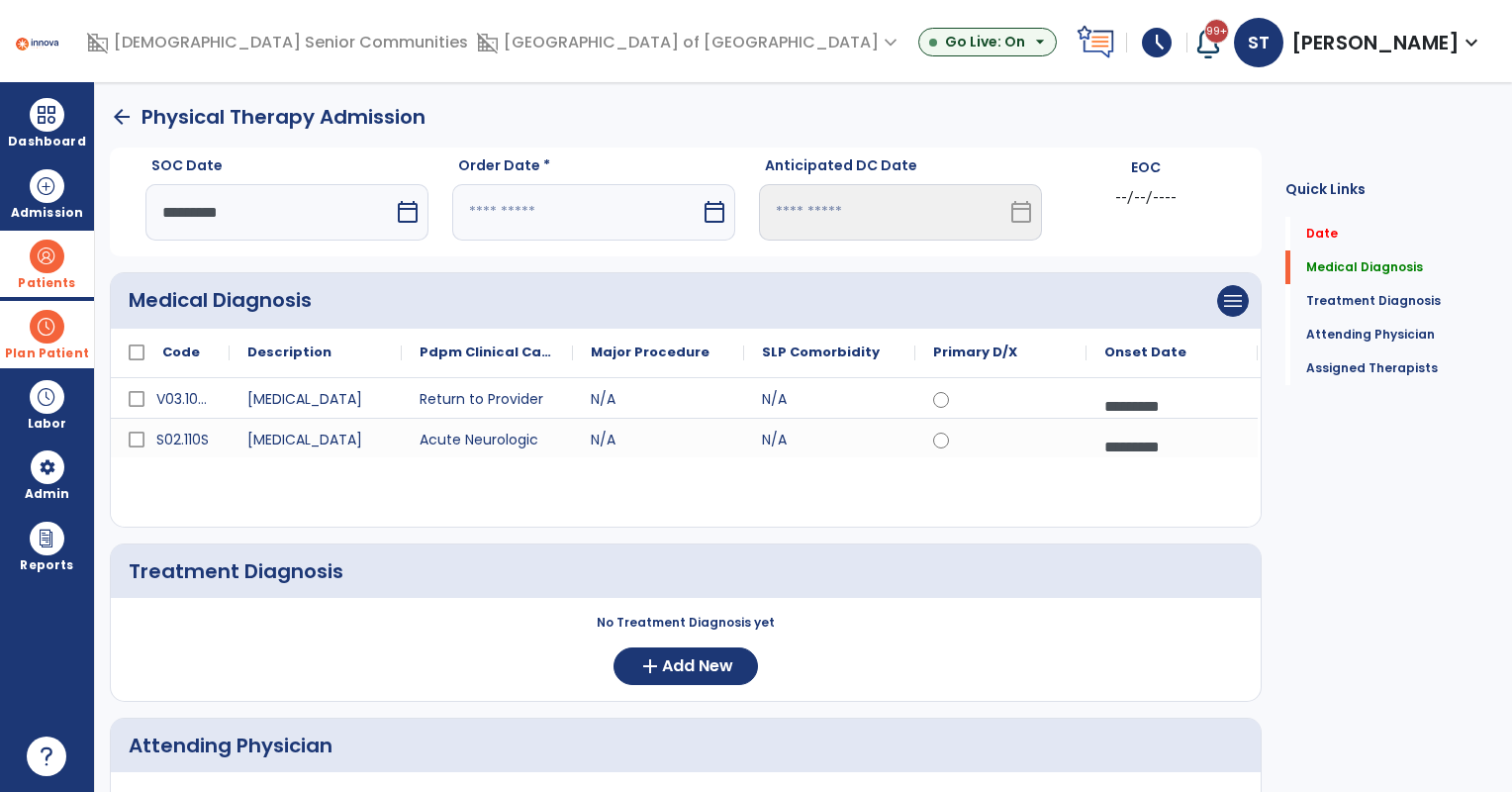 select on "*" 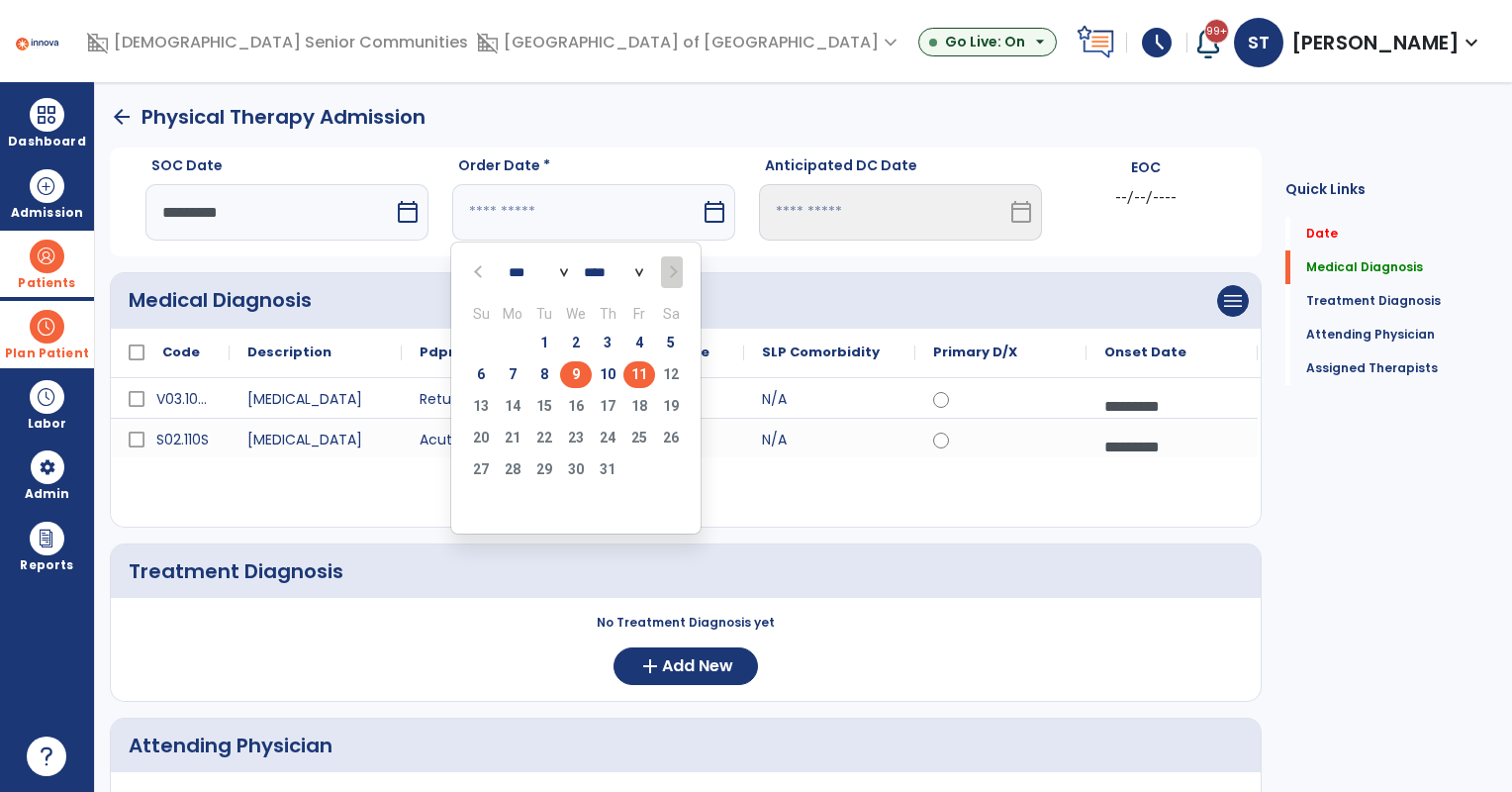 click on "11" at bounding box center [639, 374] 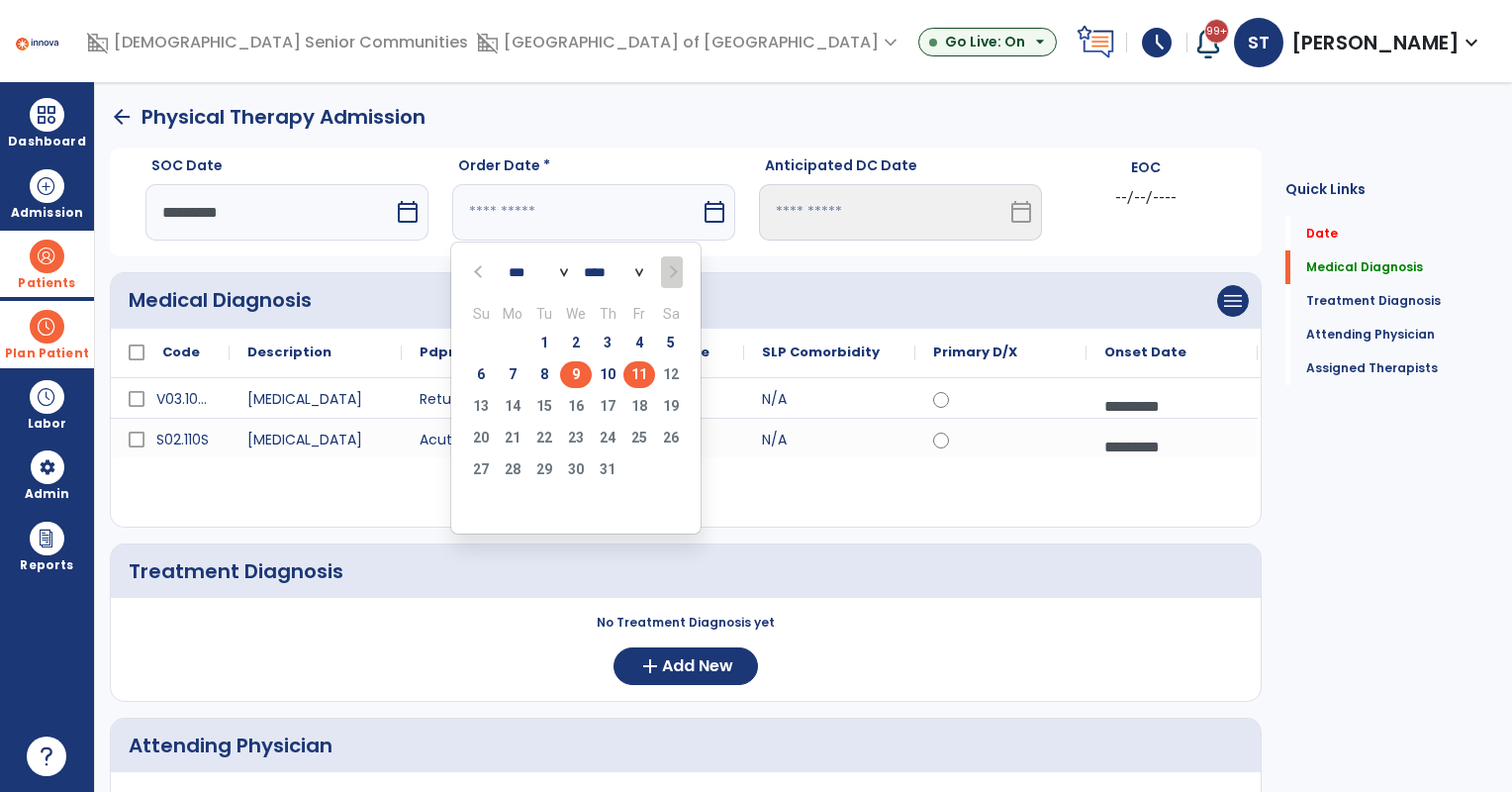 type on "*********" 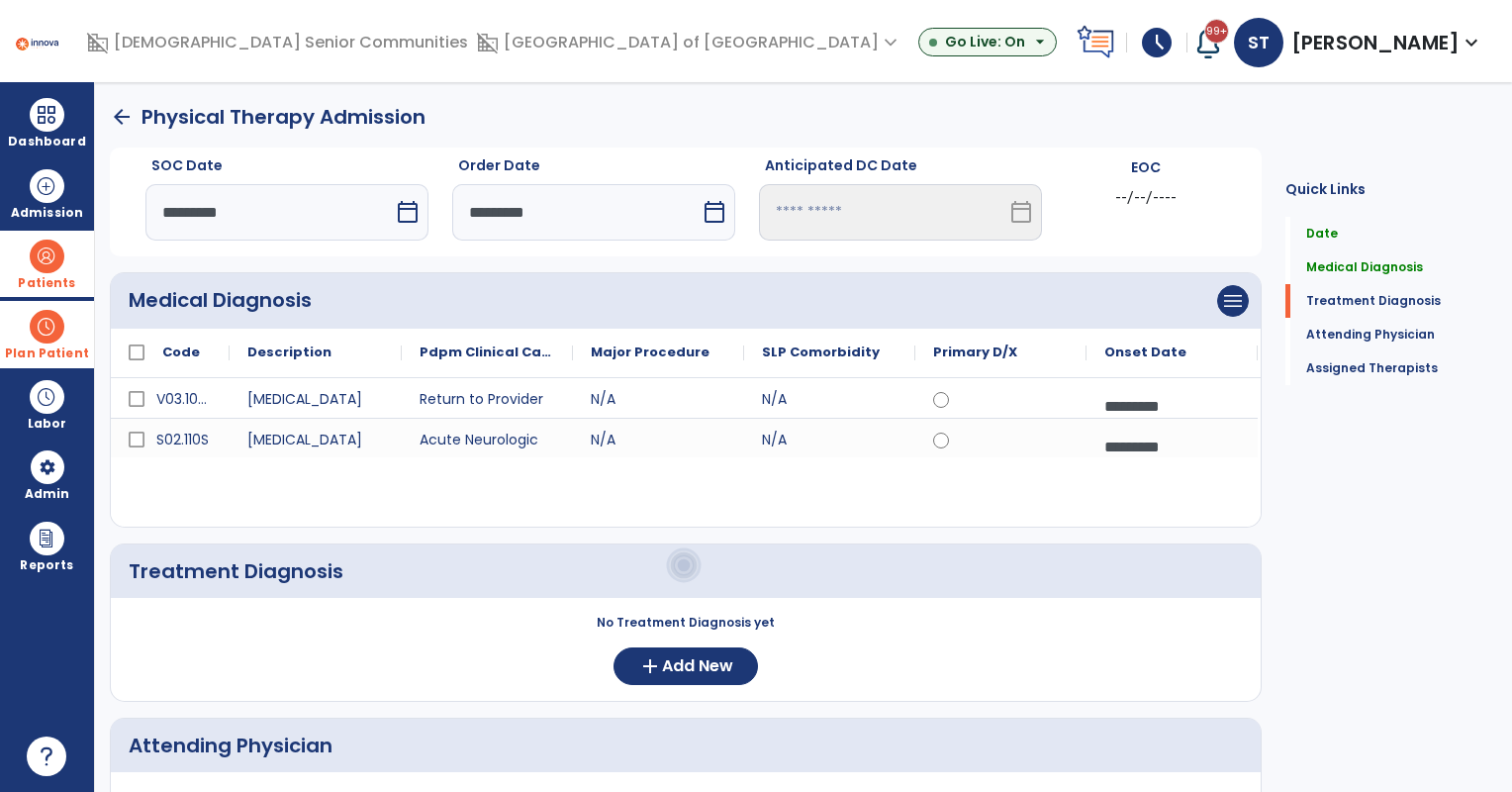 scroll, scrollTop: 442, scrollLeft: 0, axis: vertical 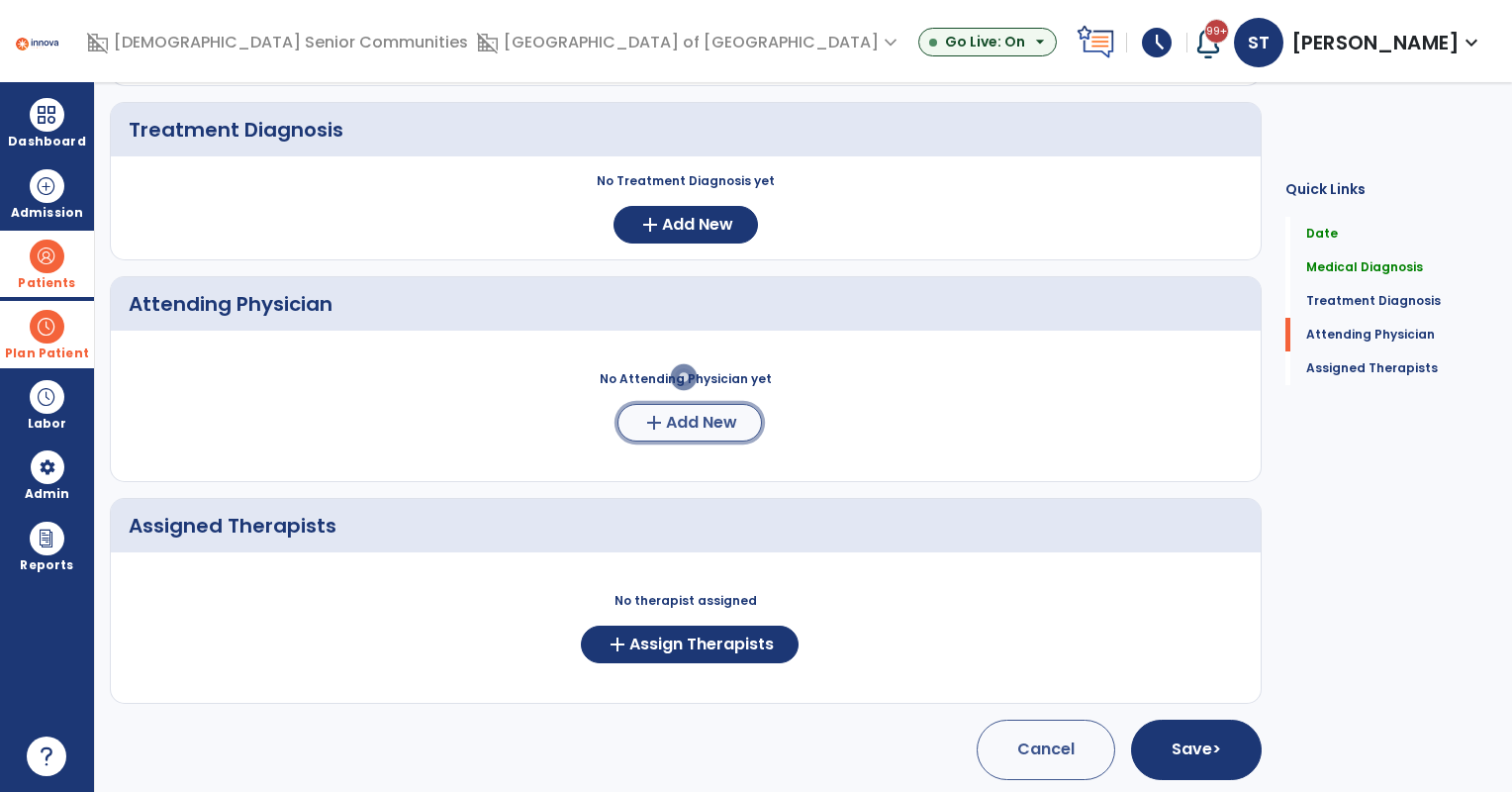 click on "add" 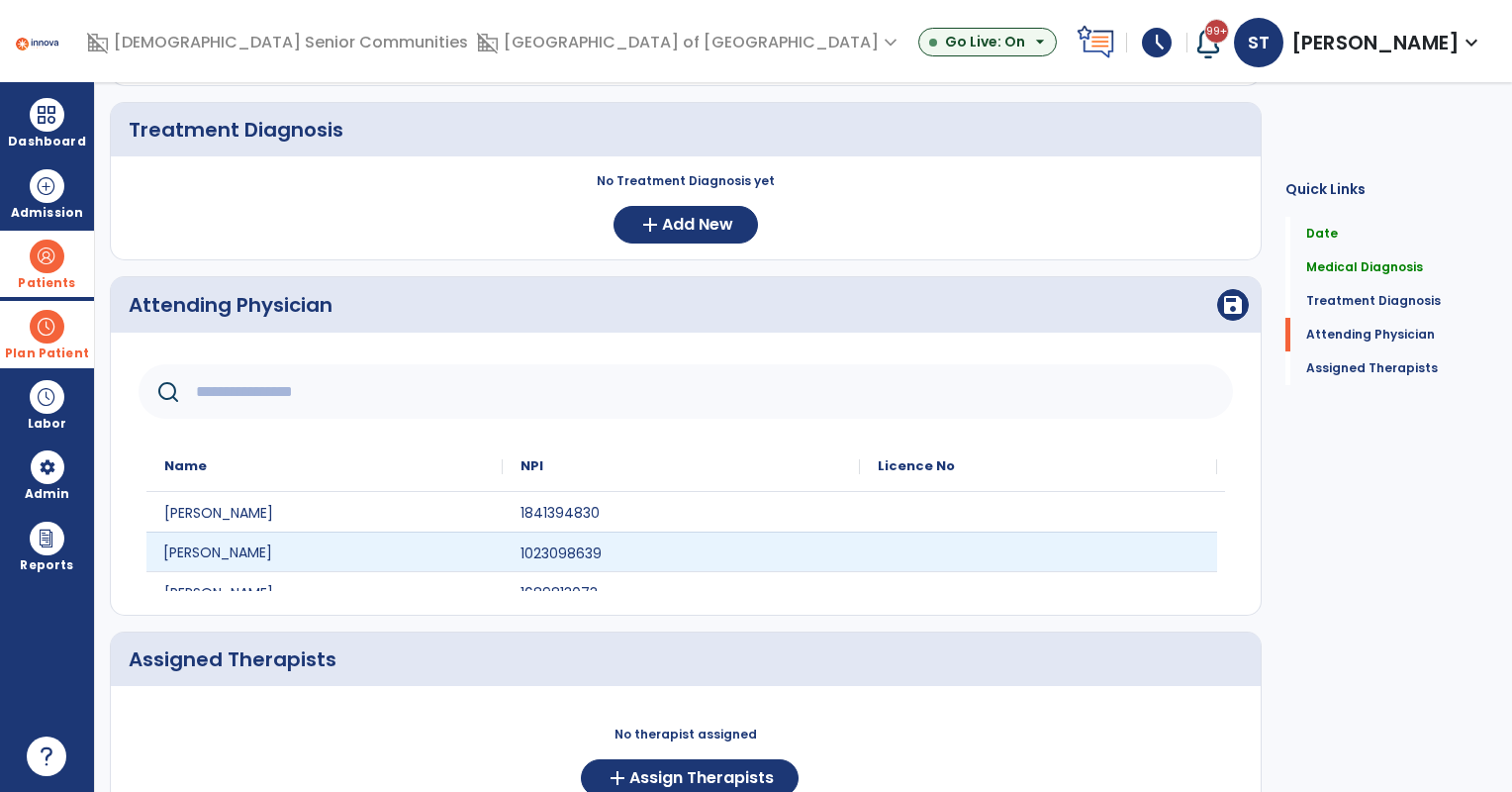 click on "Tammy Durham" 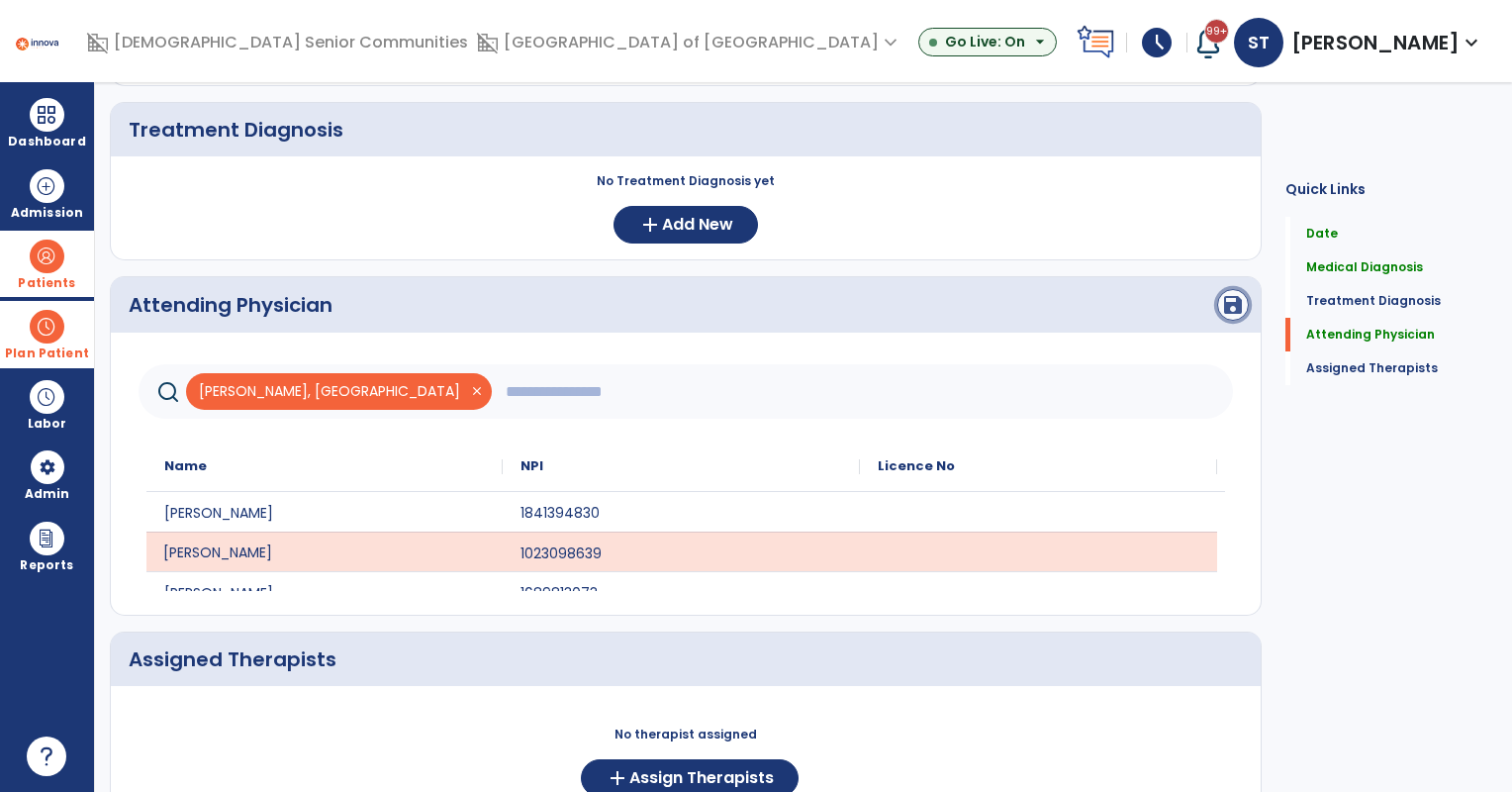 click on "save" 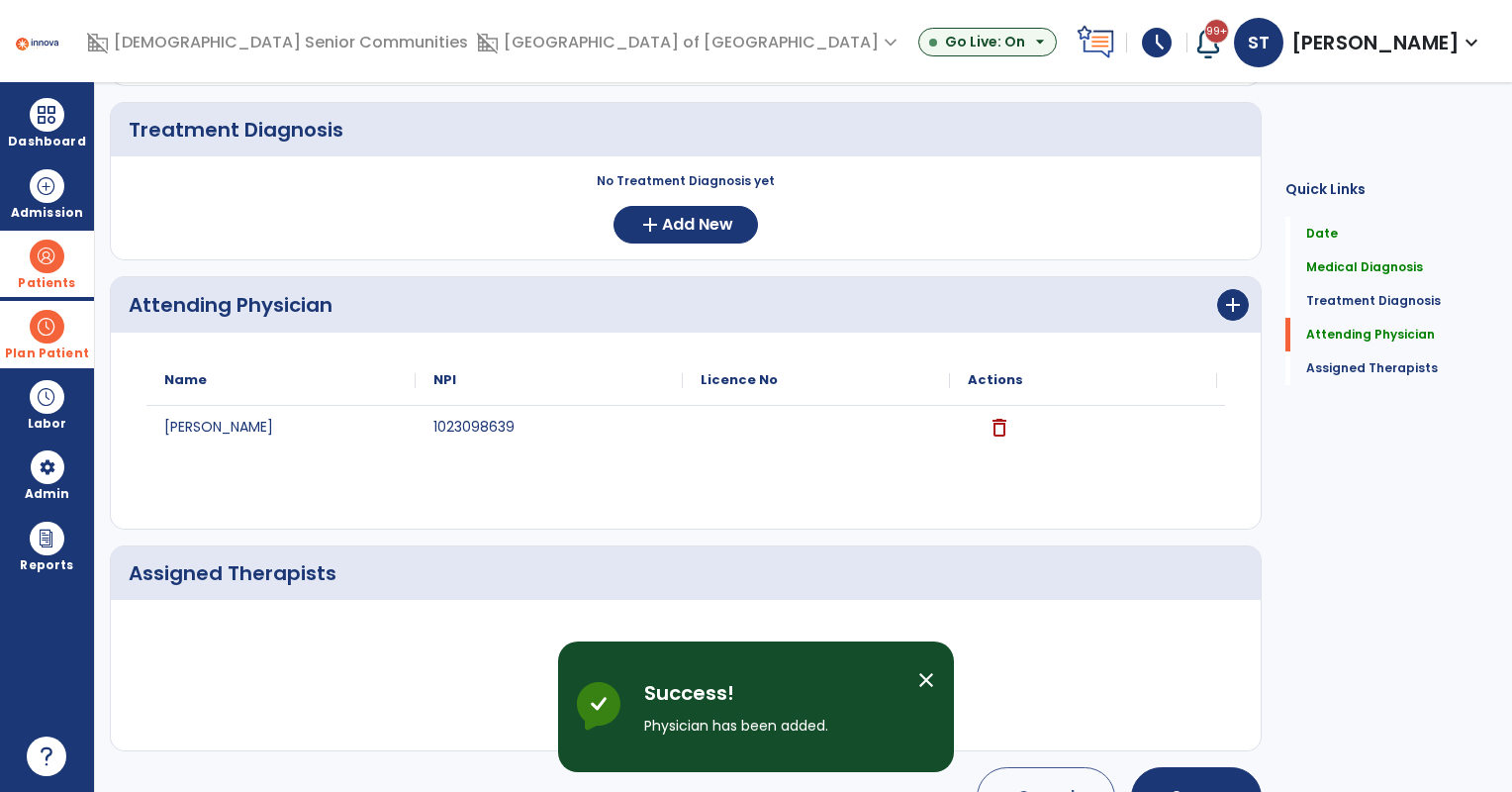 scroll, scrollTop: 489, scrollLeft: 0, axis: vertical 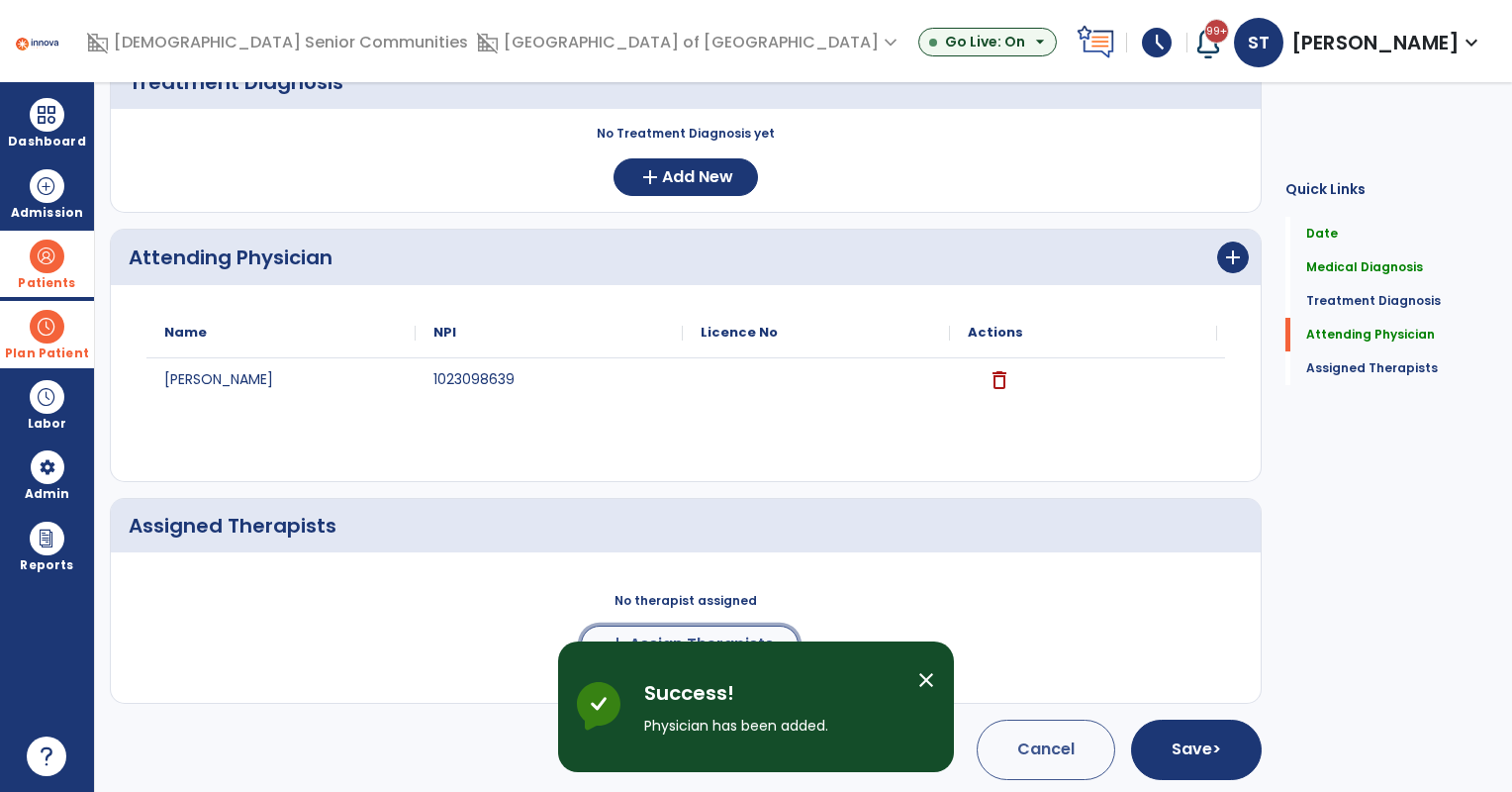 click on "add  Assign Therapists" 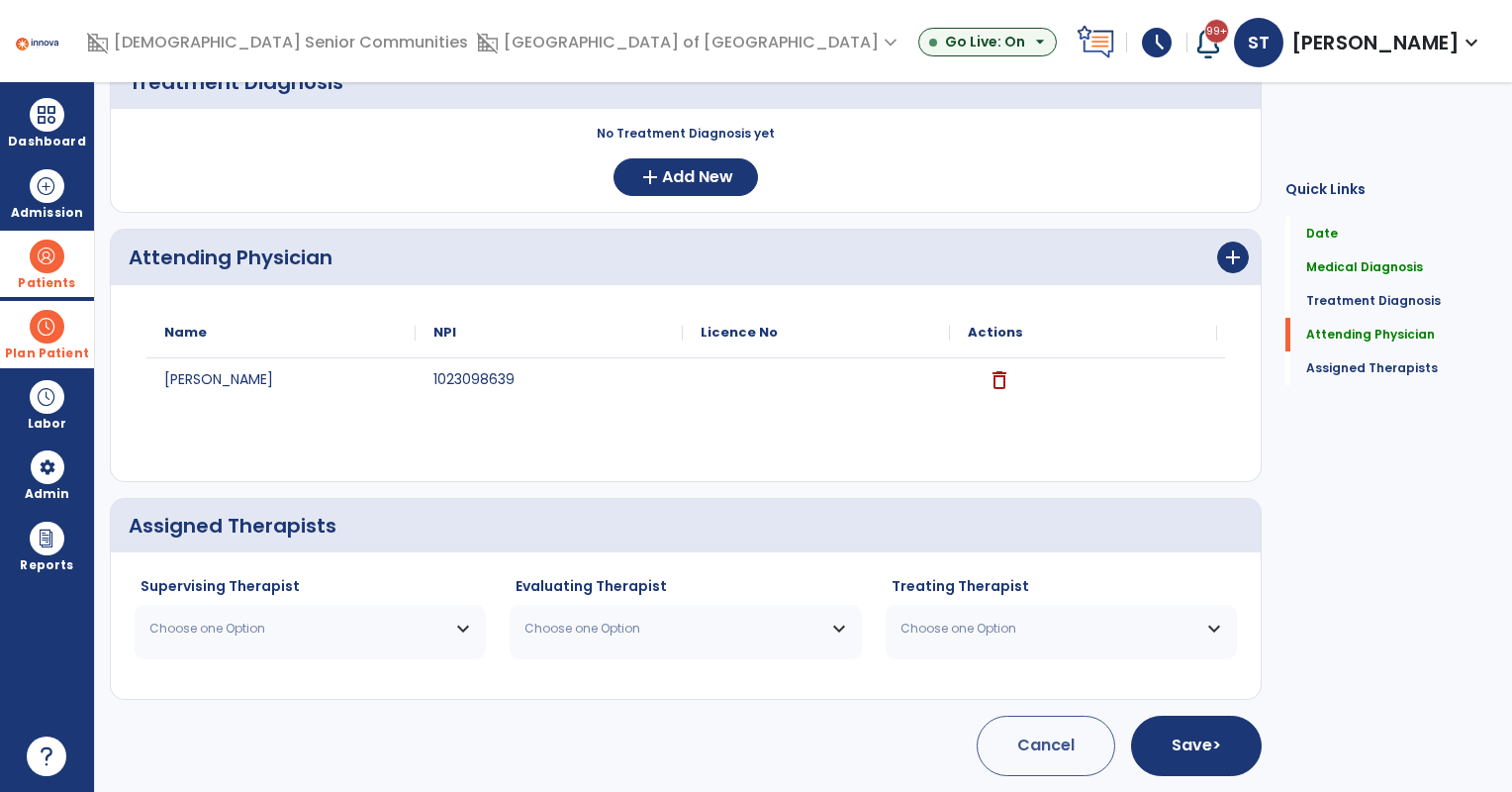 scroll, scrollTop: 486, scrollLeft: 0, axis: vertical 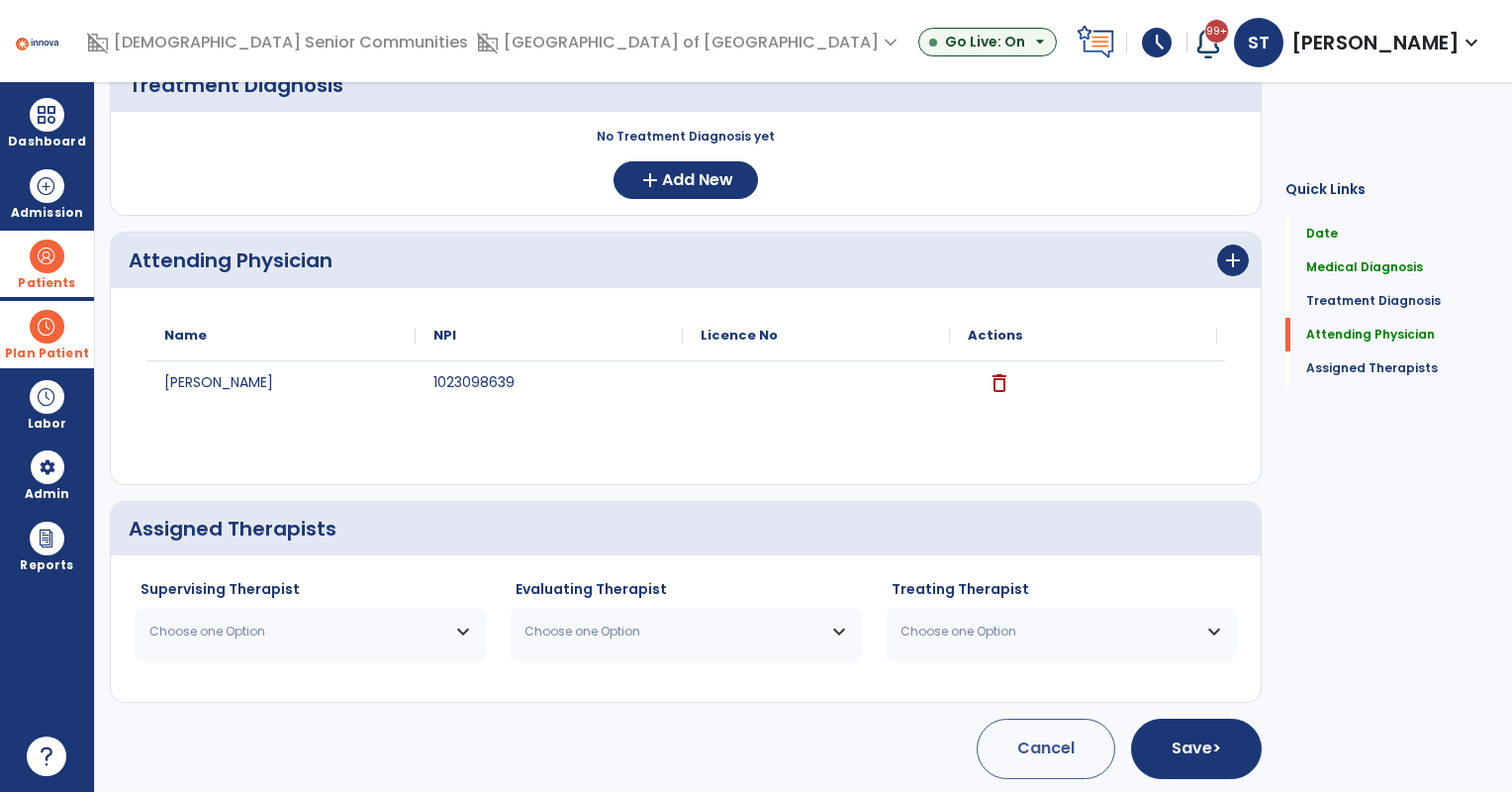 click on "Choose one Option" at bounding box center [310, 632] 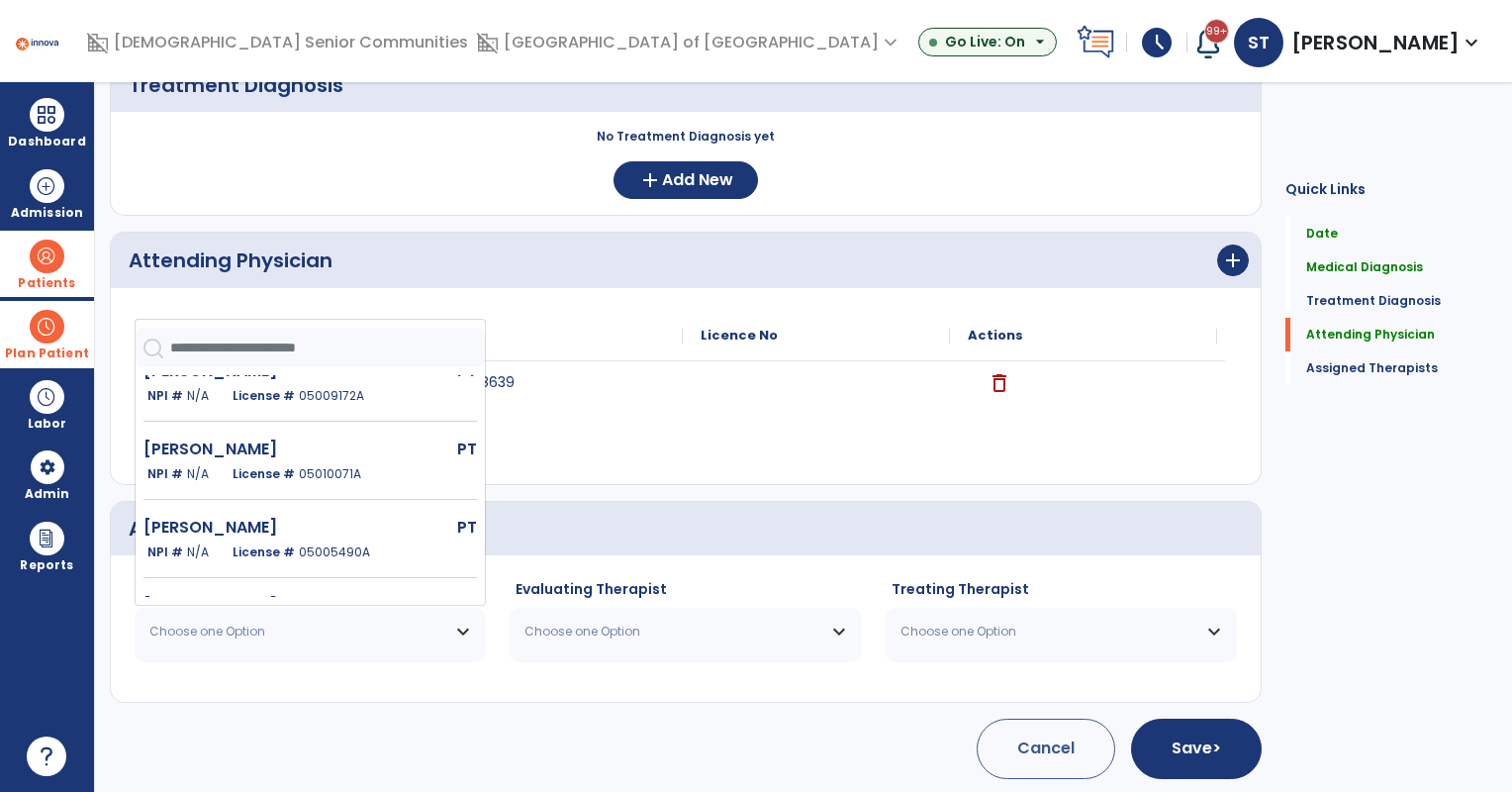 scroll, scrollTop: 412, scrollLeft: 0, axis: vertical 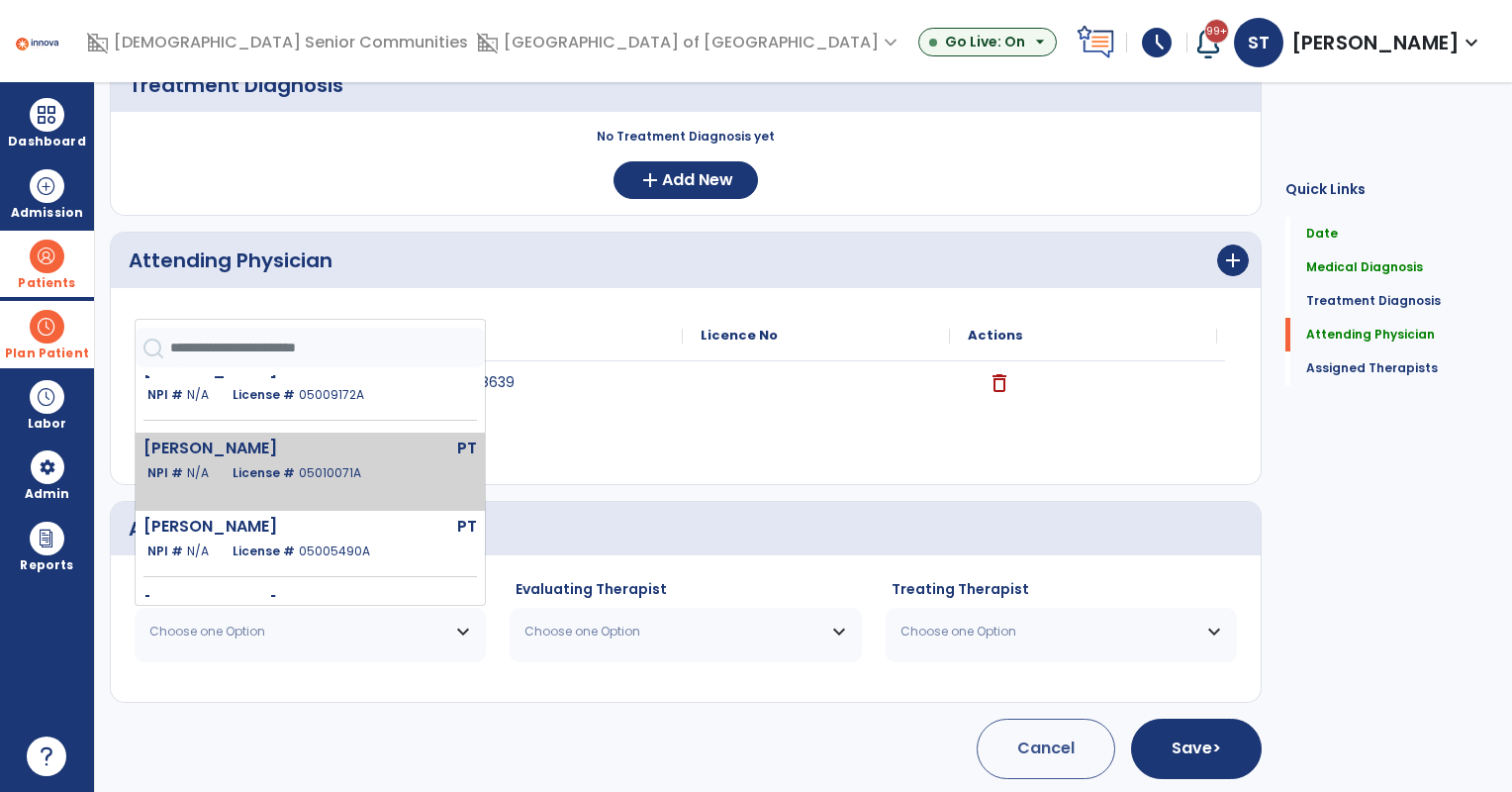 click on "Jhanji Vikram  PT   NPI #  N/A   License #  05010071A" 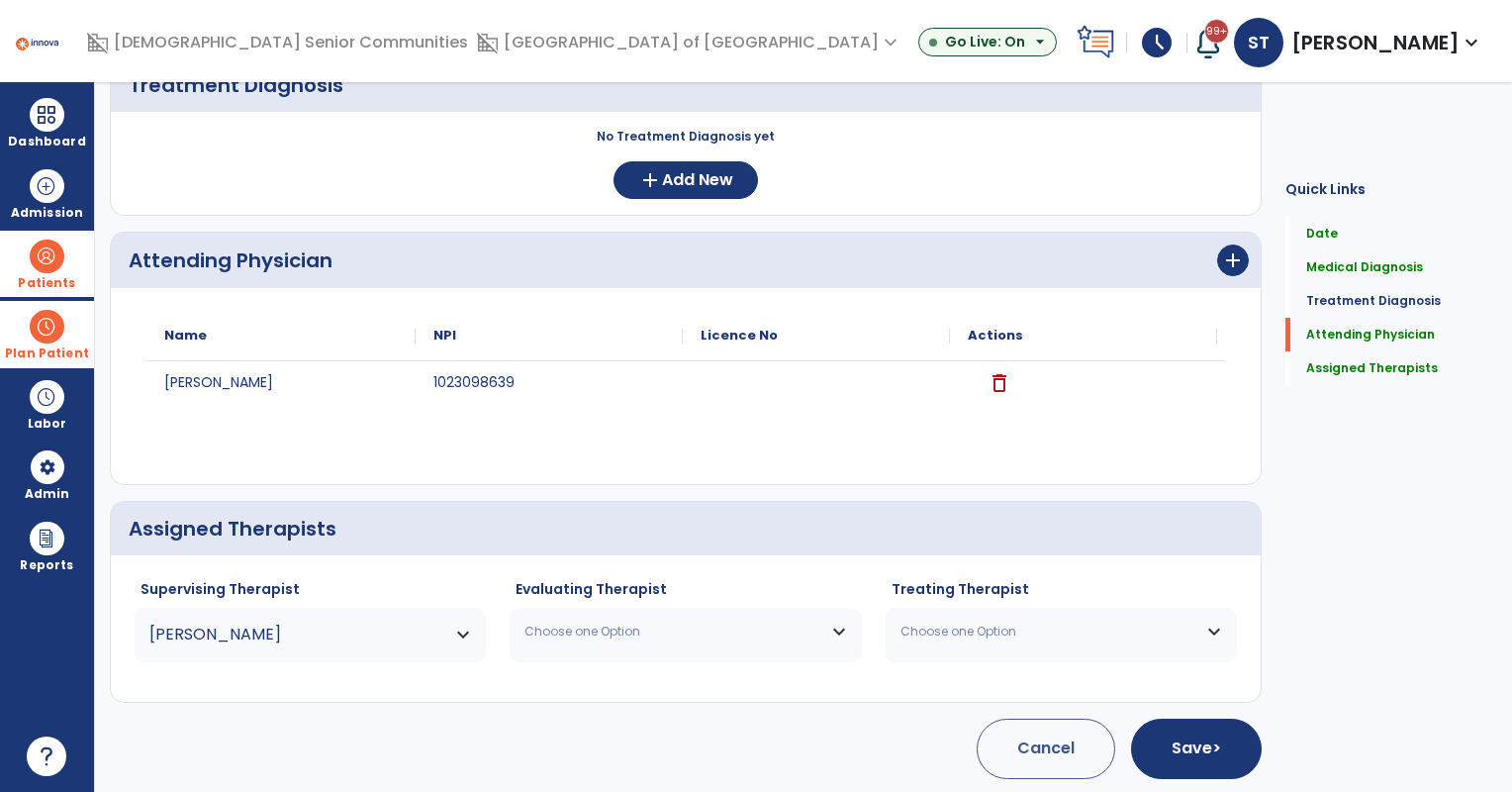 click on "Choose one Option" at bounding box center (673, 632) 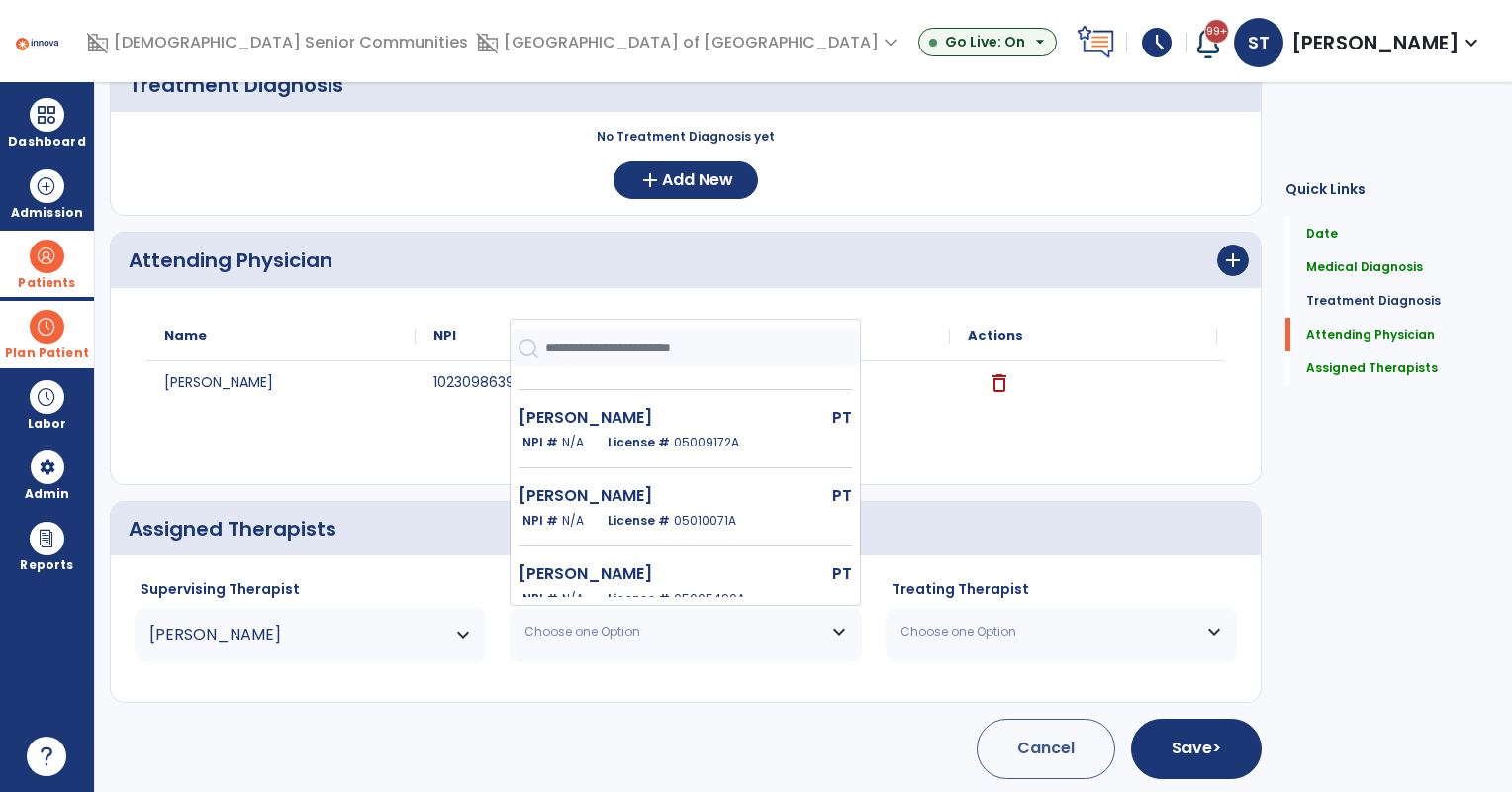 scroll, scrollTop: 368, scrollLeft: 0, axis: vertical 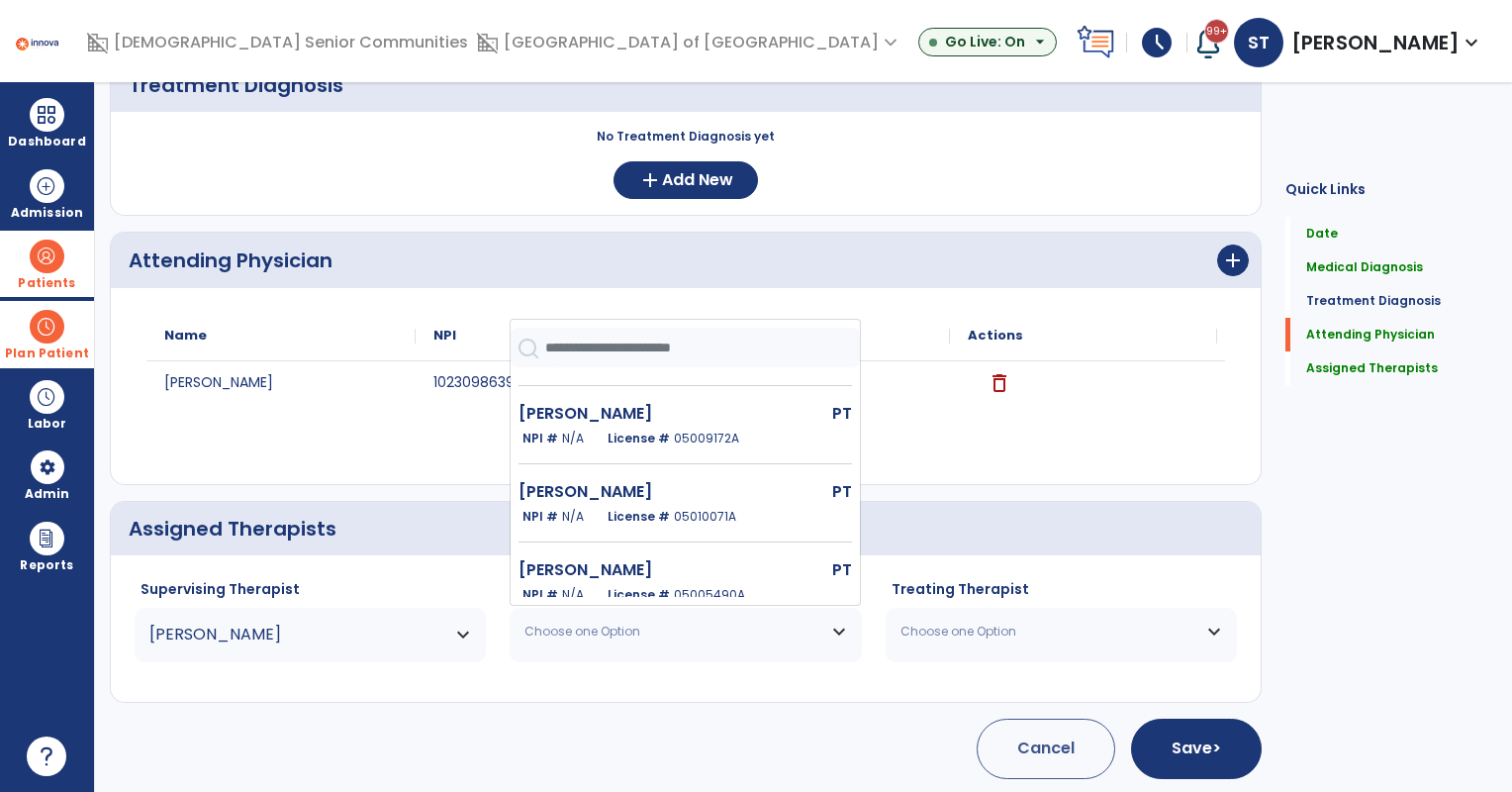 click on "Jhanji Vikram  PT   NPI #  N/A   License #  05010071A" 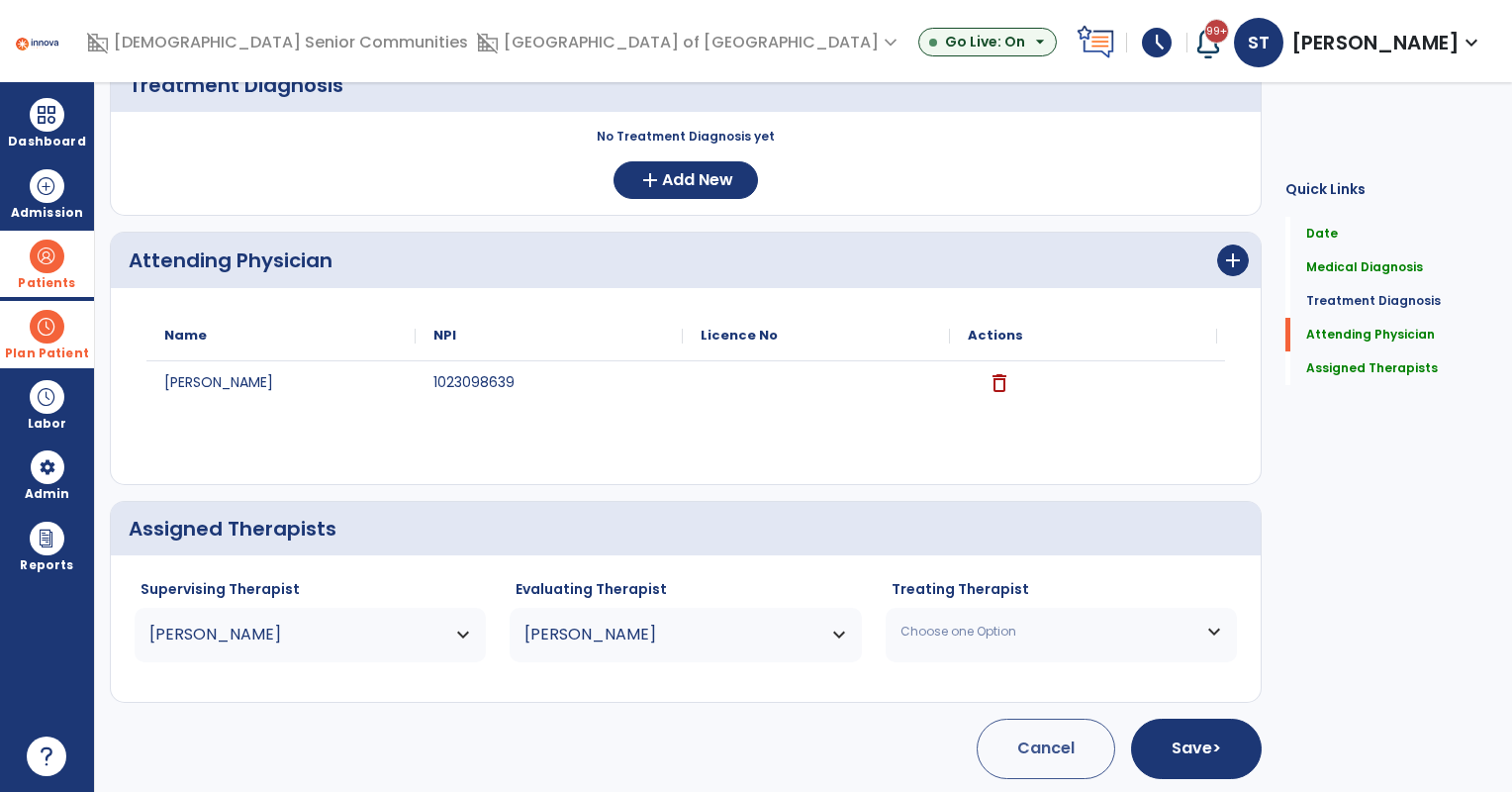 click on "Choose one Option" at bounding box center (1049, 632) 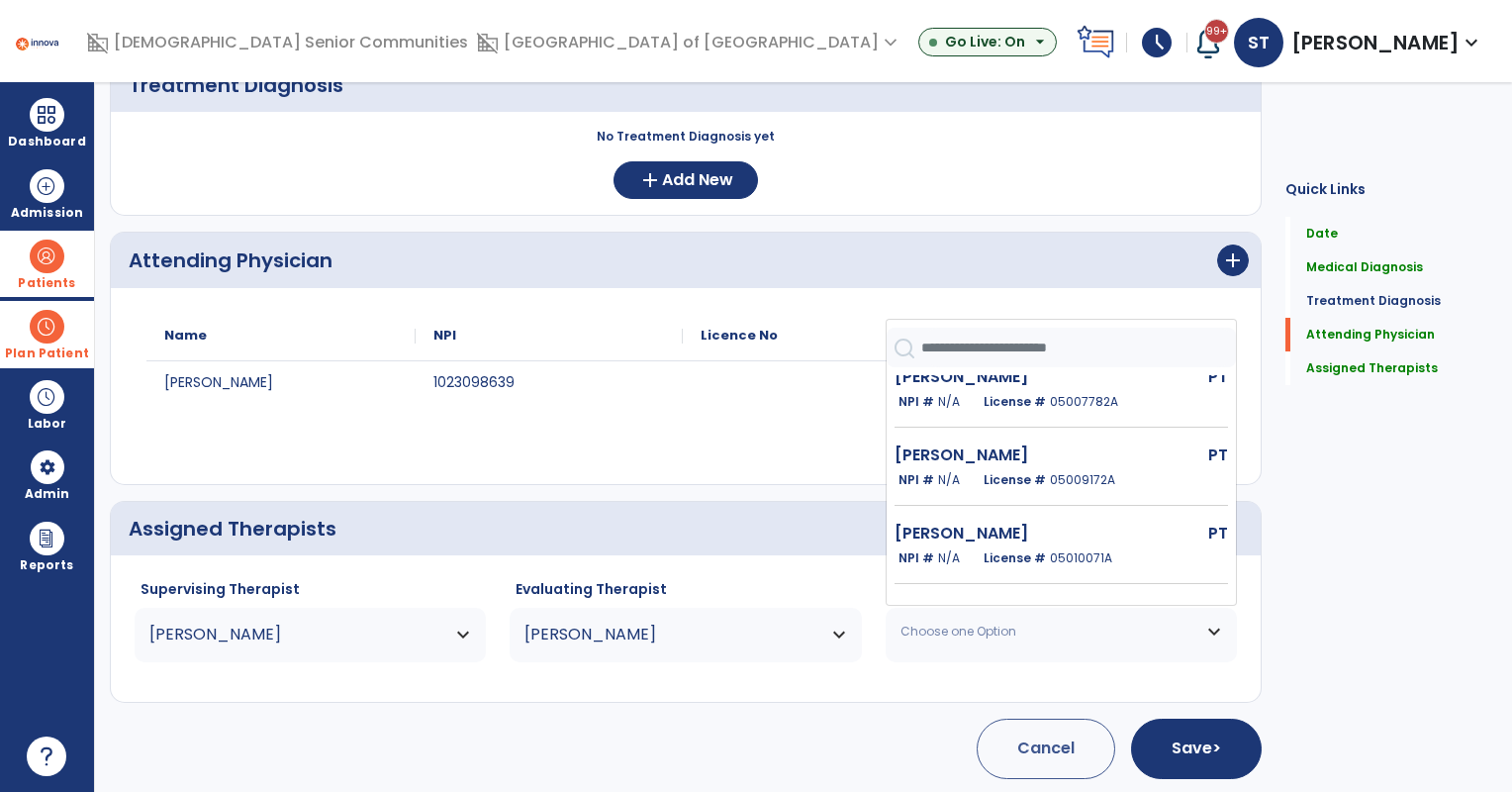 scroll, scrollTop: 562, scrollLeft: 0, axis: vertical 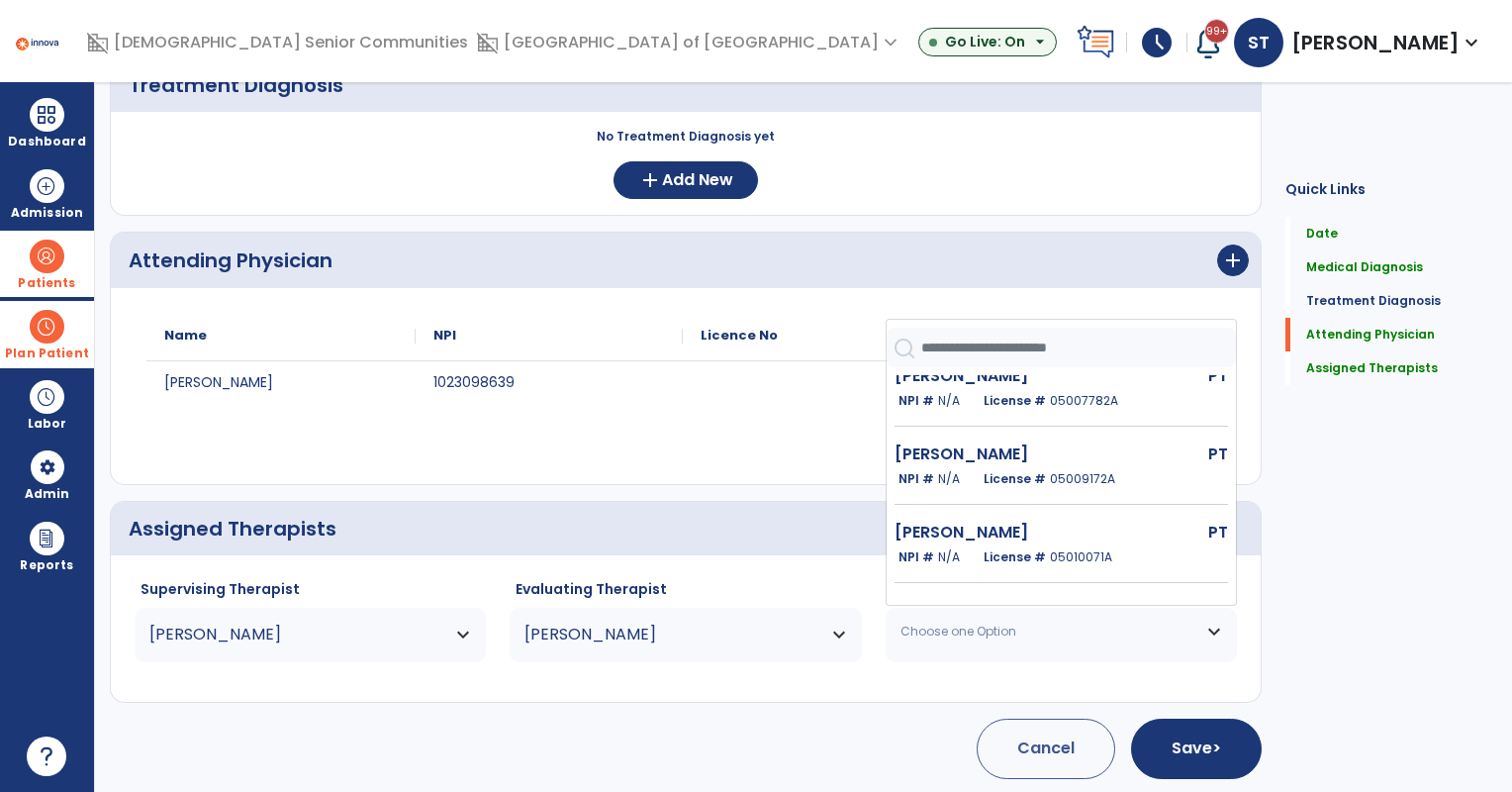 click on "Jhanji Vikram" 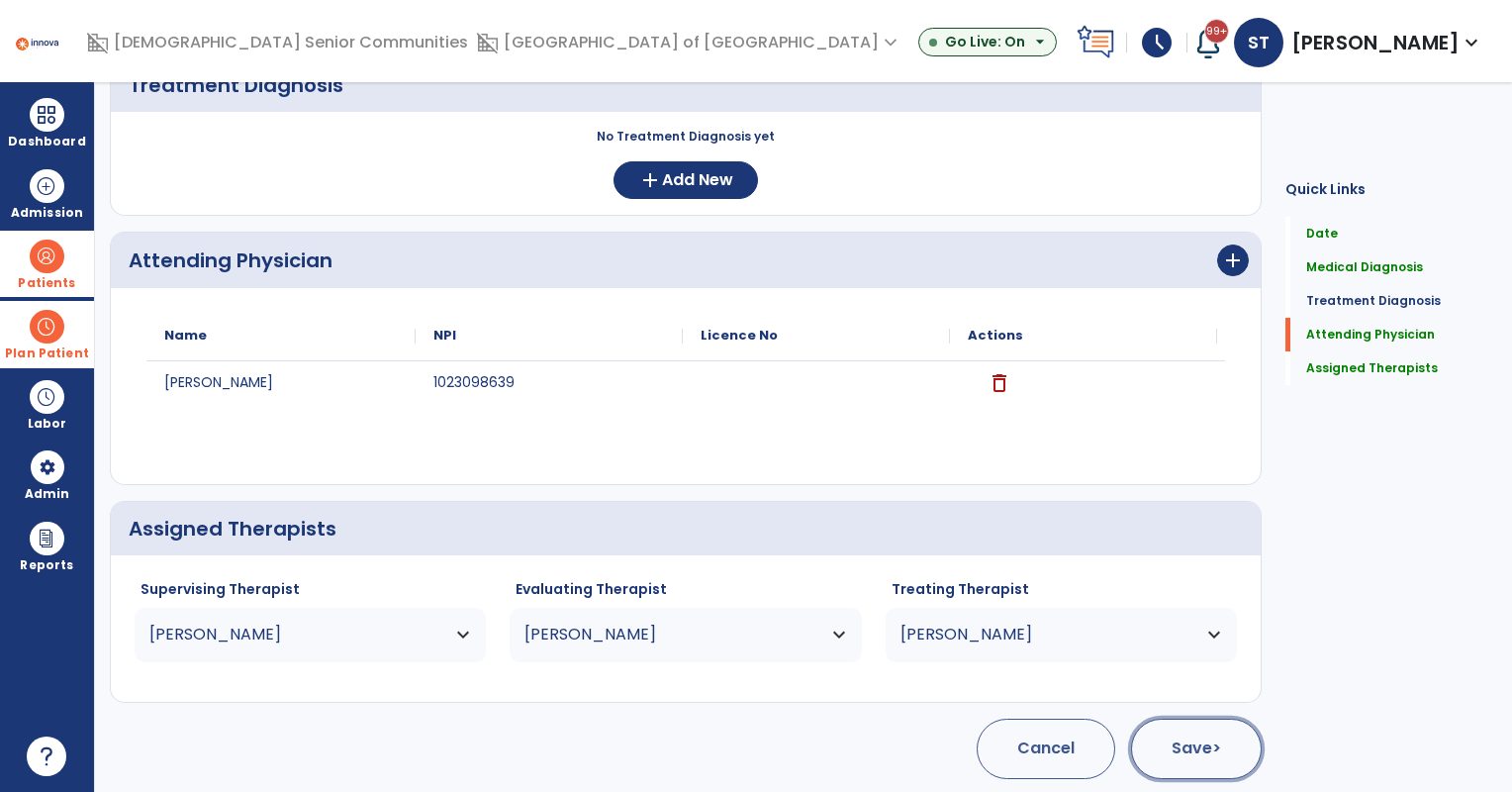 click on "Save  >" 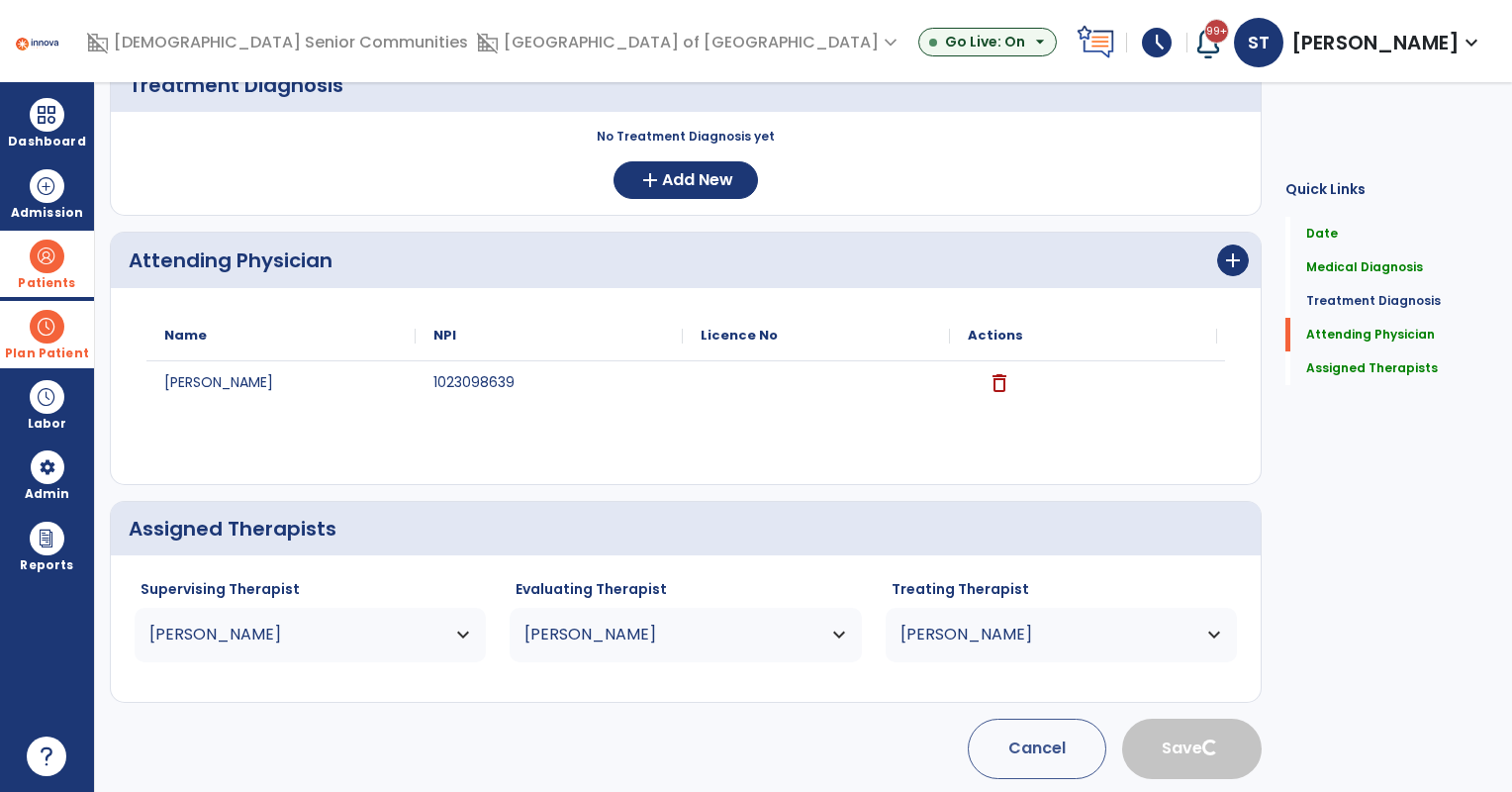 type 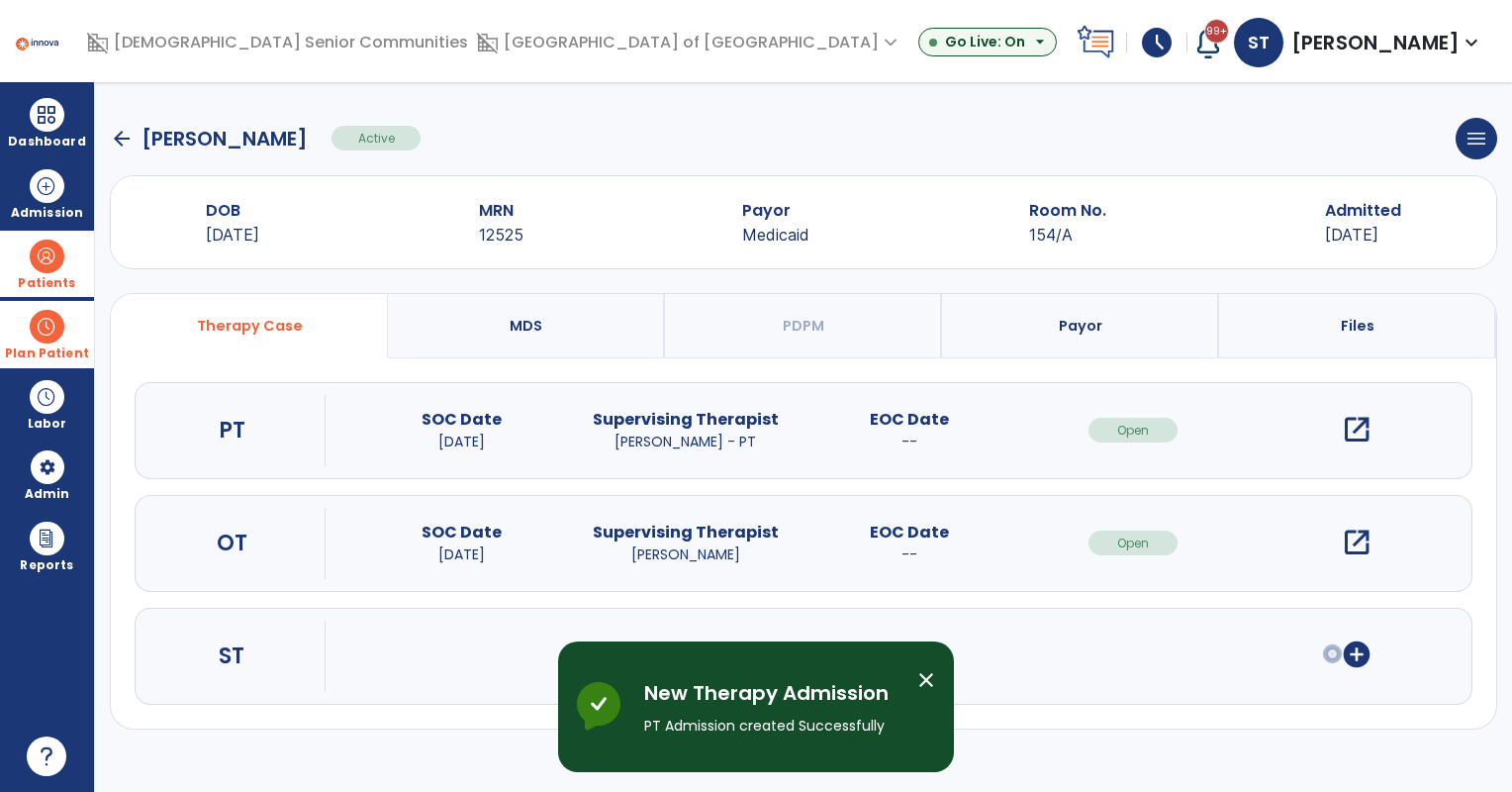 scroll, scrollTop: 0, scrollLeft: 0, axis: both 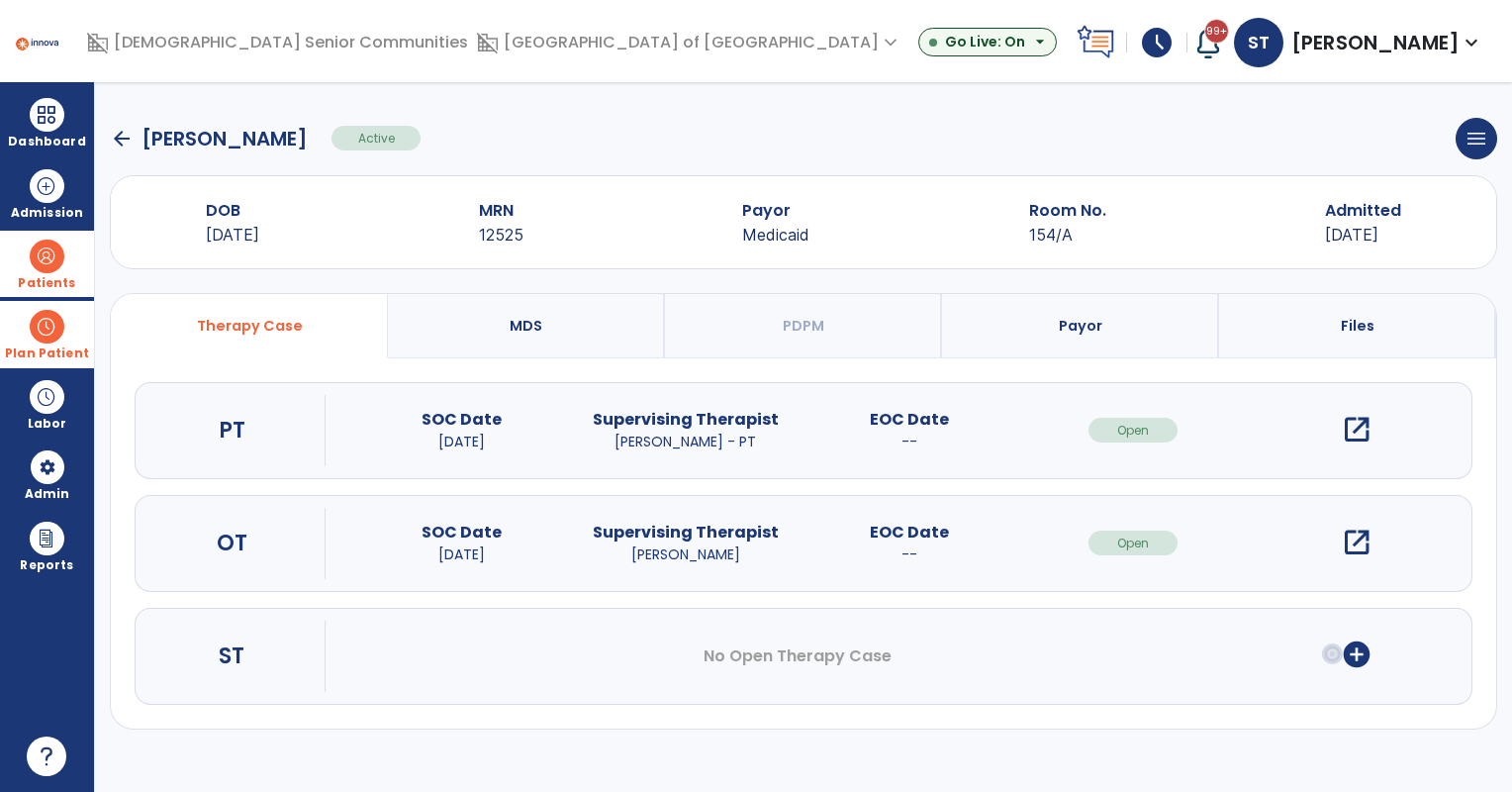 click on "arrow_back" 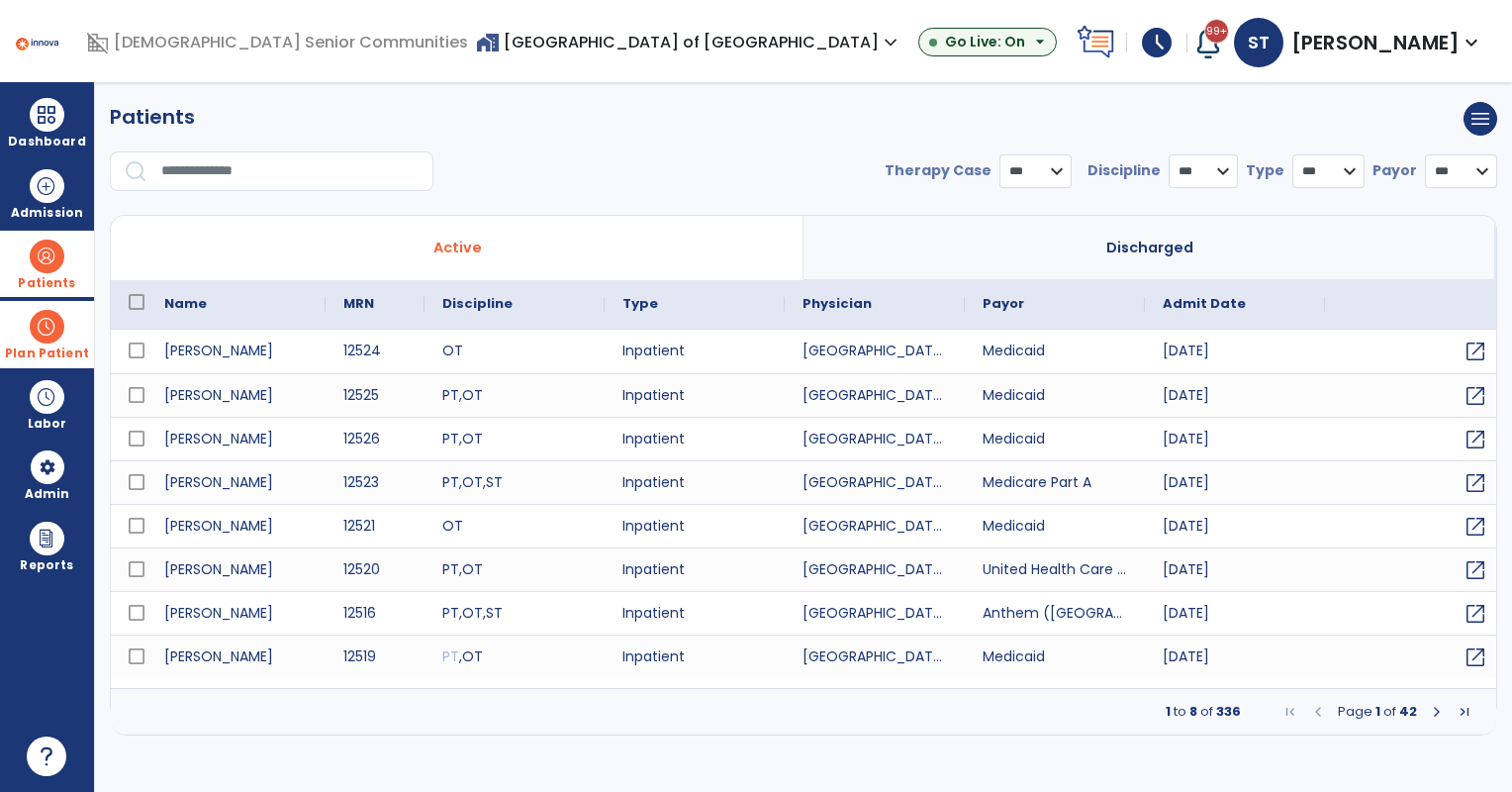 click on "Plan Patient" at bounding box center [47, 263] 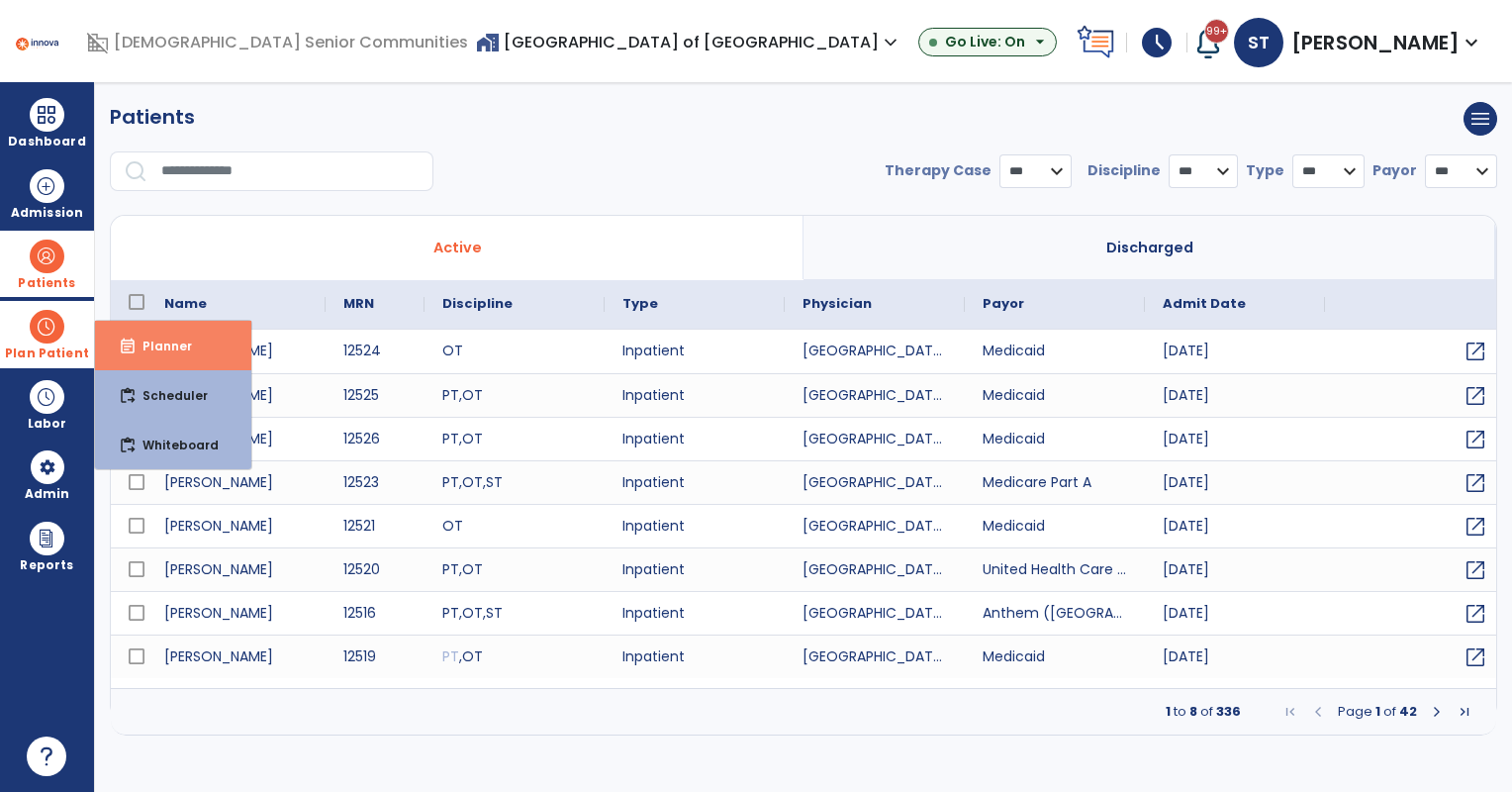 select on "***" 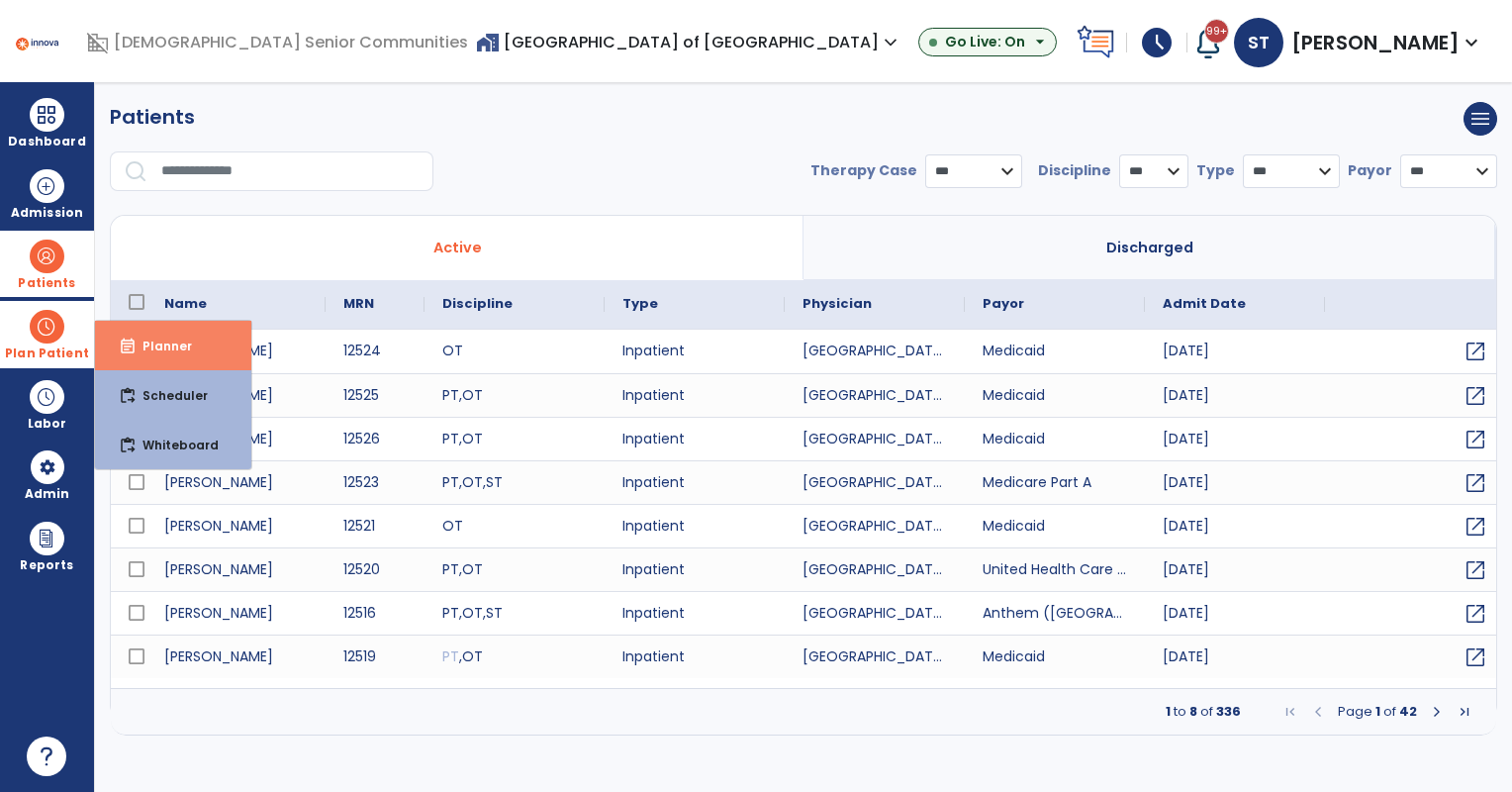 click on "event_note  Planner" at bounding box center (173, 346) 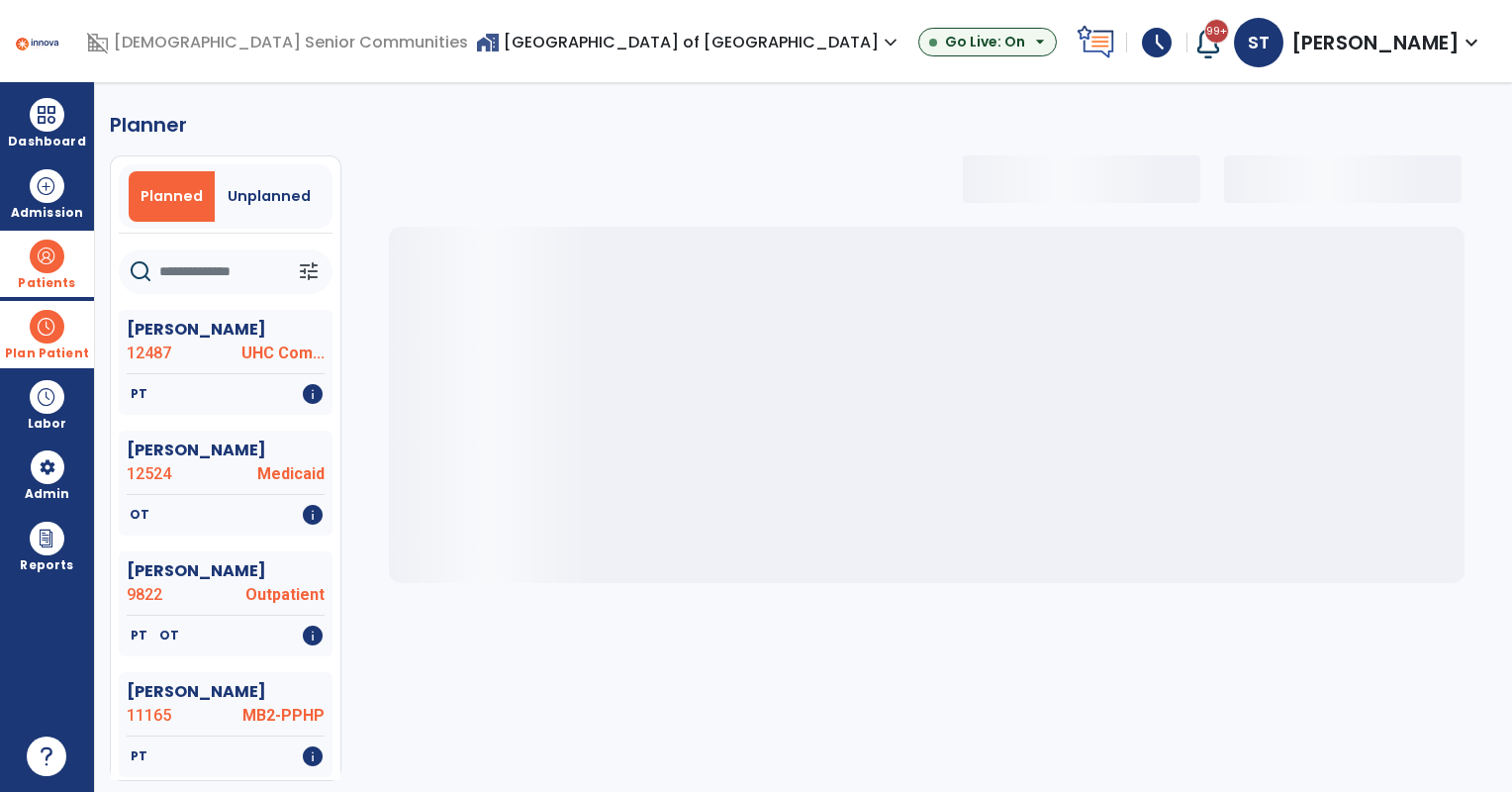 select on "***" 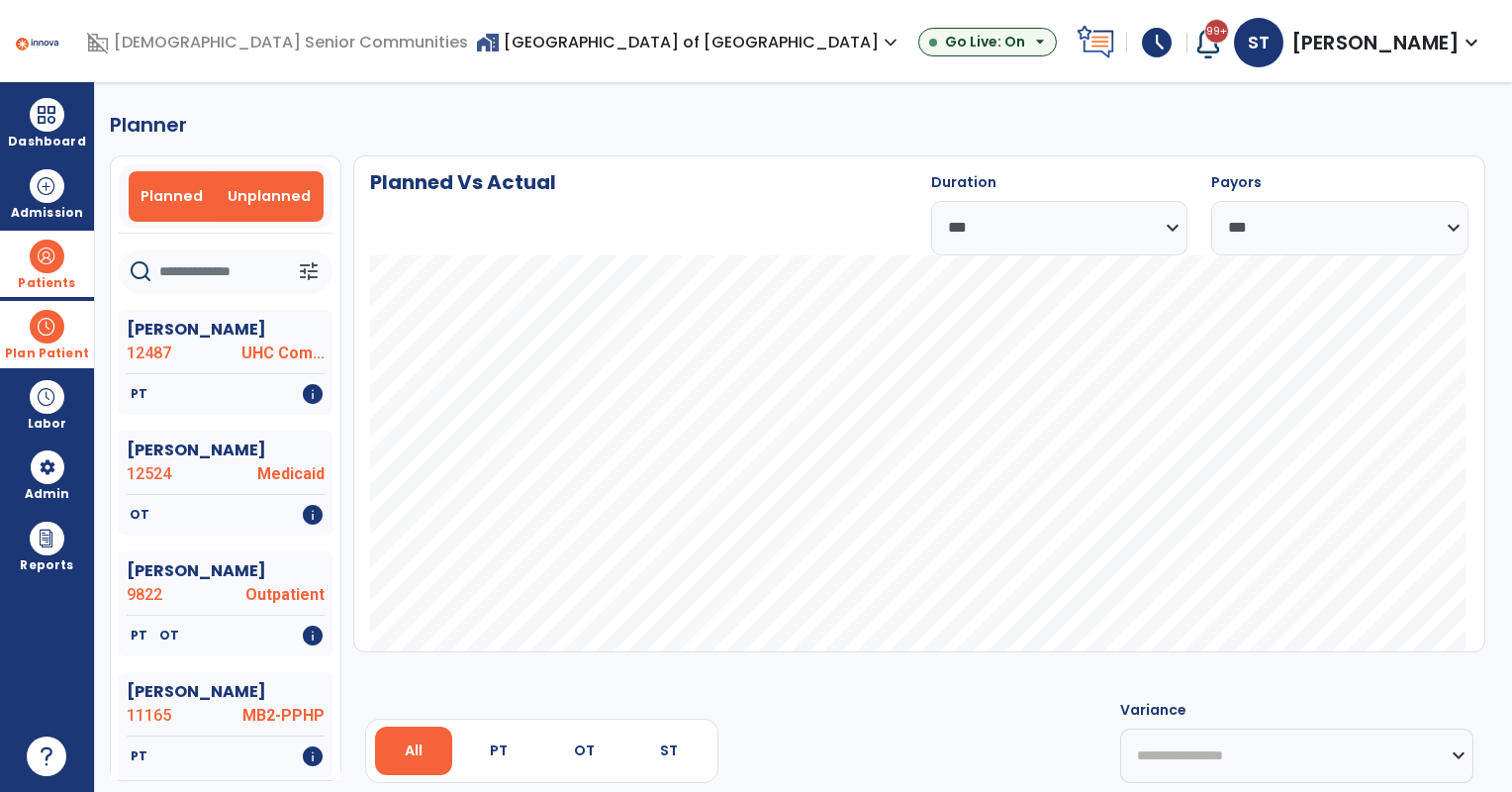 click on "Unplanned" at bounding box center (269, 196) 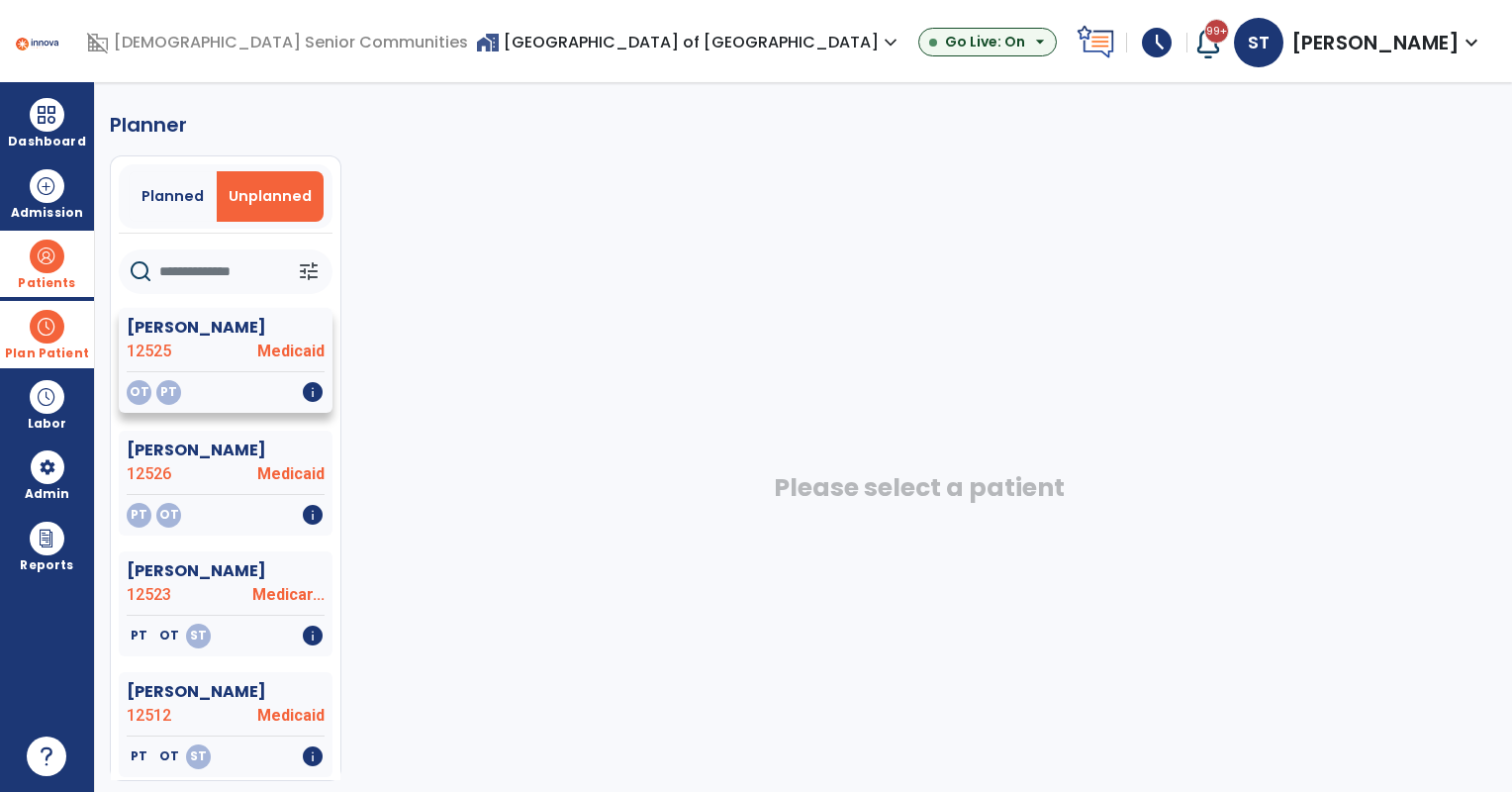 click on "OT   PT   info" 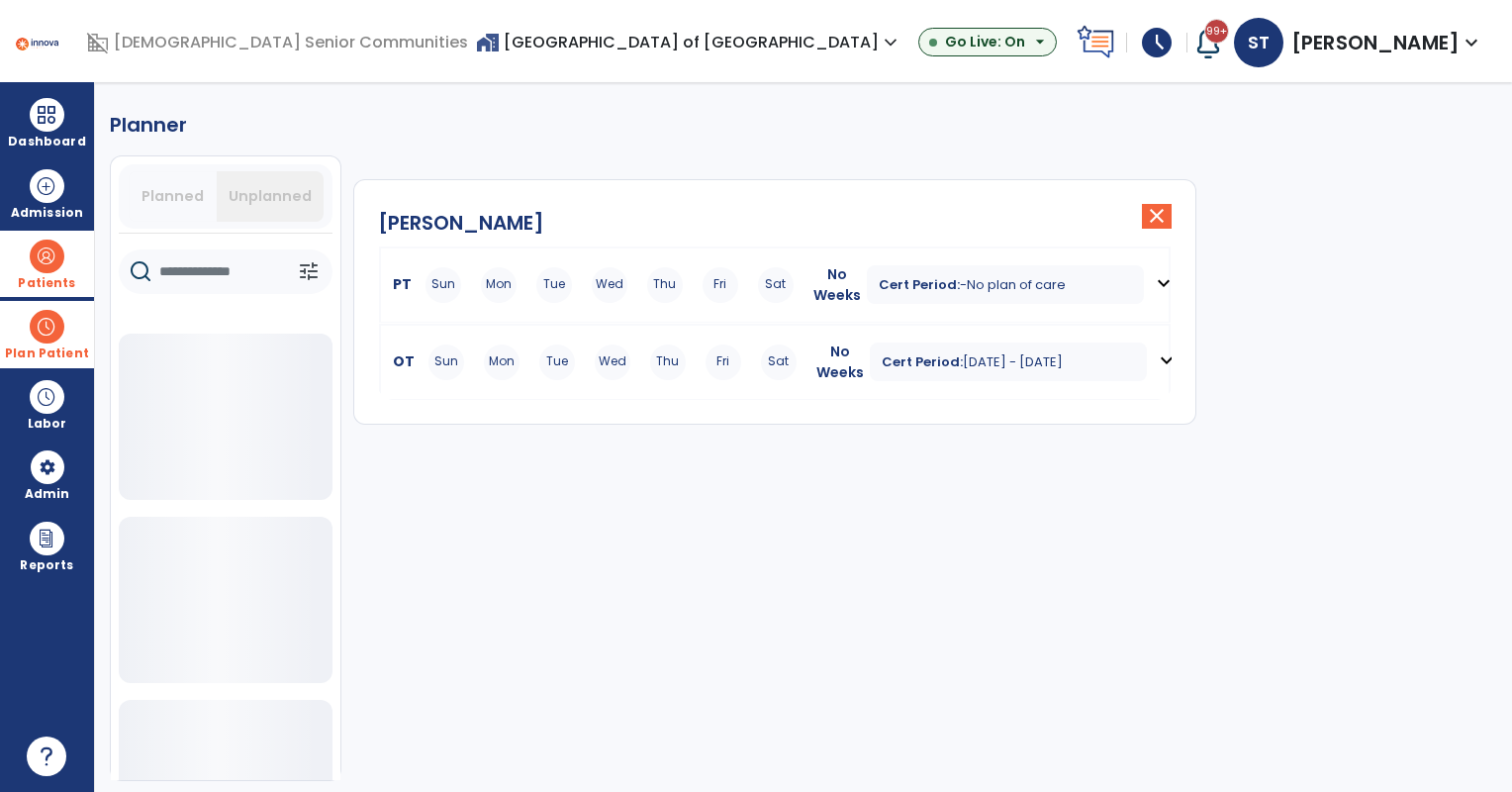 click on "Sun Mon Tue Wed Thu Fri Sat" at bounding box center [610, 285] 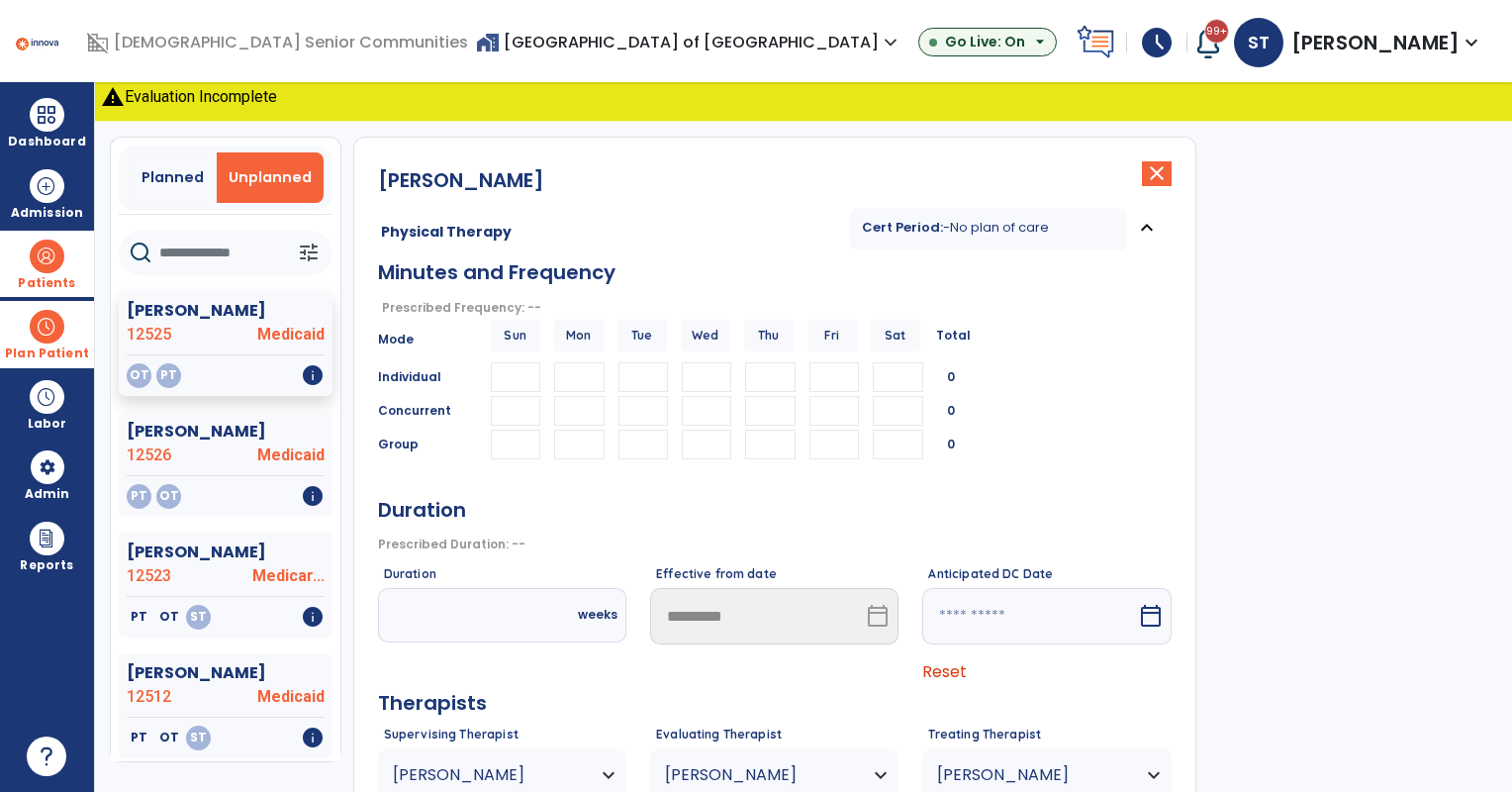 scroll, scrollTop: 156, scrollLeft: 0, axis: vertical 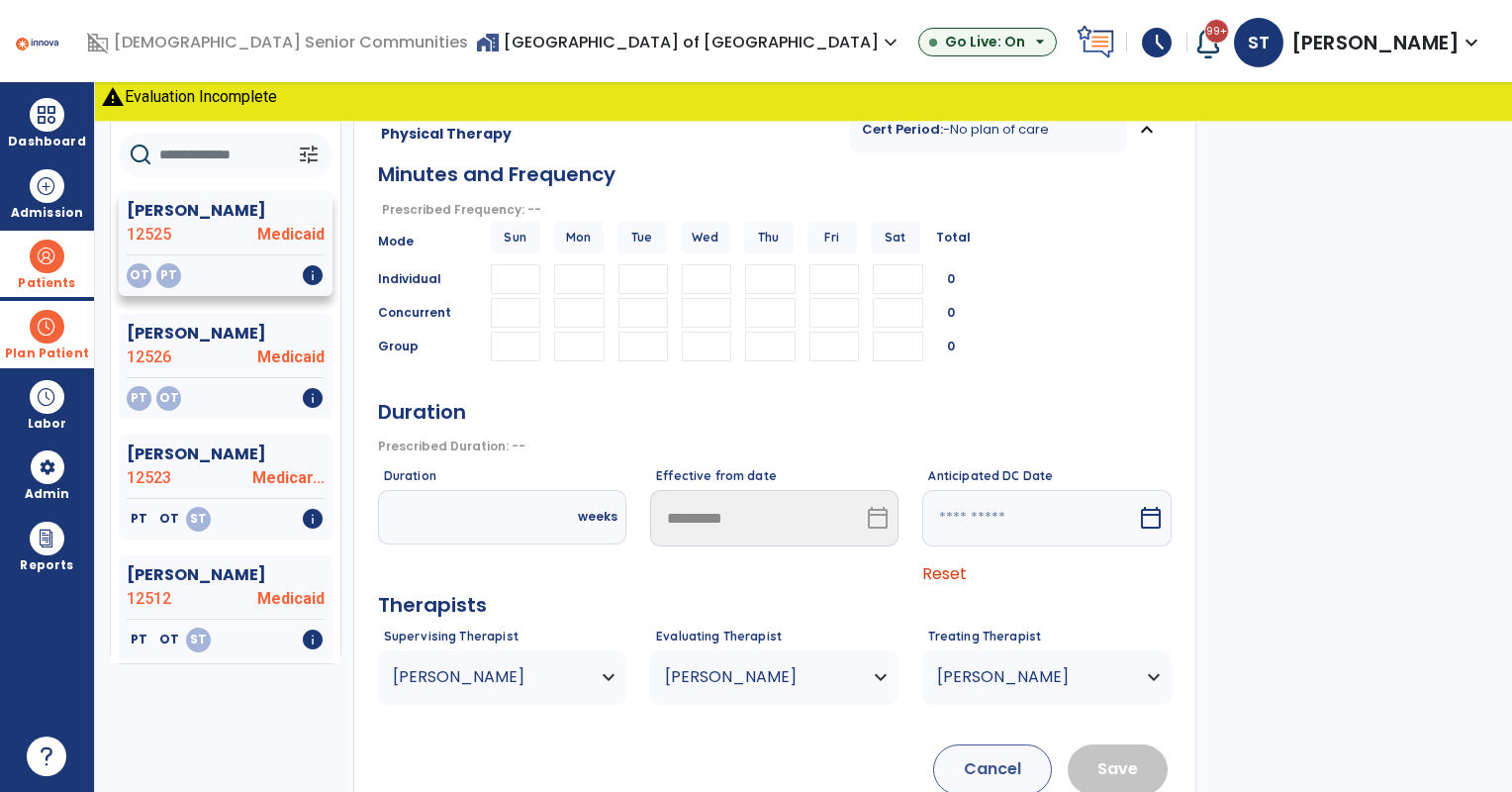 click on "OT   PT   info" 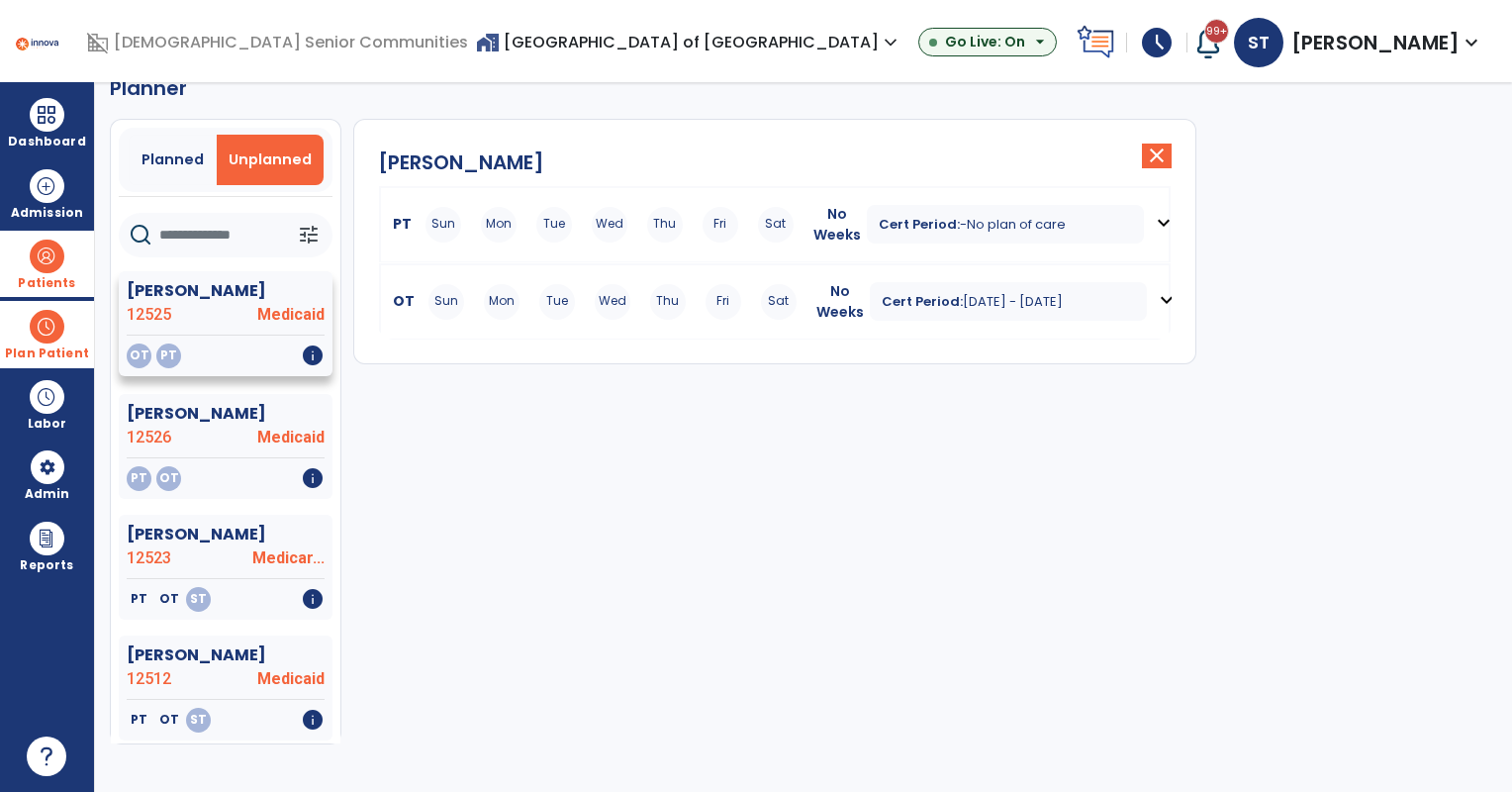 scroll, scrollTop: 36, scrollLeft: 0, axis: vertical 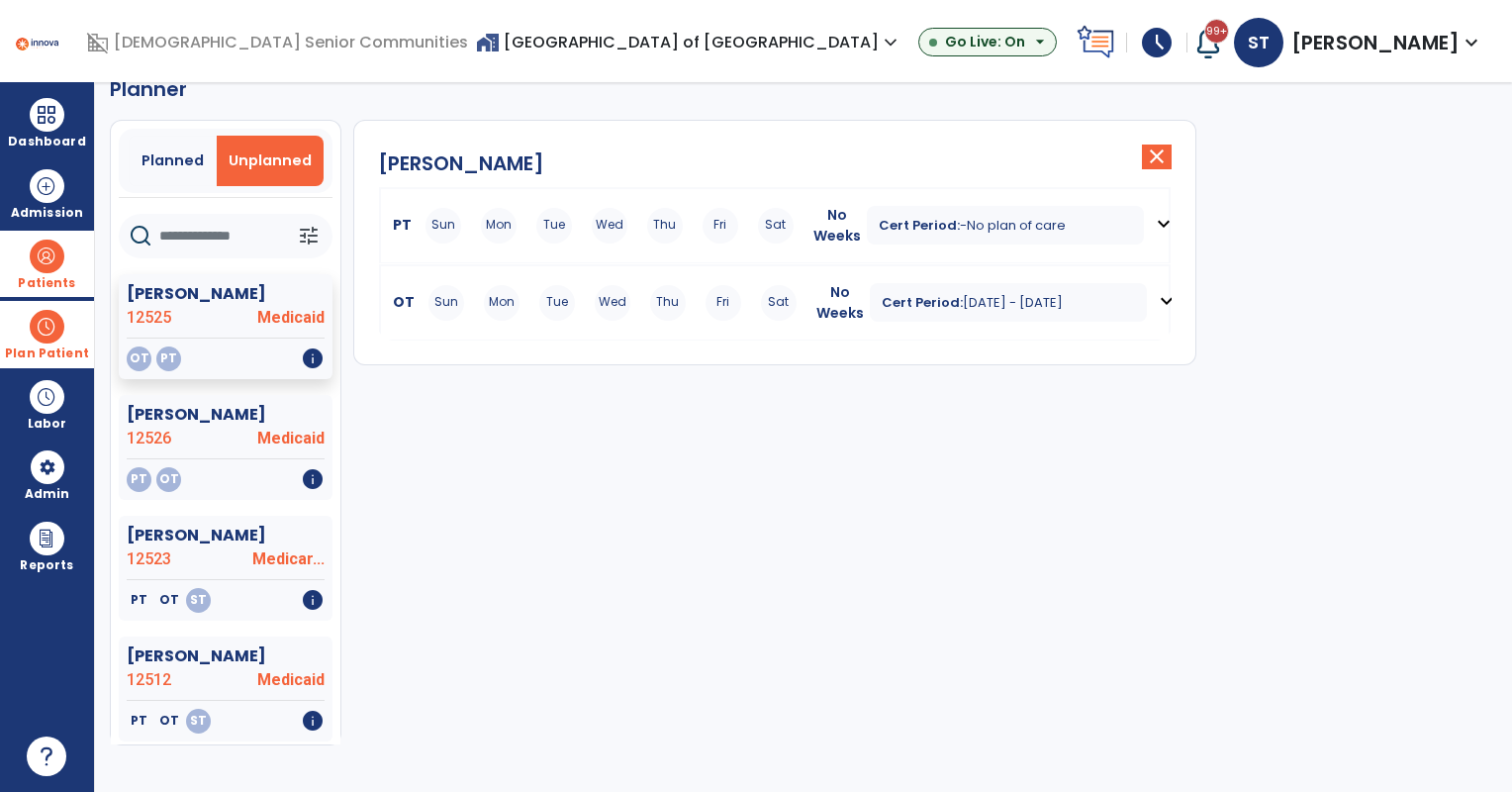 click on "Thu" at bounding box center (668, 303) 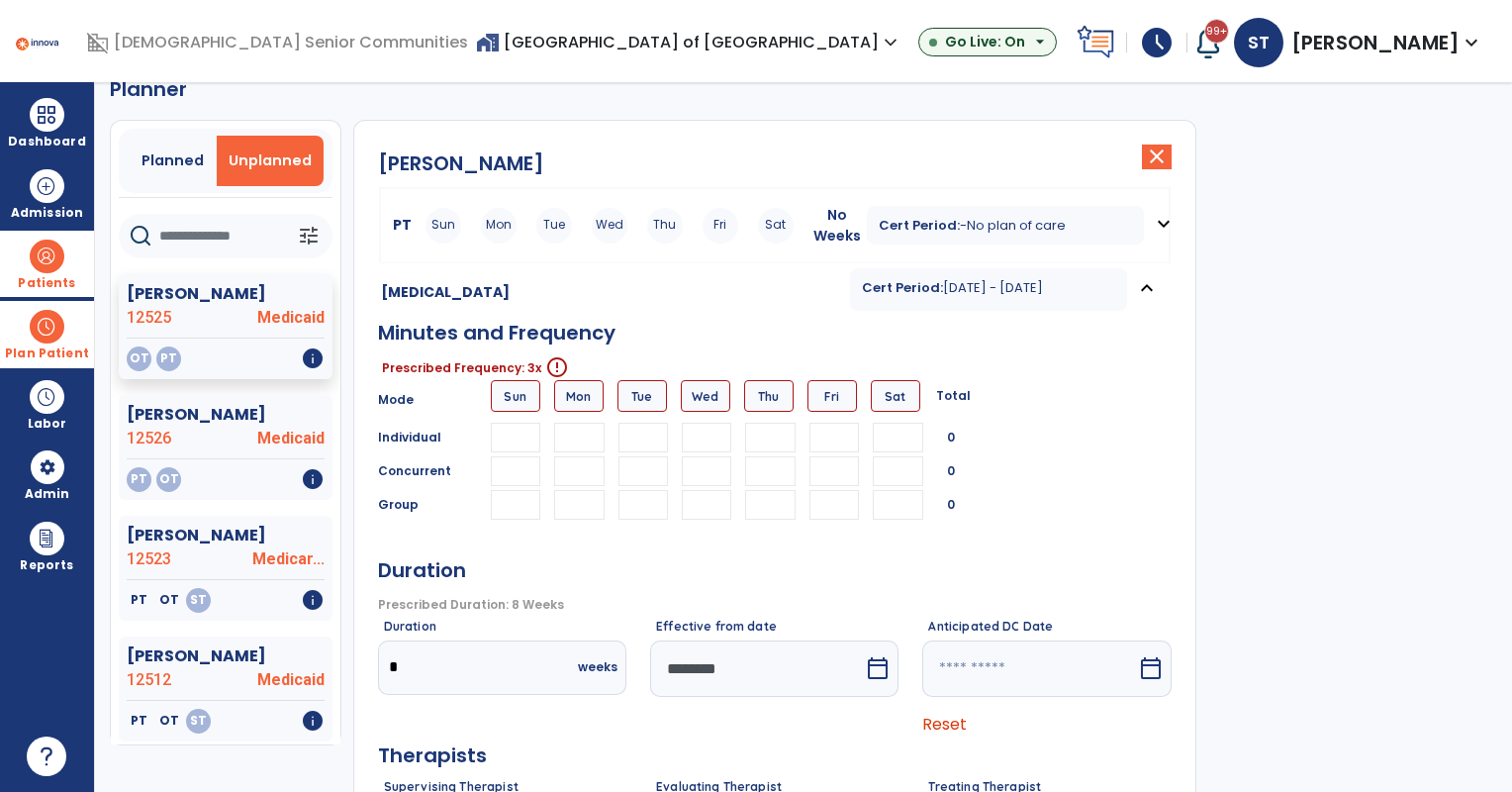 click at bounding box center [579, 438] 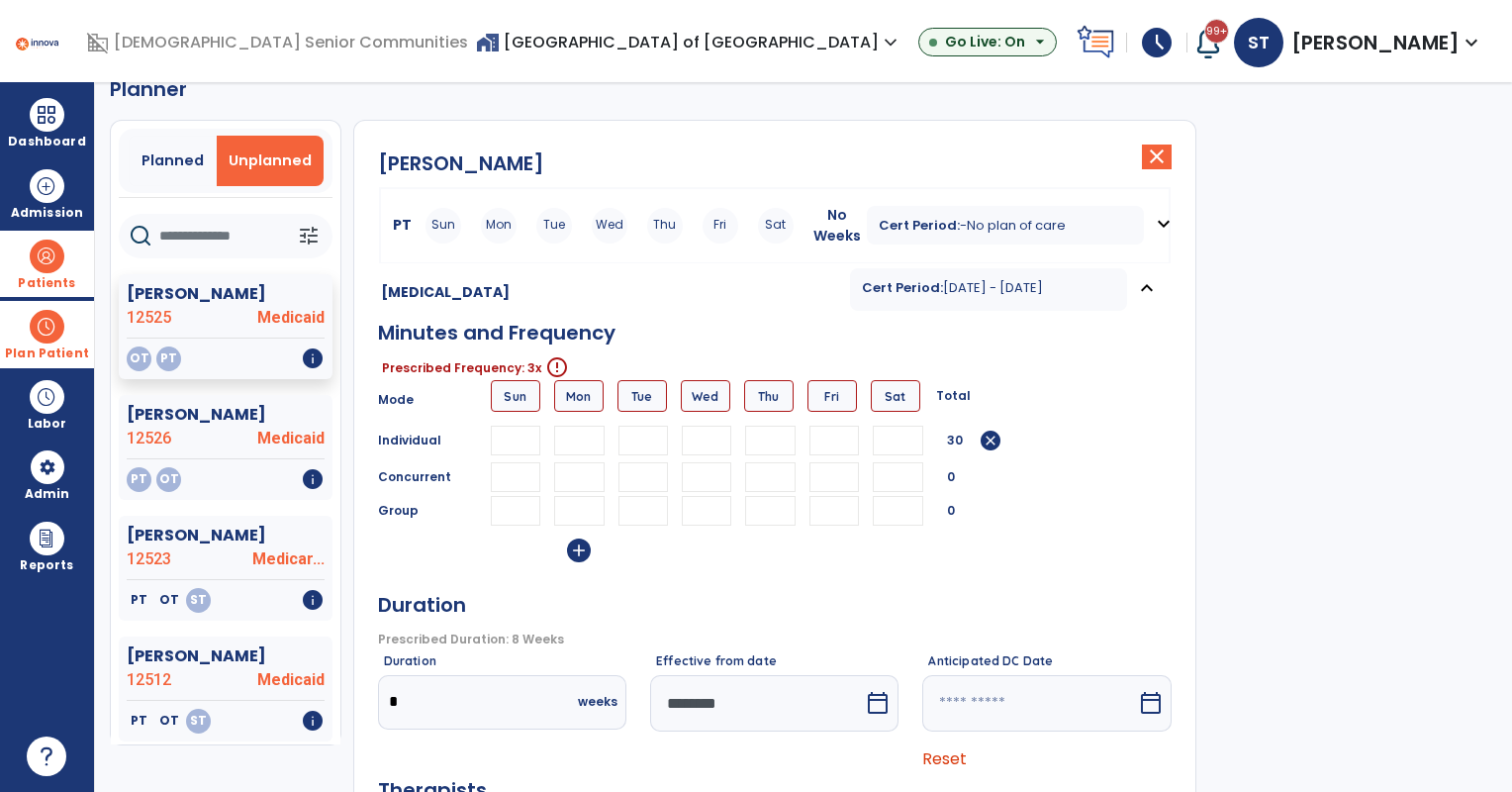 type on "**" 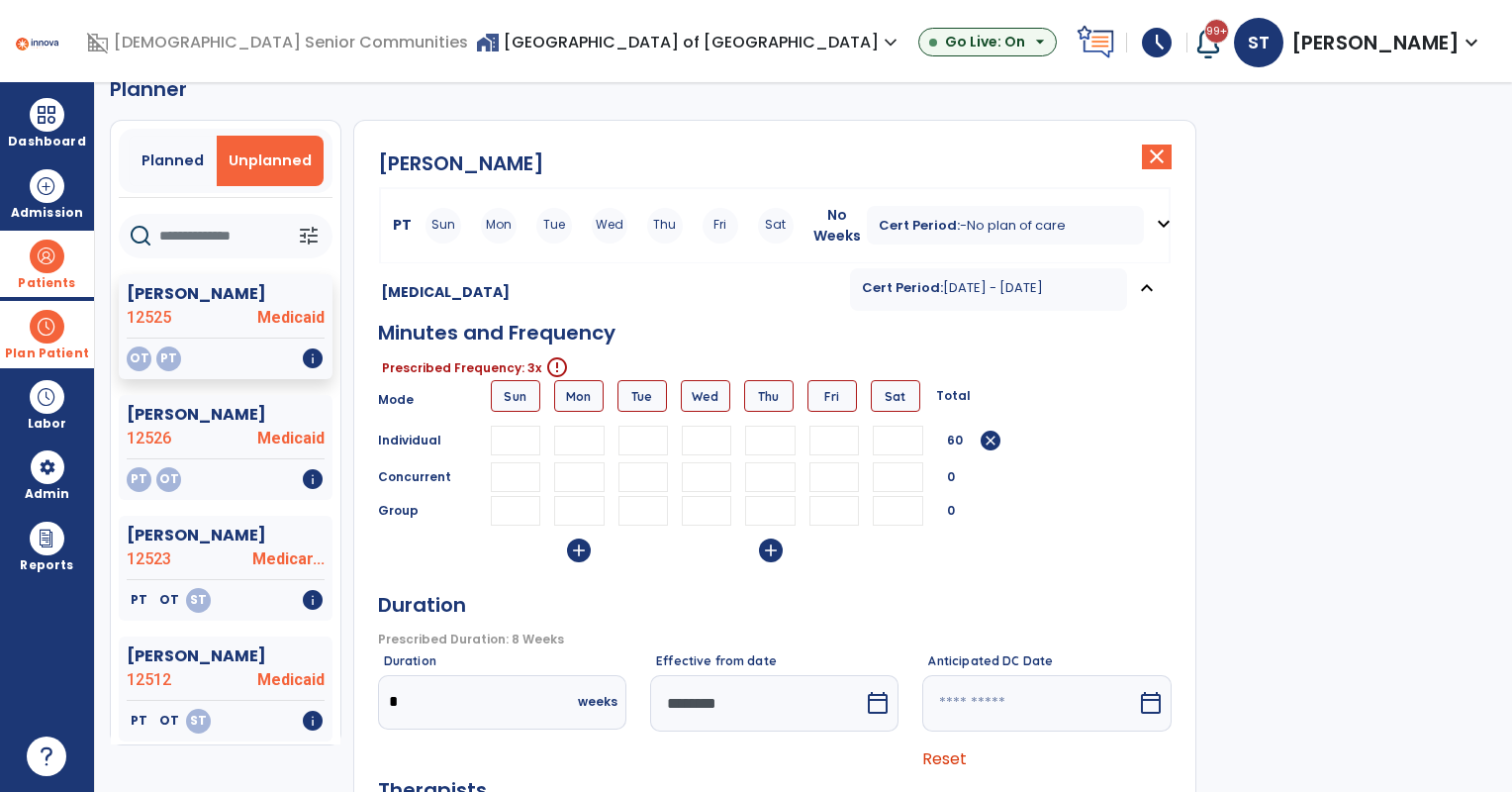 type on "**" 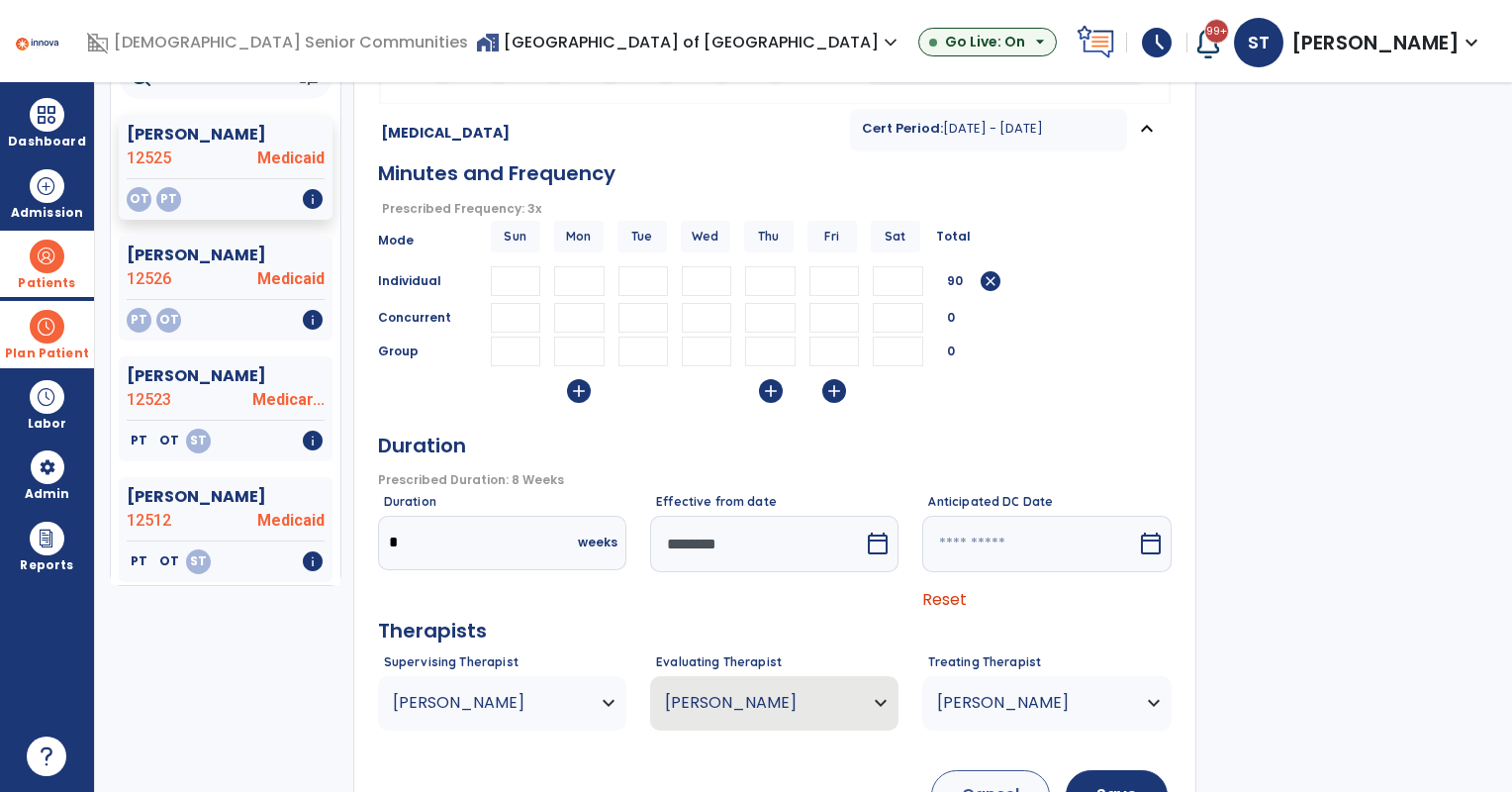 scroll, scrollTop: 197, scrollLeft: 0, axis: vertical 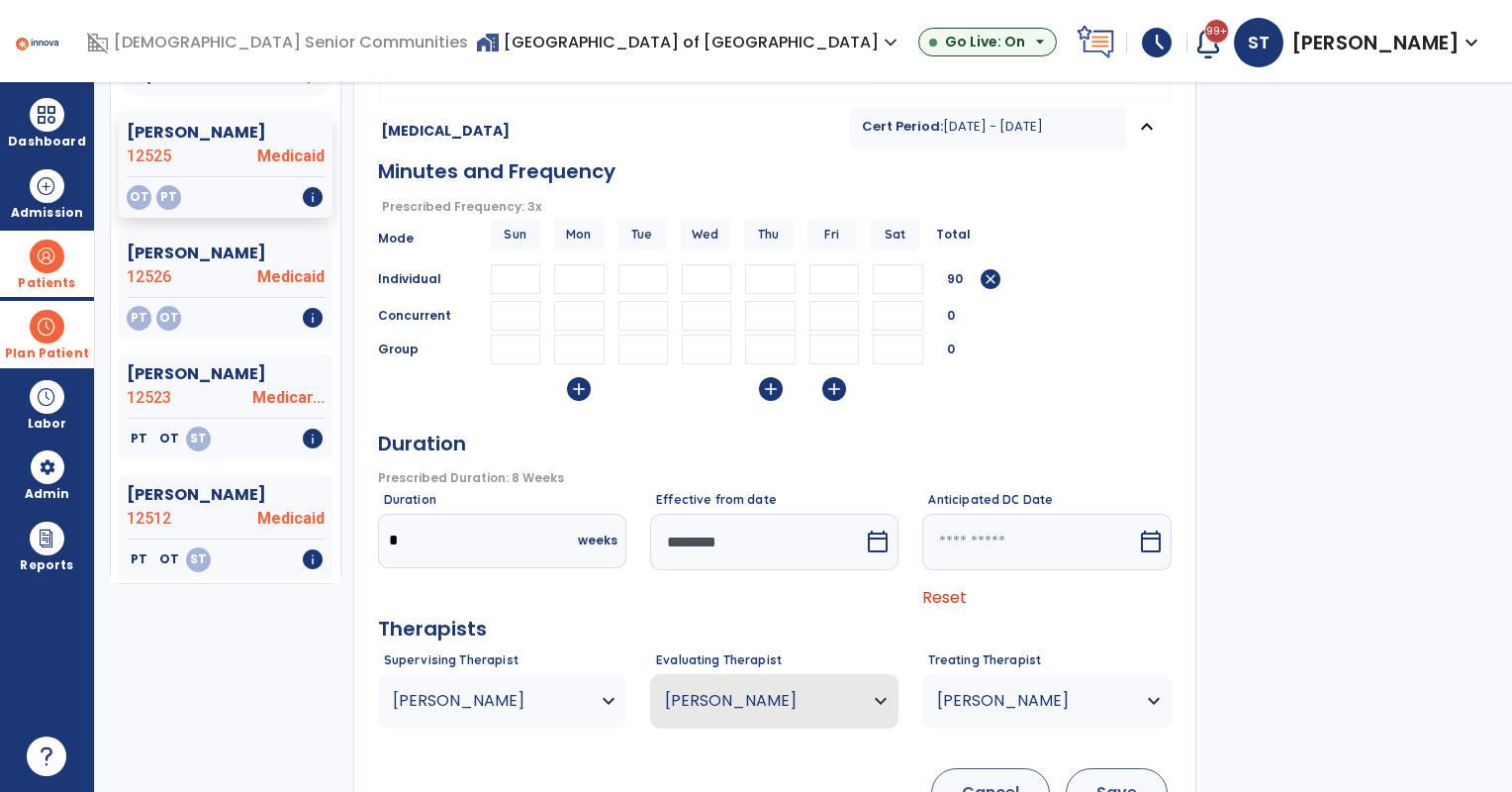 type on "**" 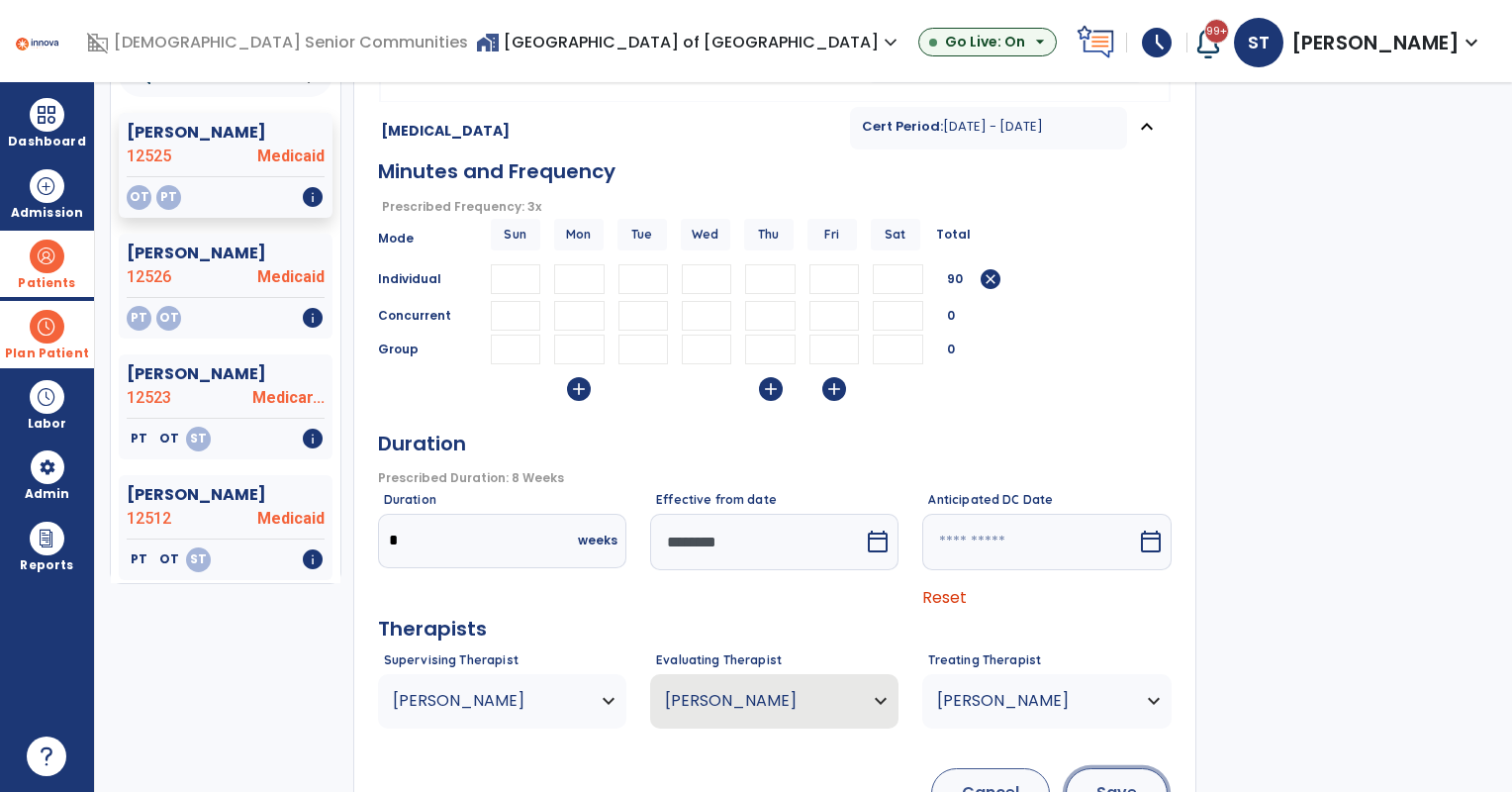 click on "Save" at bounding box center (1116, 793) 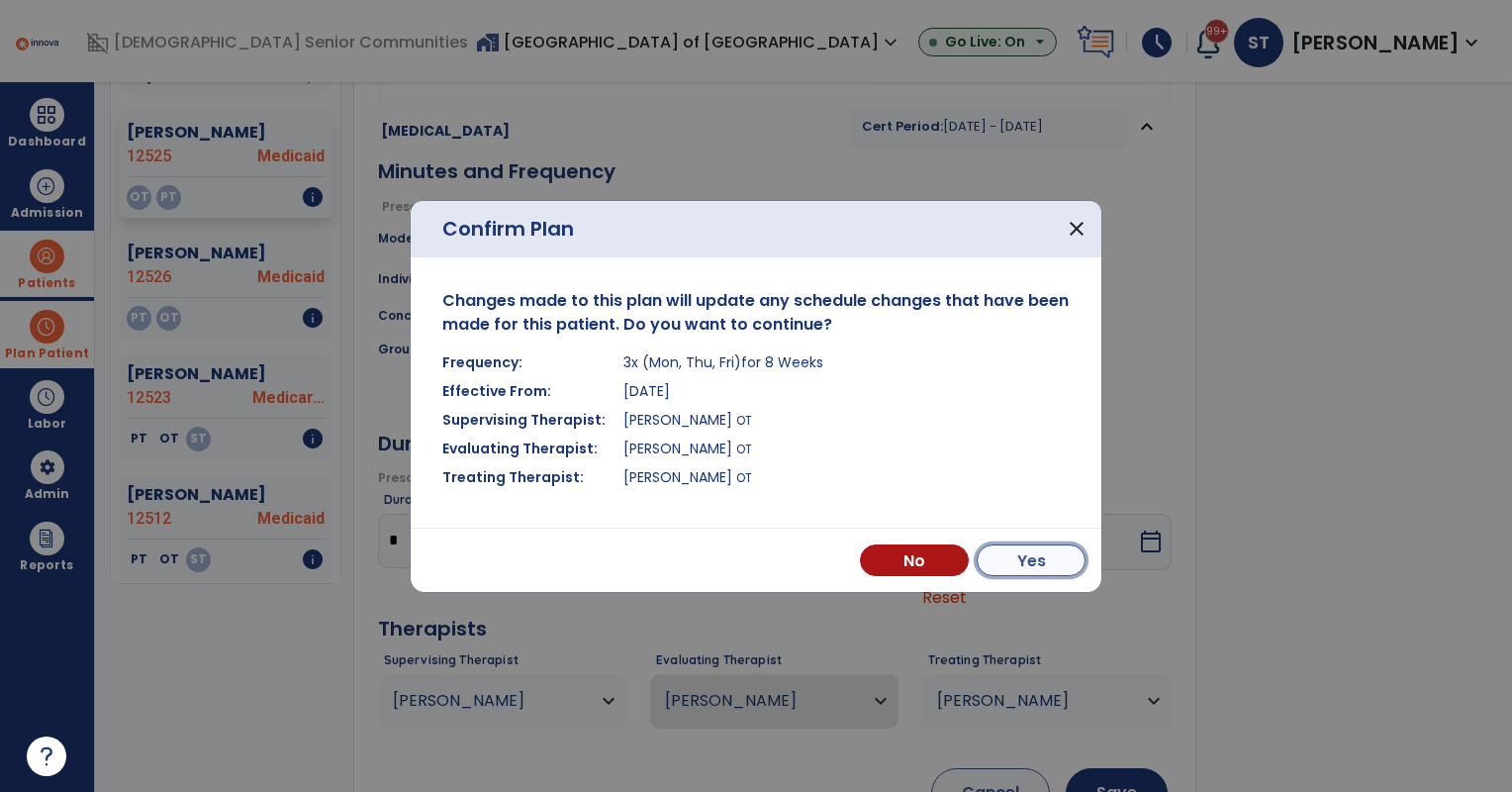 click on "Yes" at bounding box center [1031, 560] 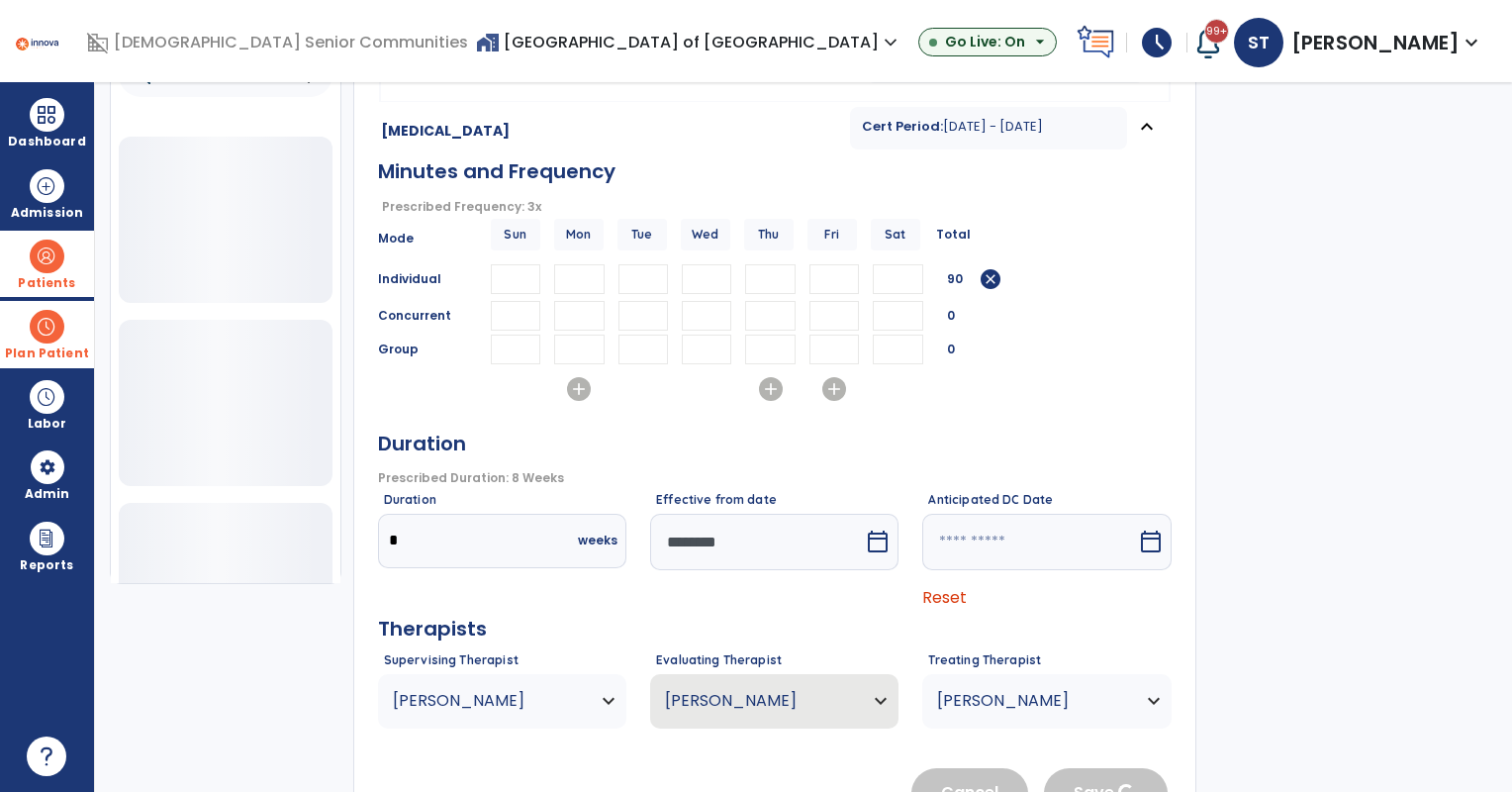 type 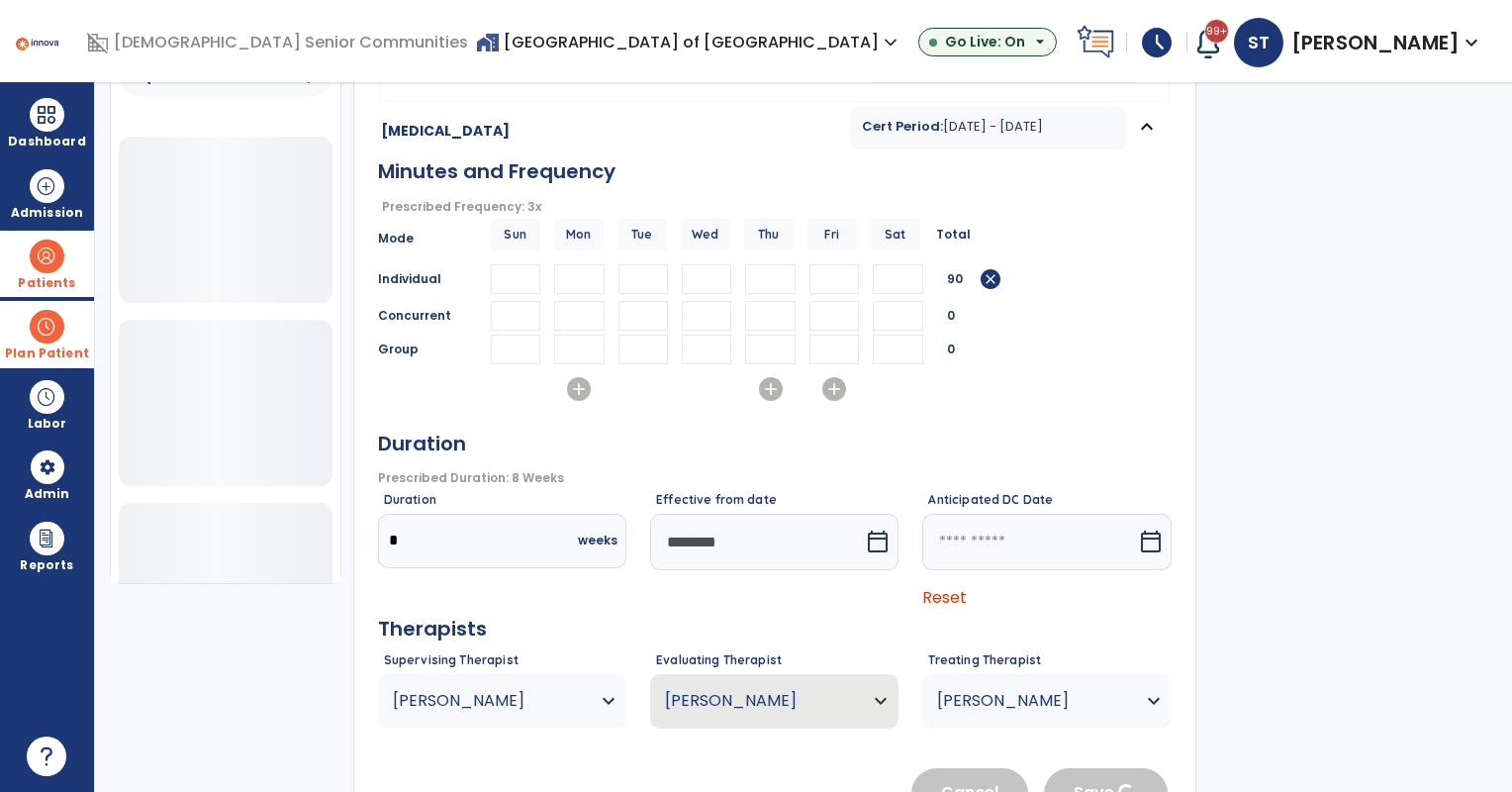 type 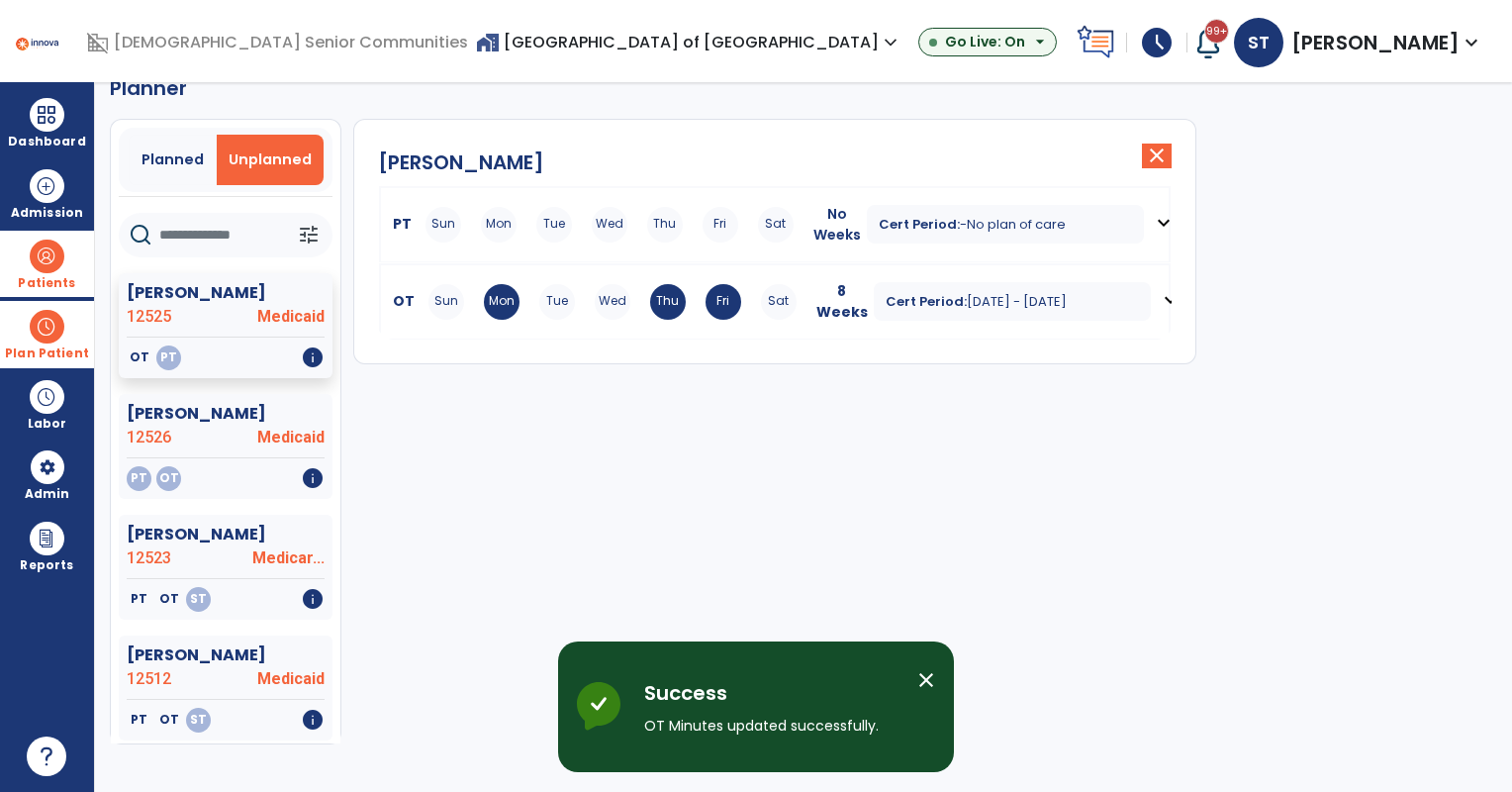 scroll, scrollTop: 36, scrollLeft: 0, axis: vertical 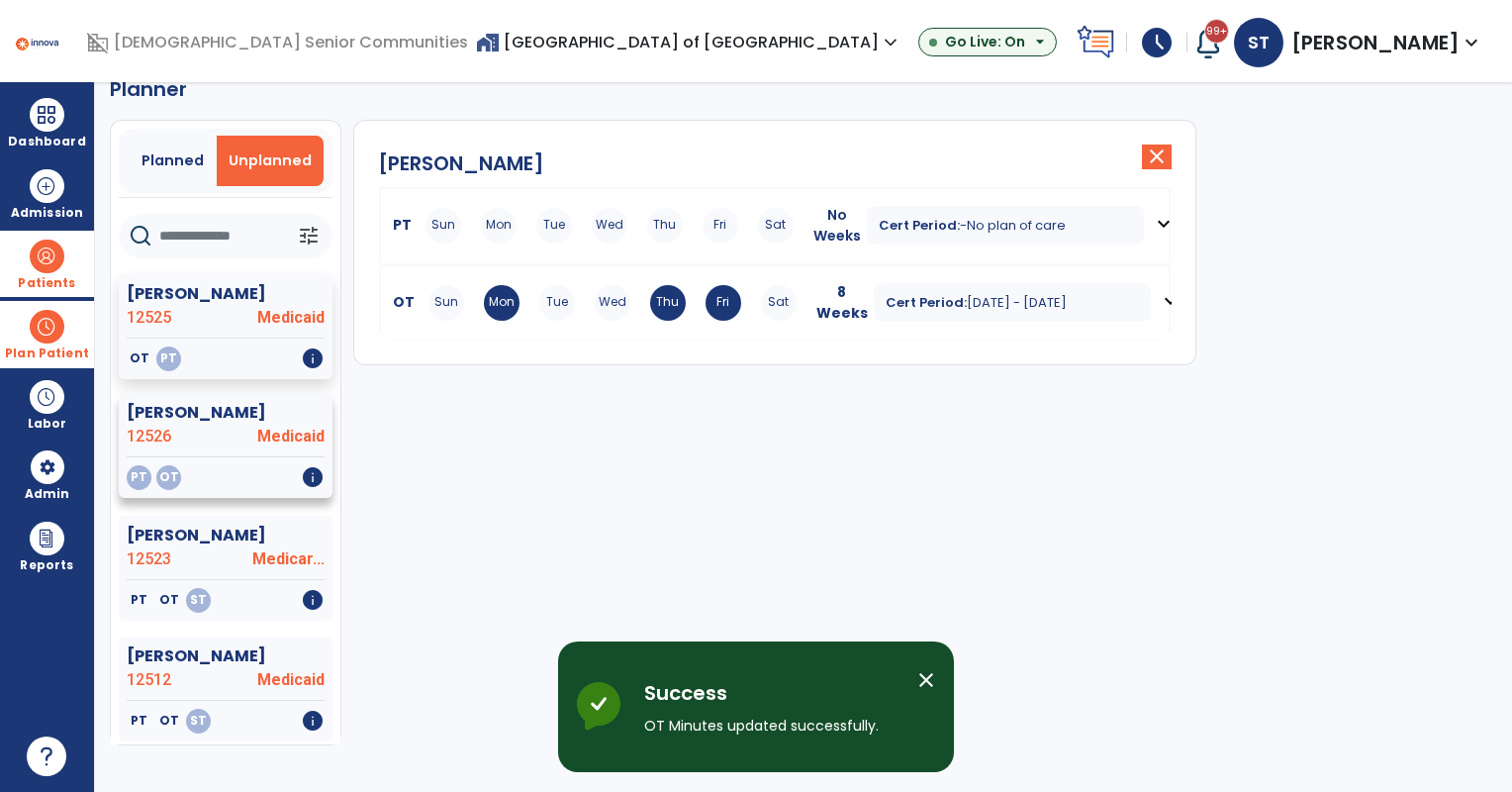 click on "PT   OT   info" 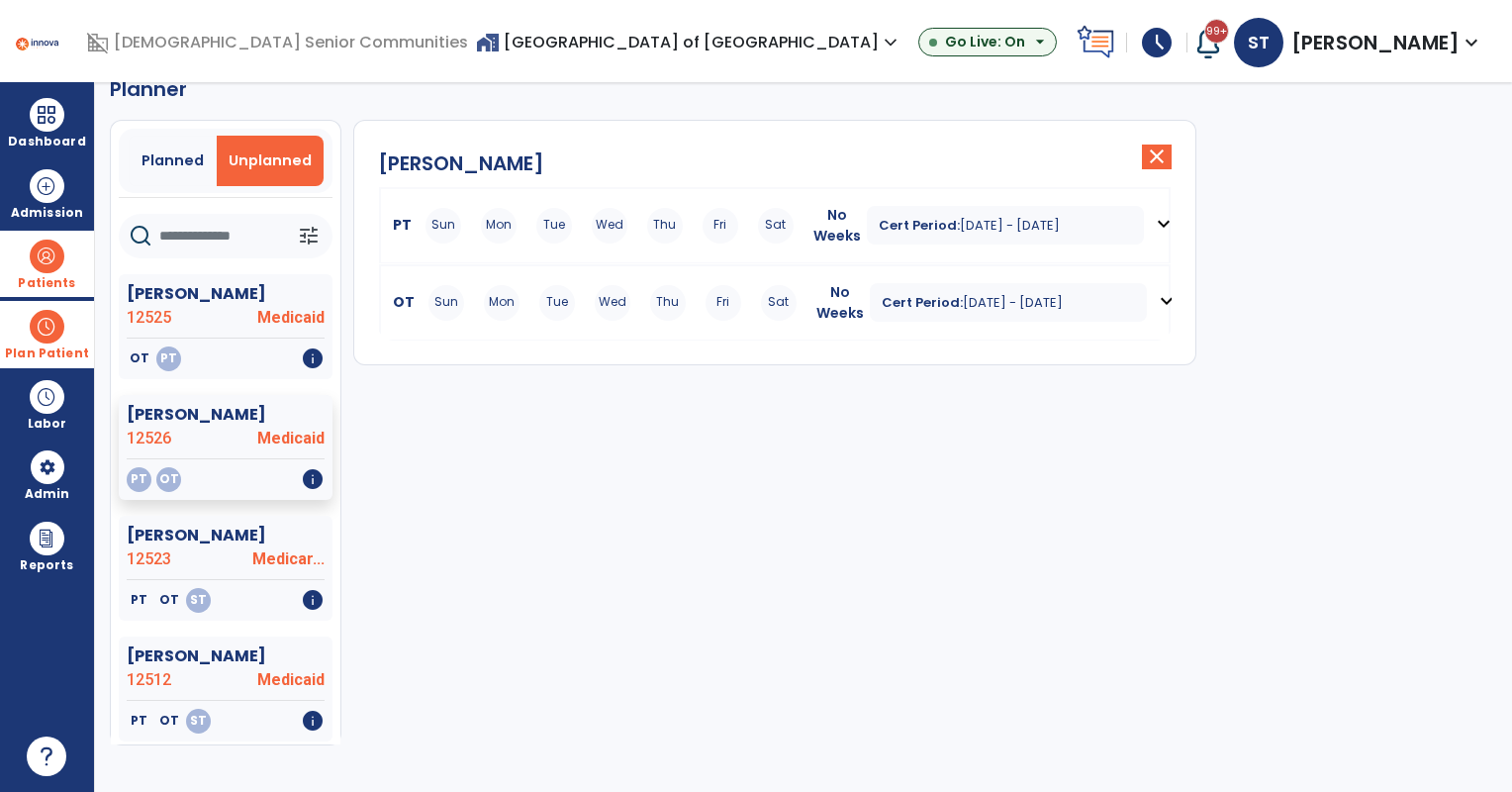 click on "Sun Mon Tue Wed Thu Fri Sat" at bounding box center (610, 226) 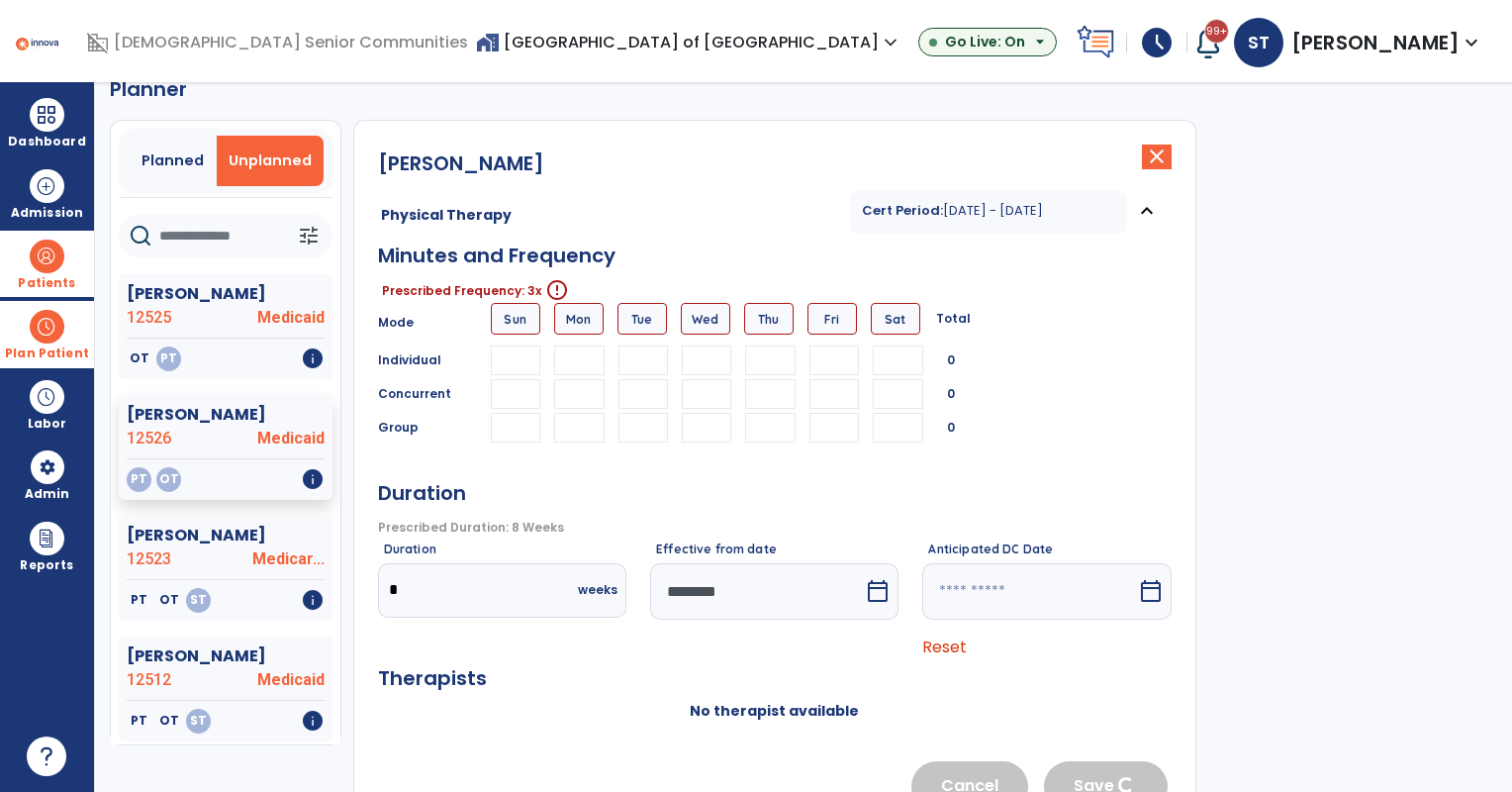 click at bounding box center (579, 360) 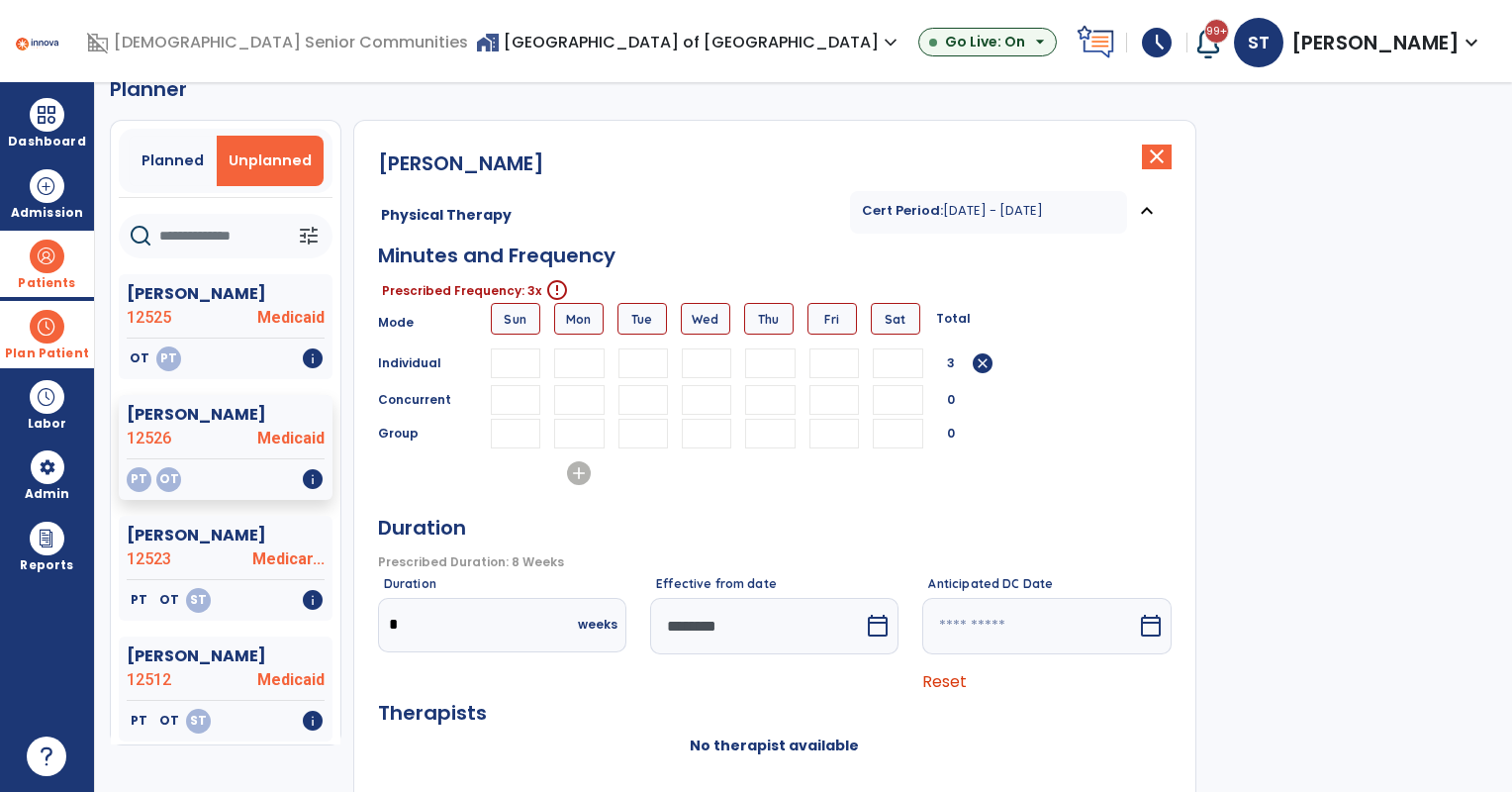 type on "**" 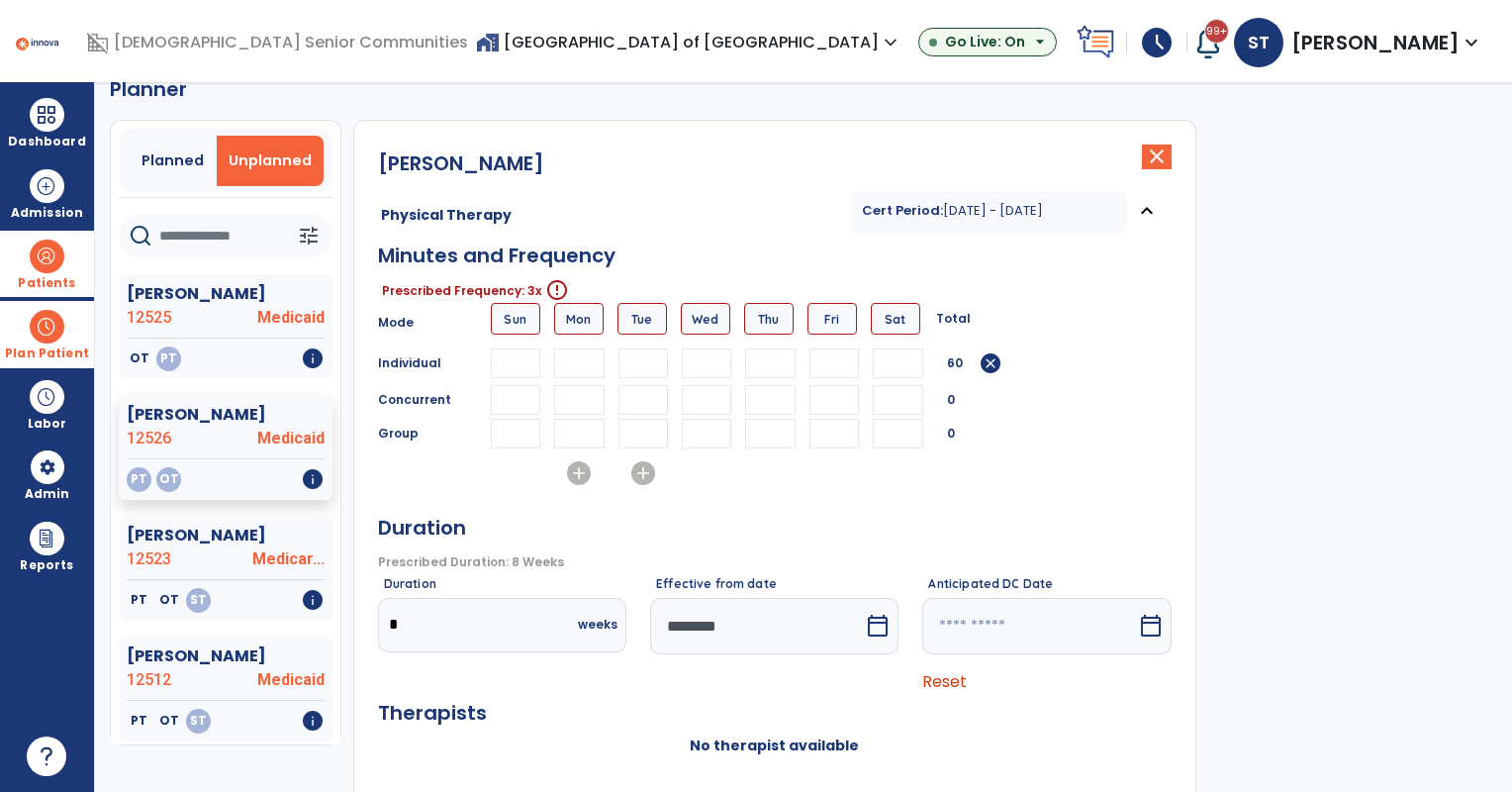 type on "**" 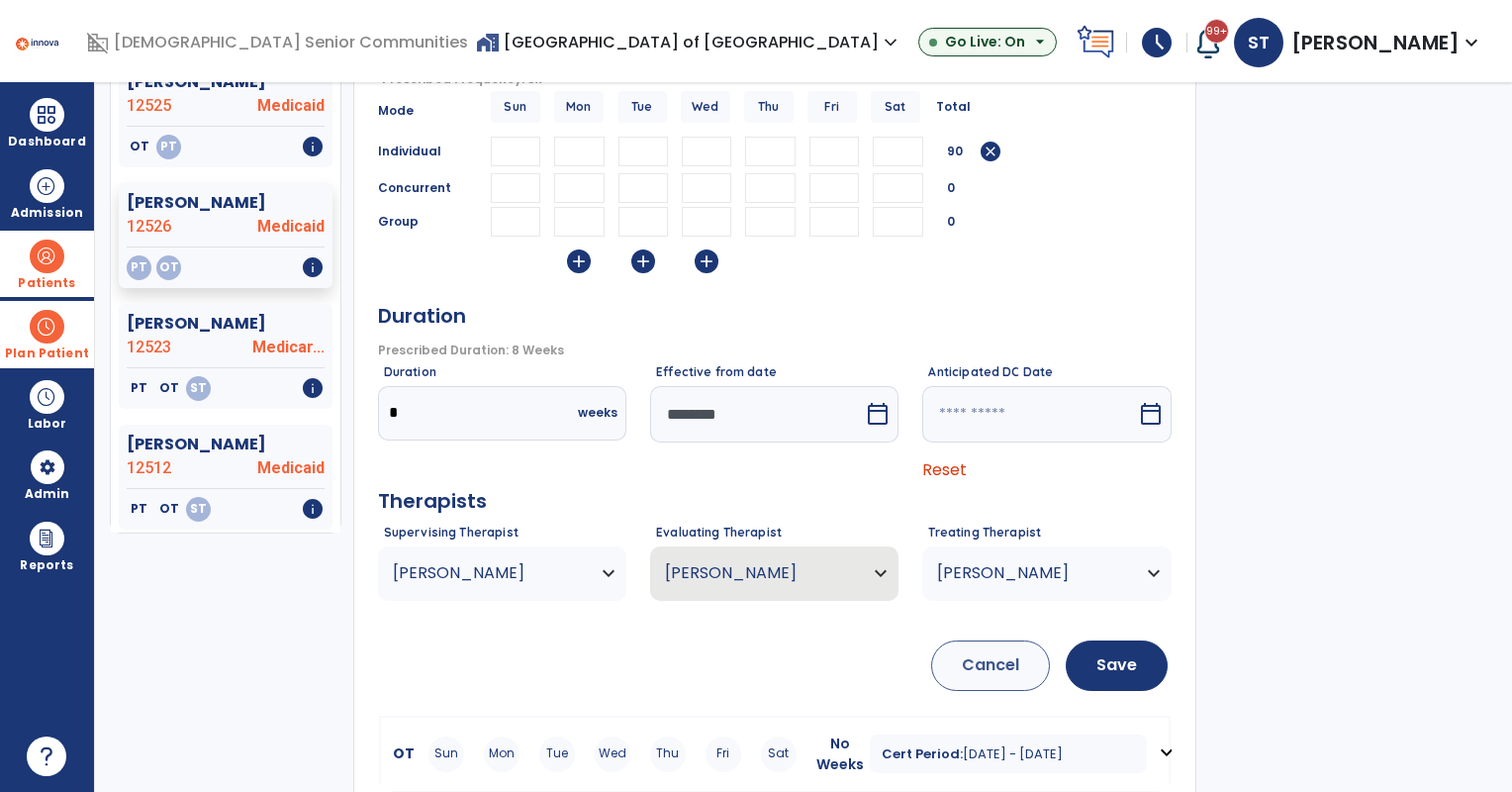 scroll, scrollTop: 269, scrollLeft: 0, axis: vertical 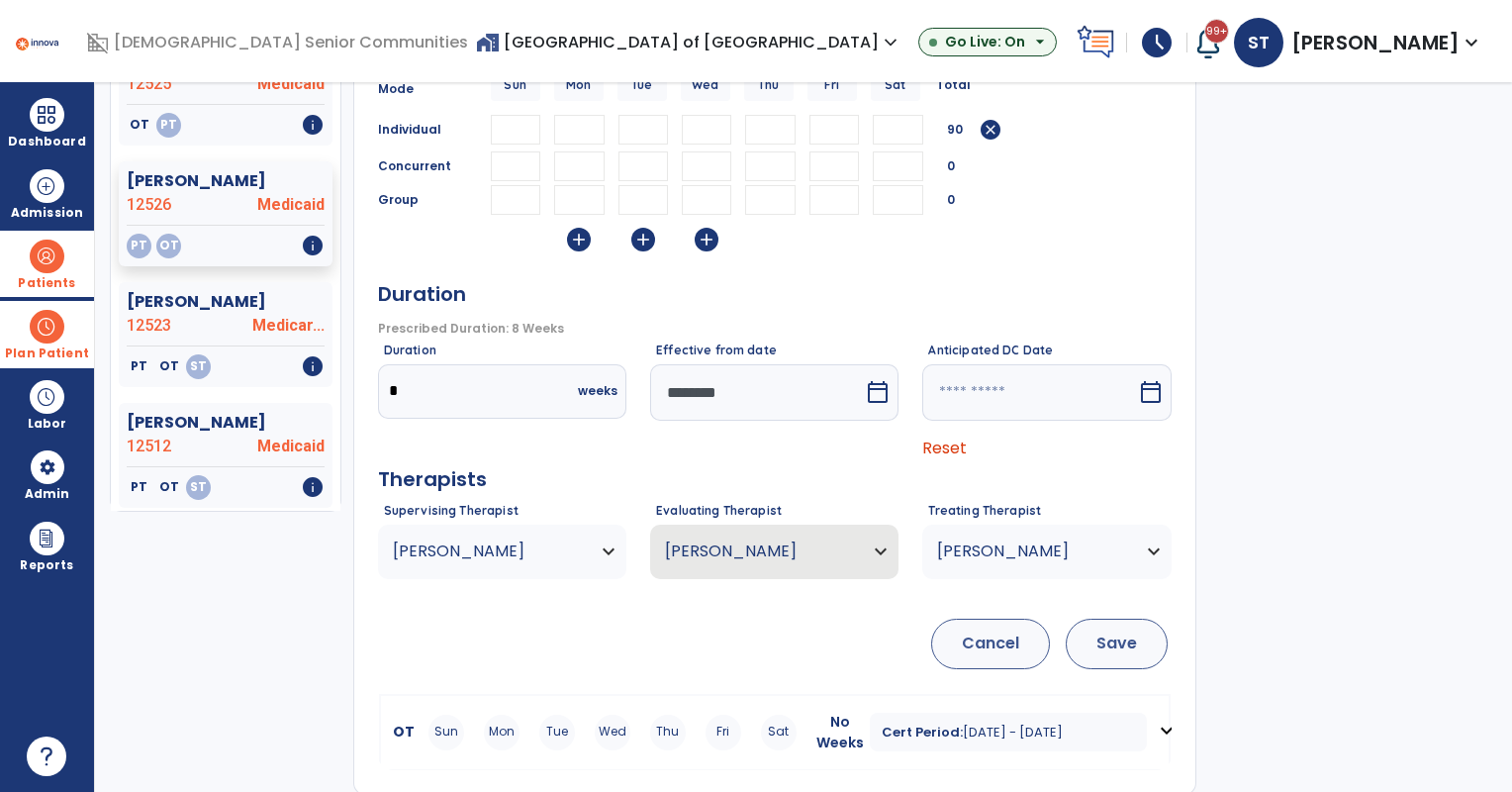 type on "**" 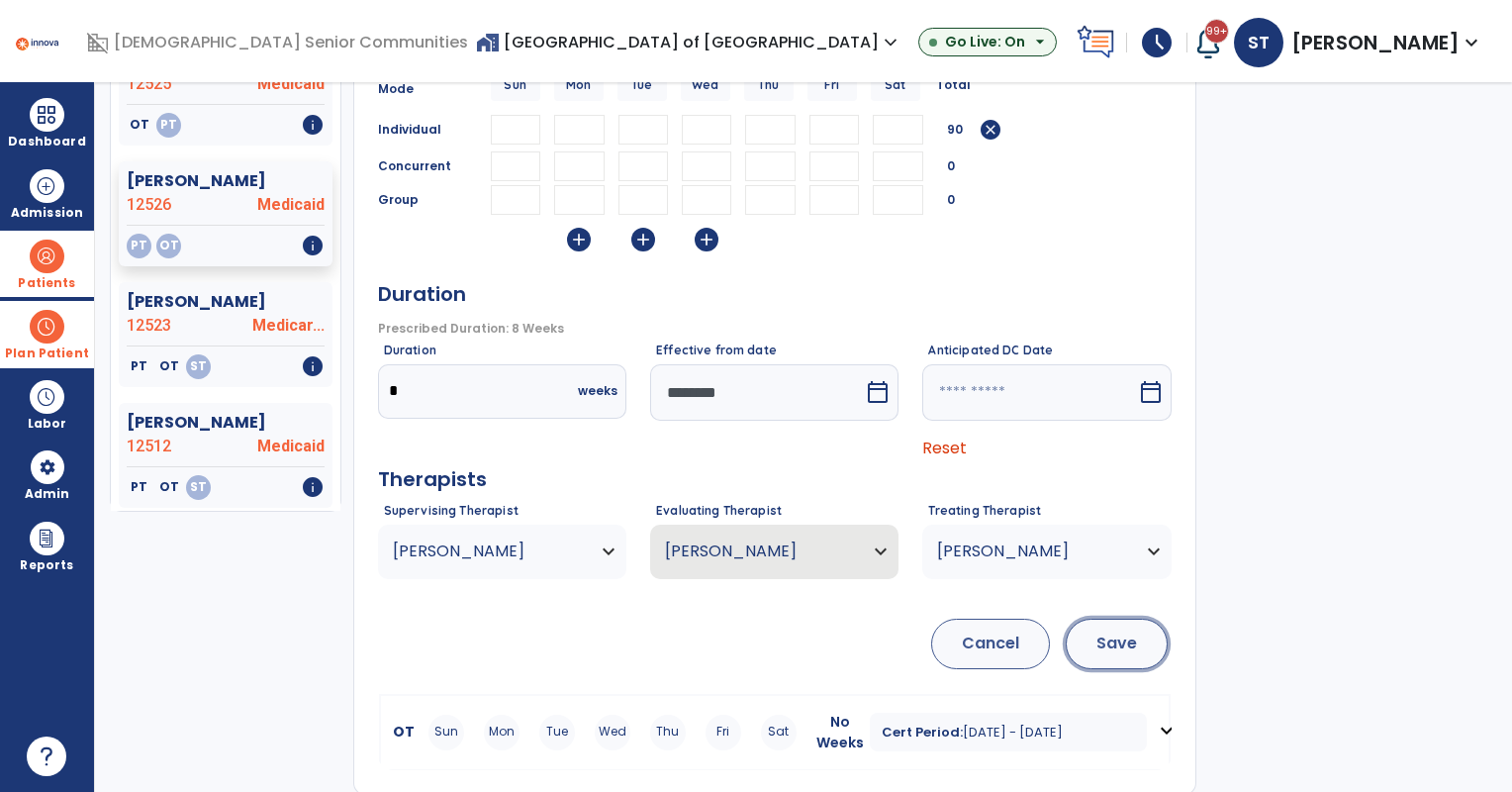 click on "Save" at bounding box center [1116, 644] 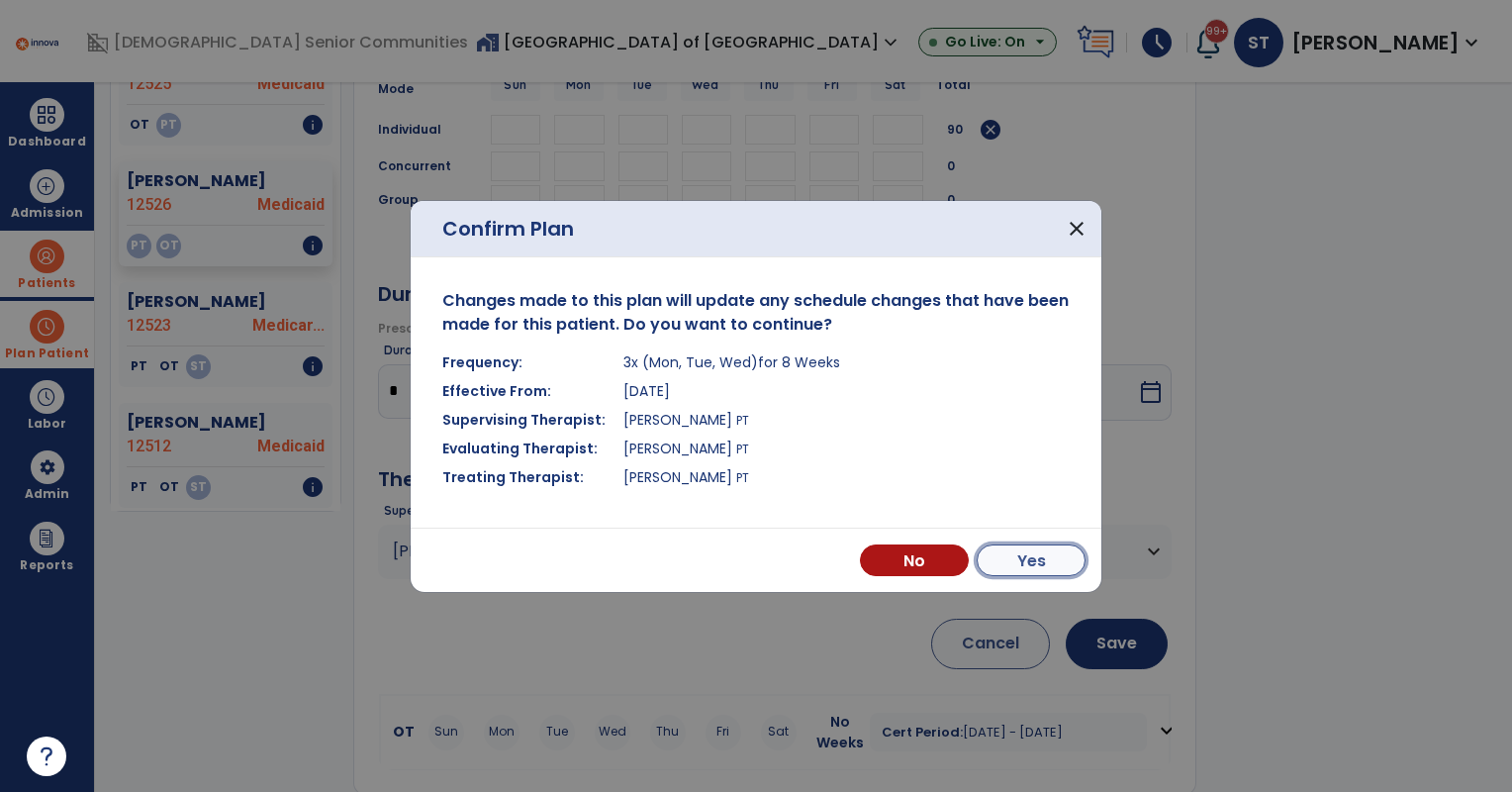 click on "Yes" at bounding box center [1031, 560] 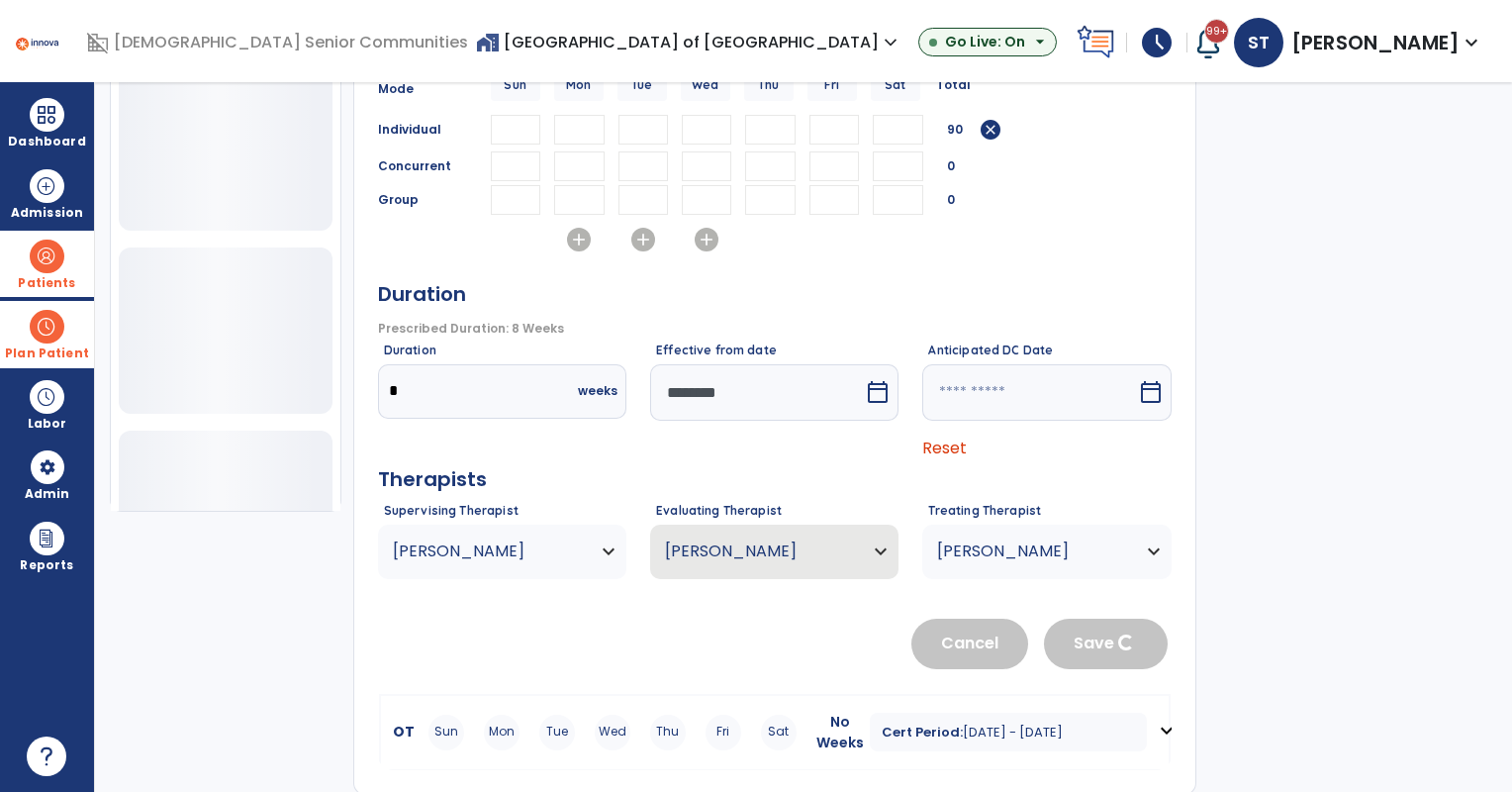 type 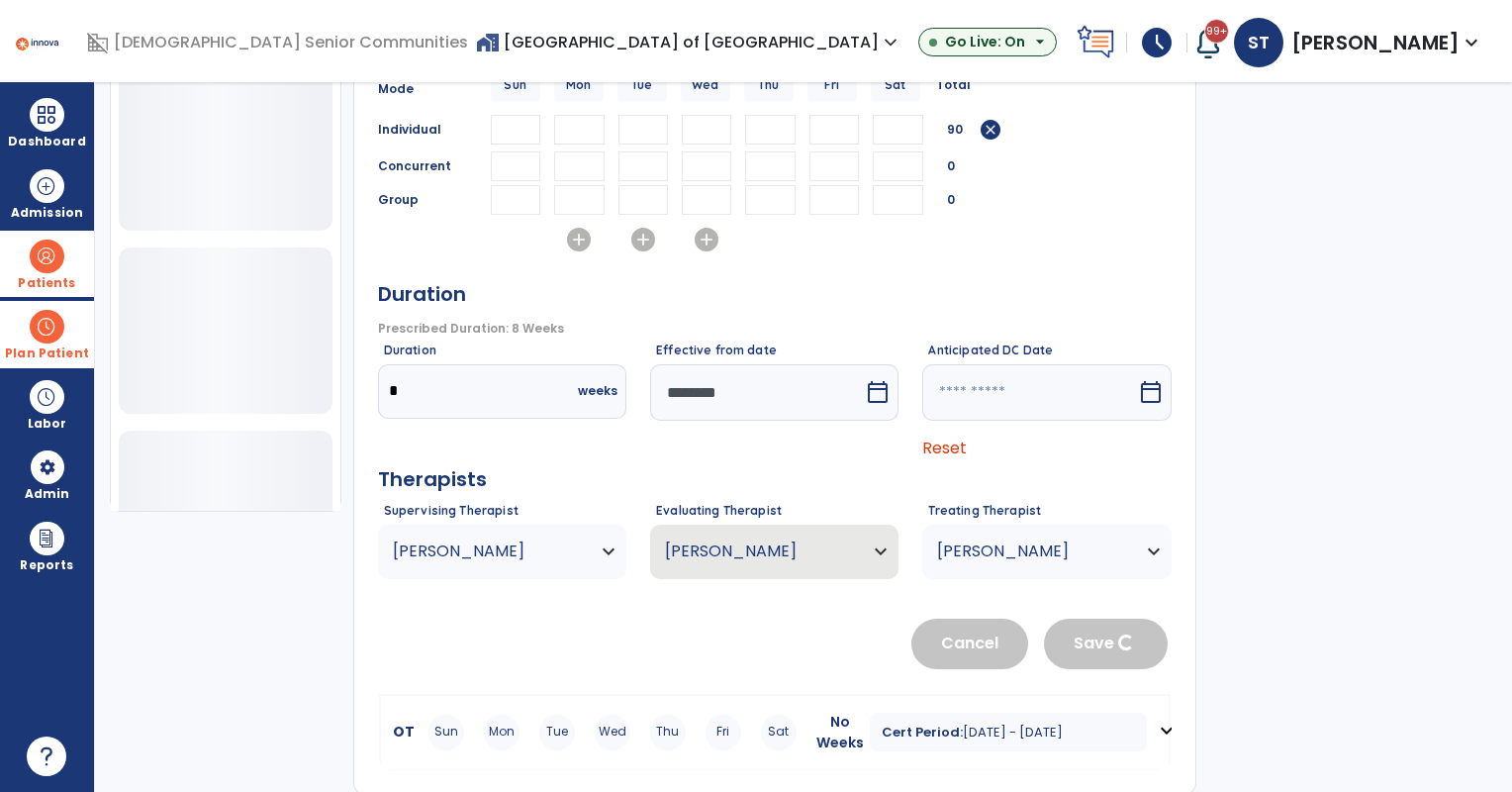type 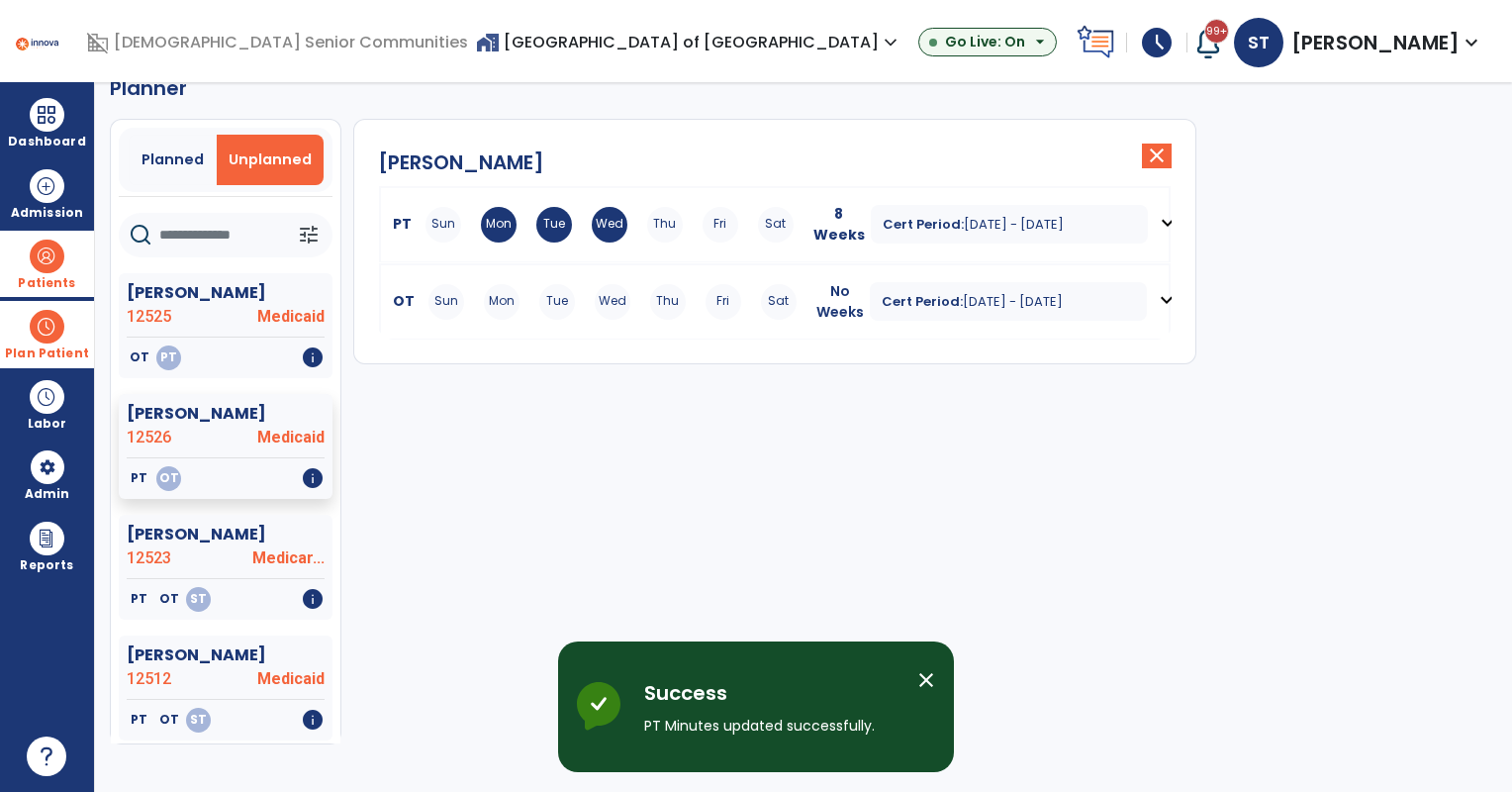 scroll, scrollTop: 36, scrollLeft: 0, axis: vertical 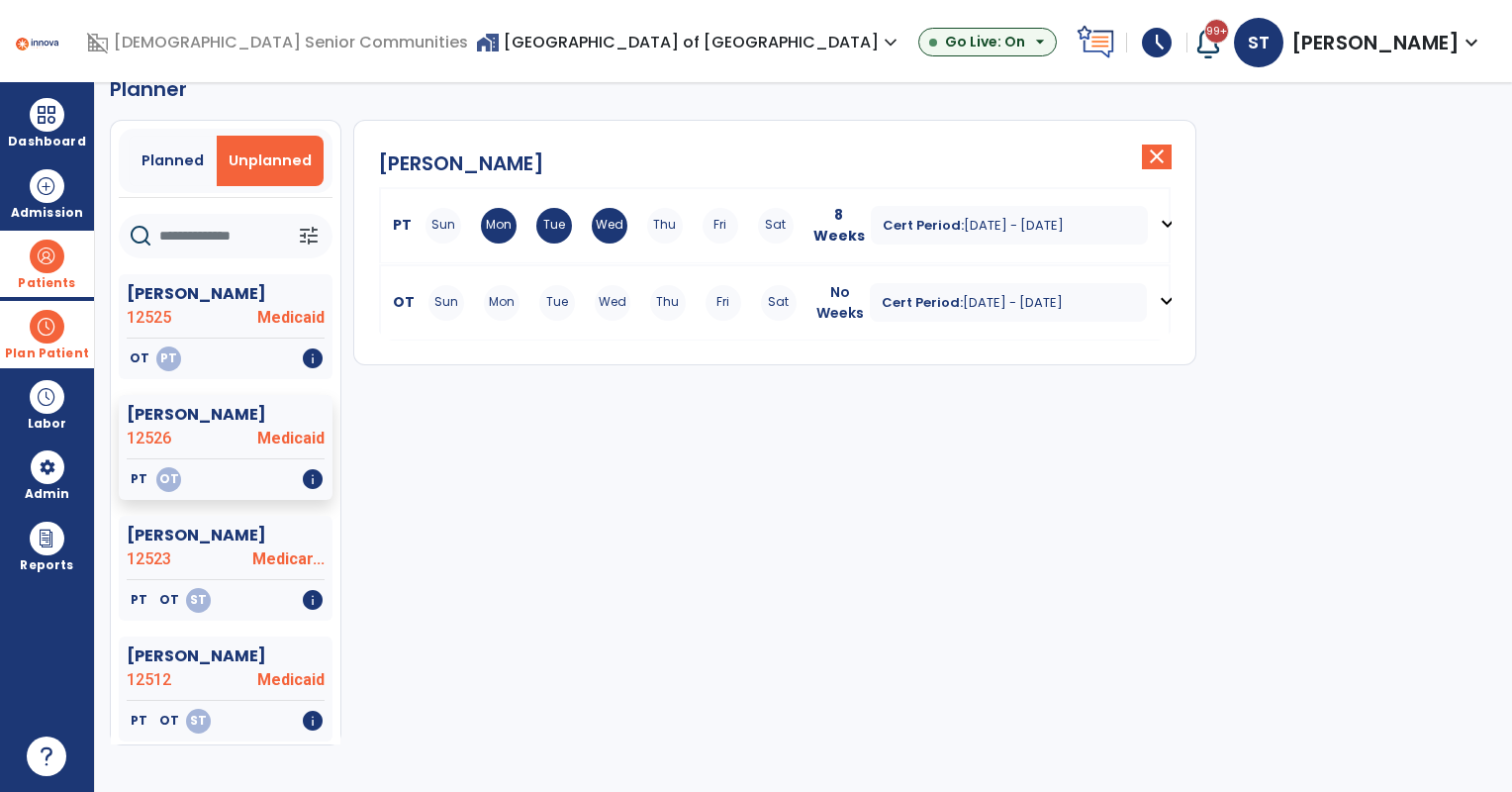 click on "Sun Mon Tue Wed Thu Fri Sat" at bounding box center (613, 303) 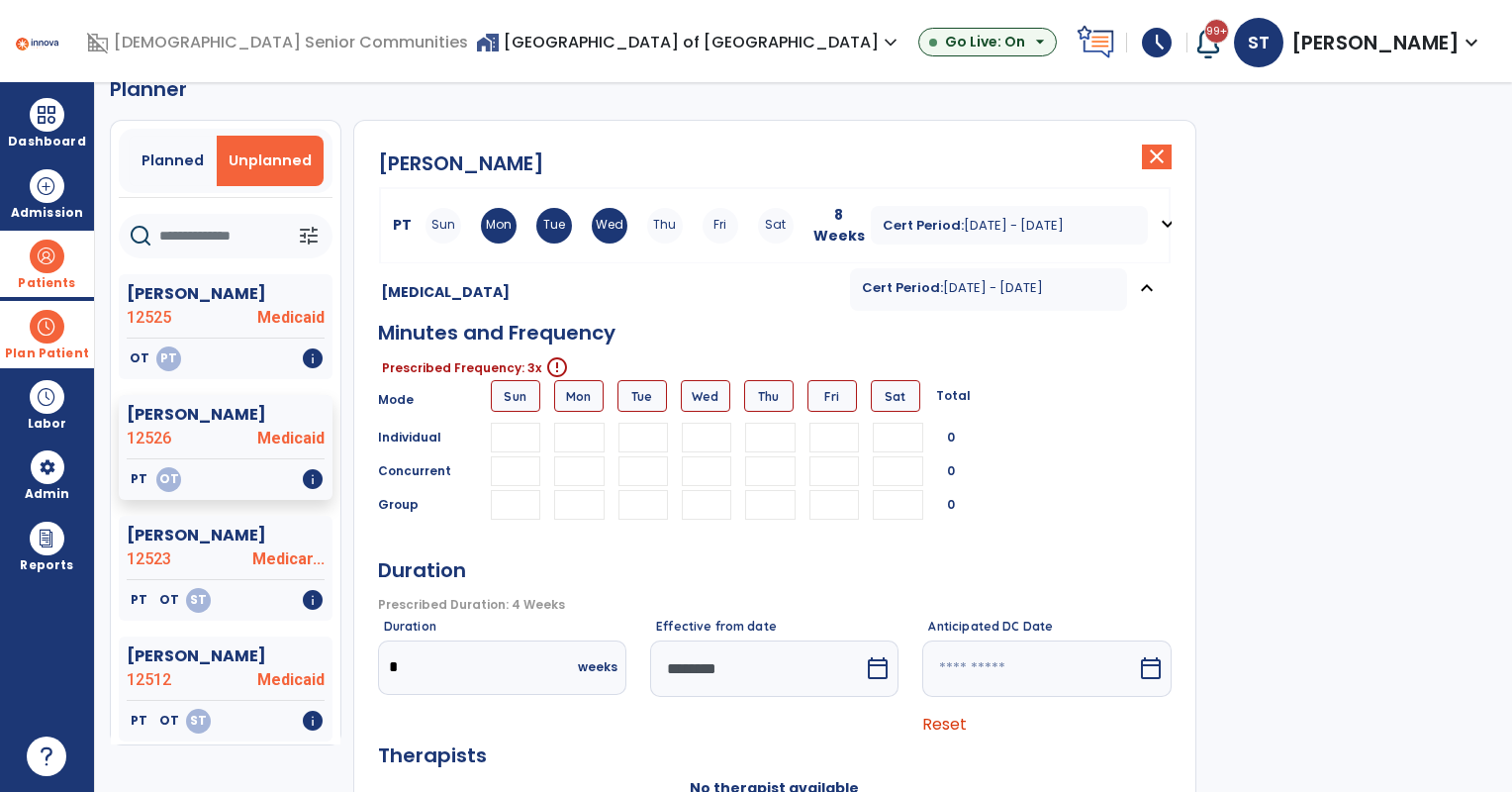 click at bounding box center (707, 438) 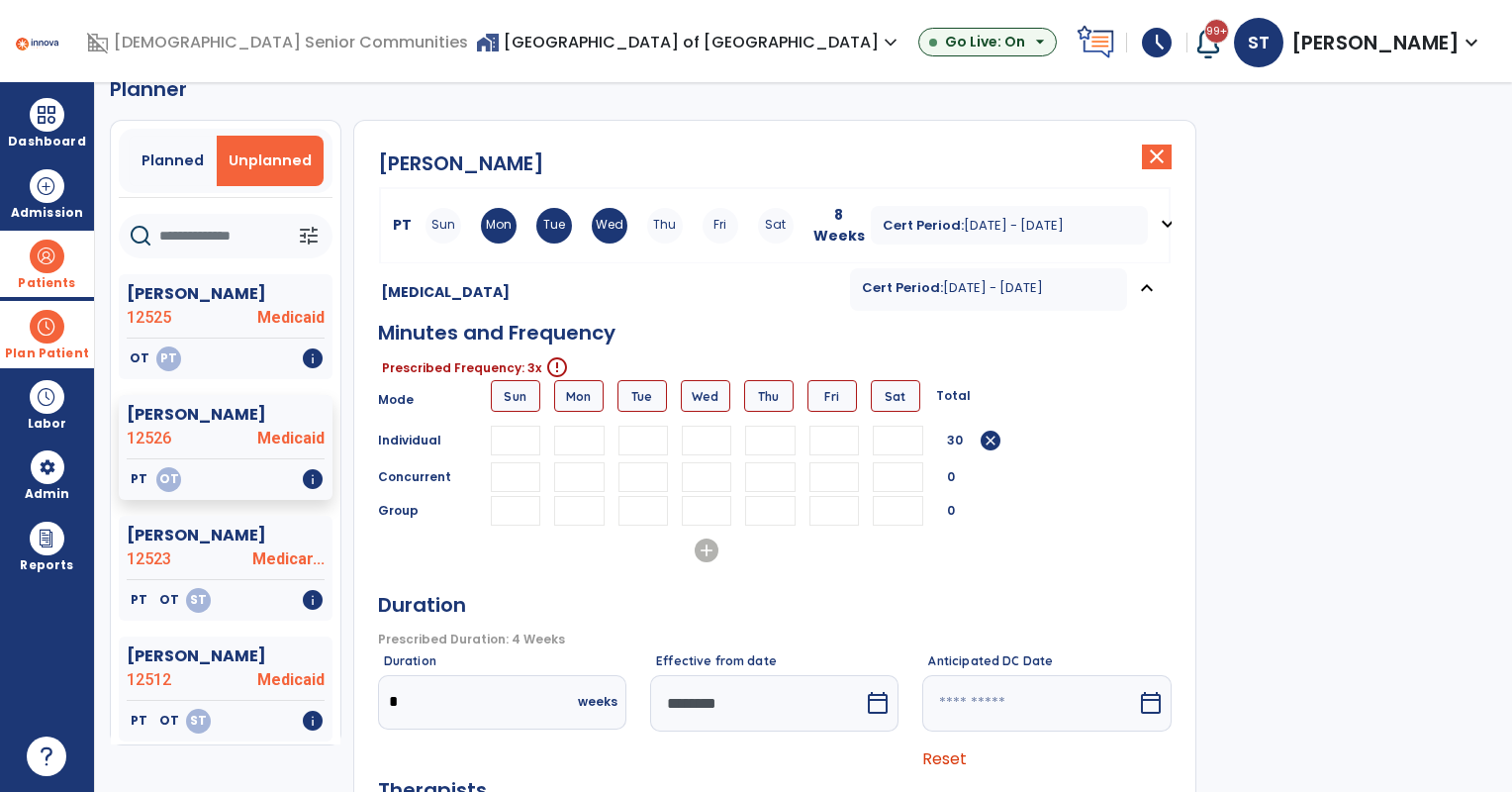 type on "**" 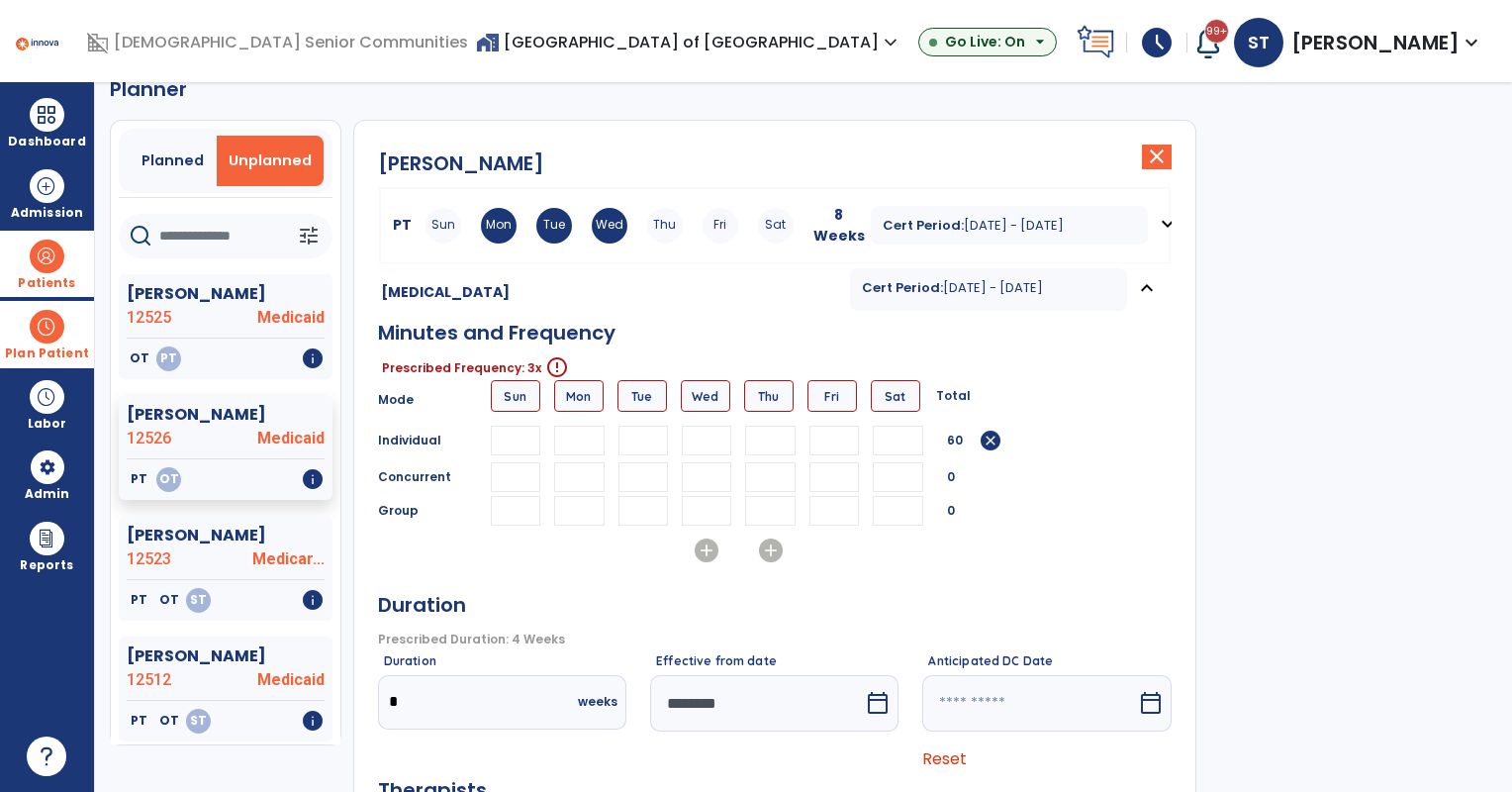 type on "**" 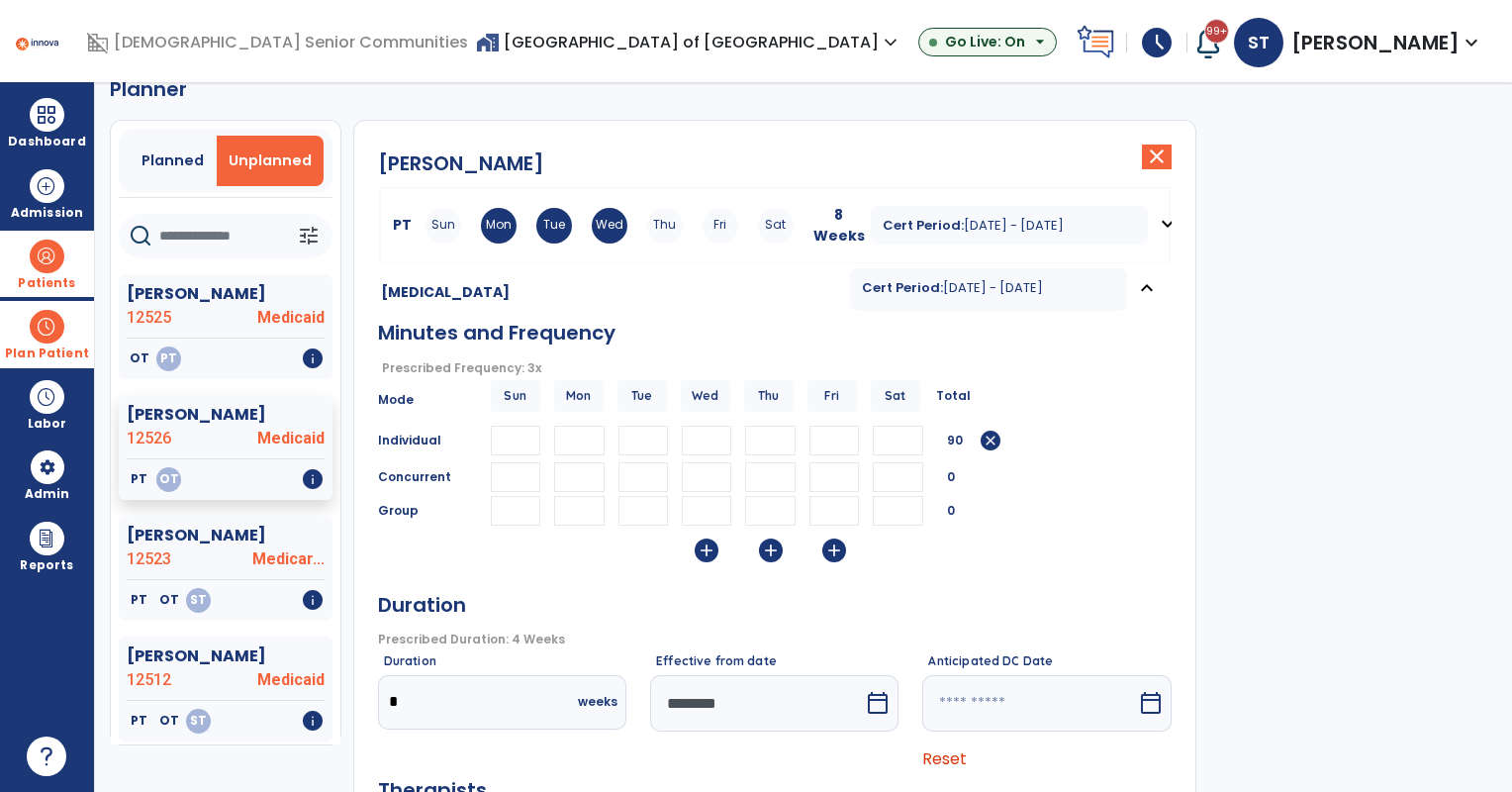 scroll, scrollTop: 269, scrollLeft: 0, axis: vertical 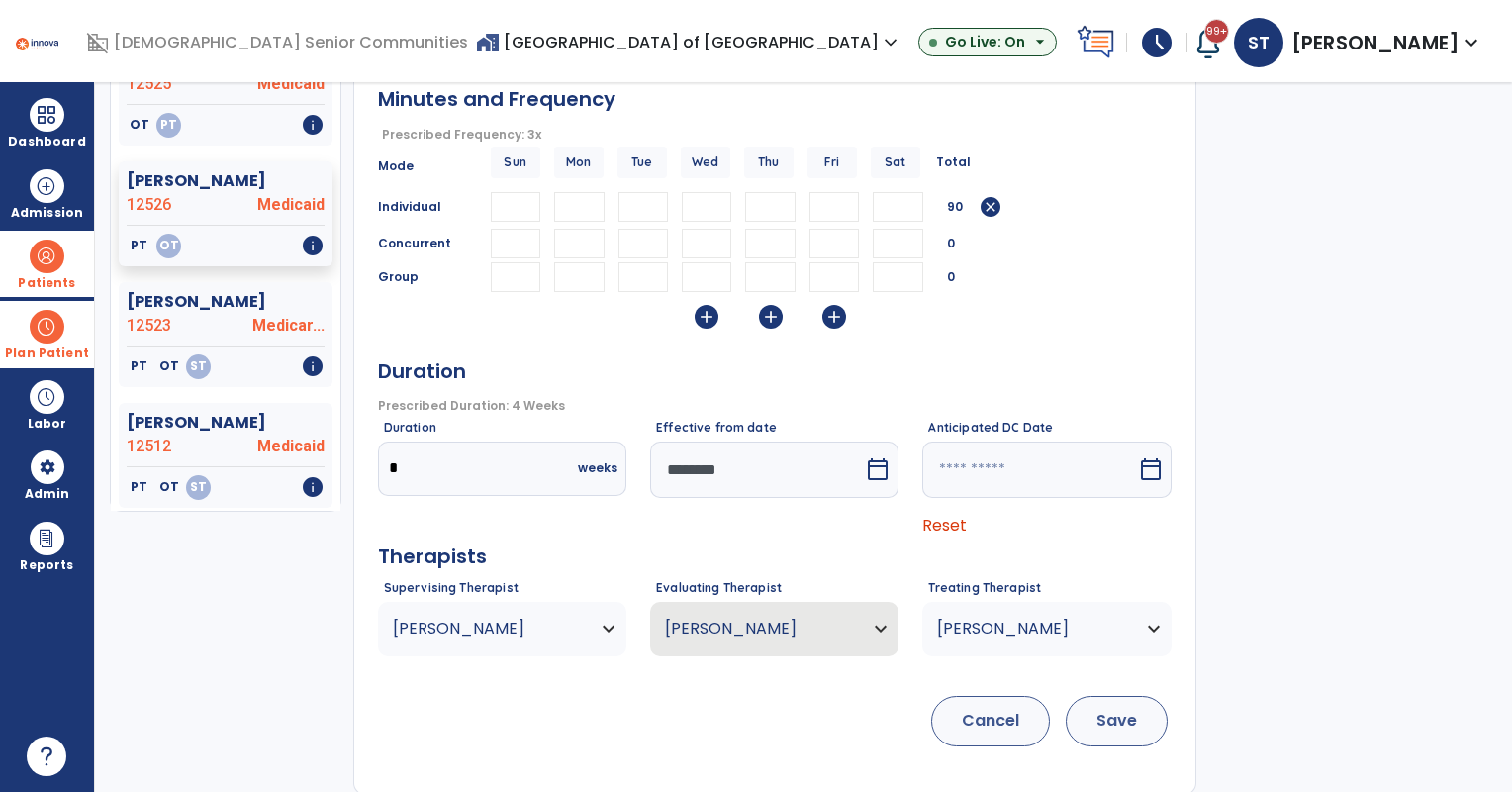 type on "**" 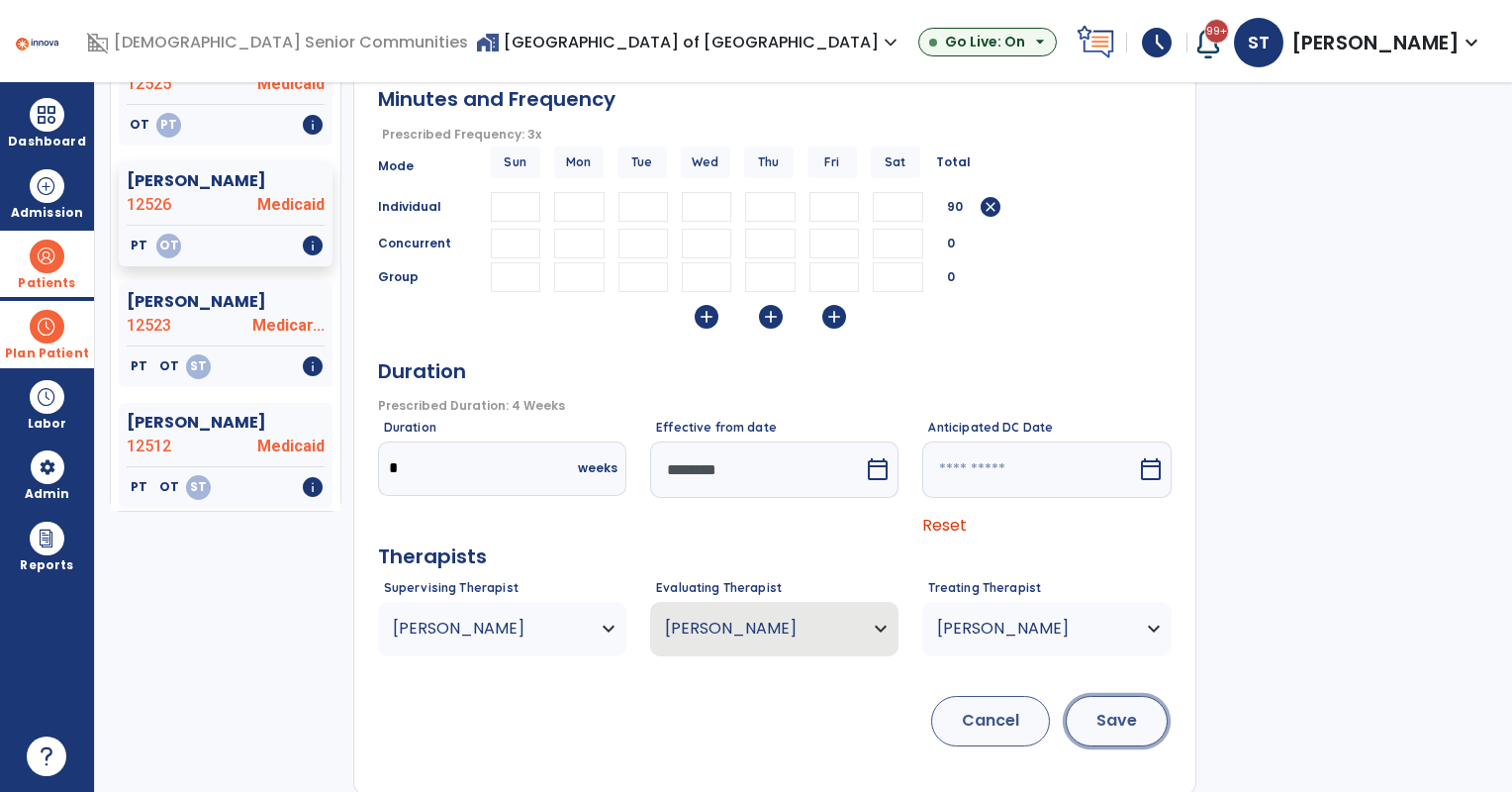 click on "Save" at bounding box center (1116, 721) 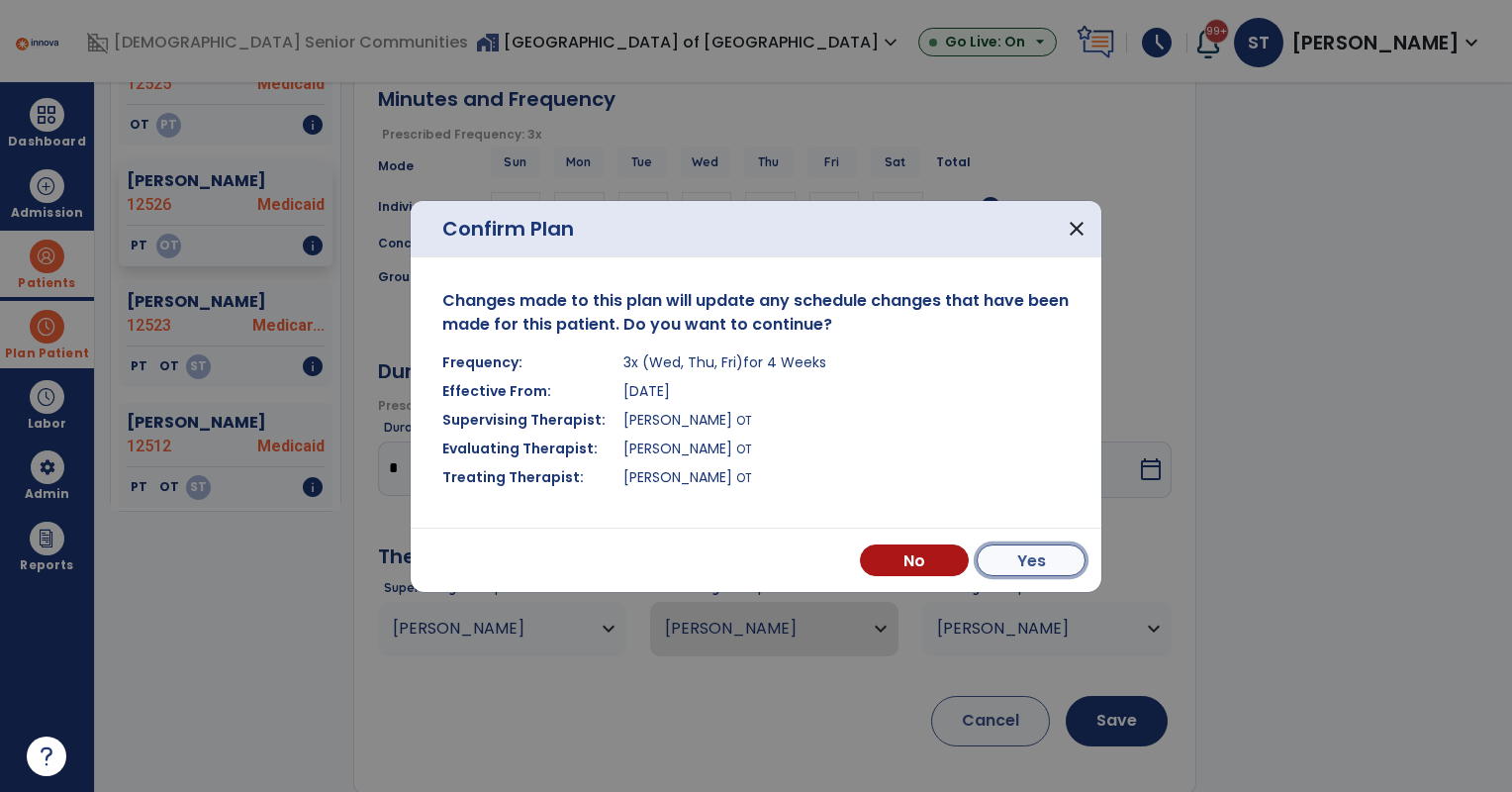 click on "Yes" at bounding box center (1031, 560) 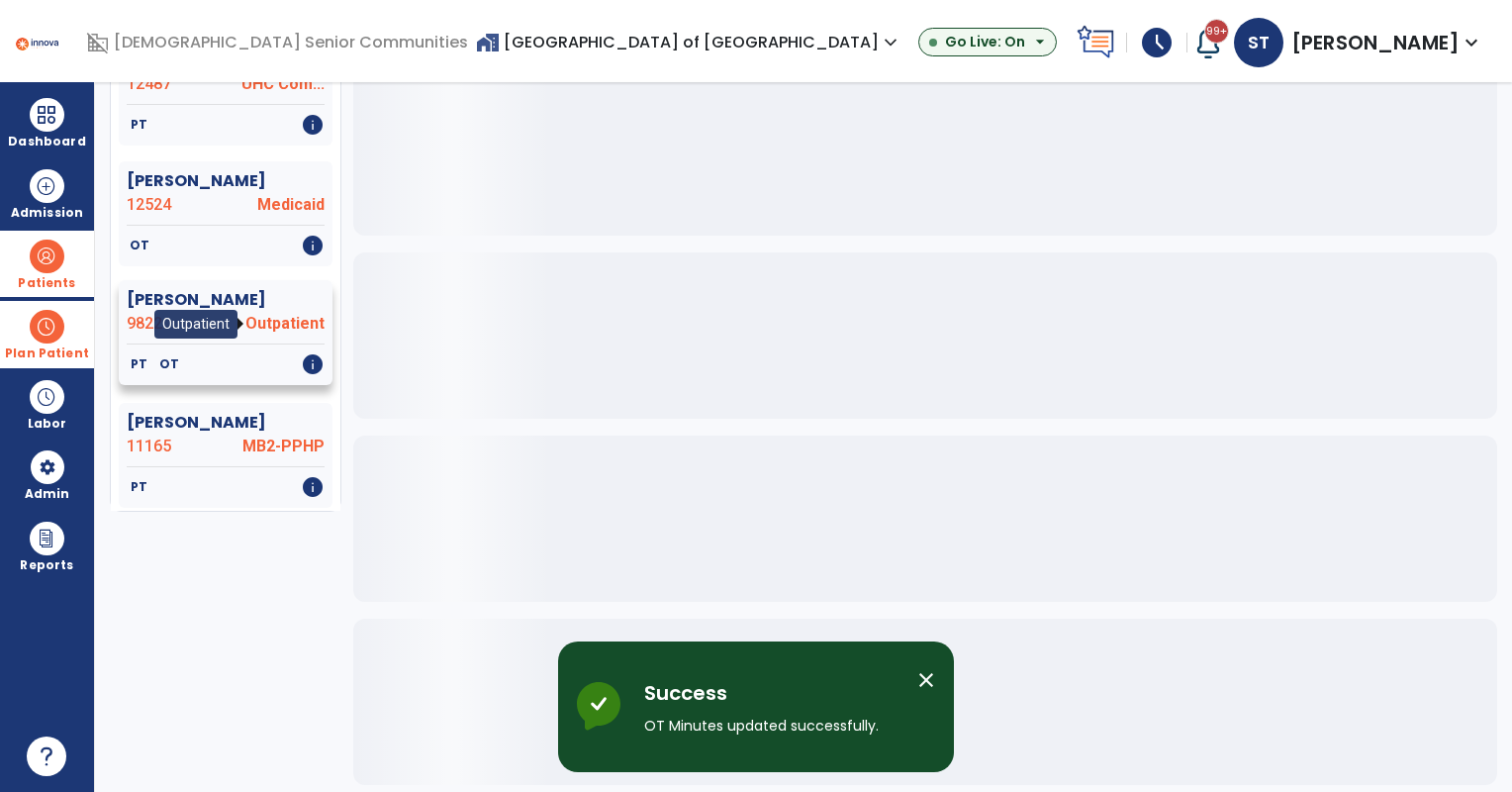 scroll, scrollTop: 0, scrollLeft: 0, axis: both 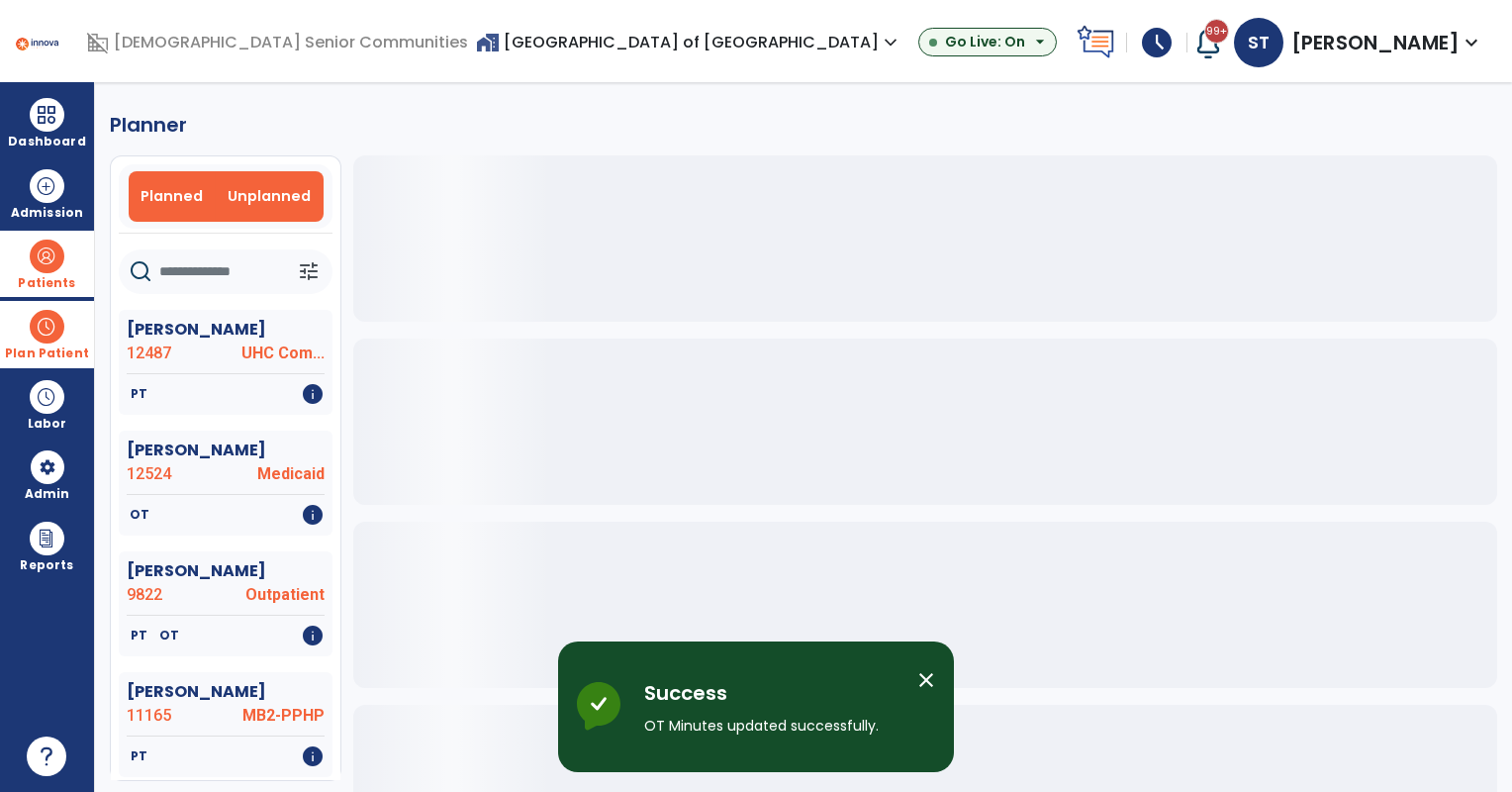 click on "Unplanned" at bounding box center (269, 196) 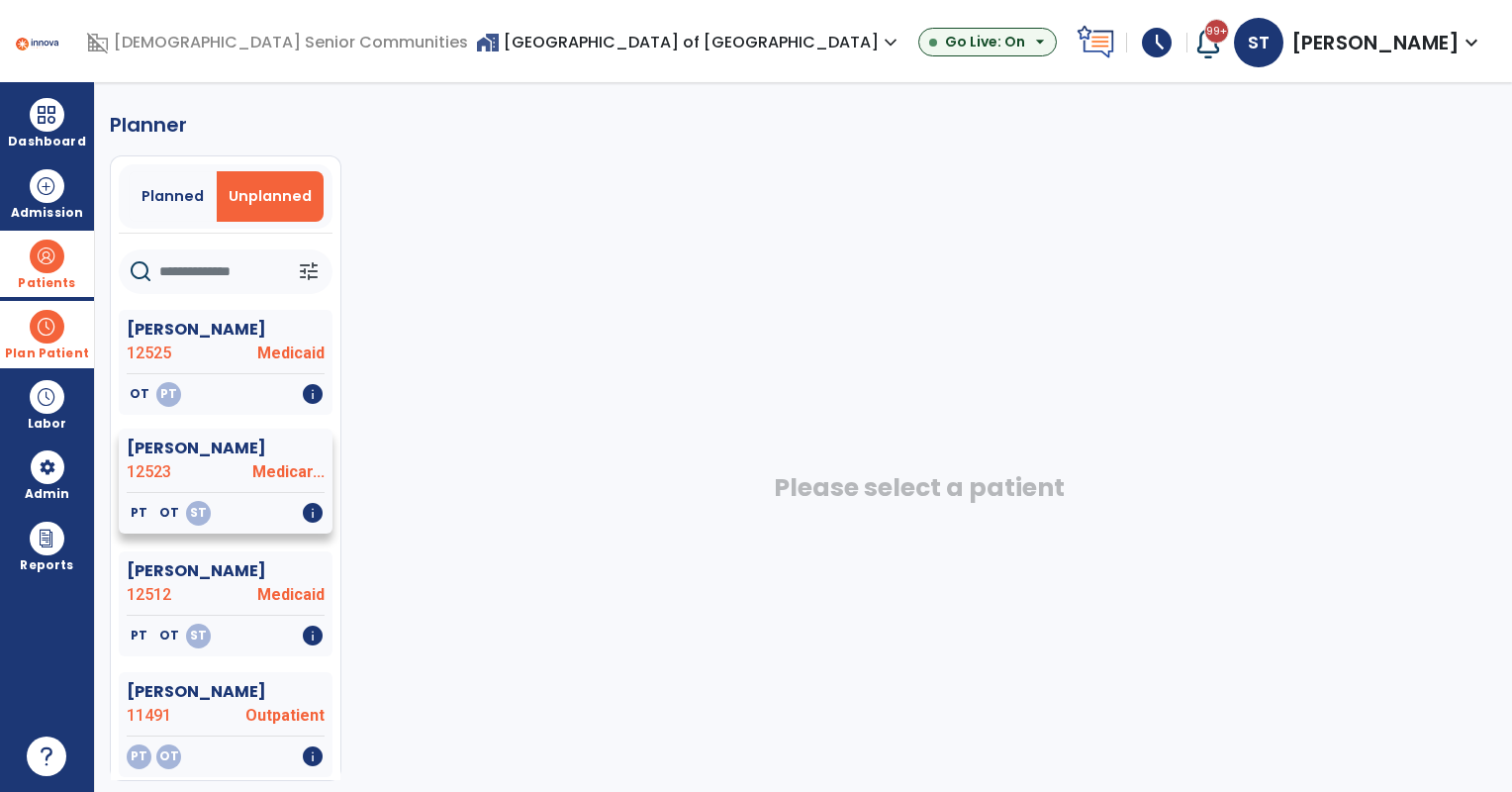 click on "PT   OT   ST   info" 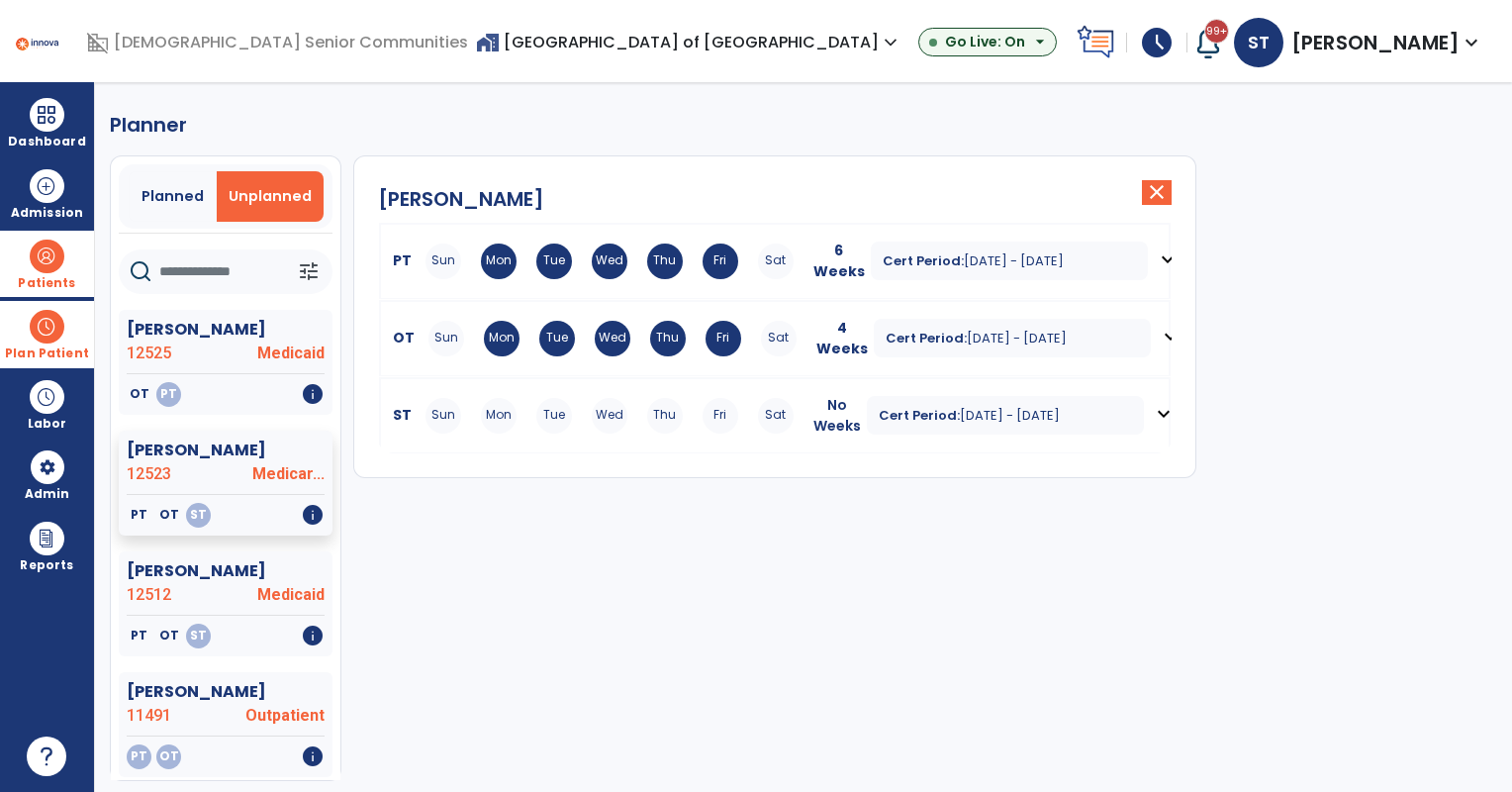 click on "Thu" at bounding box center (665, 416) 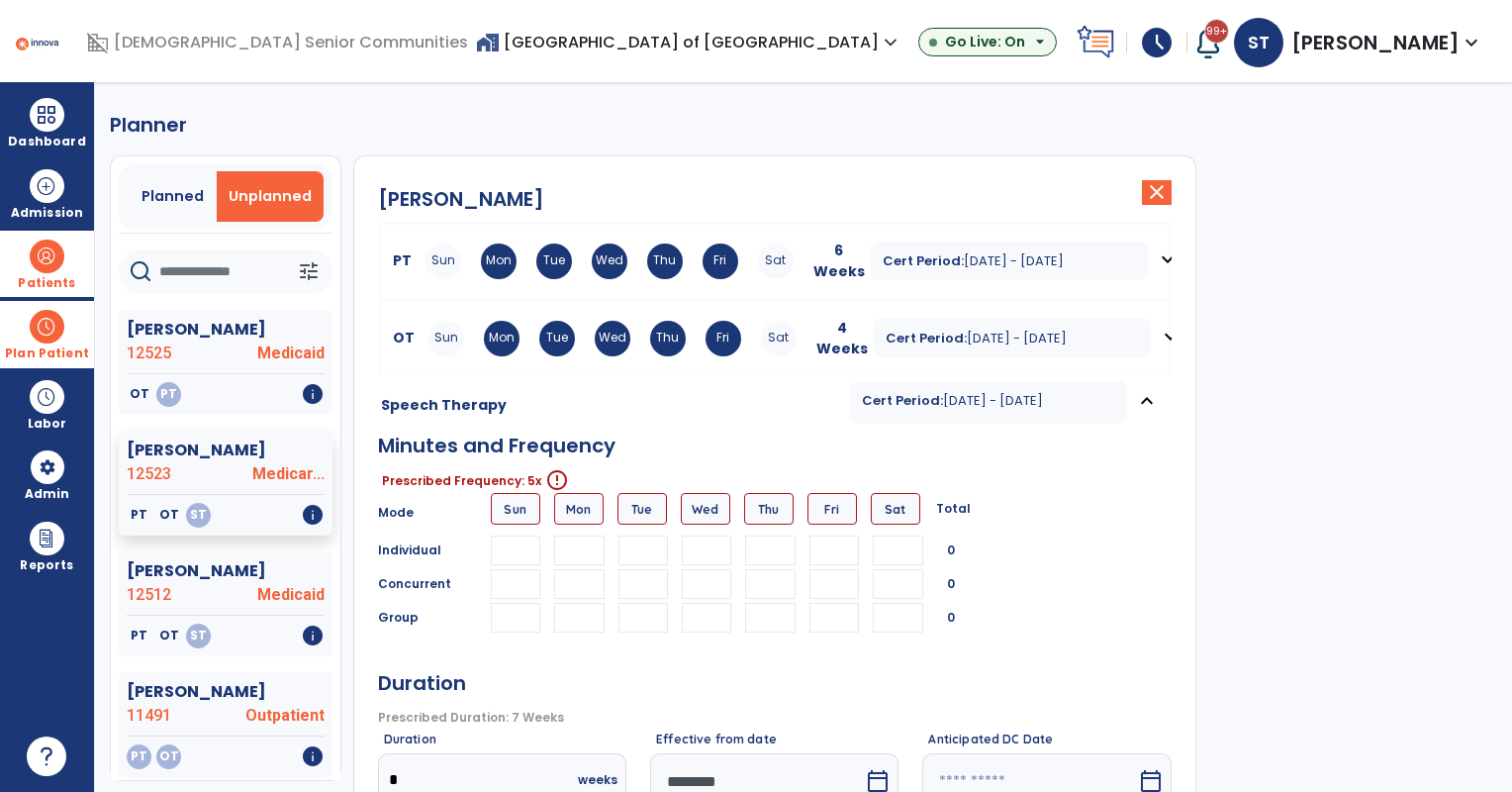 click at bounding box center [579, 550] 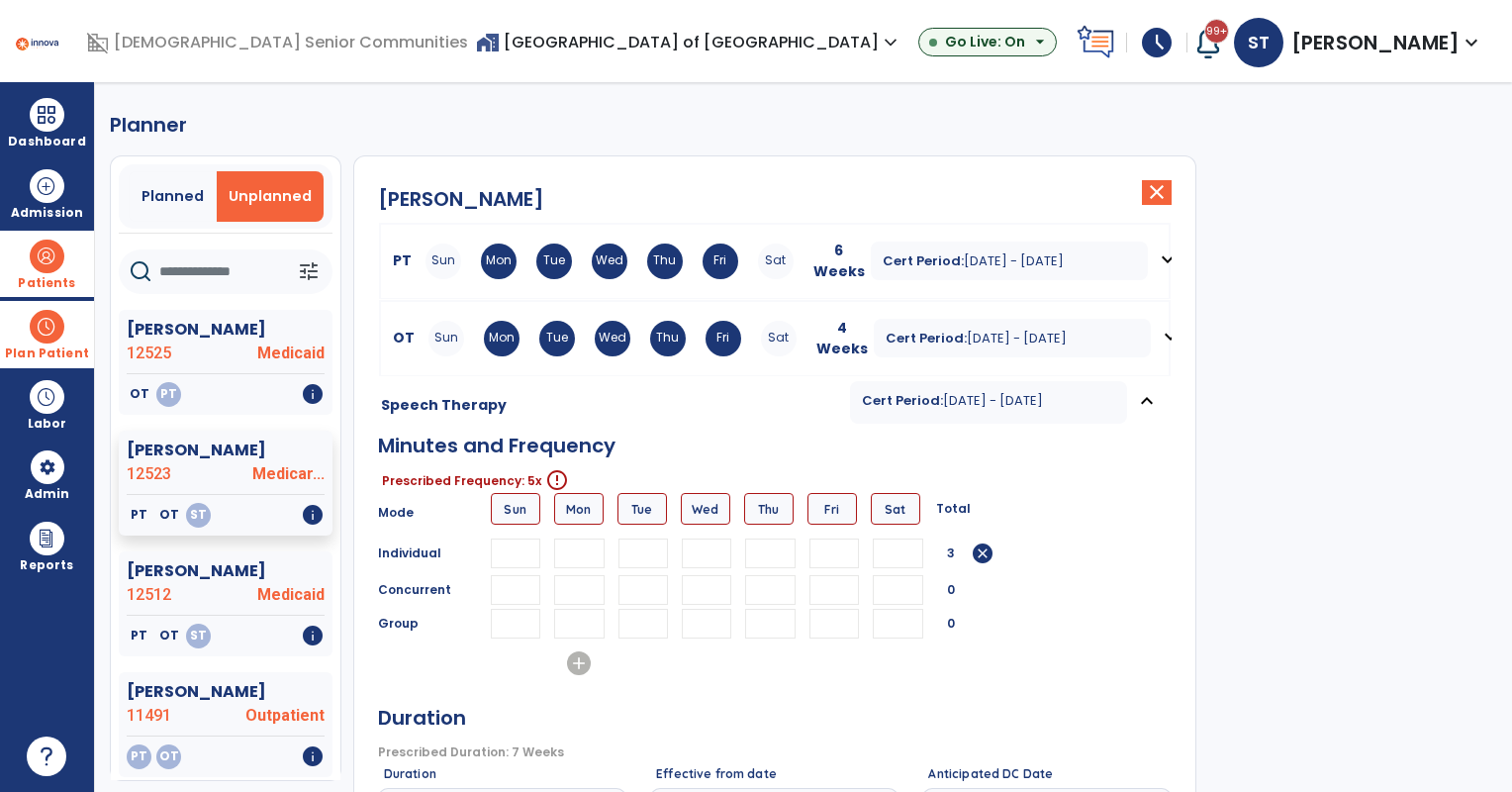 type on "**" 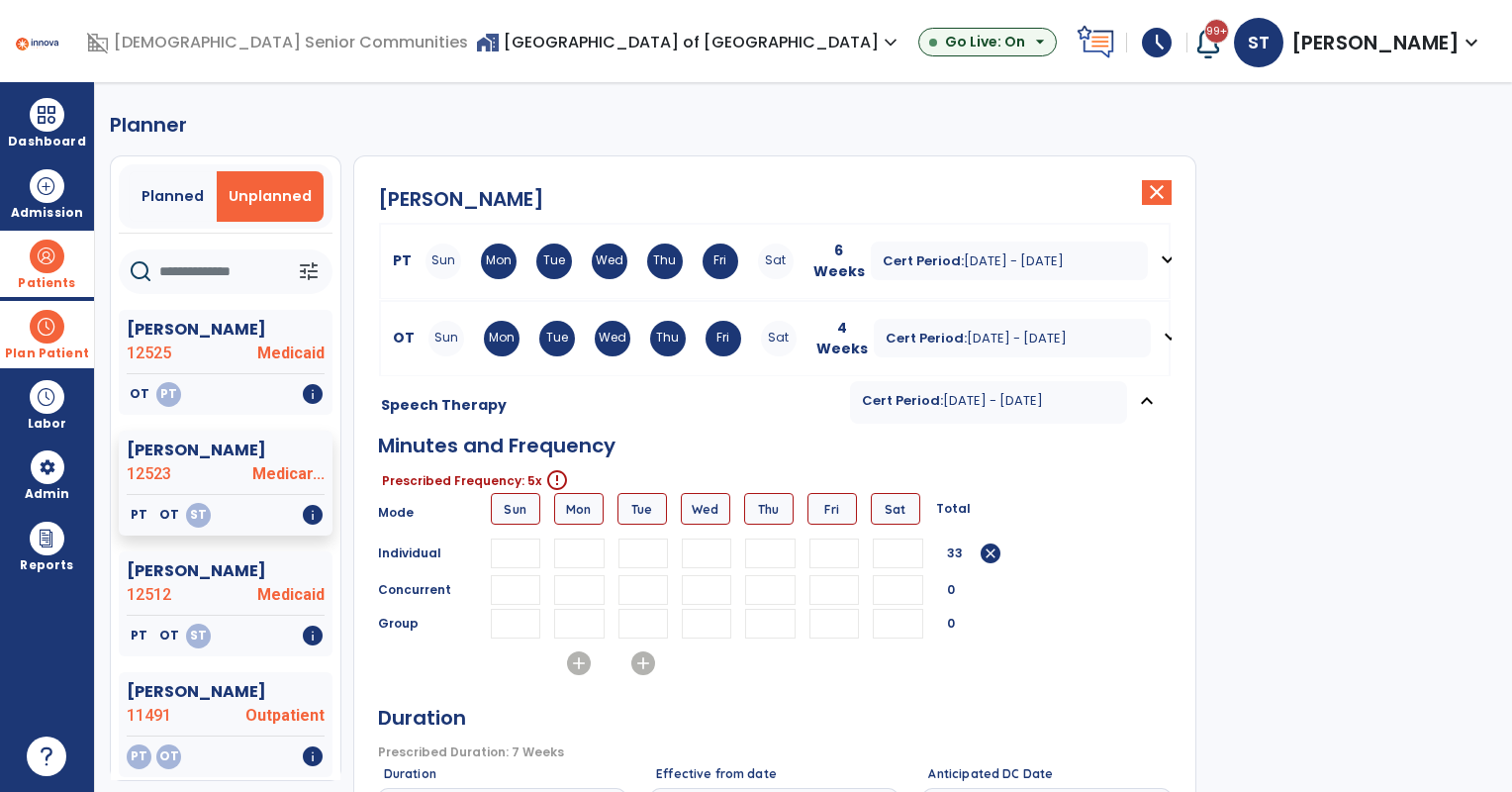 type on "**" 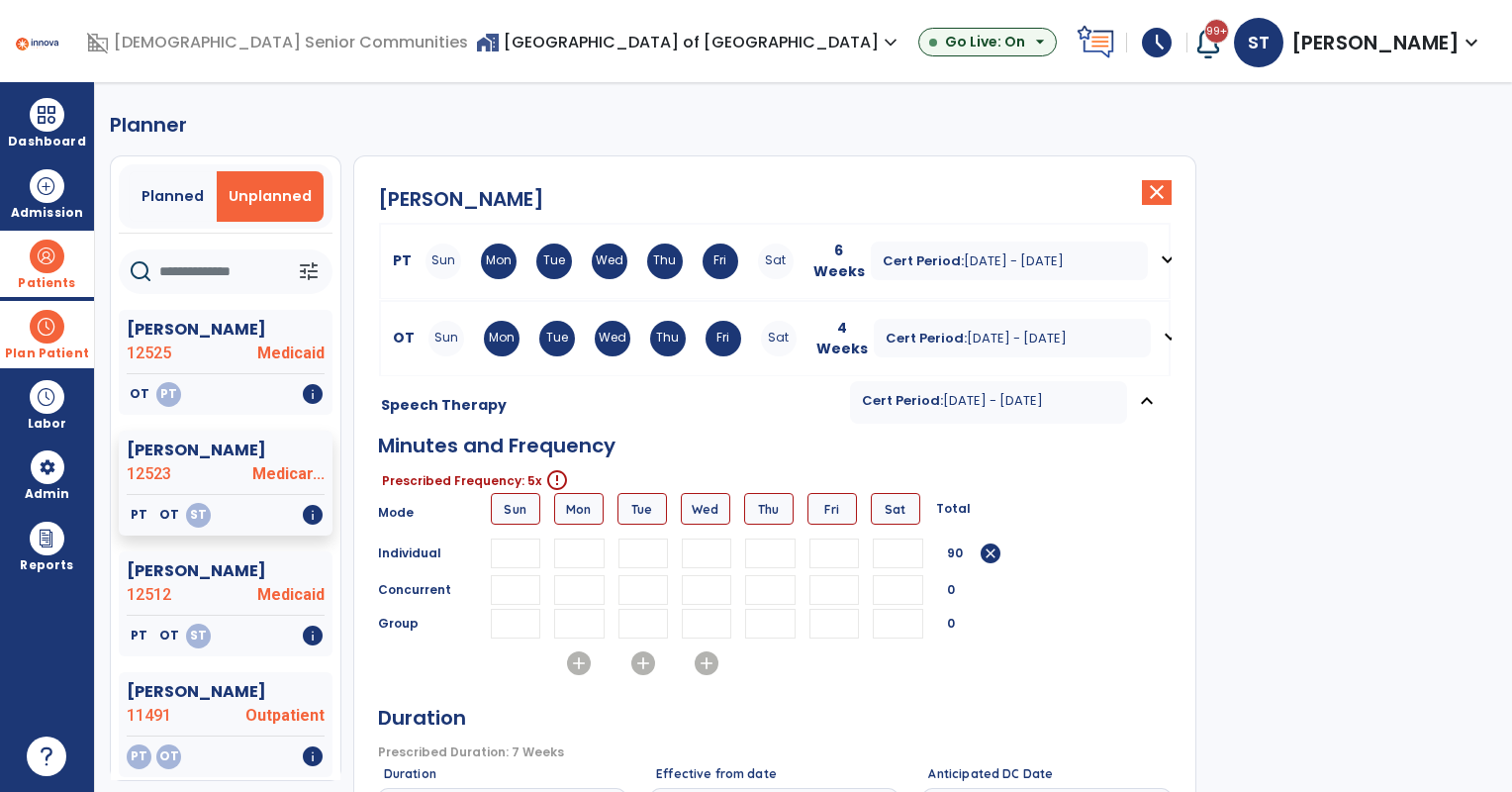 type on "**" 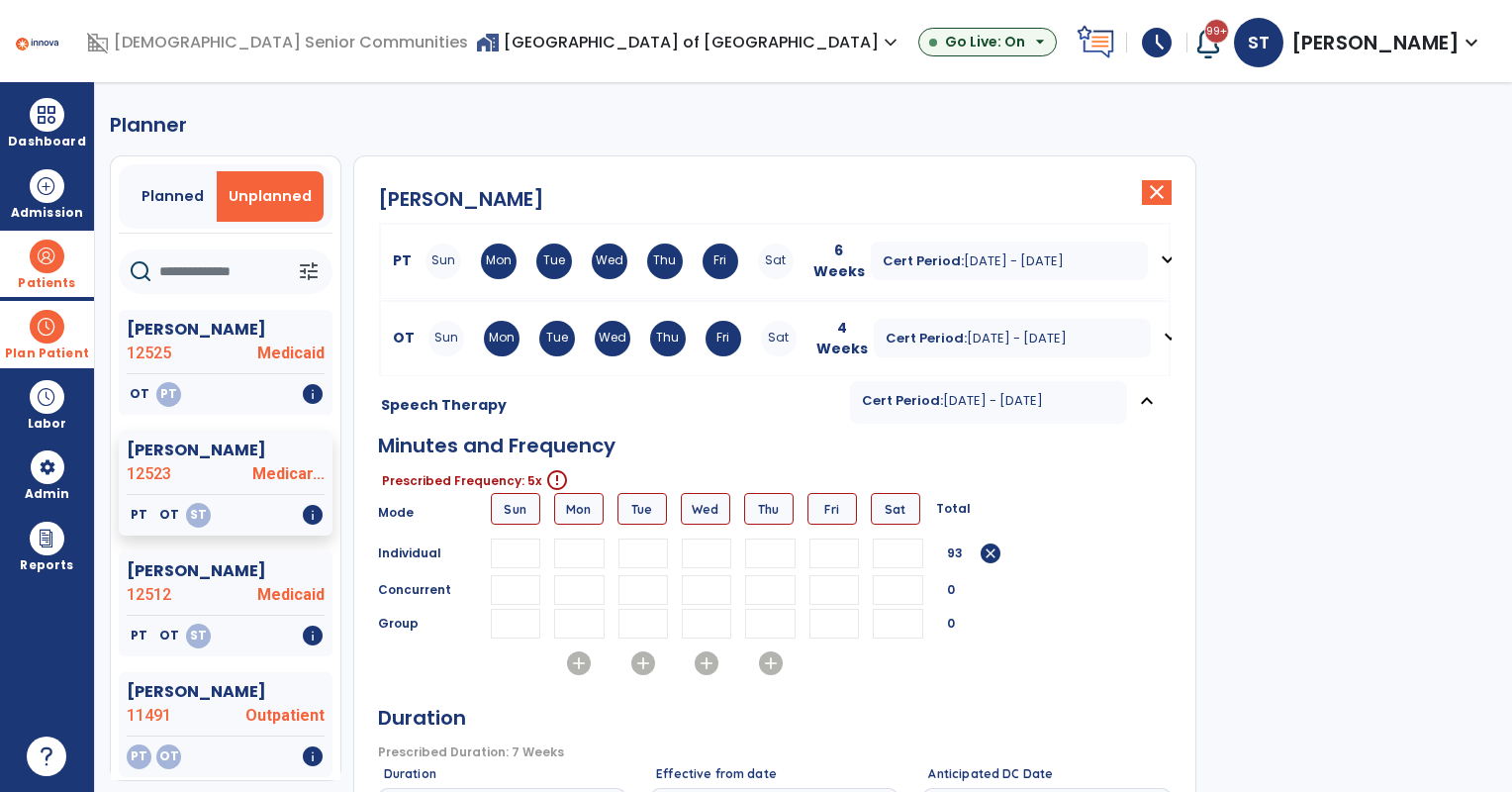 type on "**" 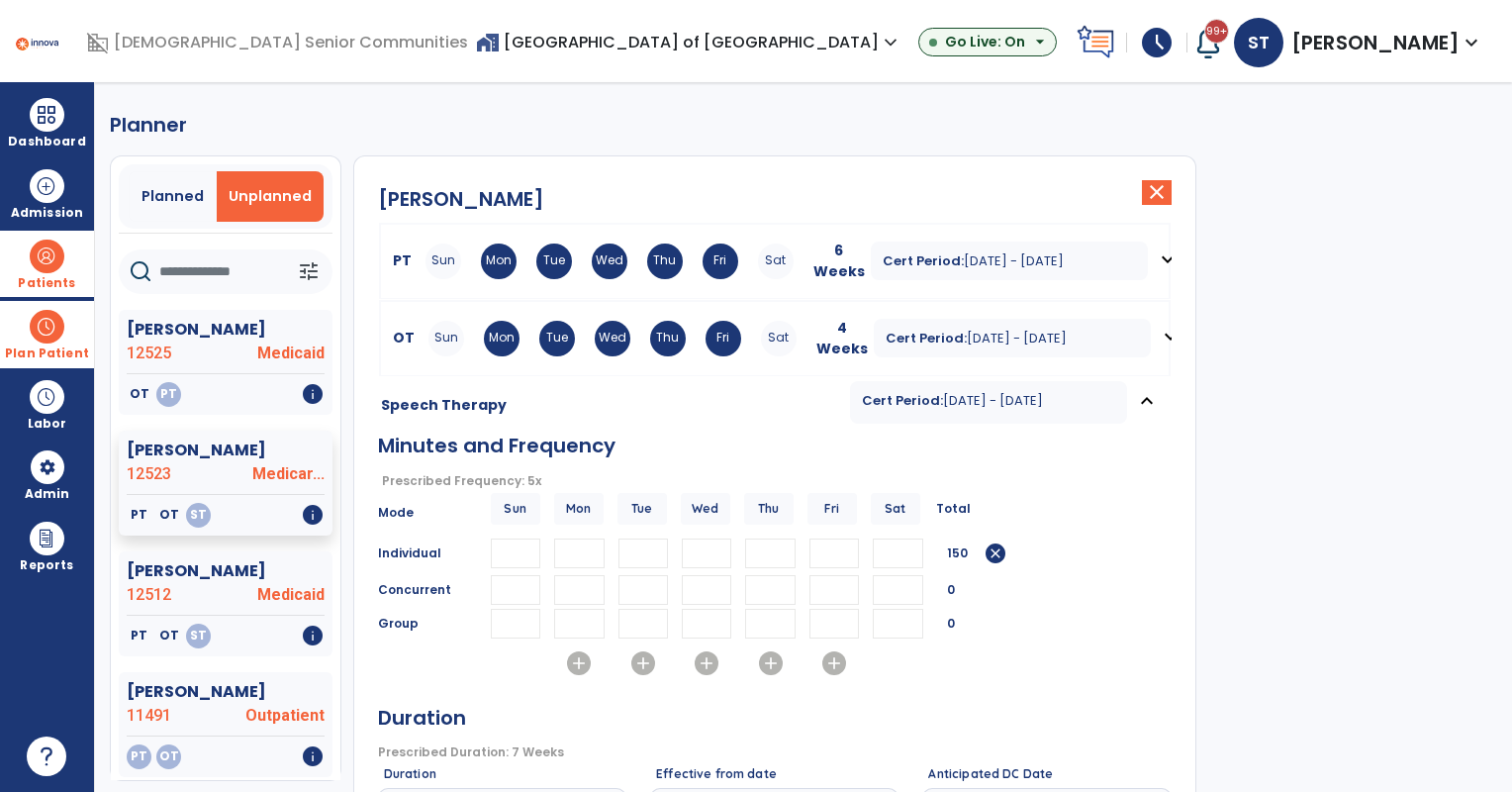scroll, scrollTop: 289, scrollLeft: 0, axis: vertical 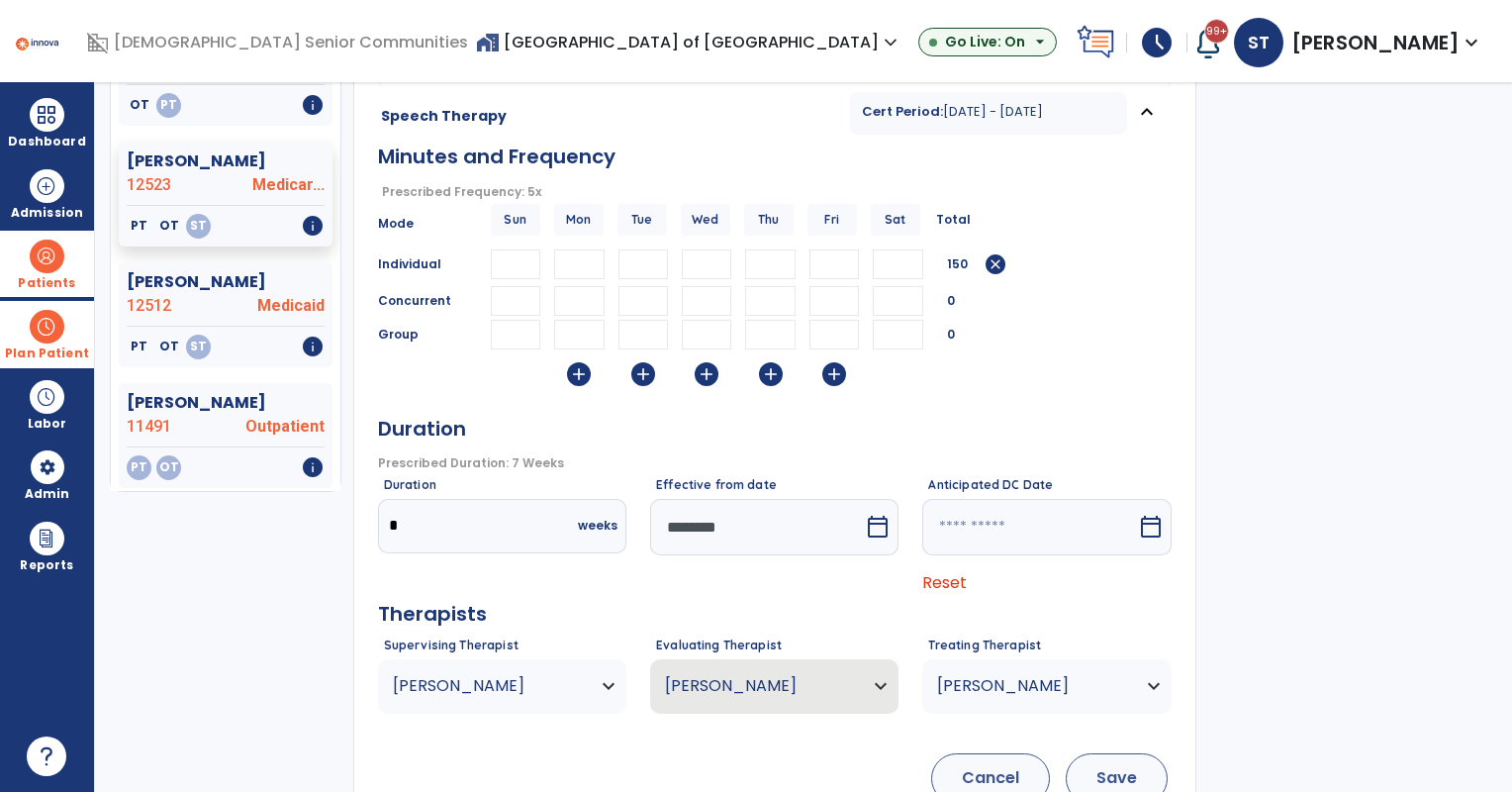type on "**" 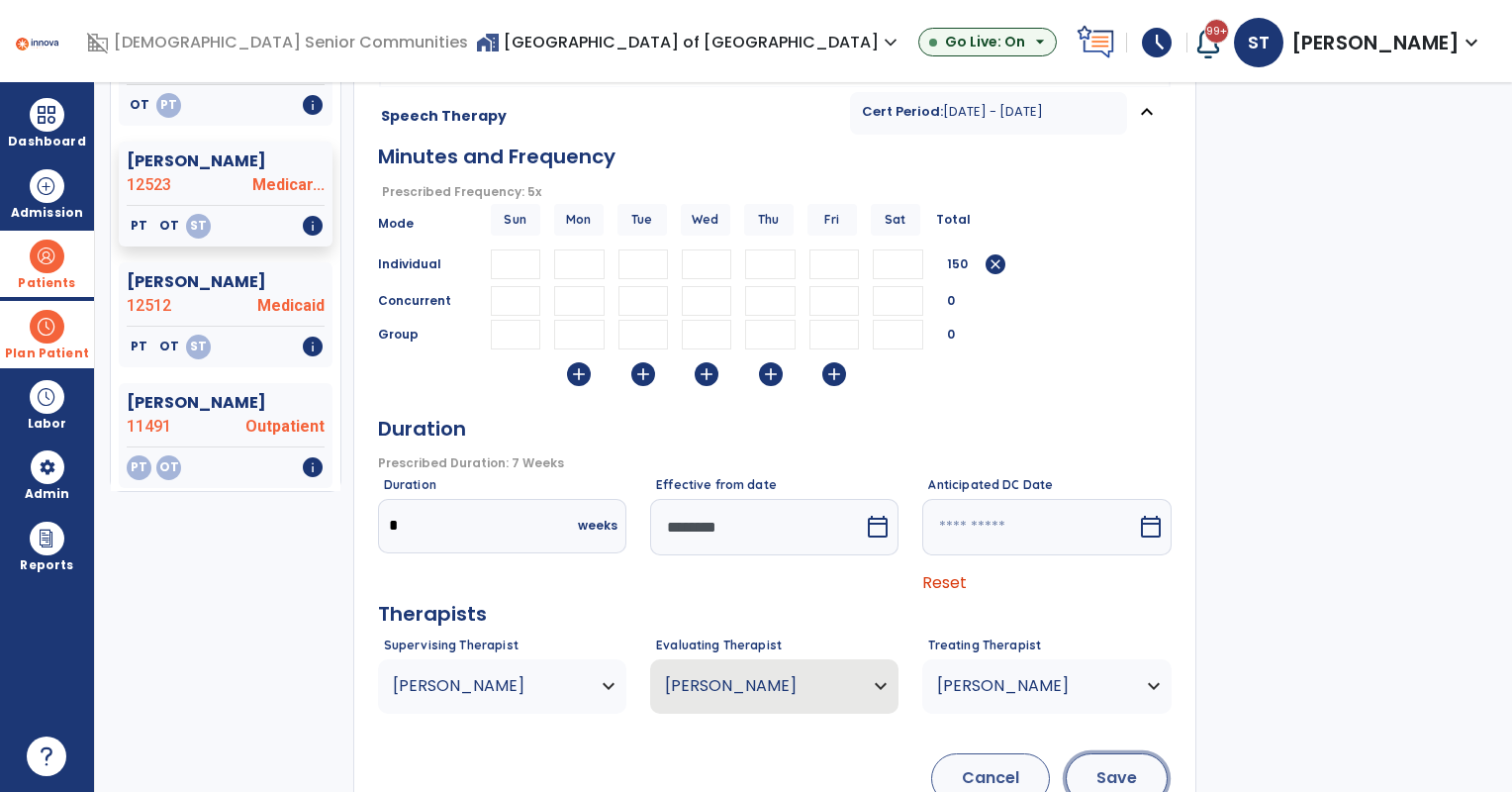 click on "Save" at bounding box center [1116, 778] 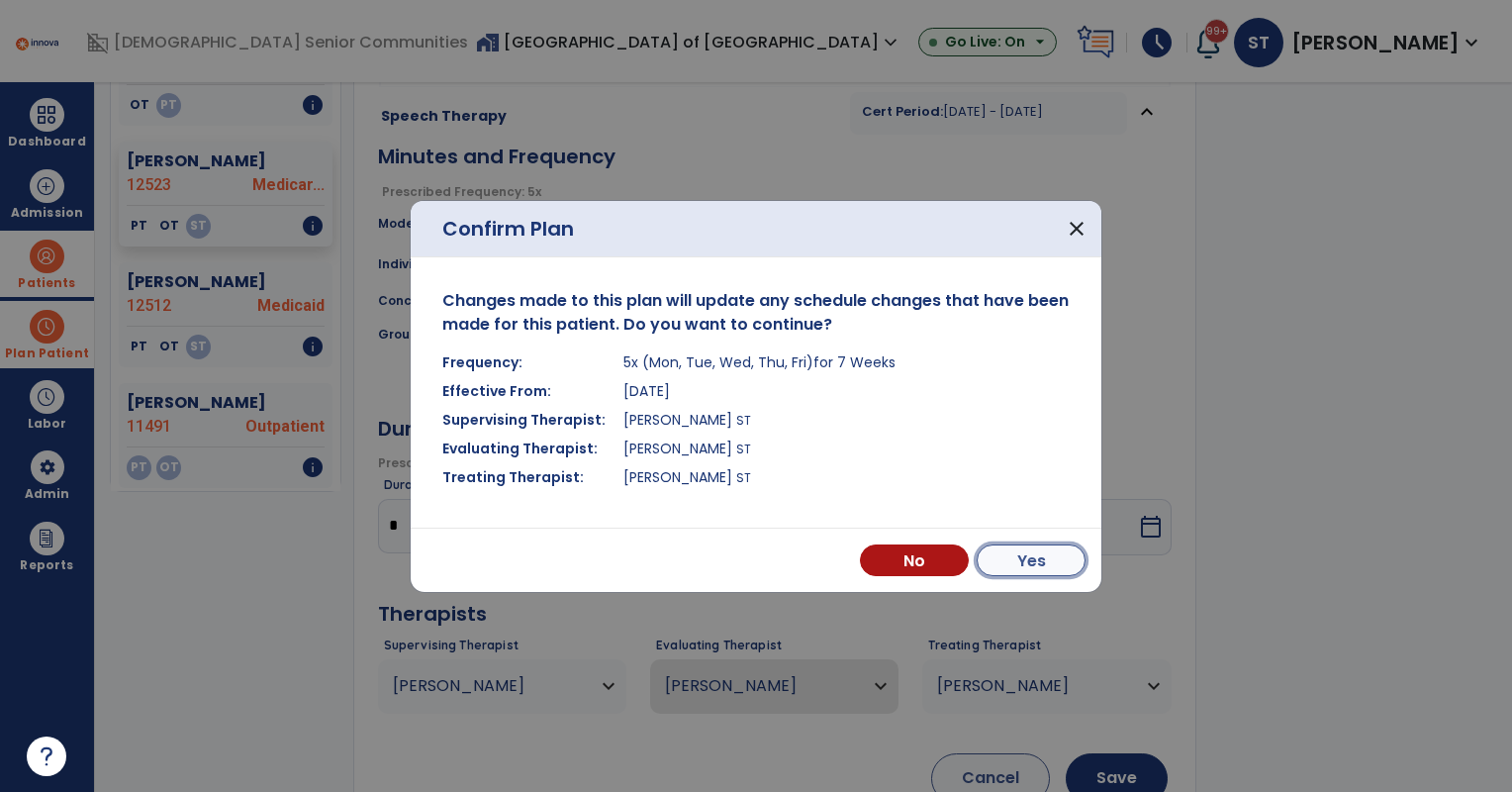click on "Yes" at bounding box center [1031, 560] 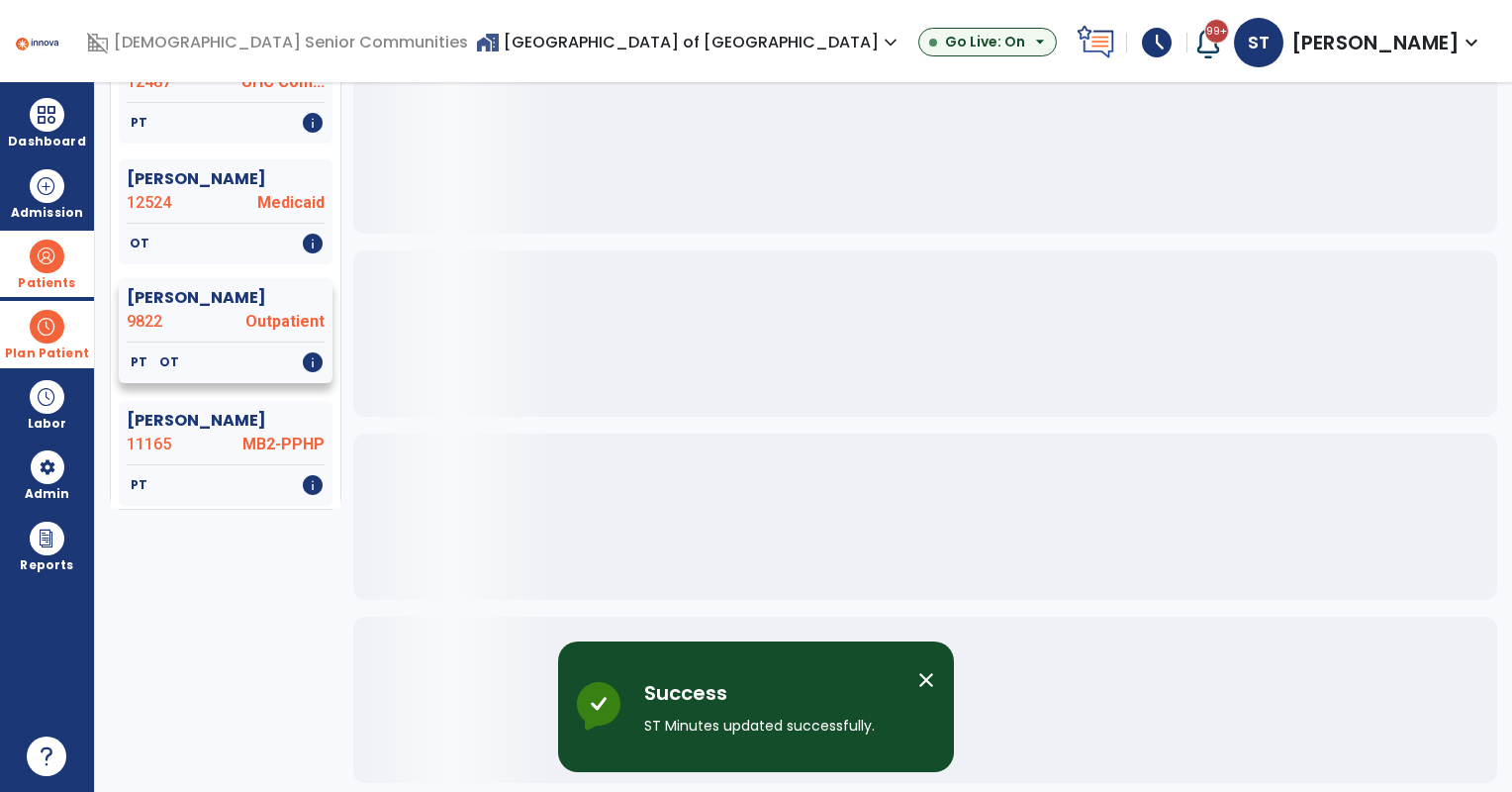 scroll, scrollTop: 0, scrollLeft: 0, axis: both 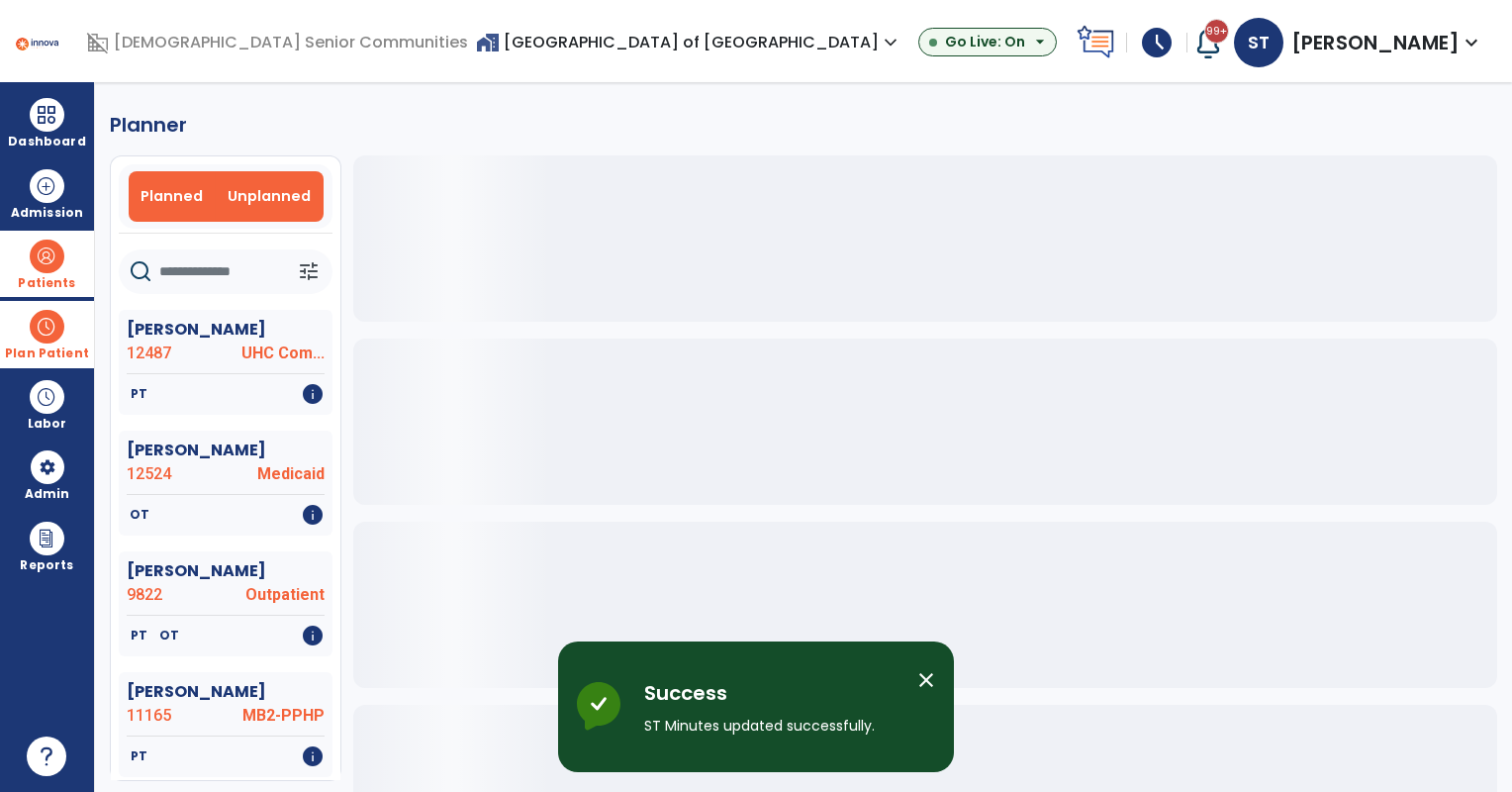 click on "Unplanned" at bounding box center [269, 196] 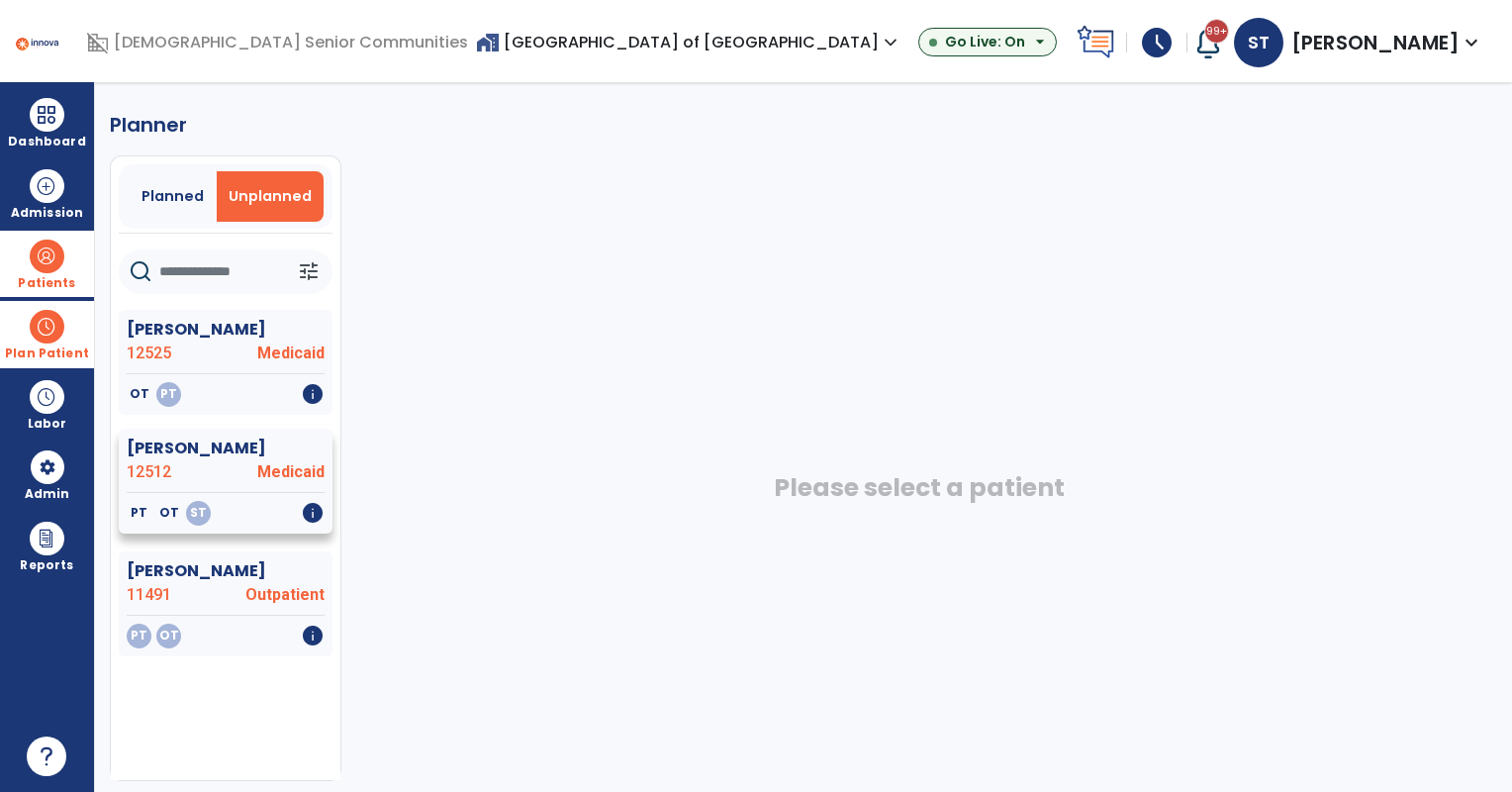 click on "PT   OT   ST   info" 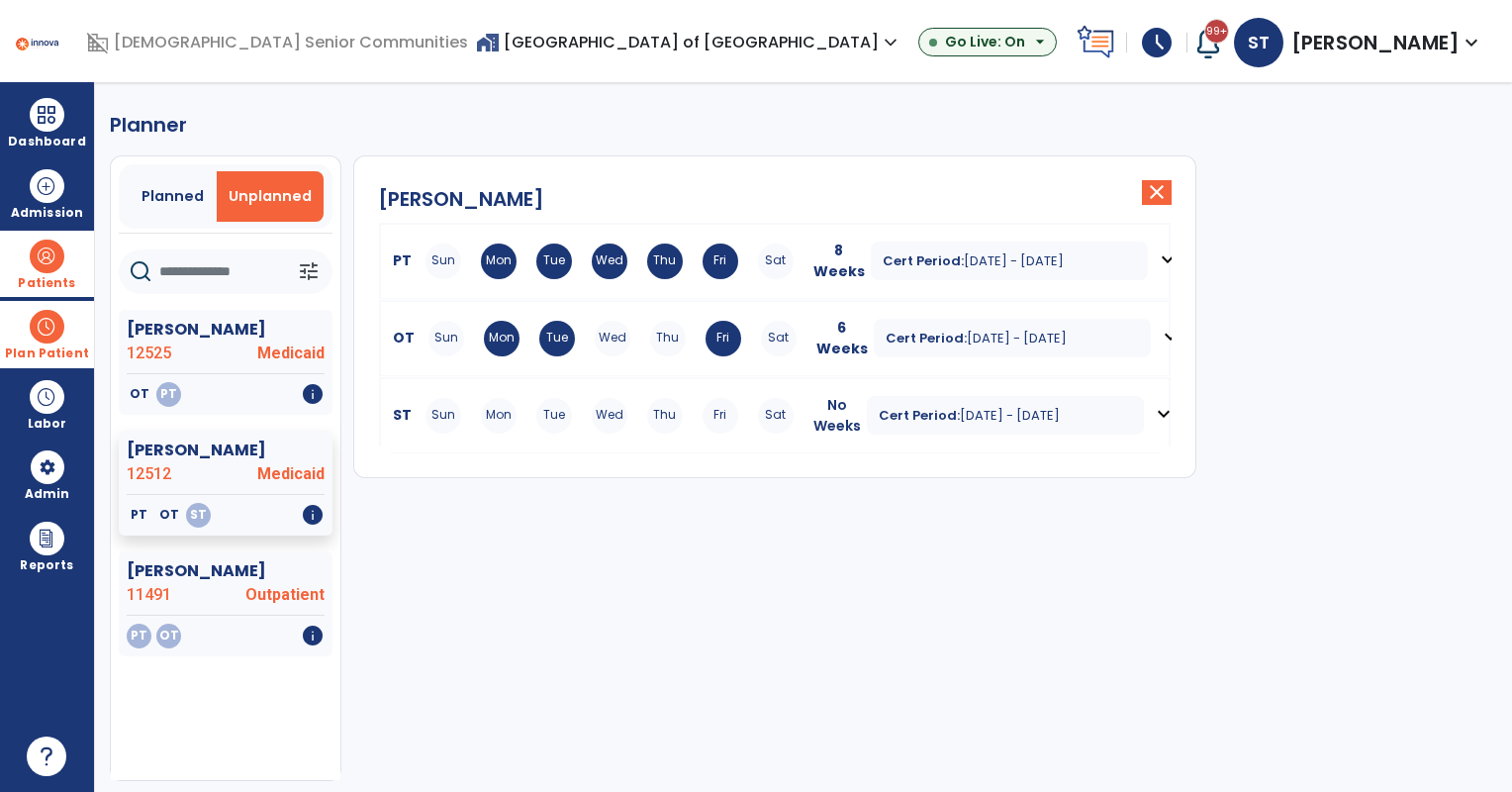 click on "Sun Mon Tue Wed Thu Fri Sat" at bounding box center (610, 416) 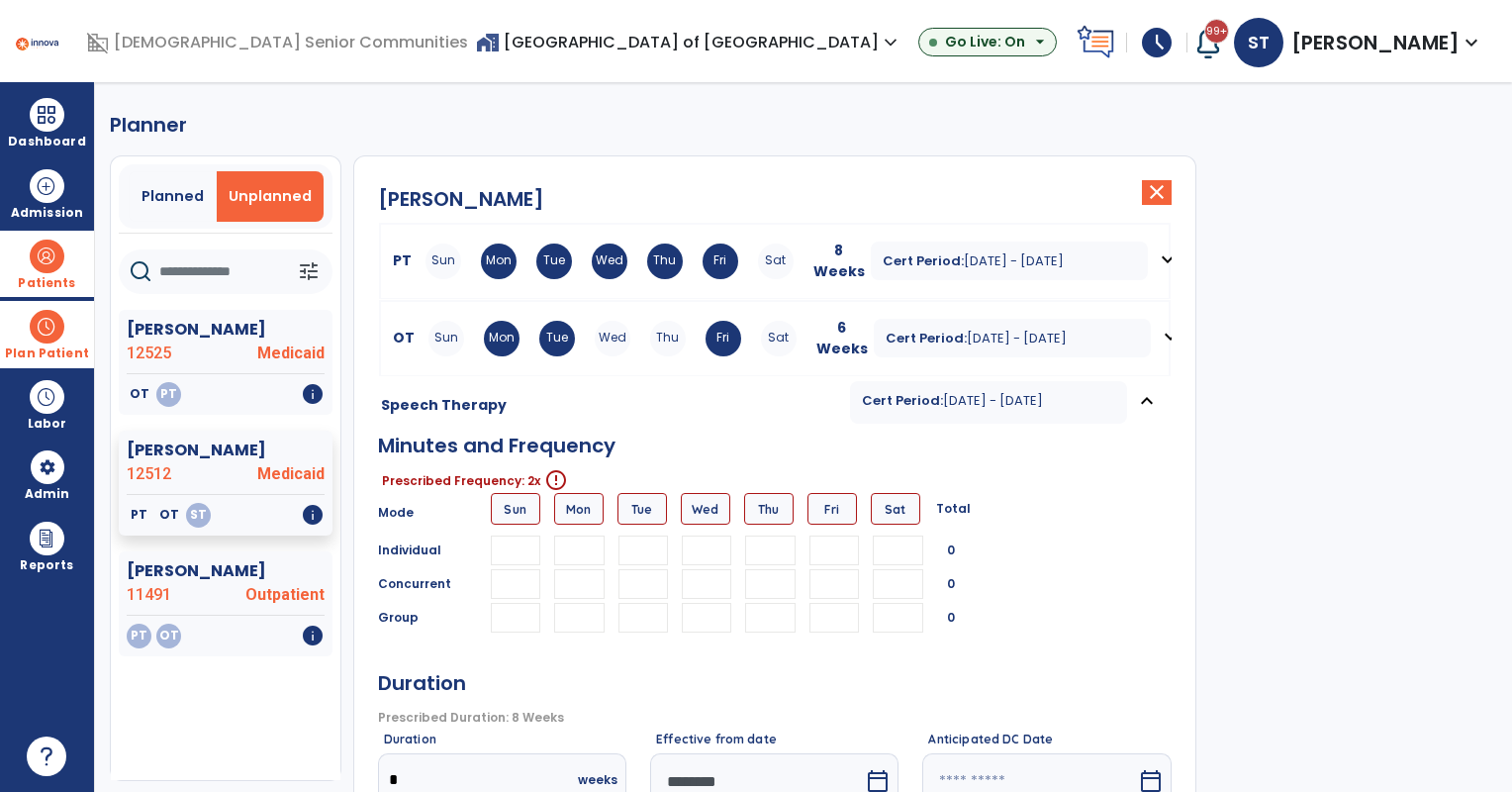 click at bounding box center (579, 550) 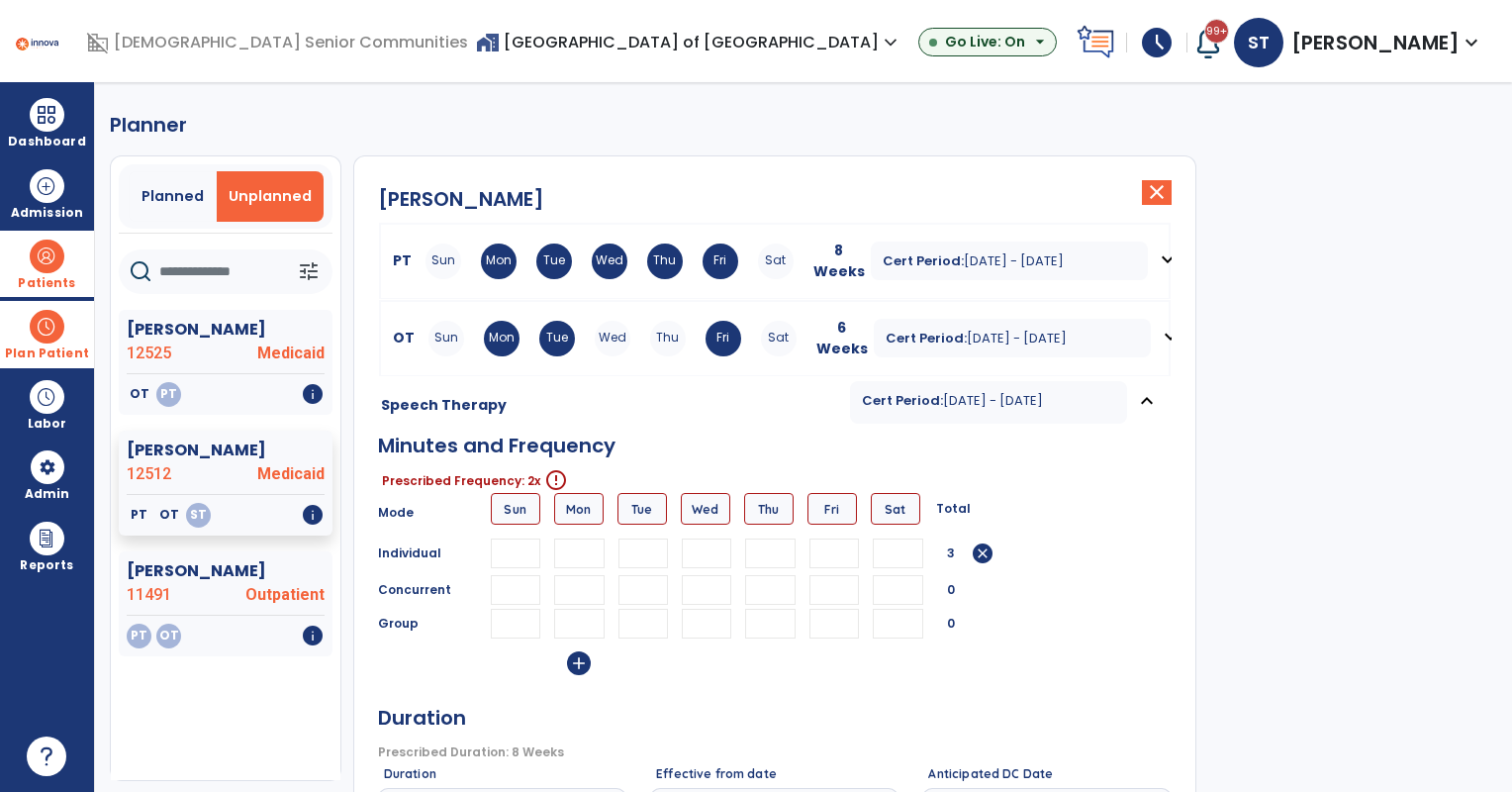 type on "**" 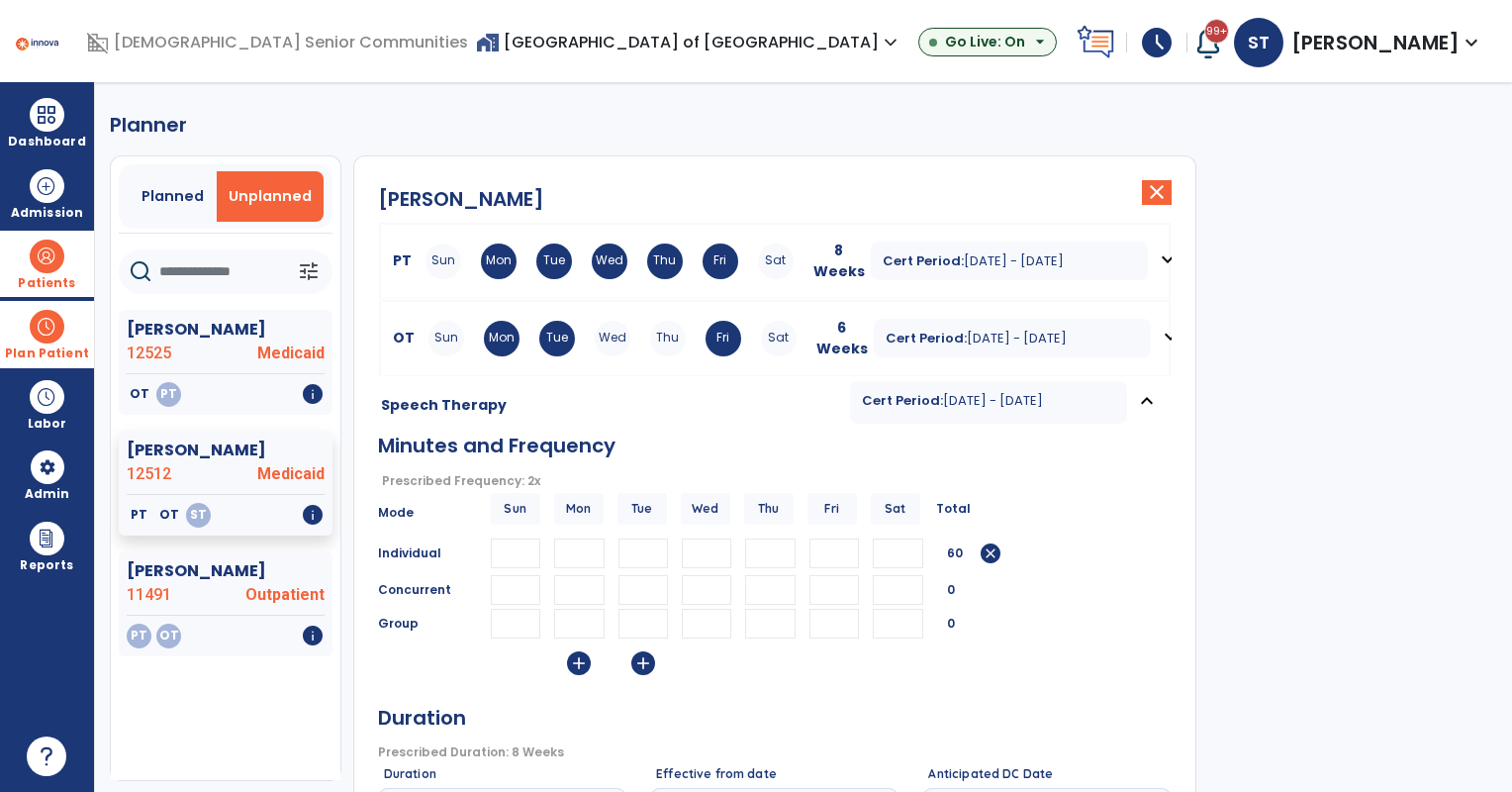 scroll, scrollTop: 345, scrollLeft: 0, axis: vertical 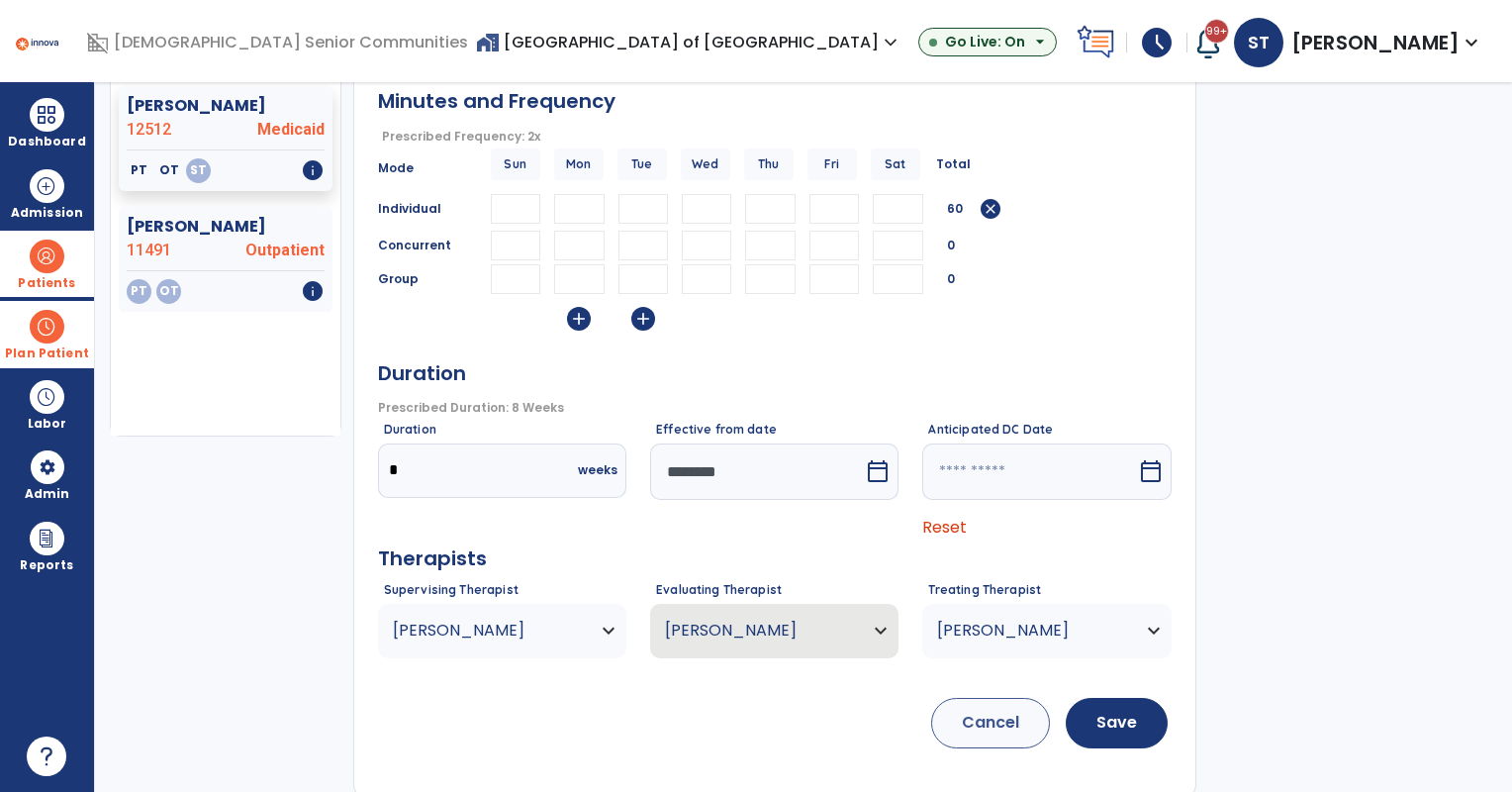 type on "*" 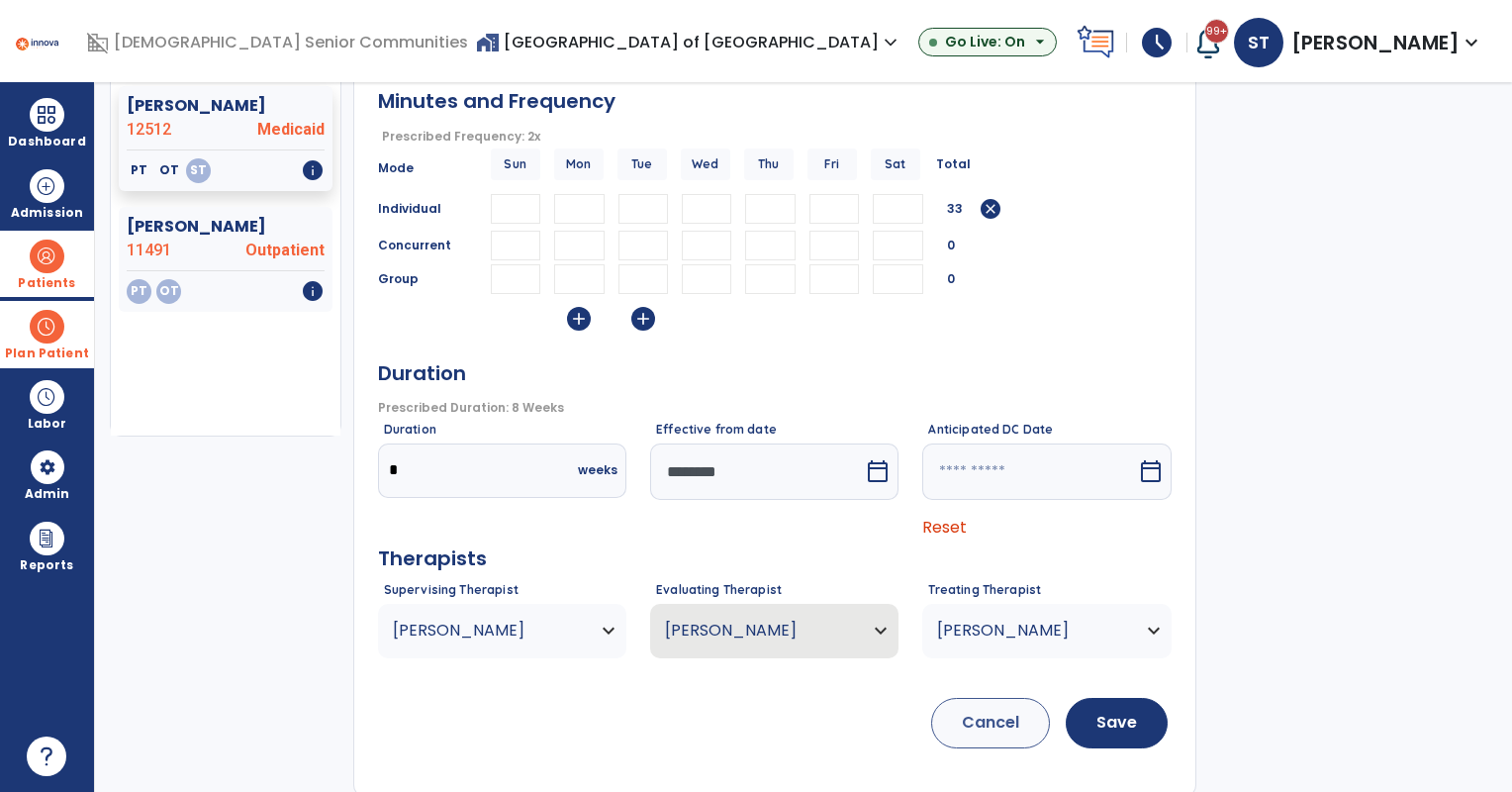 type 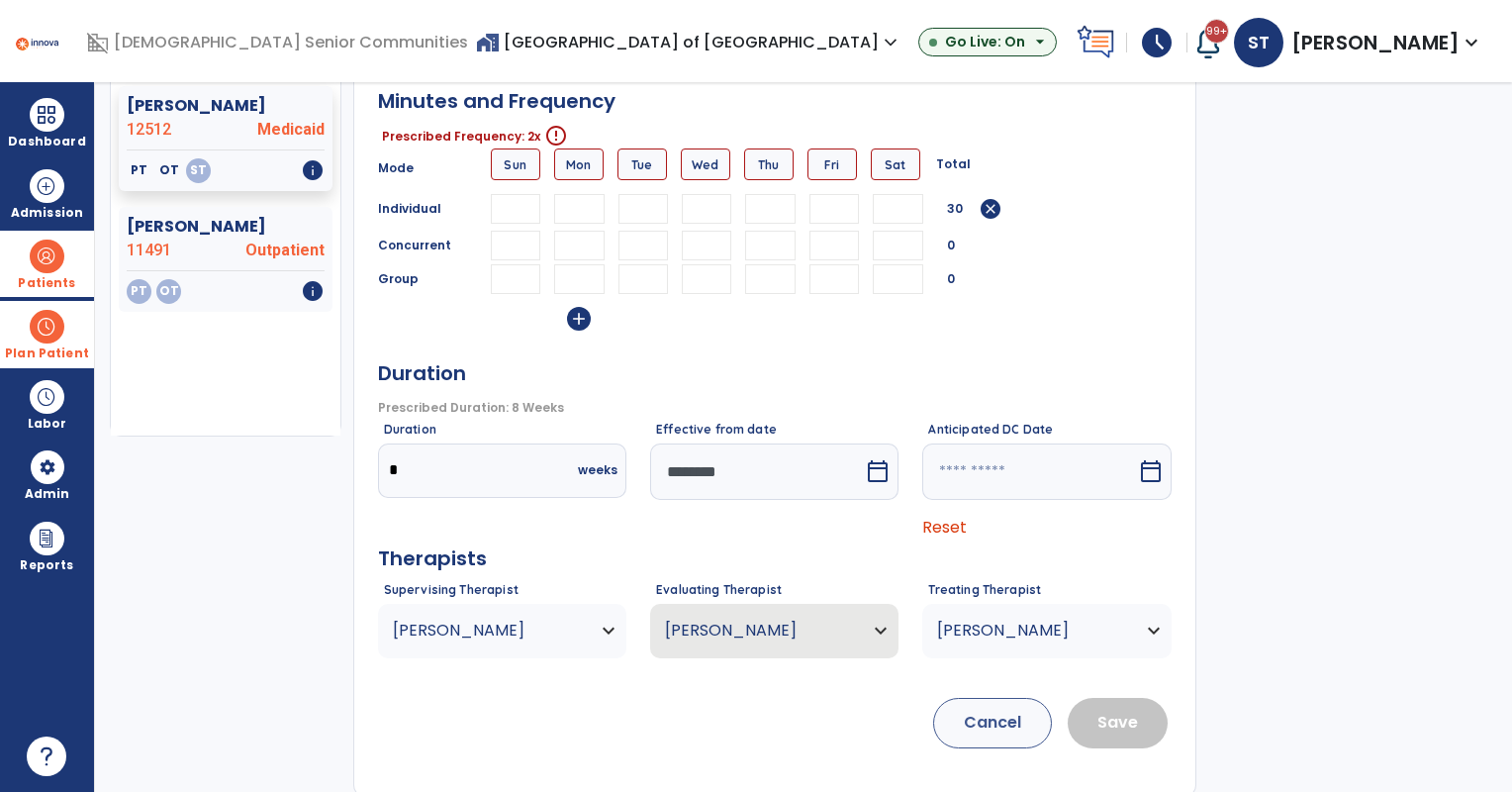 click at bounding box center (834, 209) 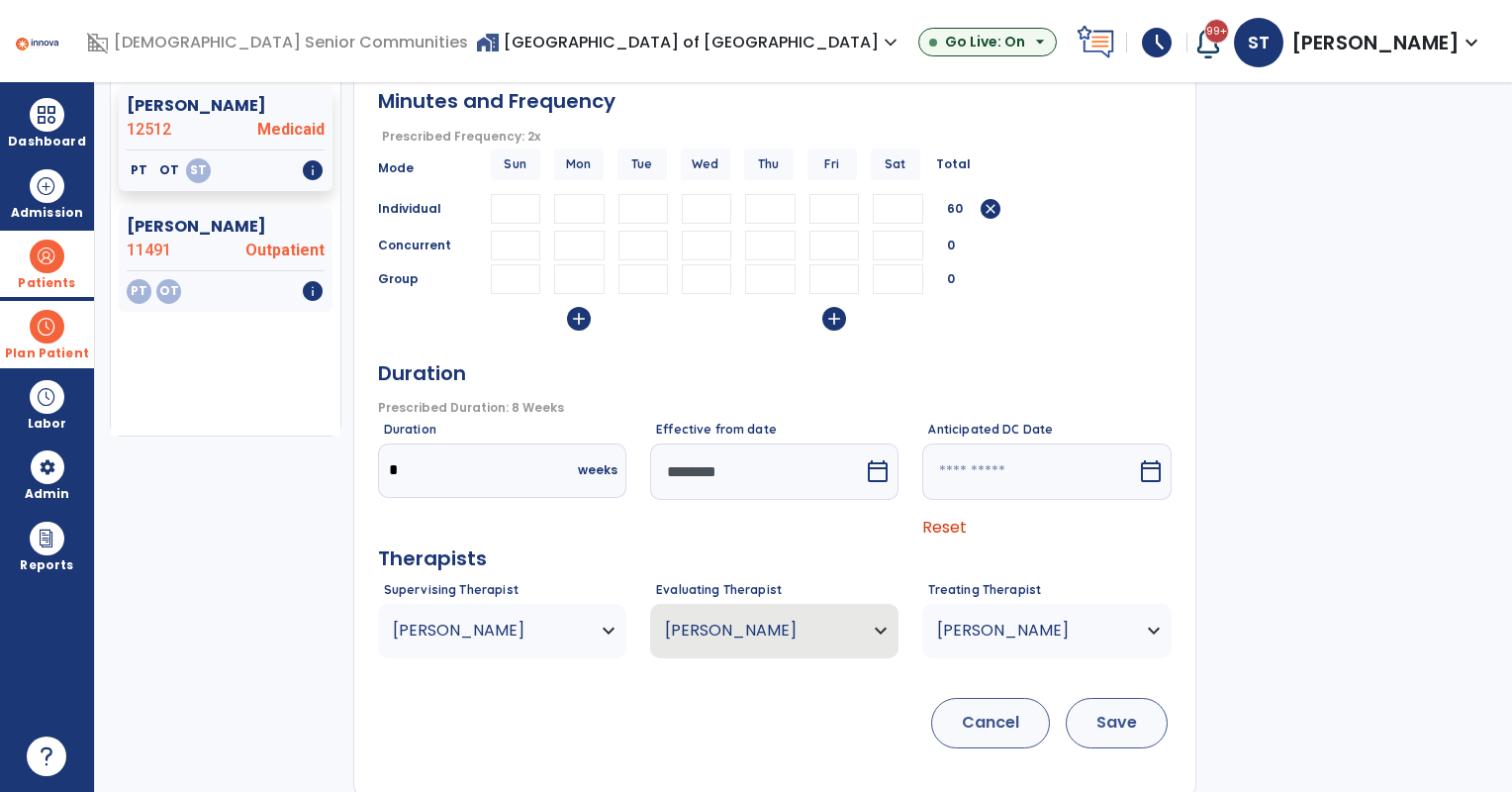 type on "**" 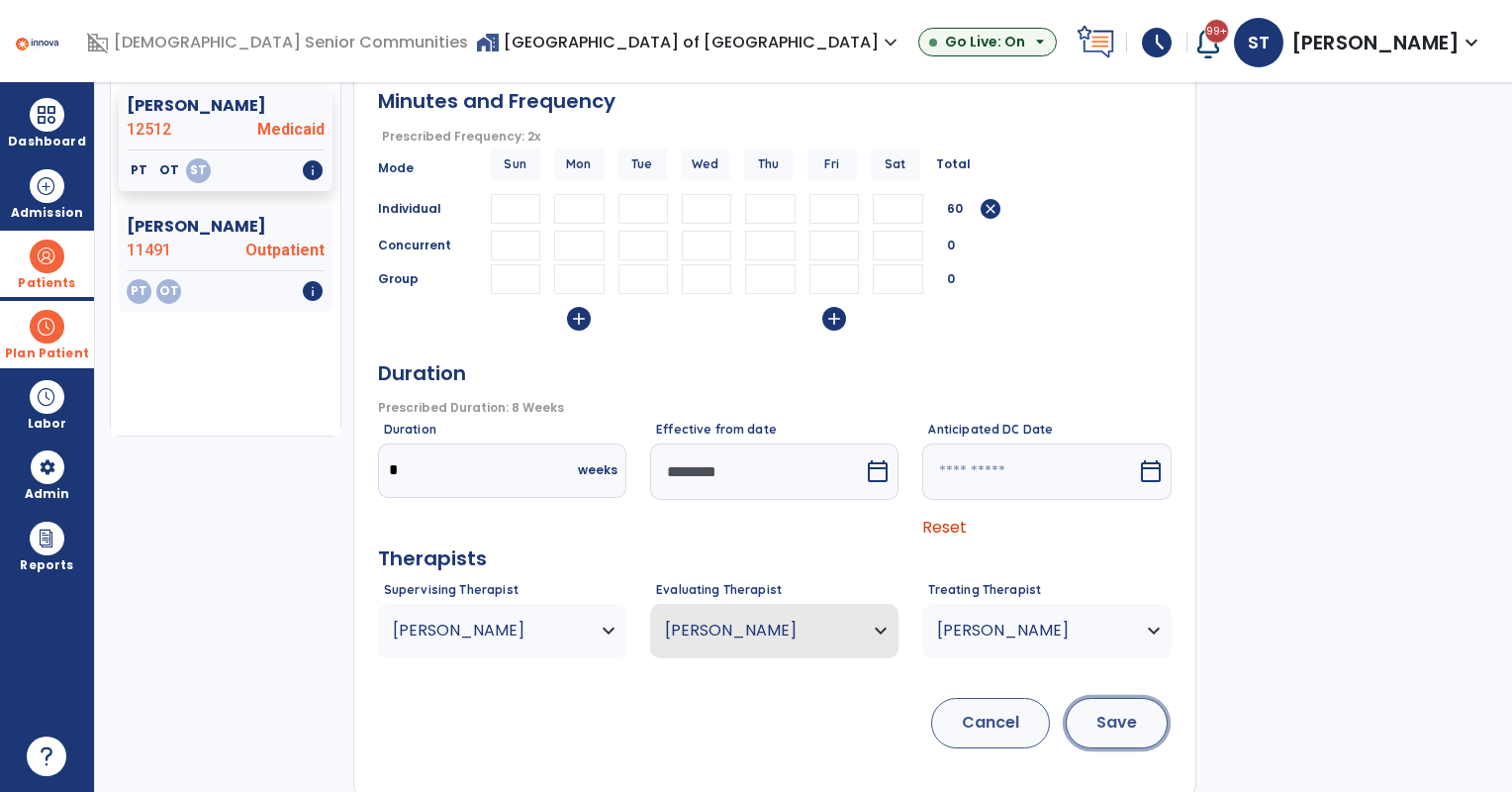 click on "Save" at bounding box center (1116, 723) 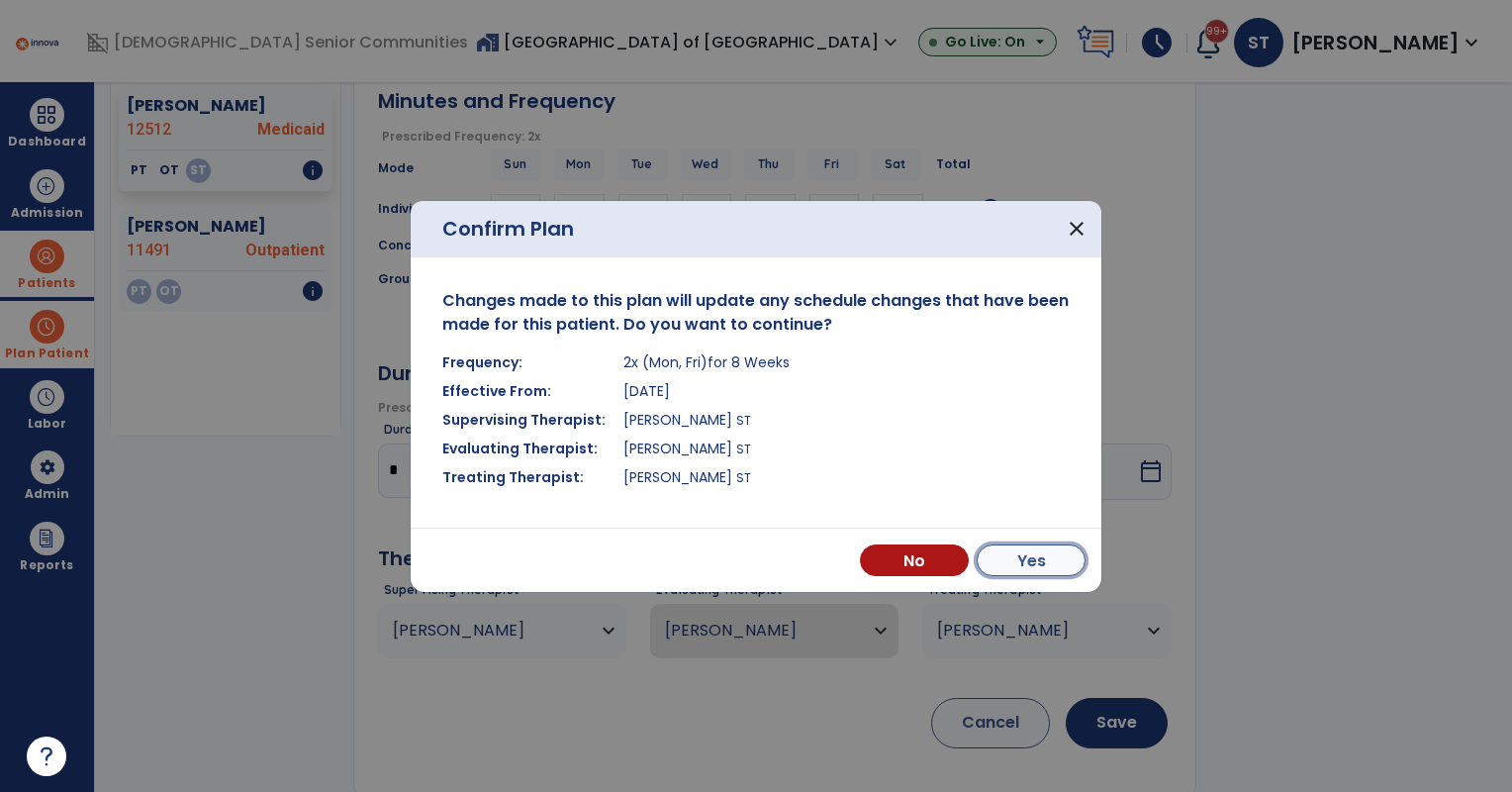 click on "Yes" at bounding box center [1031, 560] 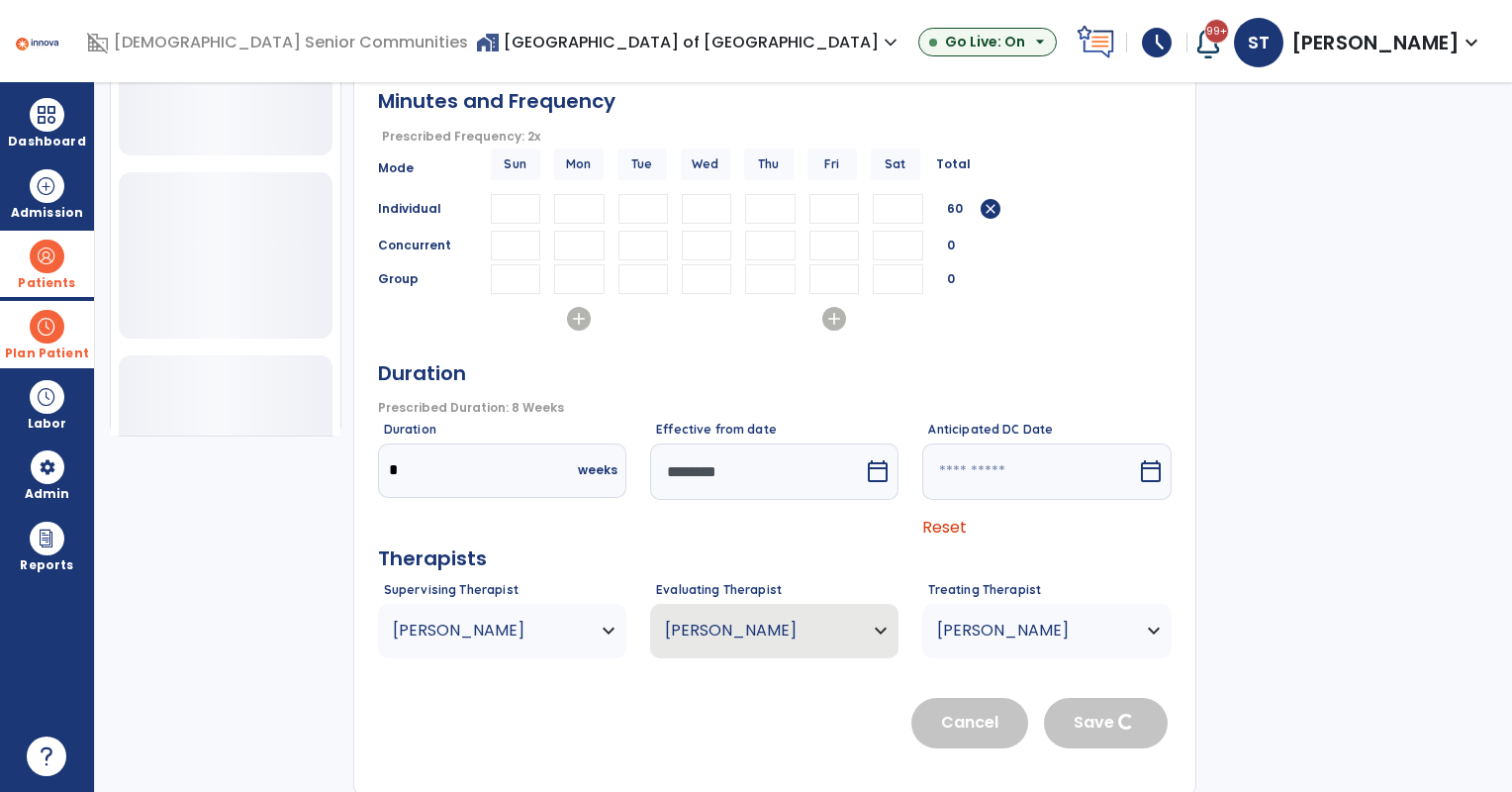 scroll, scrollTop: 271, scrollLeft: 0, axis: vertical 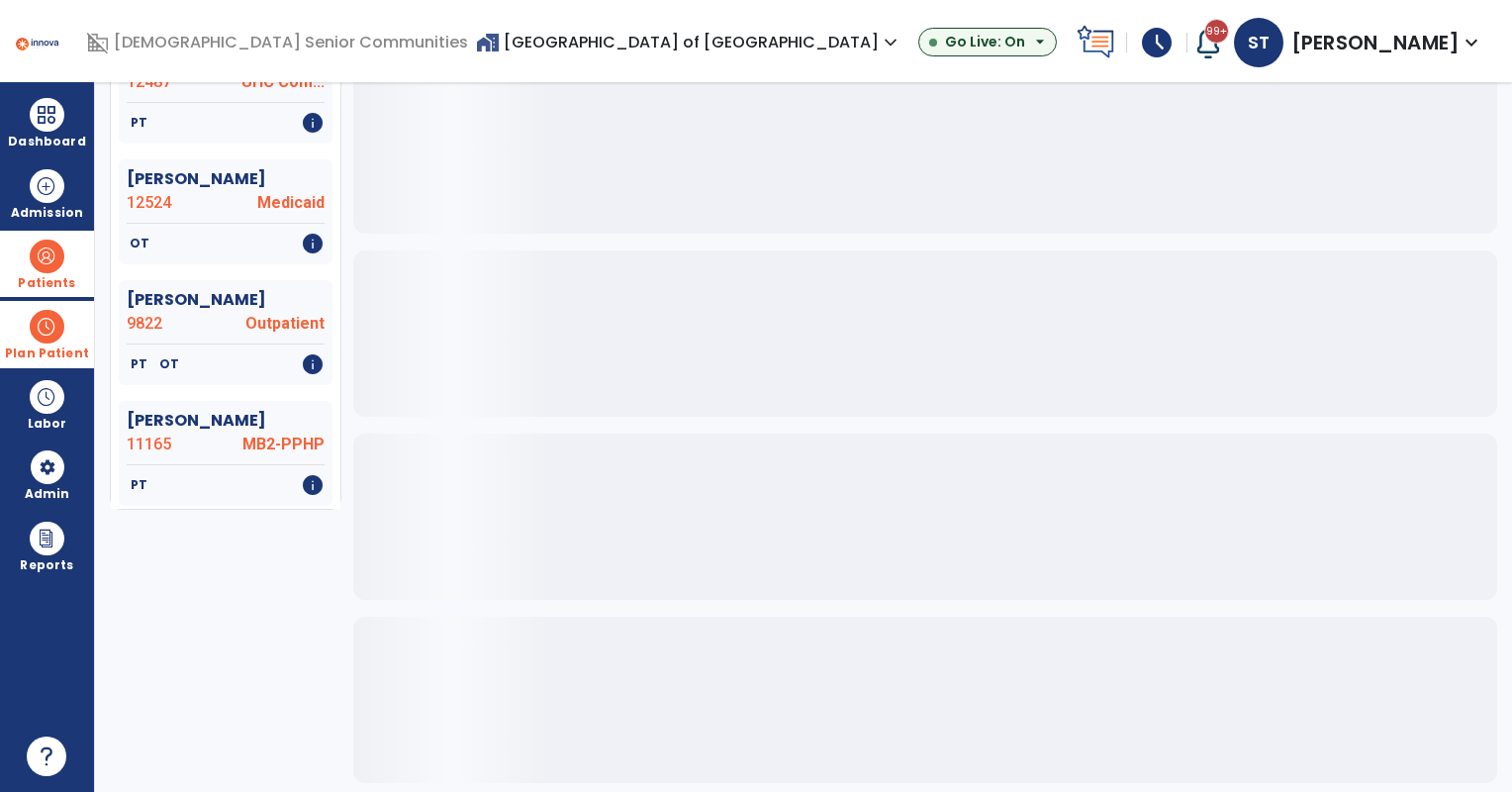 click 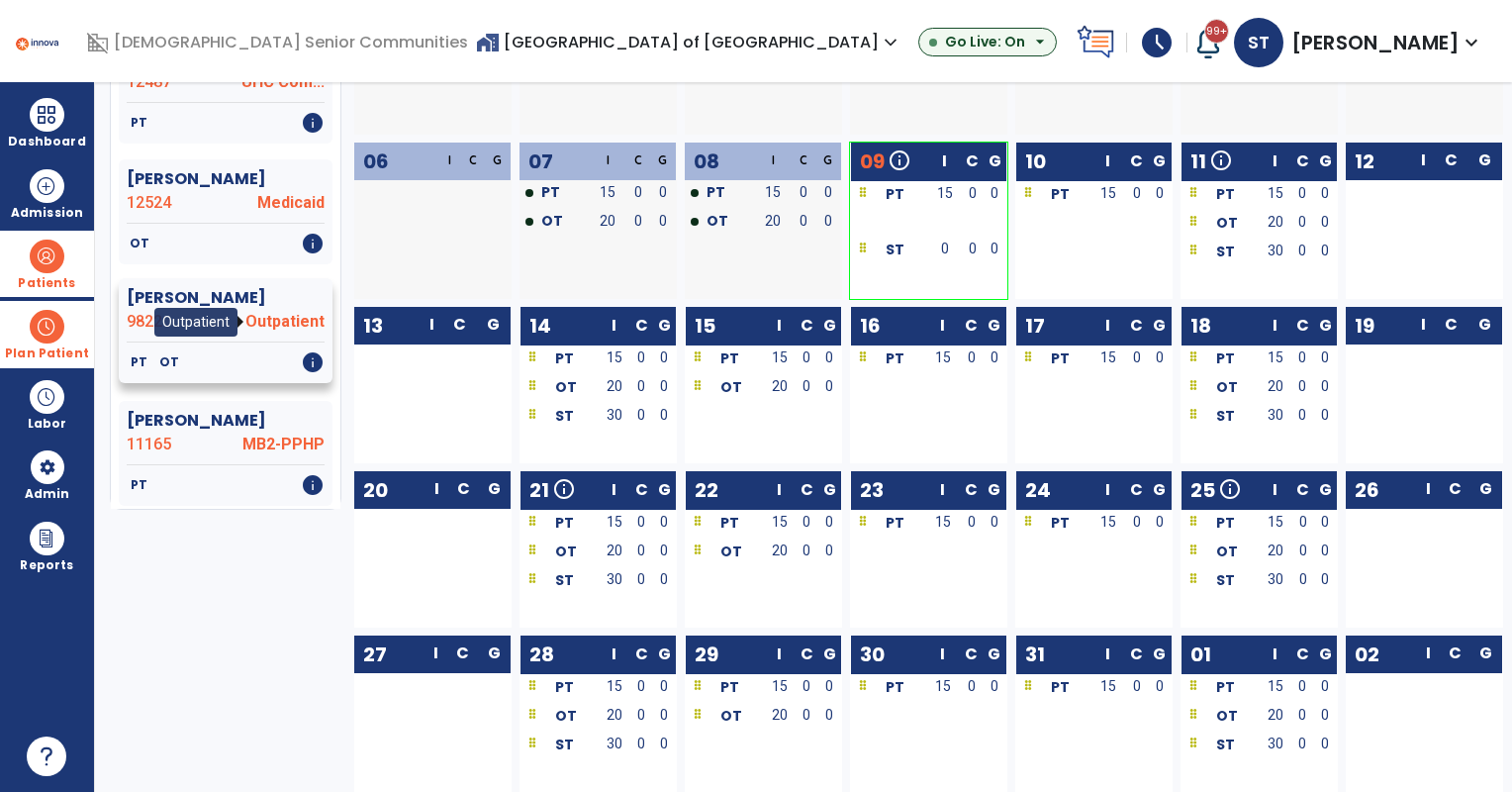 scroll, scrollTop: 0, scrollLeft: 0, axis: both 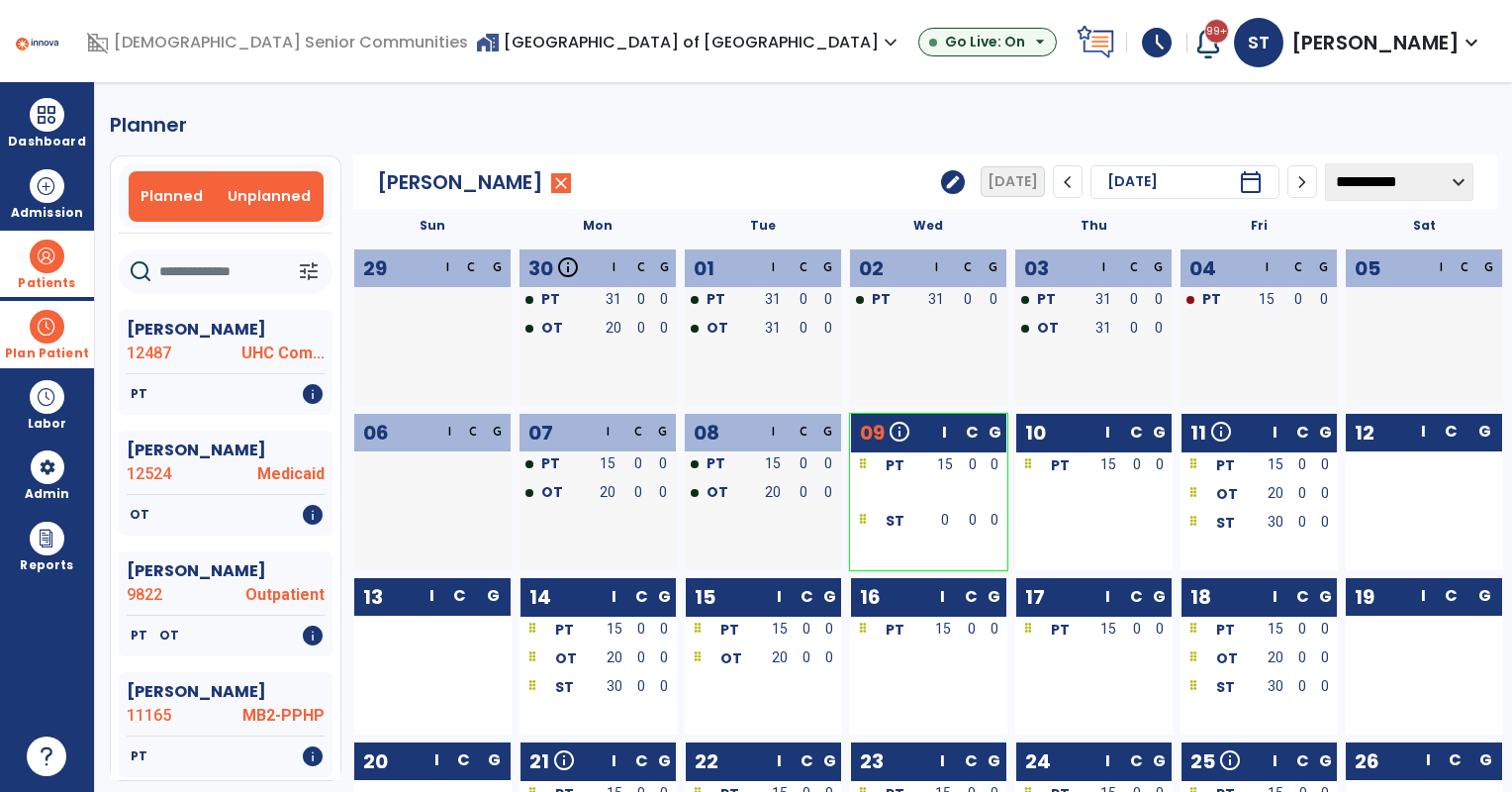 click on "Unplanned" at bounding box center (269, 196) 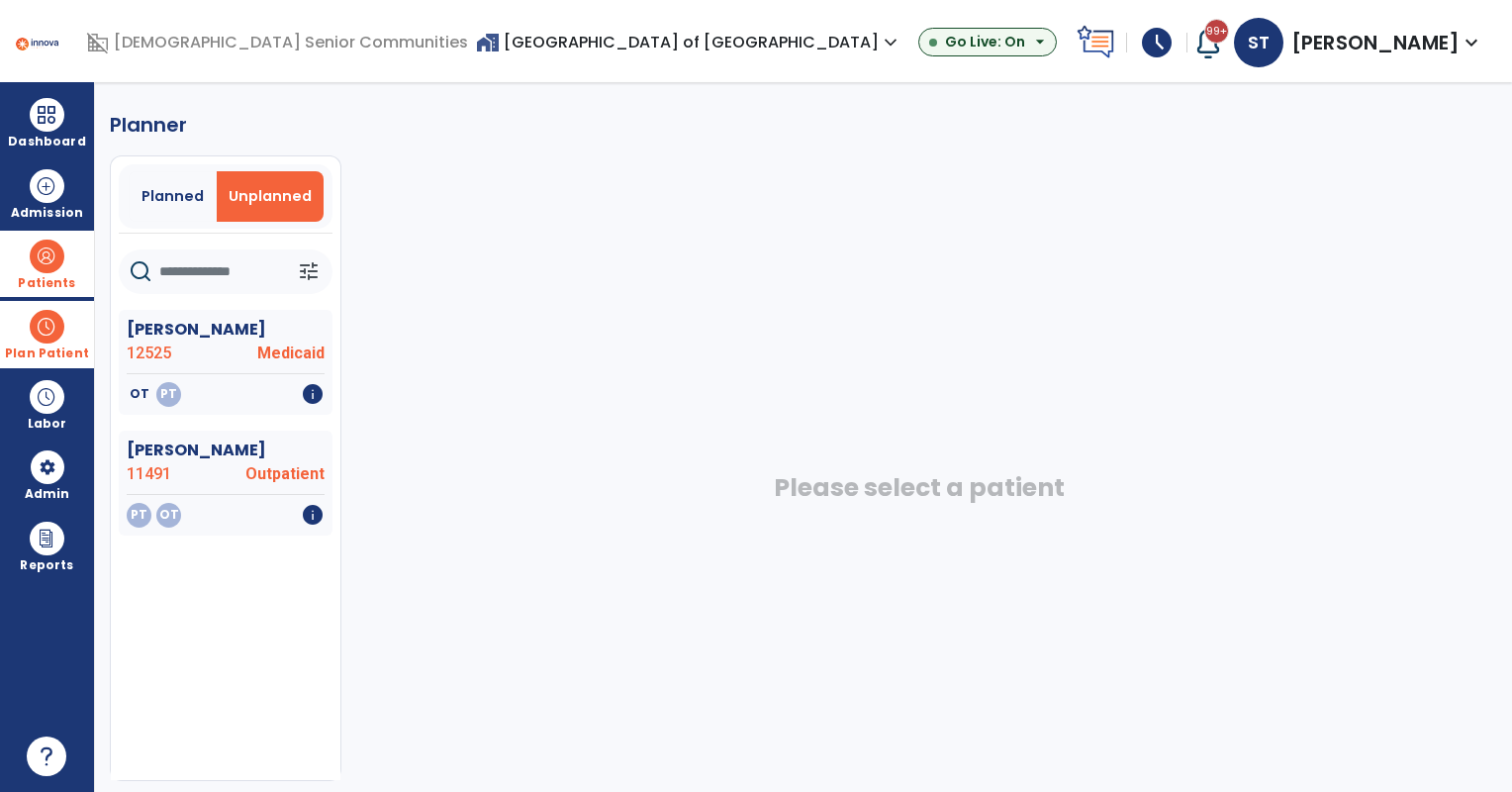click at bounding box center (47, 327) 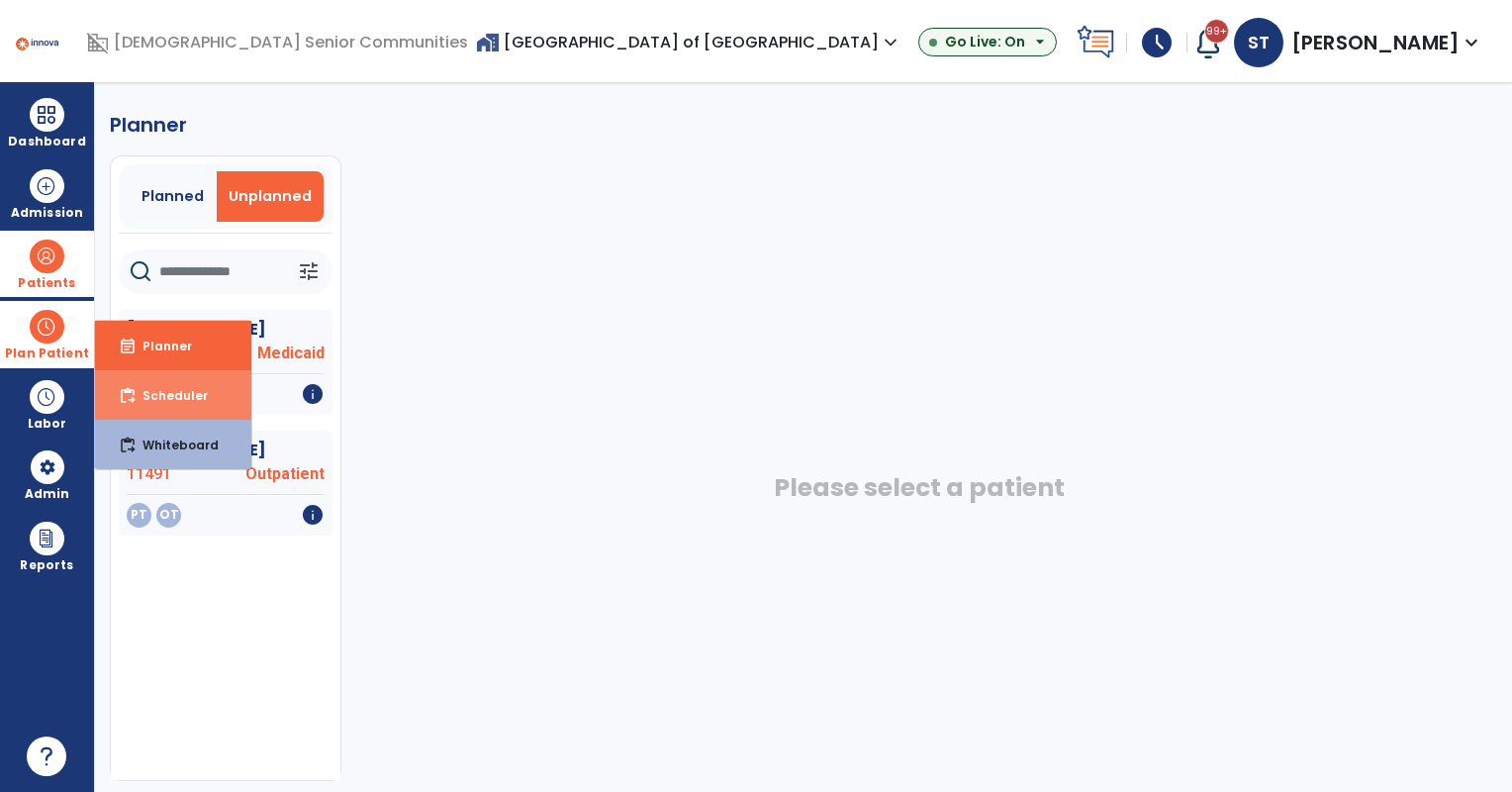 click on "Scheduler" at bounding box center [167, 395] 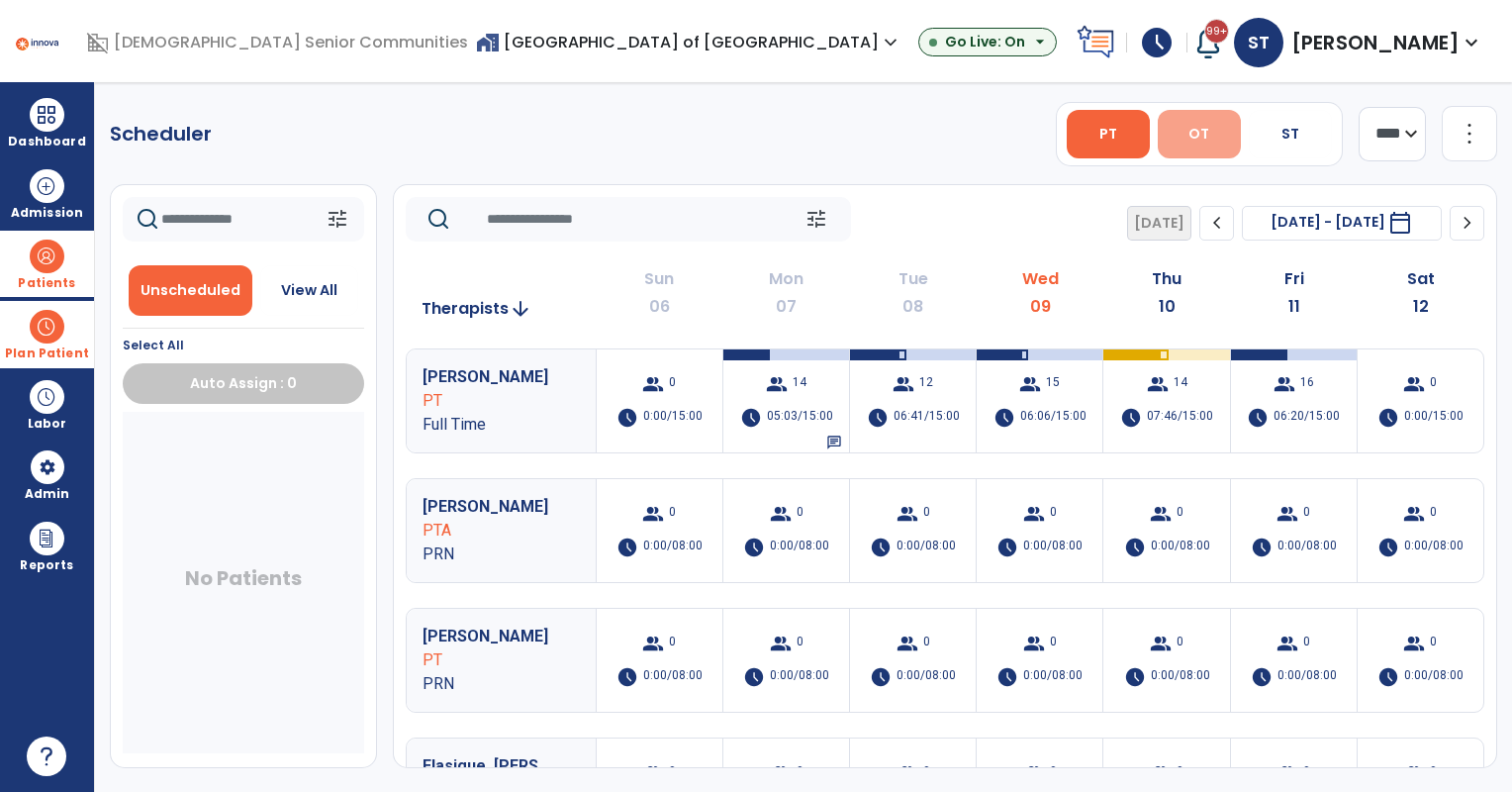 click on "OT" at bounding box center [1198, 134] 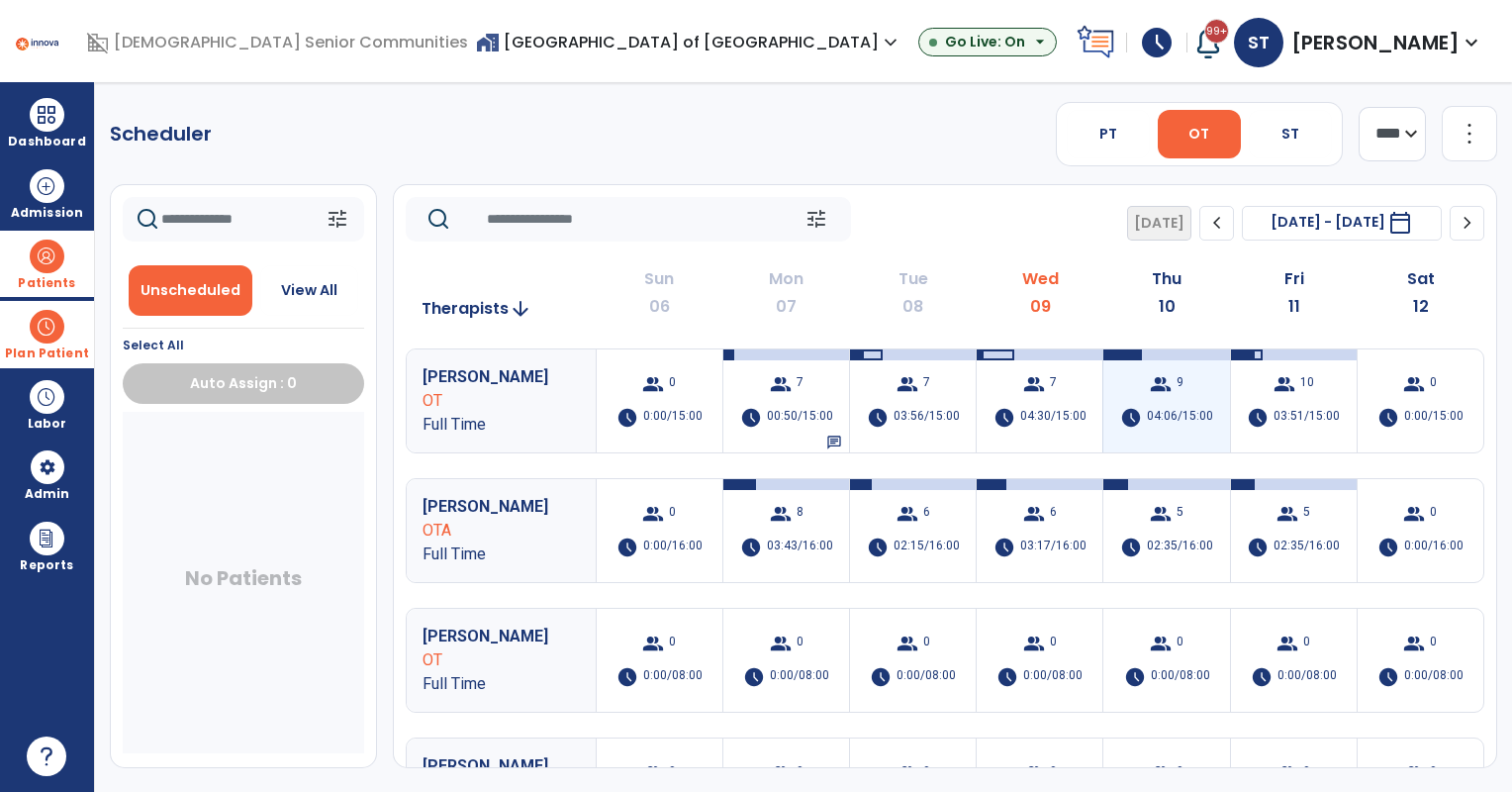 click on "04:06/15:00" at bounding box center (1180, 418) 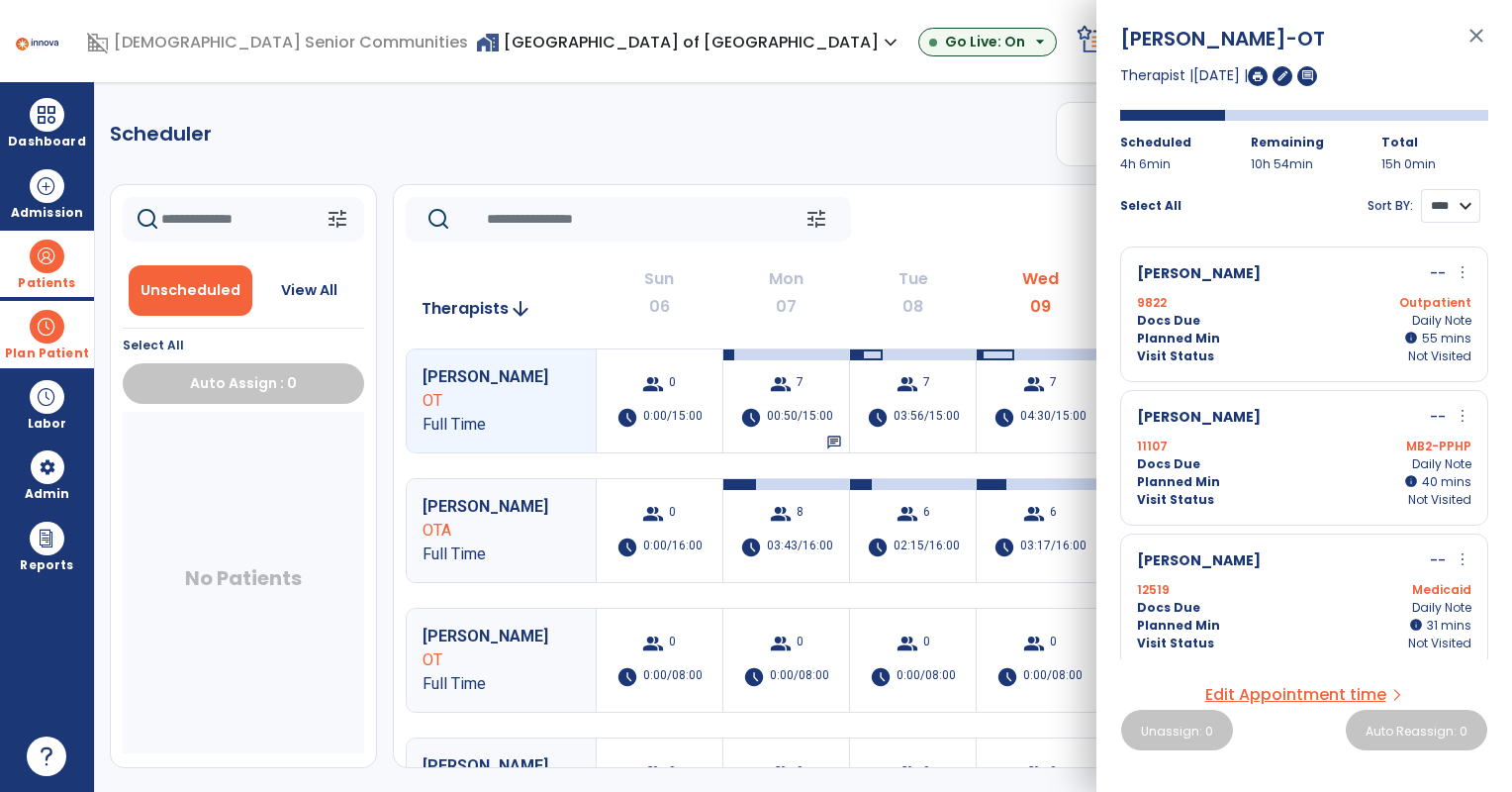 click on "**** ****" at bounding box center (1451, 206) 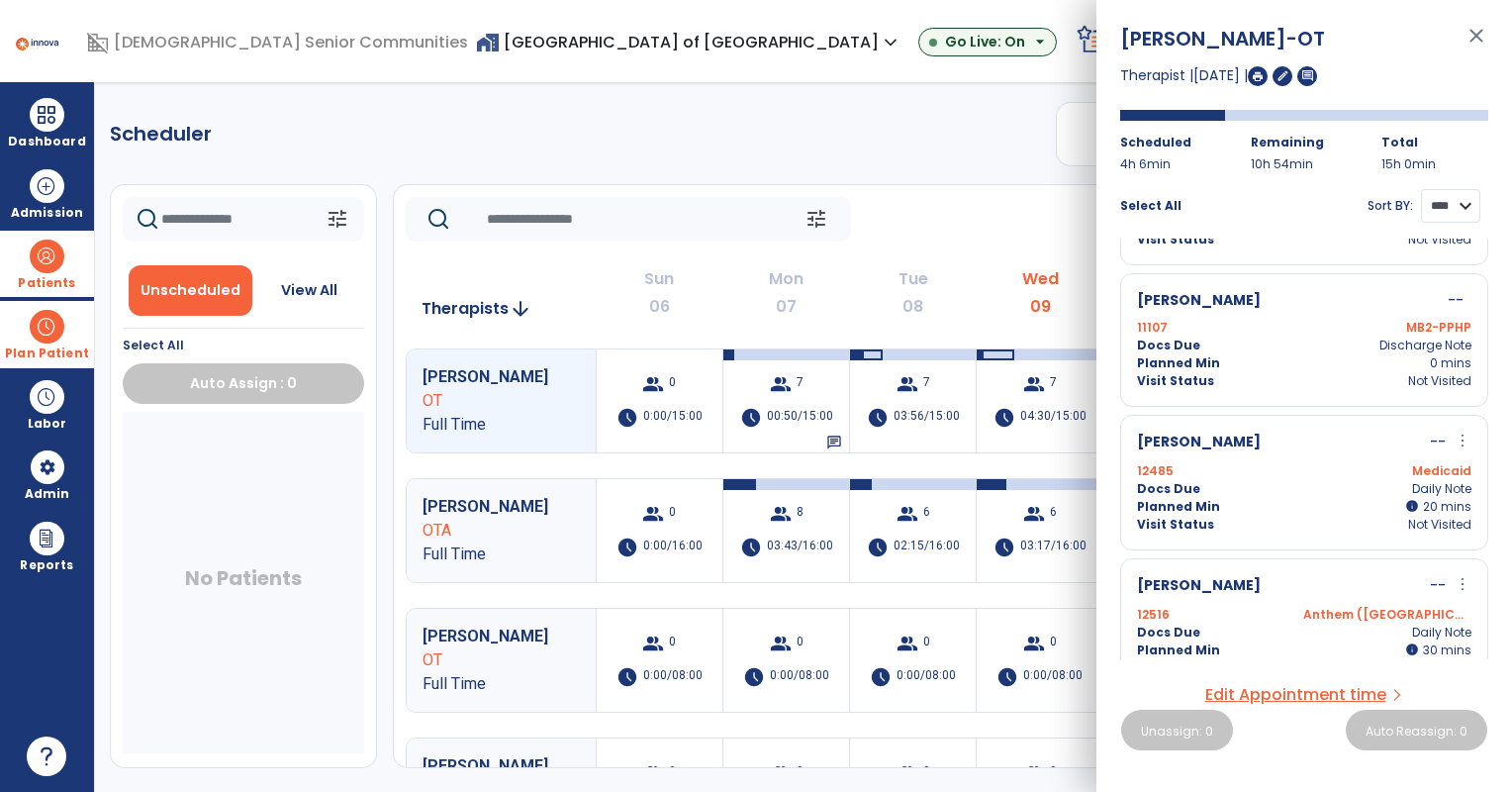 scroll, scrollTop: 406, scrollLeft: 0, axis: vertical 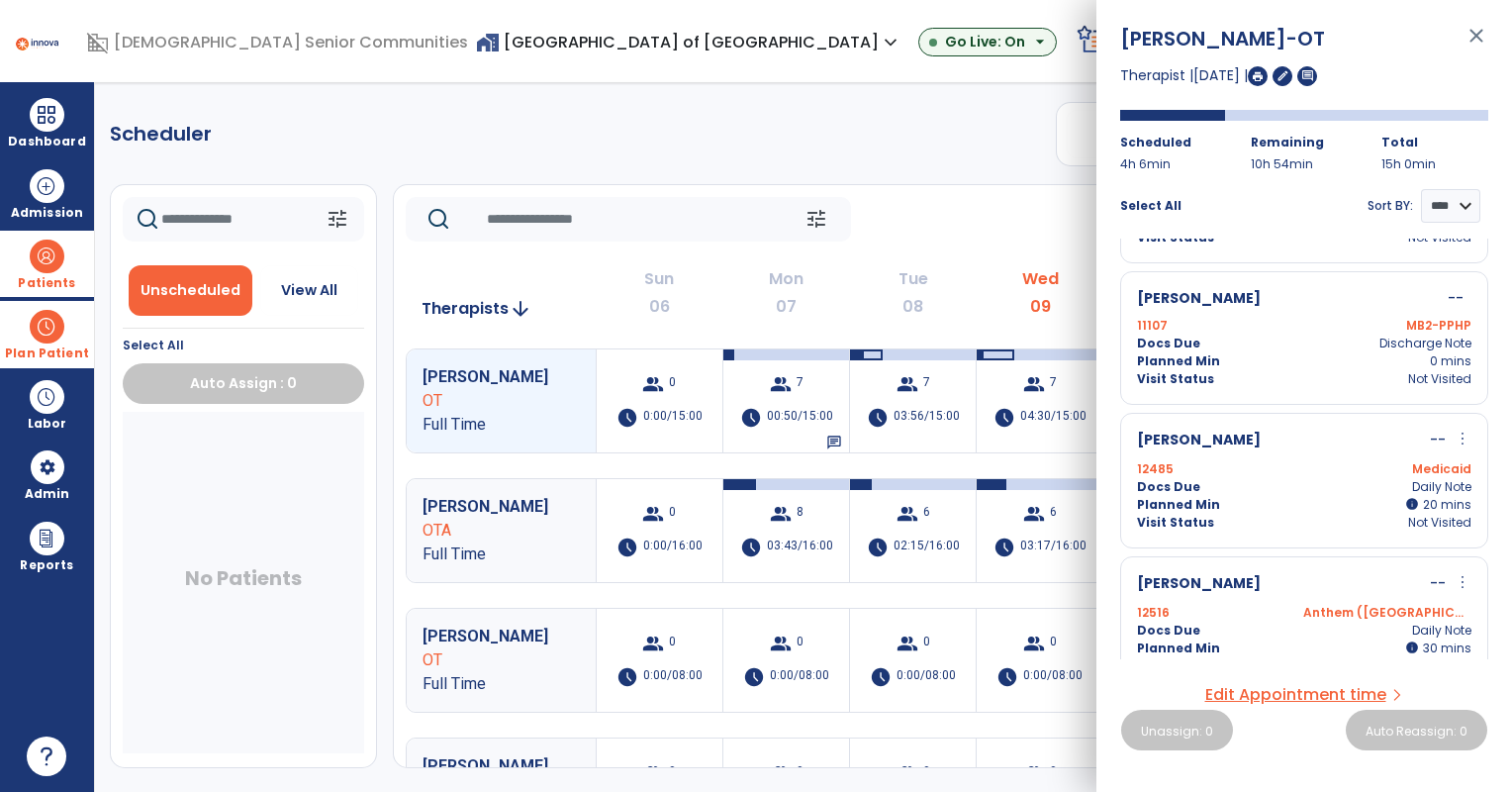 click on "Lyons, Deborah   --  more_vert  edit   Edit Session   alt_route   Split Minutes" at bounding box center (1304, 441) 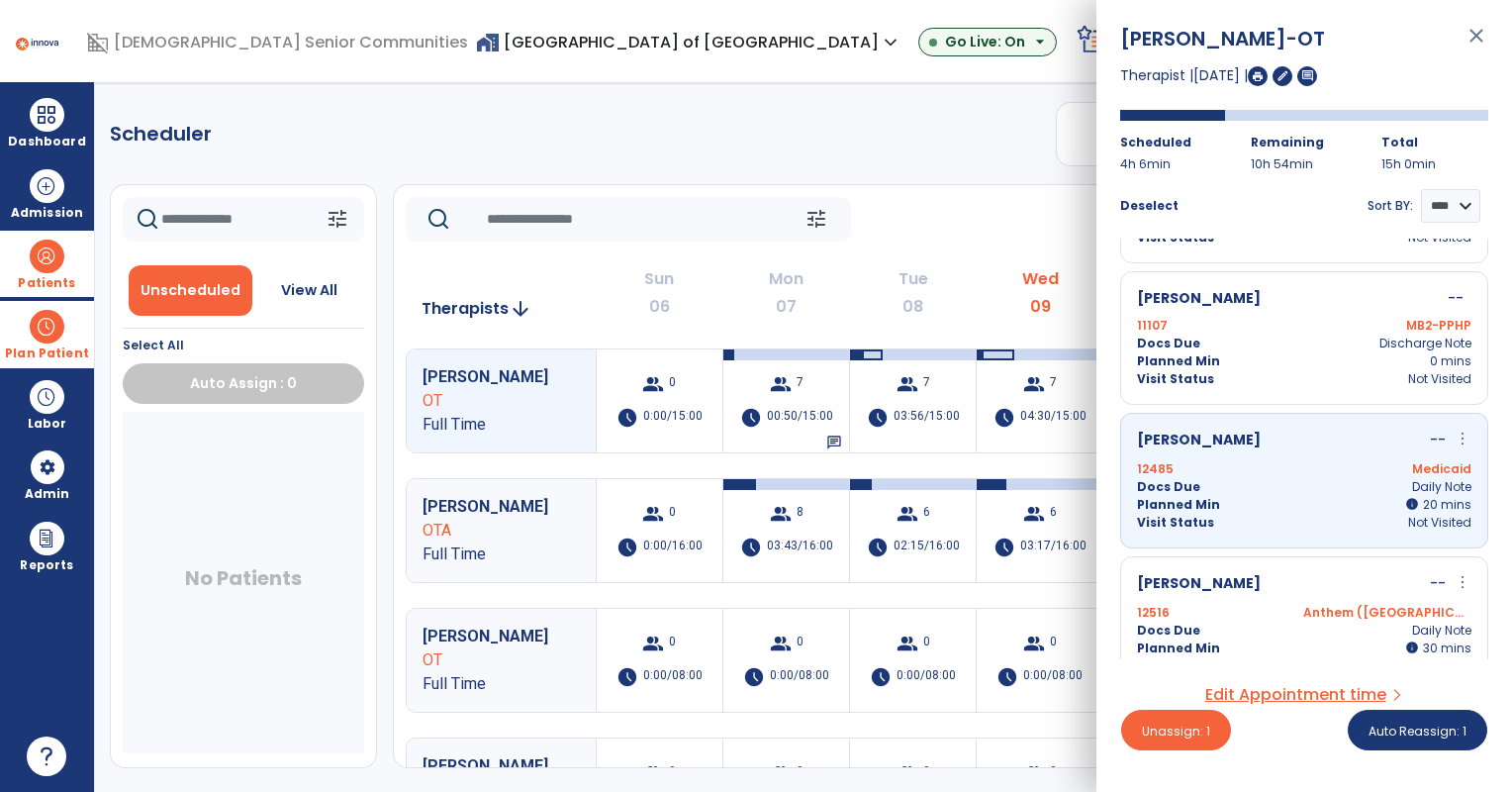 click on "Moncreif, Walter   --  more_vert  edit   Edit Session   alt_route   Split Minutes  12516 Anthem (MI)  Docs Due Daily Note   Planned Min  info   30 I 30 mins  Visit Status  Not Visited" at bounding box center (1304, 624) 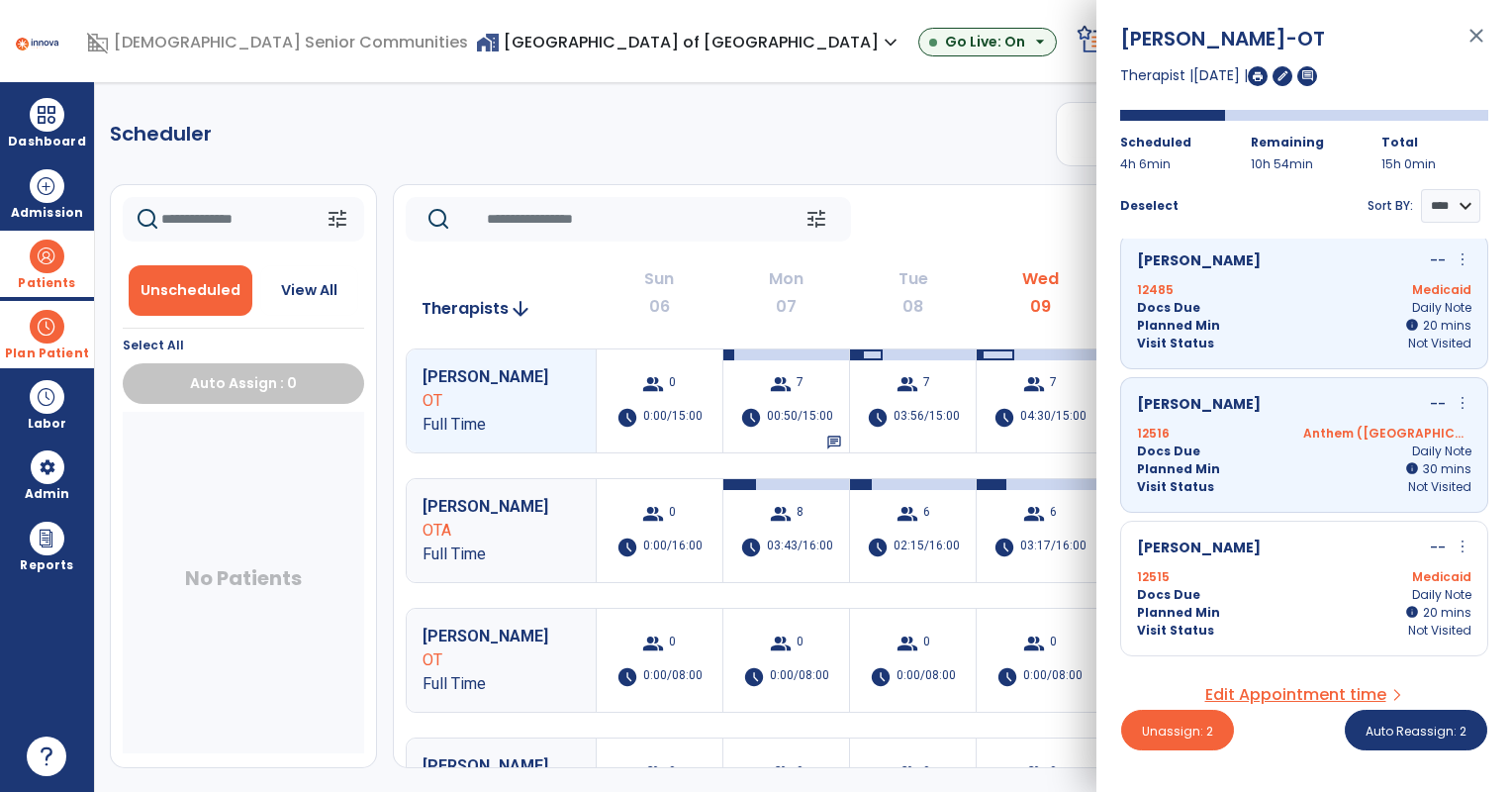 scroll, scrollTop: 586, scrollLeft: 0, axis: vertical 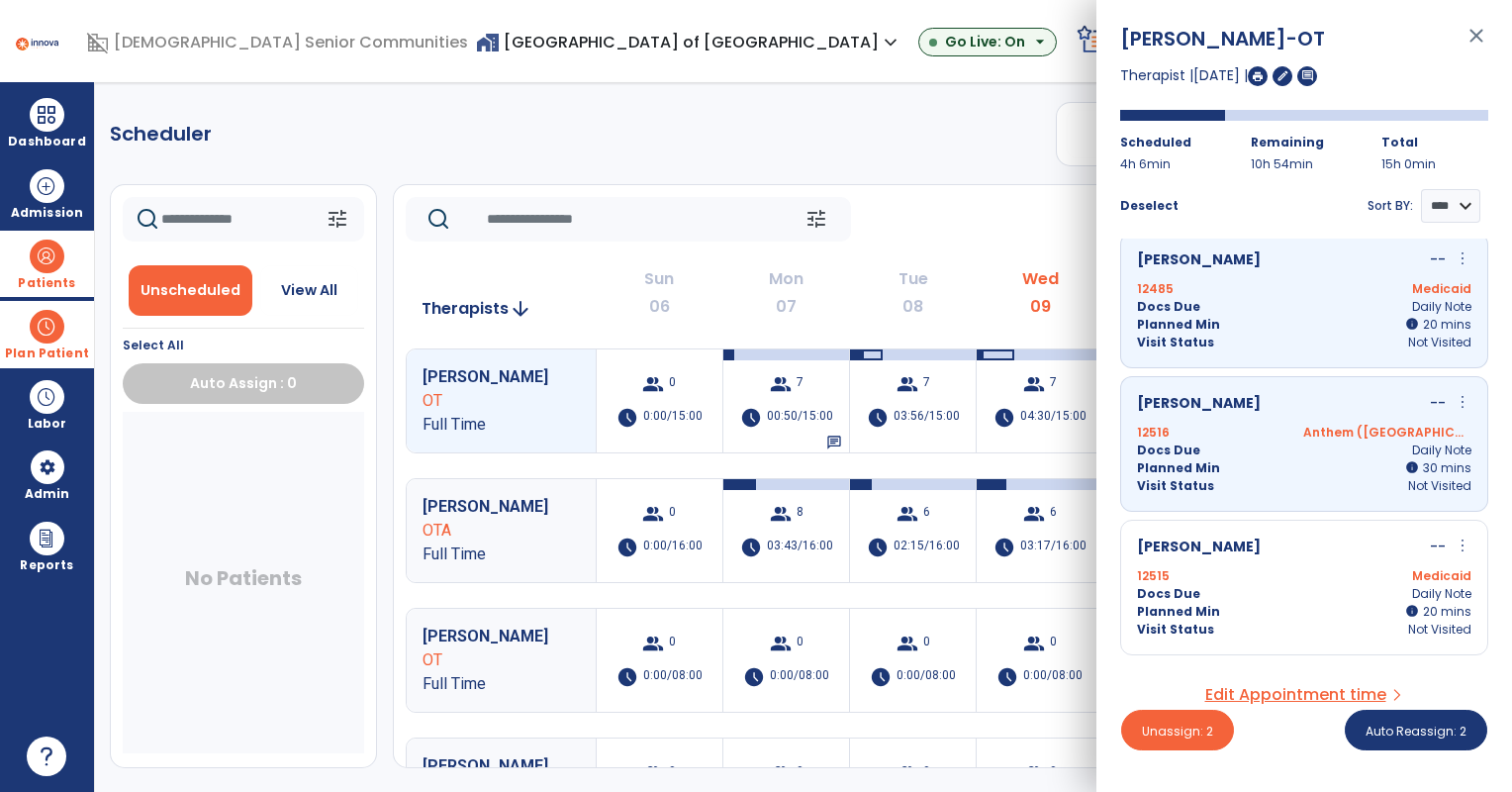 click on "Docs Due Daily Note" at bounding box center (1304, 594) 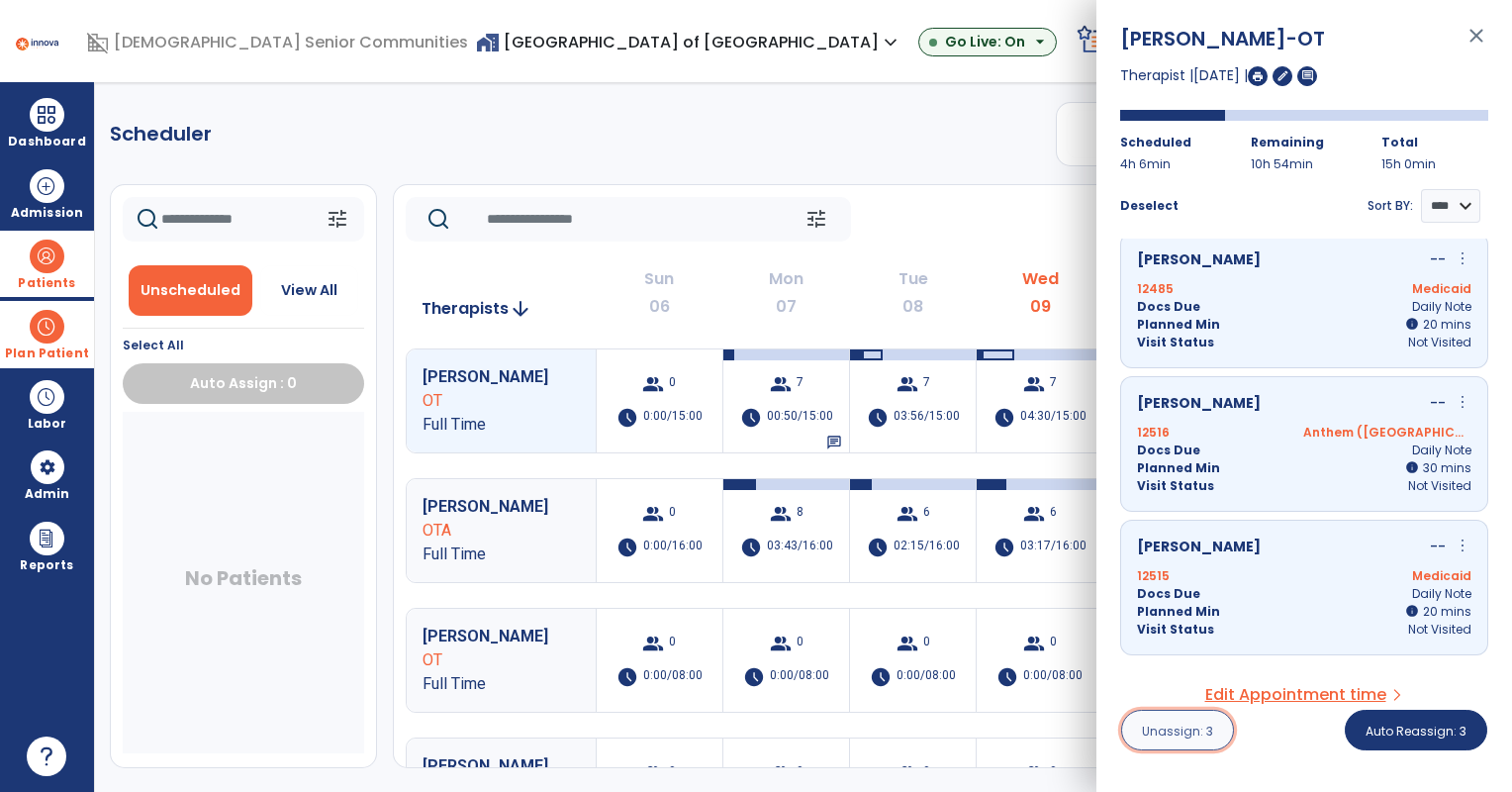 click on "Unassign: 3" at bounding box center (1178, 730) 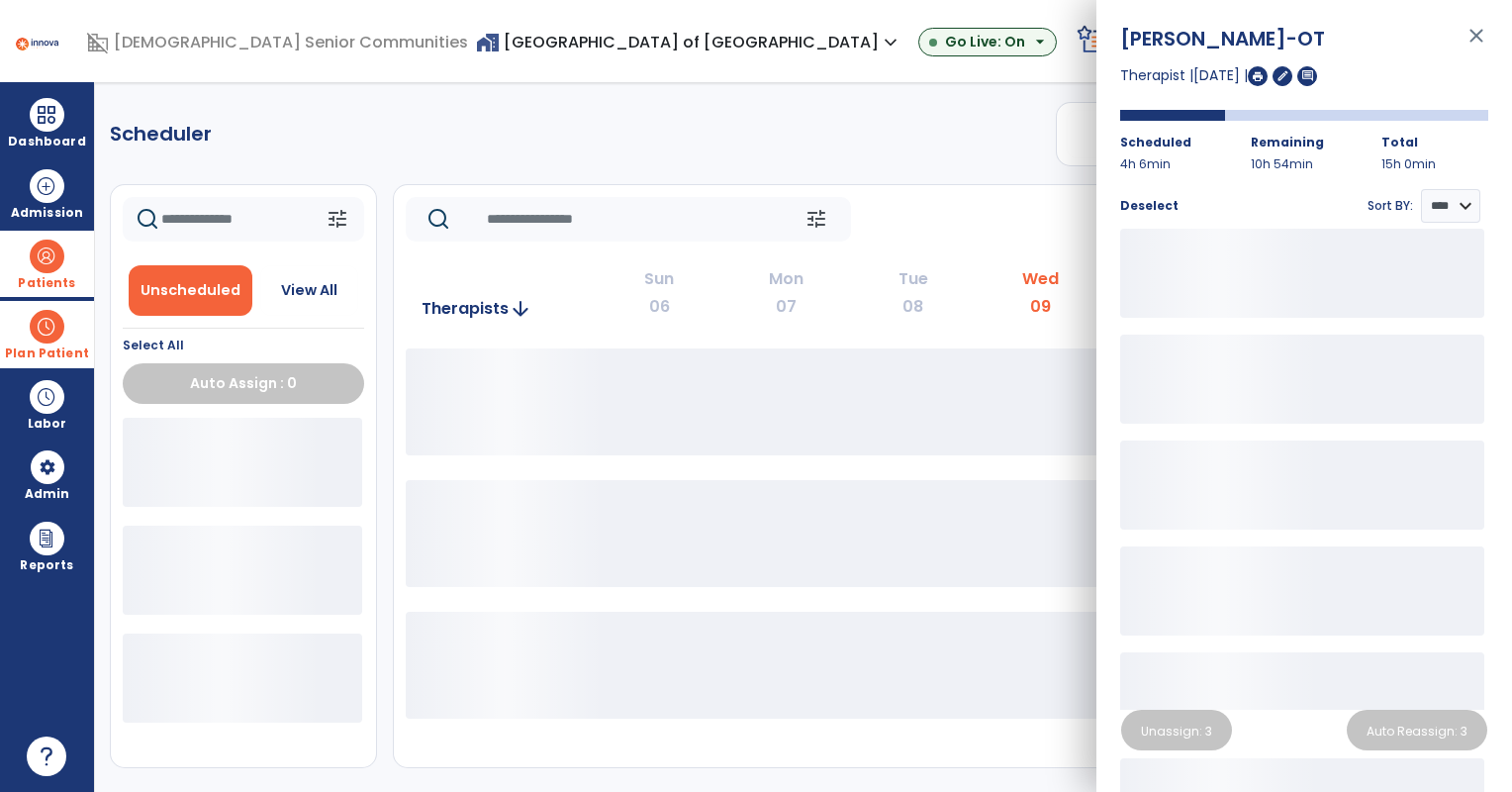 click on "Scheduler   PT   OT   ST  **** *** more_vert  Manage Labor   View All Therapists   Print" 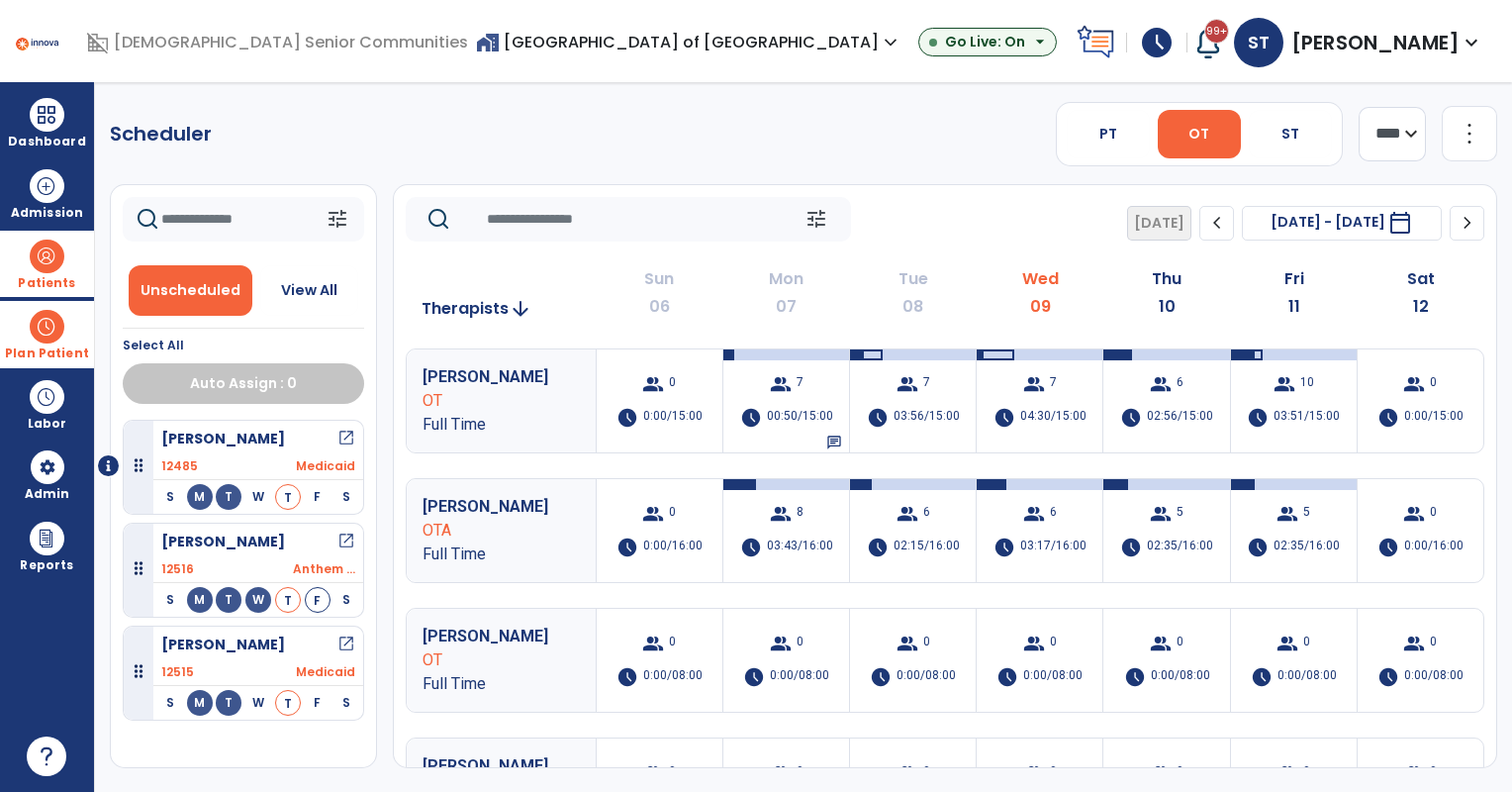 drag, startPoint x: 247, startPoint y: 455, endPoint x: 467, endPoint y: 504, distance: 225.39077 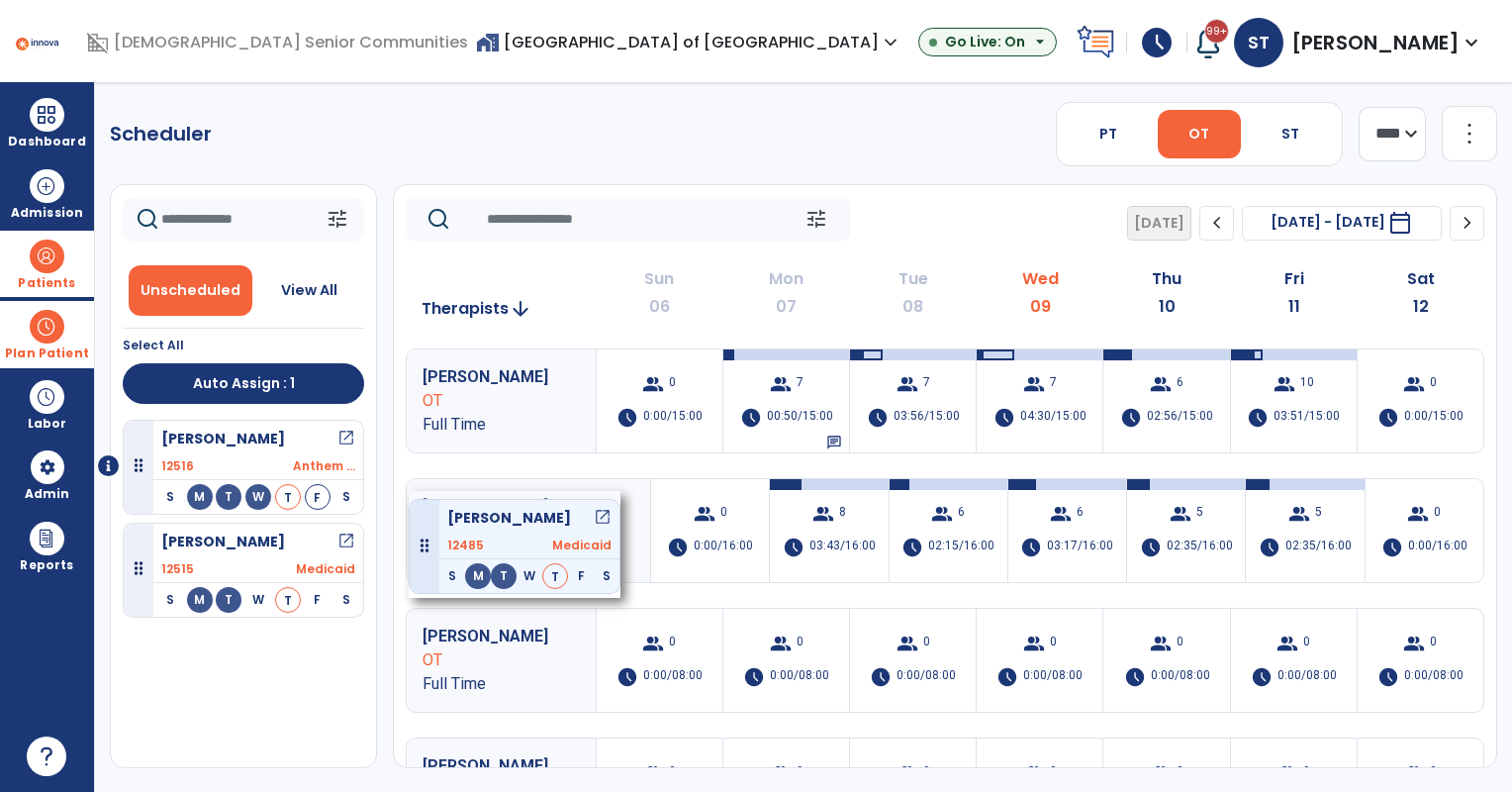 drag, startPoint x: 295, startPoint y: 444, endPoint x: 409, endPoint y: 491, distance: 123.30856 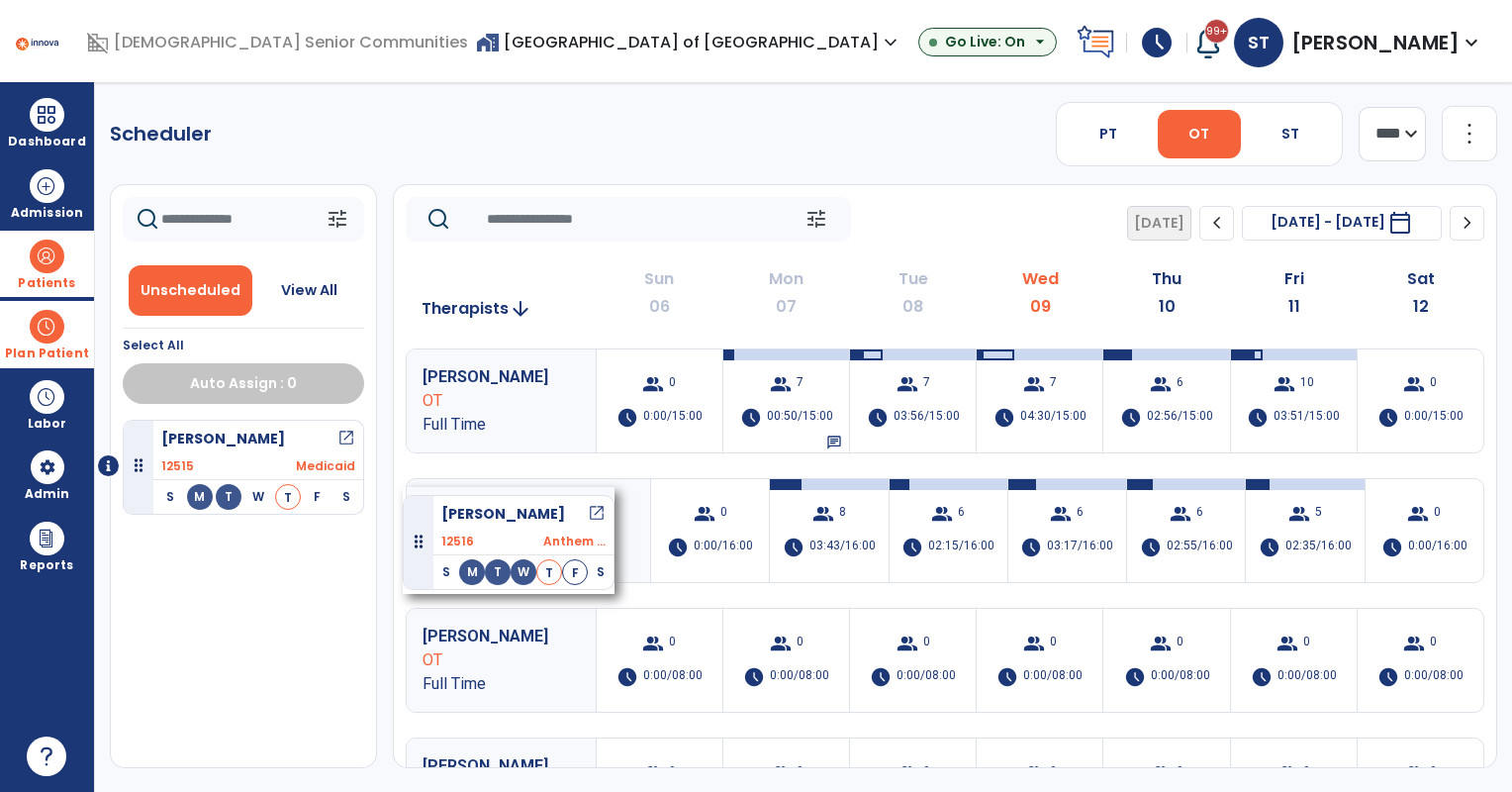 drag, startPoint x: 259, startPoint y: 451, endPoint x: 403, endPoint y: 487, distance: 148.4318 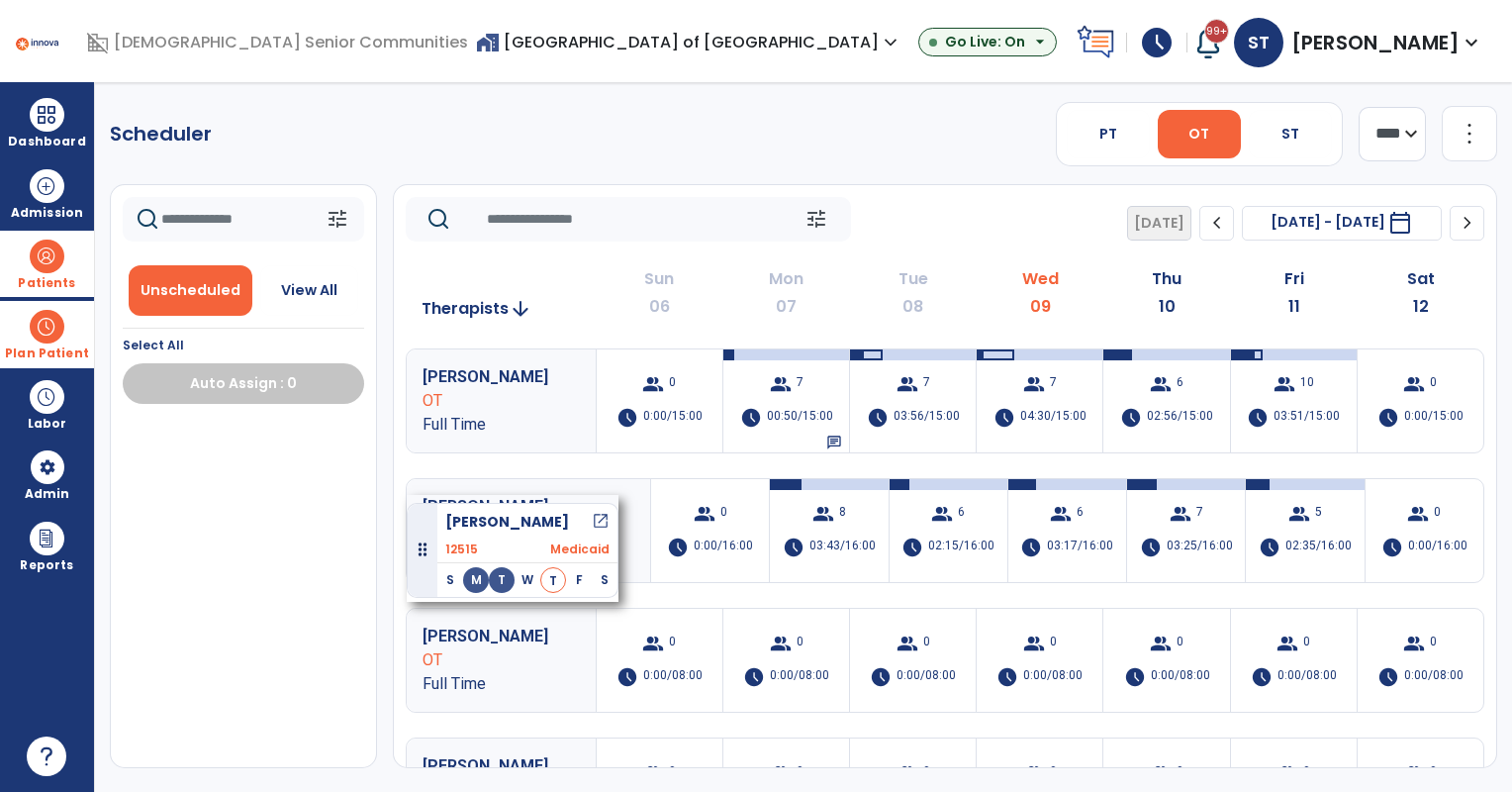 drag, startPoint x: 239, startPoint y: 442, endPoint x: 407, endPoint y: 495, distance: 176.16186 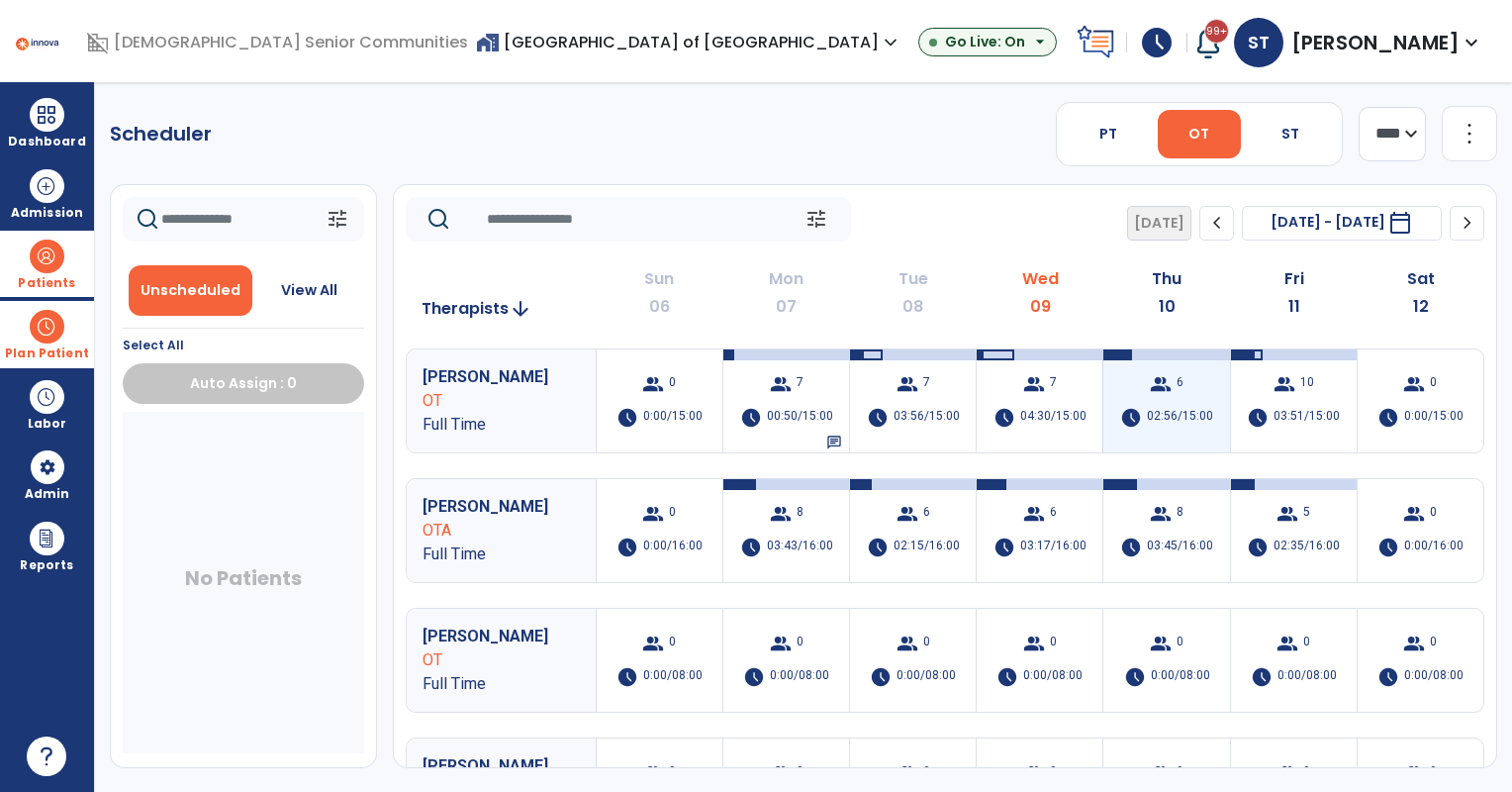 click on "02:56/15:00" at bounding box center (1180, 418) 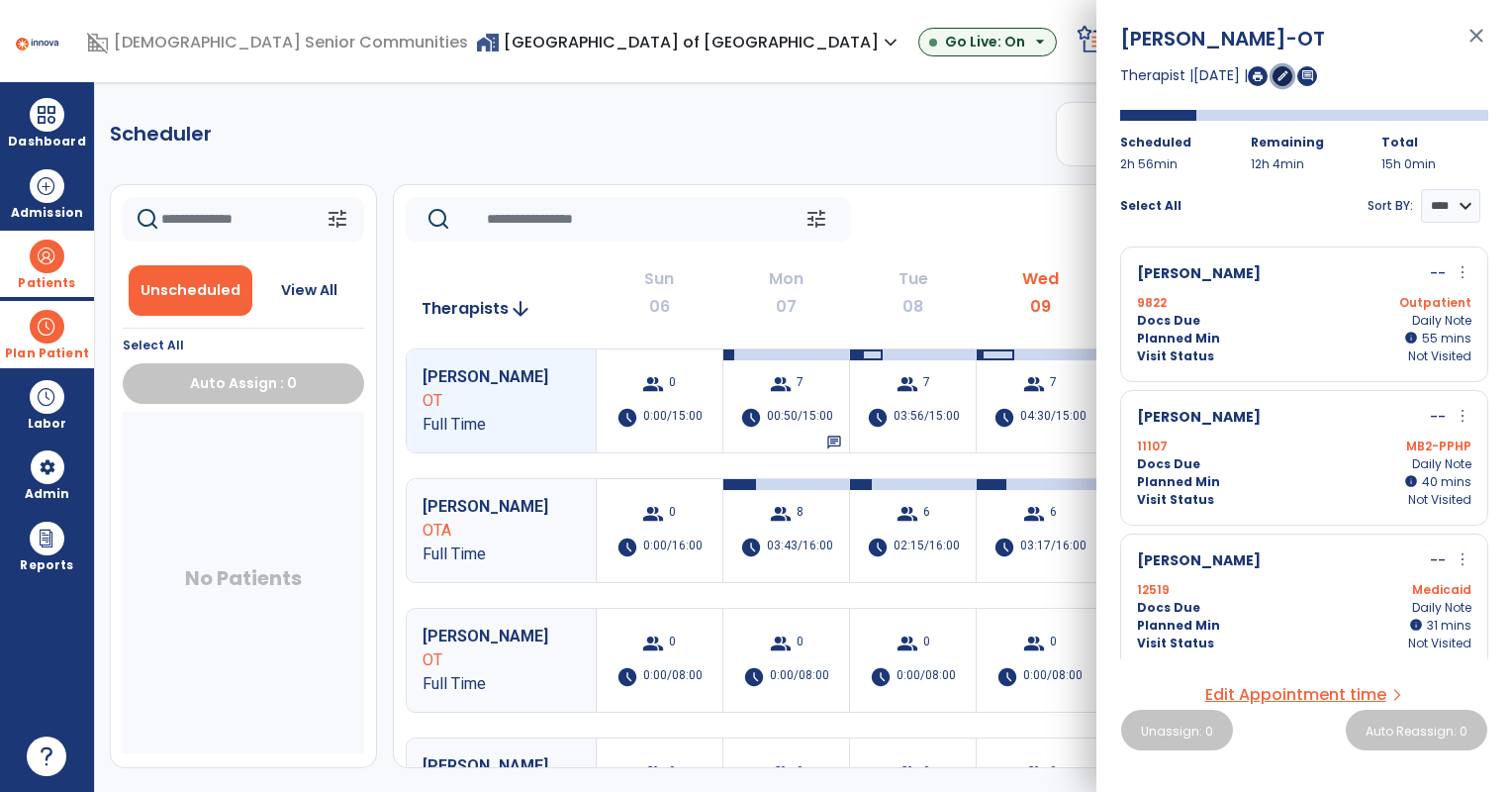 click on "edit" at bounding box center [1282, 75] 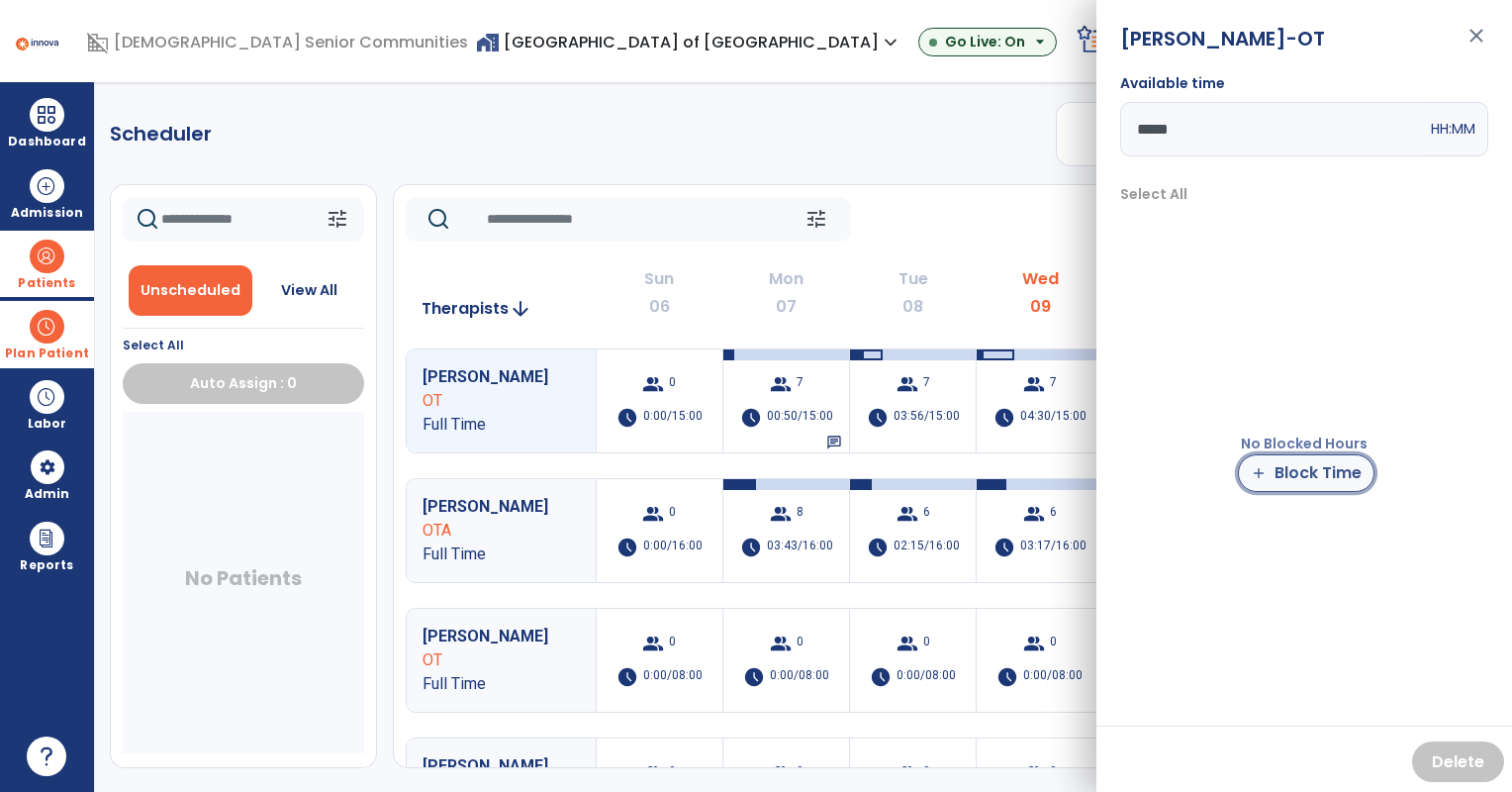 click on "add   Block Time" at bounding box center [1306, 473] 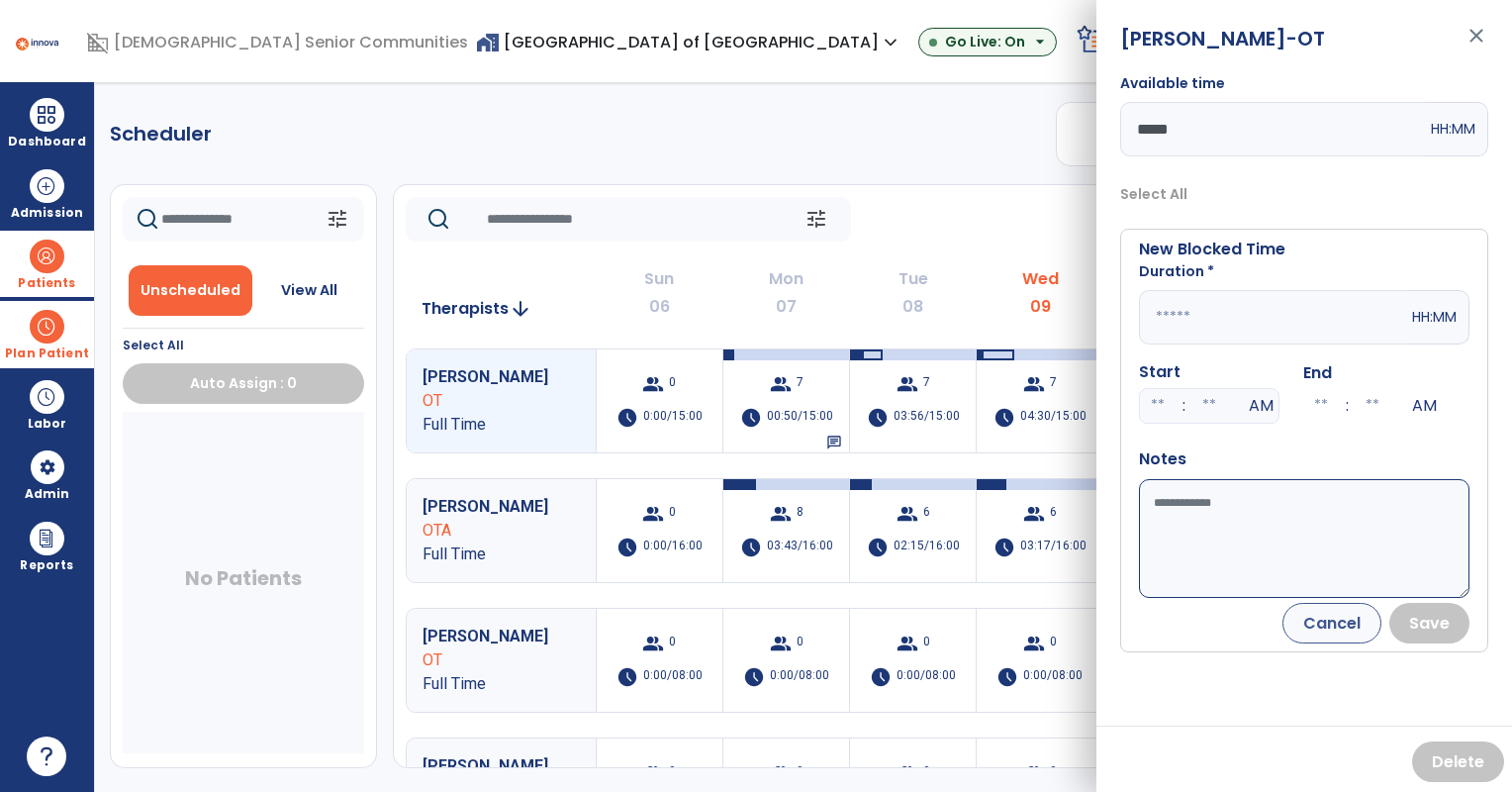 click at bounding box center (1274, 317) 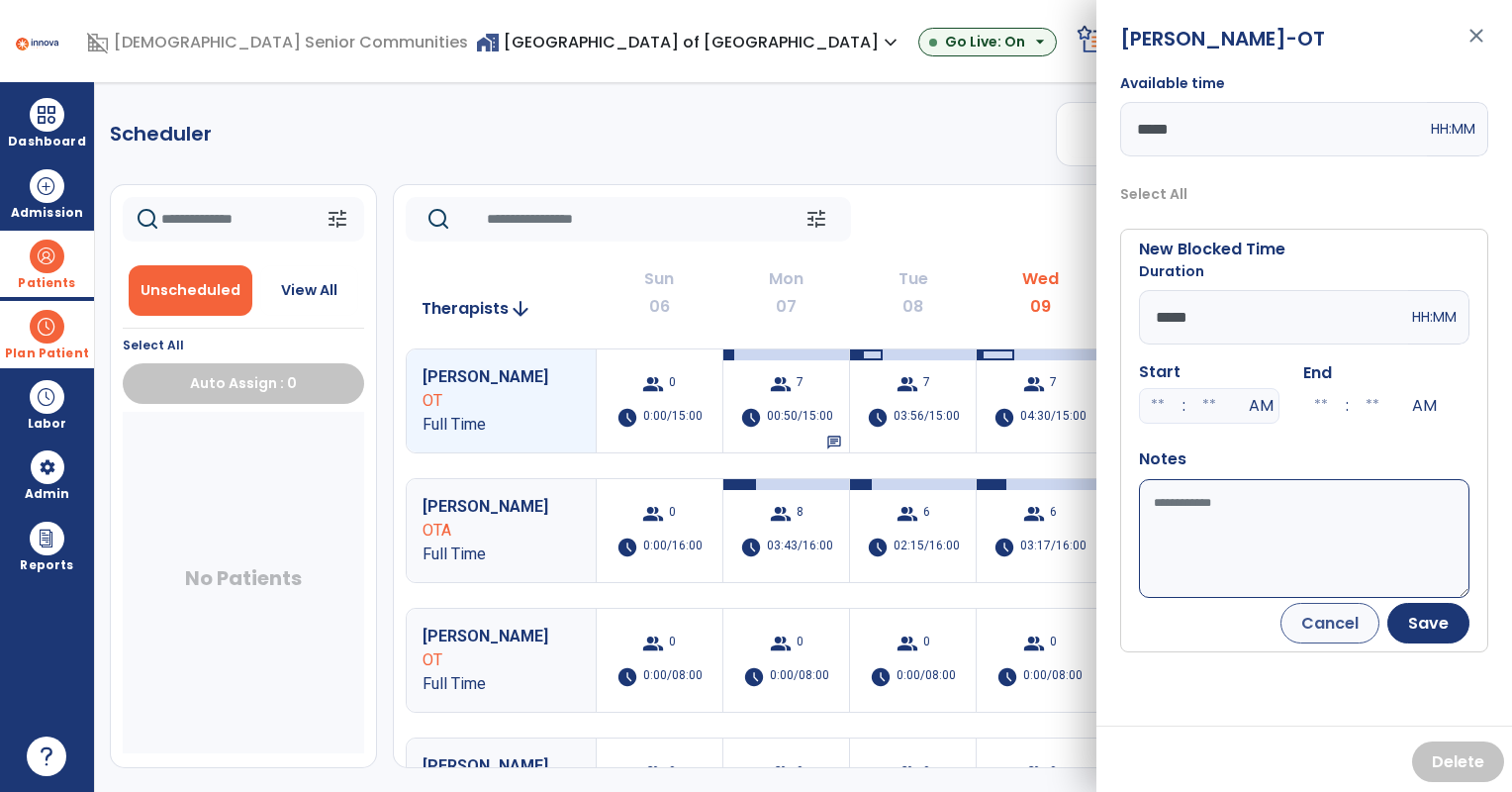 type on "*****" 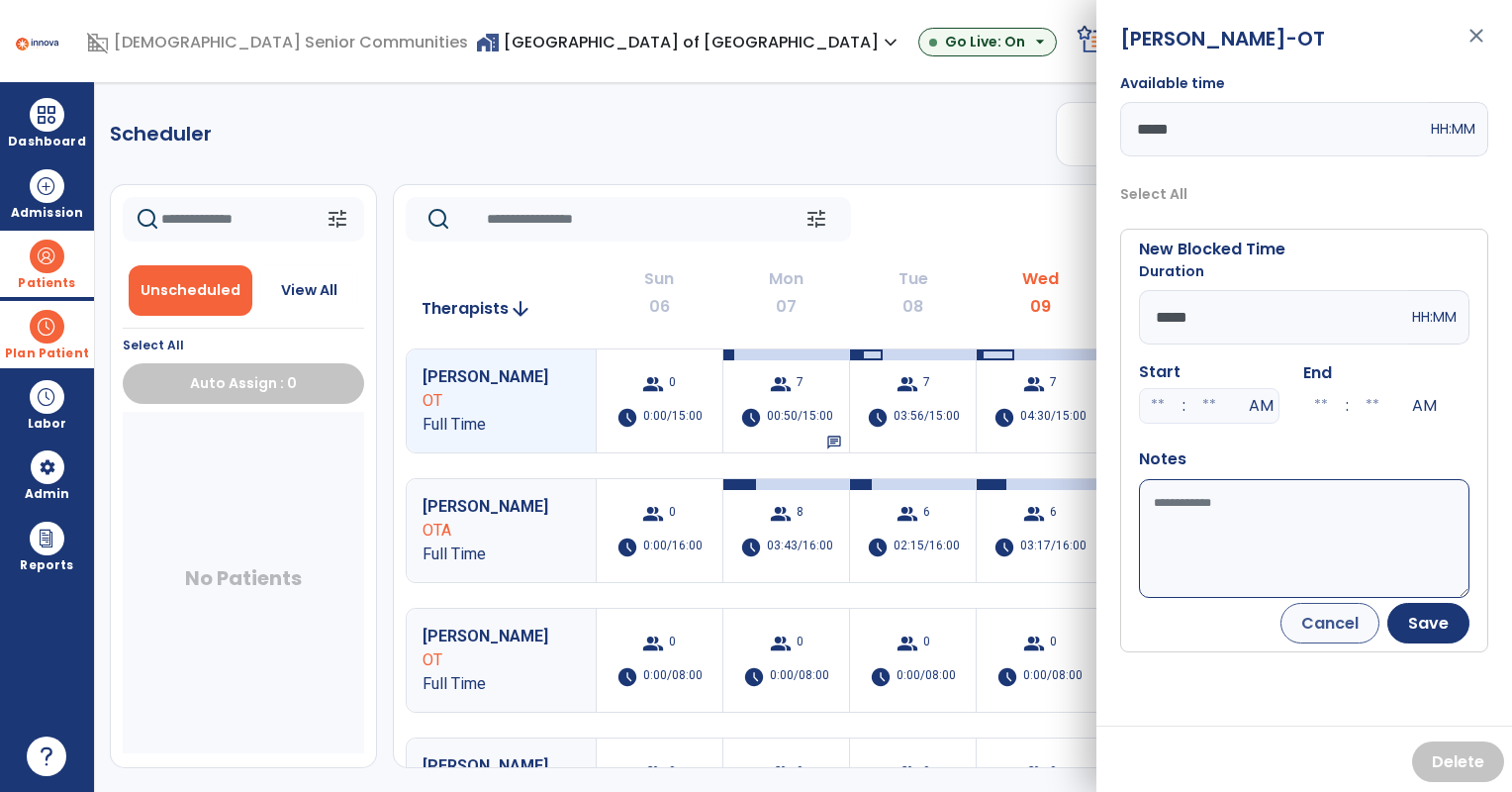 click on "Available time" at bounding box center (1304, 539) 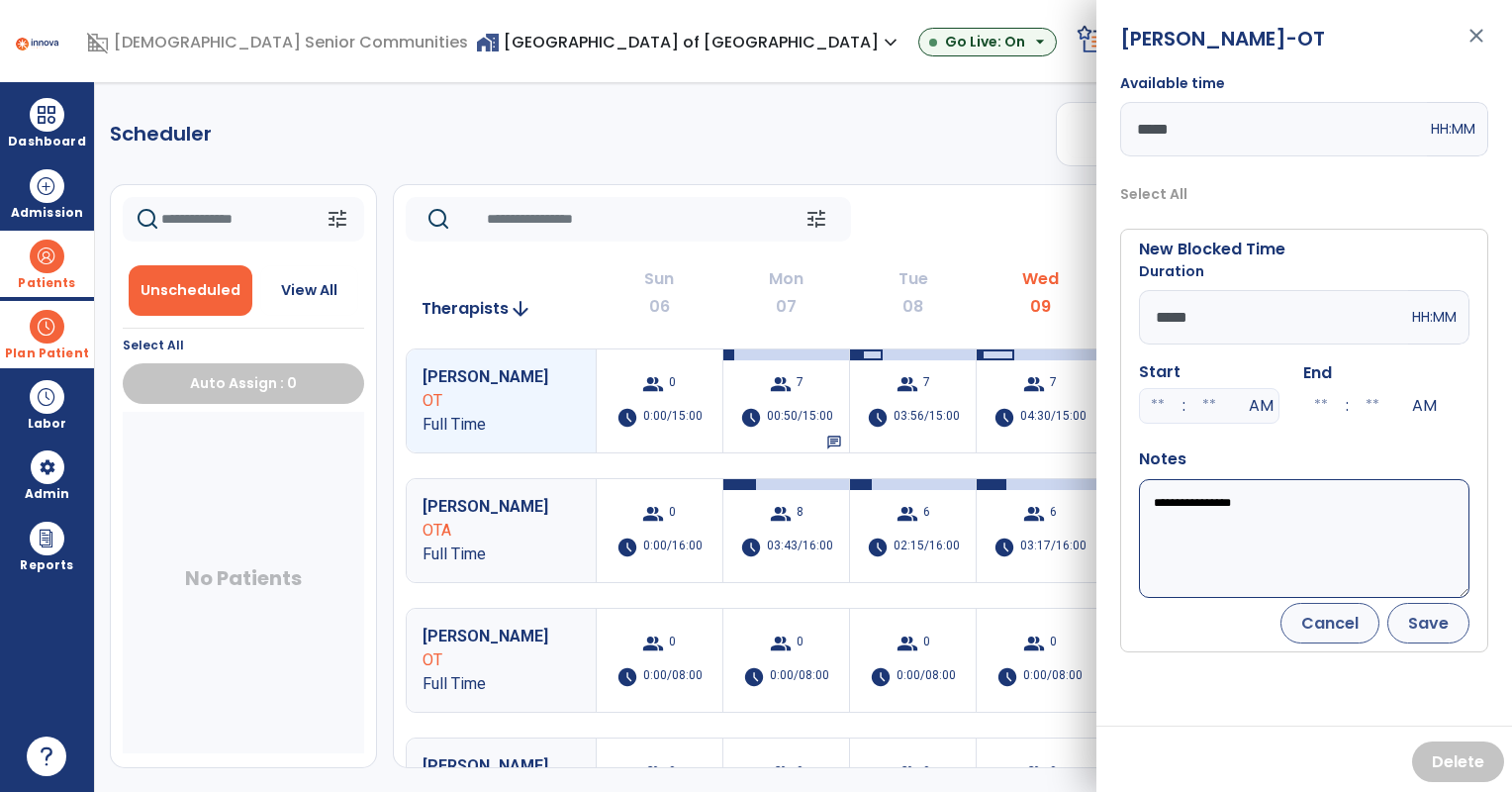 type on "**********" 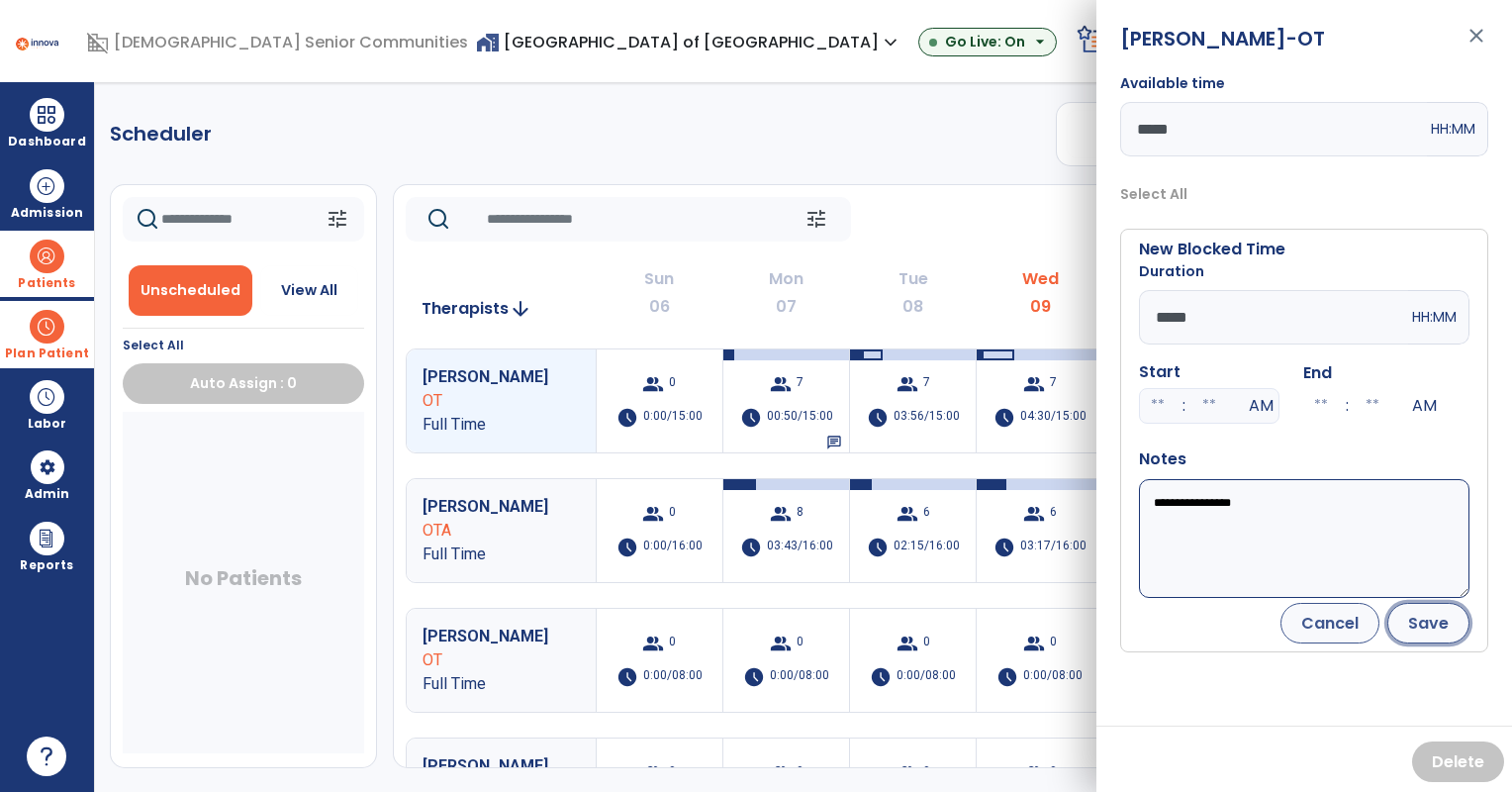 click on "Save" at bounding box center [1428, 623] 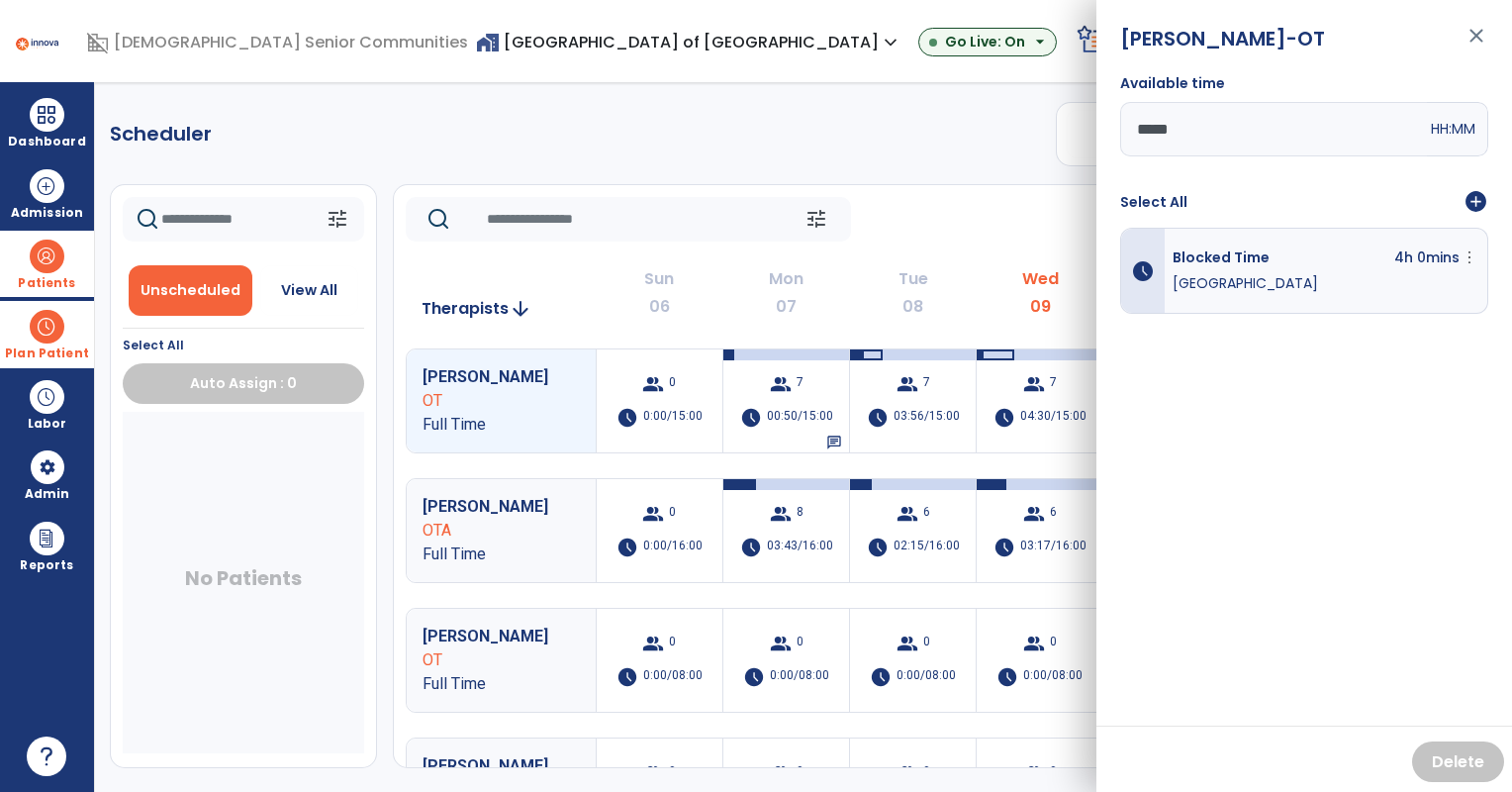 click on "tune   [DATE]  chevron_left [DATE] - [DATE]  ********  calendar_today  chevron_right" 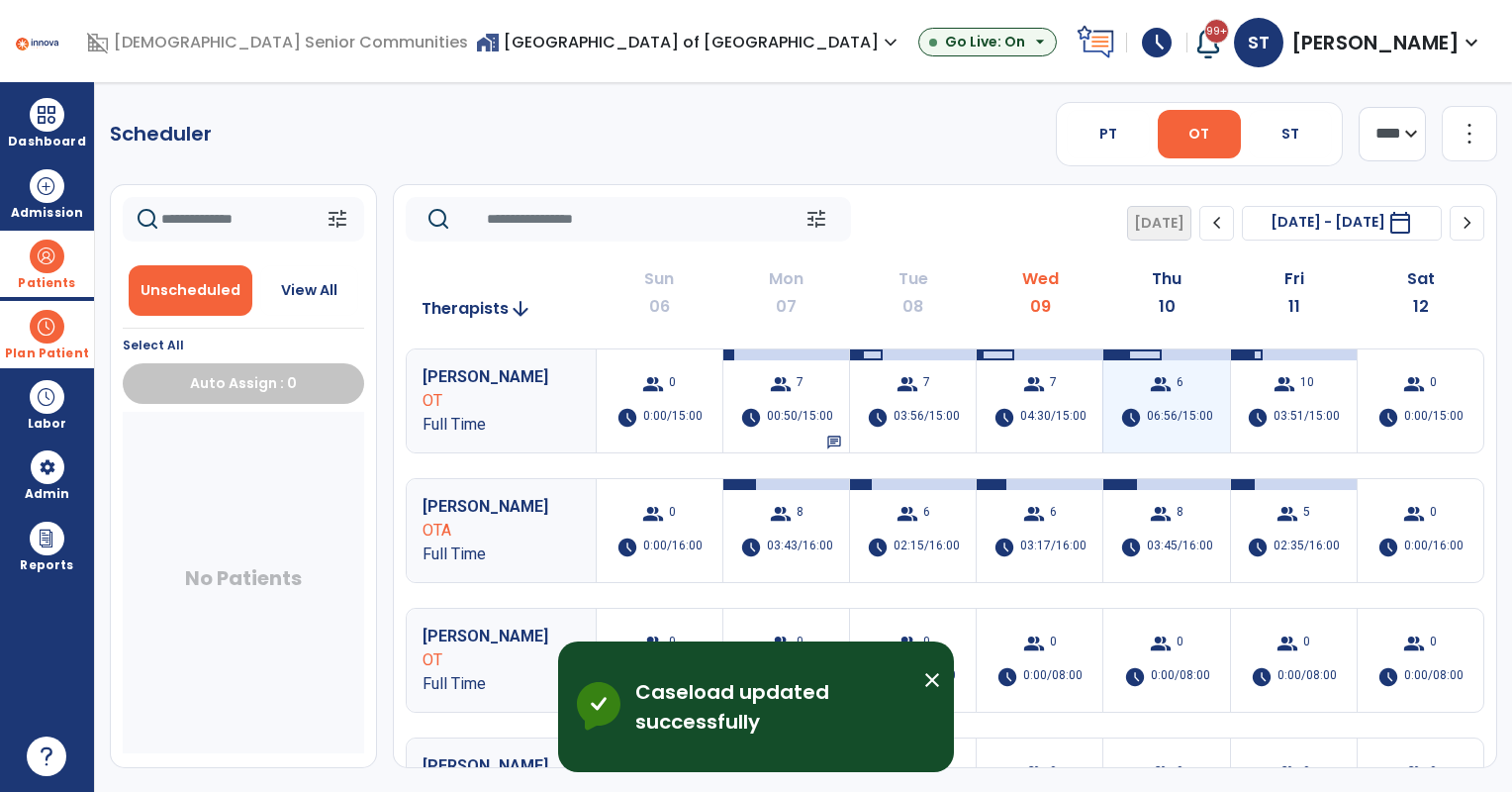 click on "group  6  schedule  06:56/15:00" at bounding box center [1166, 401] 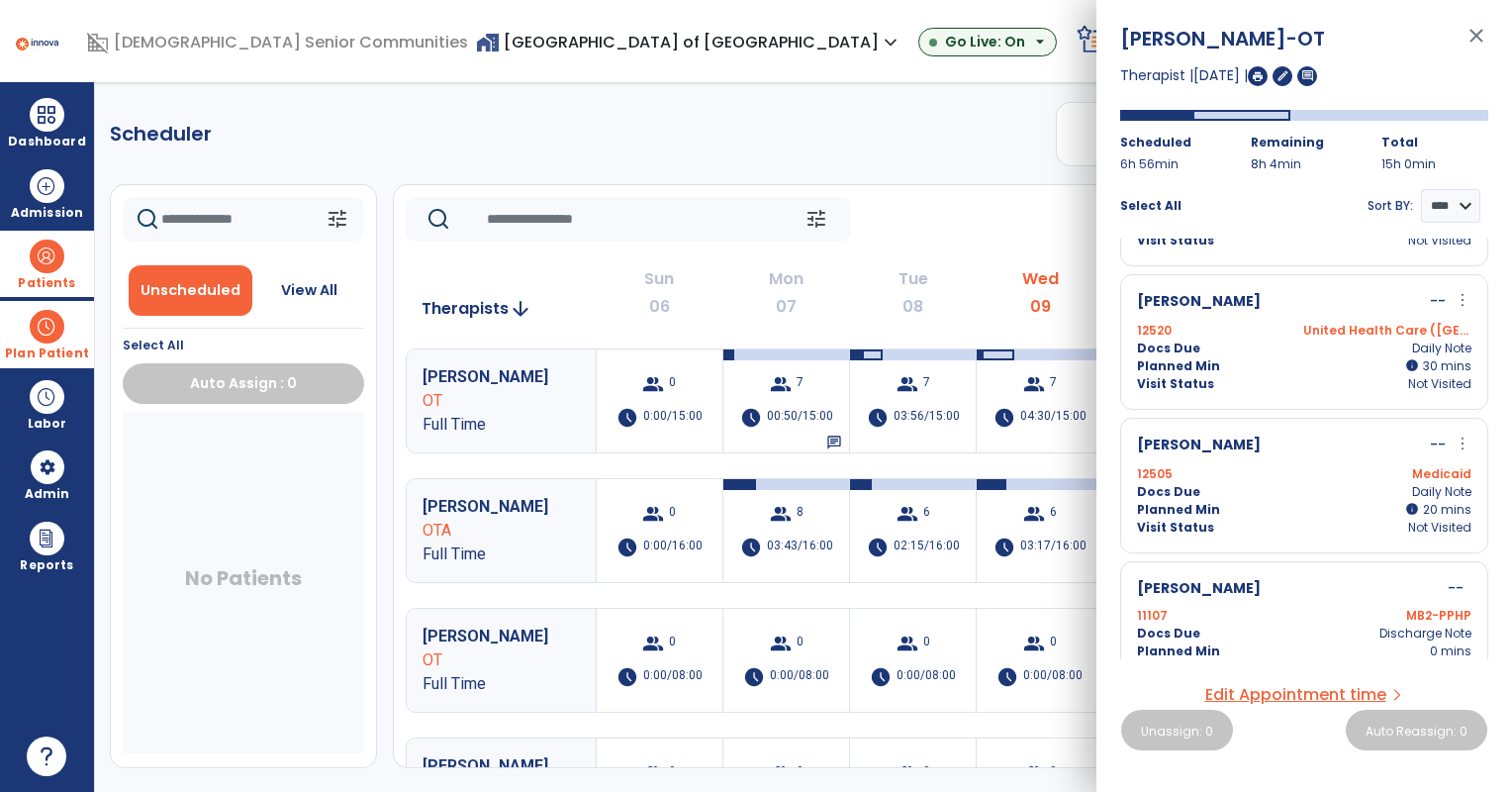 scroll, scrollTop: 438, scrollLeft: 0, axis: vertical 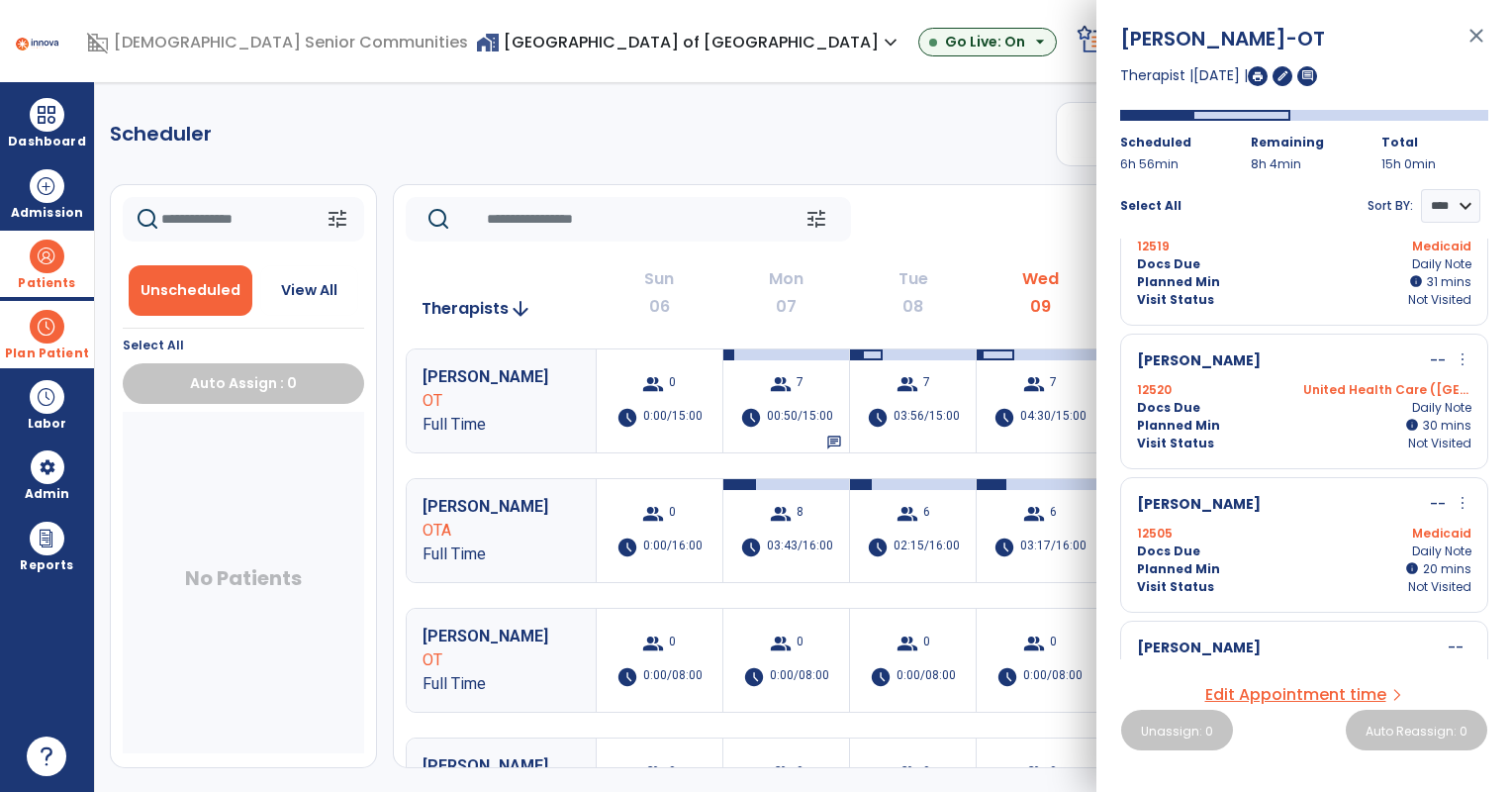 click on "Planned Min  info   30 I 30 mins" at bounding box center (1304, 426) 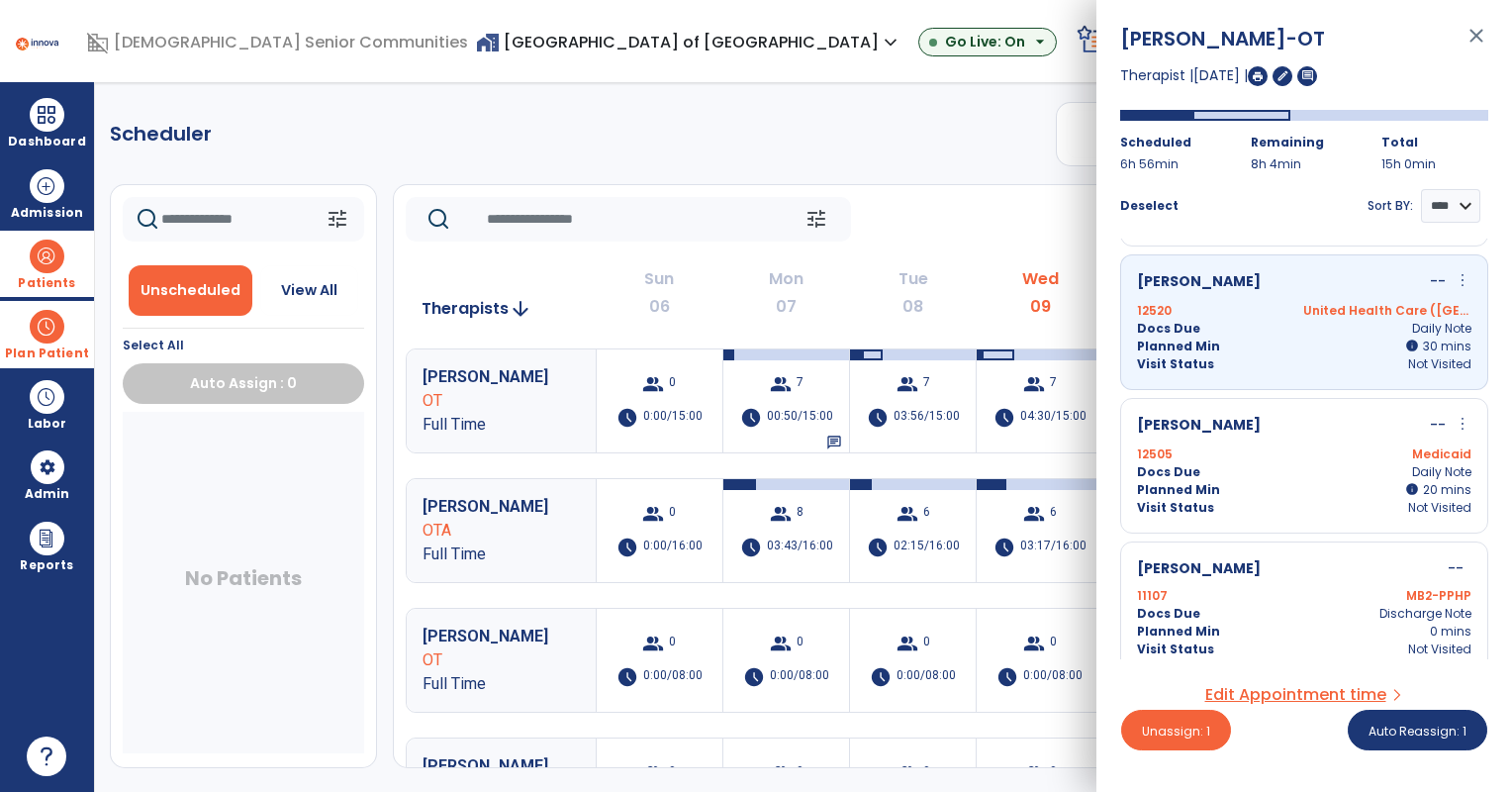 scroll, scrollTop: 529, scrollLeft: 0, axis: vertical 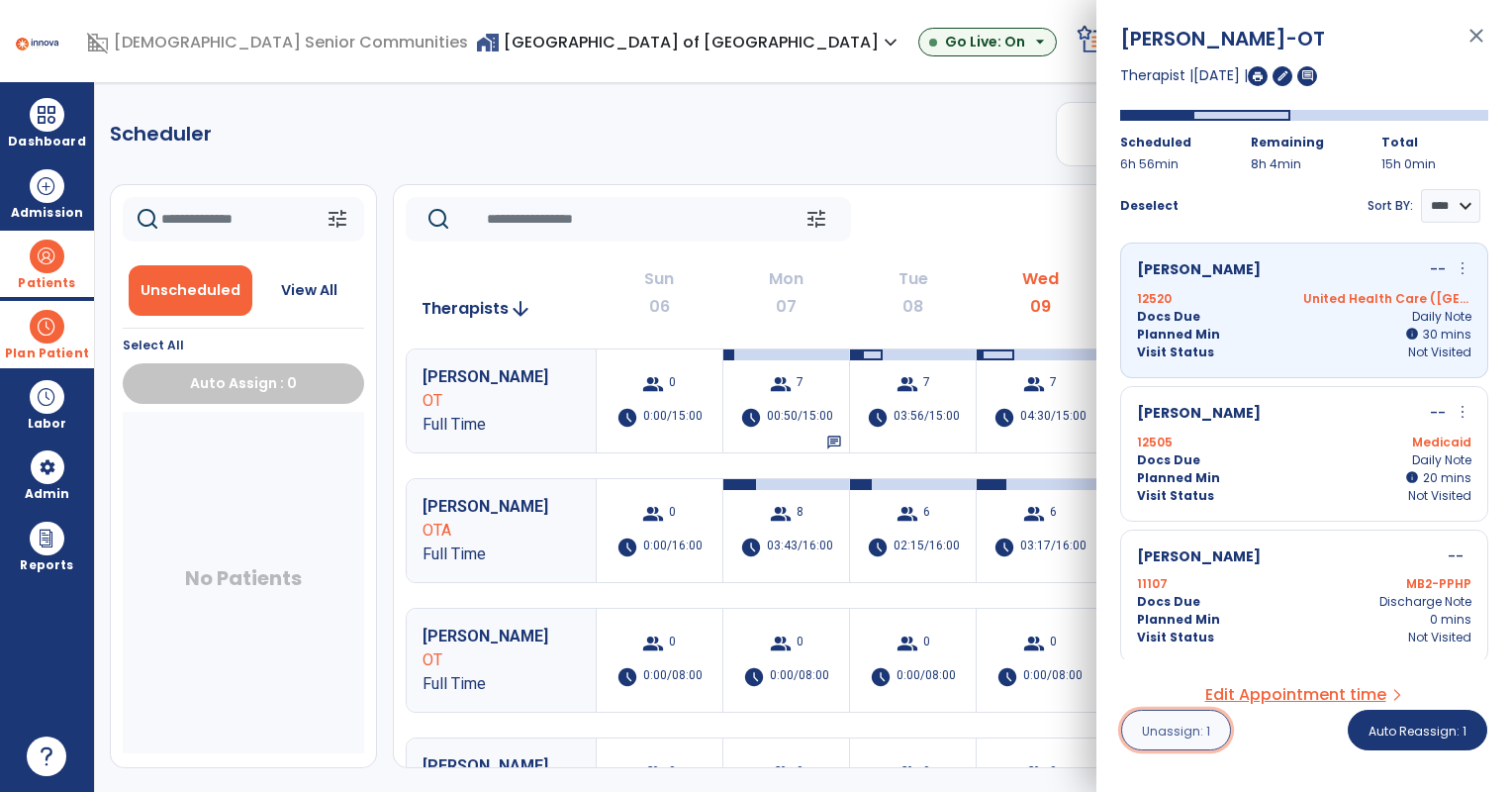 click on "Unassign: 1" at bounding box center (1176, 731) 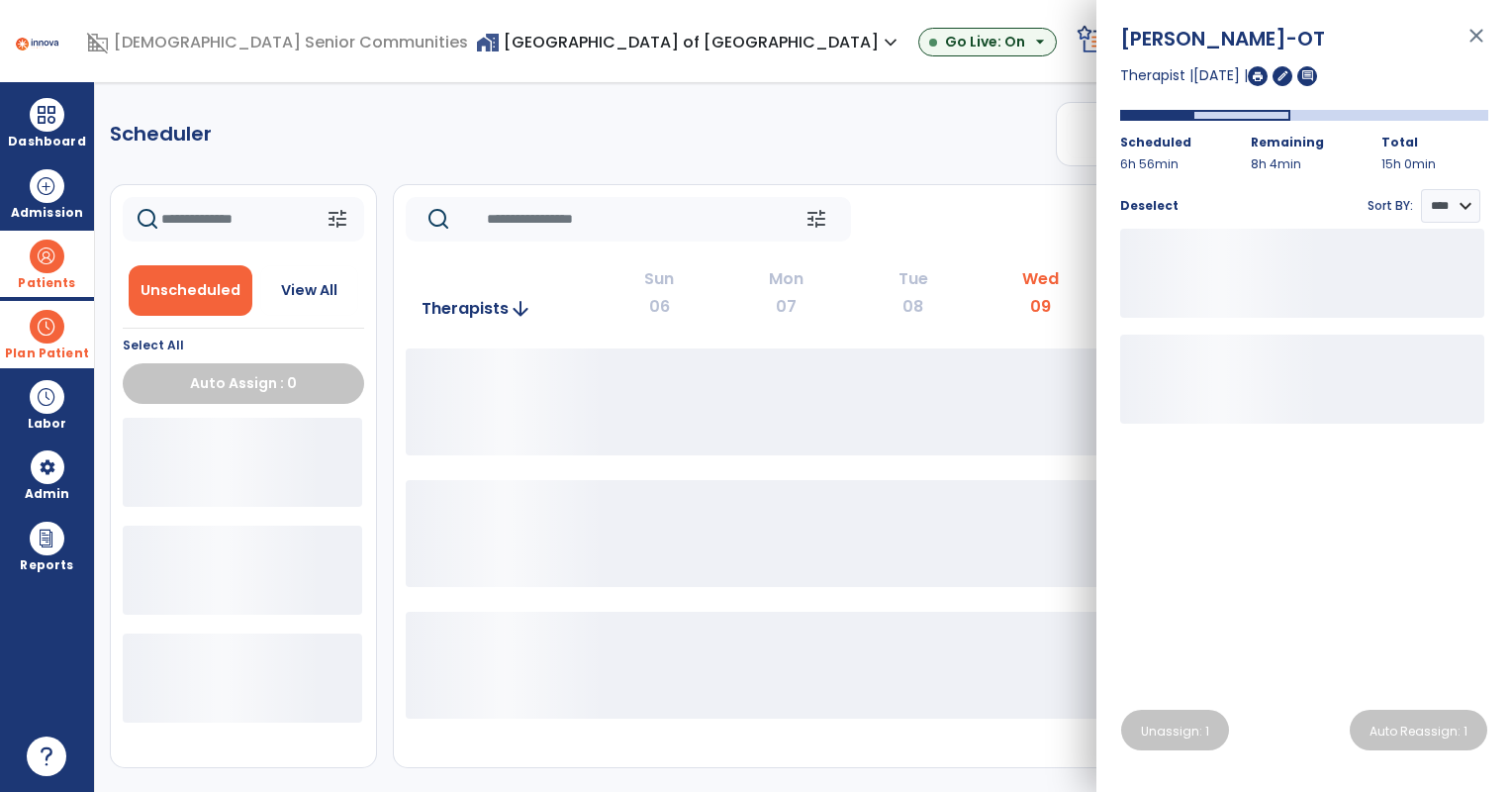 click on "tune   Today  chevron_left Jul 6, 2025 - Jul 12, 2025  *********  calendar_today  chevron_right" 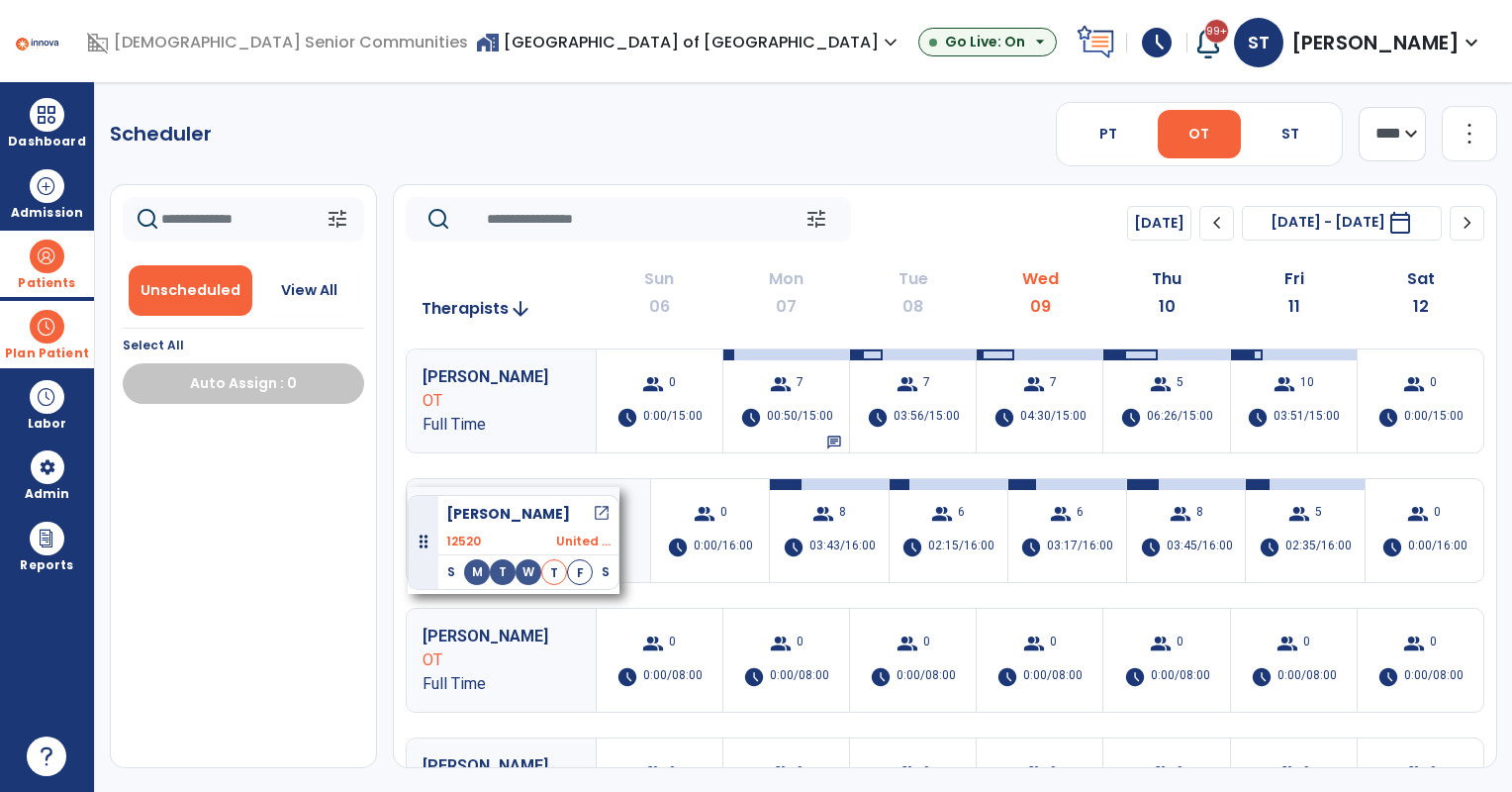 drag, startPoint x: 236, startPoint y: 436, endPoint x: 408, endPoint y: 487, distance: 179.40178 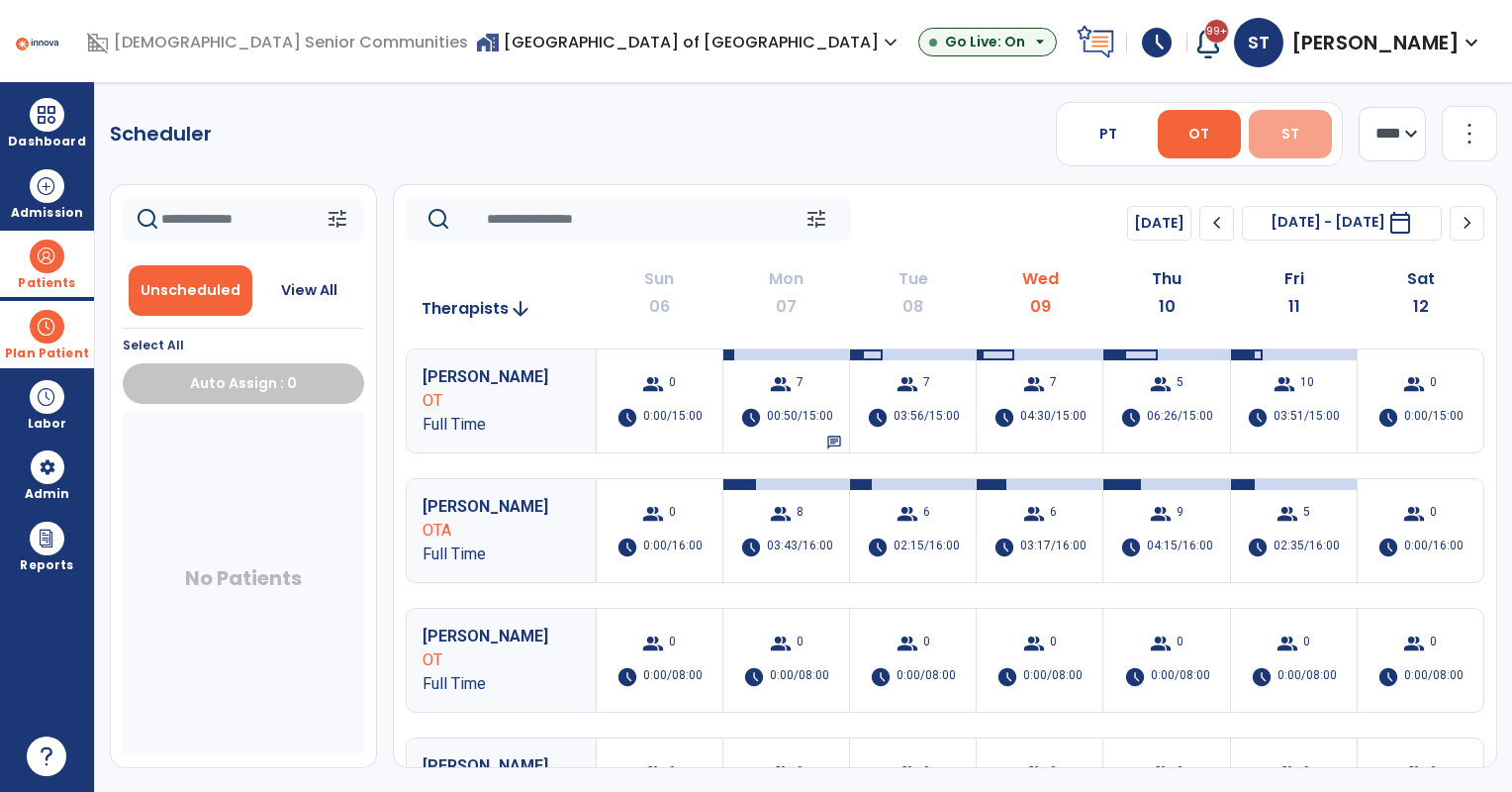click on "ST" at bounding box center [1290, 134] 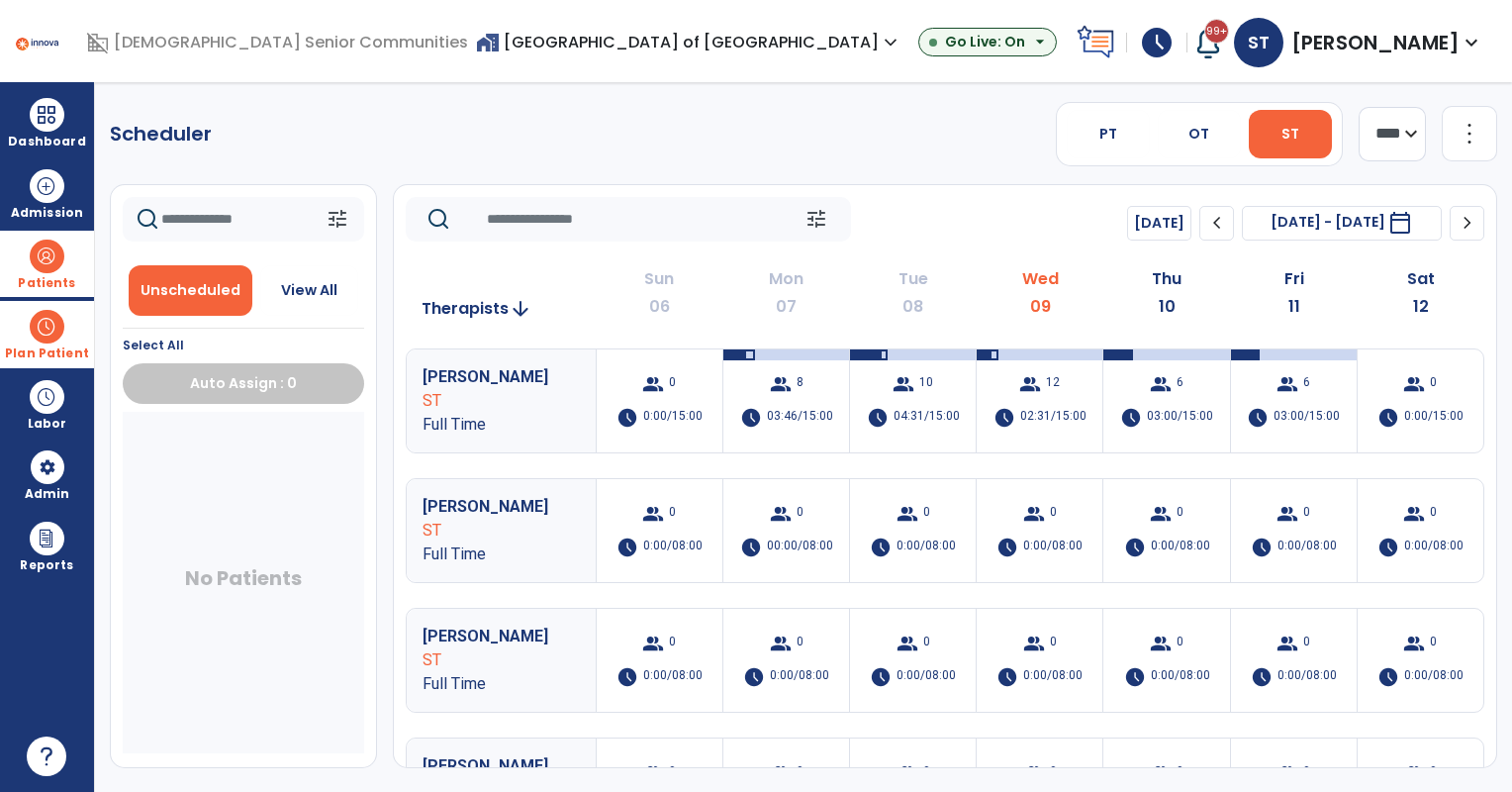 click on "home_work   Rosewalk Village of Indy   expand_more" at bounding box center [689, 42] 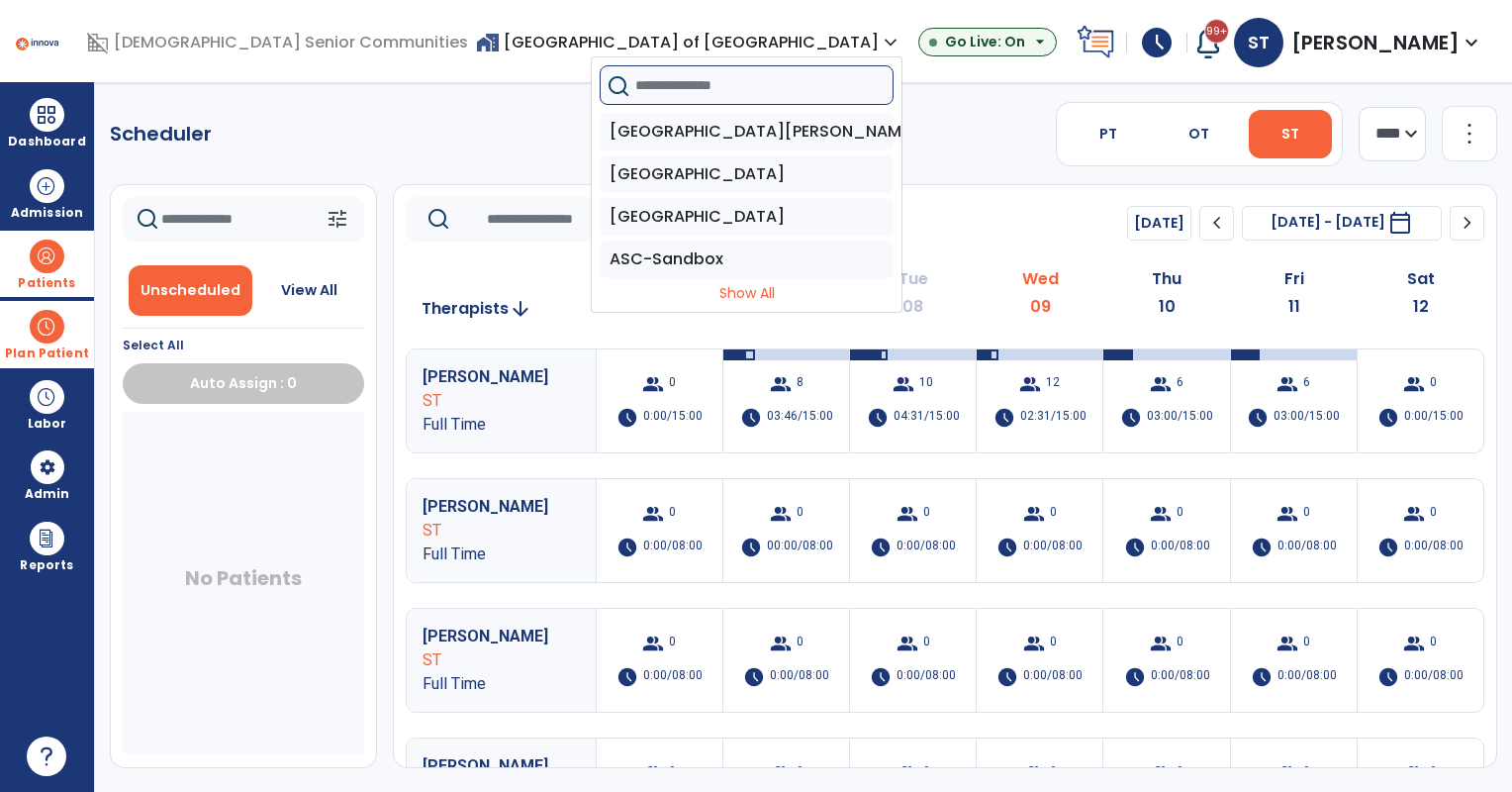 click at bounding box center (764, 85) 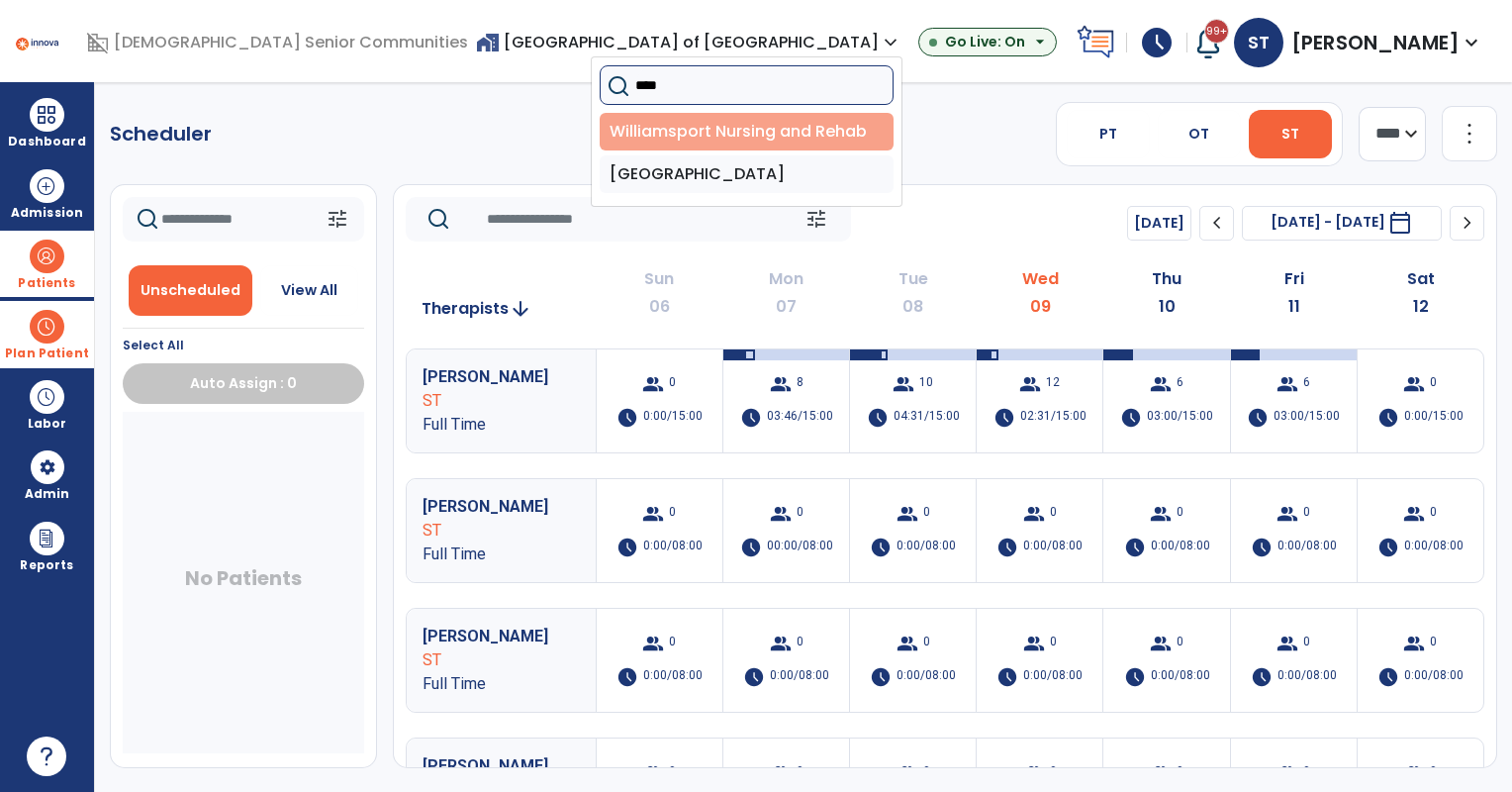 type on "****" 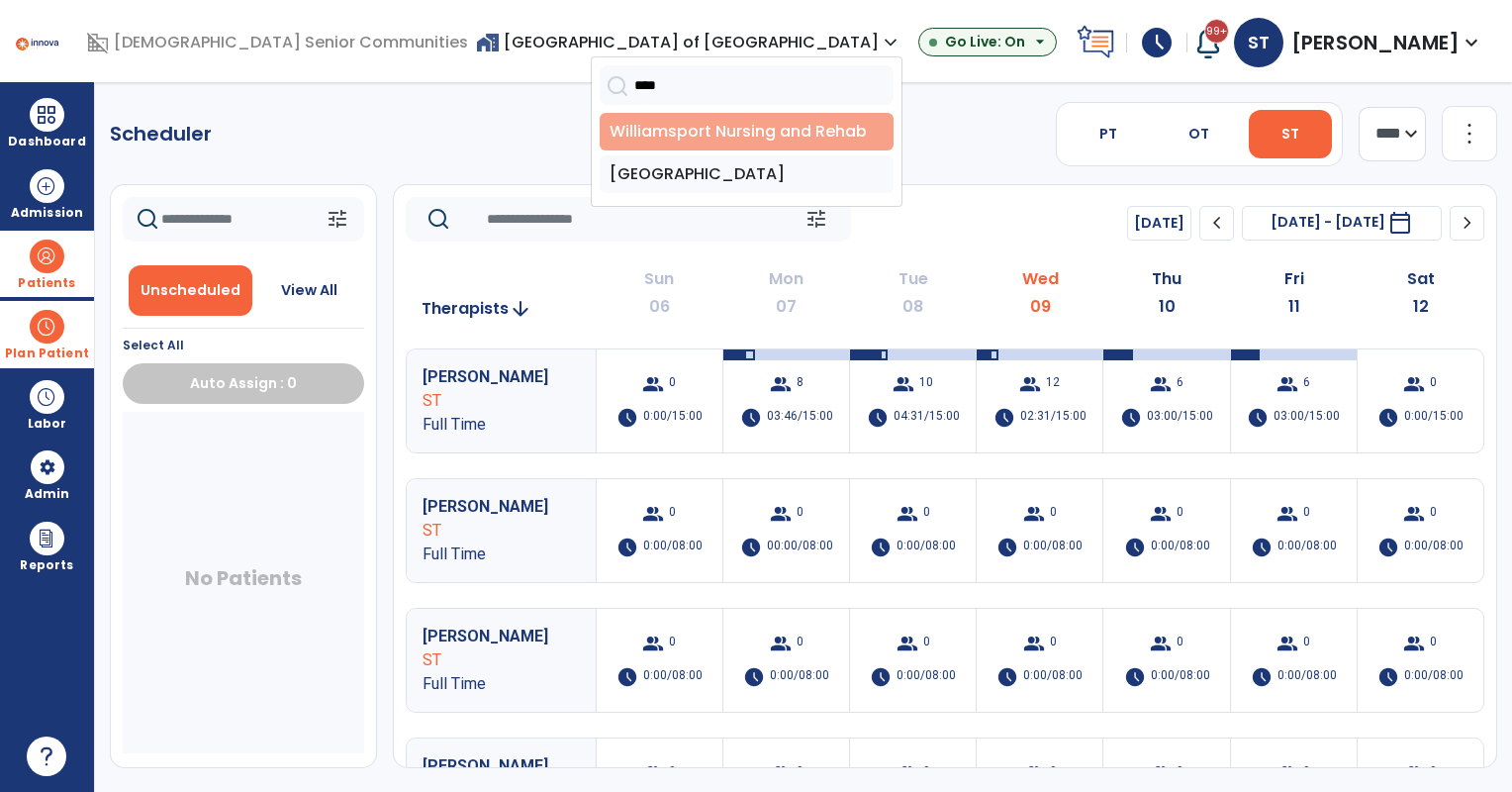 click on "Williamsport Nursing and Rehab" at bounding box center (746, 132) 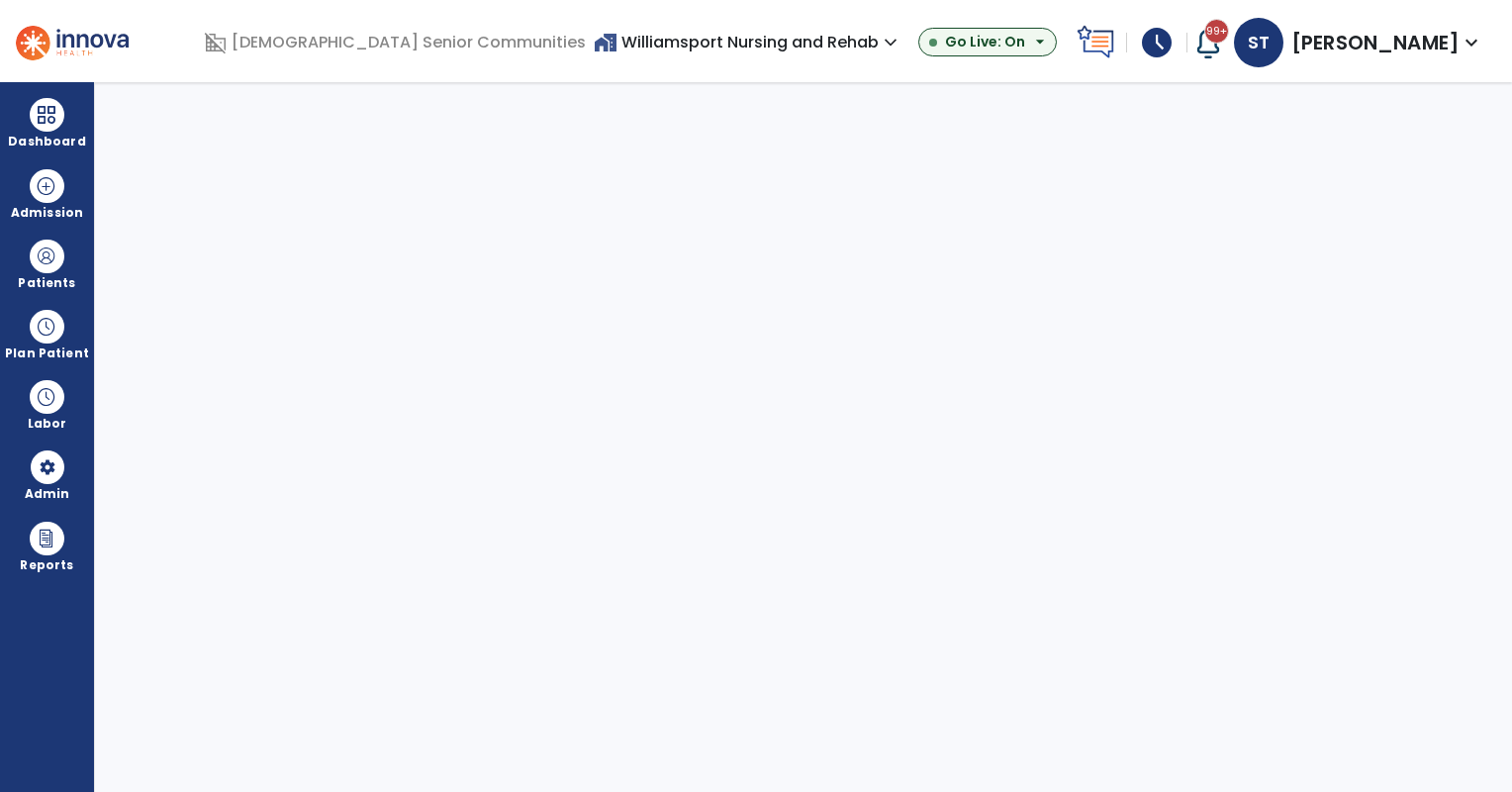 select on "***" 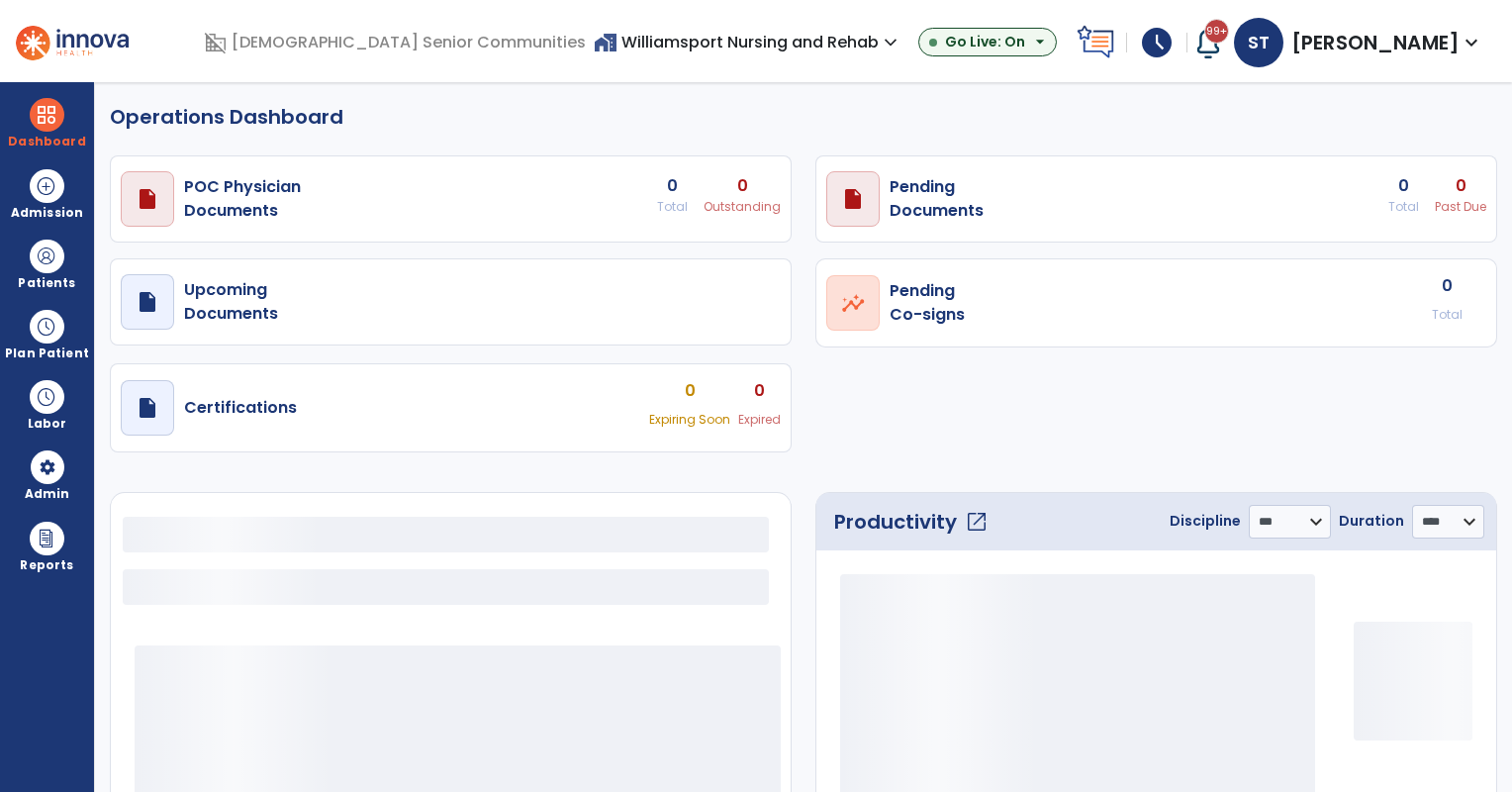 select on "***" 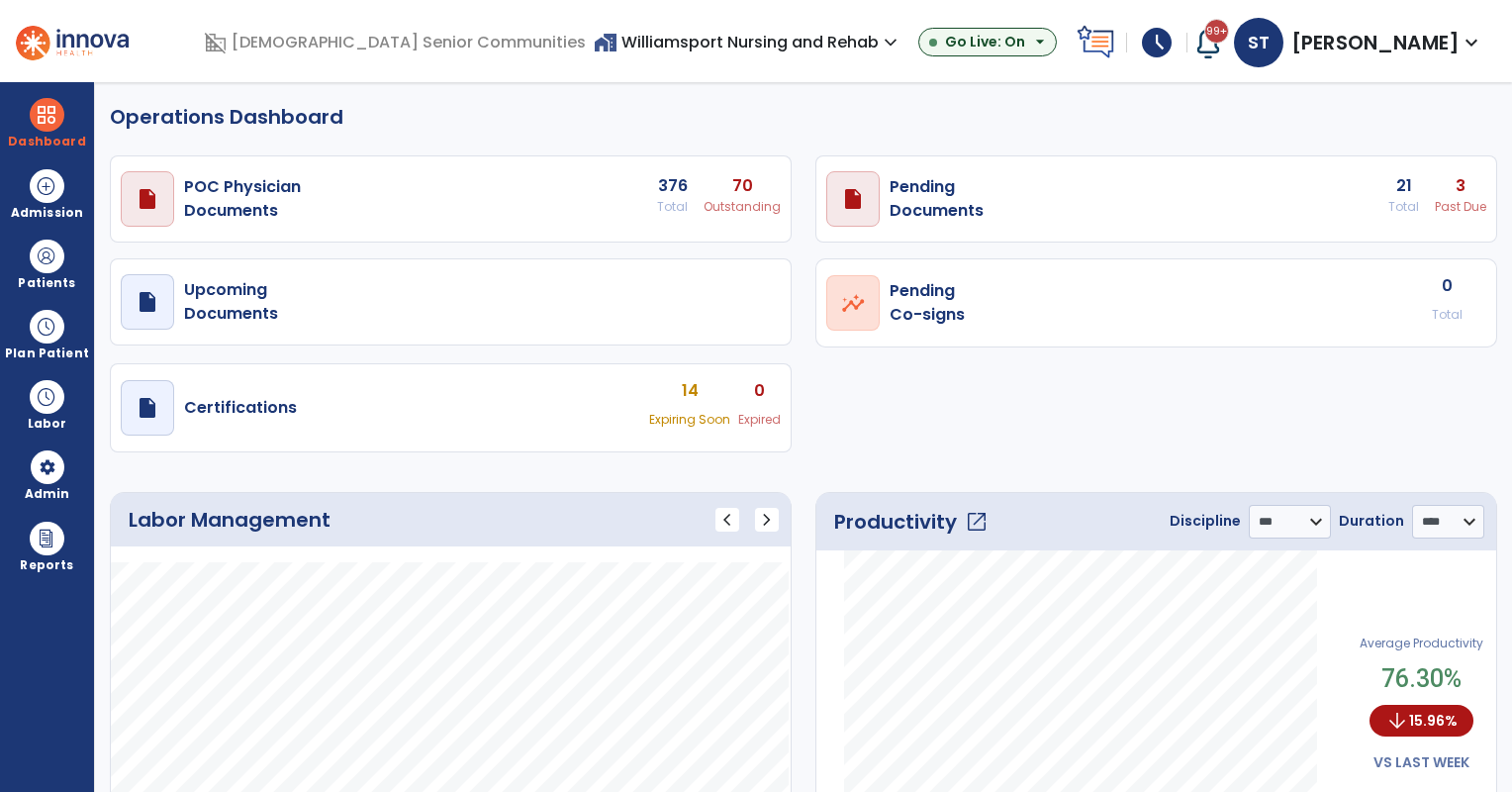 scroll, scrollTop: 0, scrollLeft: 0, axis: both 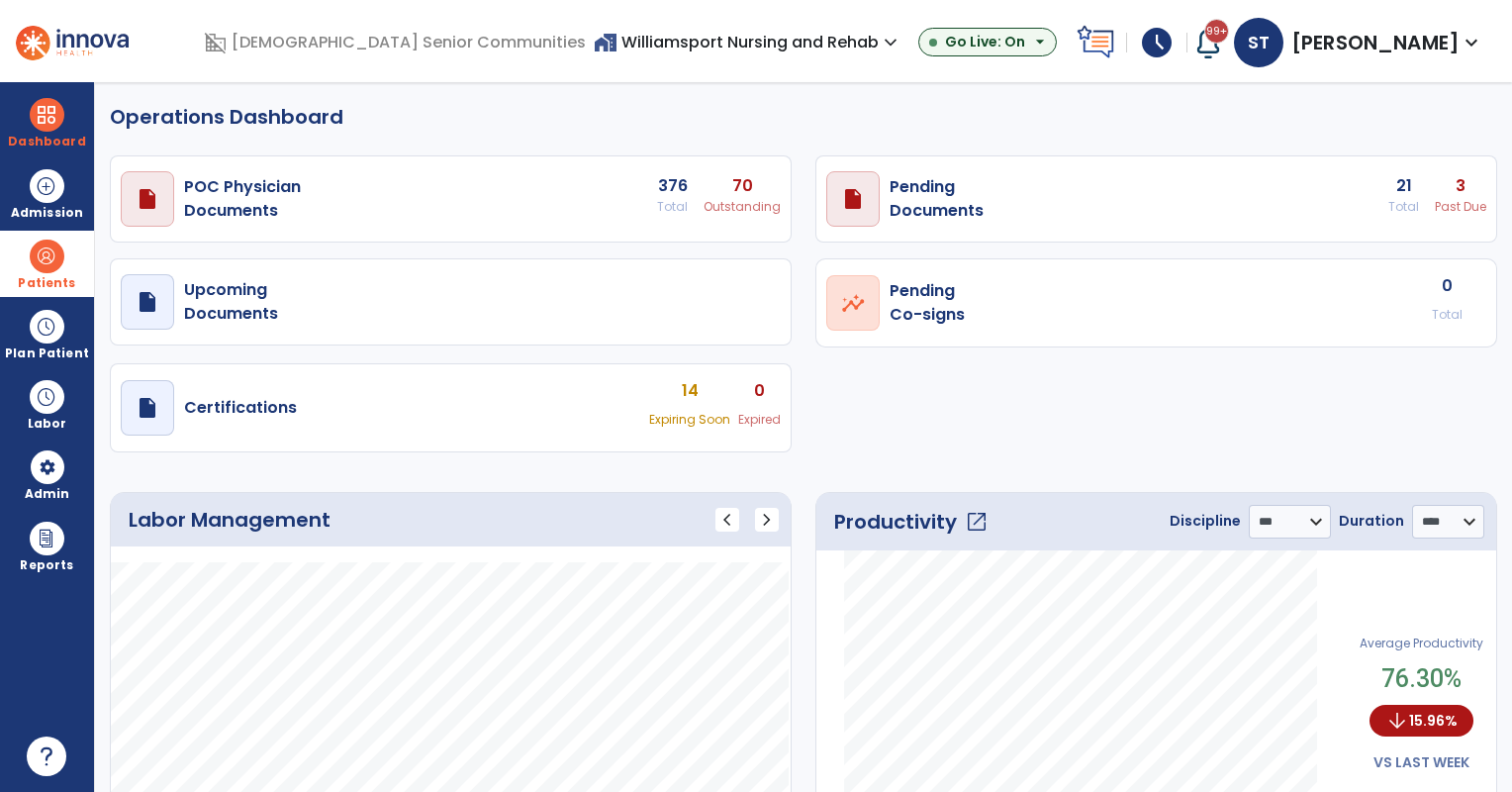 click on "Patients" at bounding box center (47, 263) 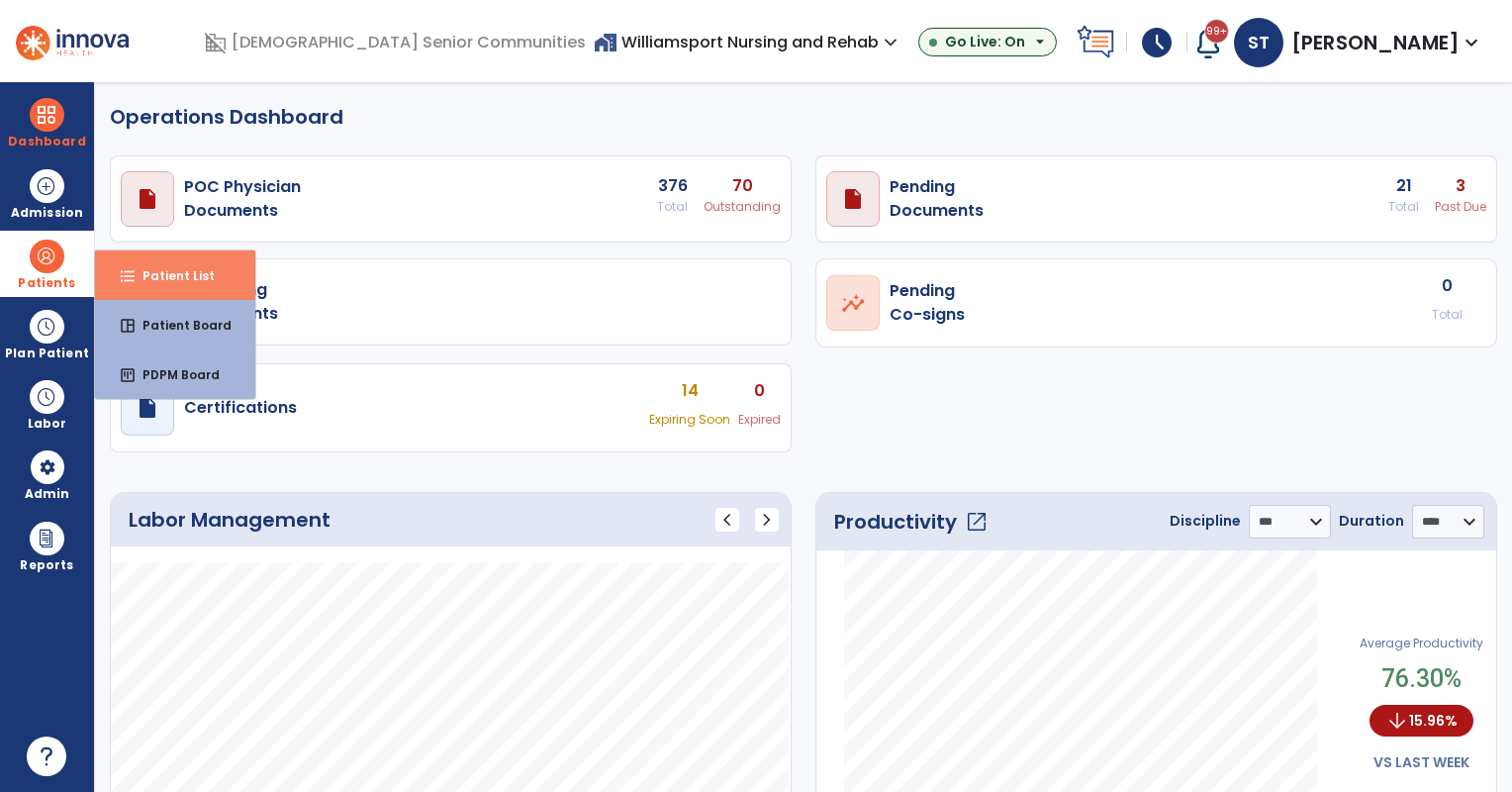 click on "Patient List" at bounding box center (170, 275) 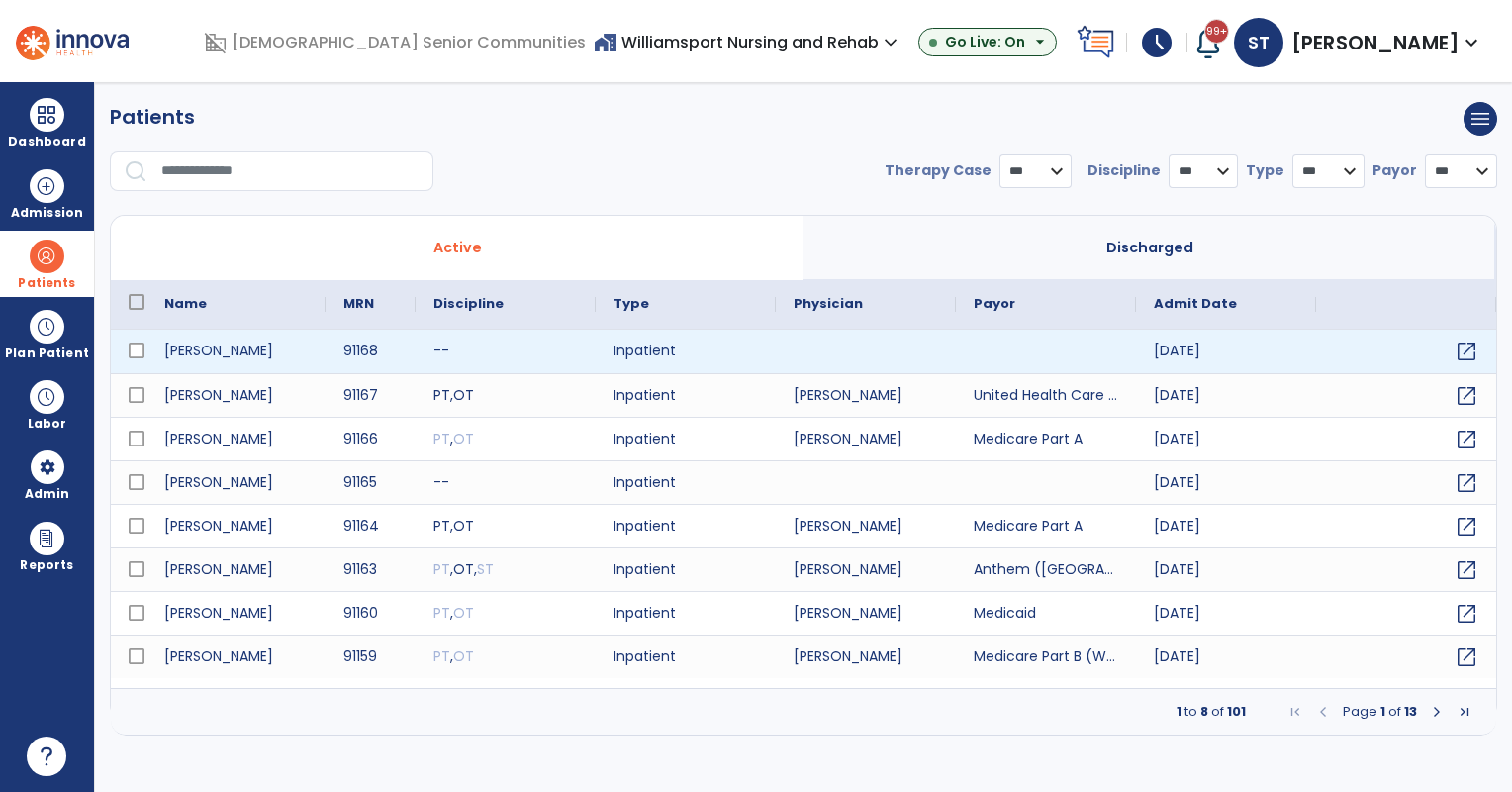 select on "***" 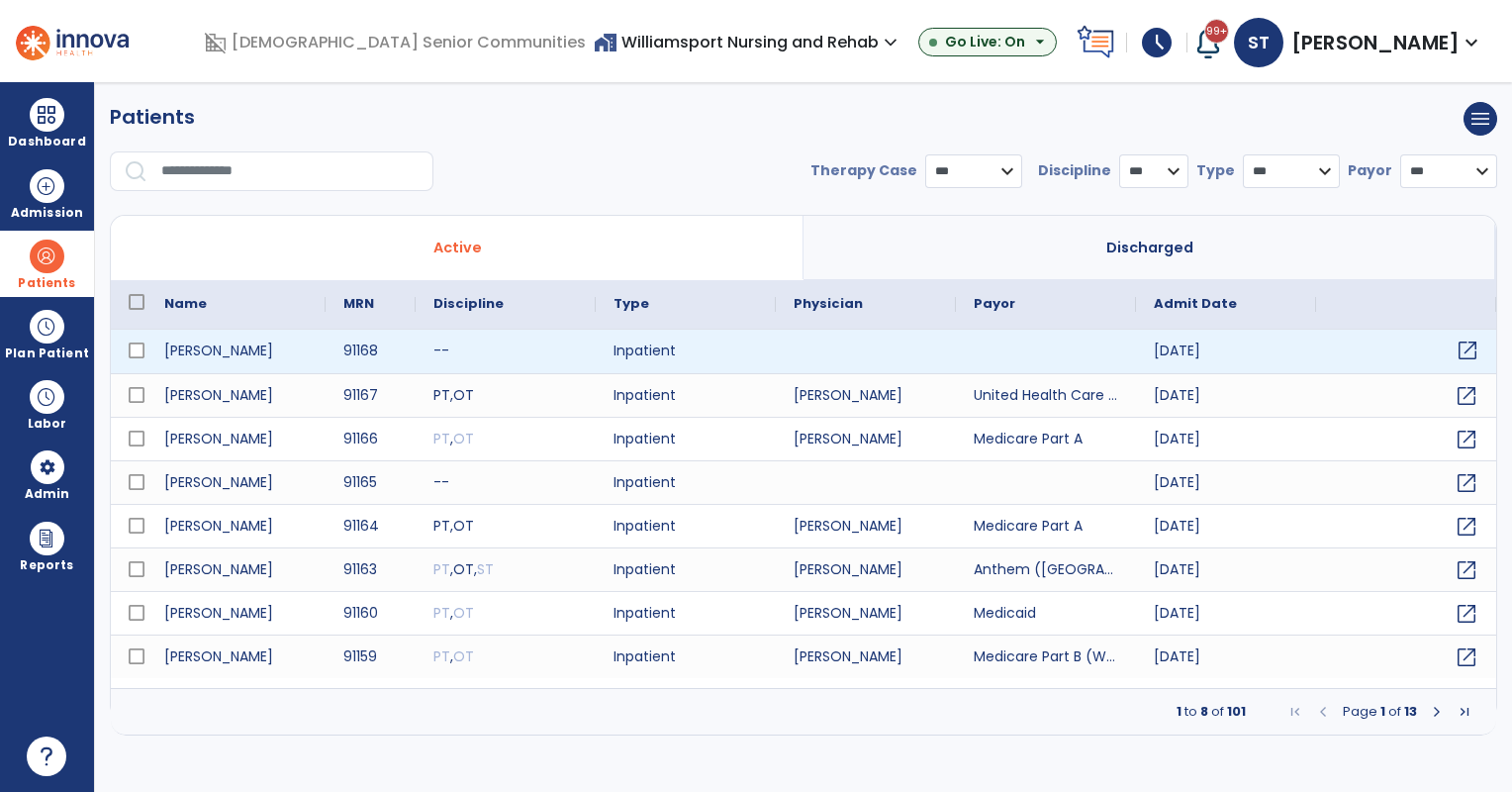 click on "open_in_new" at bounding box center (1467, 350) 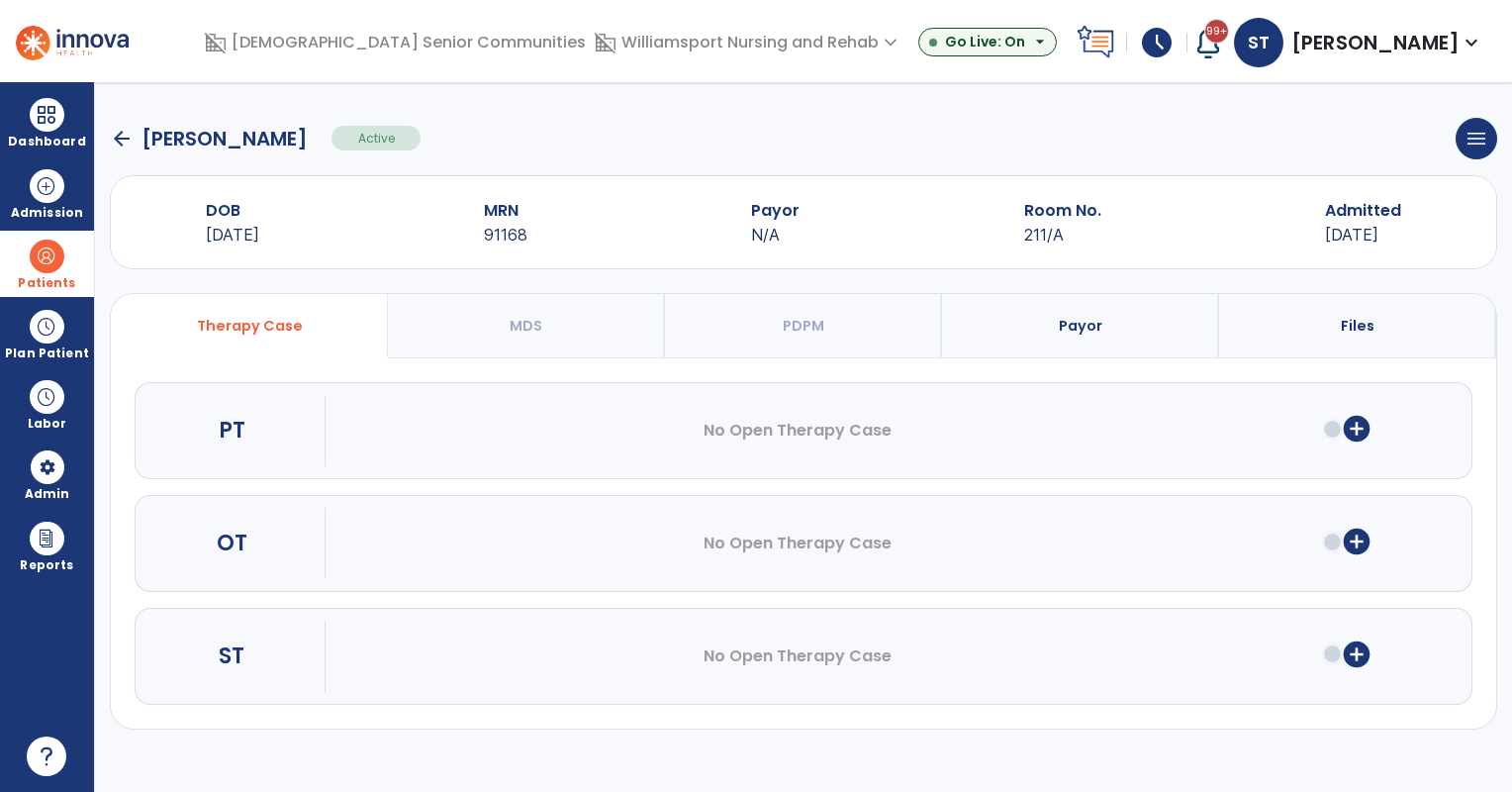click on "add_circle" at bounding box center [1357, 429] 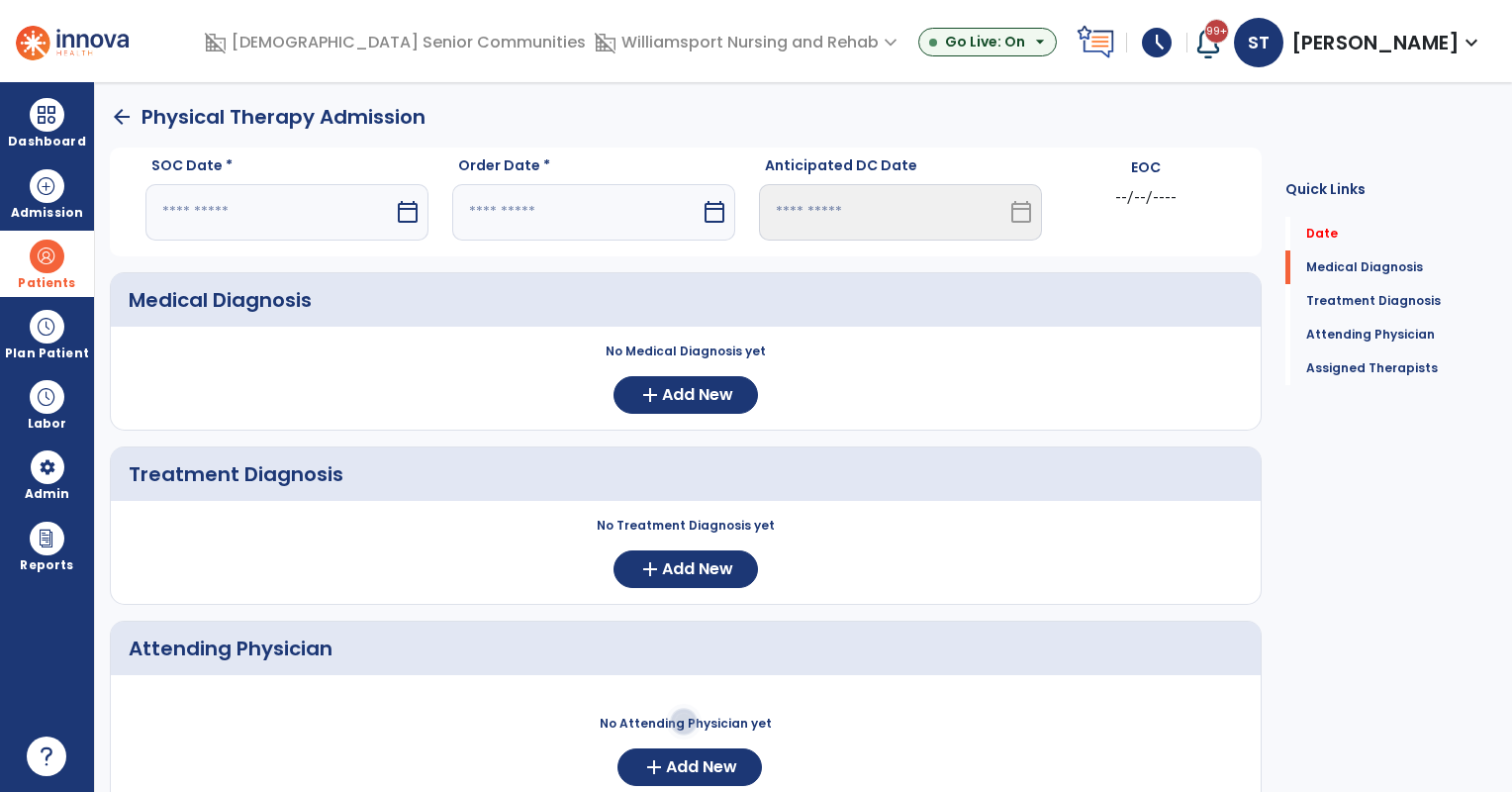 click at bounding box center [269, 212] 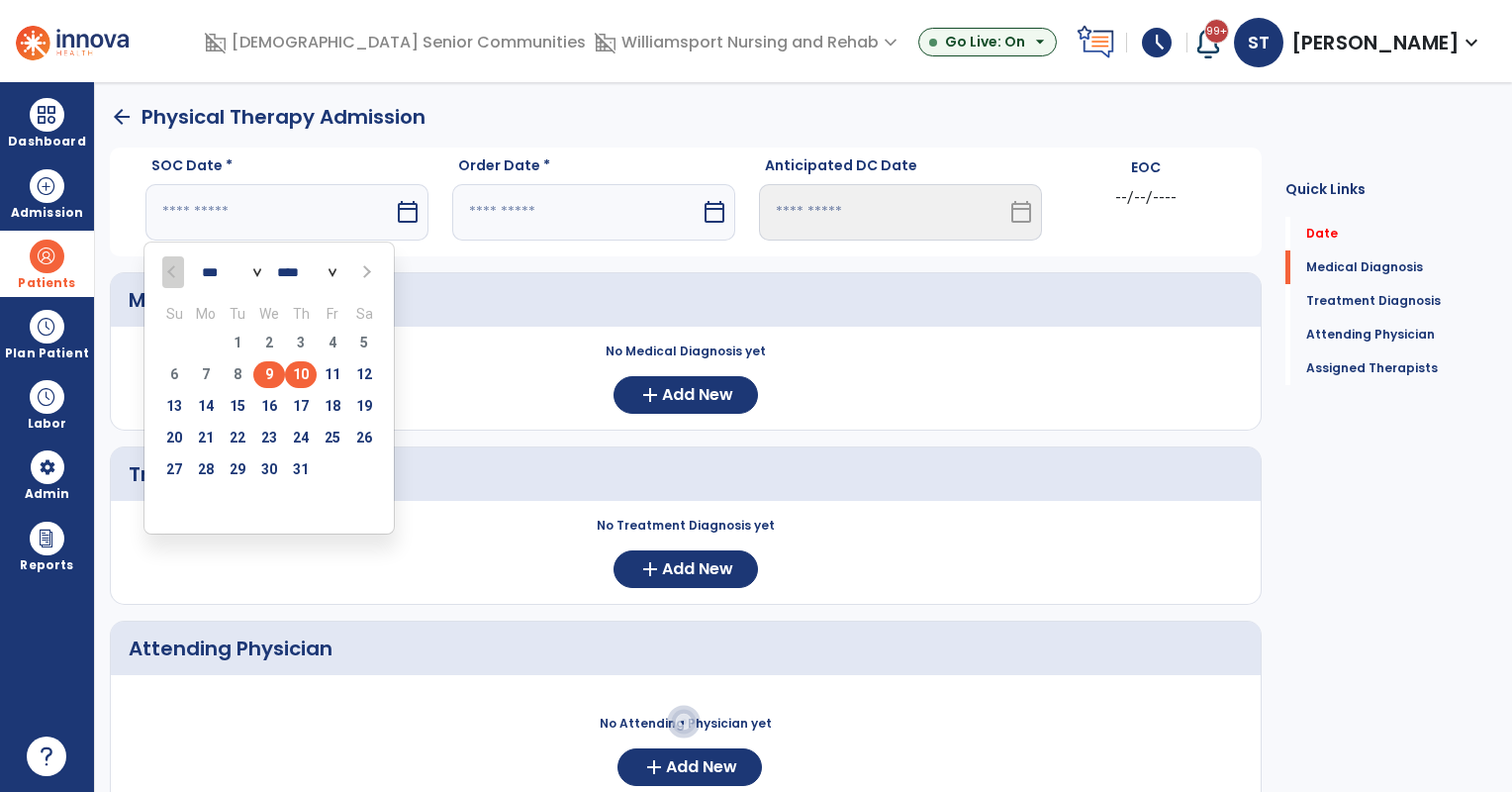 click on "10" at bounding box center (301, 374) 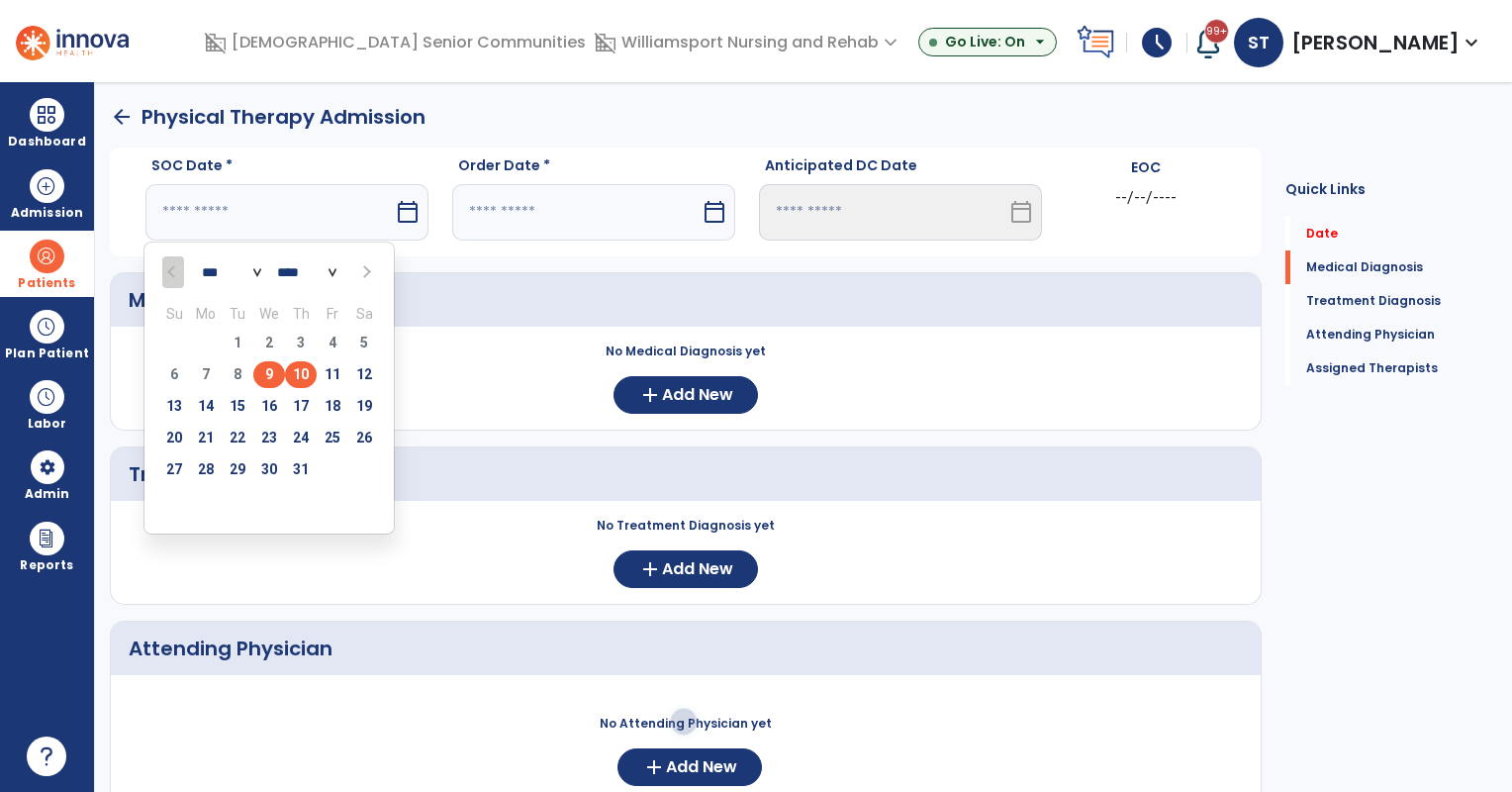 type on "*********" 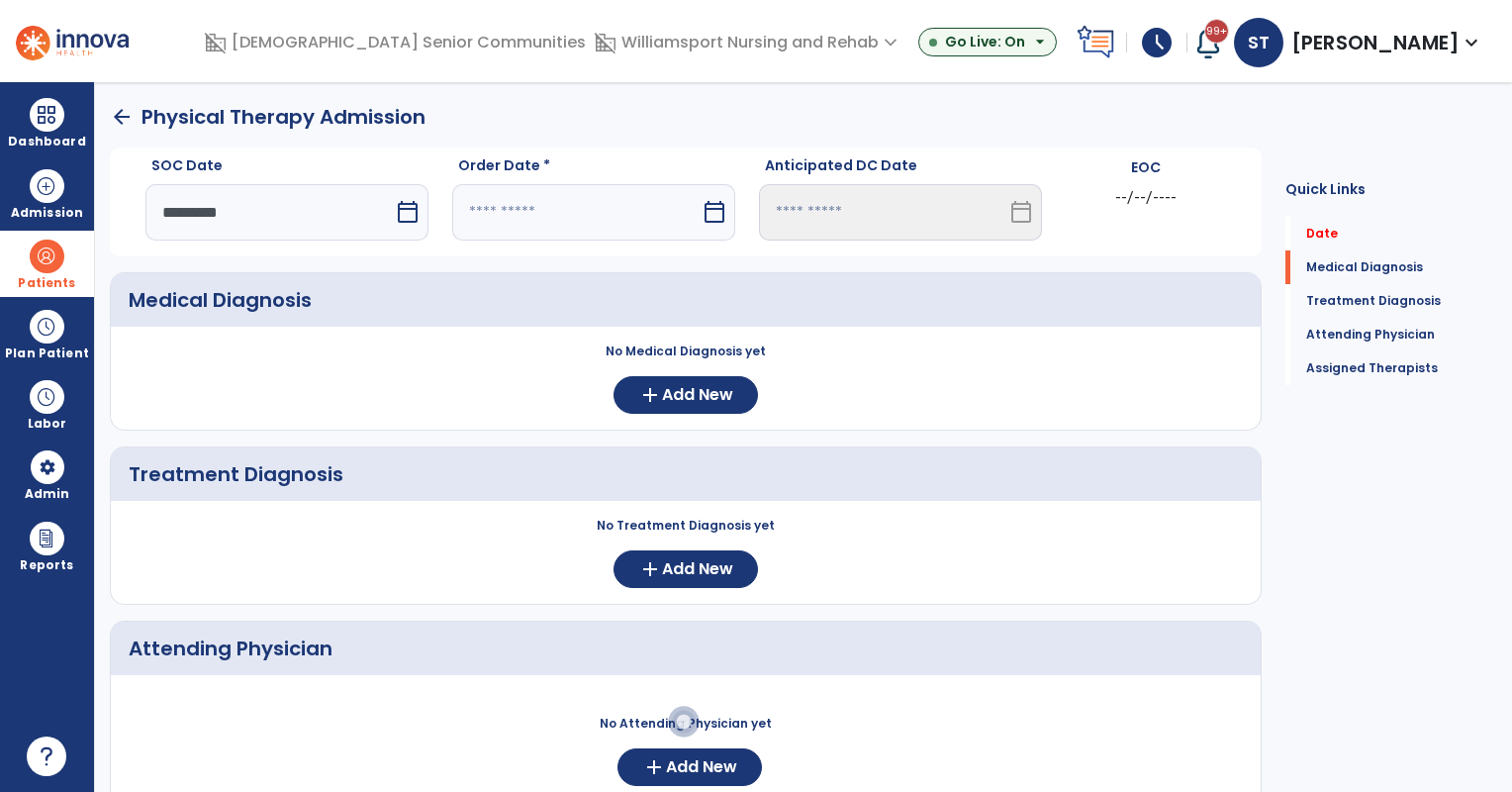 click at bounding box center [576, 212] 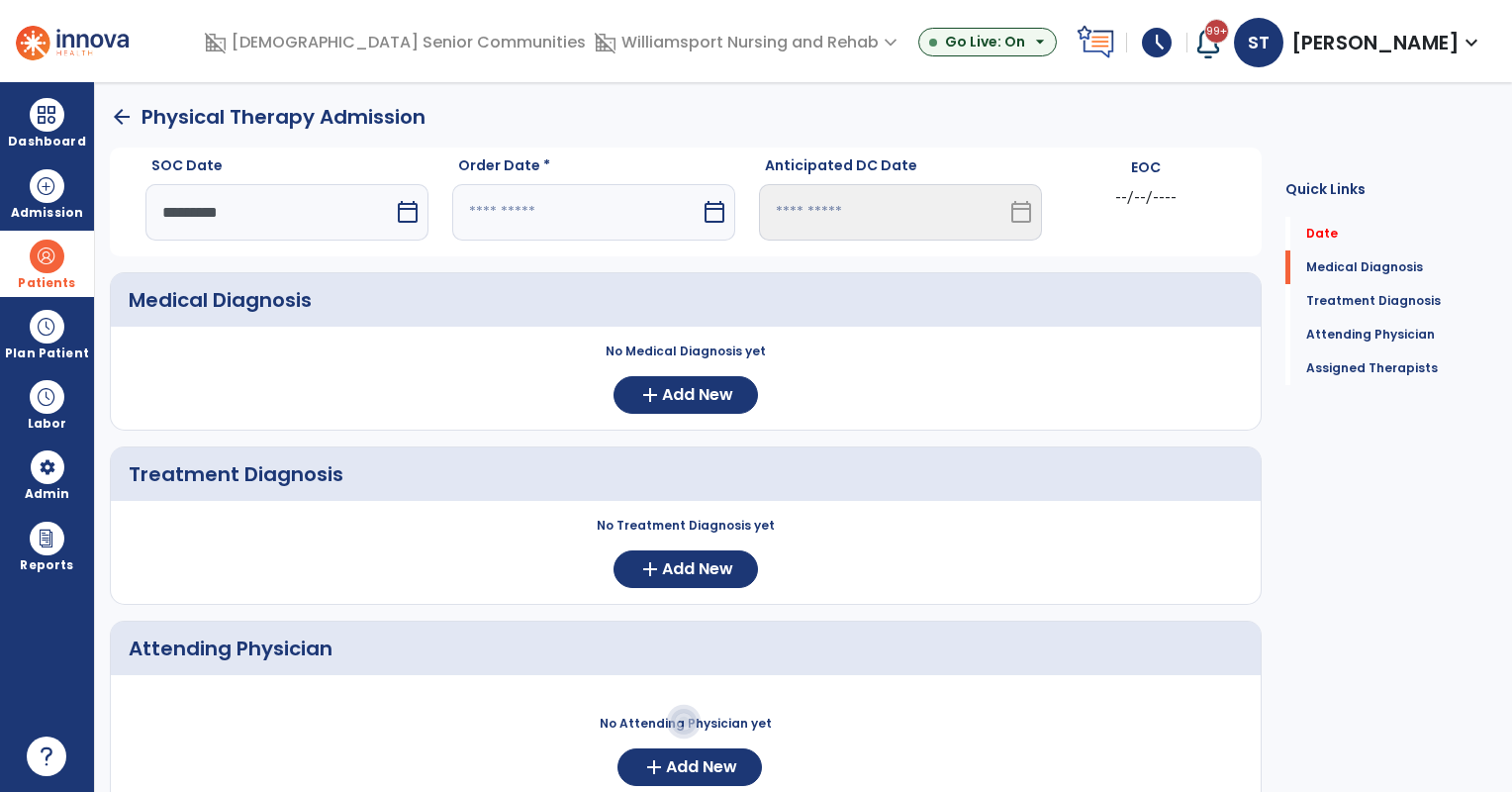 select on "*" 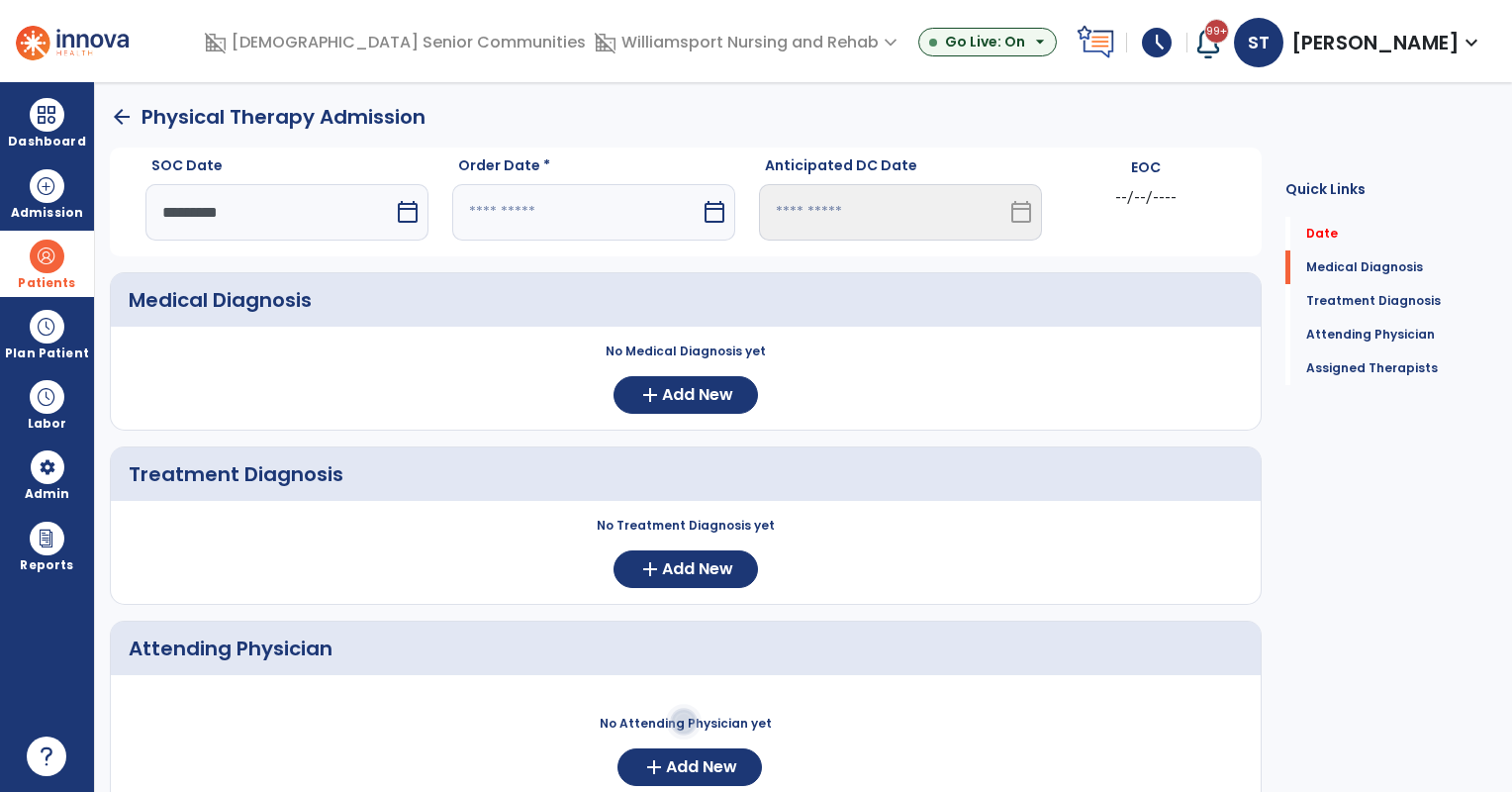 select on "****" 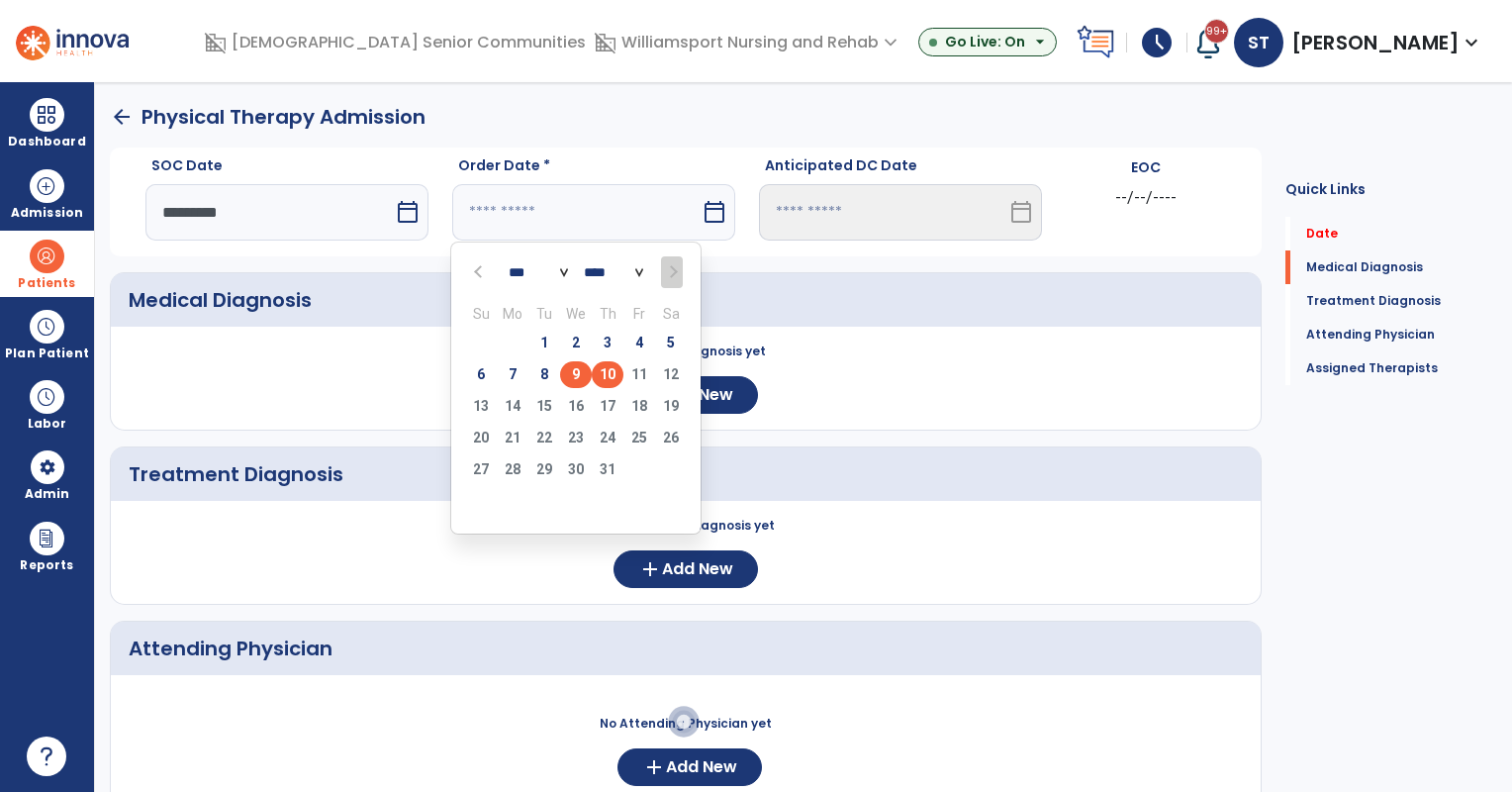click on "10" at bounding box center [608, 374] 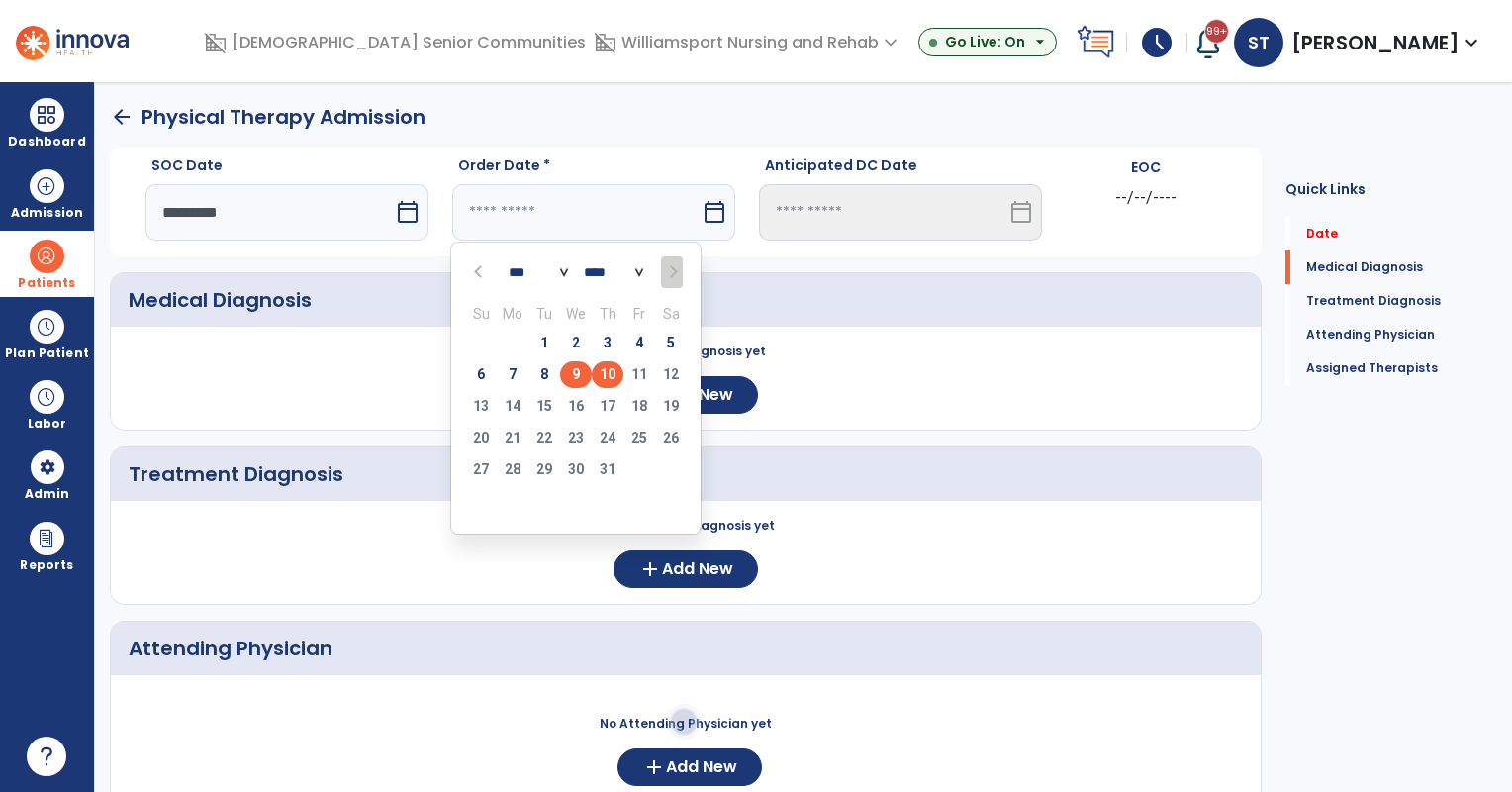 type on "*********" 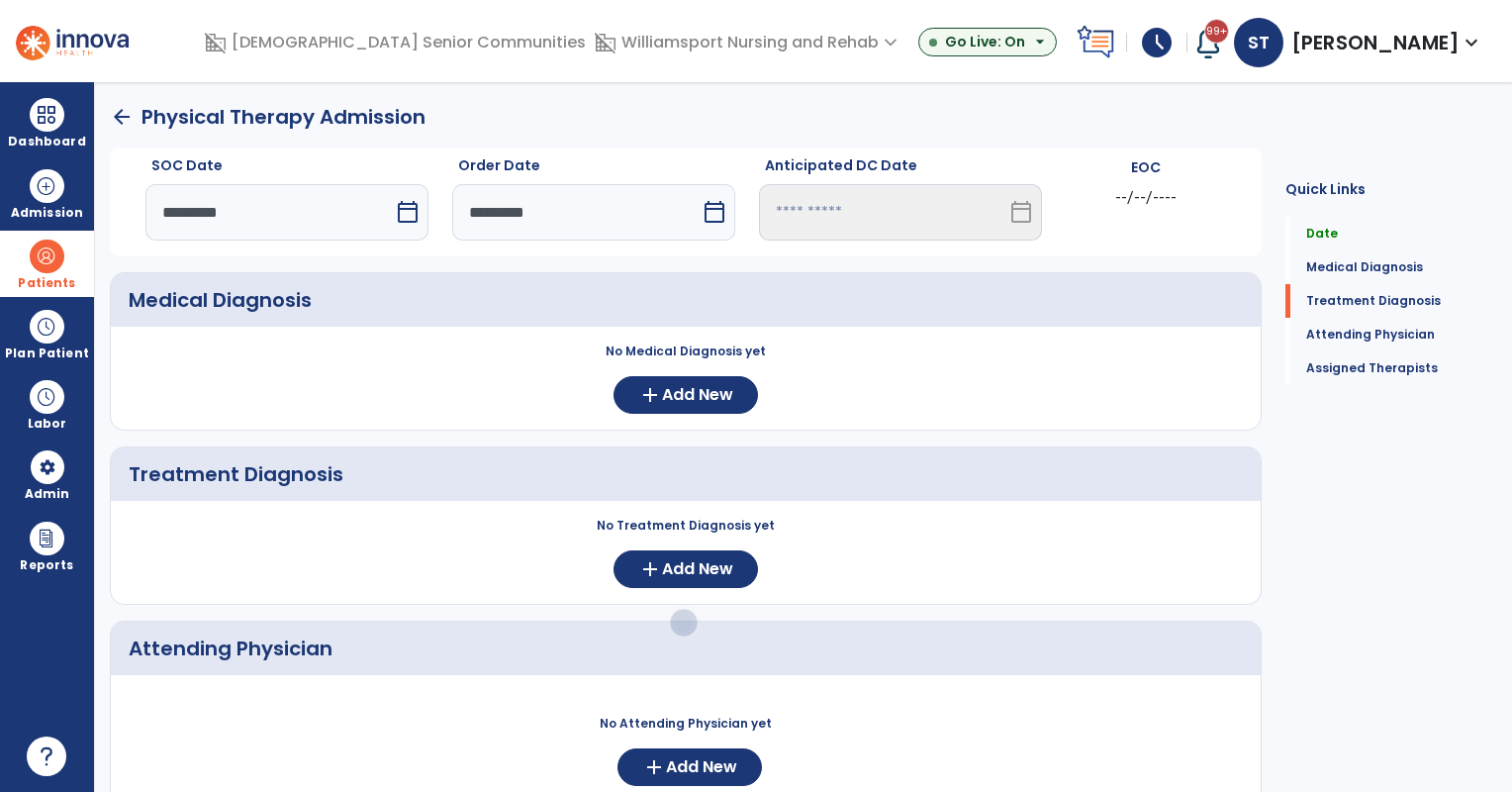 scroll, scrollTop: 345, scrollLeft: 0, axis: vertical 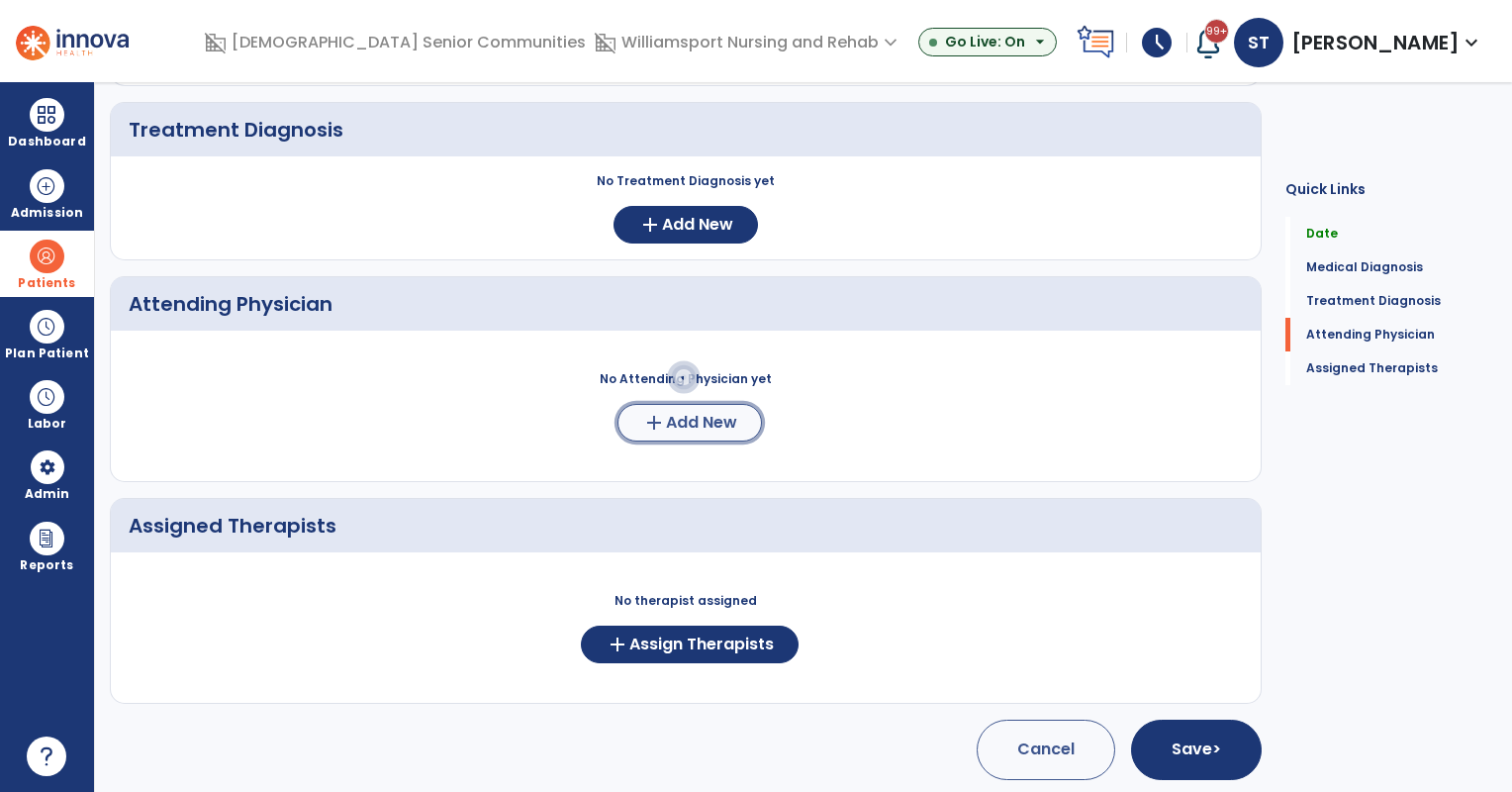 click on "Add New" 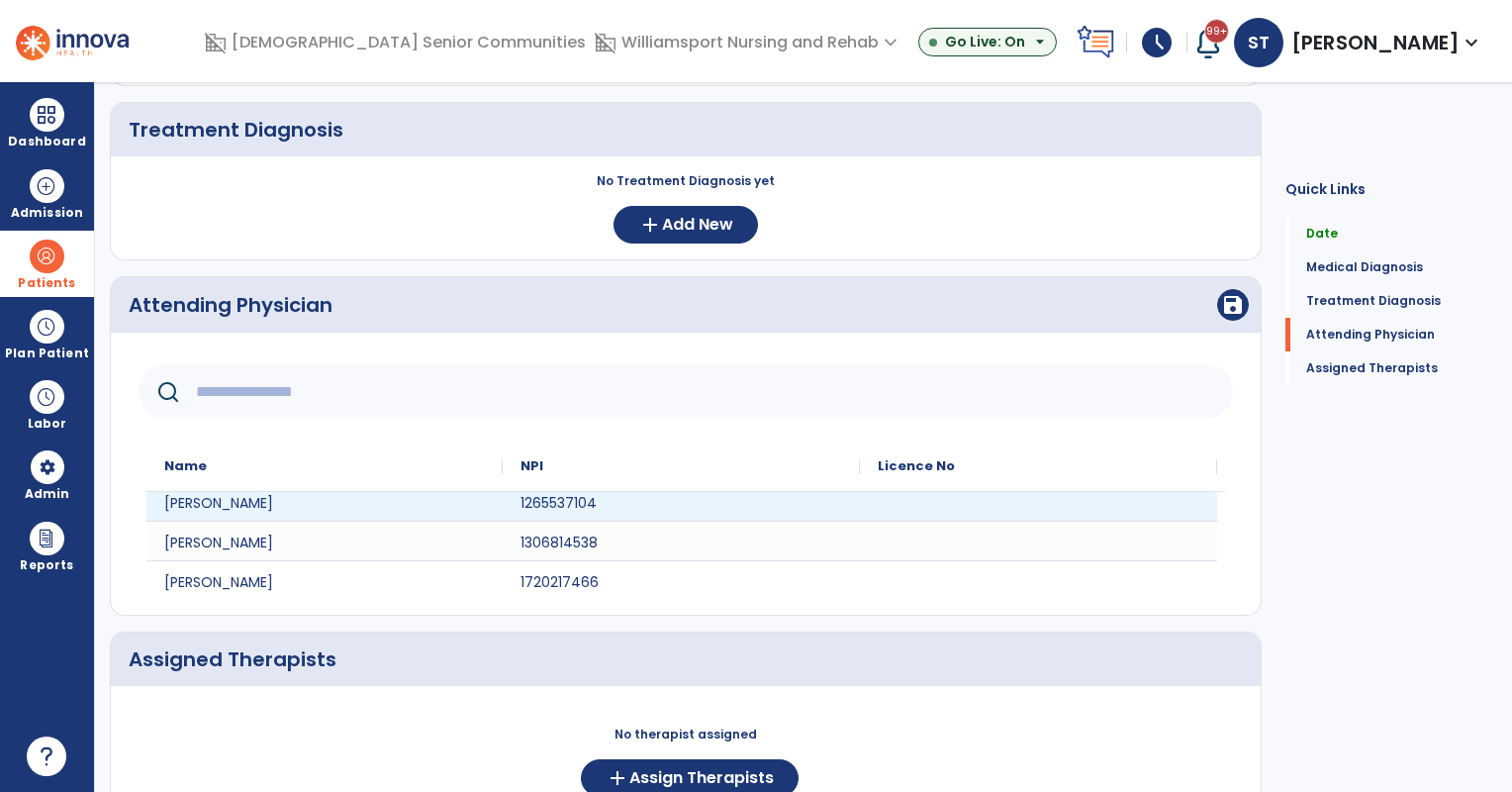 scroll, scrollTop: 97, scrollLeft: 0, axis: vertical 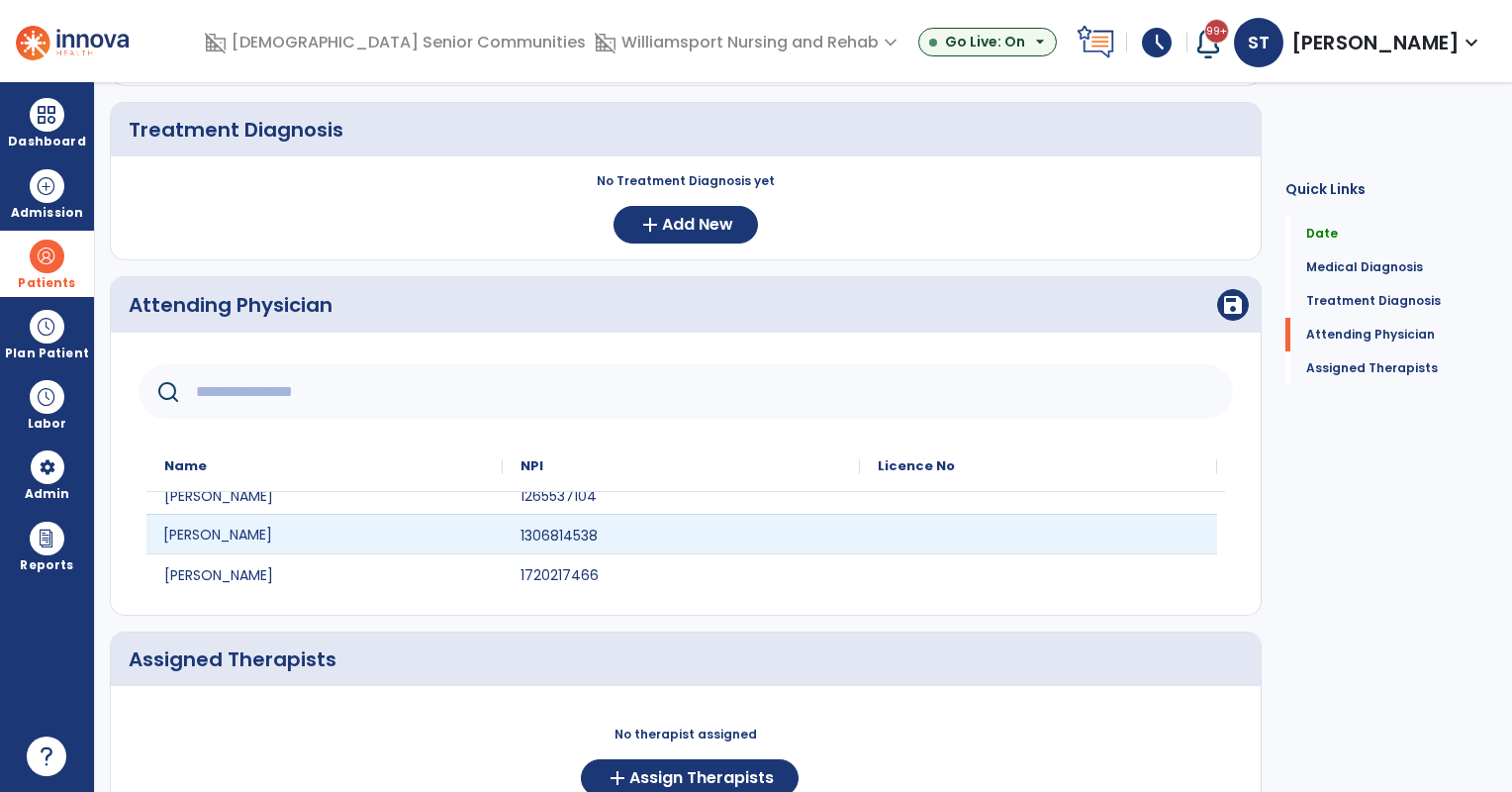 click on "Victor Bentinganan Jr" 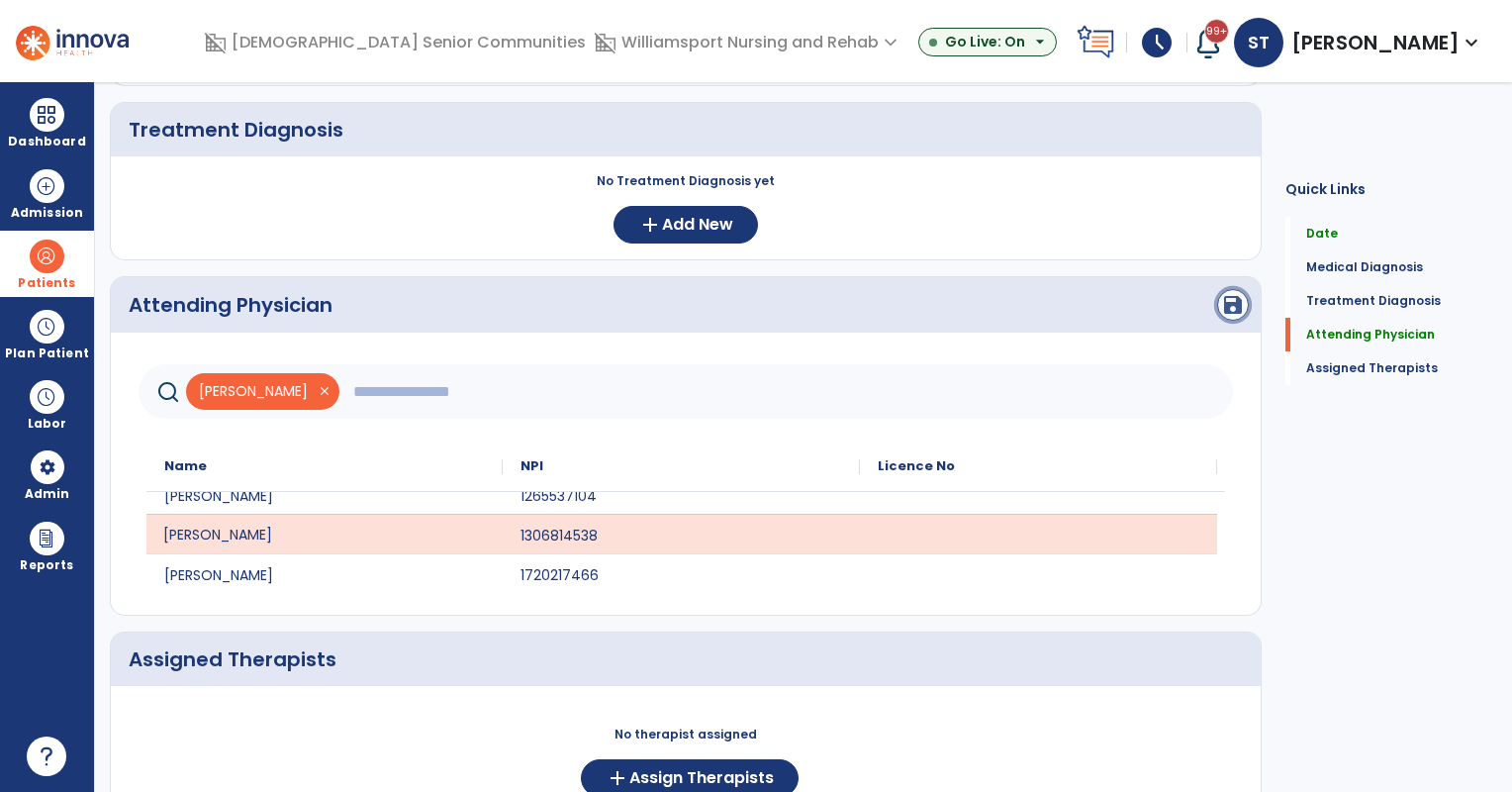 click on "save" 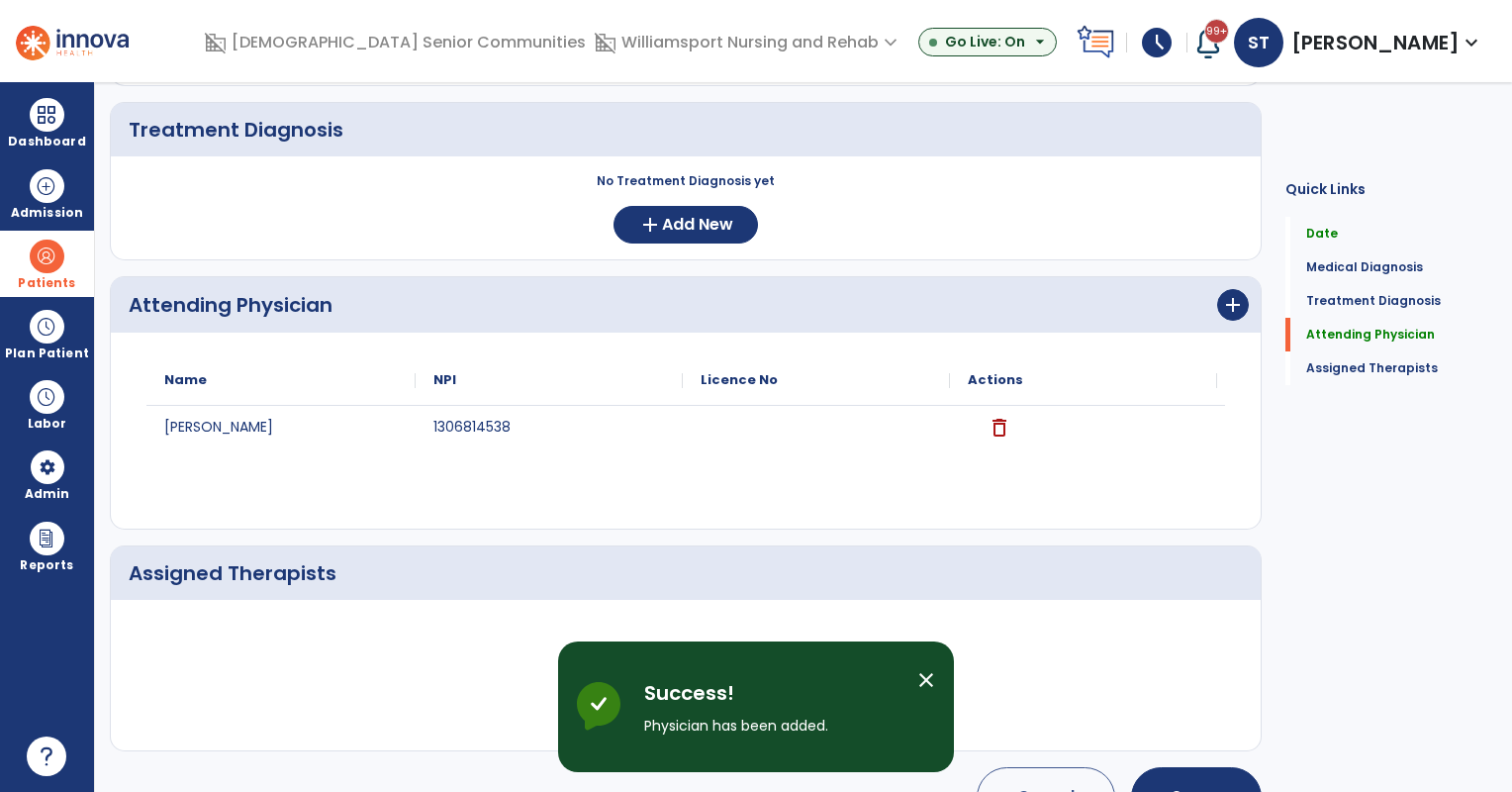 scroll, scrollTop: 0, scrollLeft: 0, axis: both 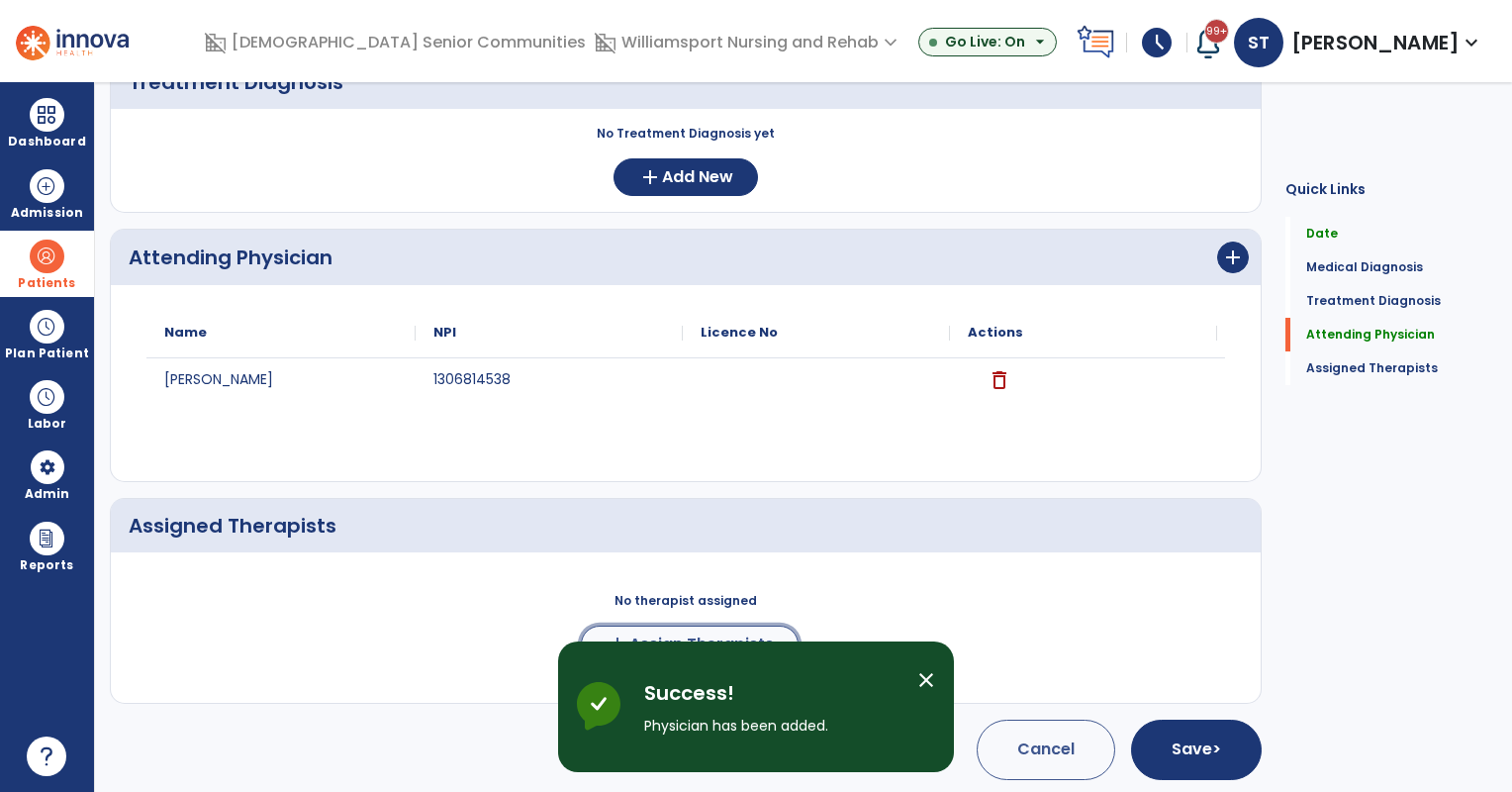 click on "Assign Therapists" 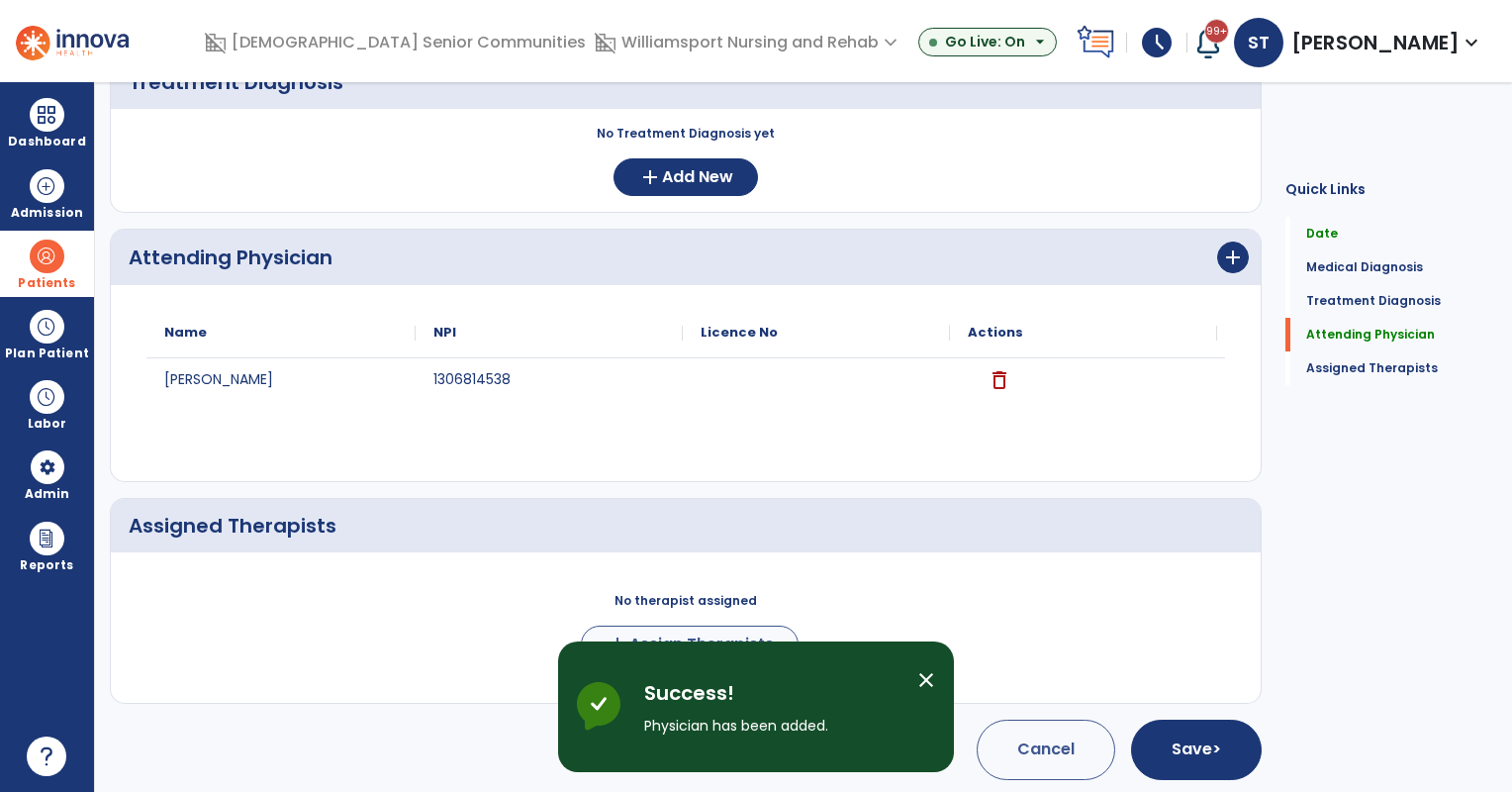 scroll, scrollTop: 388, scrollLeft: 0, axis: vertical 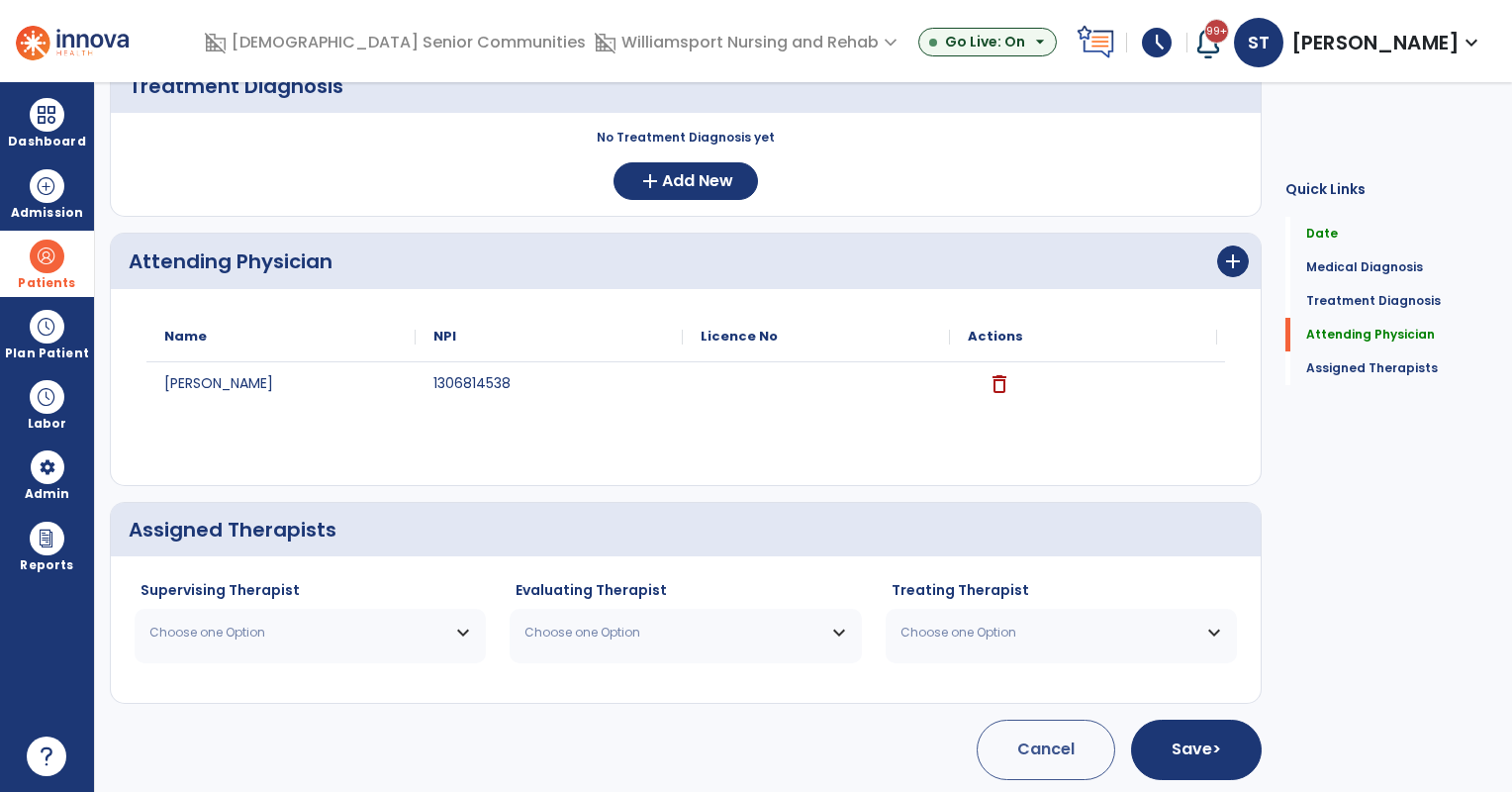 click on "Choose one Option" at bounding box center [310, 633] 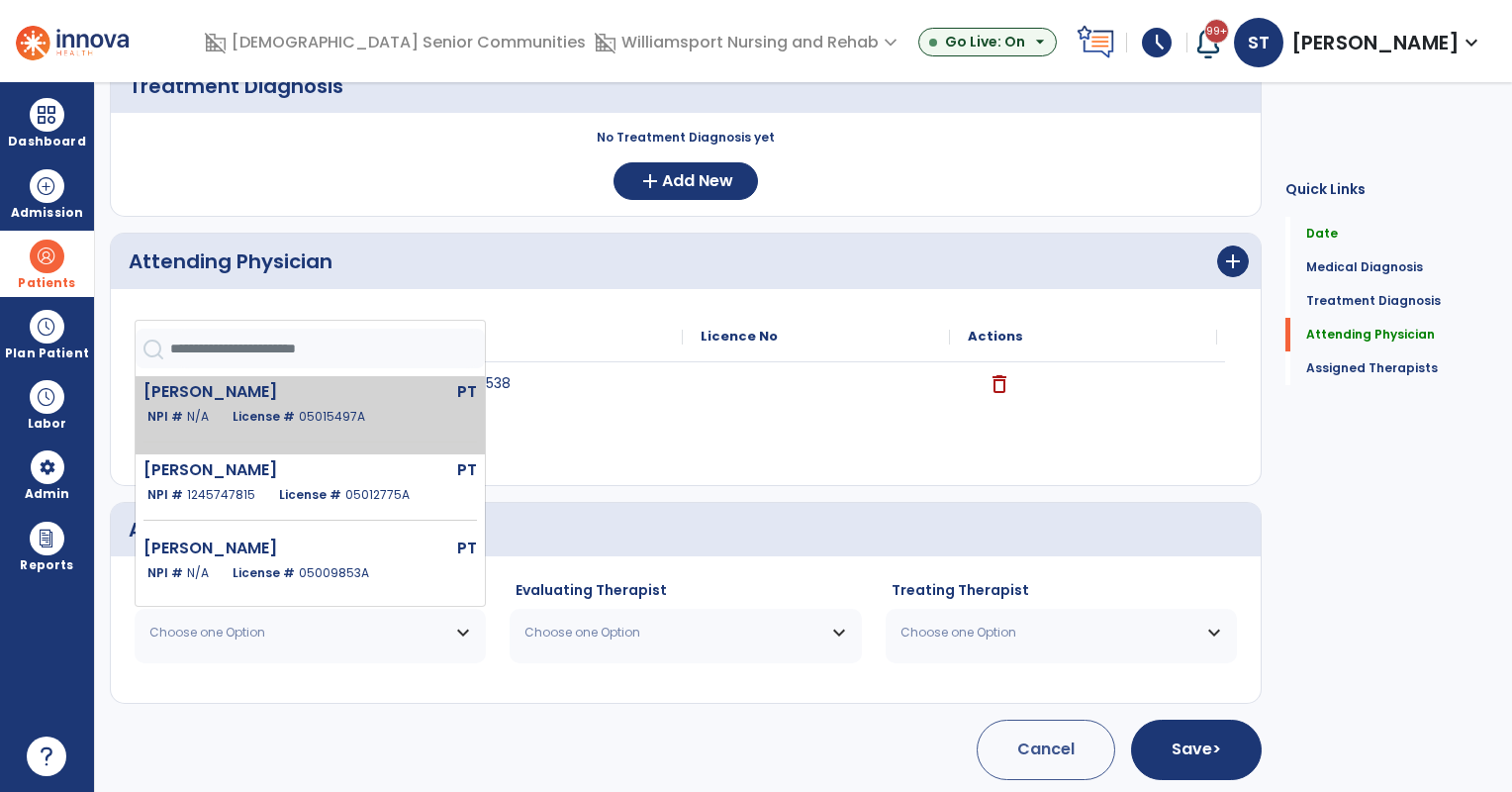 click on "Barraza Daniel" 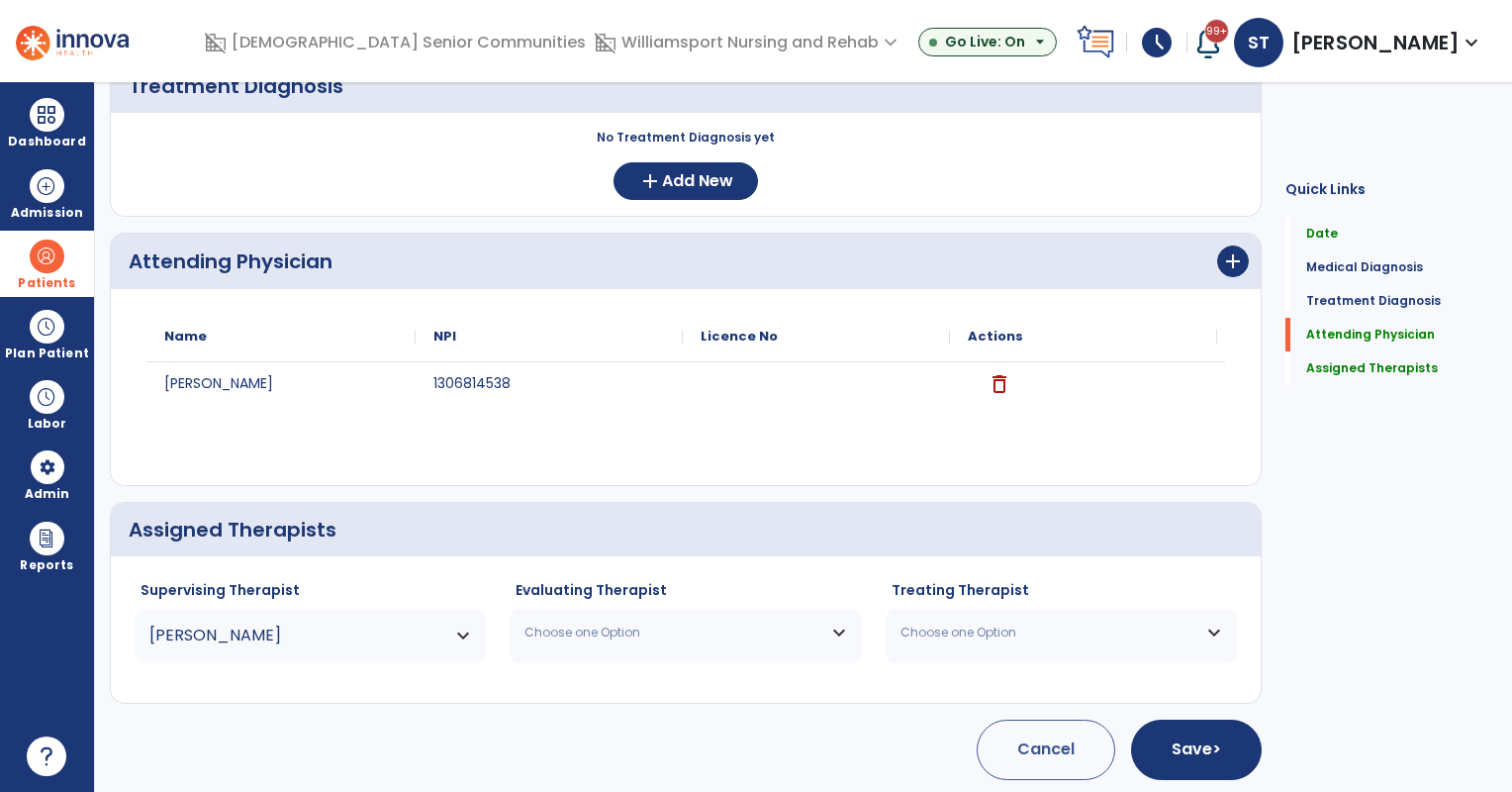 click on "Choose one Option" at bounding box center [673, 633] 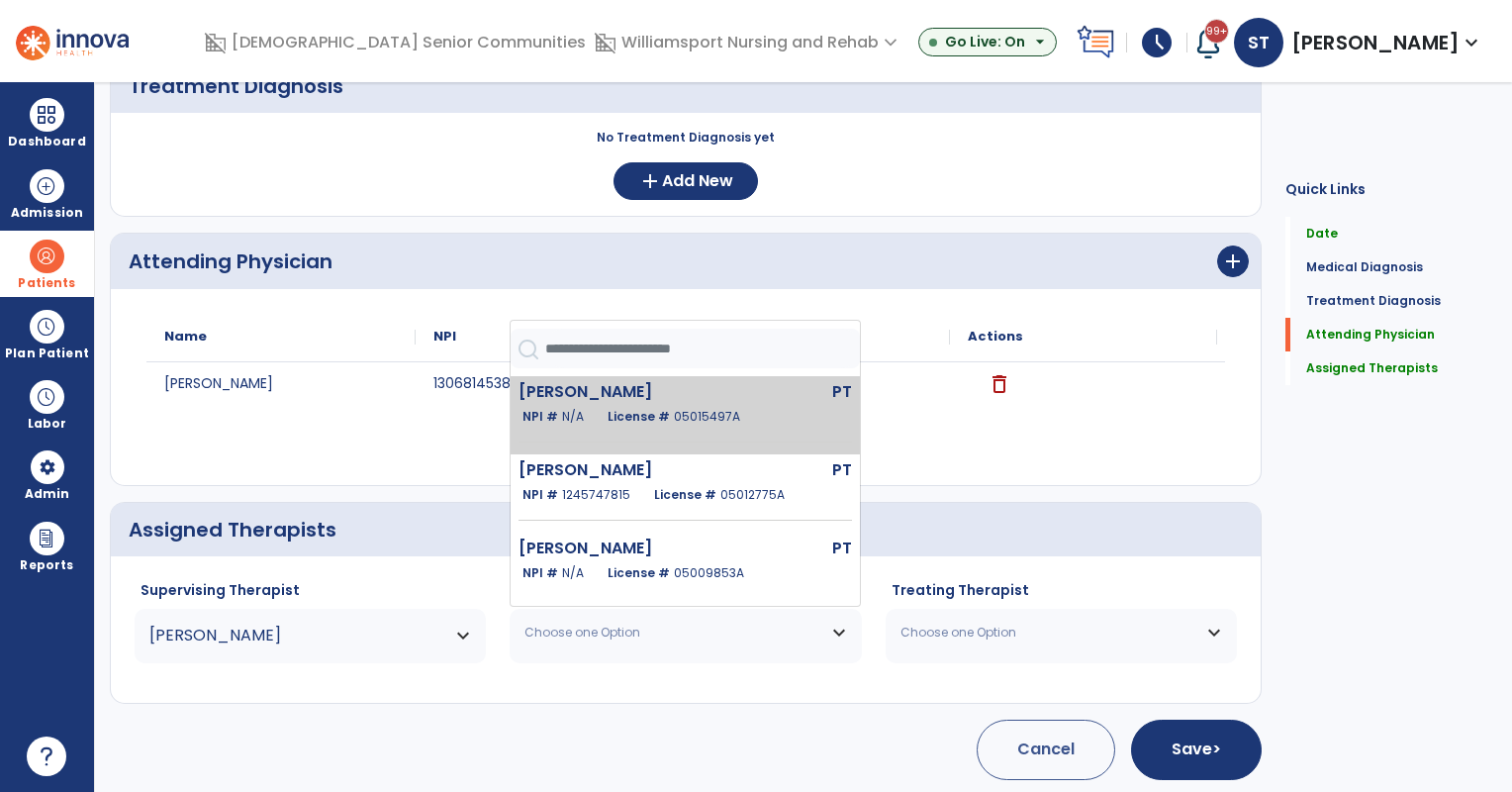 click on "License #  05015497A" 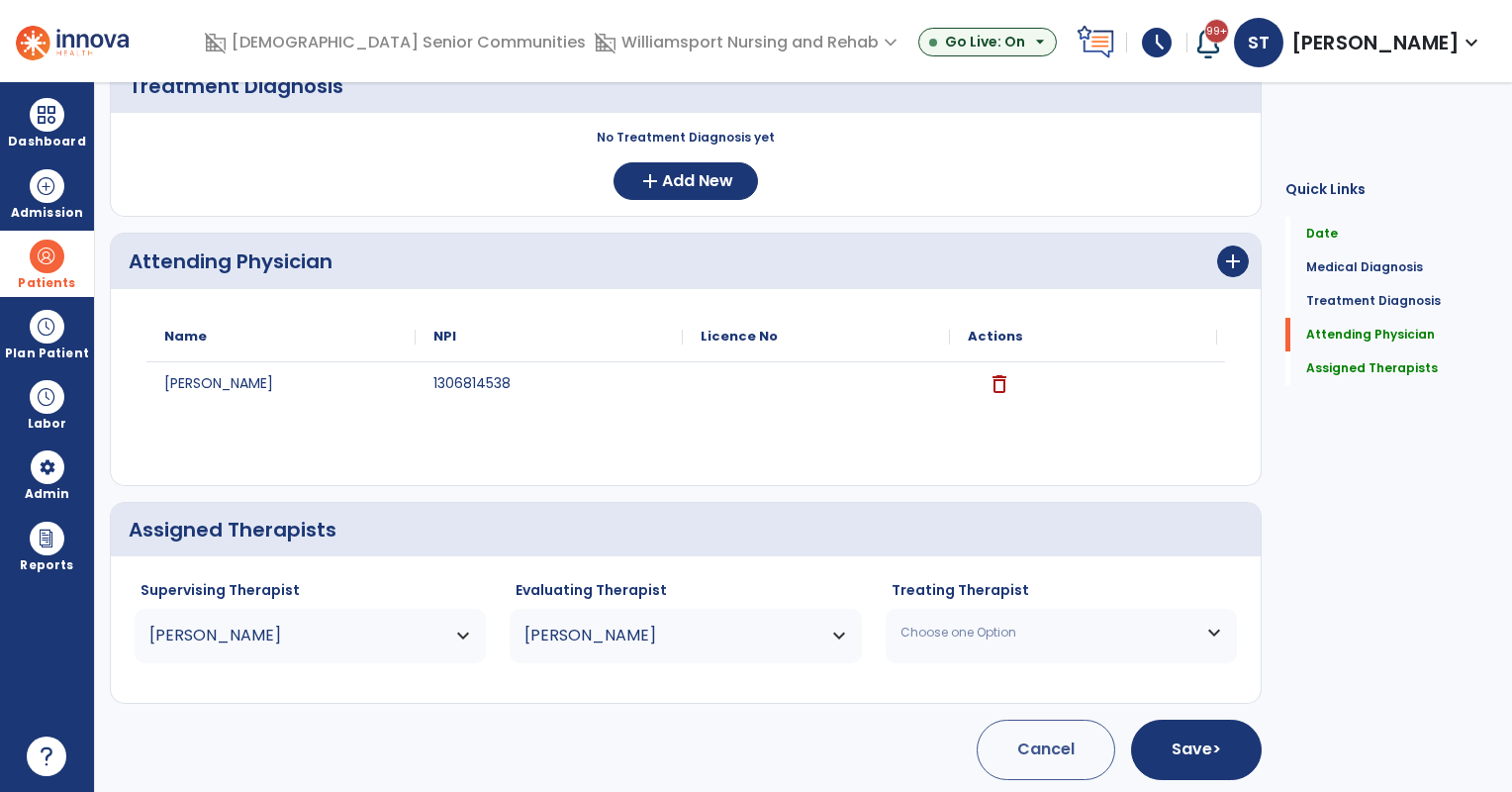 click on "Choose one Option" at bounding box center (1049, 633) 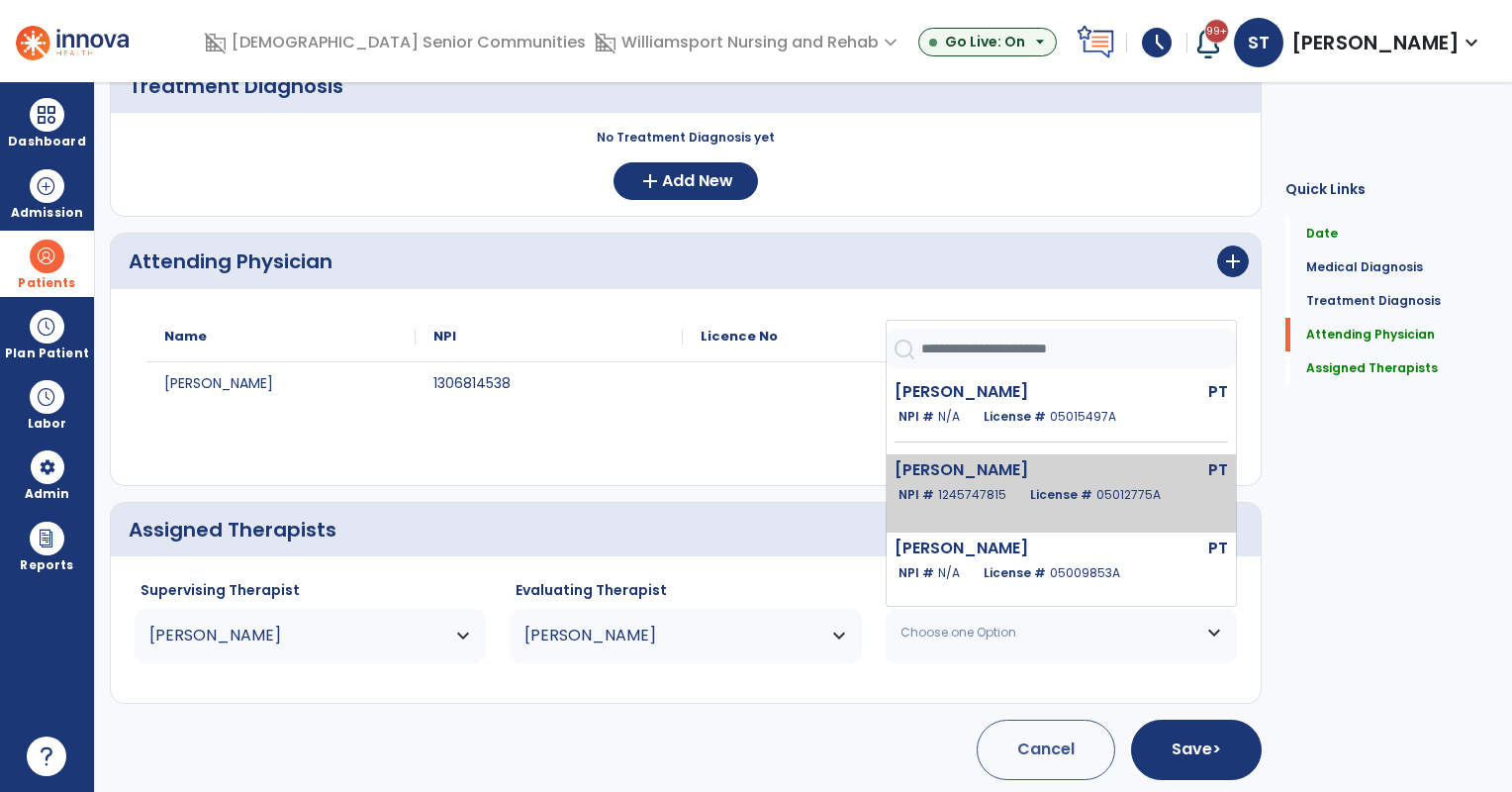 scroll, scrollTop: 325, scrollLeft: 0, axis: vertical 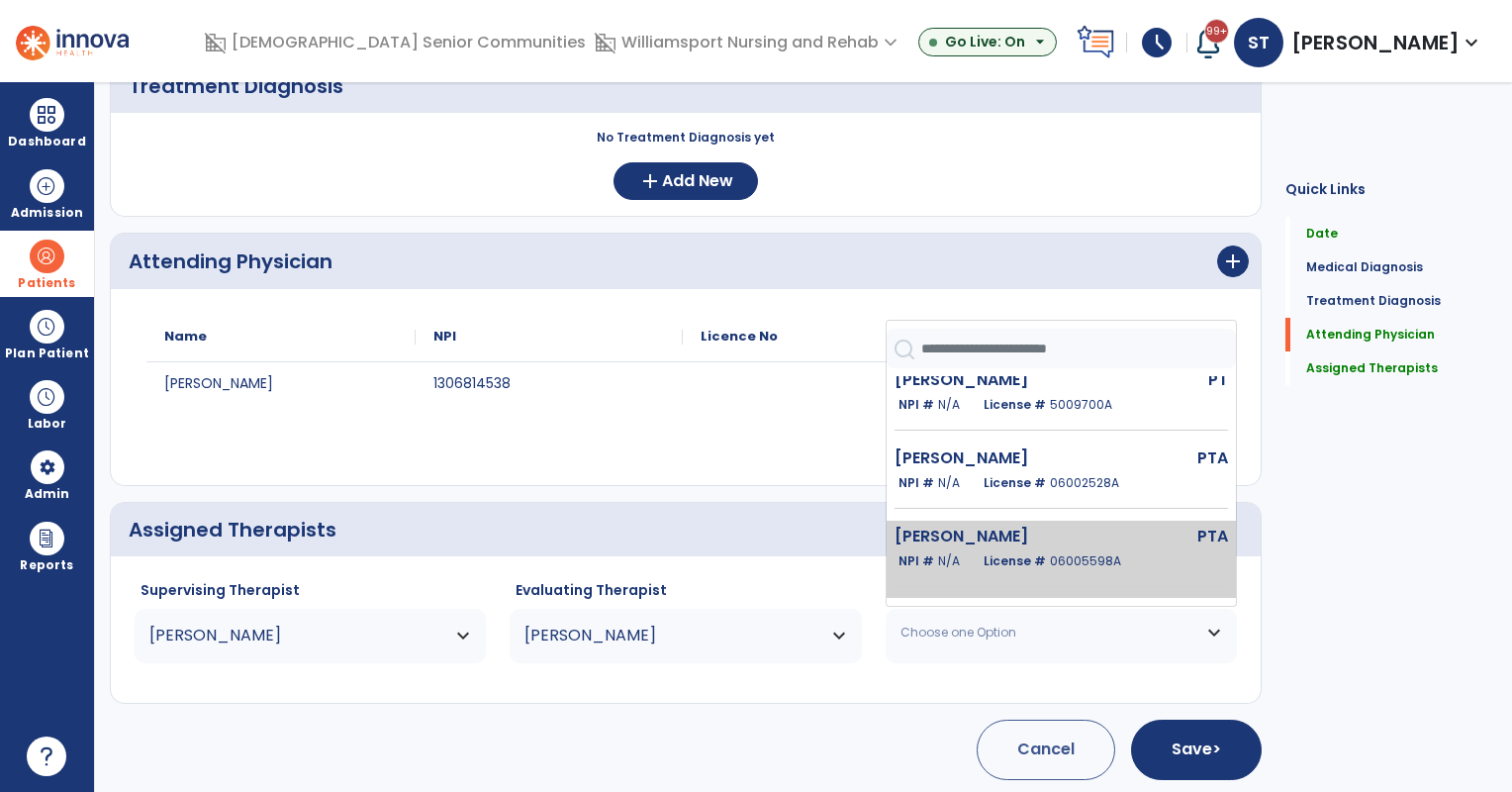 click on "Willard Brooke  PTA   NPI #  N/A   License #  06005598A" 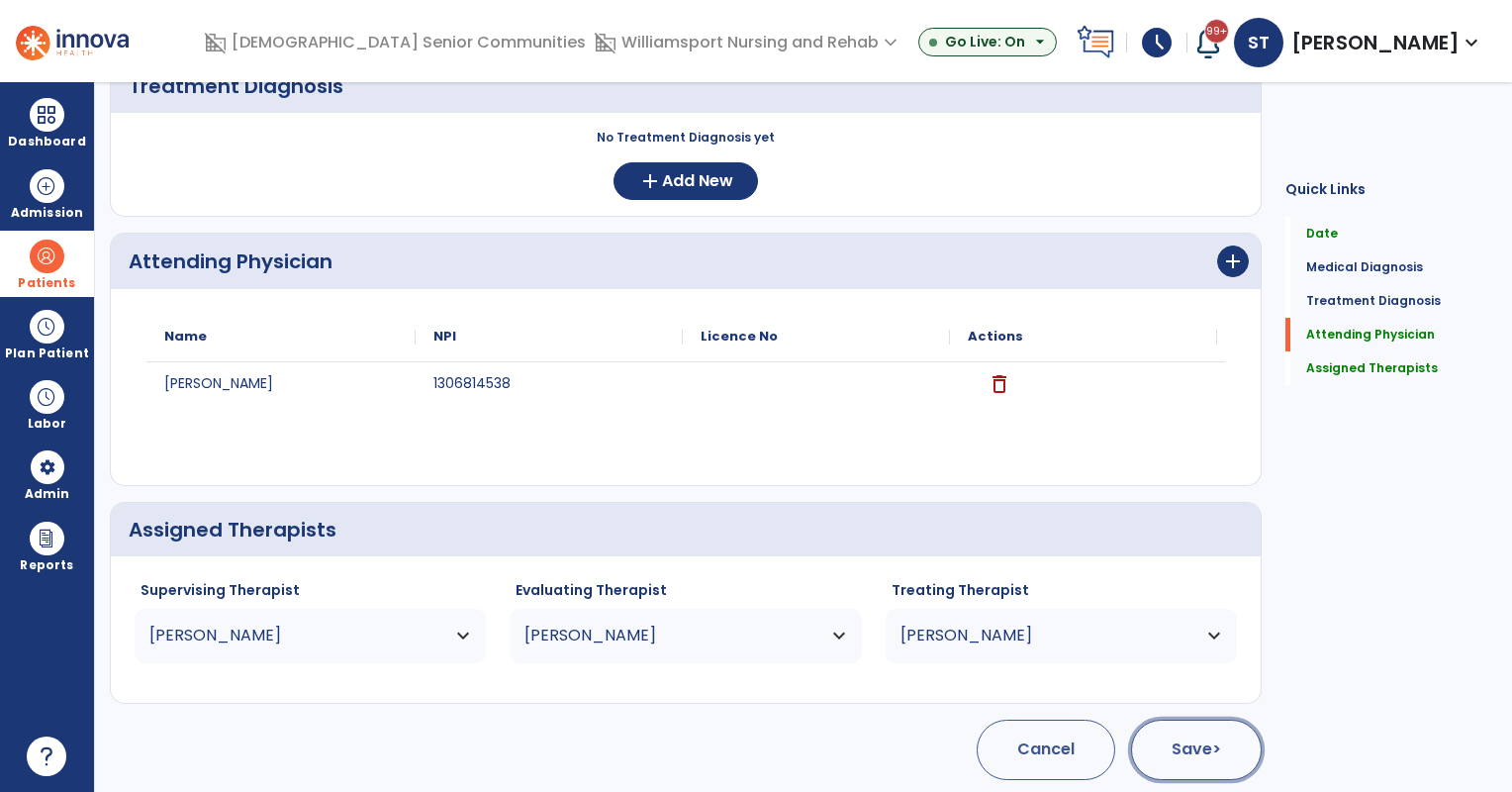 click on "Save  >" 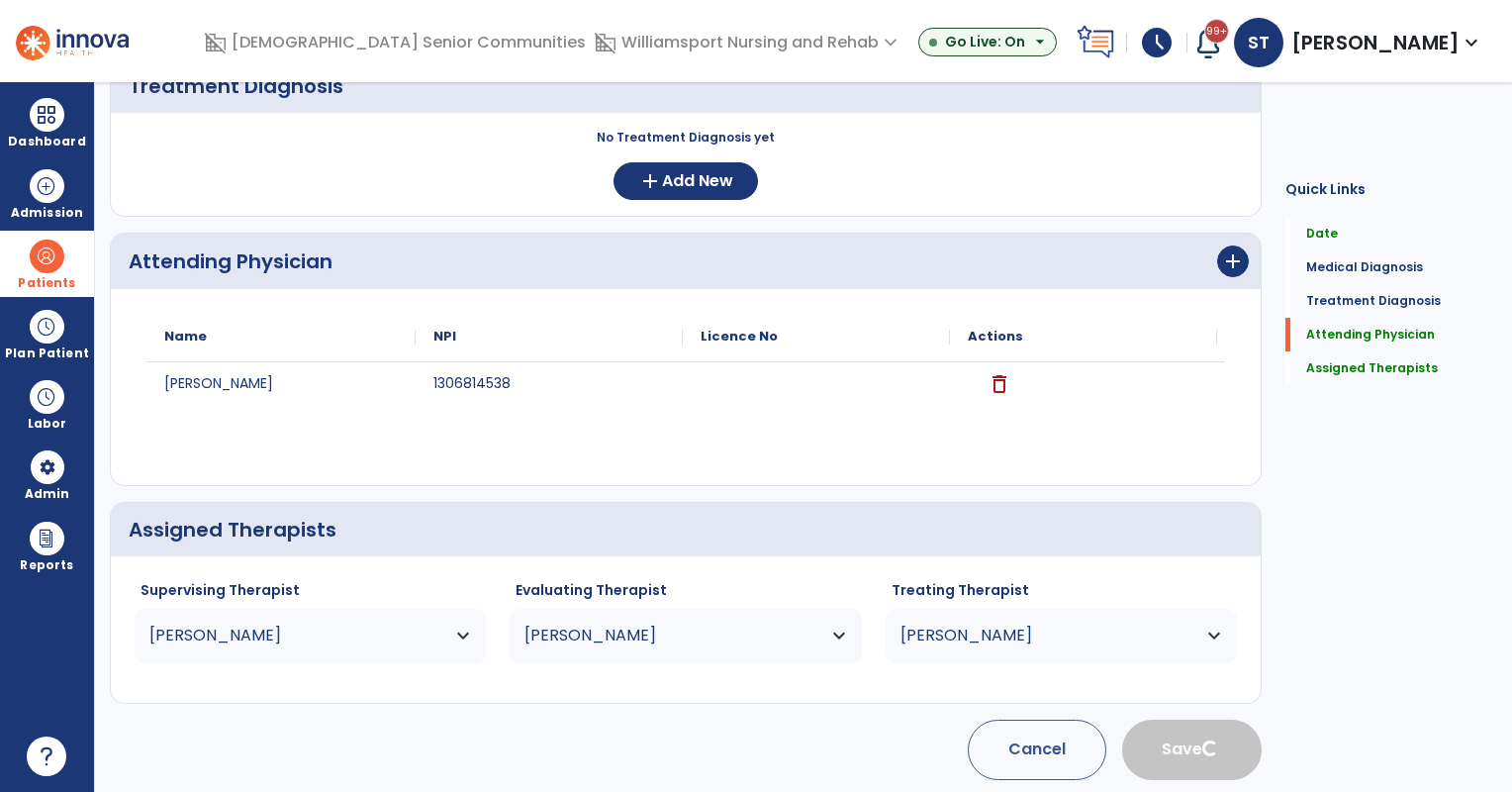 type 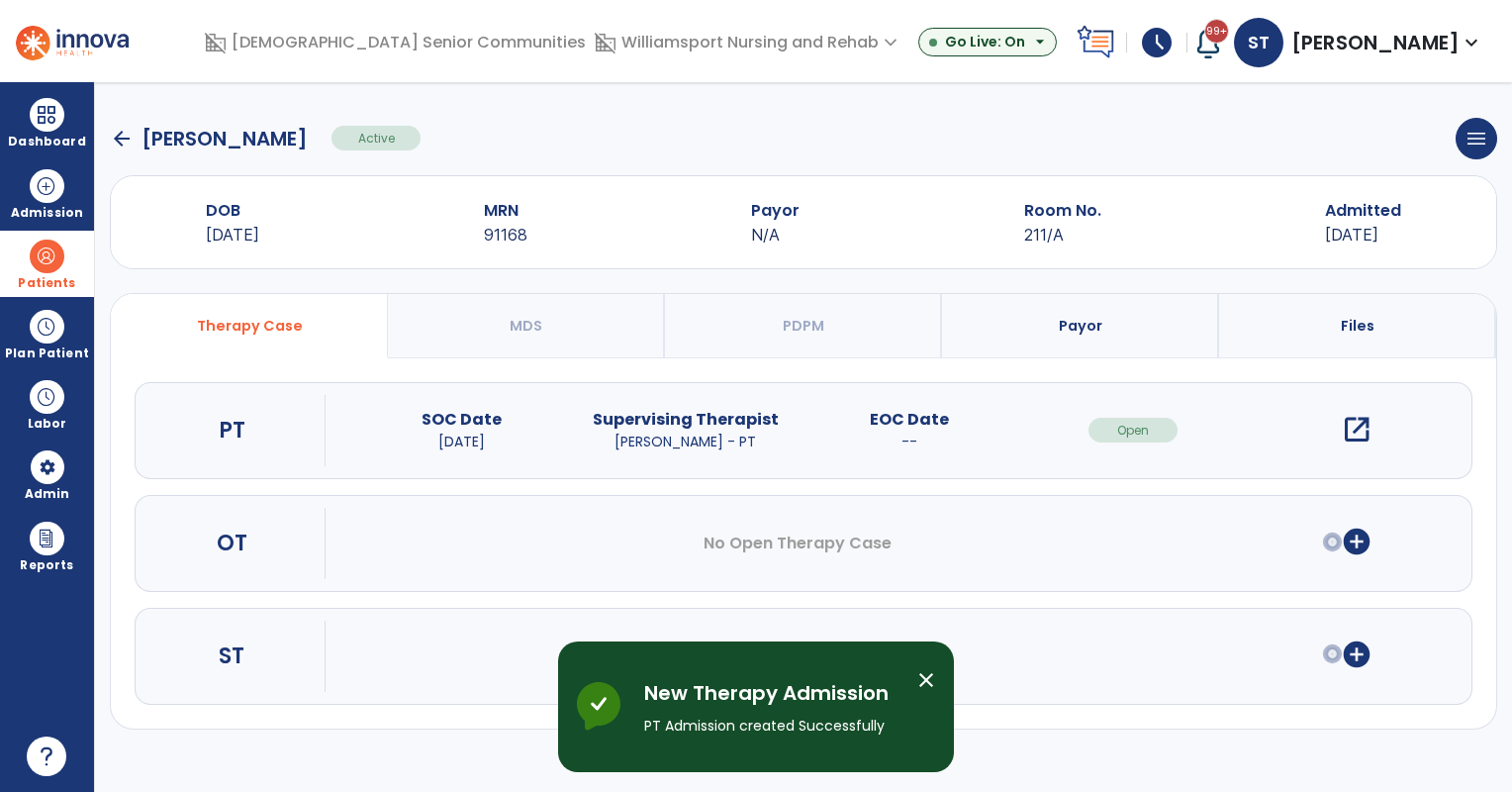 scroll, scrollTop: 0, scrollLeft: 0, axis: both 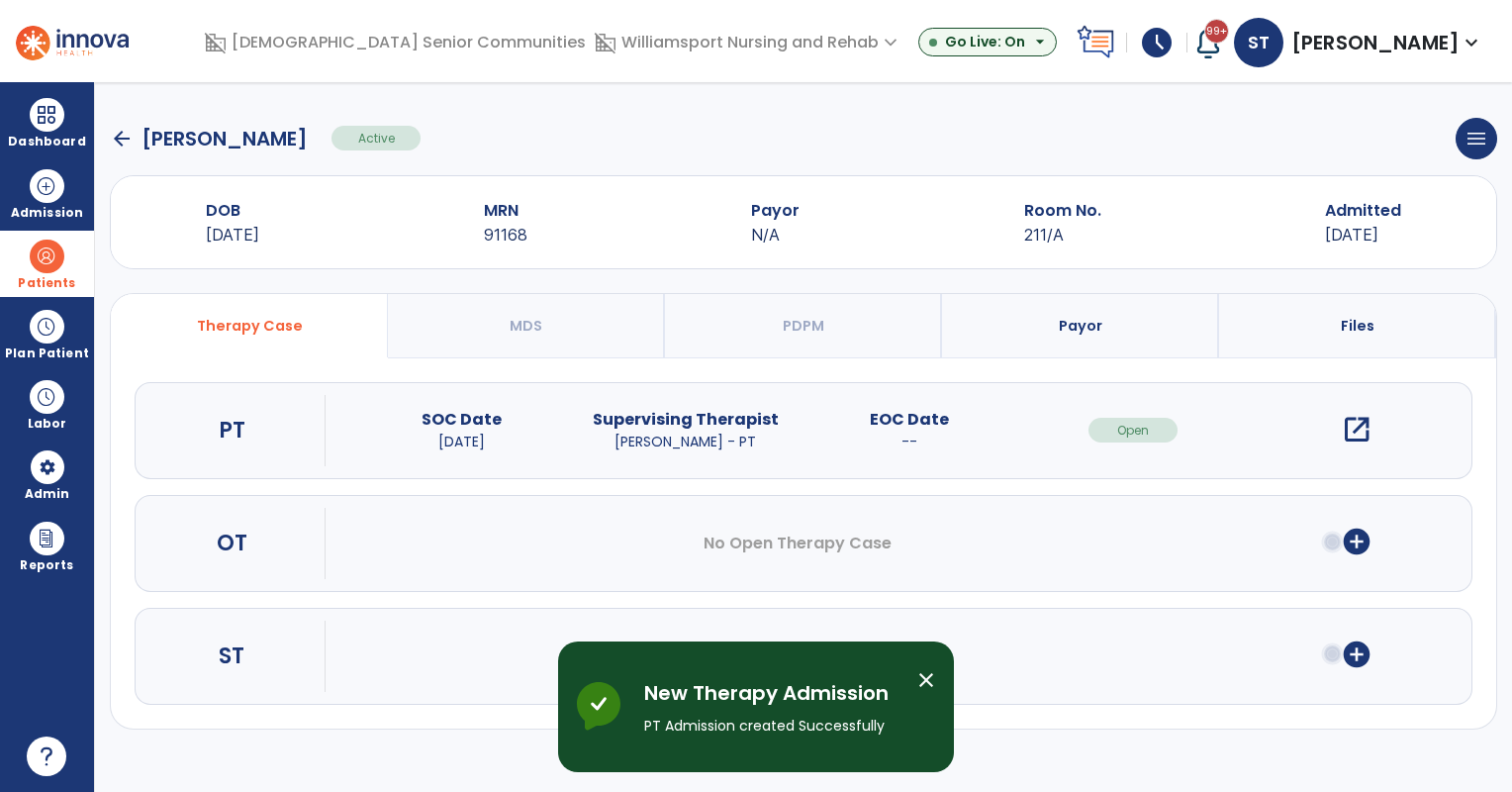 click on "add_circle" at bounding box center [1357, 542] 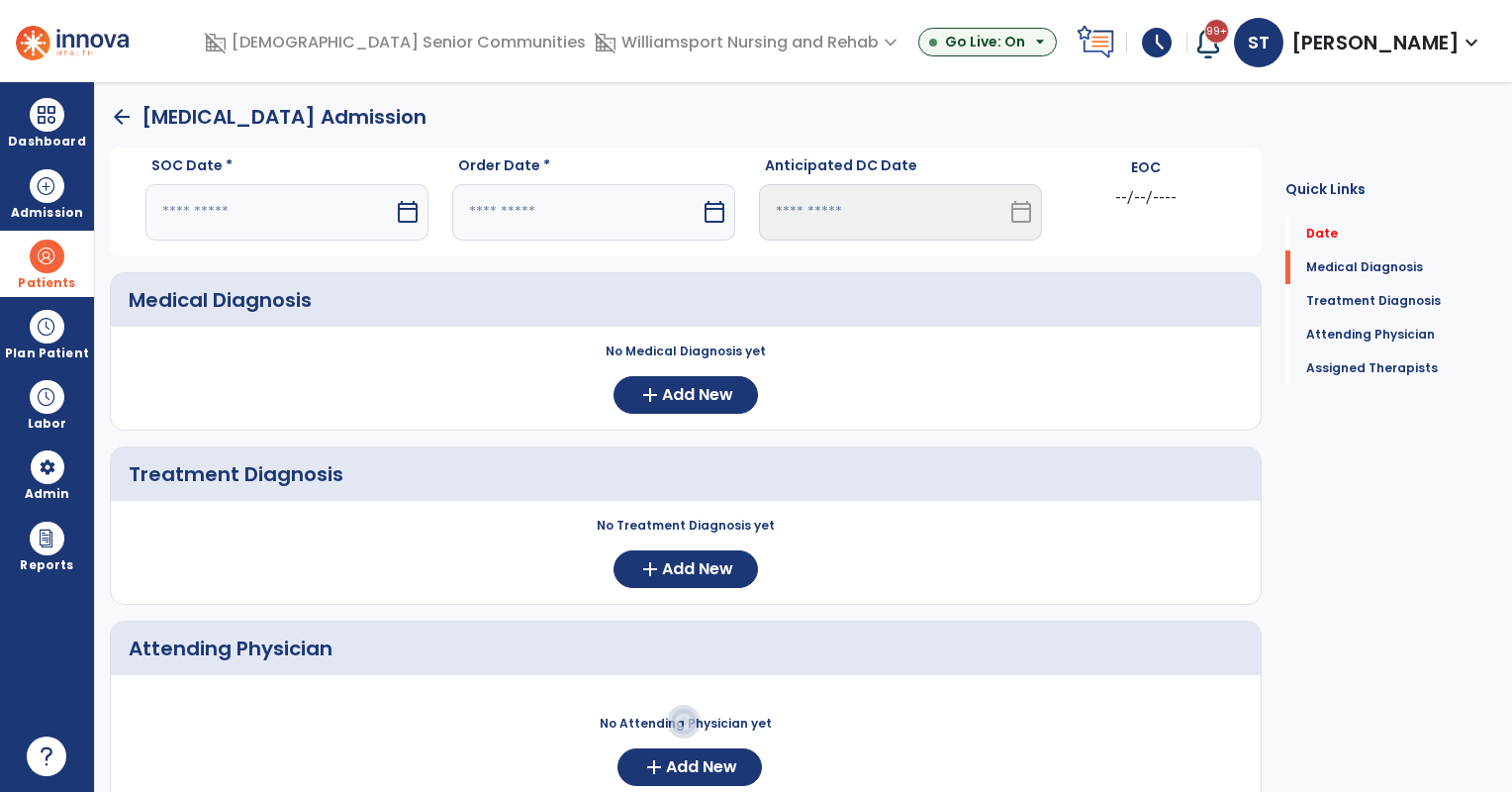 click at bounding box center (269, 212) 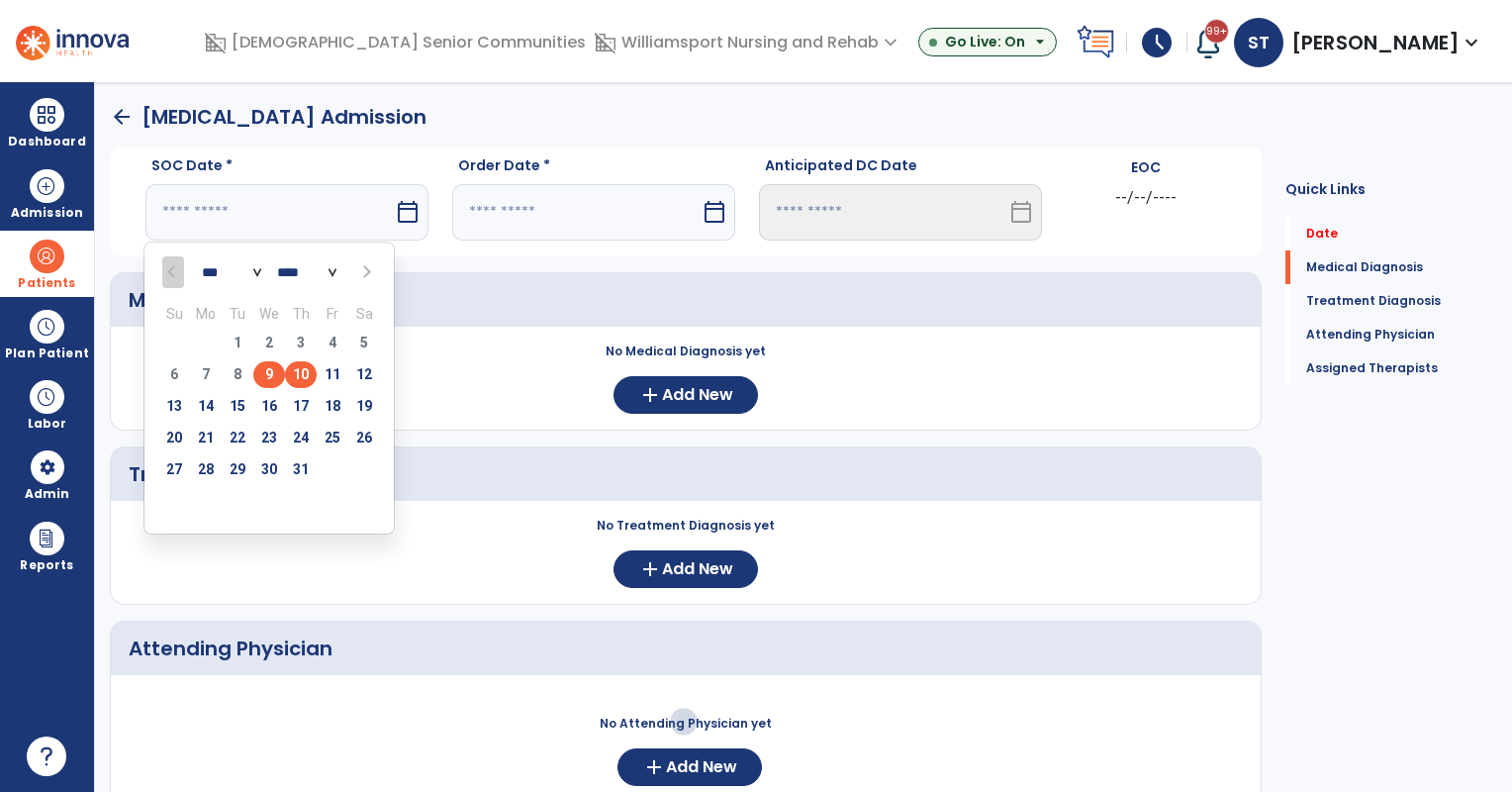 click on "10" at bounding box center (301, 374) 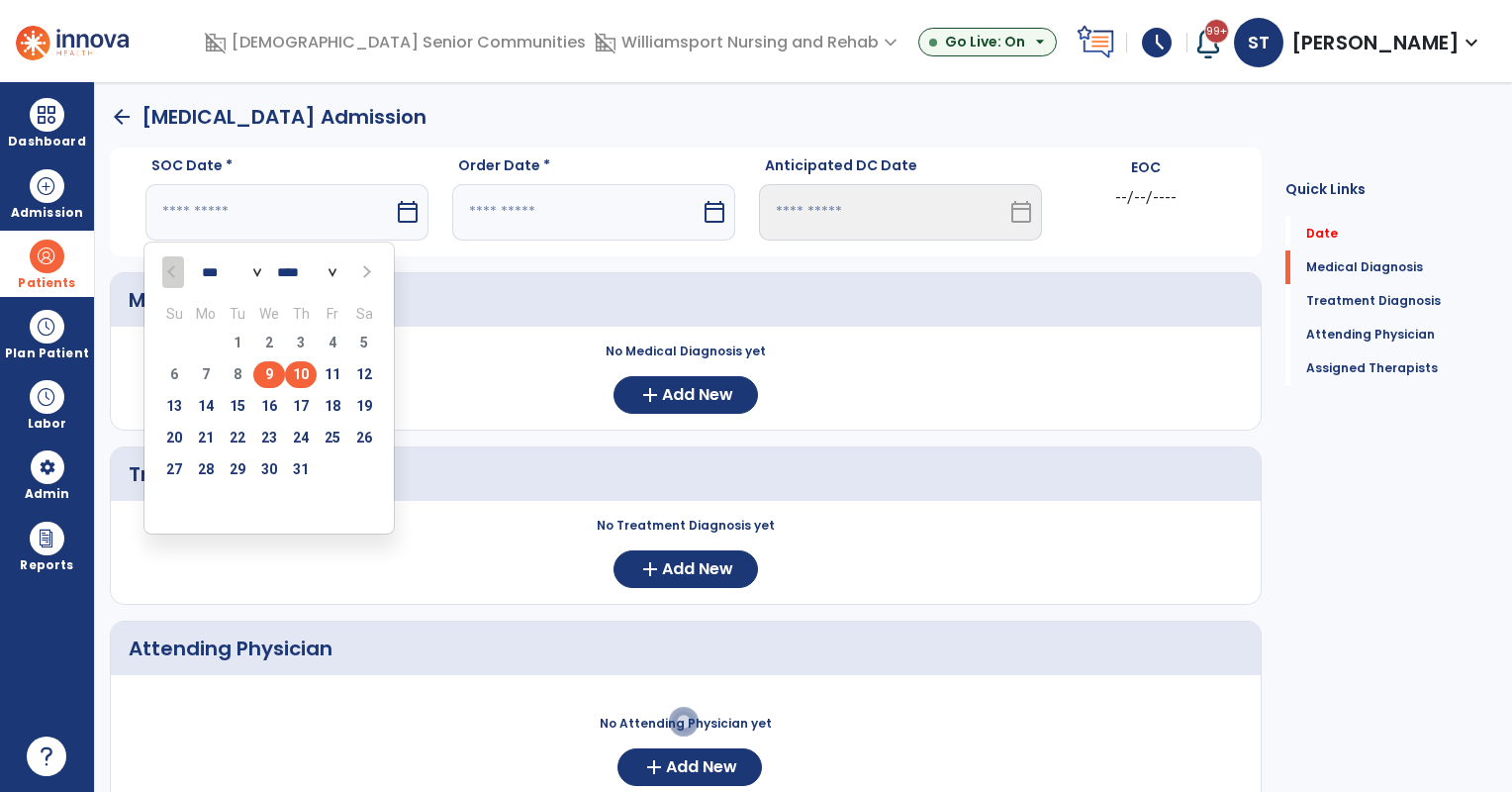 type on "*********" 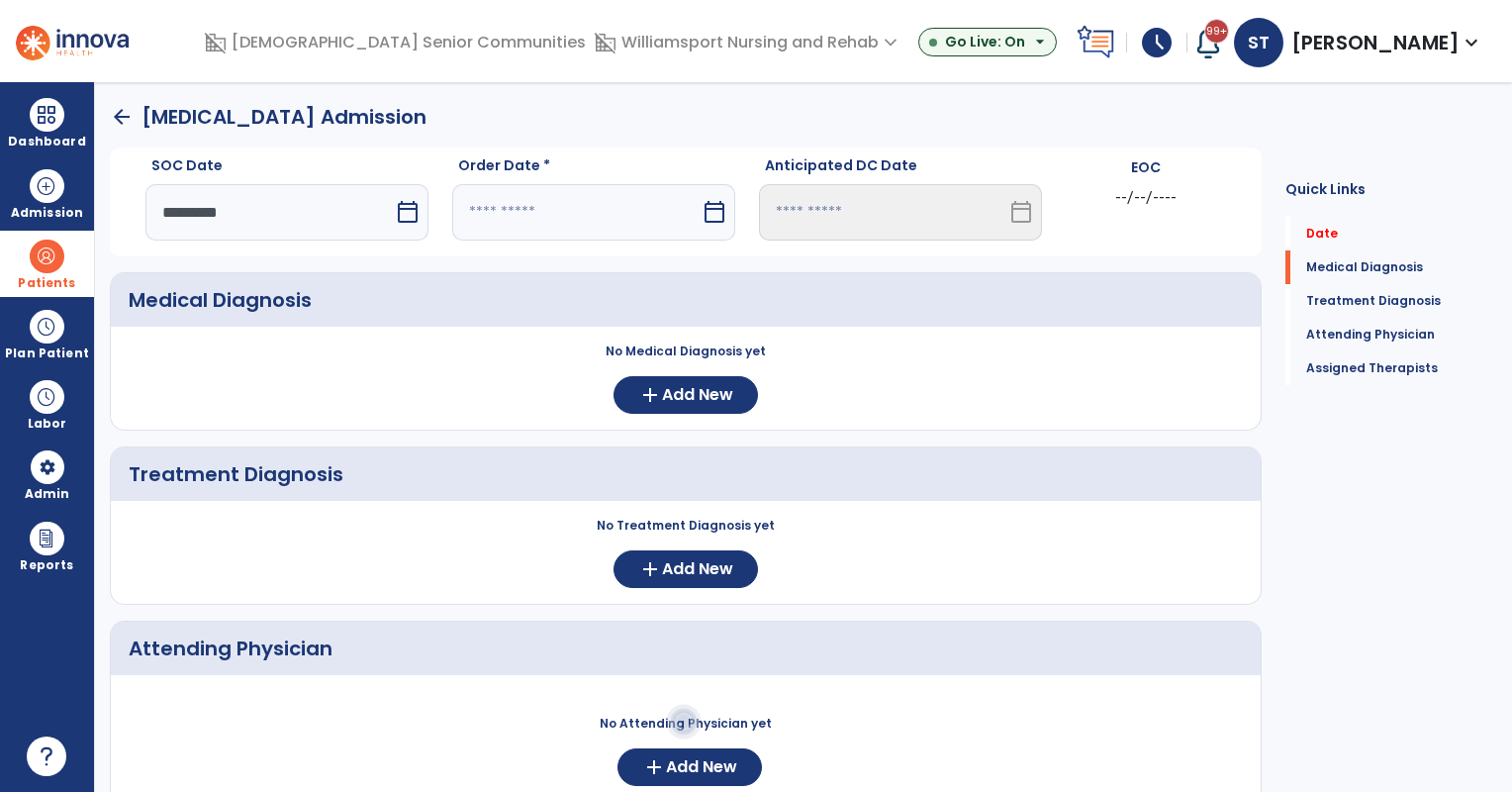 click at bounding box center (576, 212) 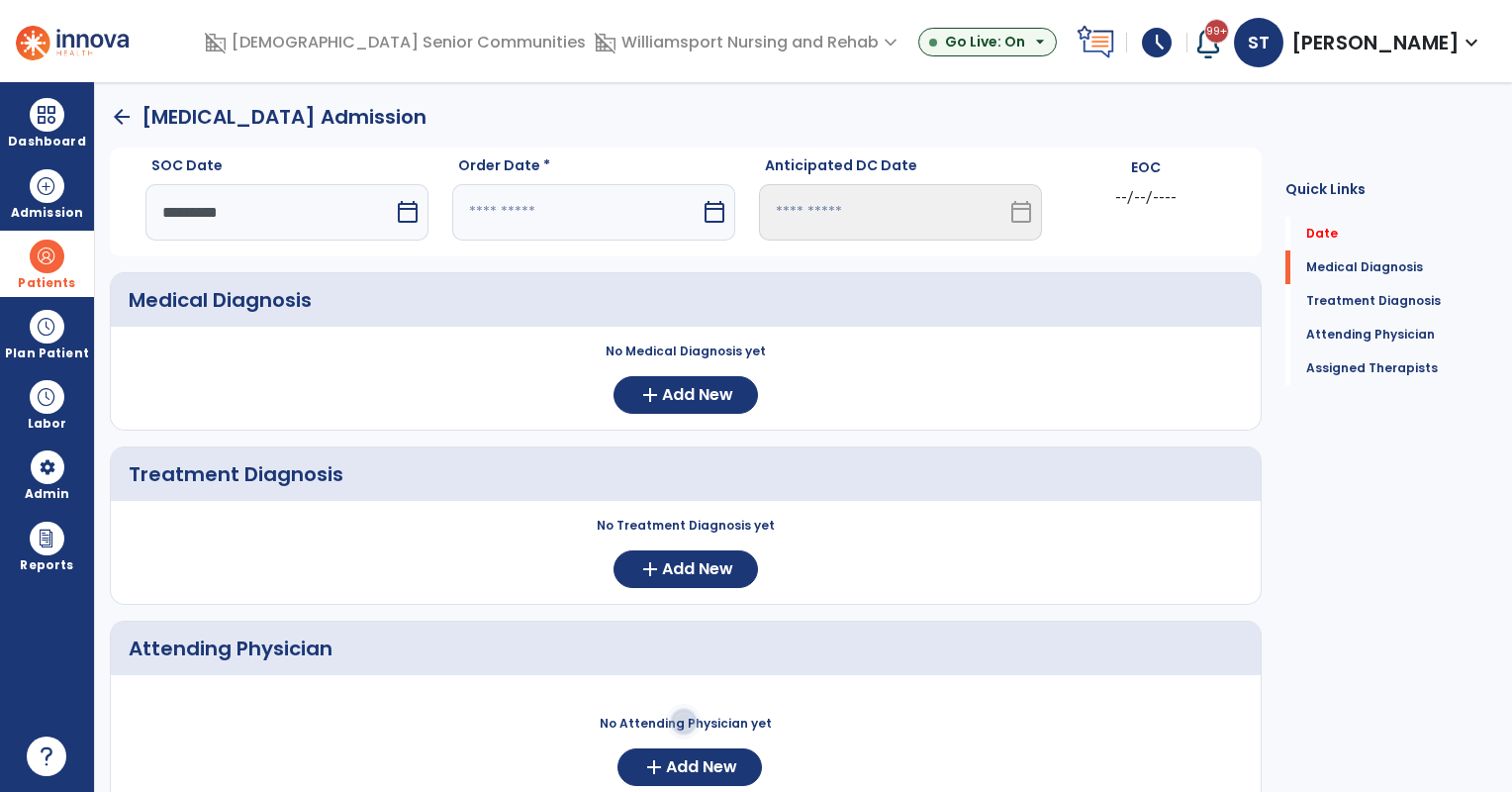 select on "*" 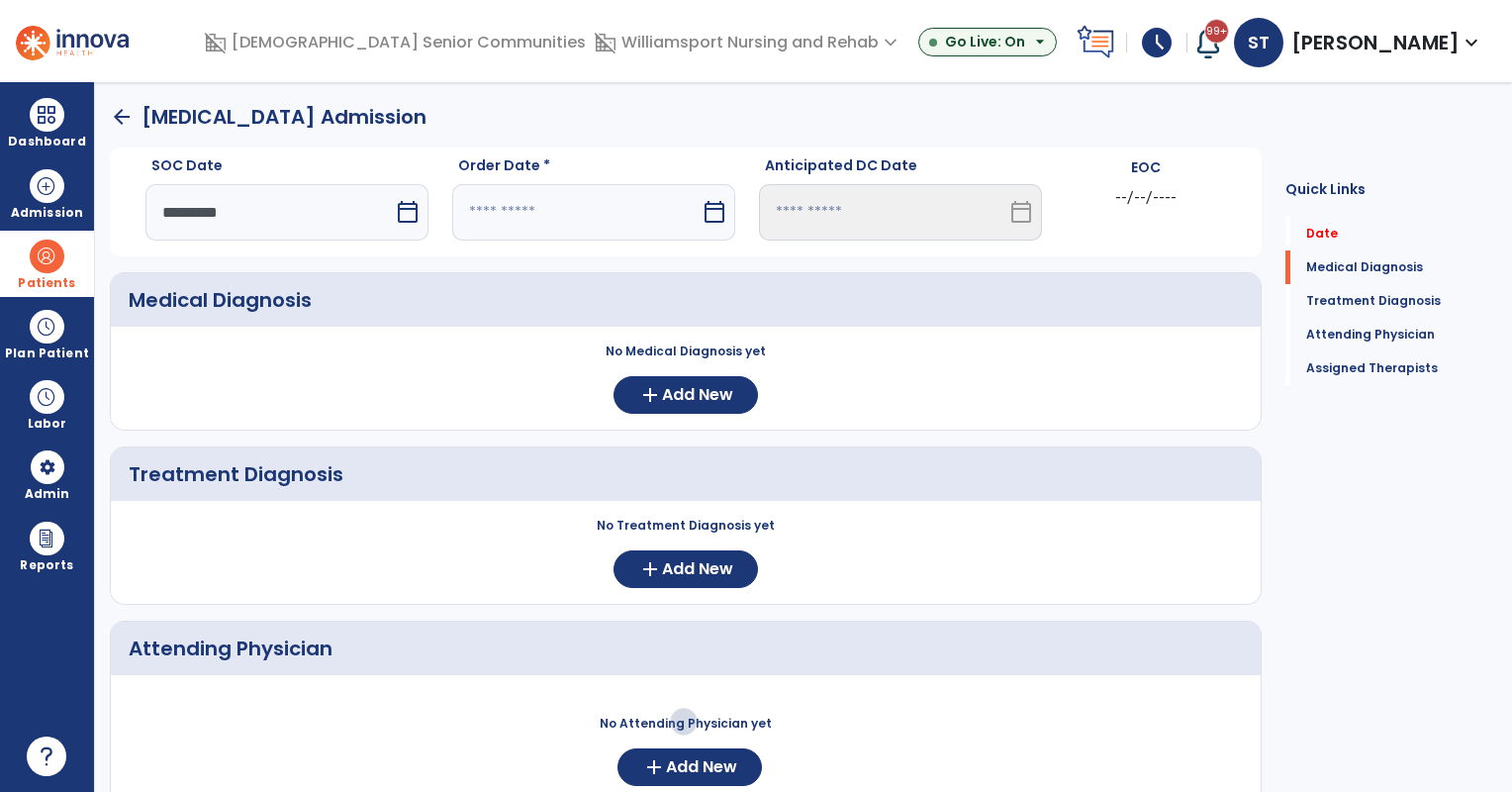 select on "****" 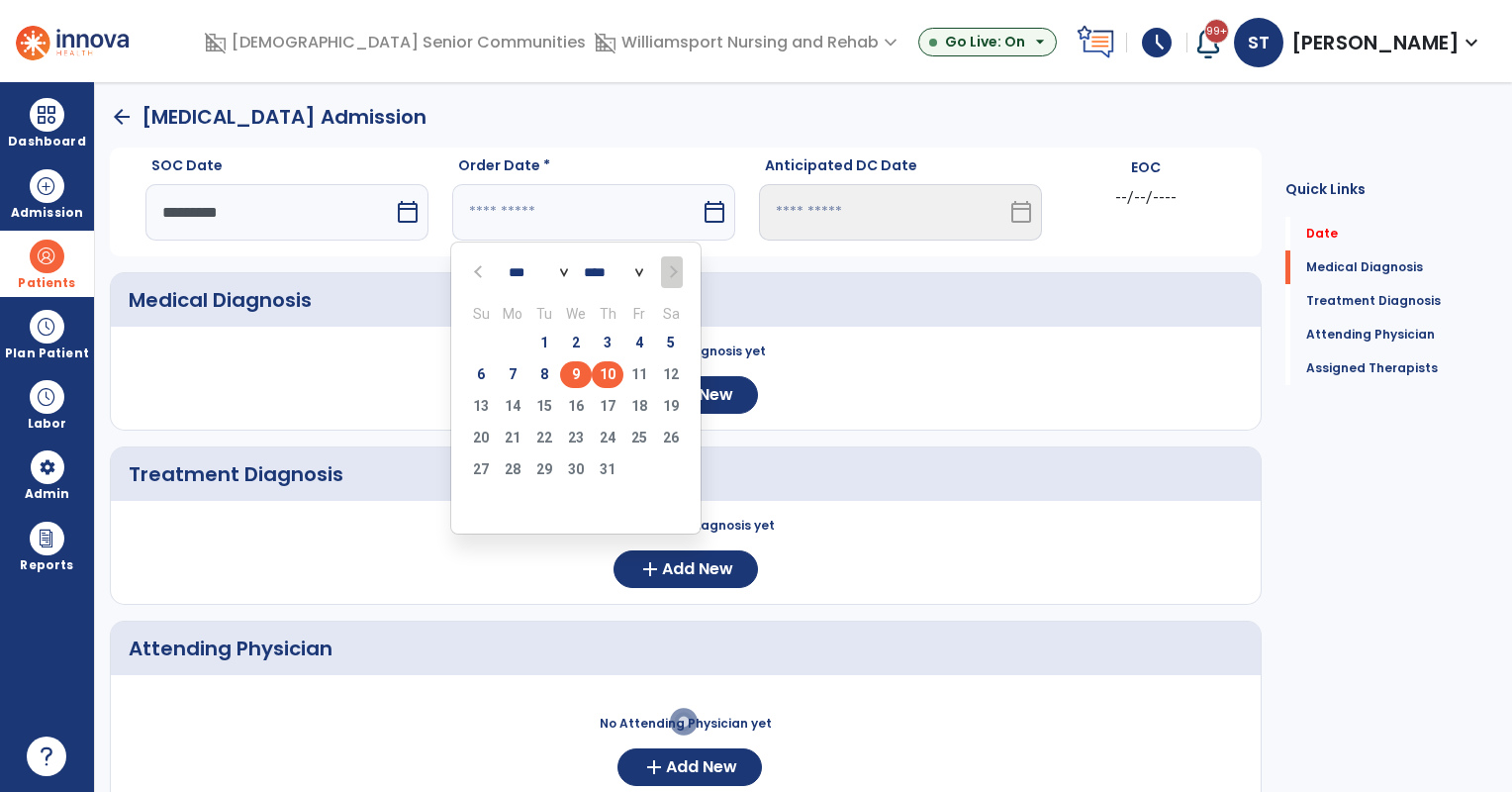 click on "10" at bounding box center (608, 374) 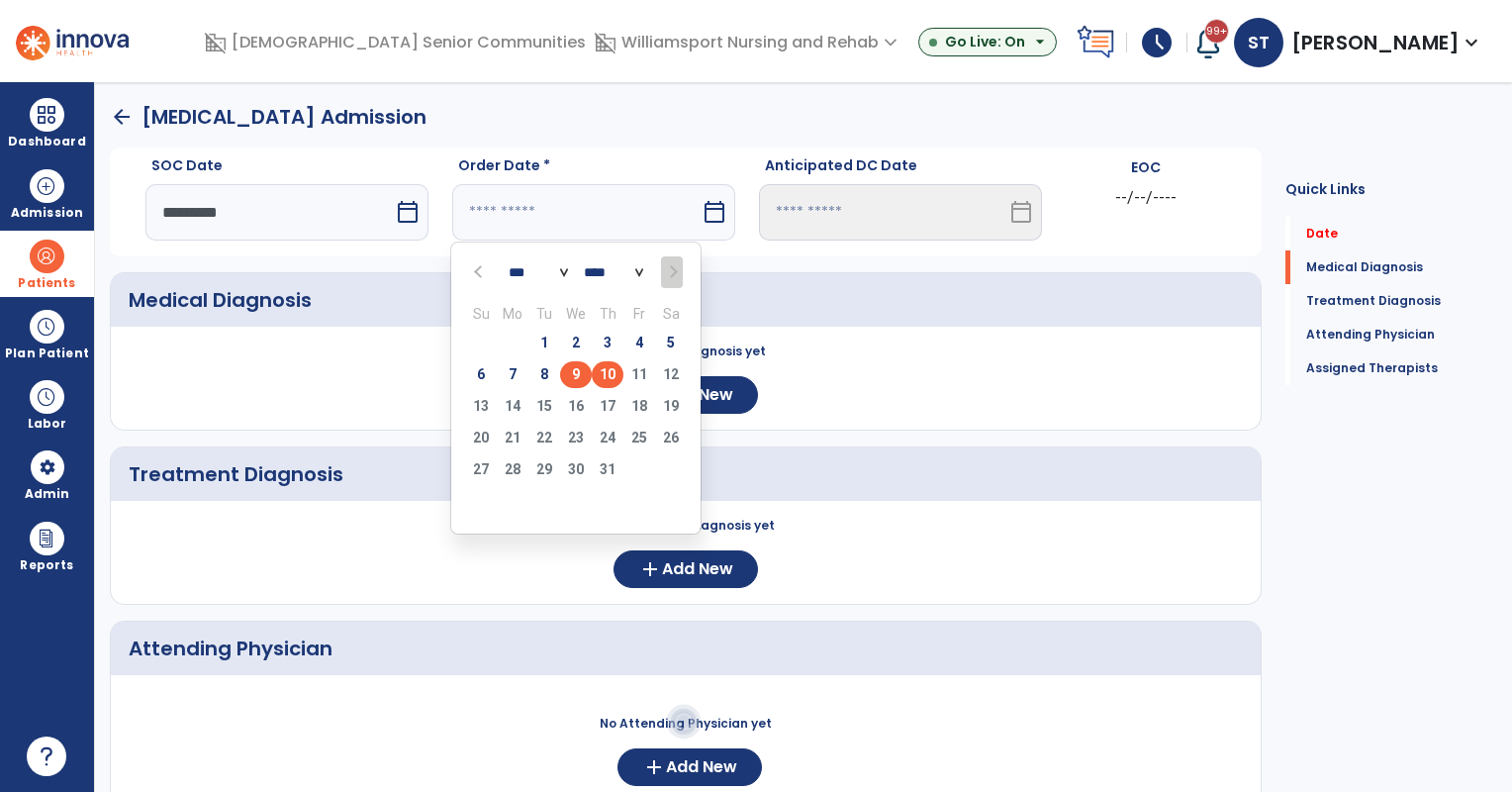 type on "*********" 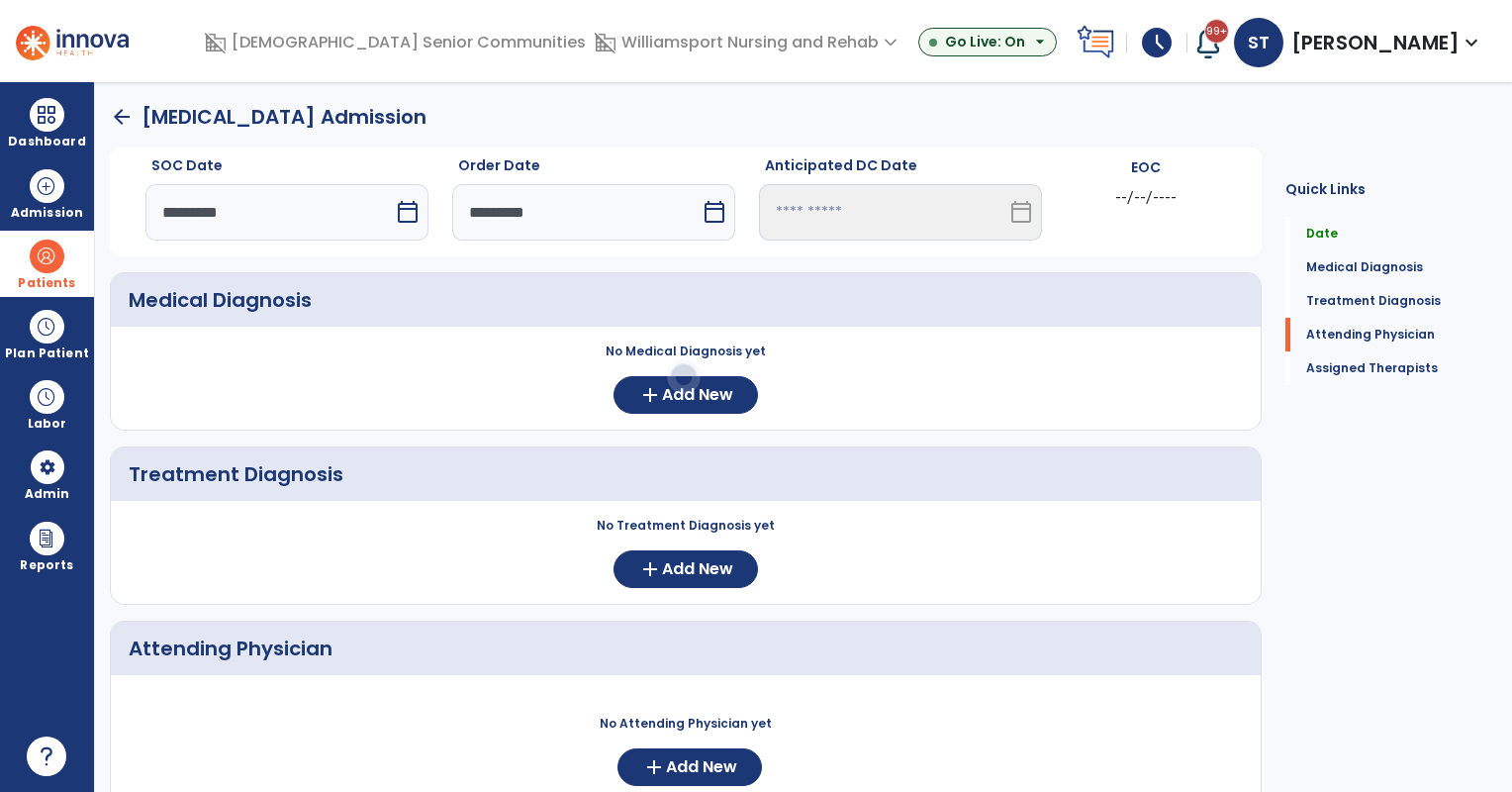 scroll, scrollTop: 345, scrollLeft: 0, axis: vertical 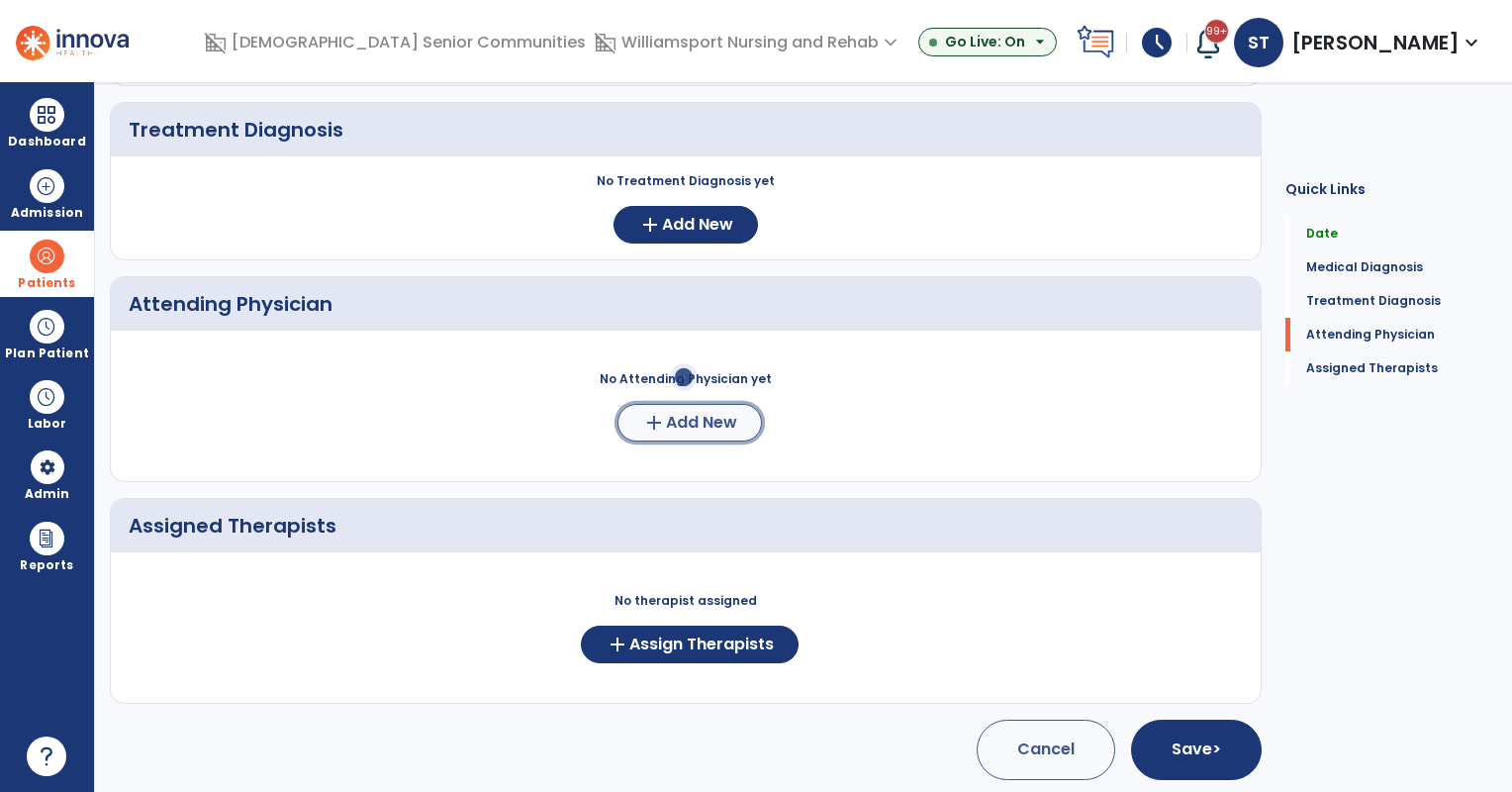 click on "Add New" 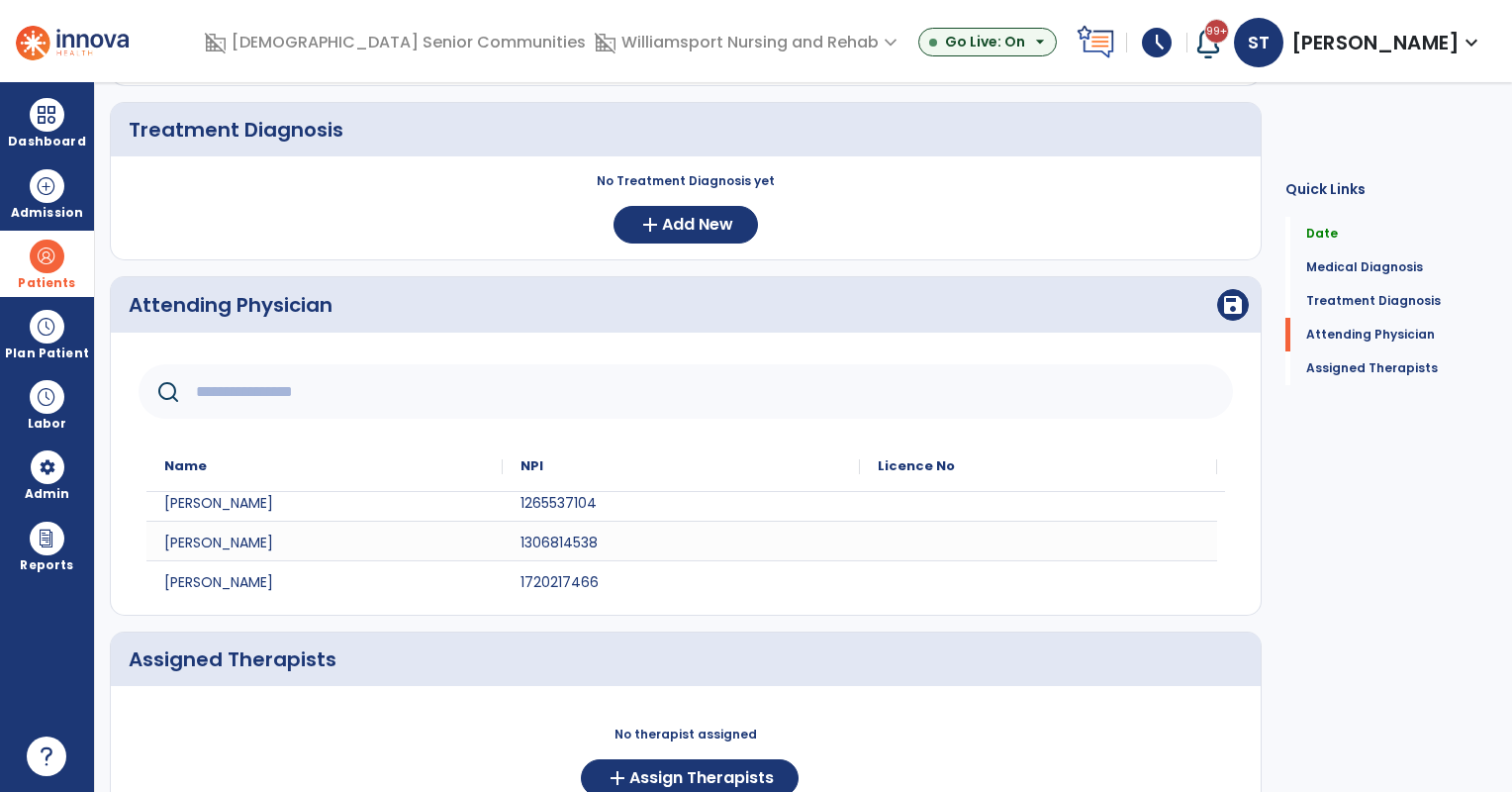 scroll, scrollTop: 91, scrollLeft: 0, axis: vertical 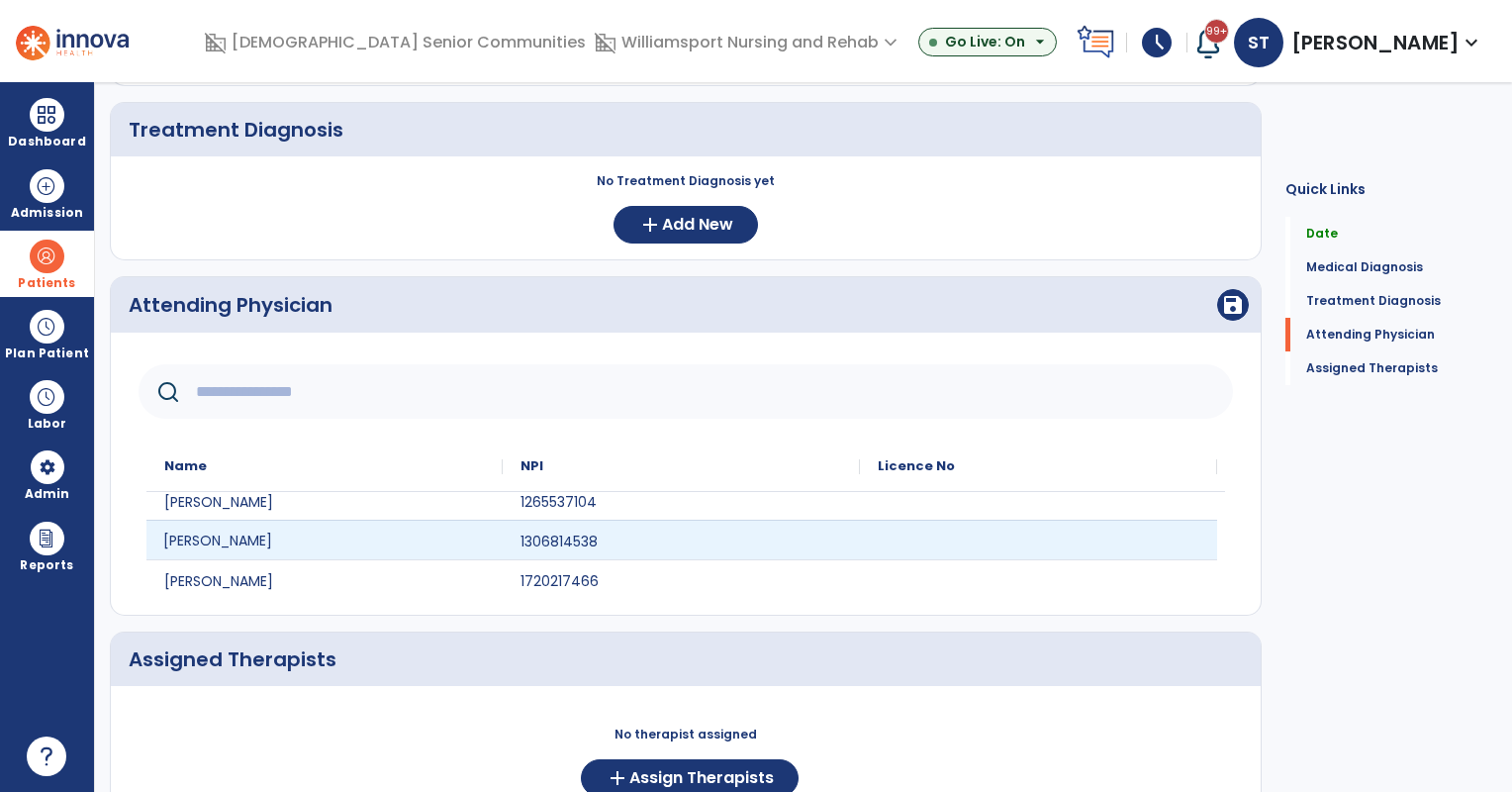 click on "Victor Bentinganan Jr" 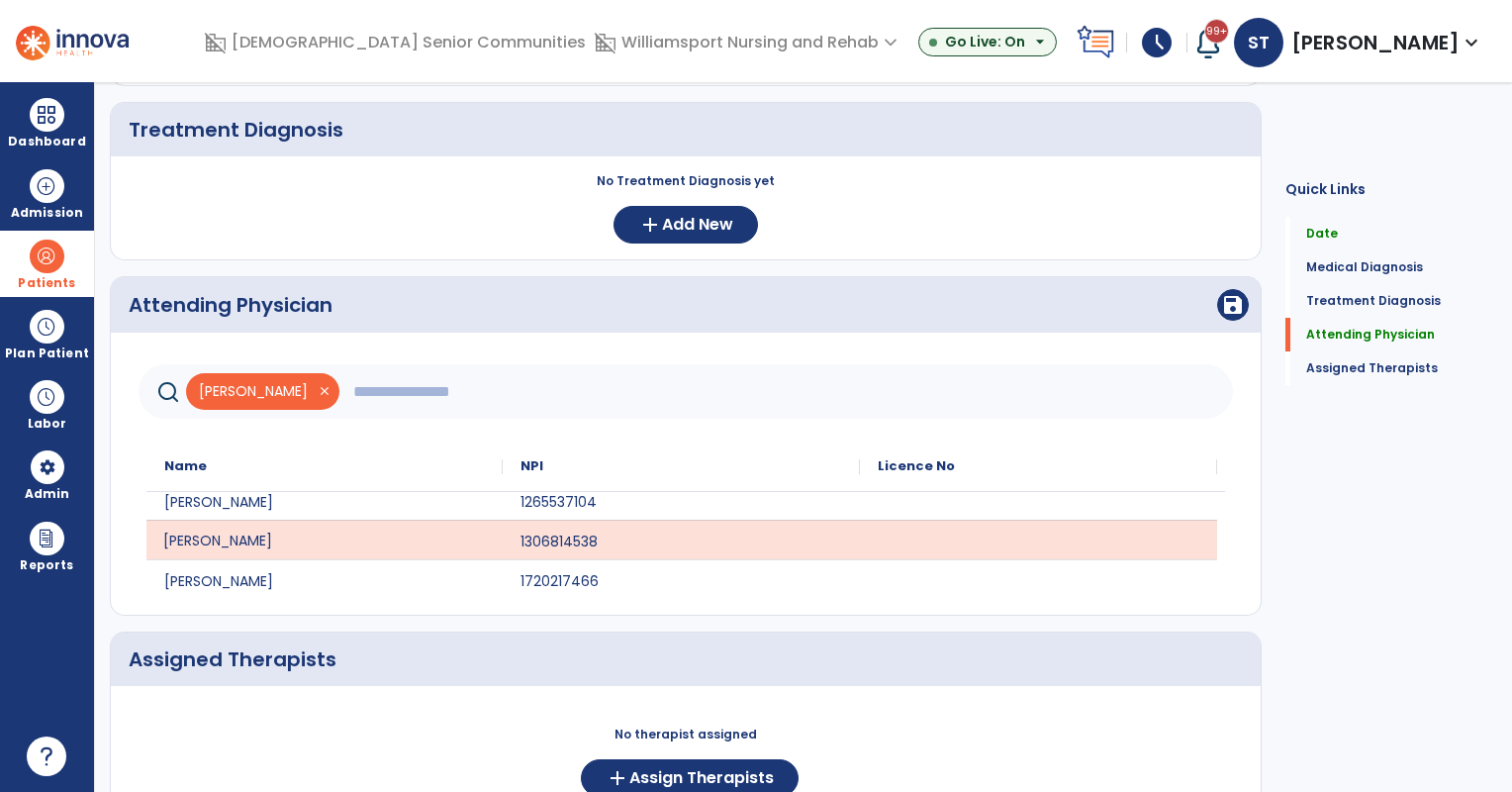 click on "Attending Physician  save" 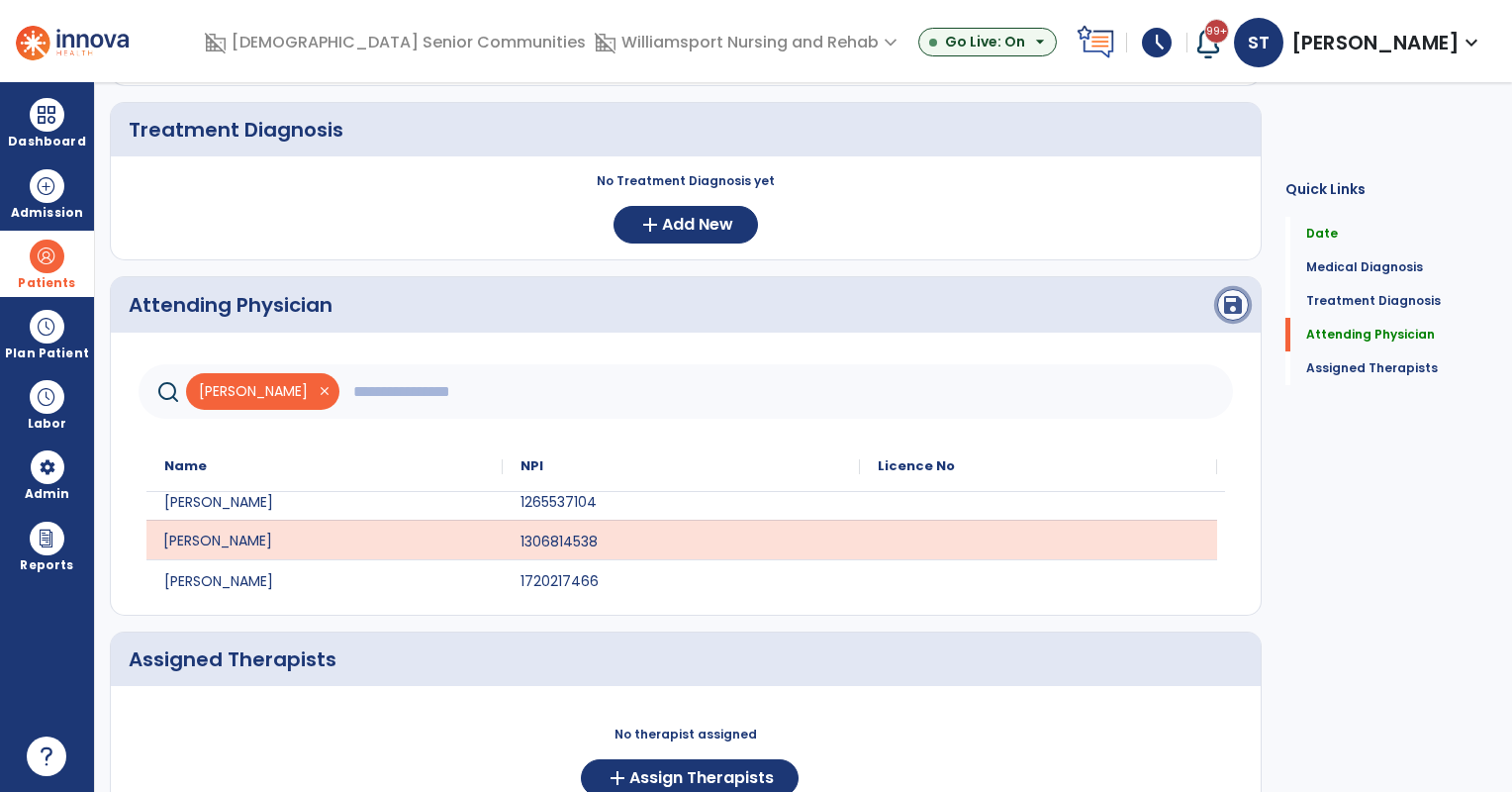 click on "save" 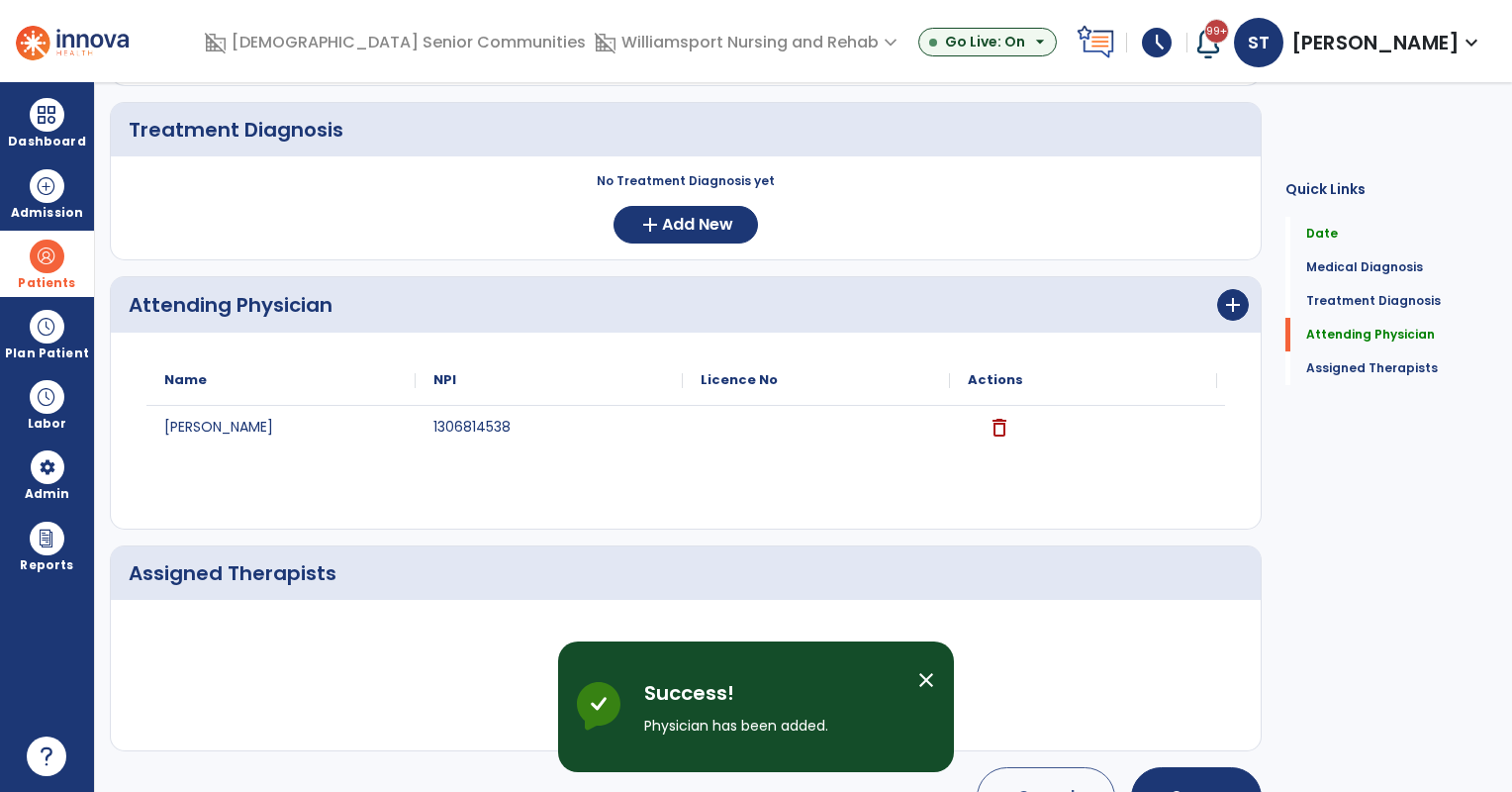 scroll, scrollTop: 0, scrollLeft: 0, axis: both 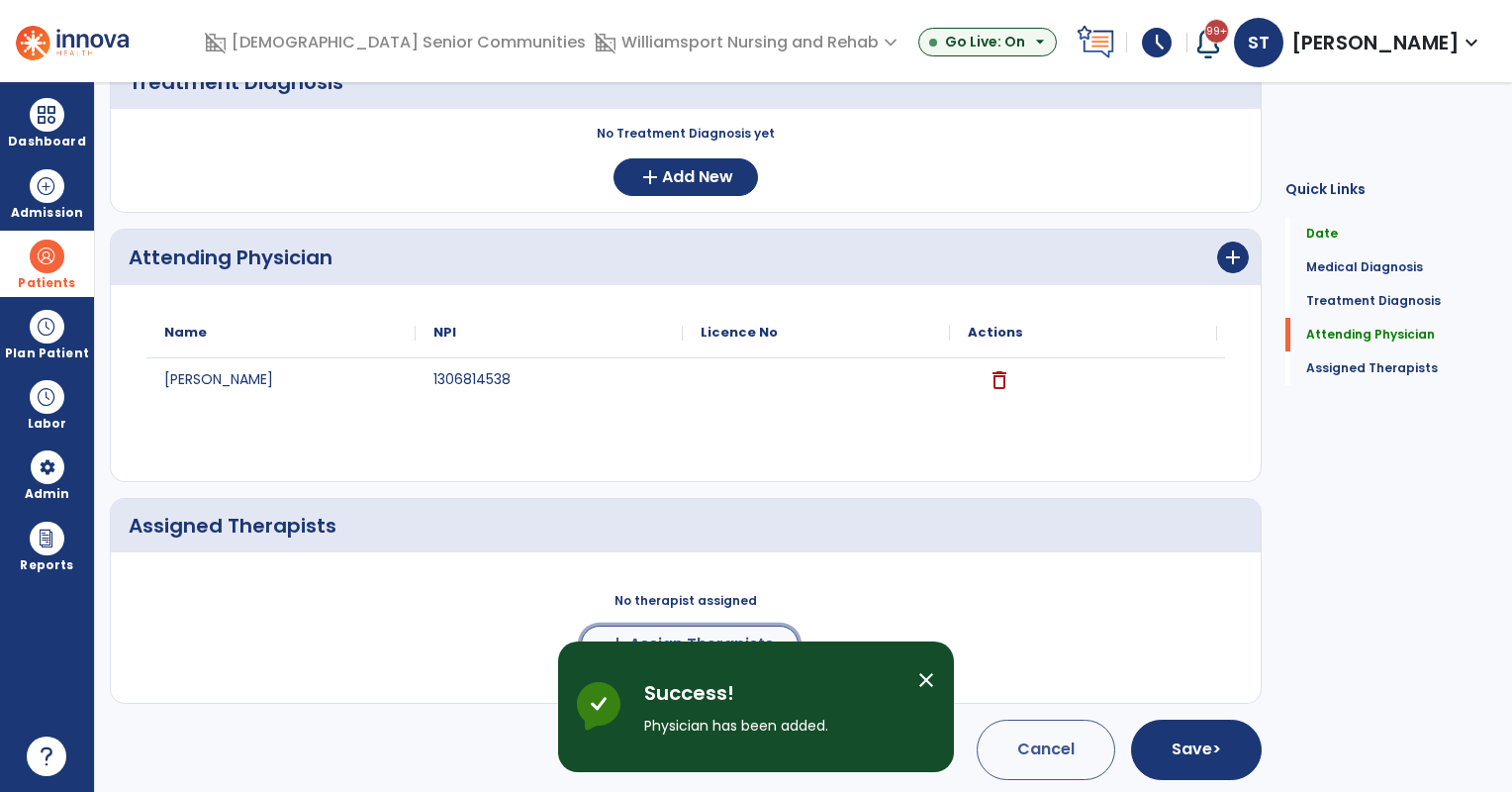 click on "Assign Therapists" 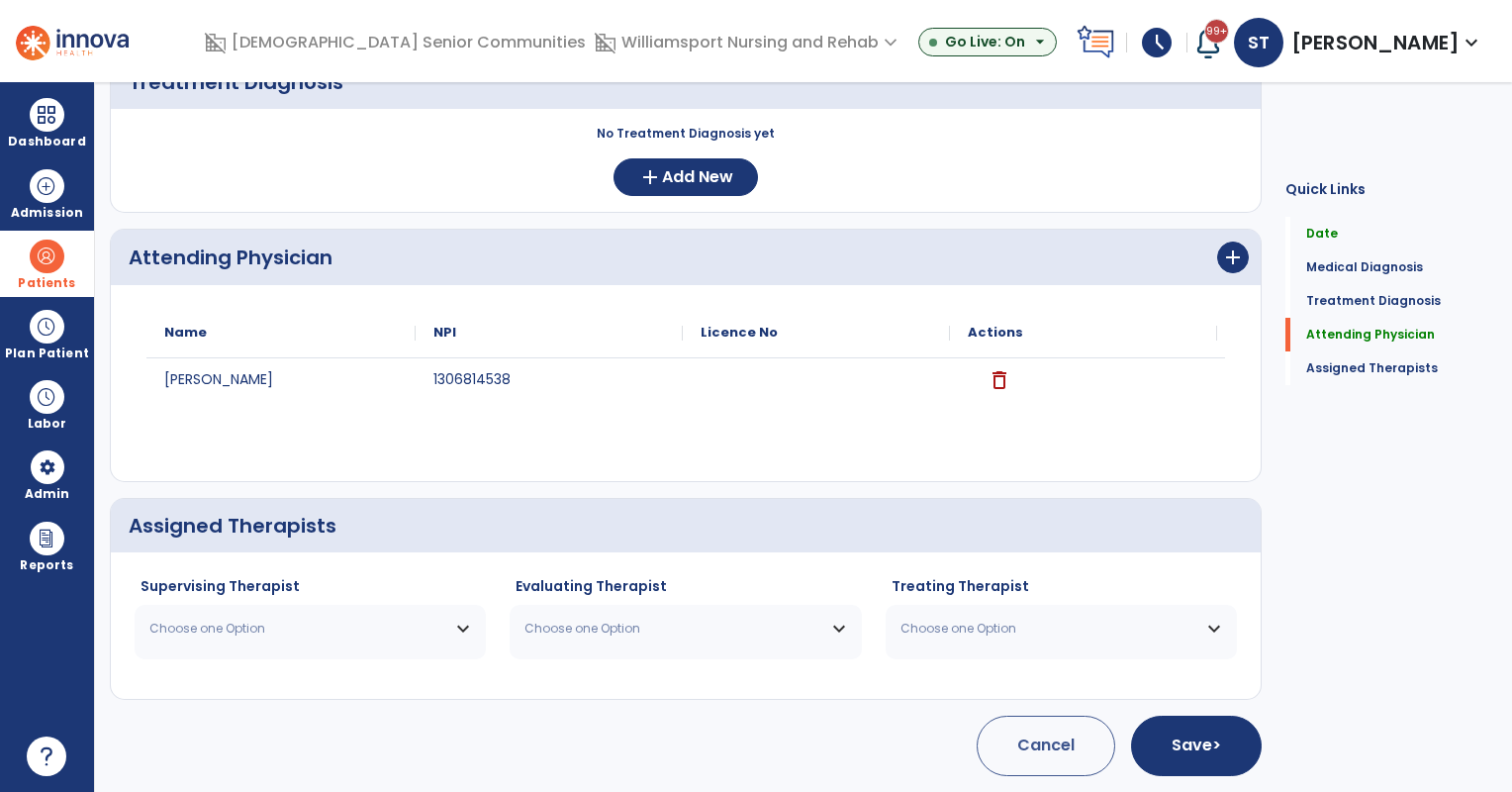 scroll, scrollTop: 388, scrollLeft: 0, axis: vertical 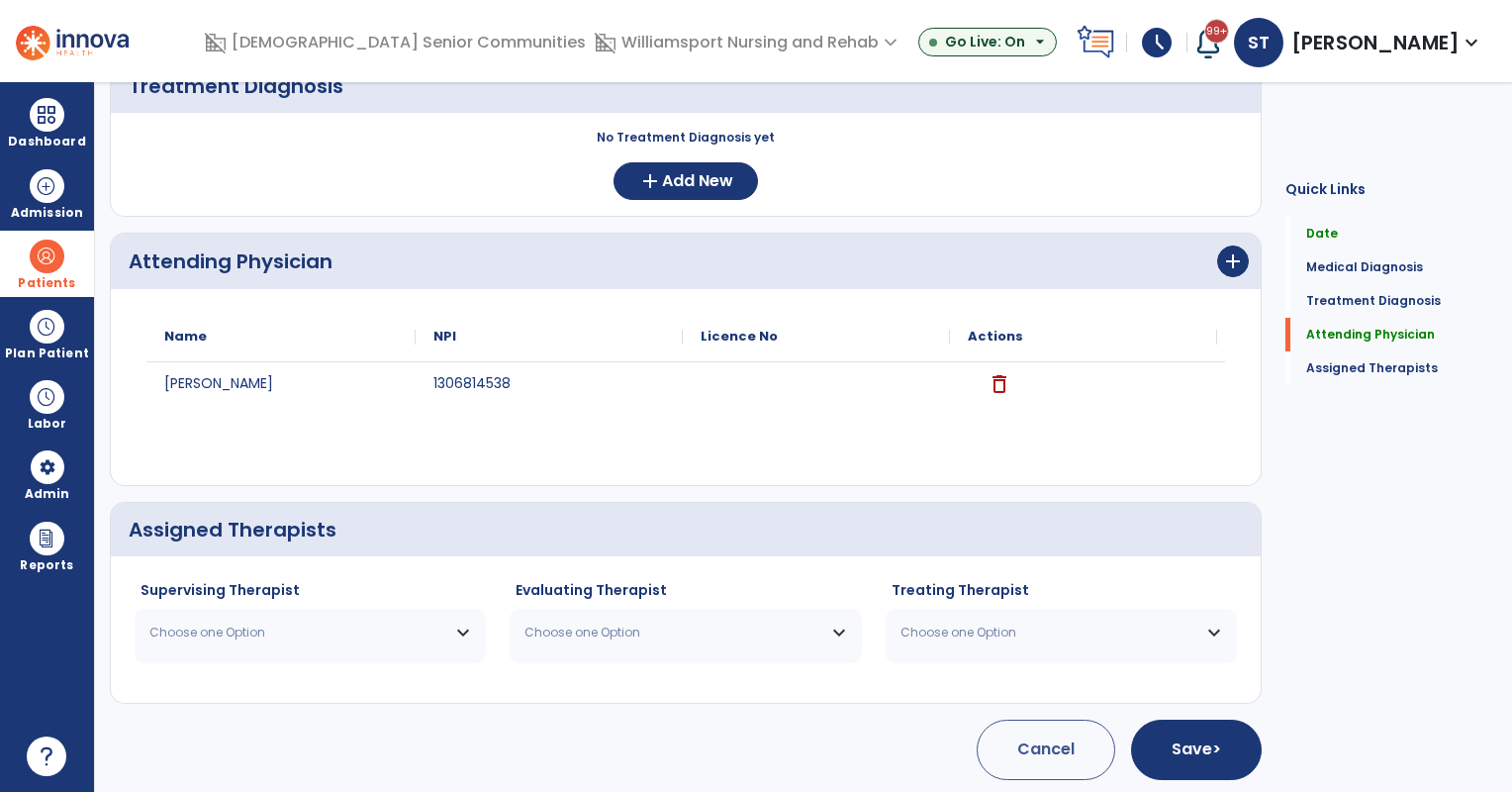 click on "Choose one Option" at bounding box center [298, 633] 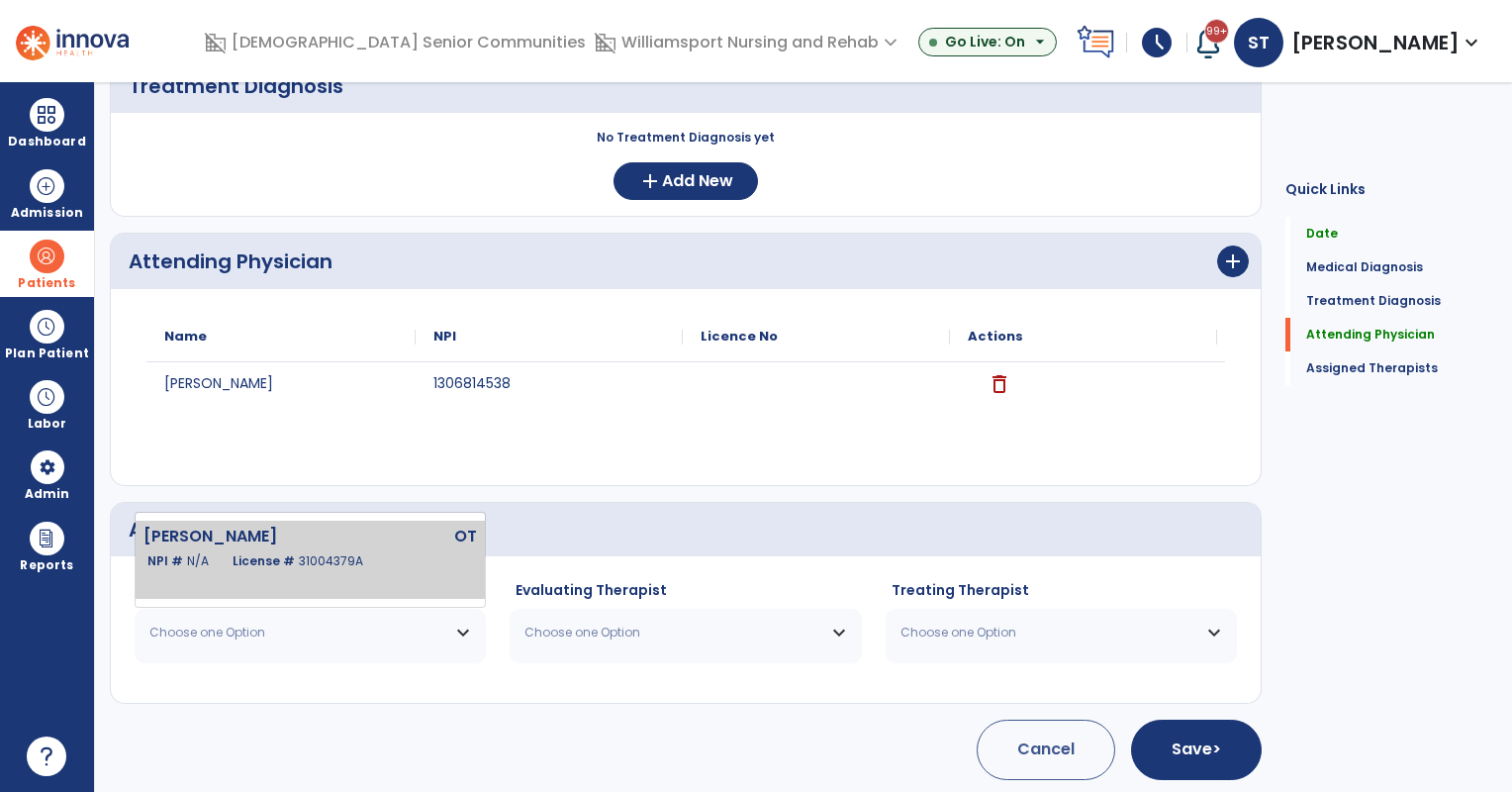 click on "Hanthorne Amanda" 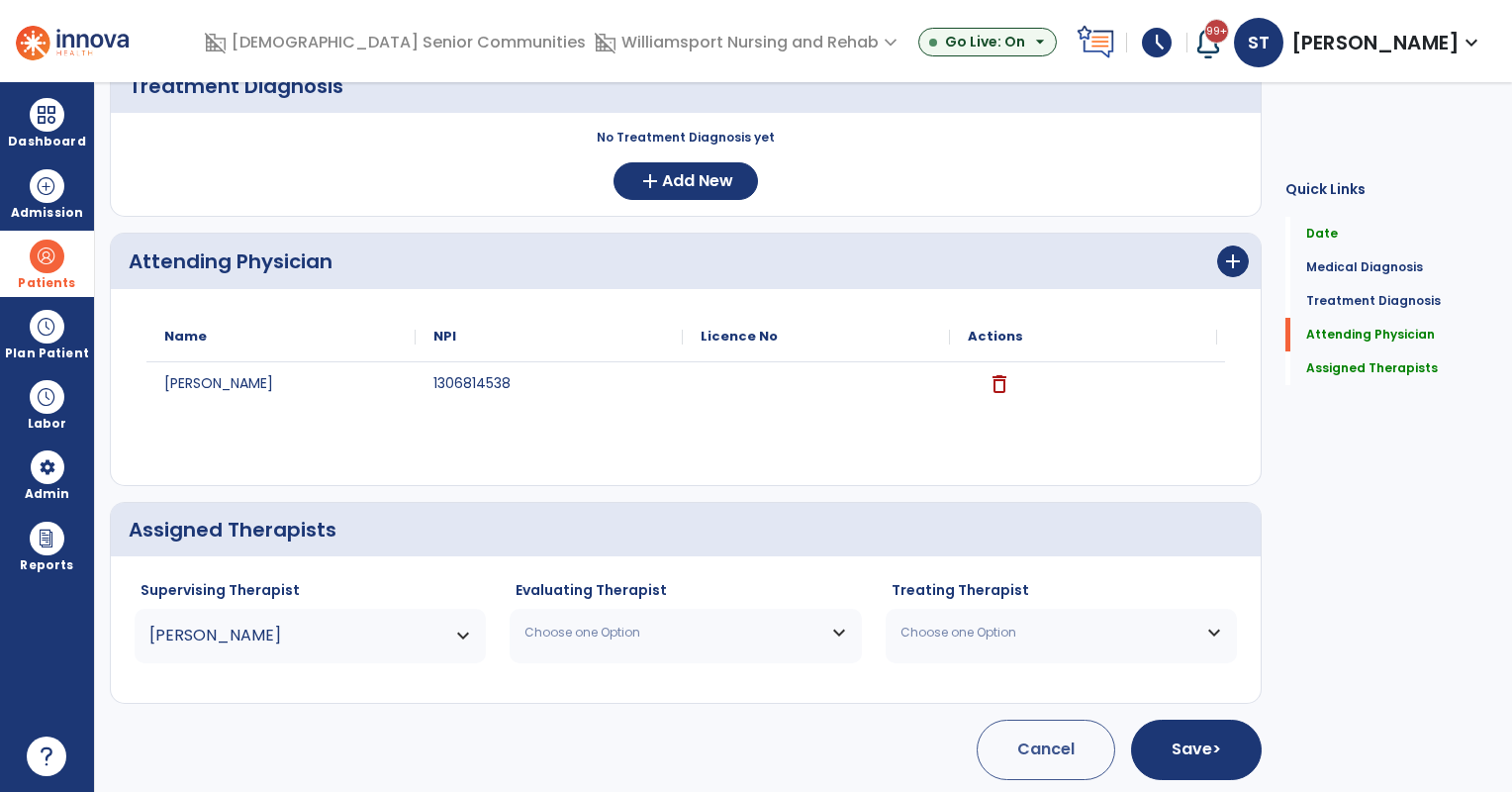 click on "Choose one Option" at bounding box center (673, 633) 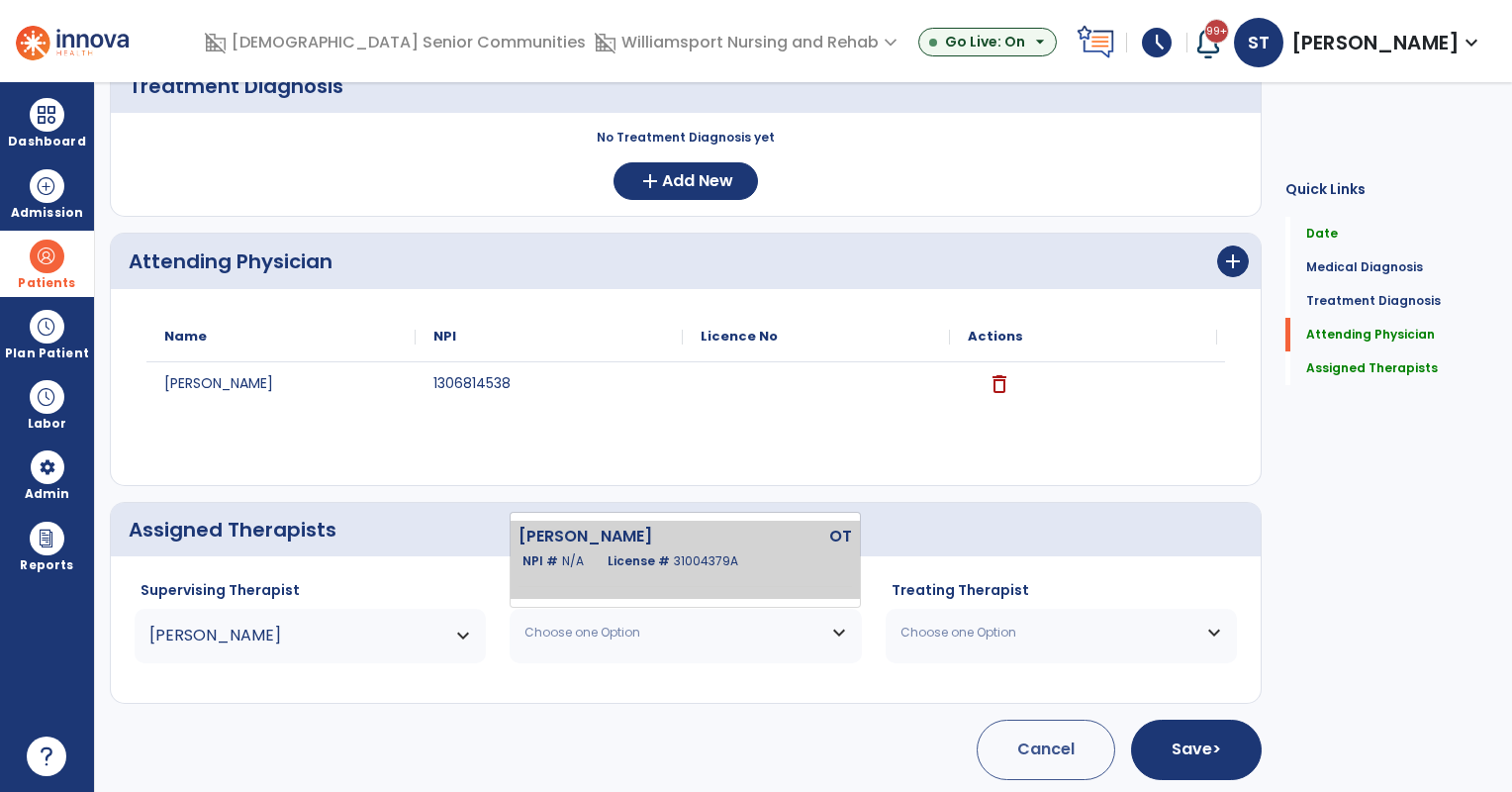 click on "Hanthorne Amanda  OT   NPI #  N/A   License #  31004379A" 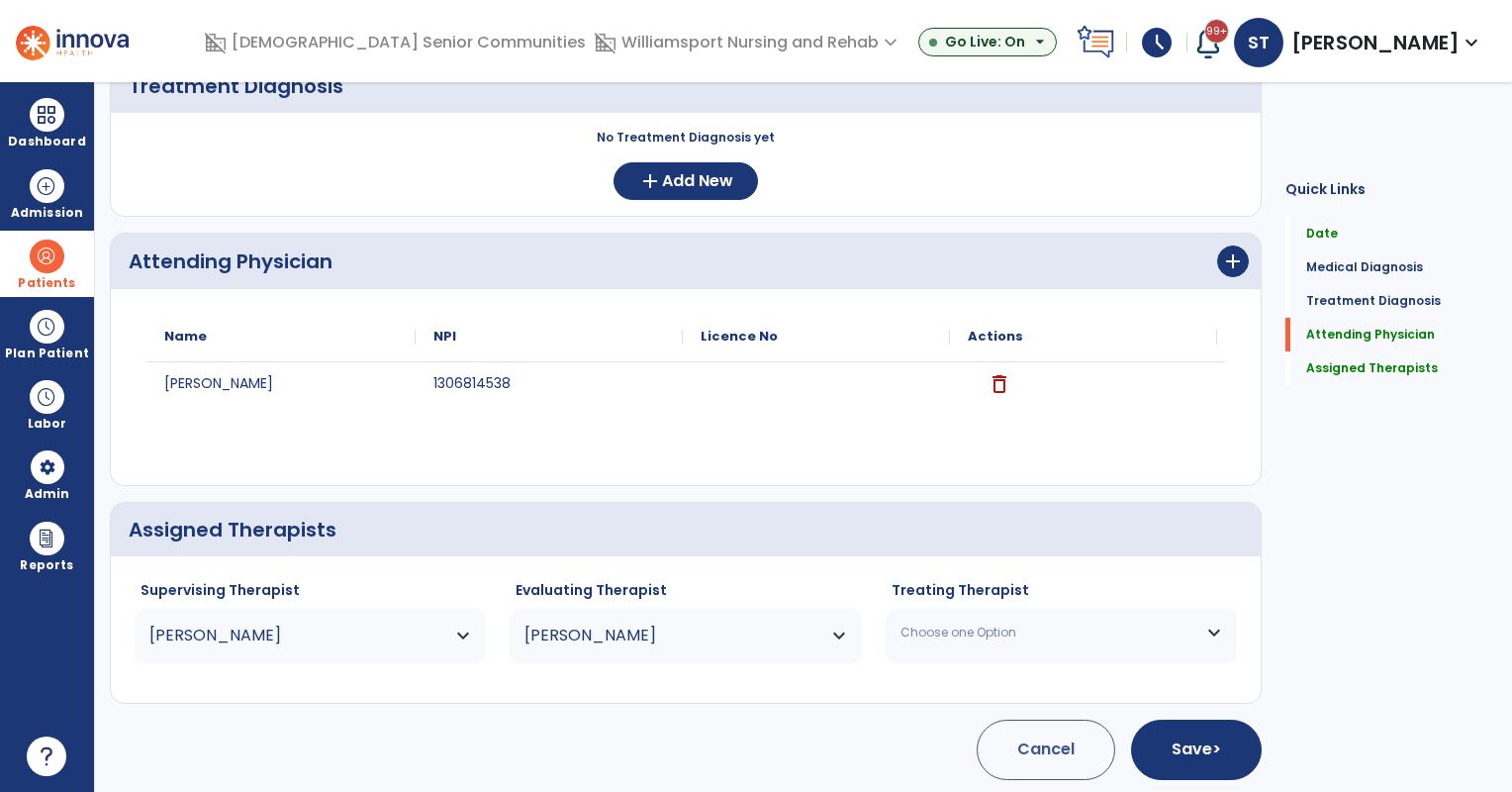click on "Choose one Option" at bounding box center [1061, 633] 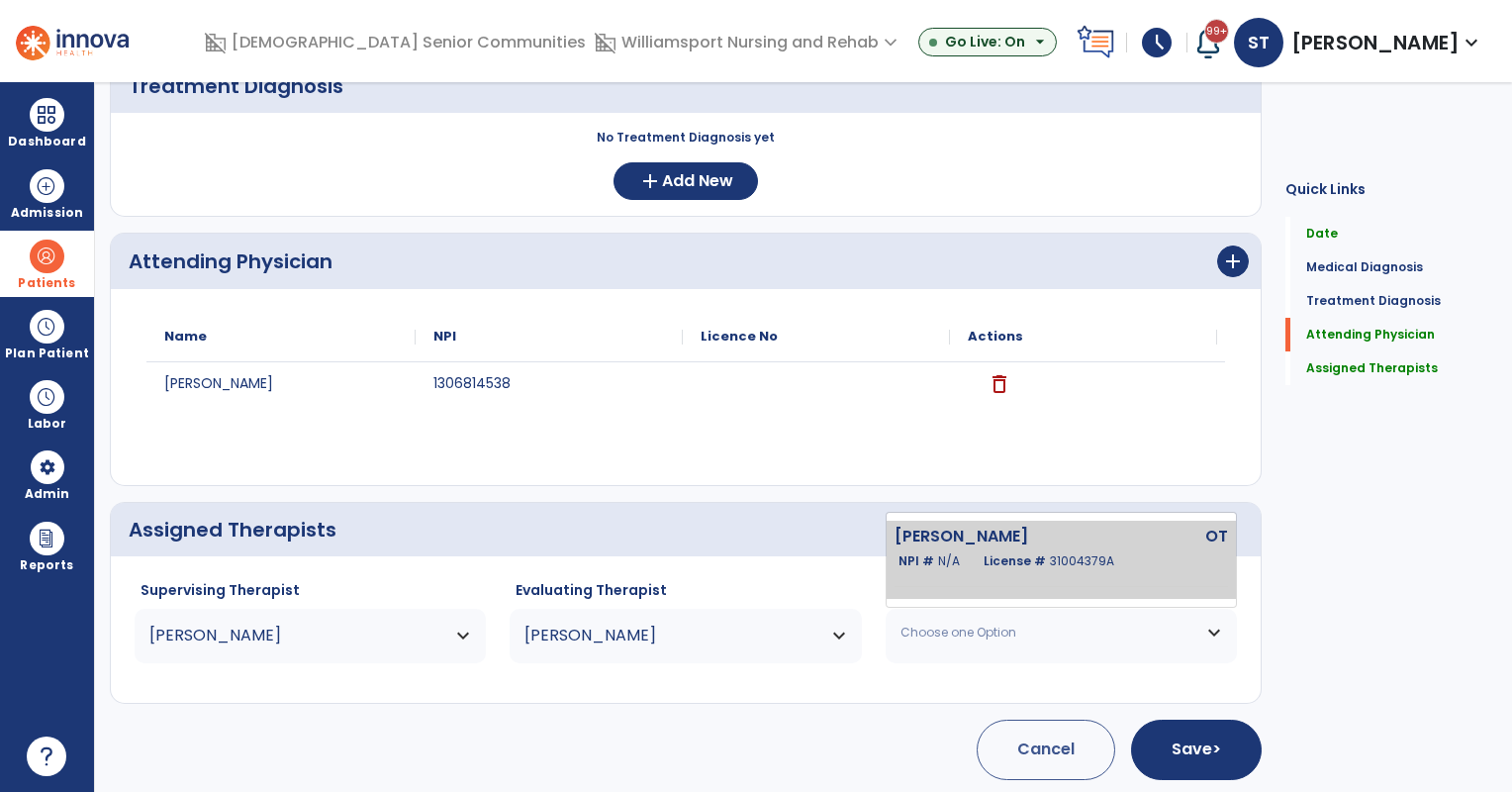 click on "Hanthorne Amanda" 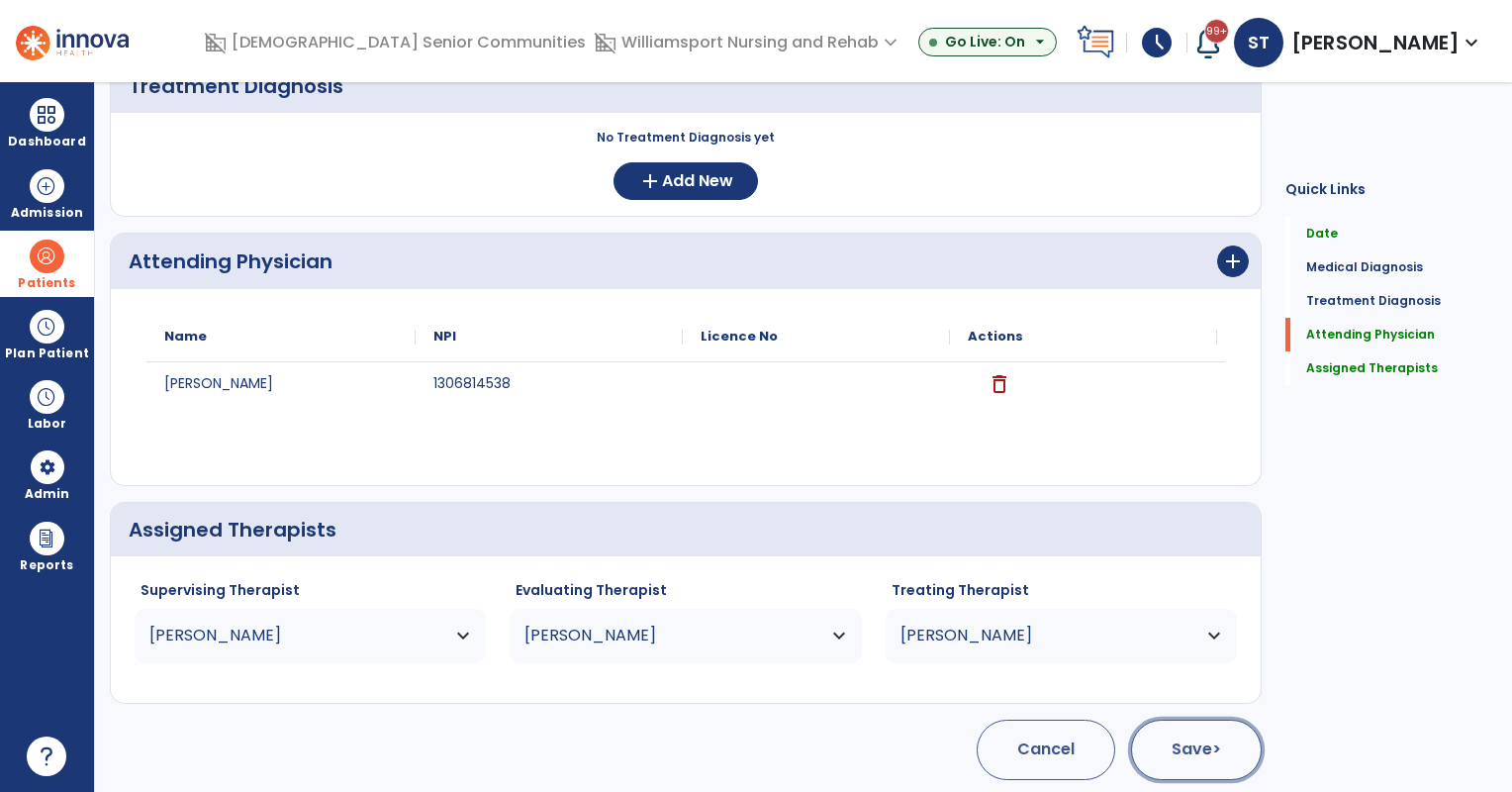 click on "Save  >" 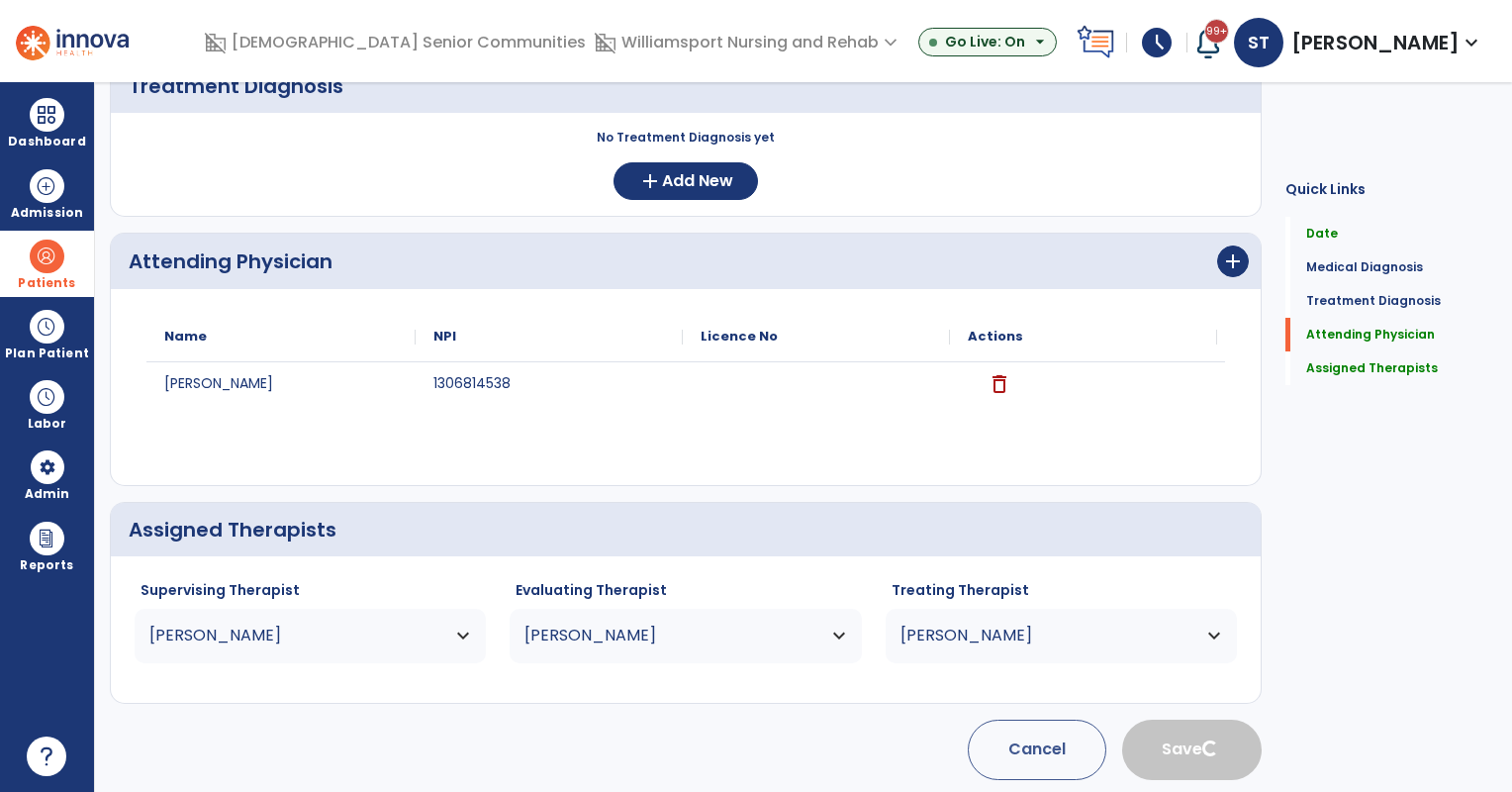type 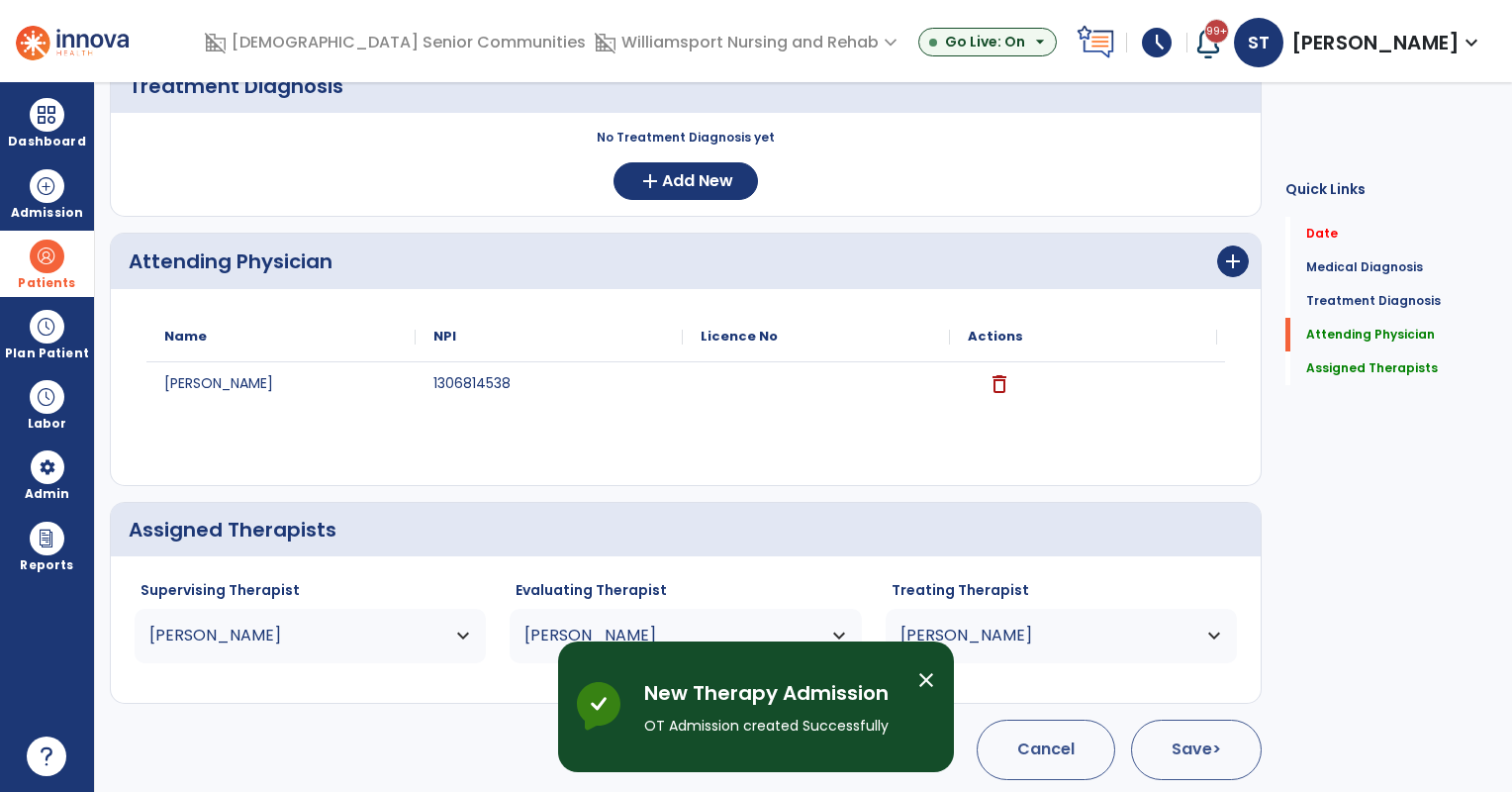 scroll, scrollTop: 0, scrollLeft: 0, axis: both 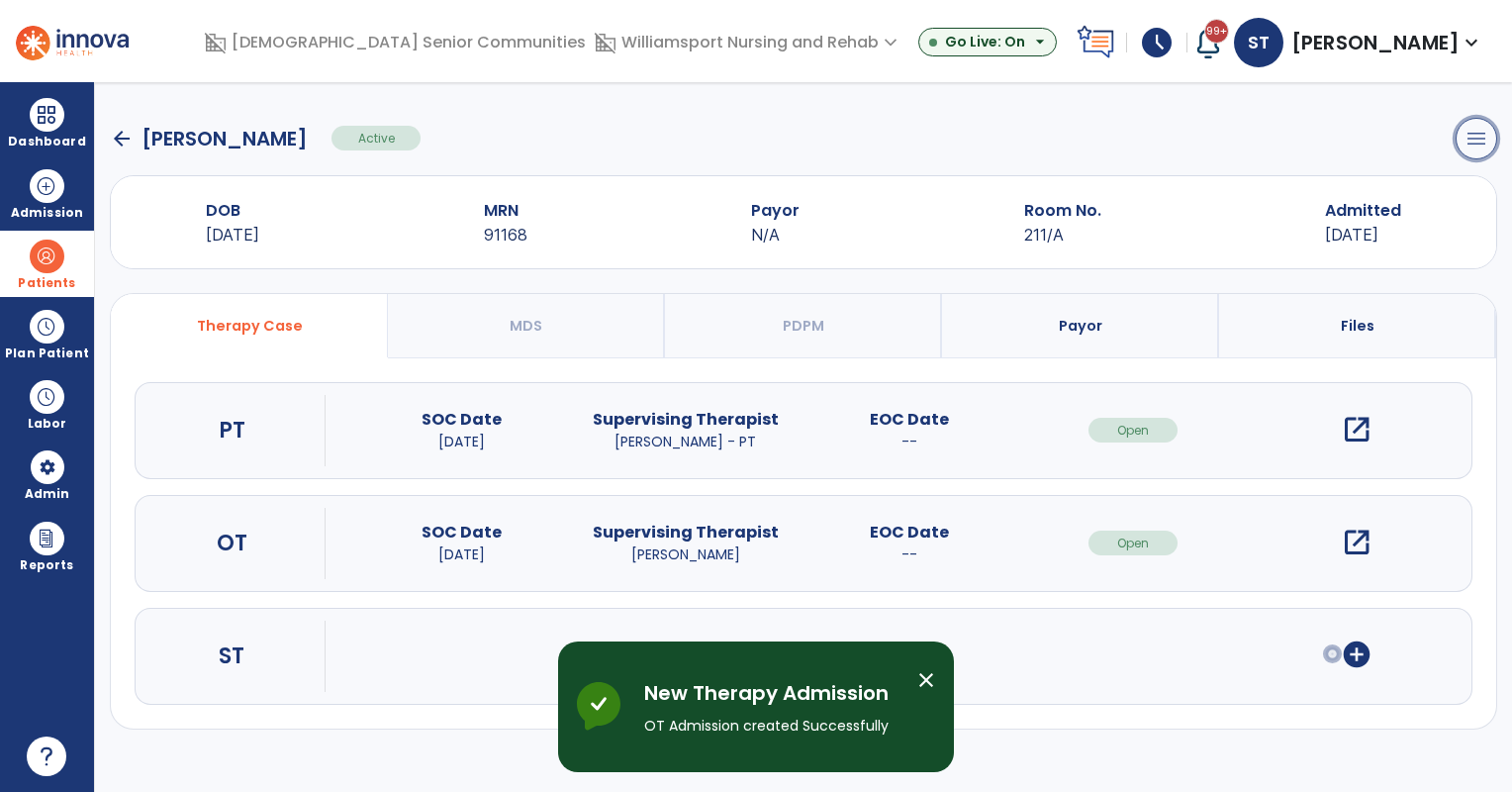 click on "menu" at bounding box center [1476, 139] 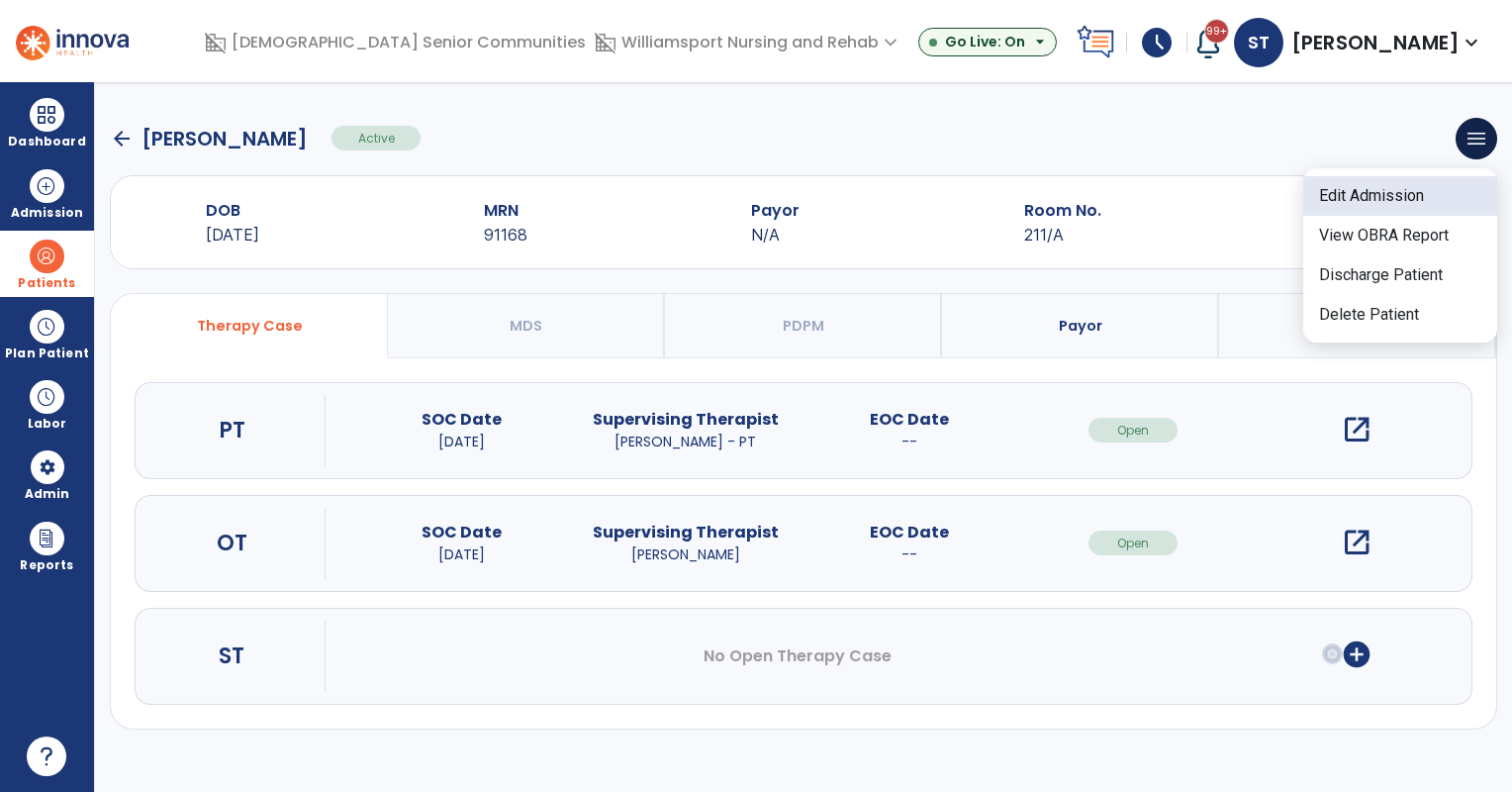 click on "Edit Admission" 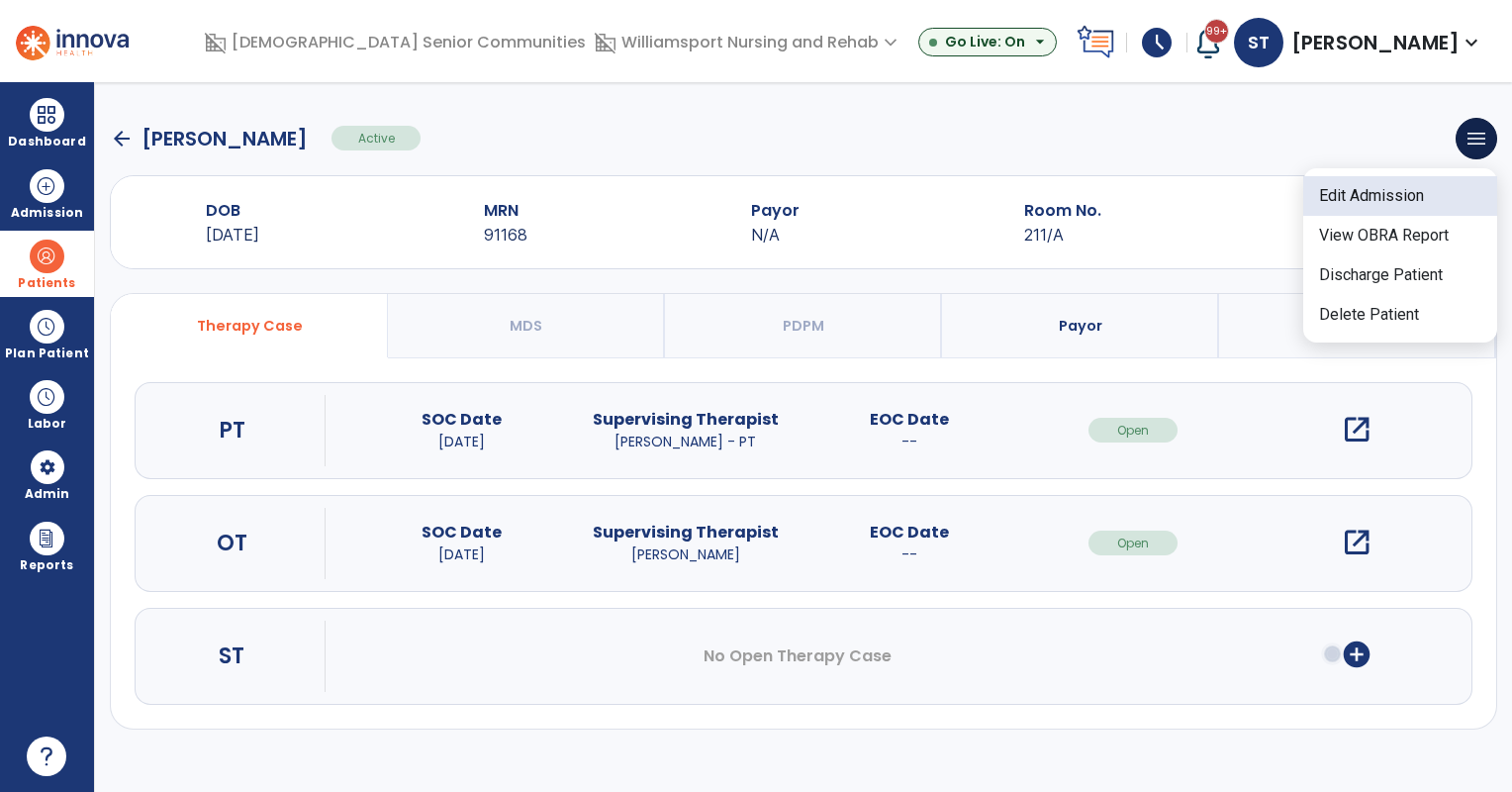 select on "******" 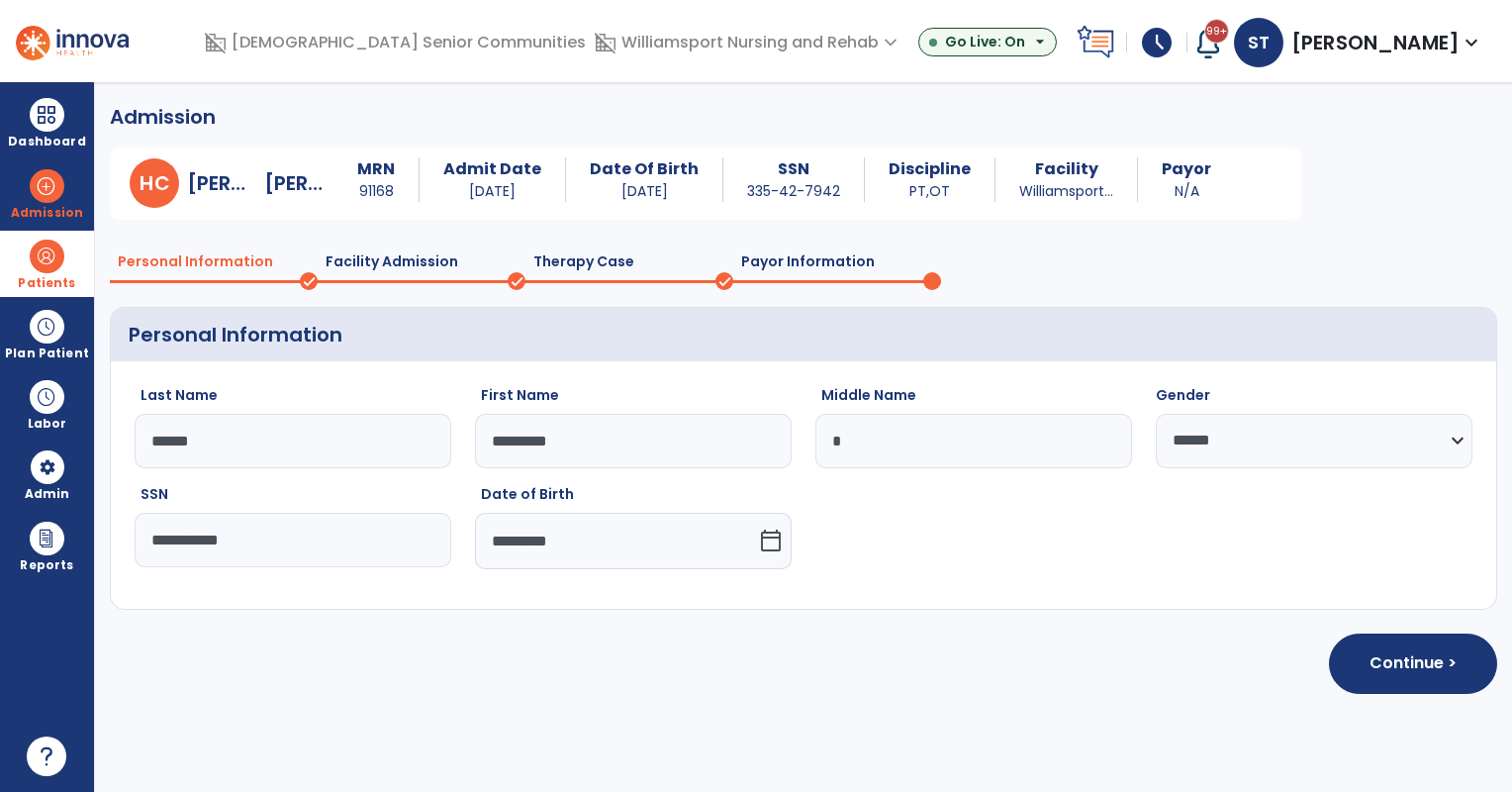 click on "Payor Information" 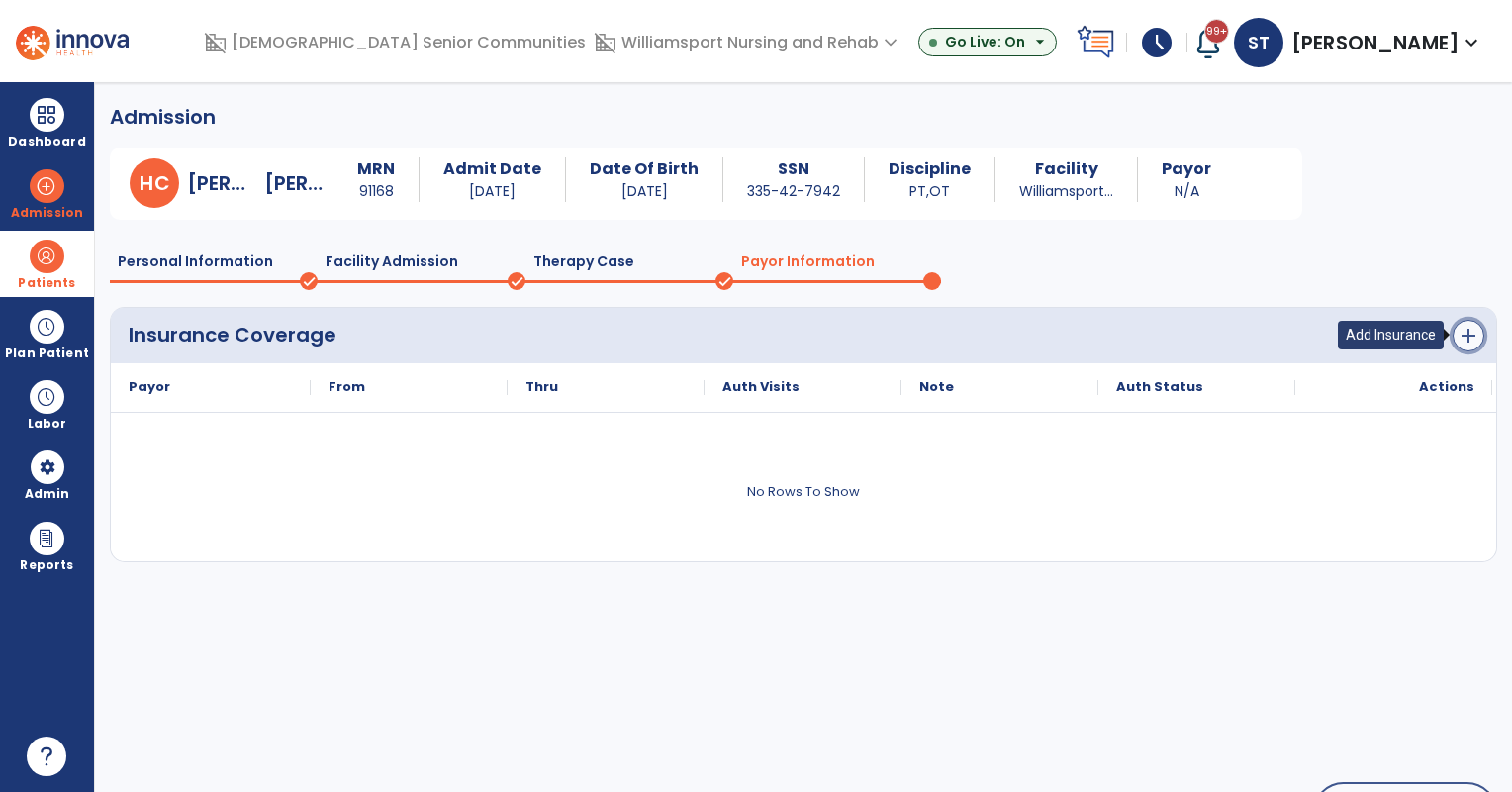 click on "add" 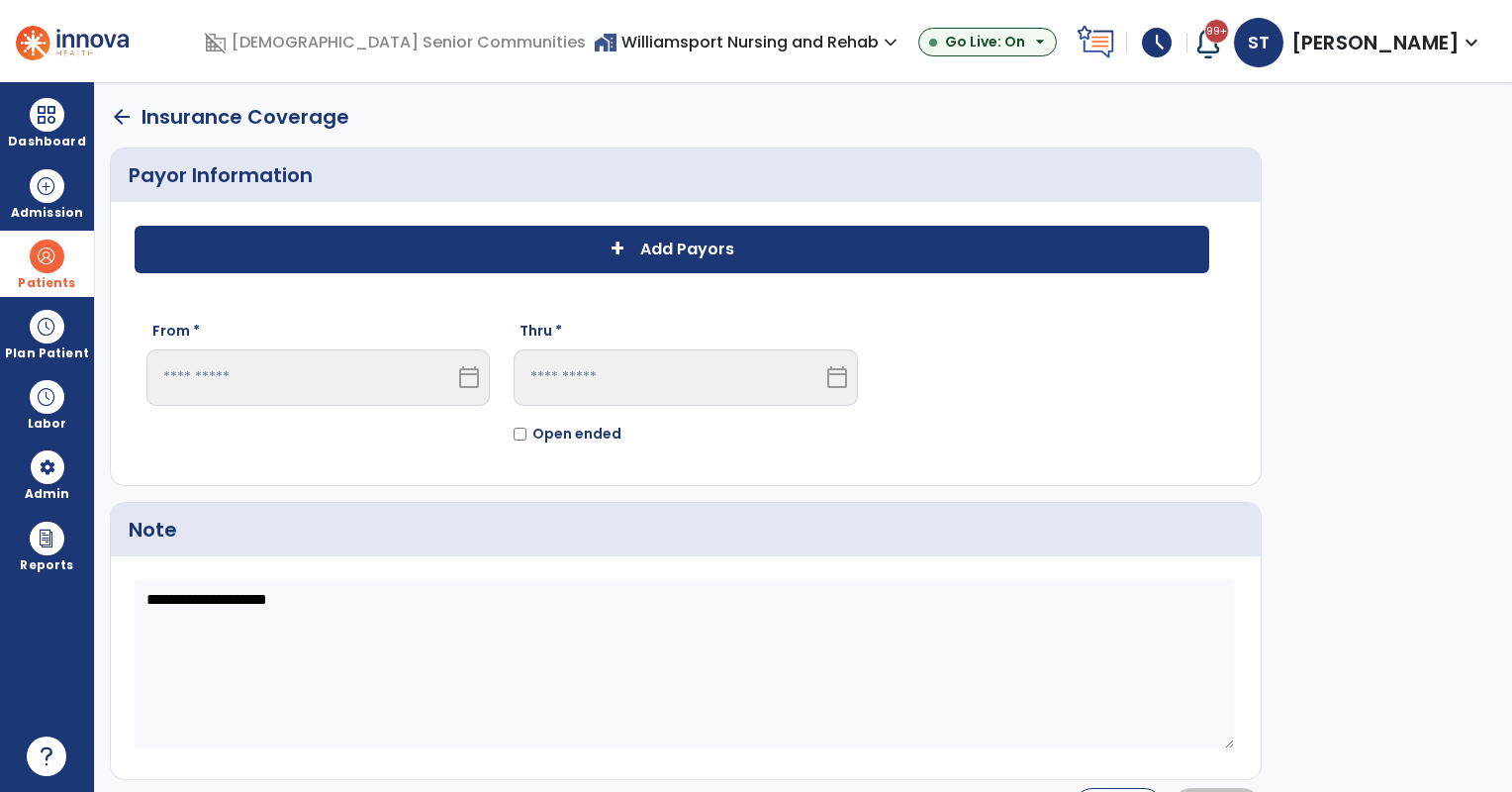 click on "+" 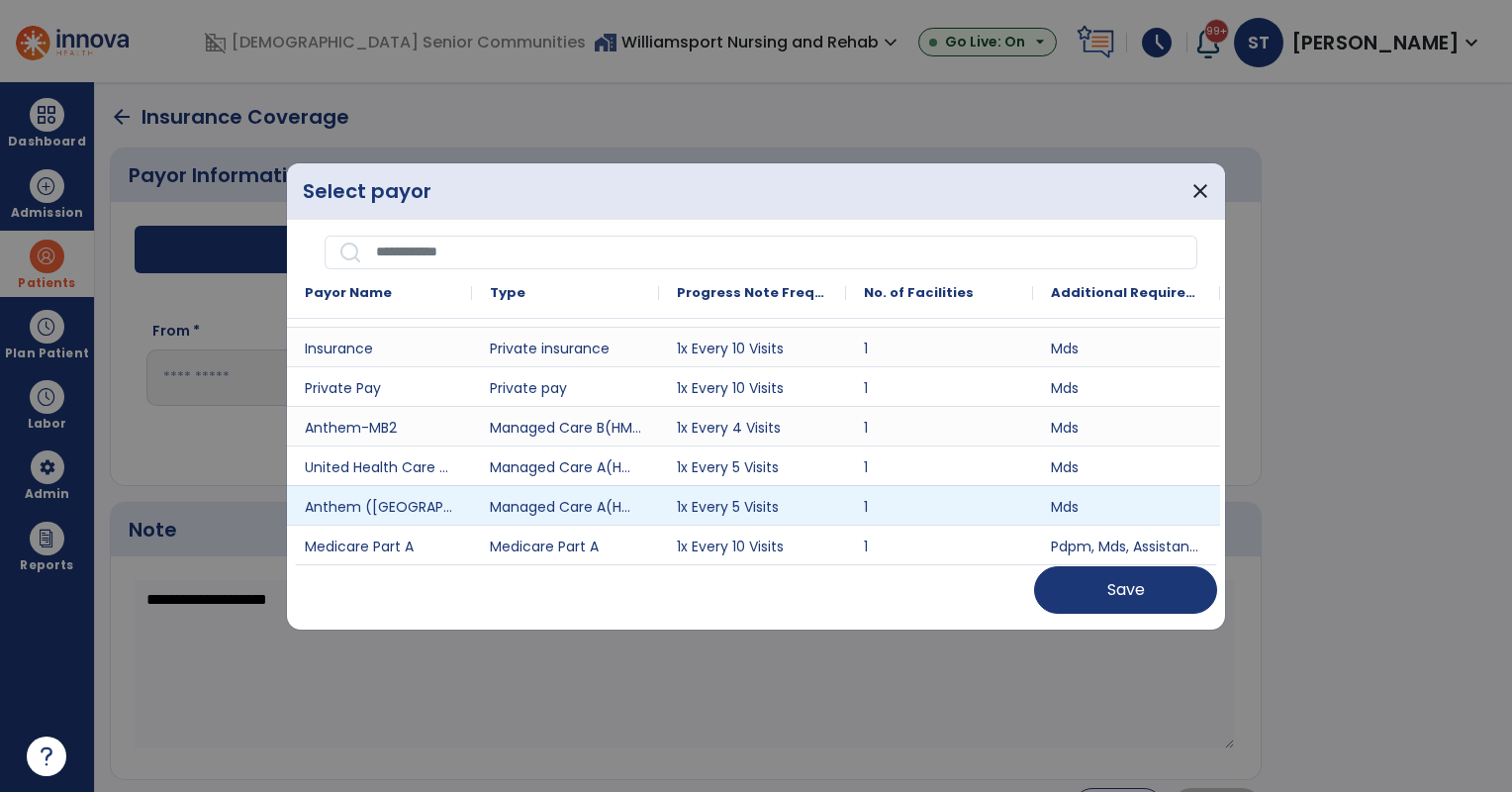 scroll, scrollTop: 464, scrollLeft: 0, axis: vertical 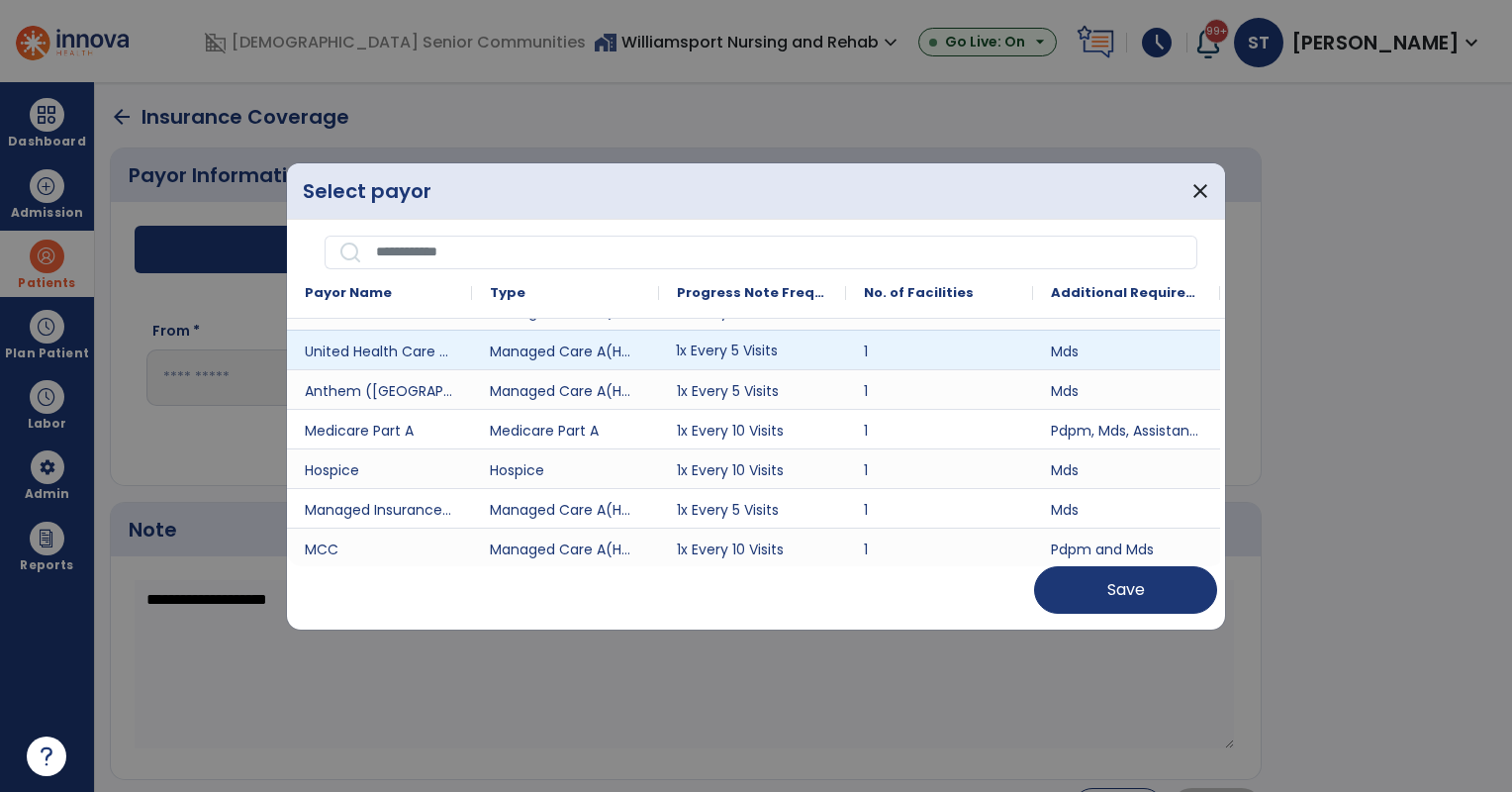 click on "1x Every 5 Visits" at bounding box center [752, 349] 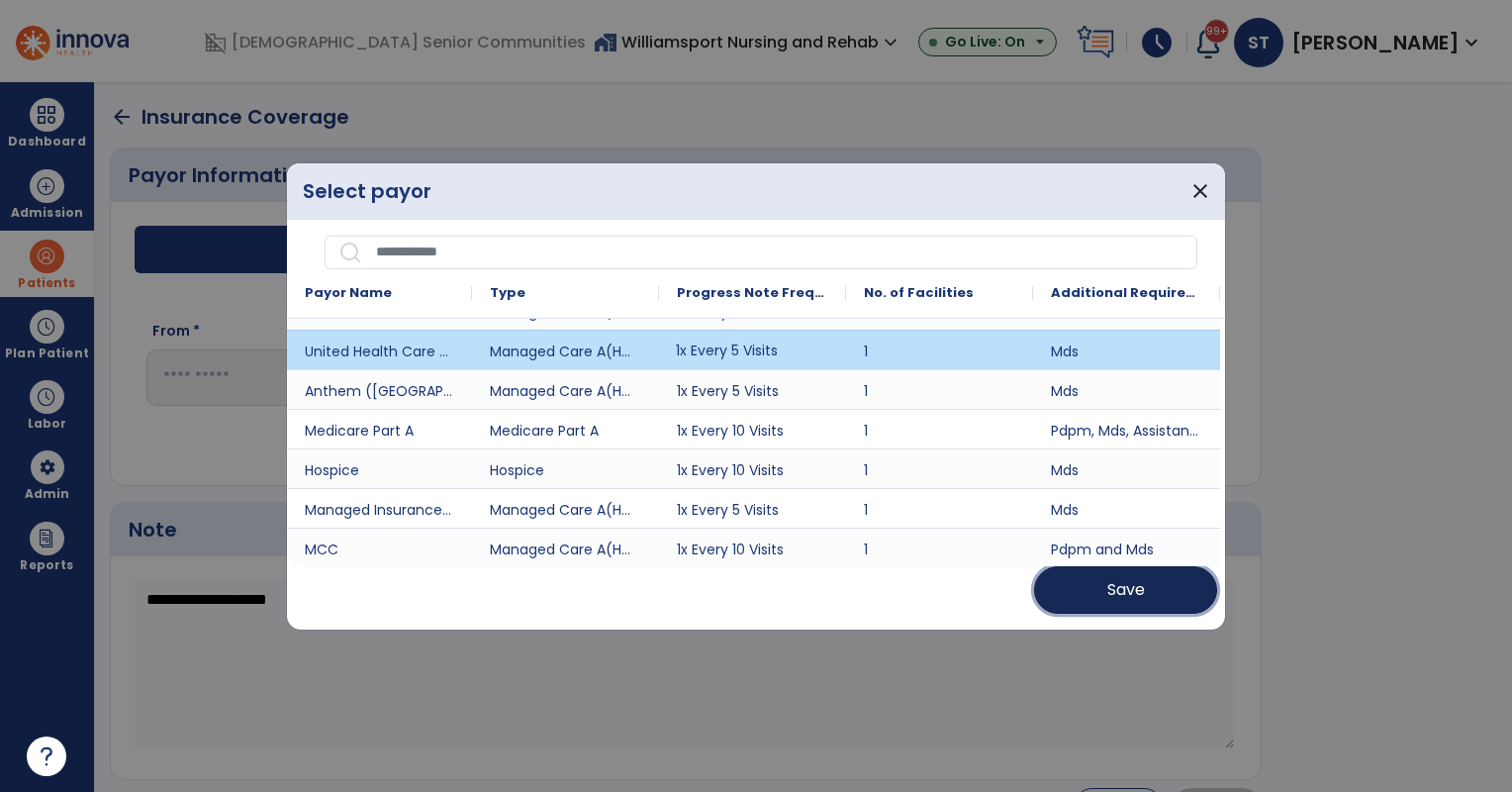 click on "Save" at bounding box center (1125, 590) 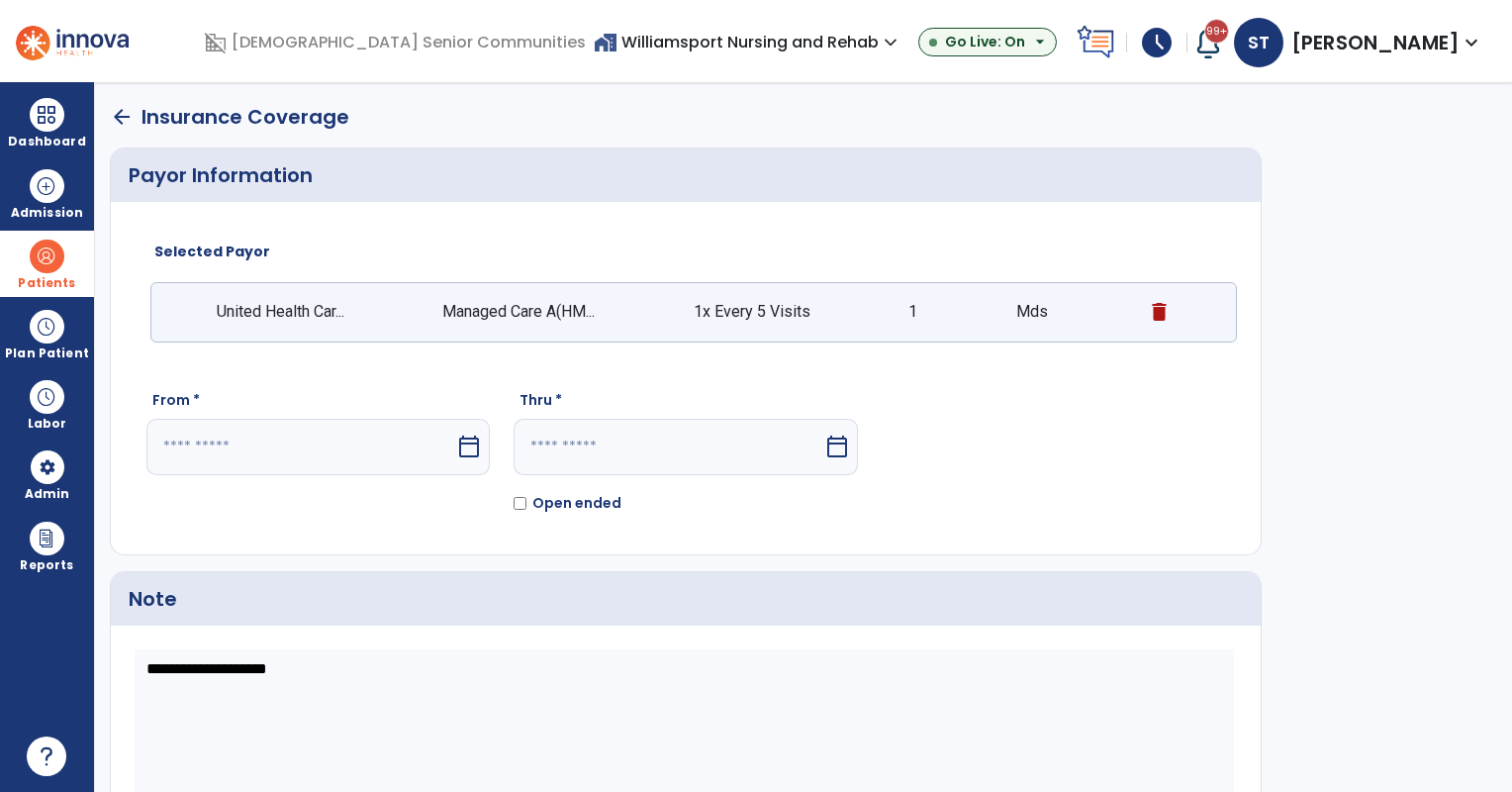 click at bounding box center [301, 446] 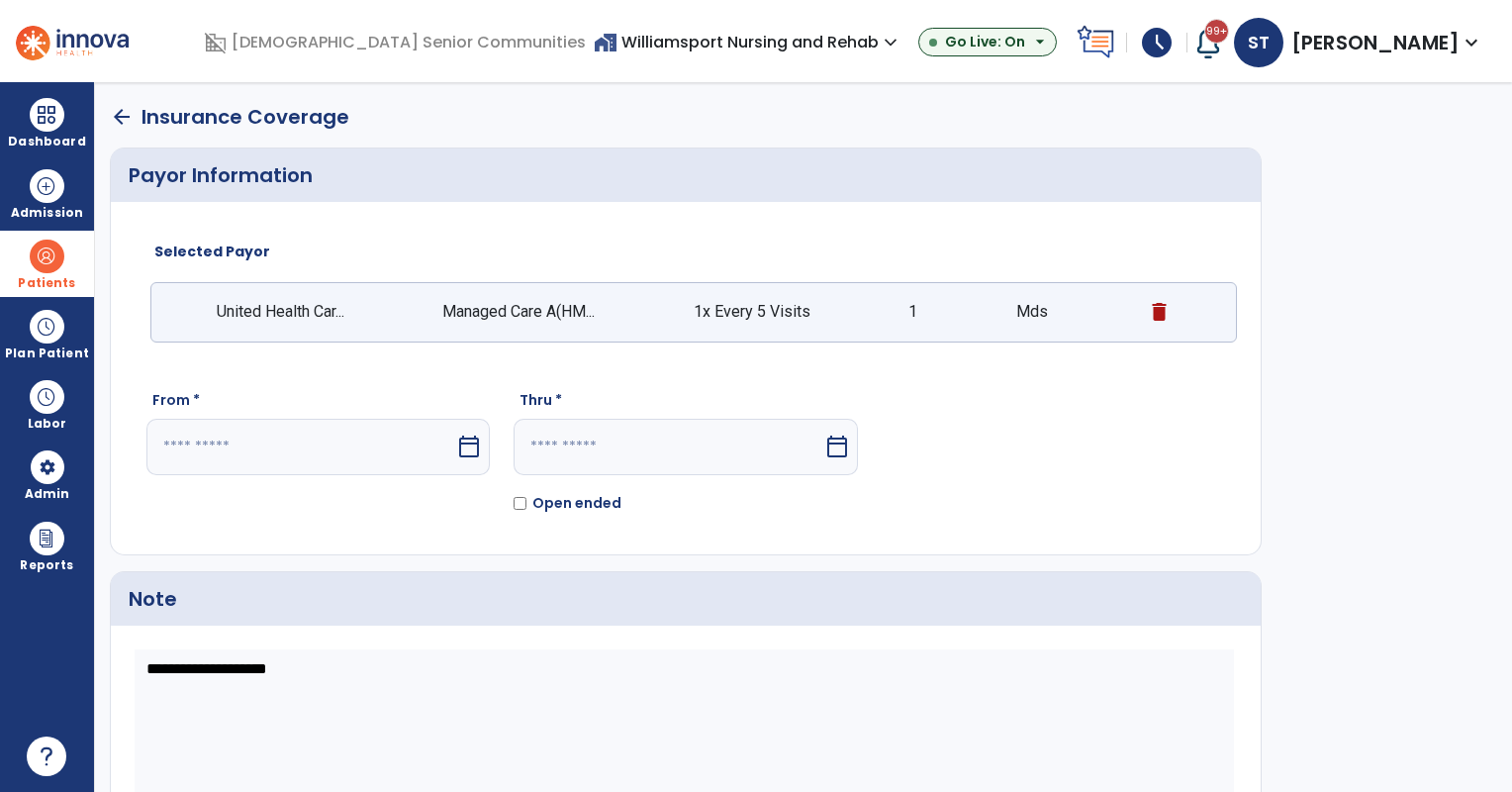 select on "*" 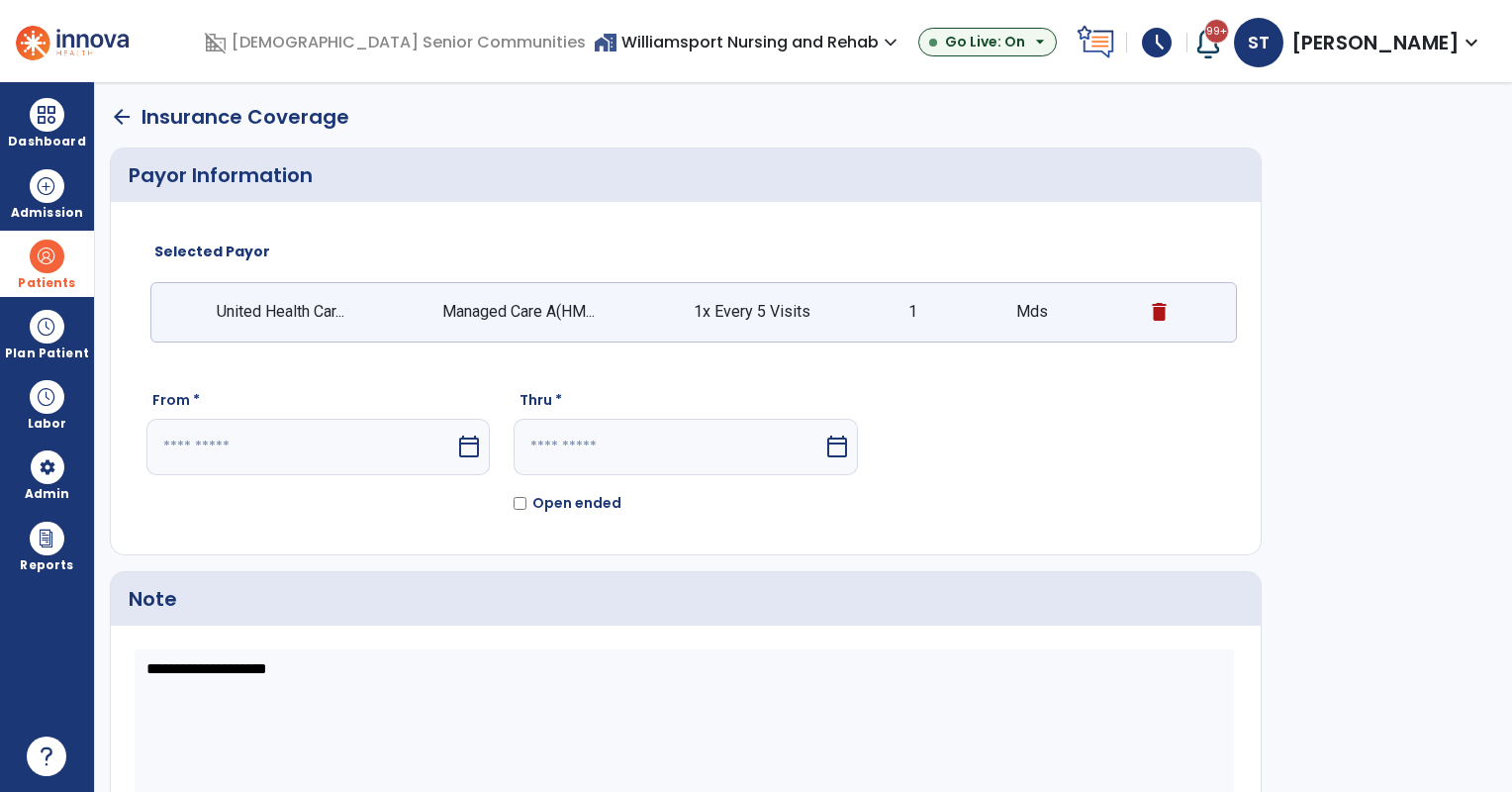 select on "****" 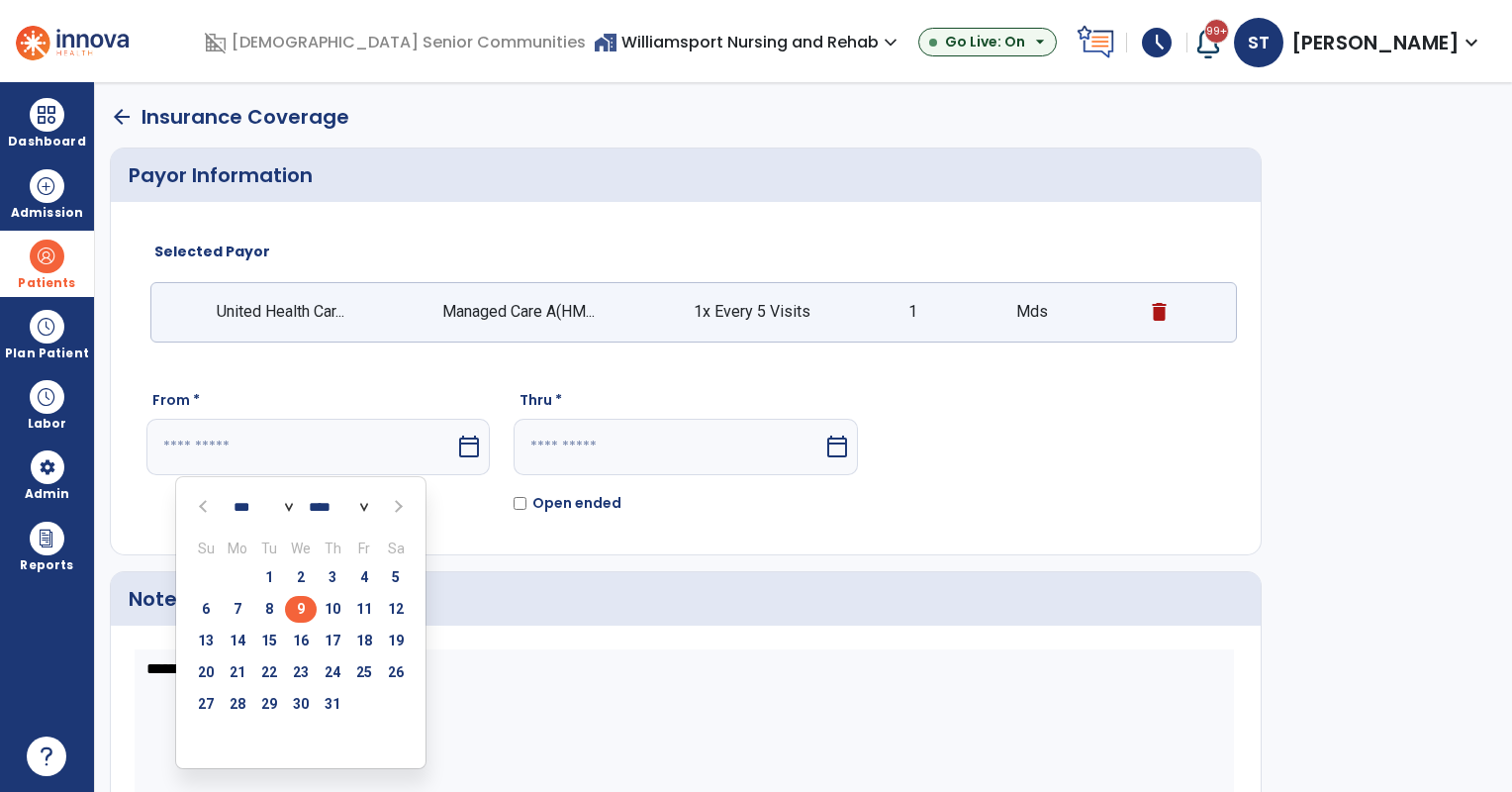 click on "9" at bounding box center [301, 609] 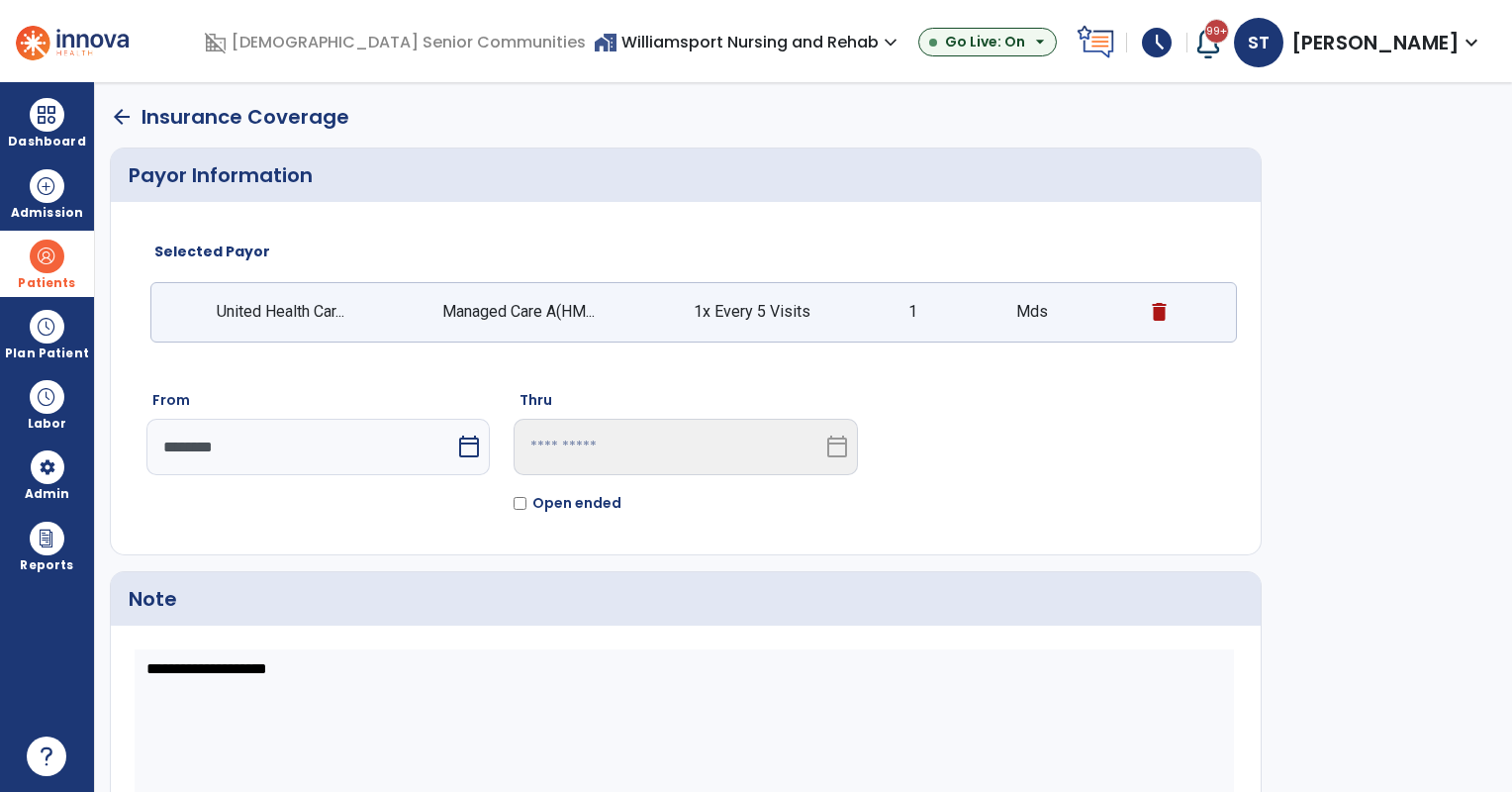 scroll, scrollTop: 110, scrollLeft: 0, axis: vertical 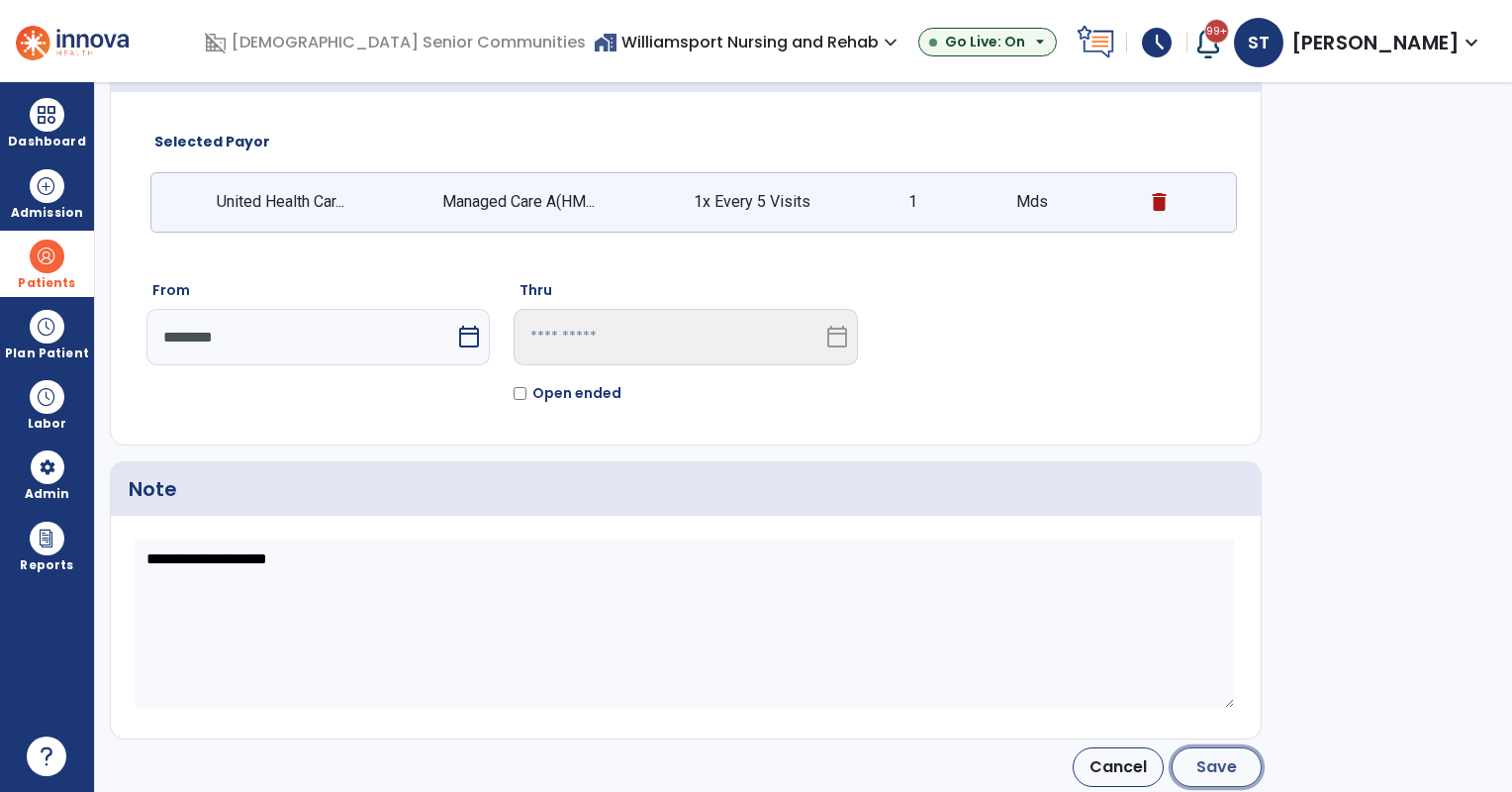 click on "Save" 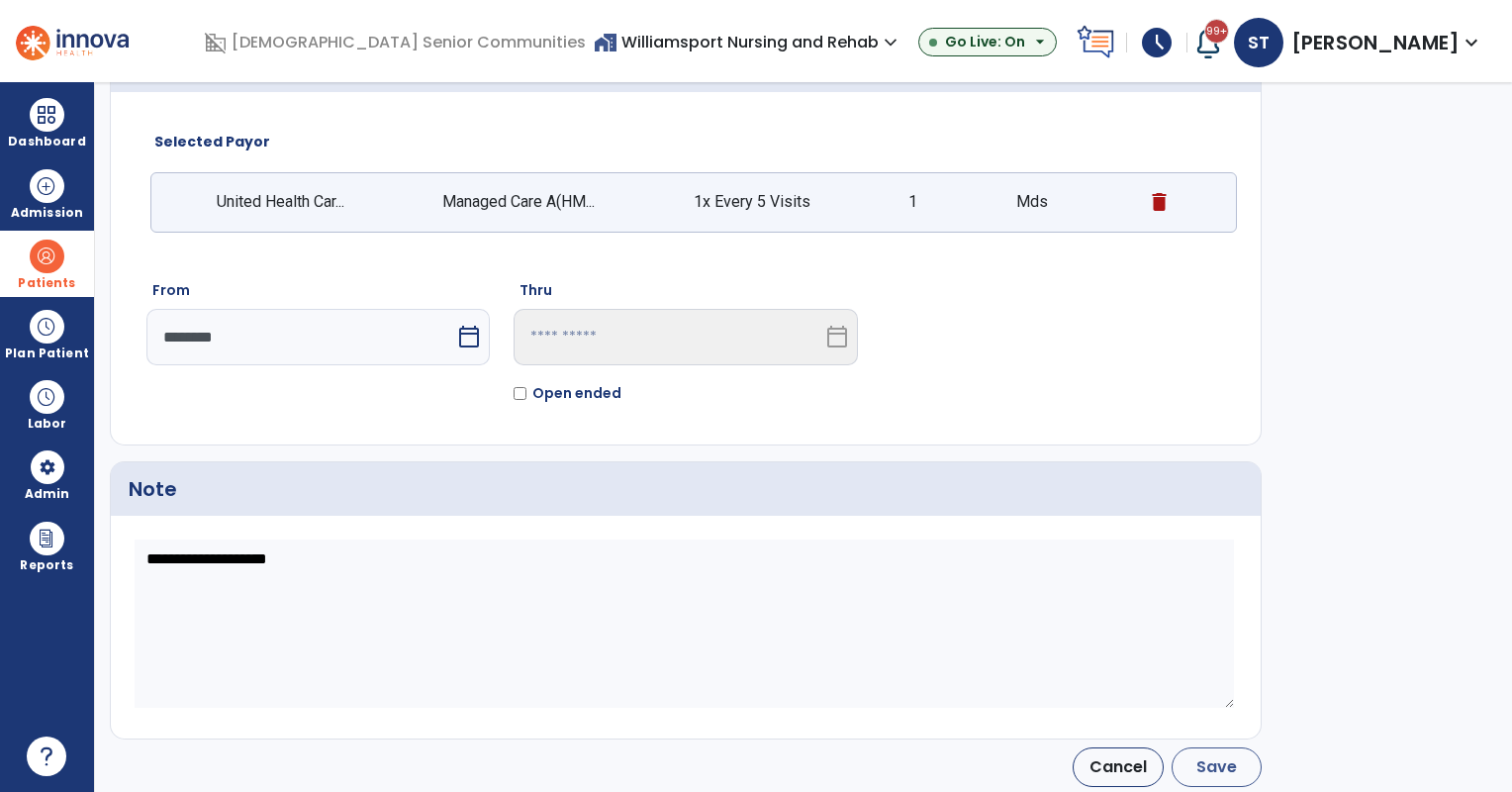 type on "********" 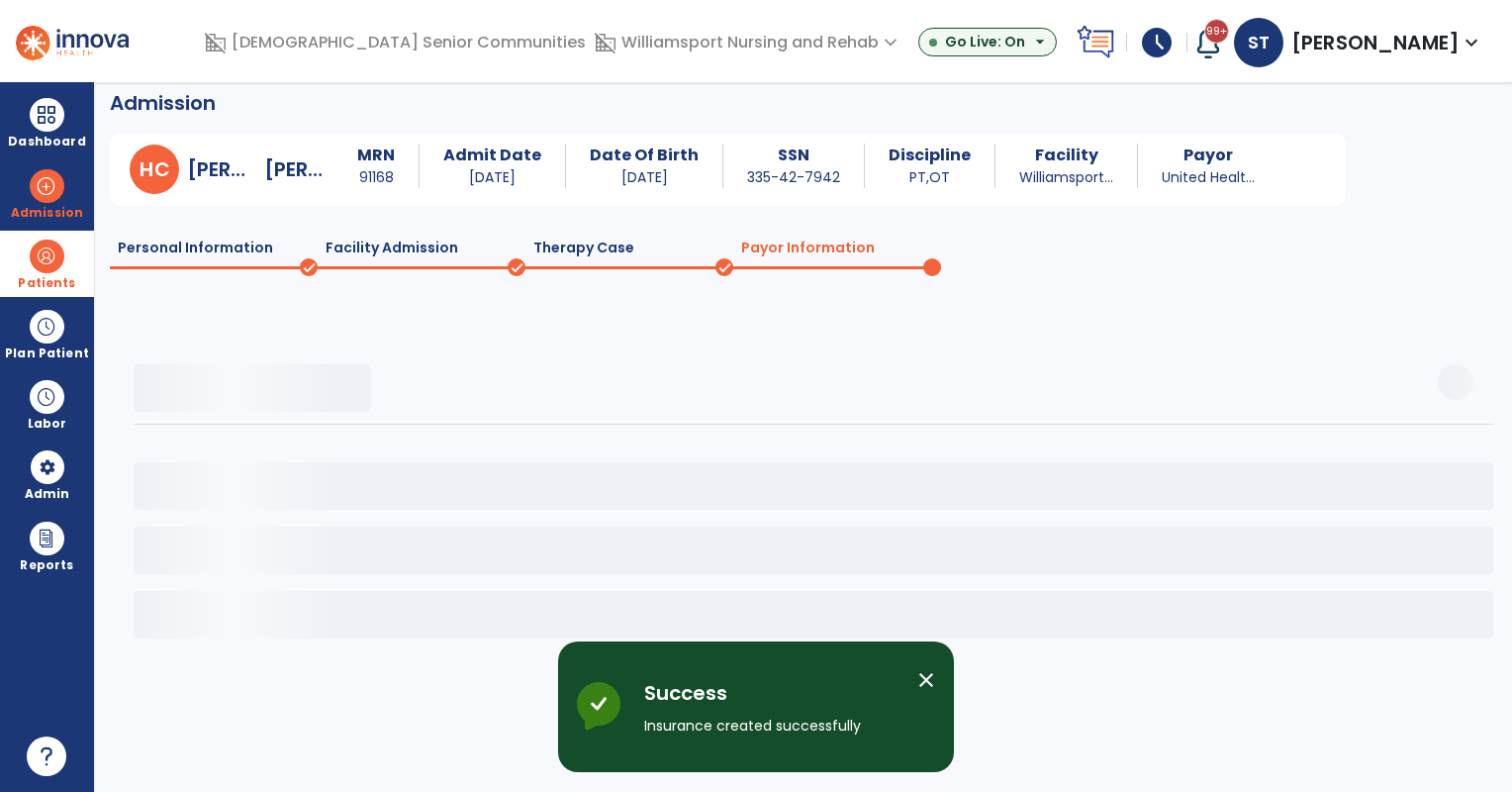 scroll, scrollTop: 13, scrollLeft: 0, axis: vertical 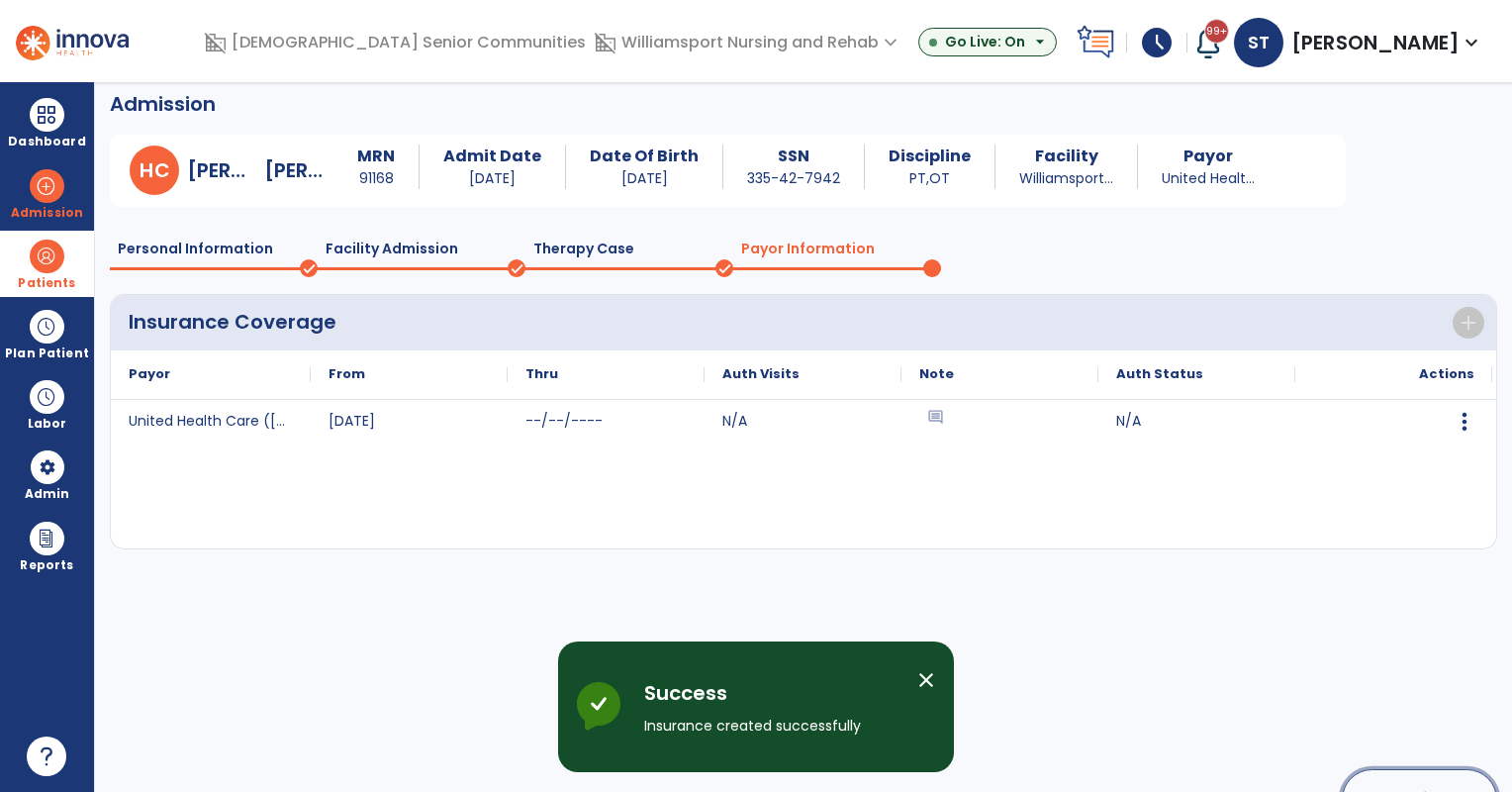 click on "Continue" 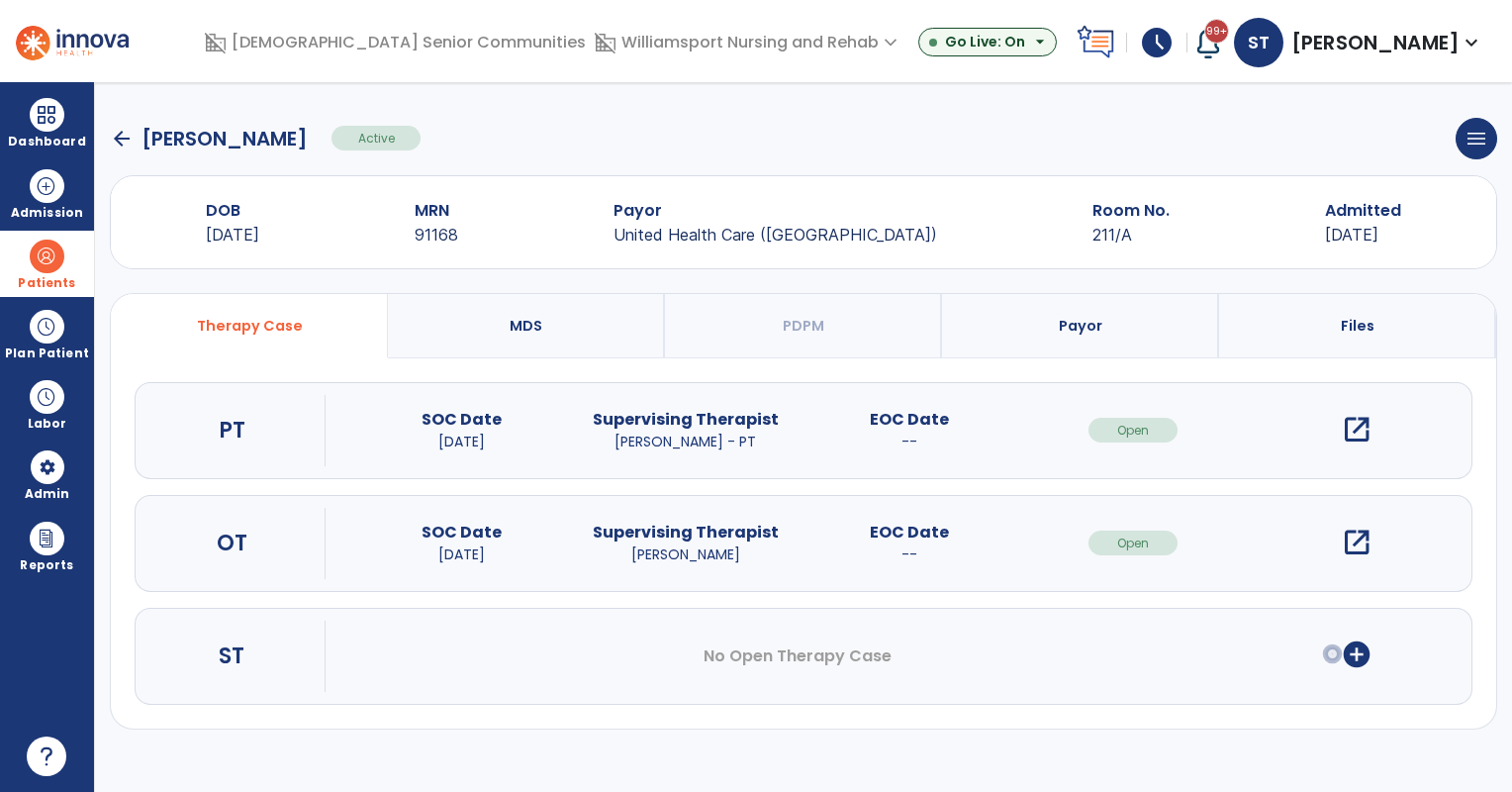 scroll, scrollTop: 0, scrollLeft: 0, axis: both 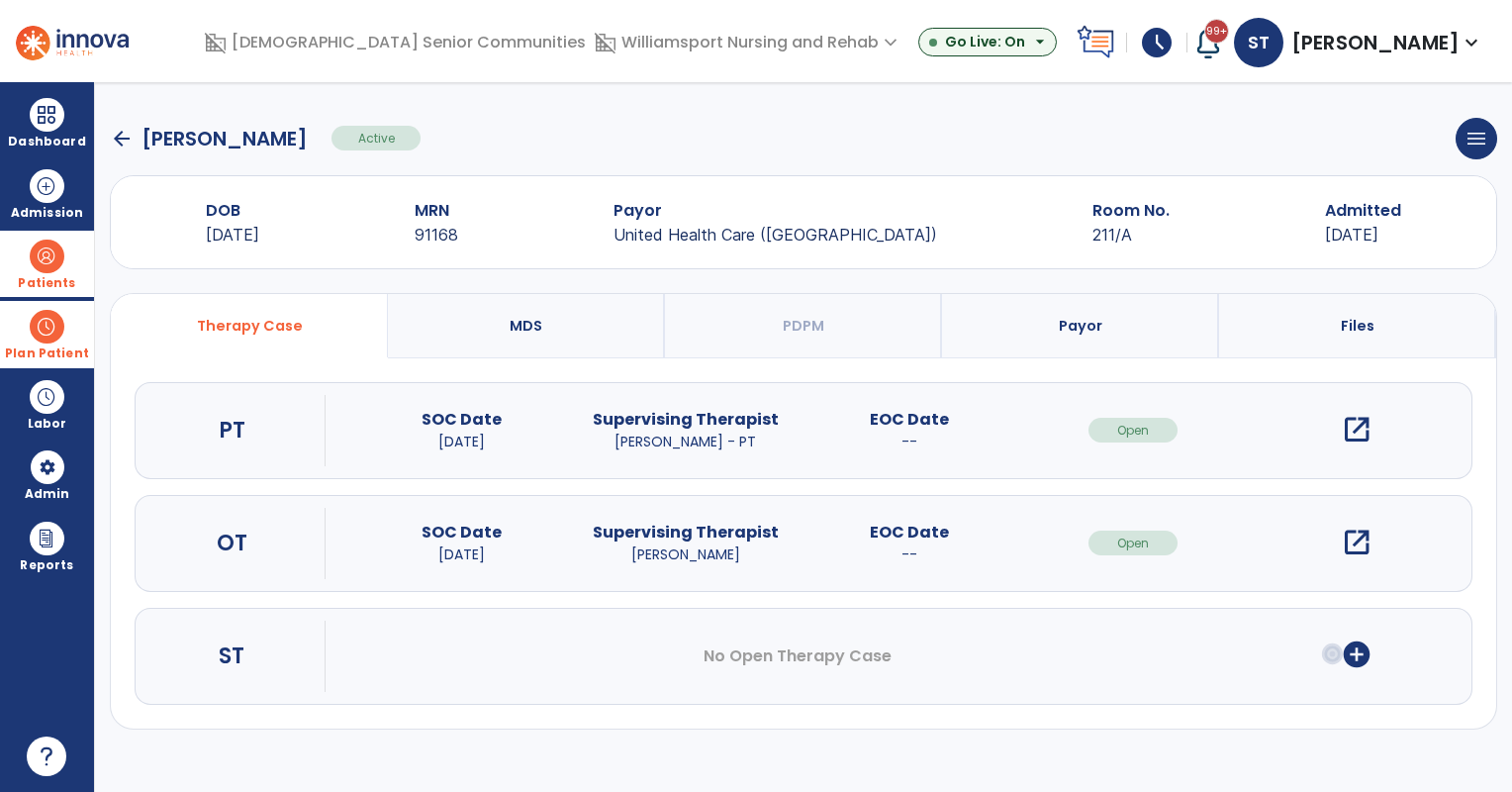 click on "Plan Patient" at bounding box center (47, 263) 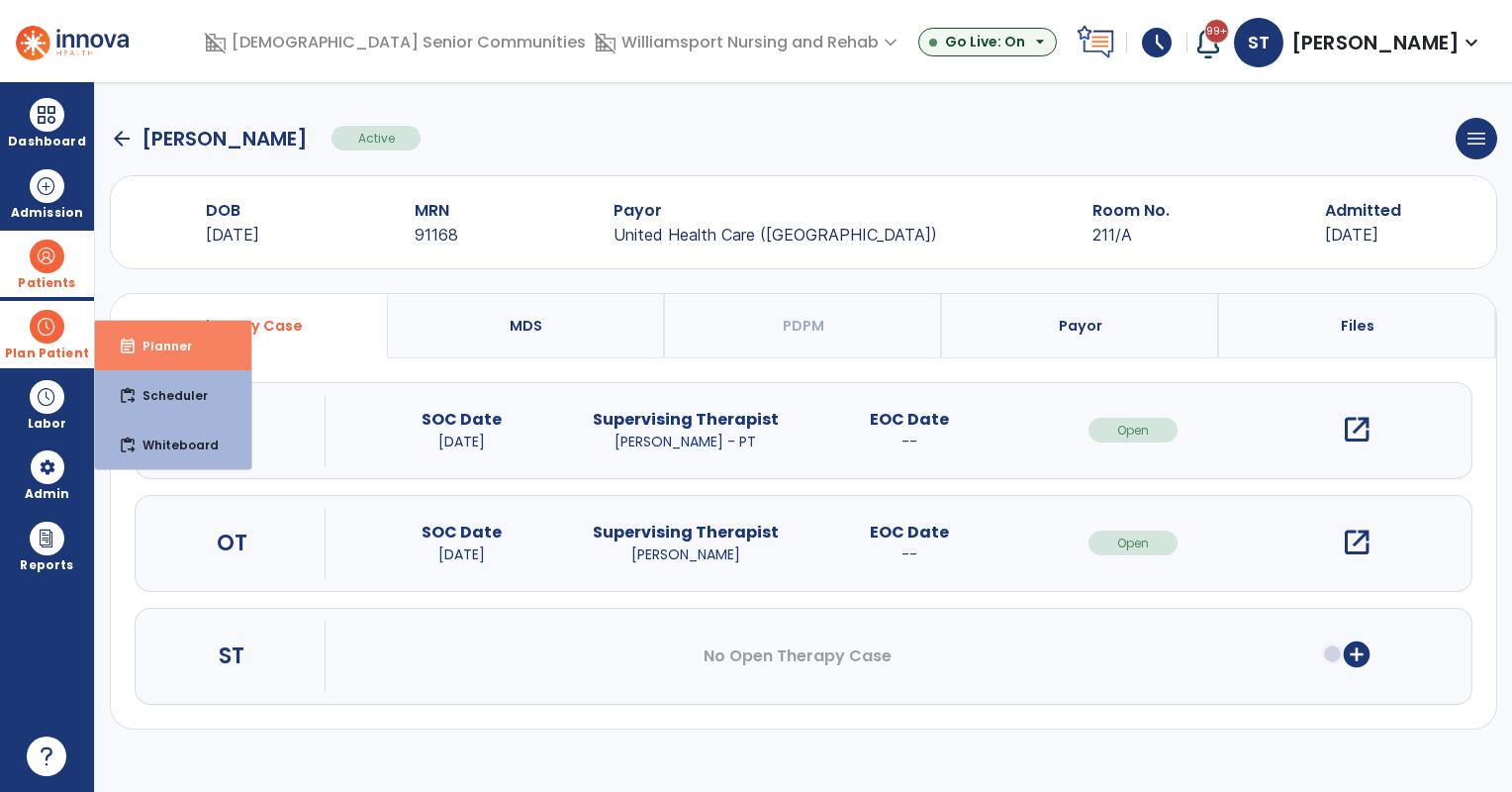 click on "event_note  Planner" at bounding box center [173, 346] 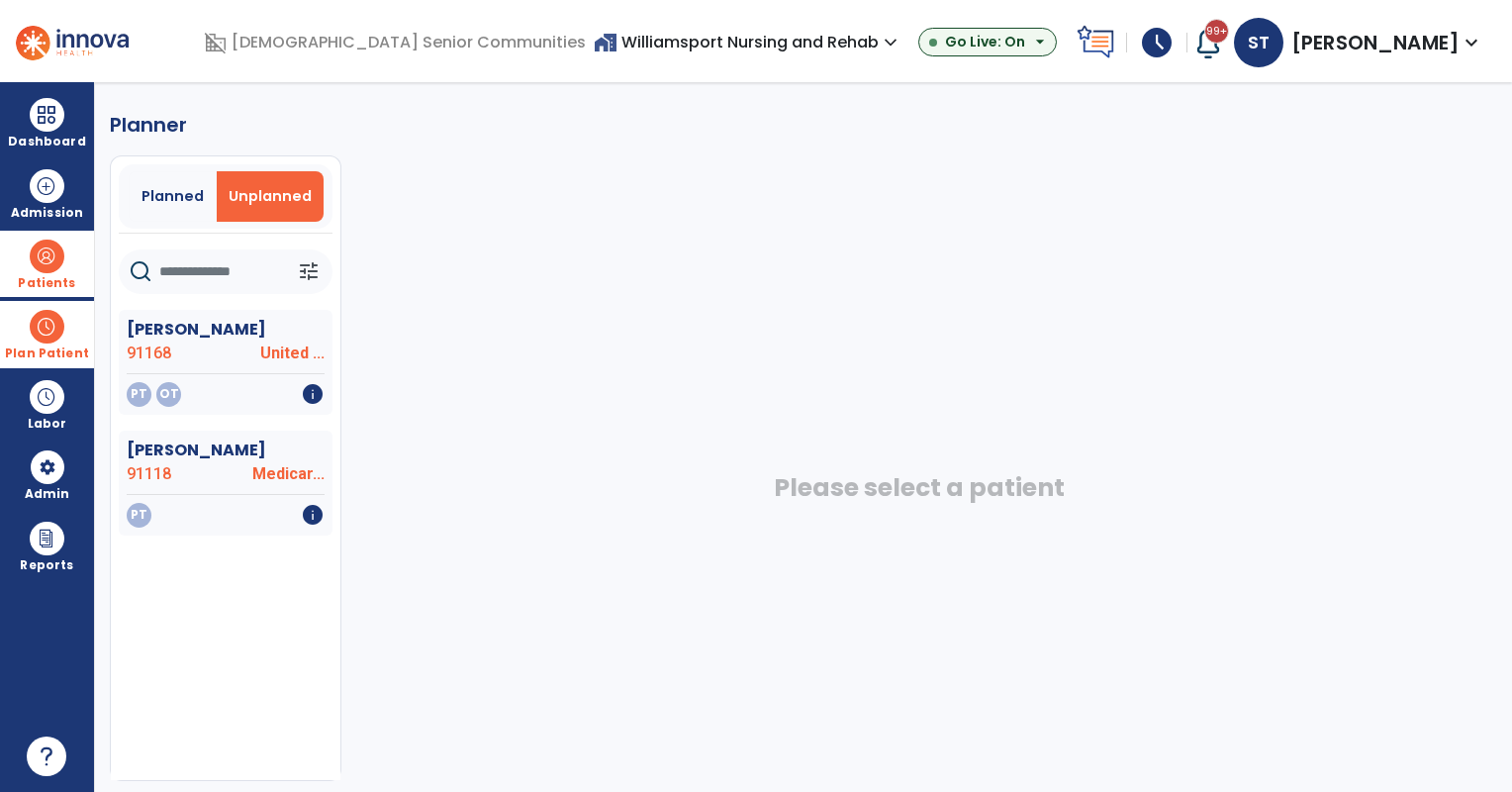 click on "PT   OT   info" 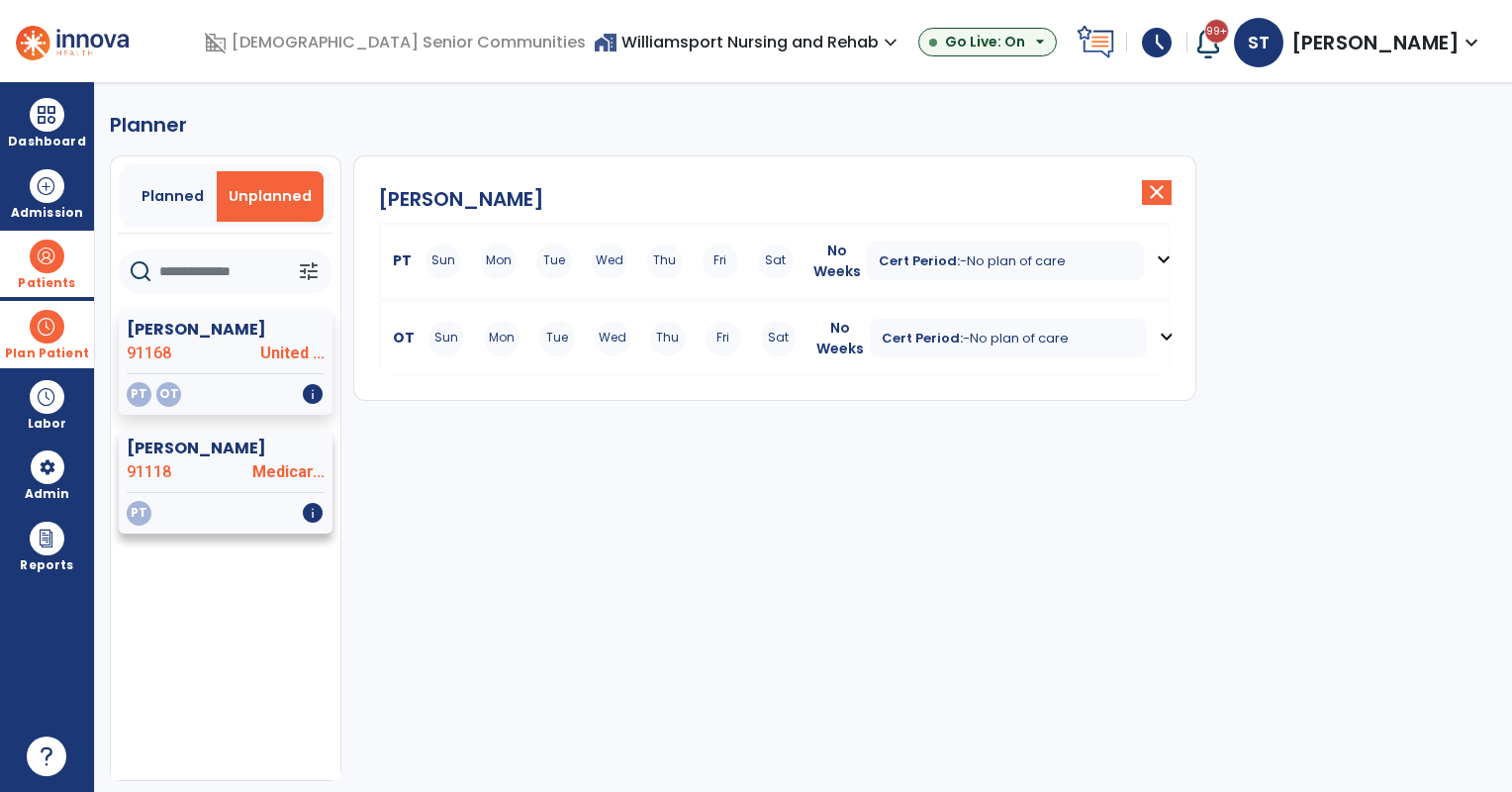 click on "Wright, Sharon" 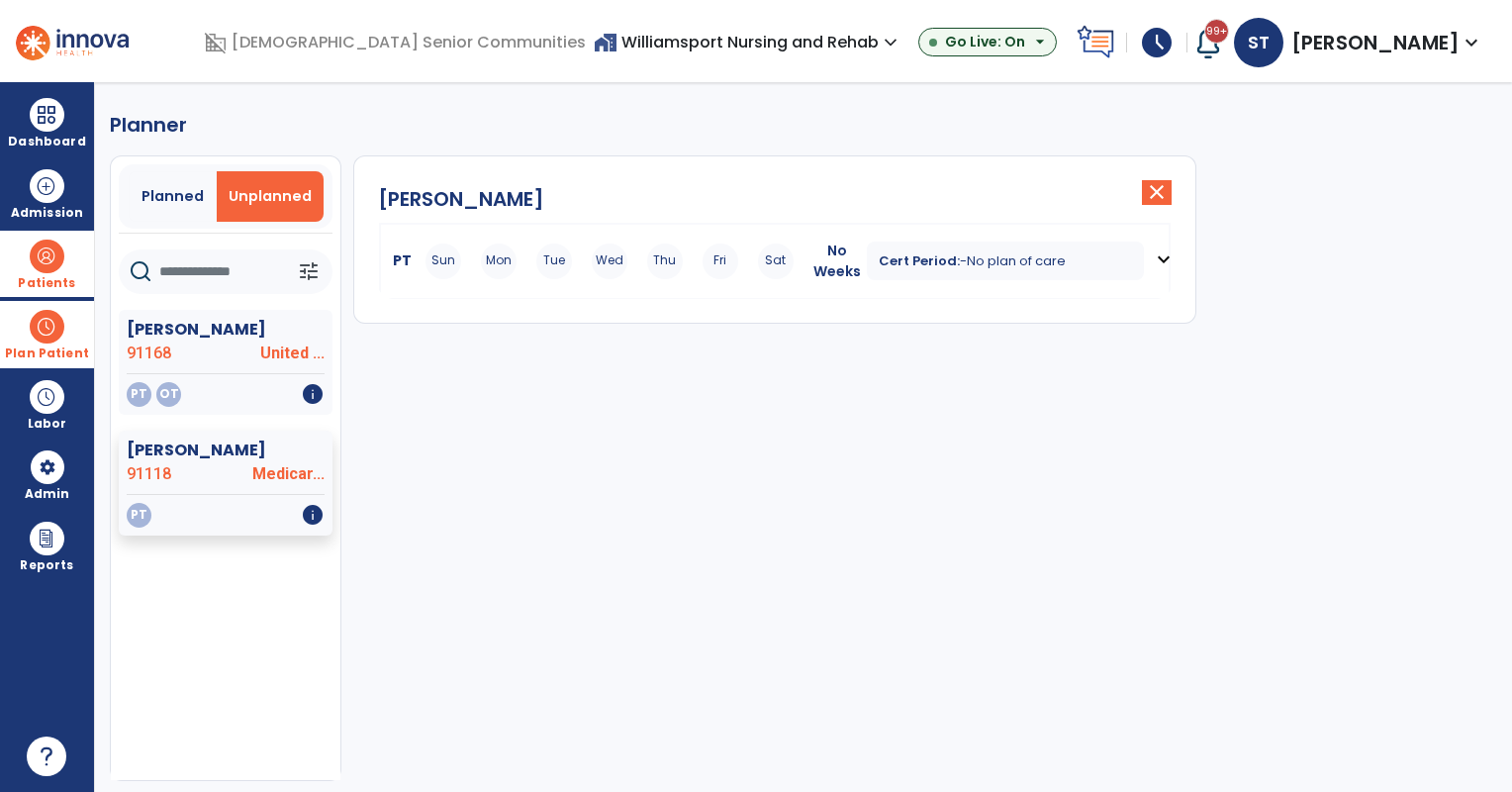 click at bounding box center (47, 327) 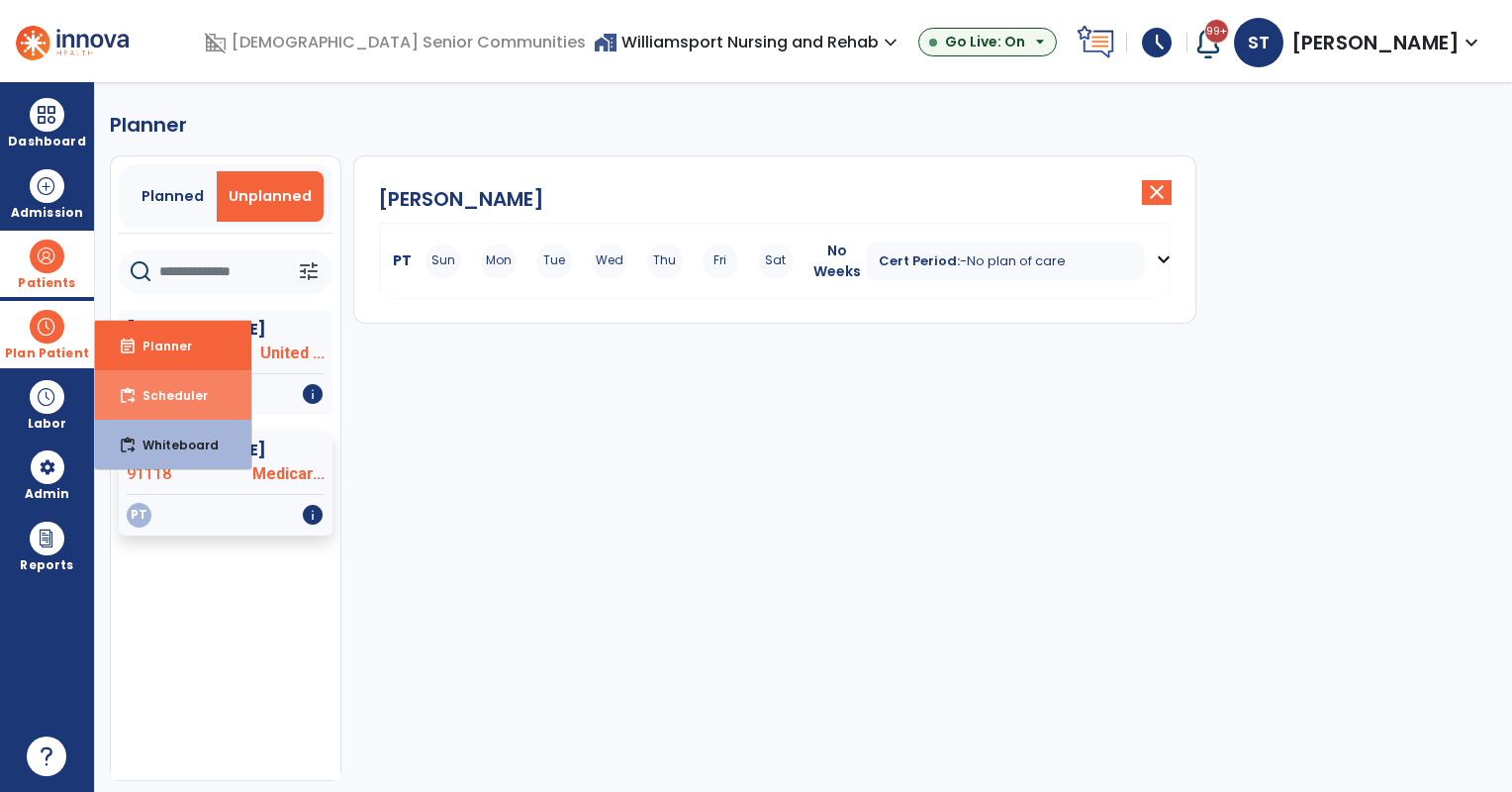 click on "Scheduler" at bounding box center [167, 395] 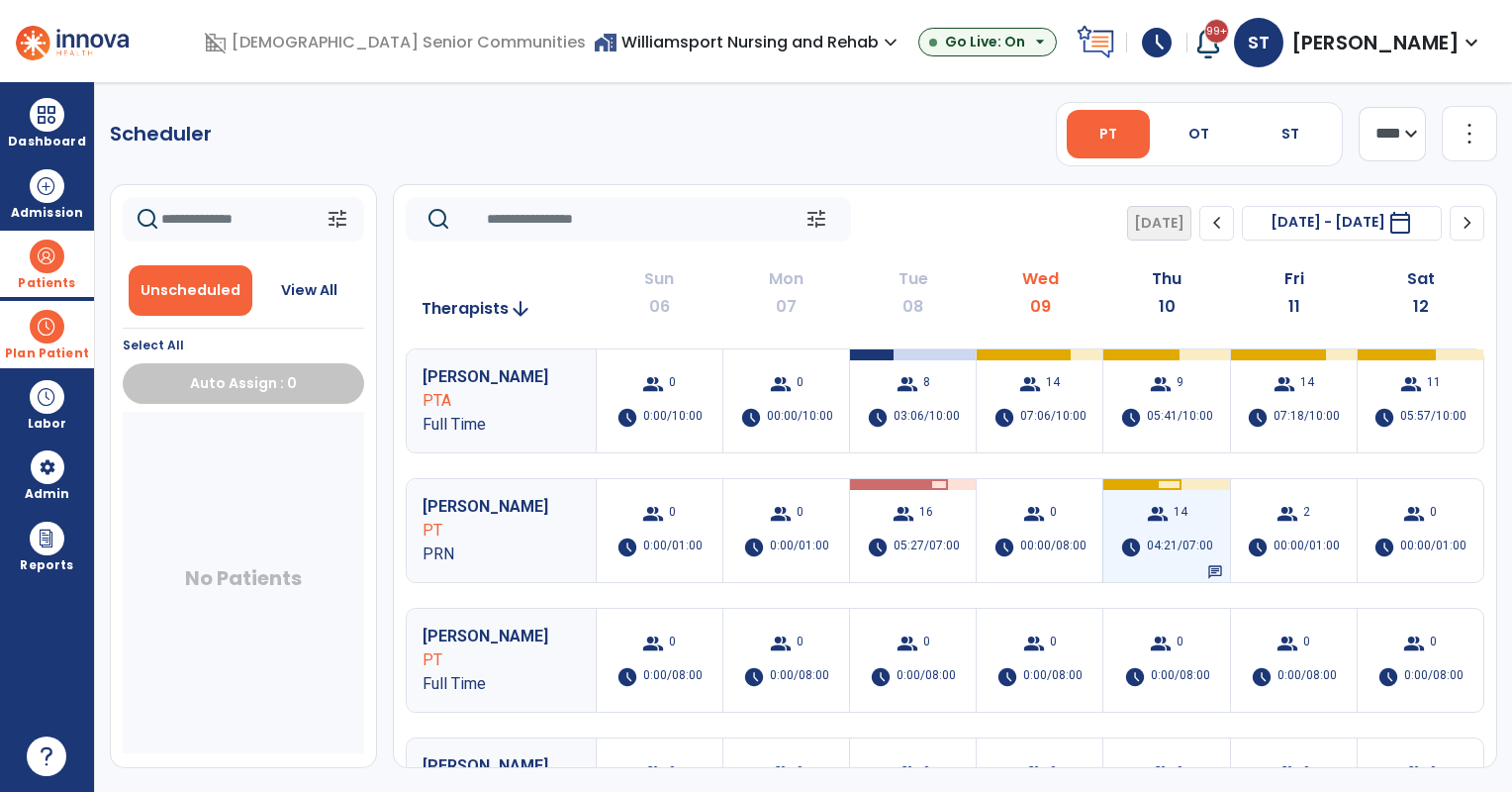 click on "04:21/07:00" at bounding box center [1180, 547] 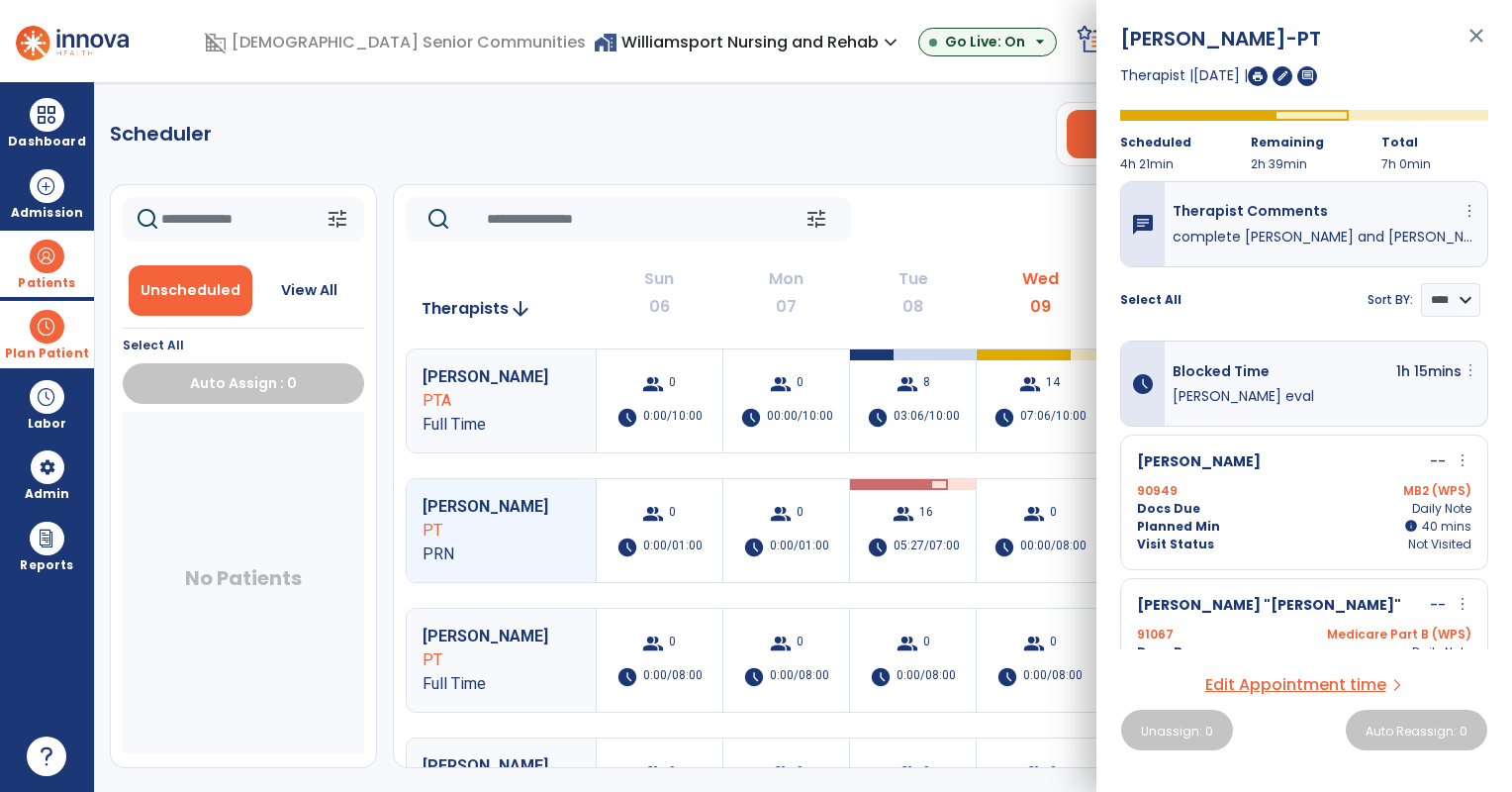 click on "more_vert" at bounding box center (1470, 370) 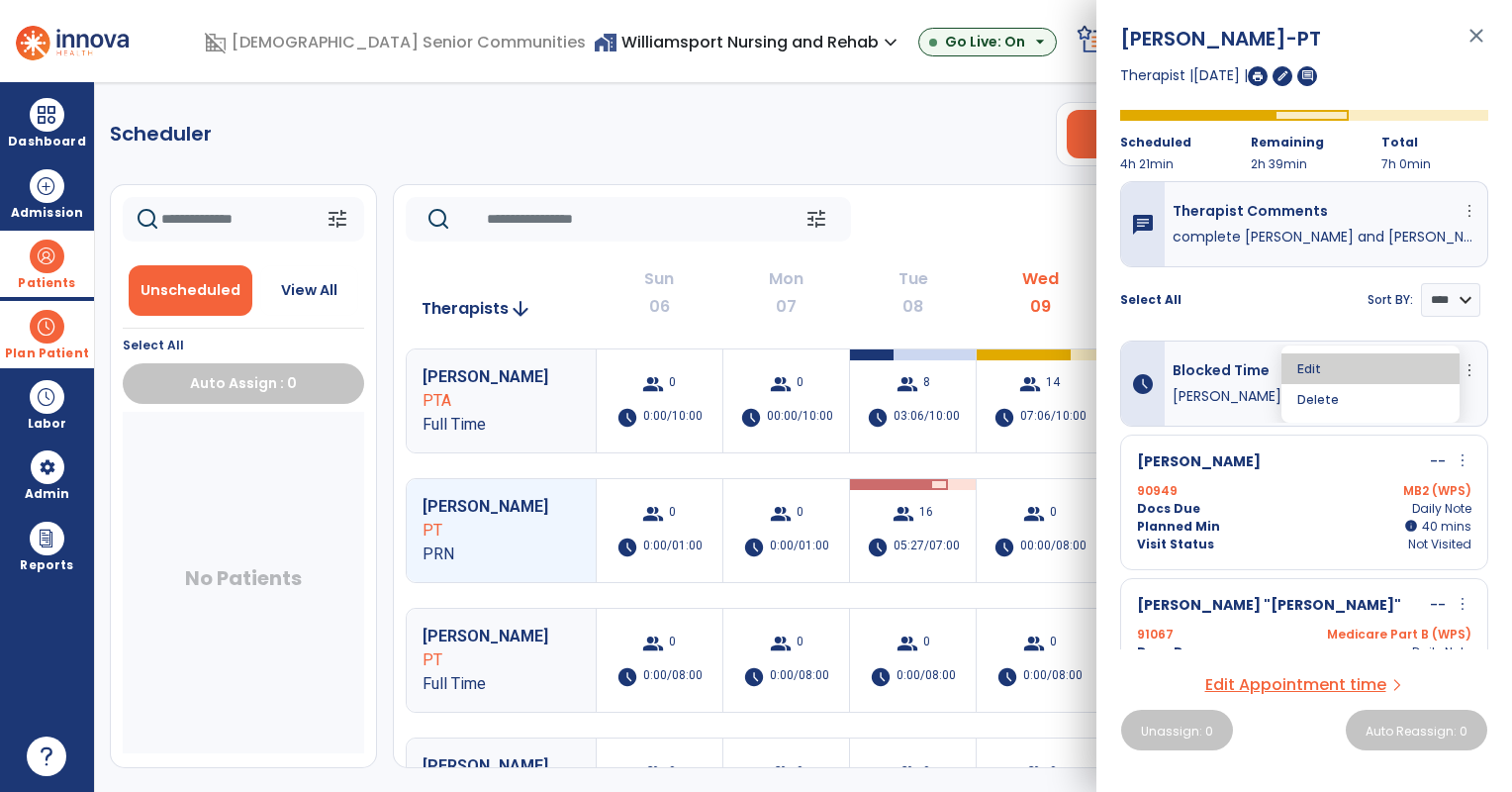 click on "Edit" at bounding box center (1370, 368) 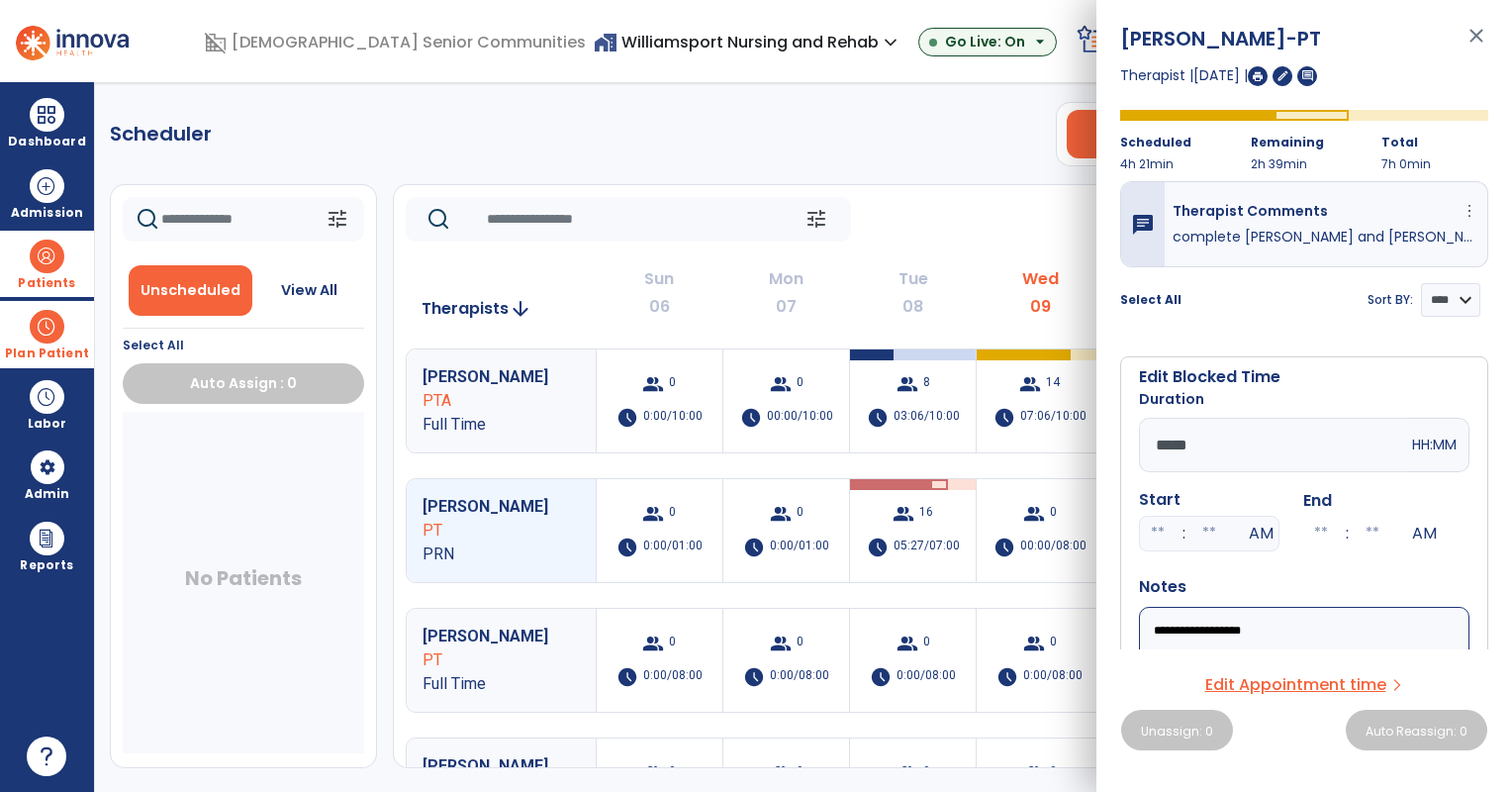 click on "*****" at bounding box center [1274, 445] 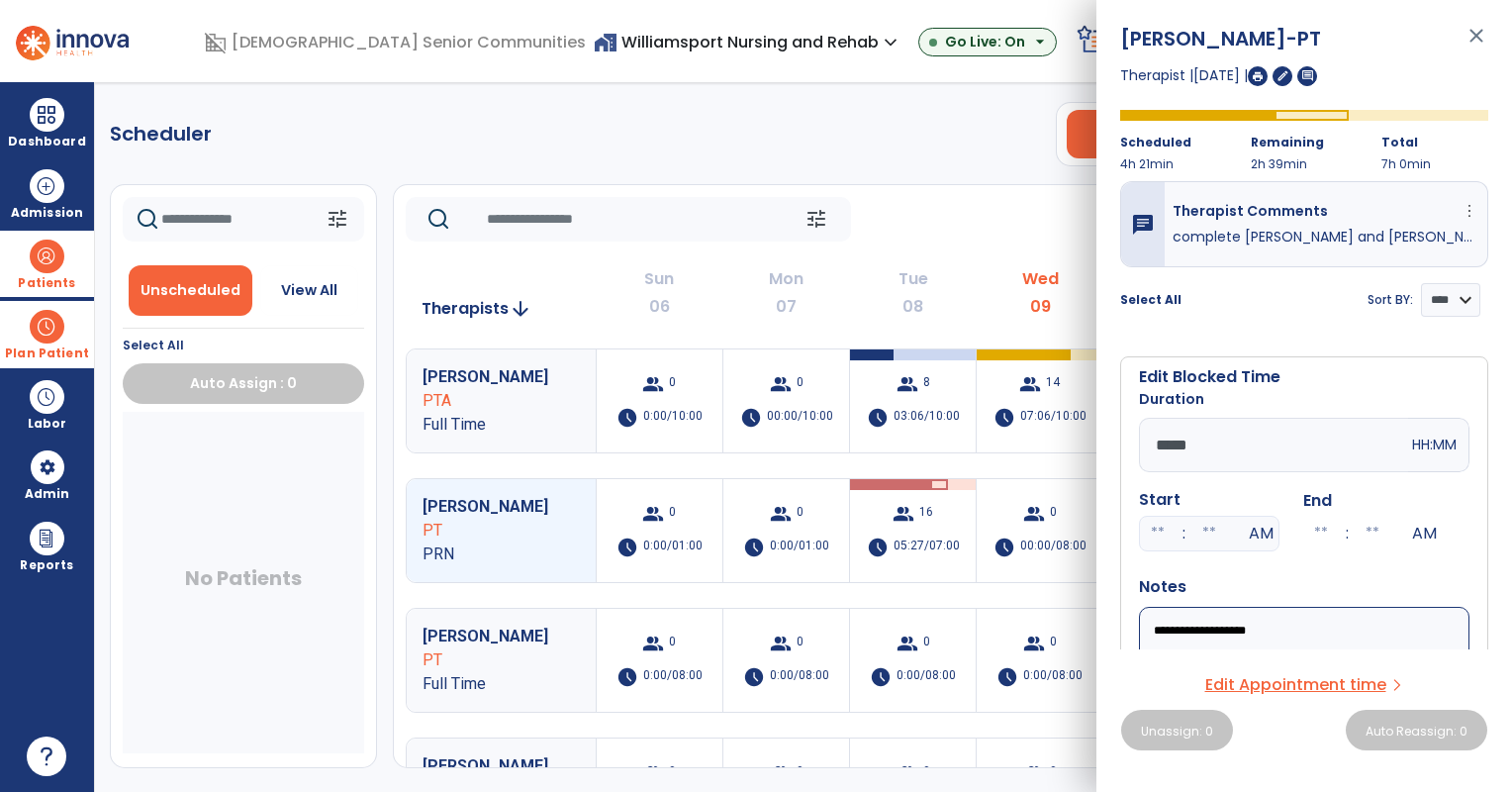 scroll, scrollTop: 6, scrollLeft: 0, axis: vertical 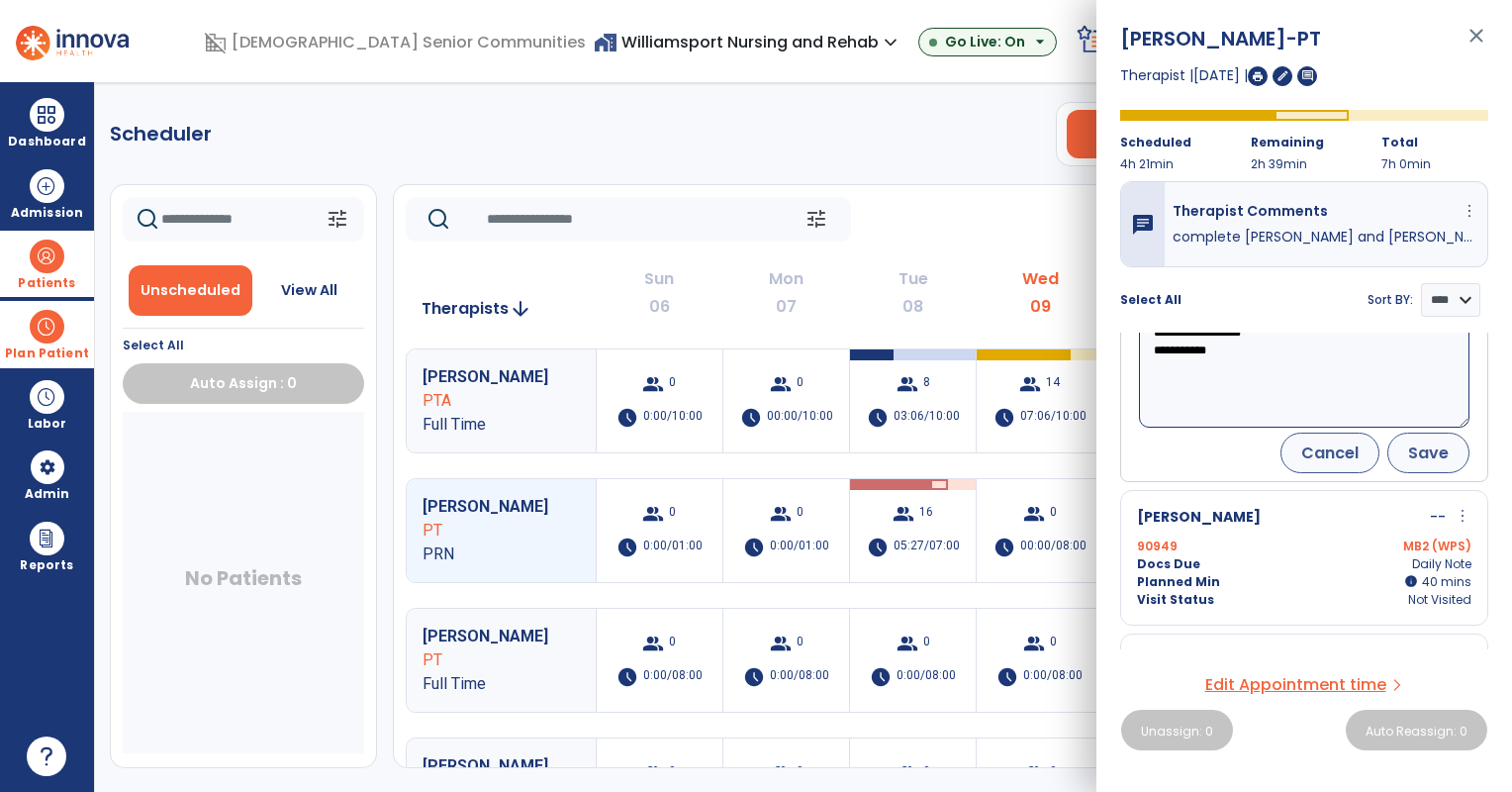 type on "**********" 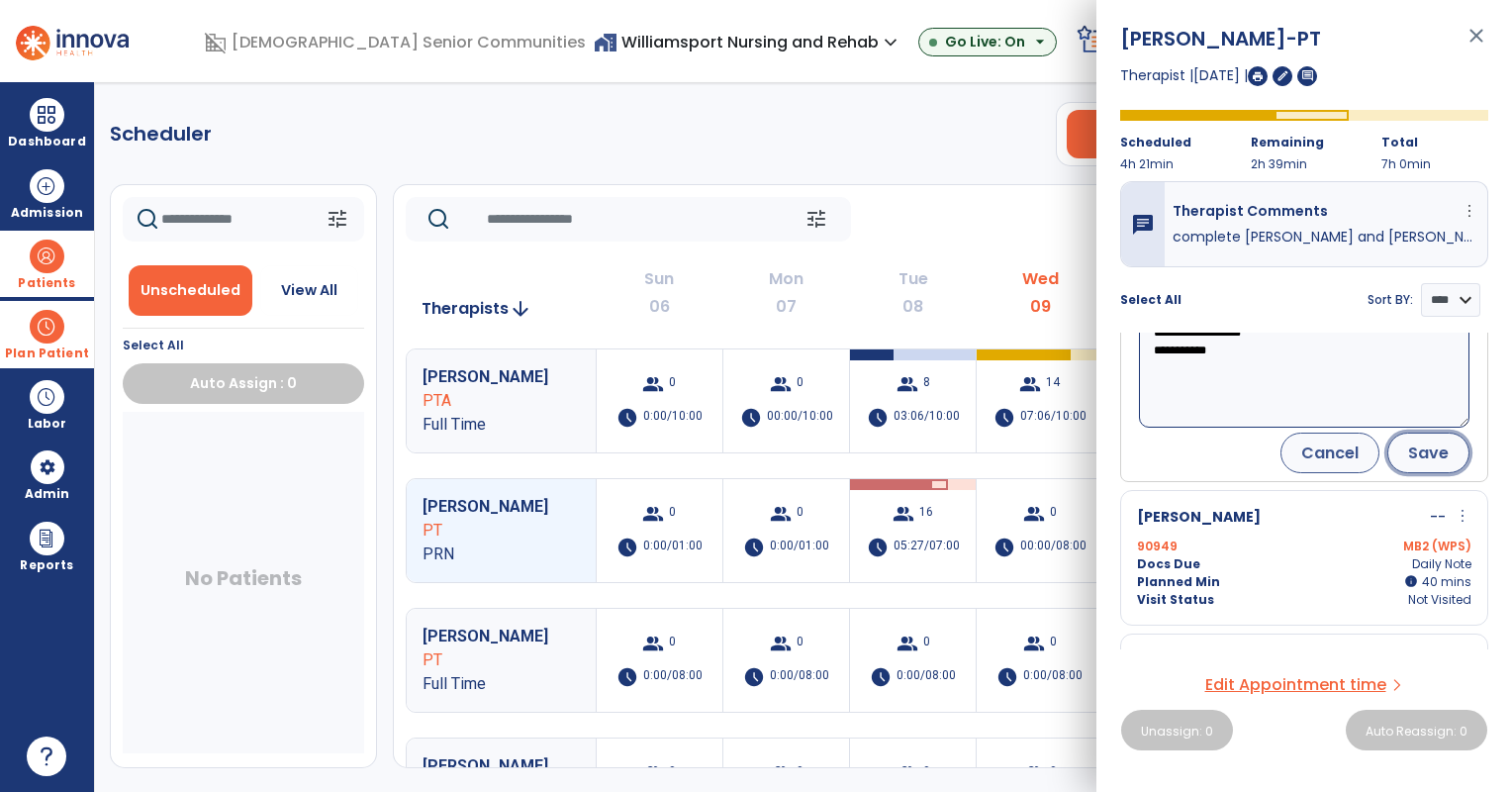 click on "Save" at bounding box center [1428, 452] 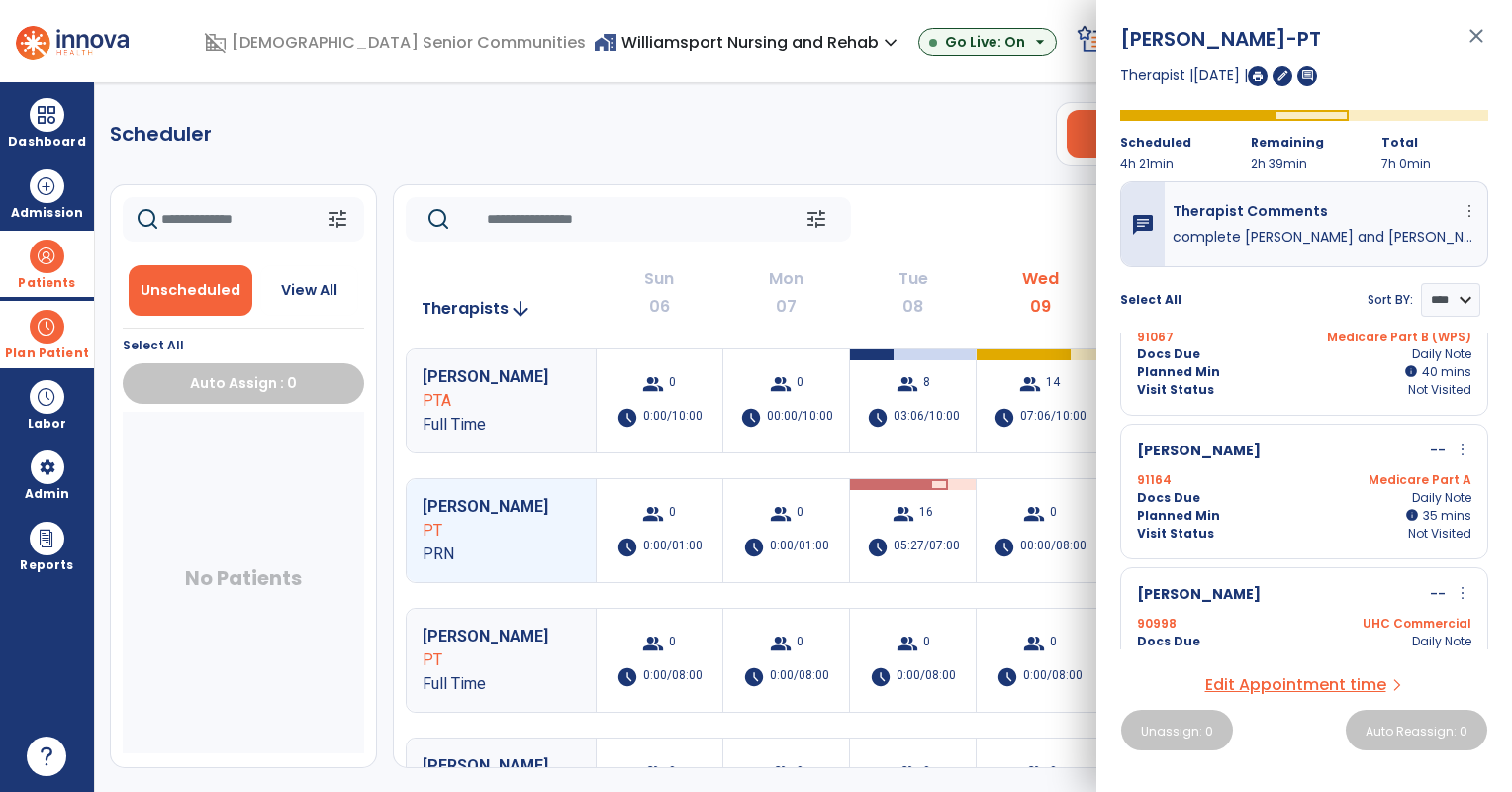 scroll, scrollTop: 282, scrollLeft: 0, axis: vertical 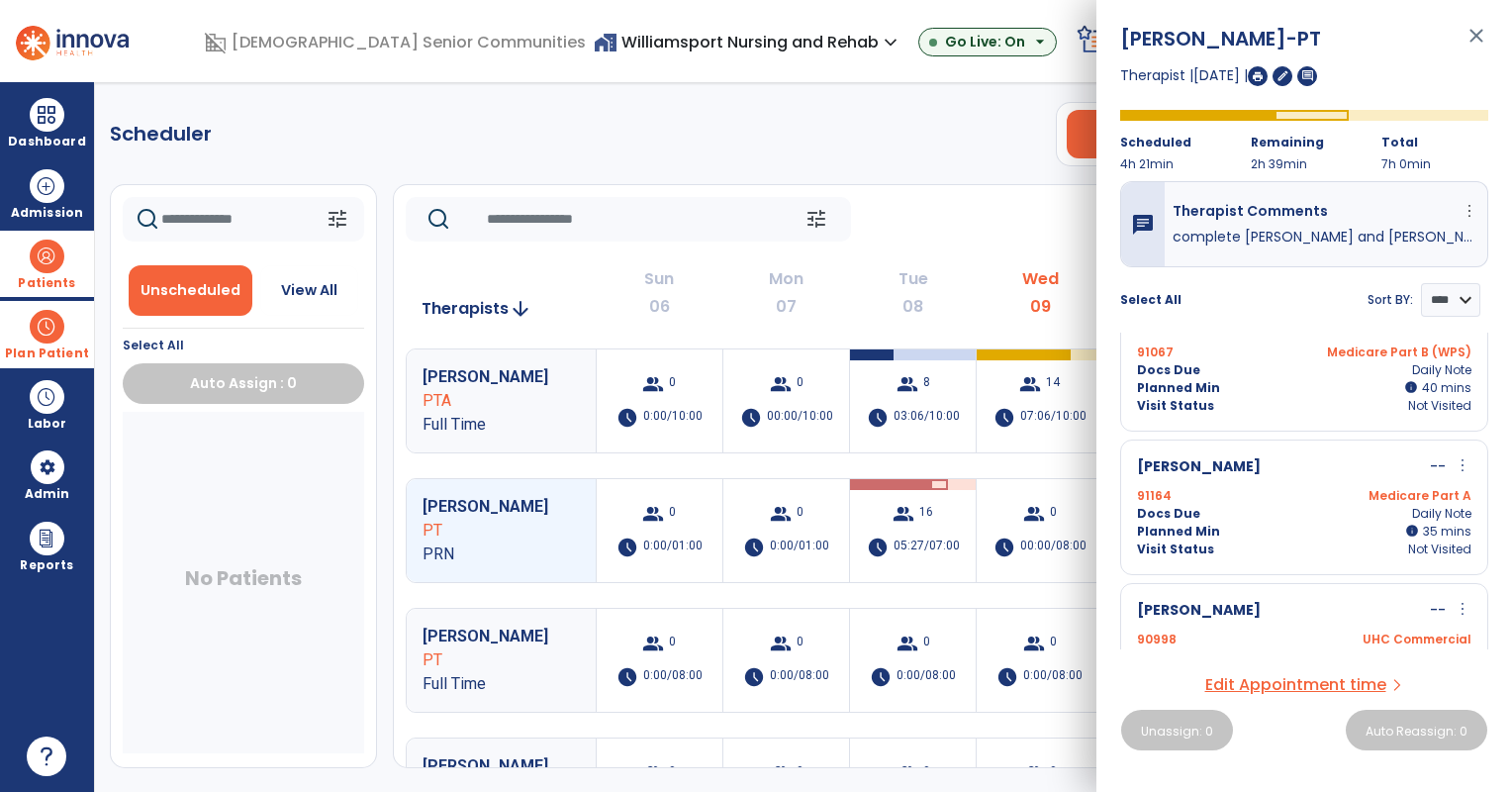 click on "tune   Today  chevron_left Jul 6, 2025 - Jul 12, 2025  ********  calendar_today  chevron_right" 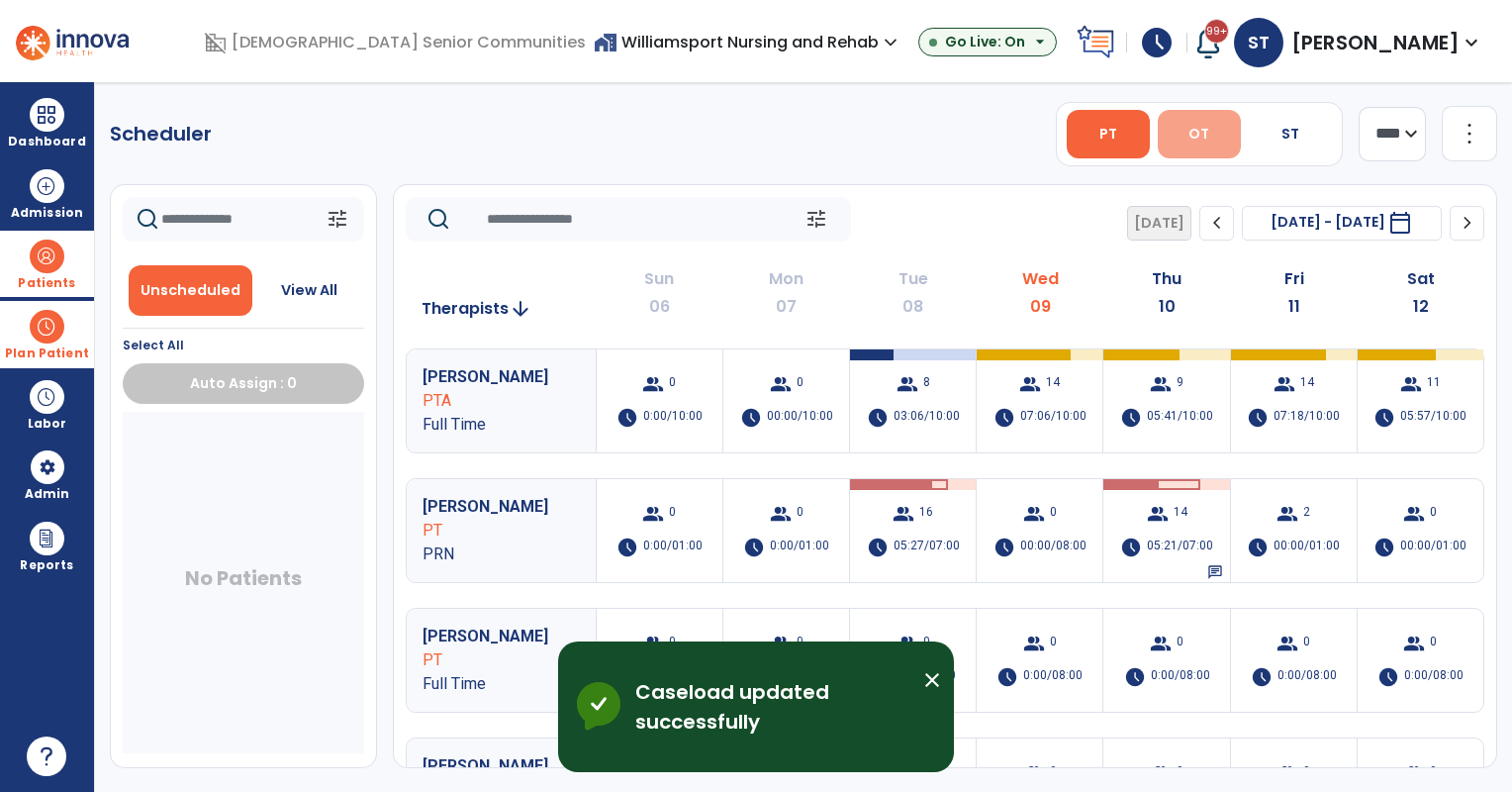 click on "OT" at bounding box center [1198, 134] 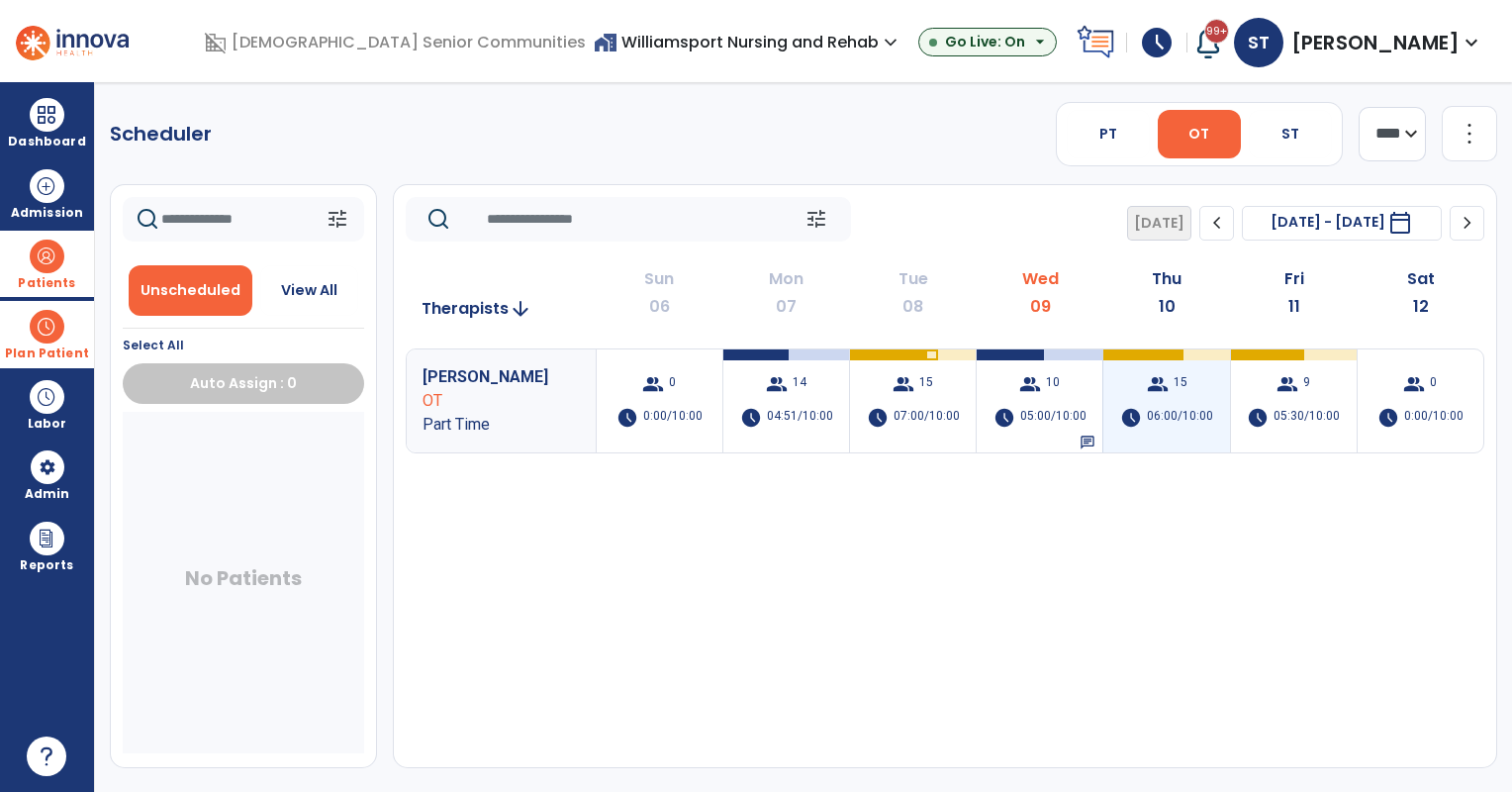click on "06:00/10:00" at bounding box center (1180, 418) 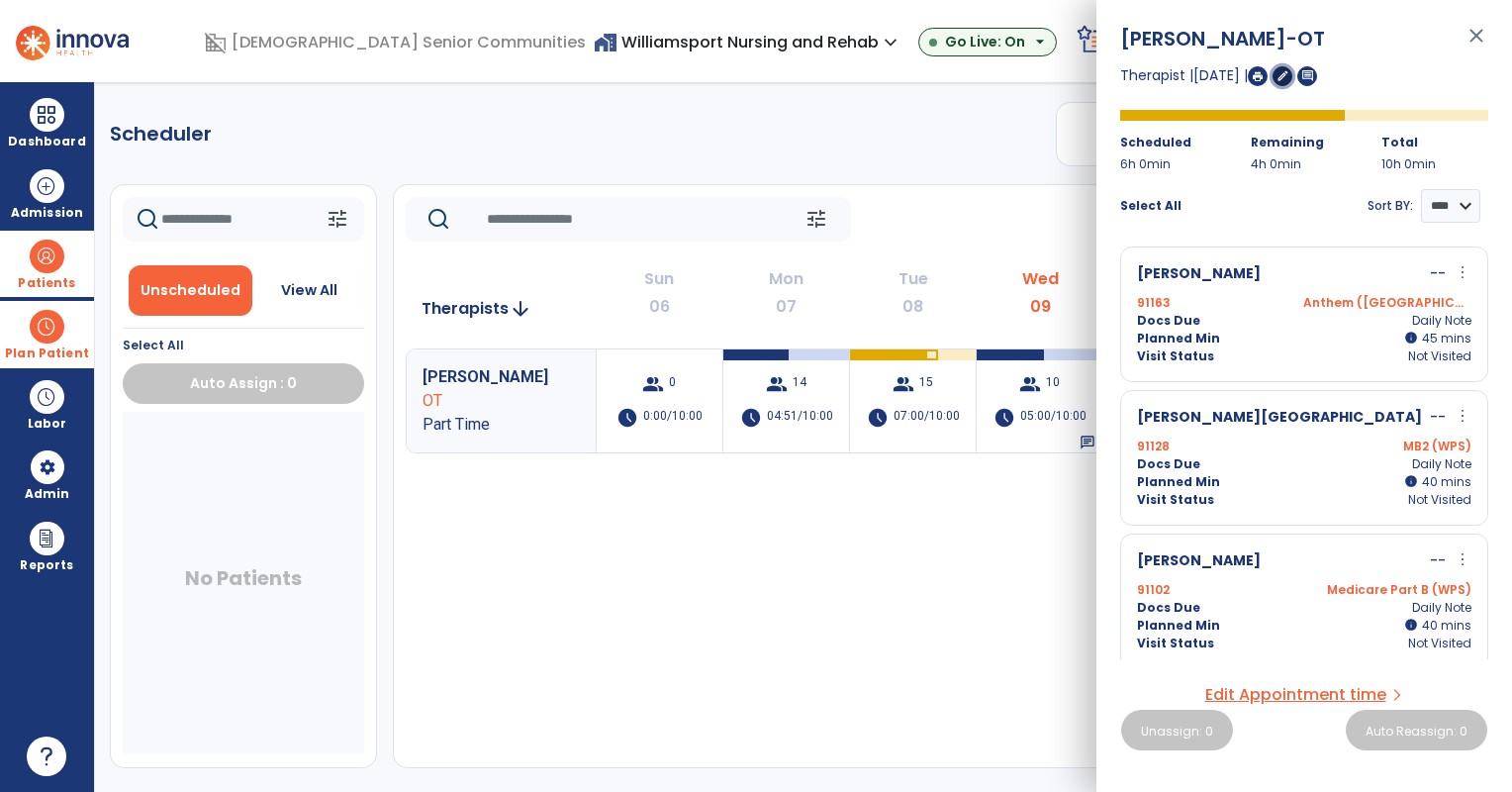 click on "edit" at bounding box center (1282, 75) 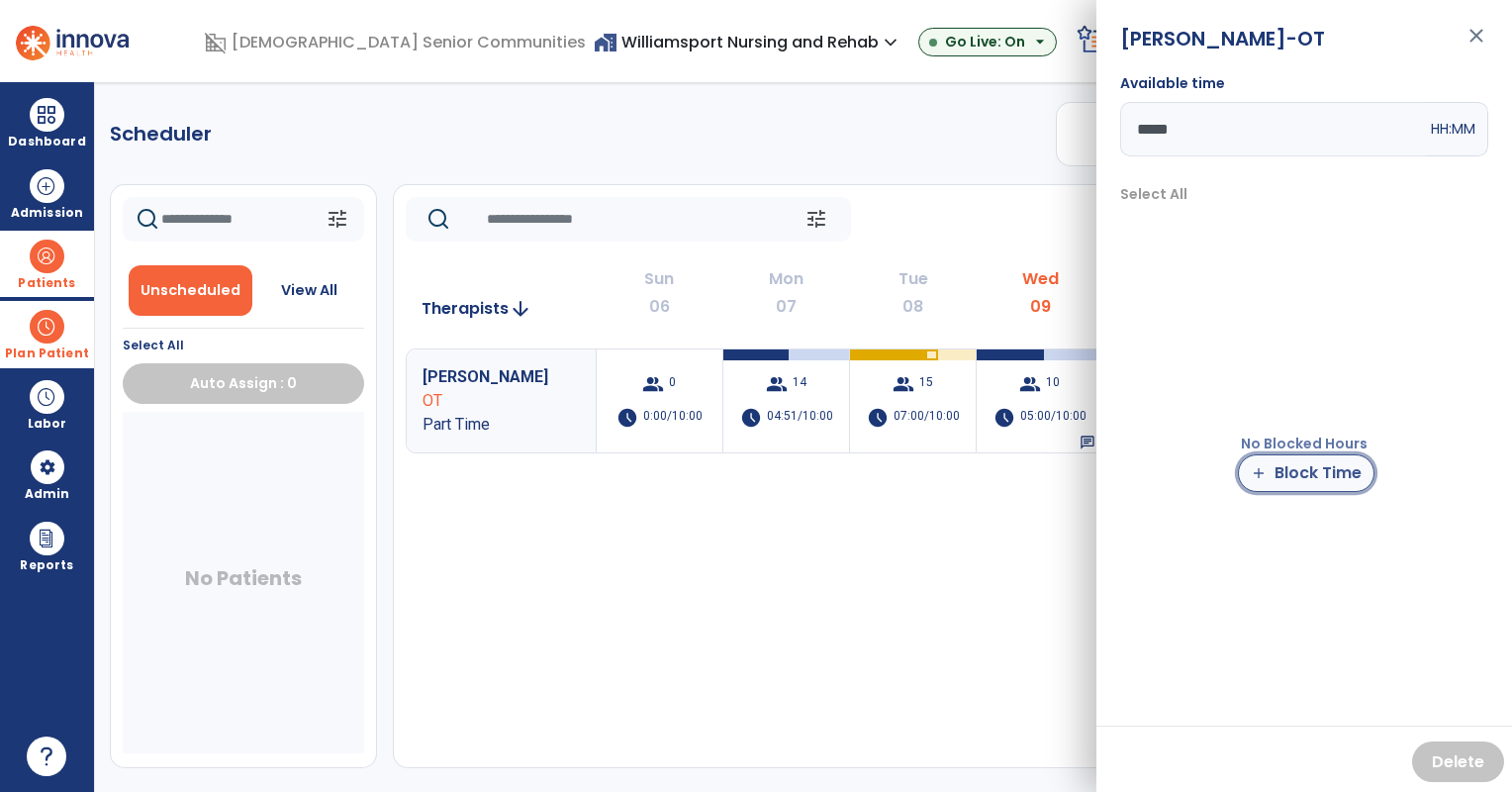 click on "add   Block Time" at bounding box center (1306, 473) 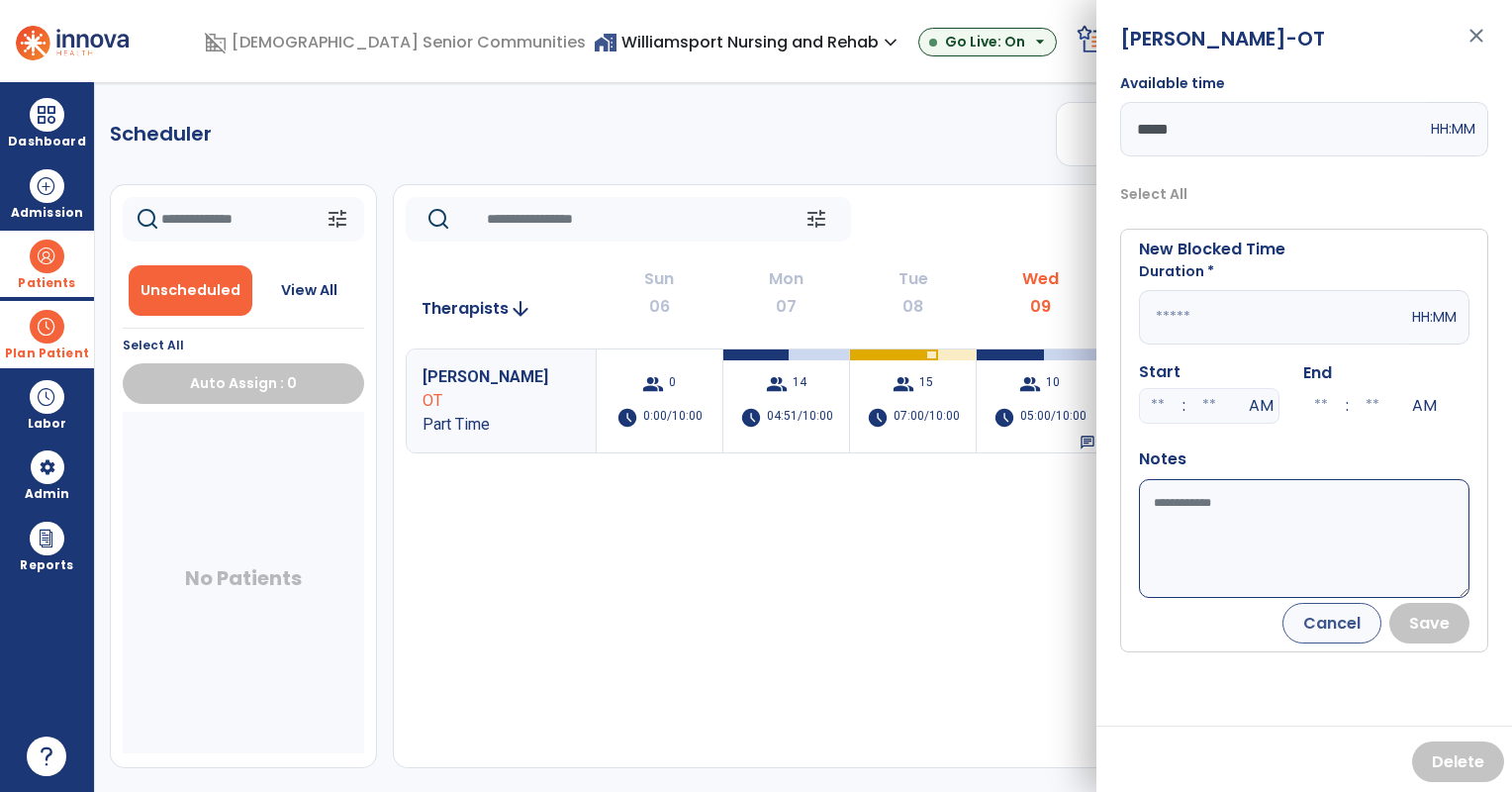 click at bounding box center [1274, 317] 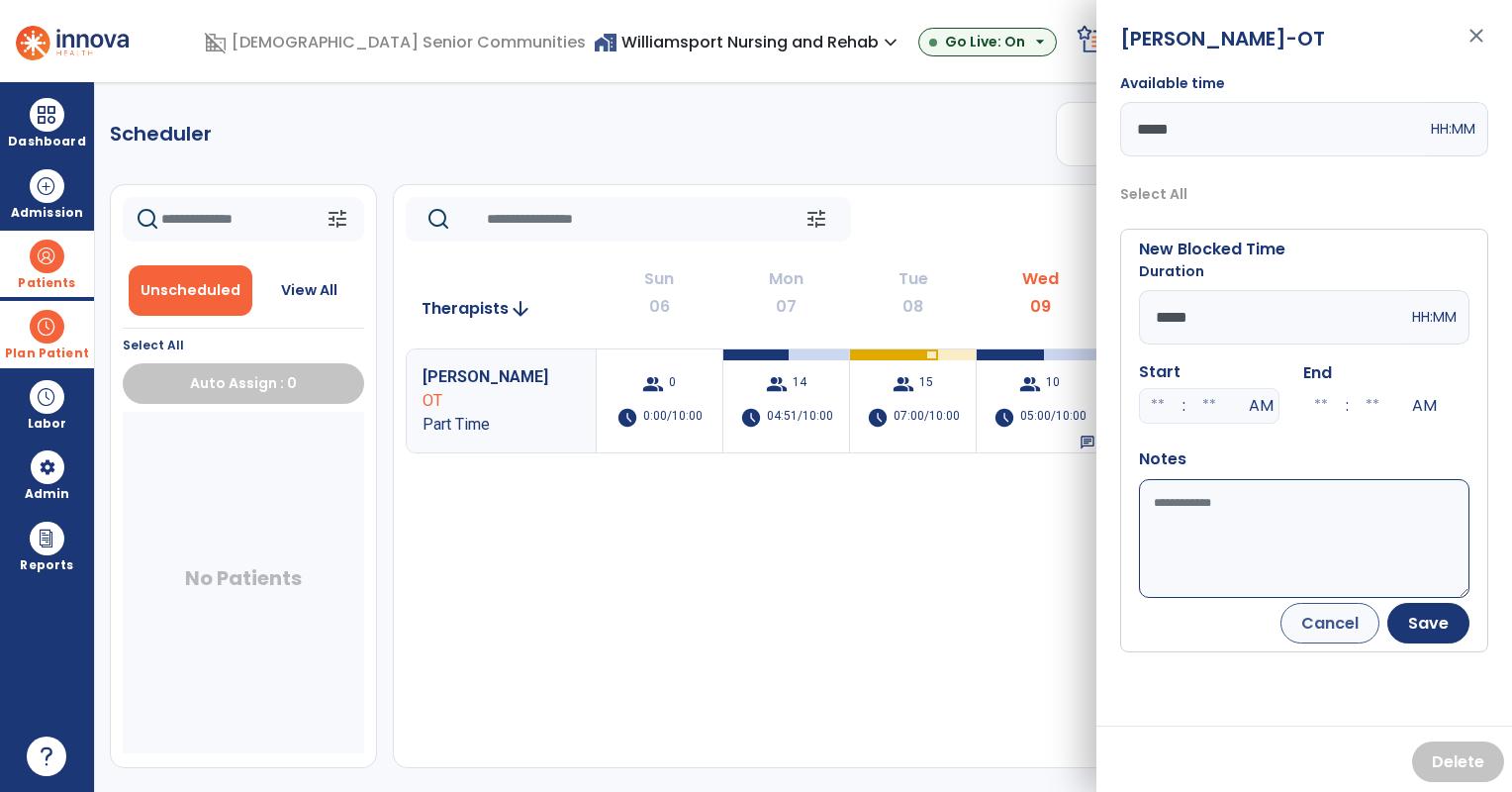 type on "*****" 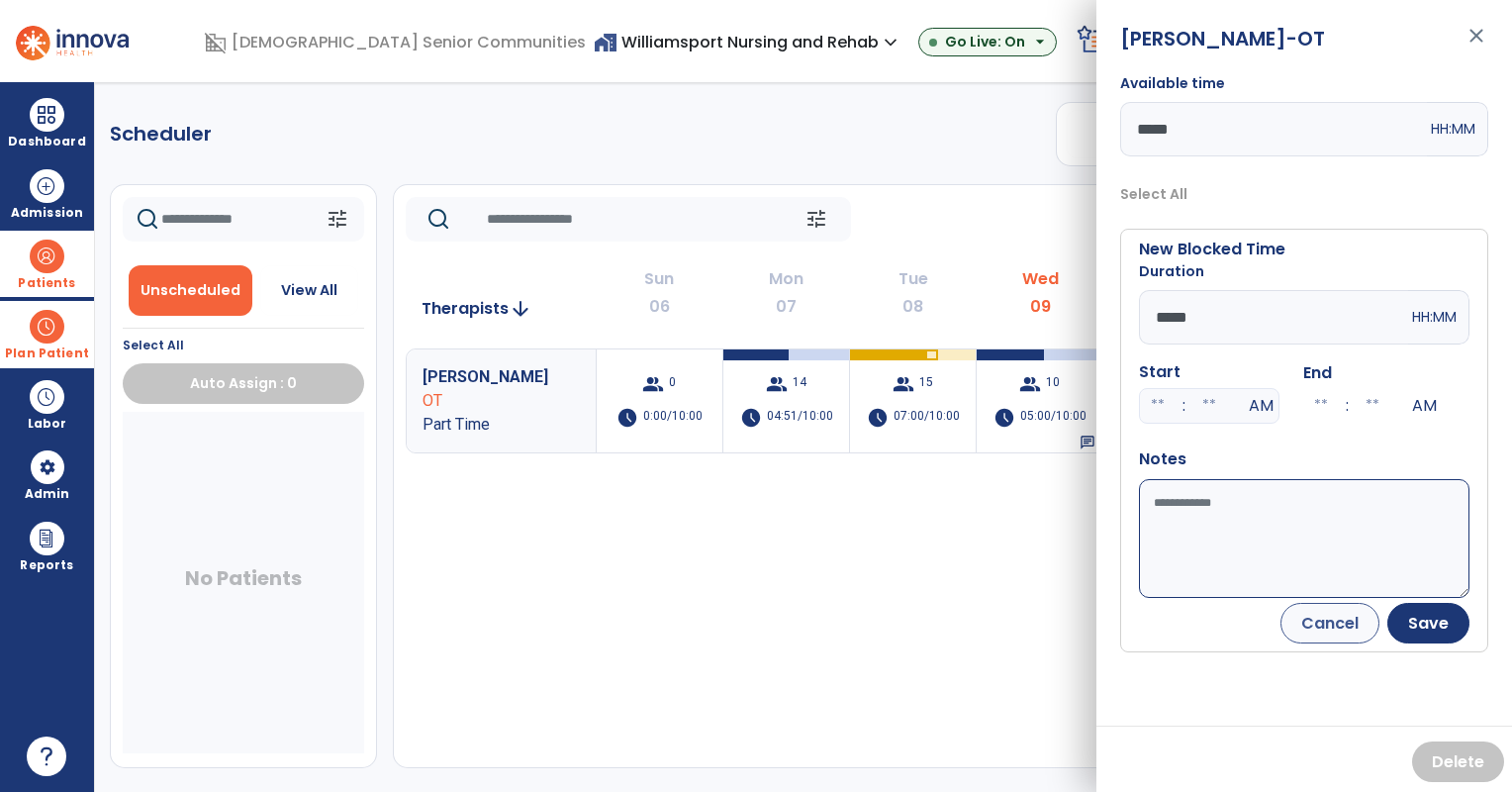 click on "Available time" at bounding box center (1304, 539) 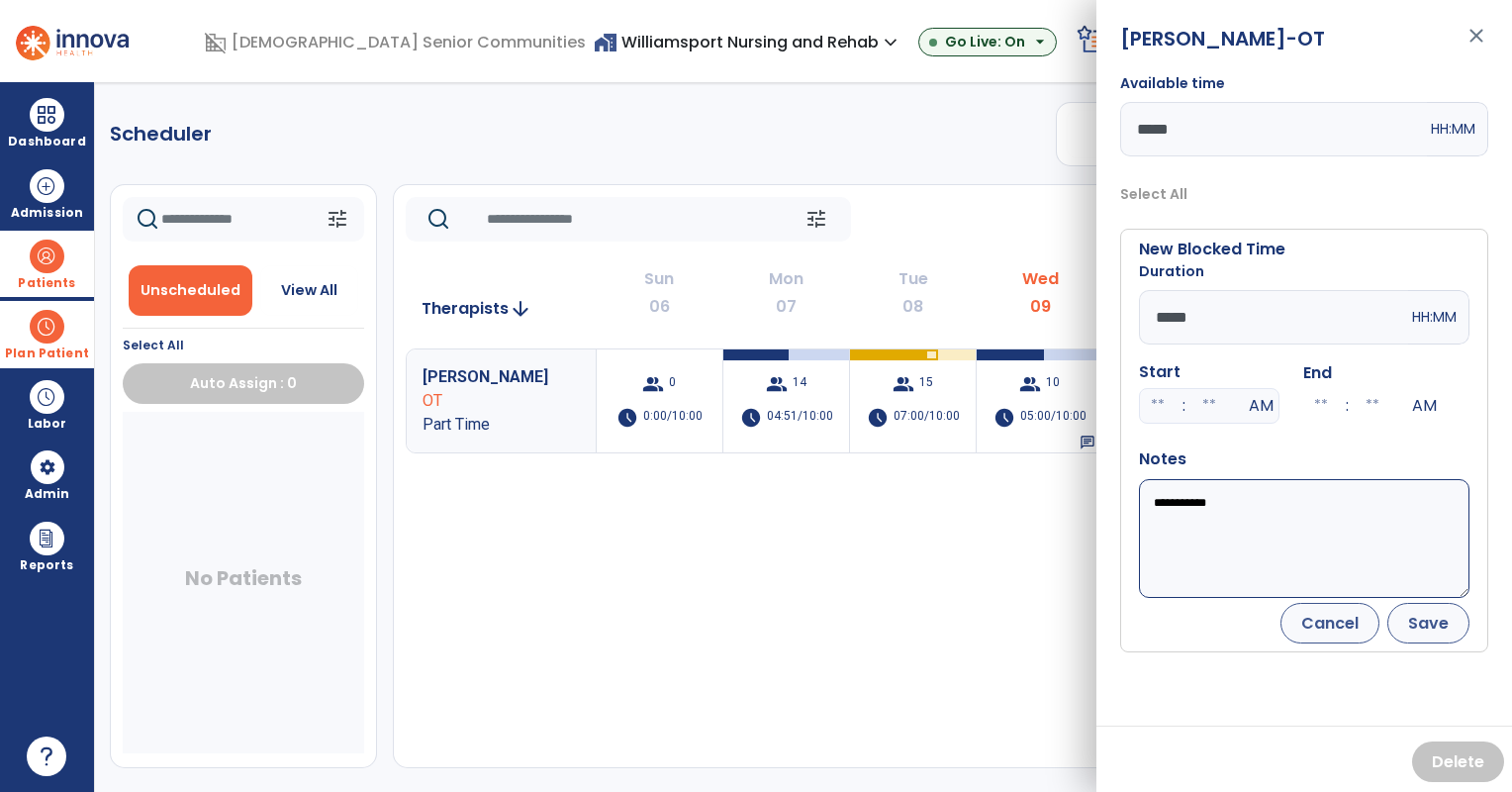 type on "**********" 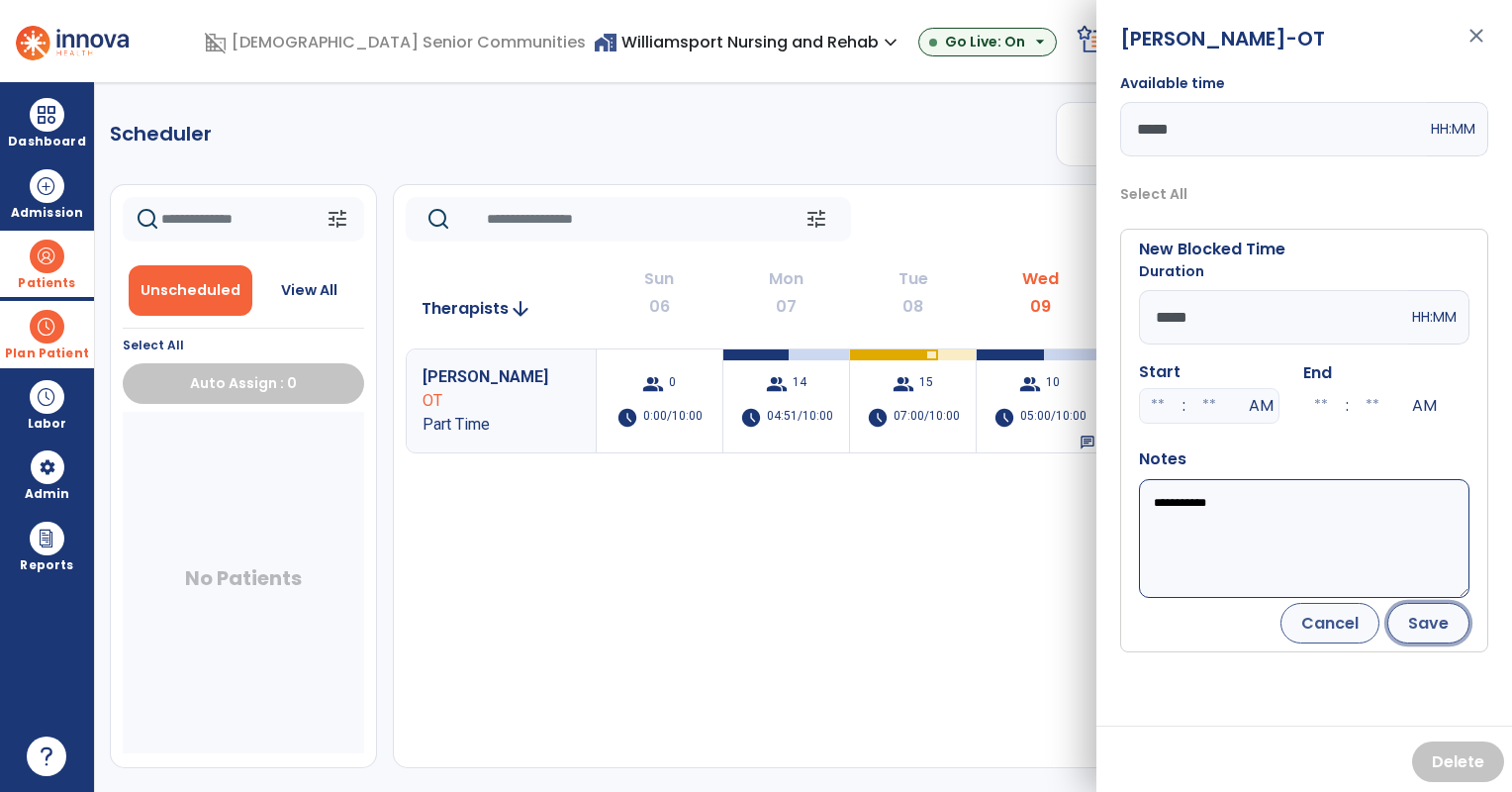 click on "Save" at bounding box center (1428, 623) 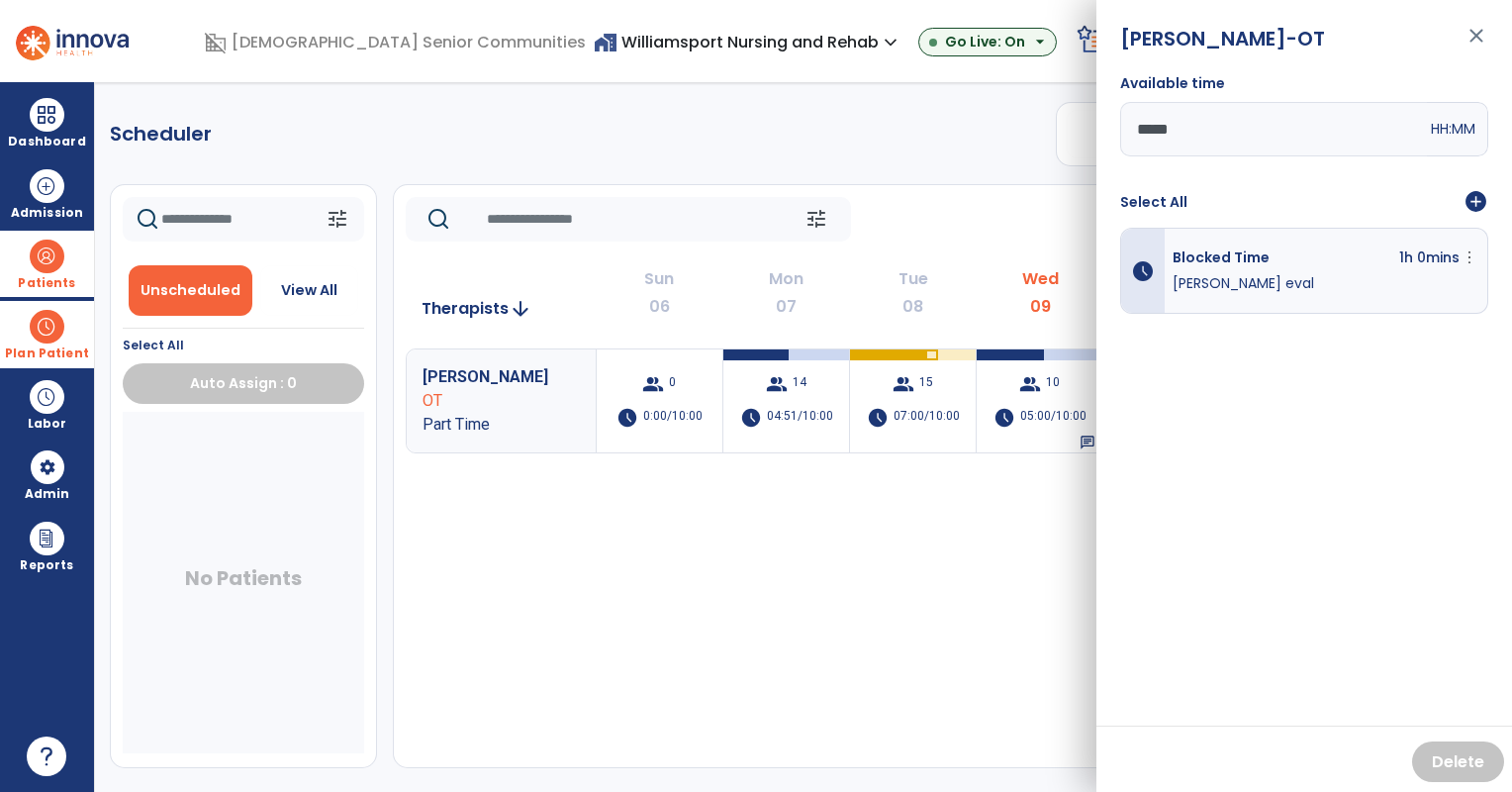click on "tune   Today  chevron_left Jul 6, 2025 - Jul 12, 2025  *********  calendar_today  chevron_right" 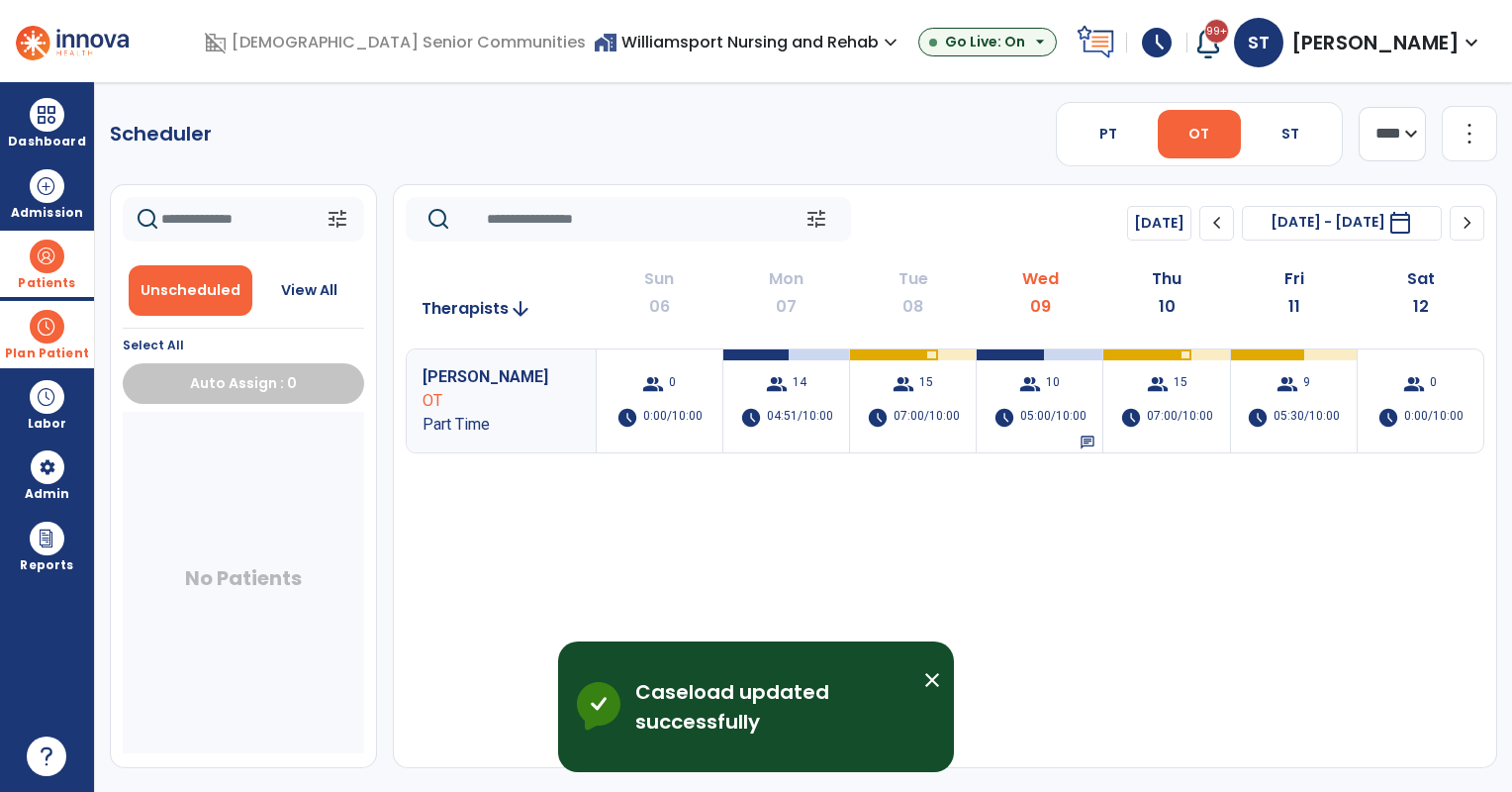 click on "home_work   Williamsport Nursing and Rehab   expand_more" at bounding box center [748, 42] 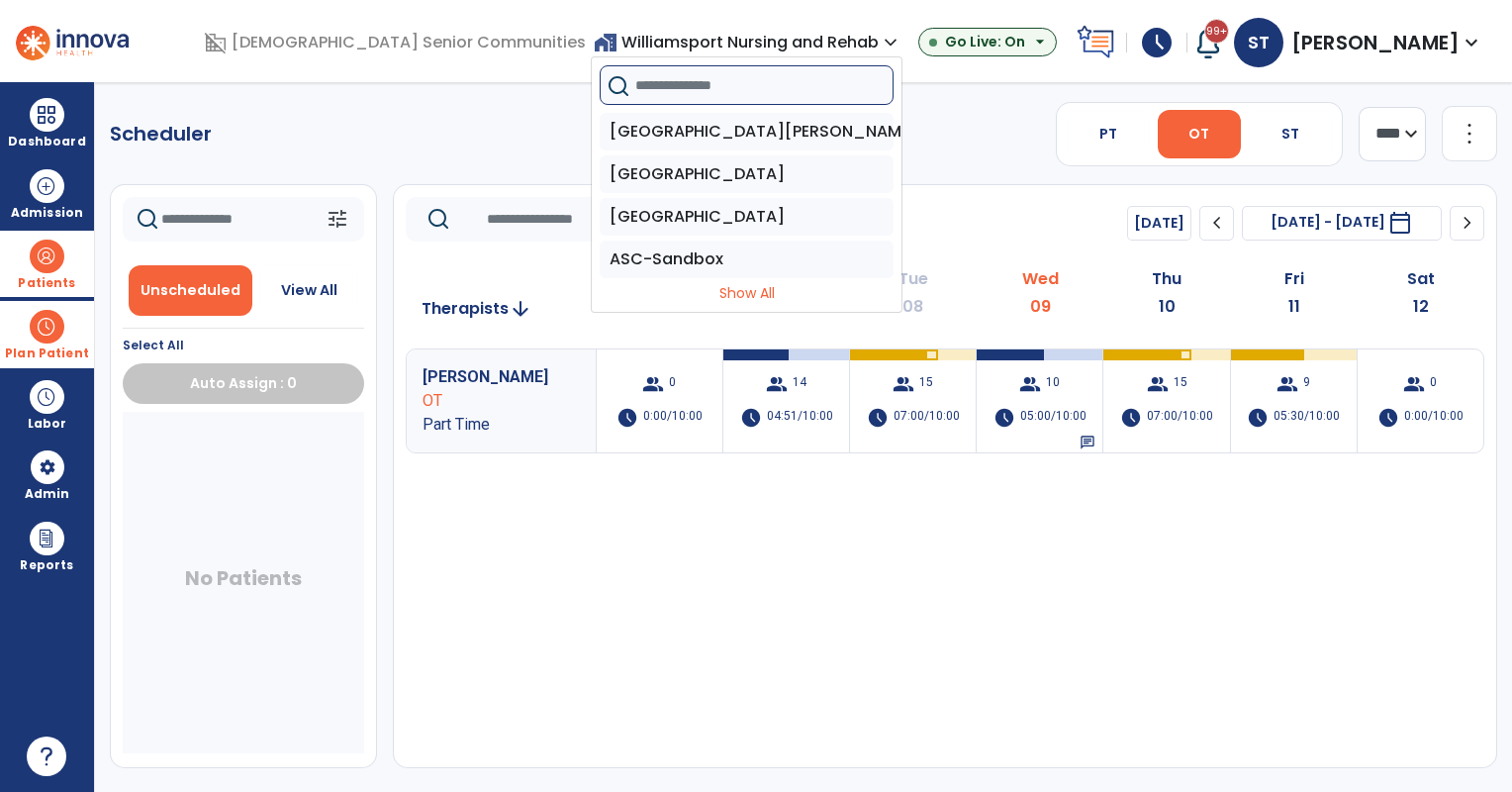click at bounding box center [764, 85] 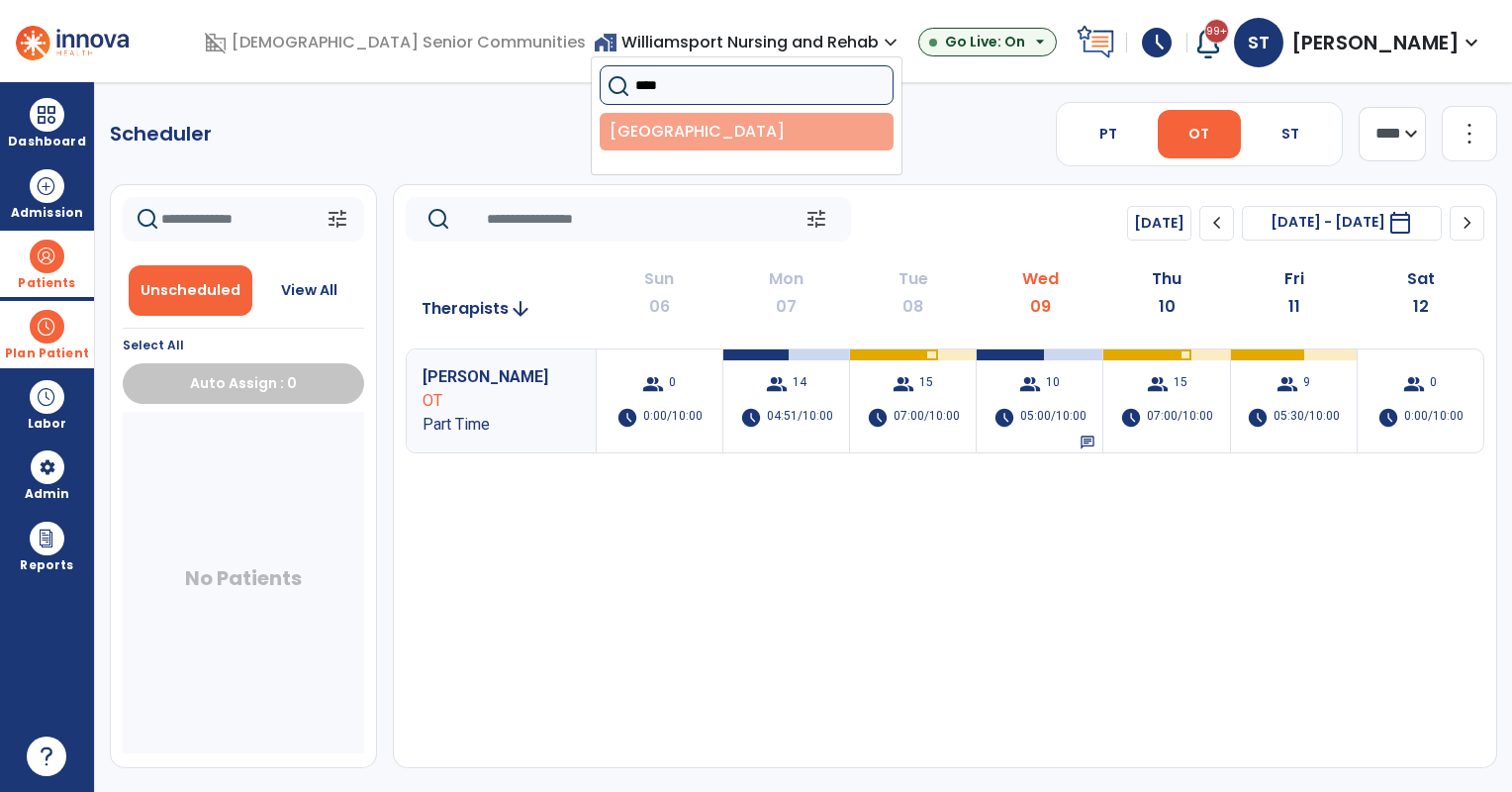 type on "****" 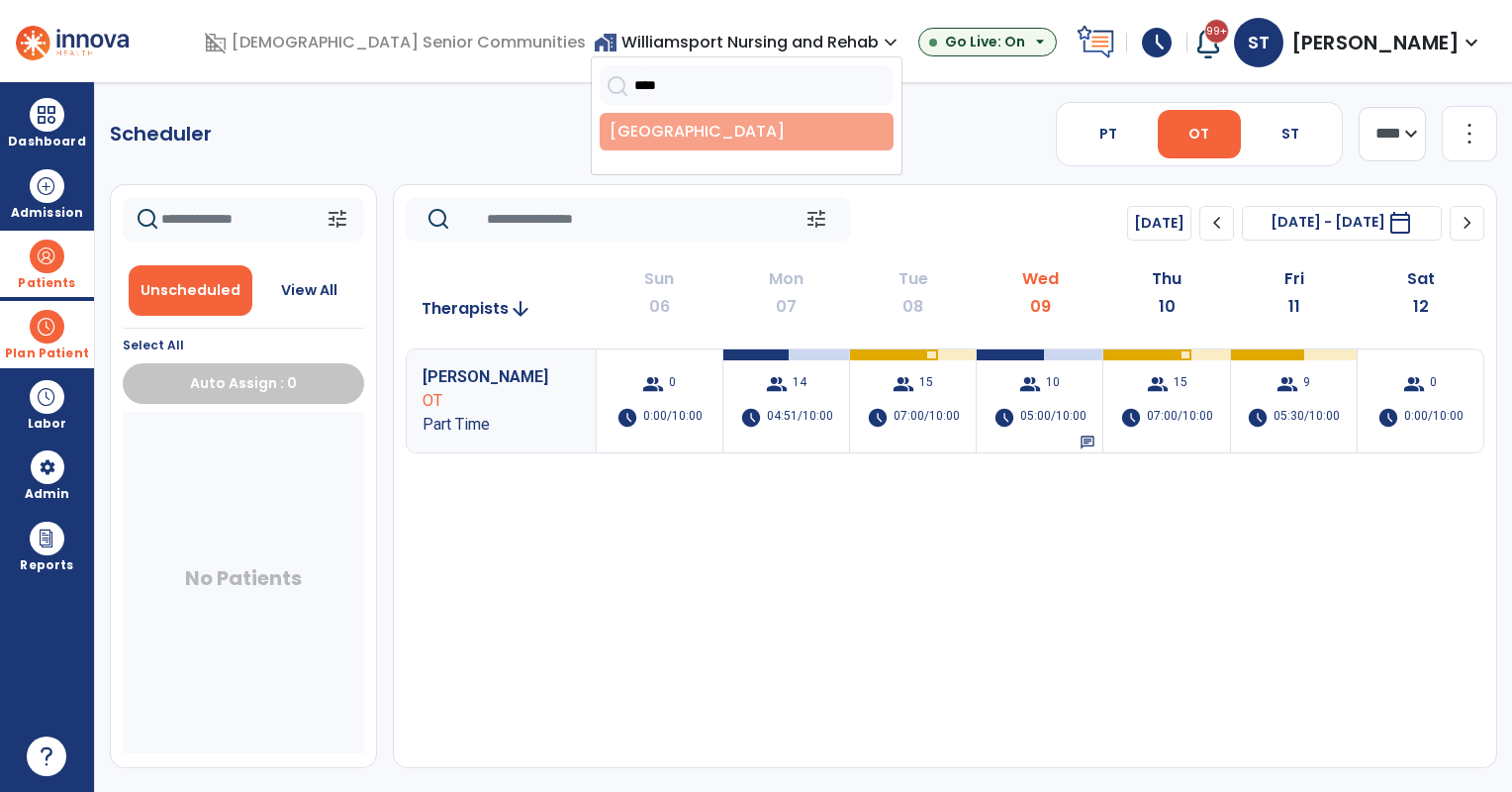 click on "Fairway Village" at bounding box center [746, 132] 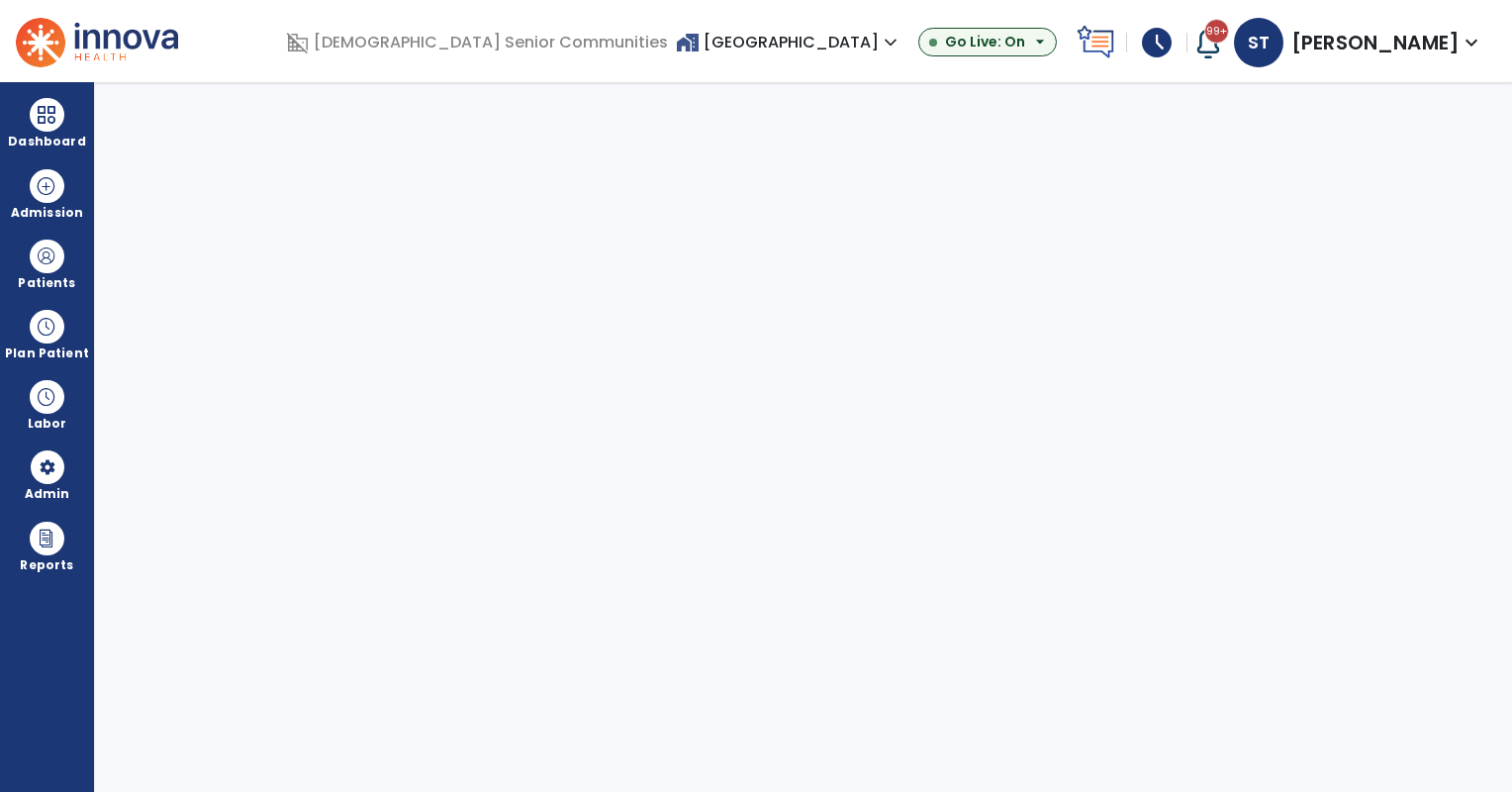 select on "***" 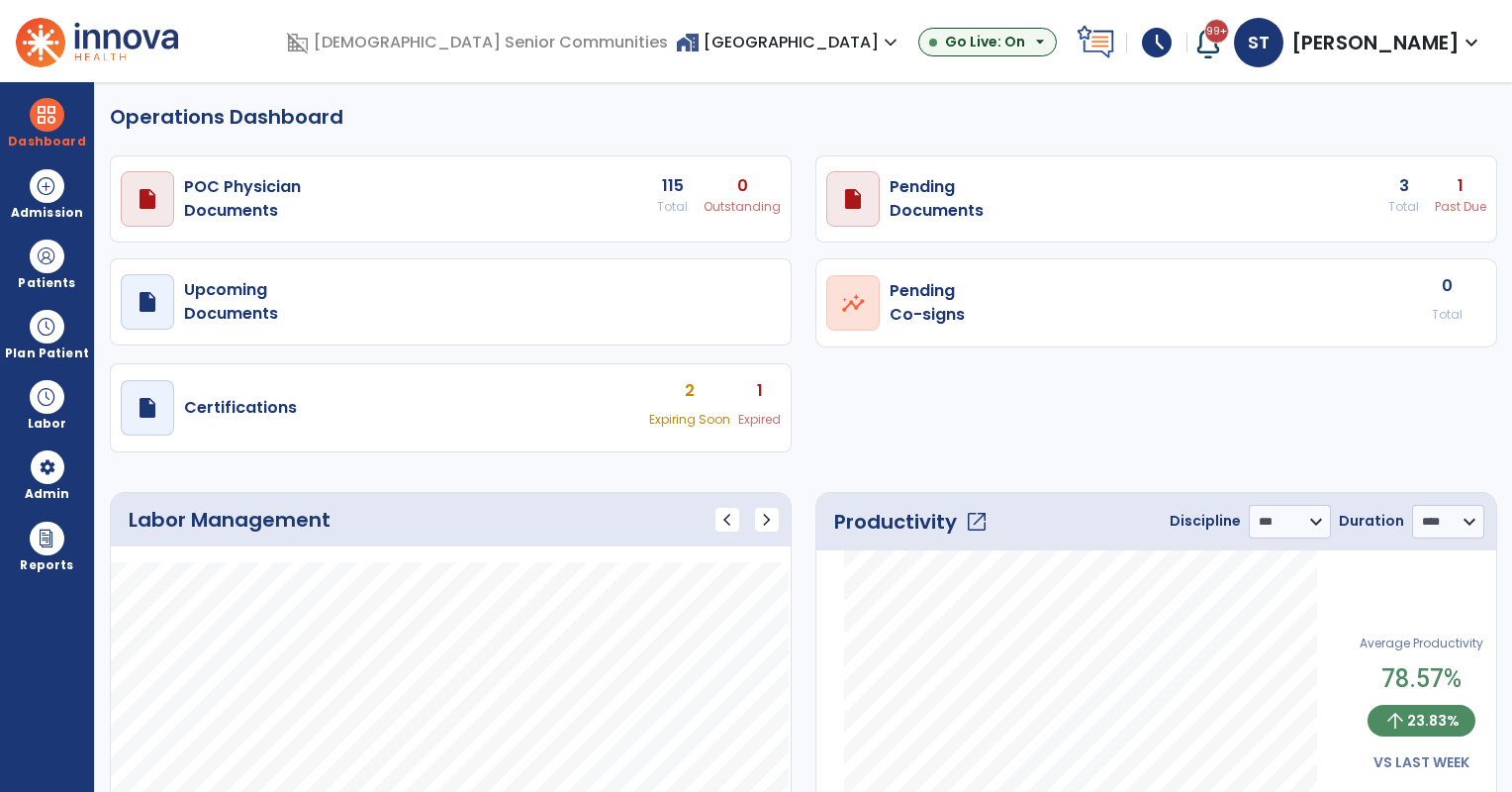 scroll, scrollTop: 0, scrollLeft: 0, axis: both 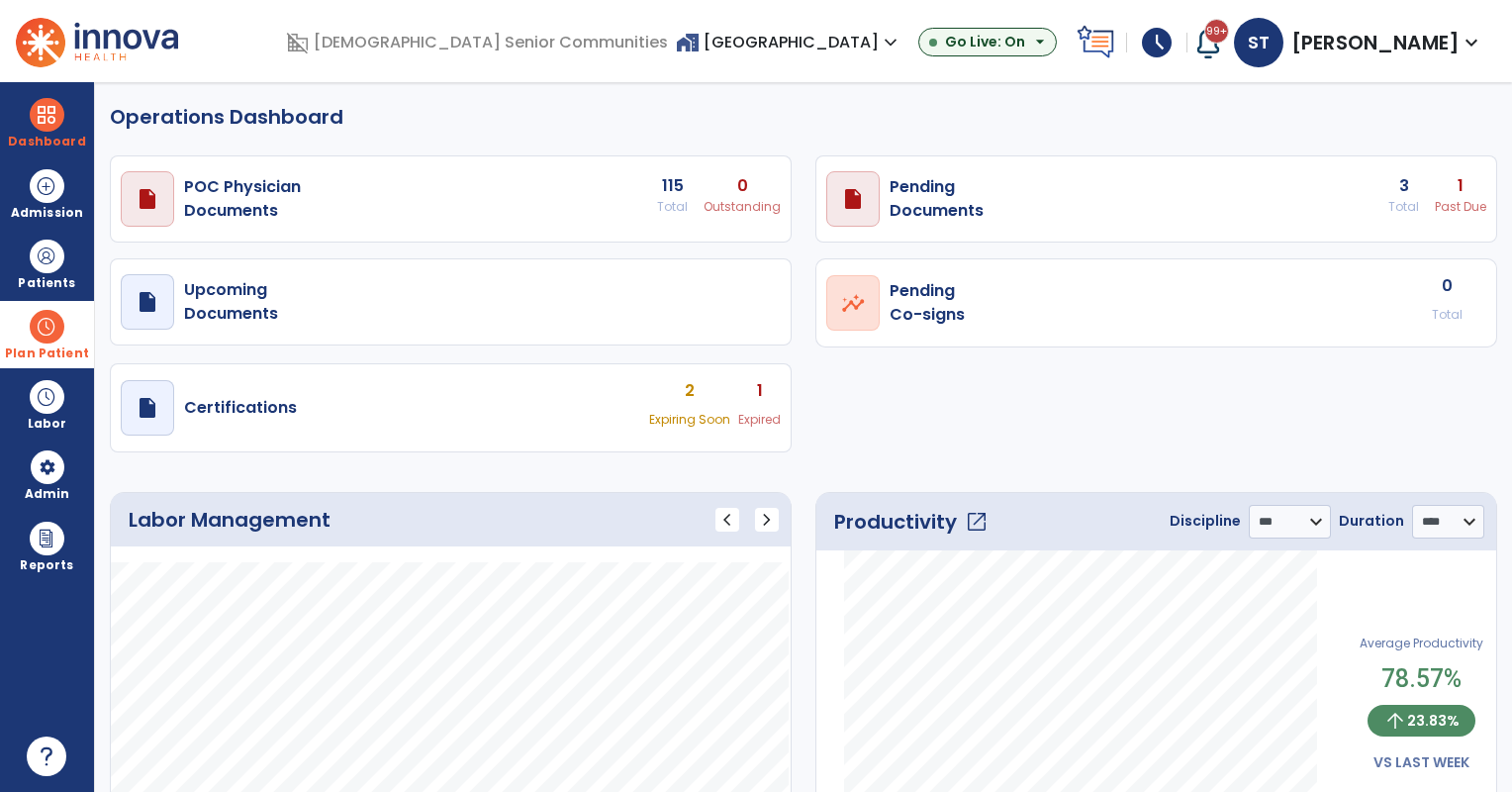 click on "Plan Patient" at bounding box center (47, 263) 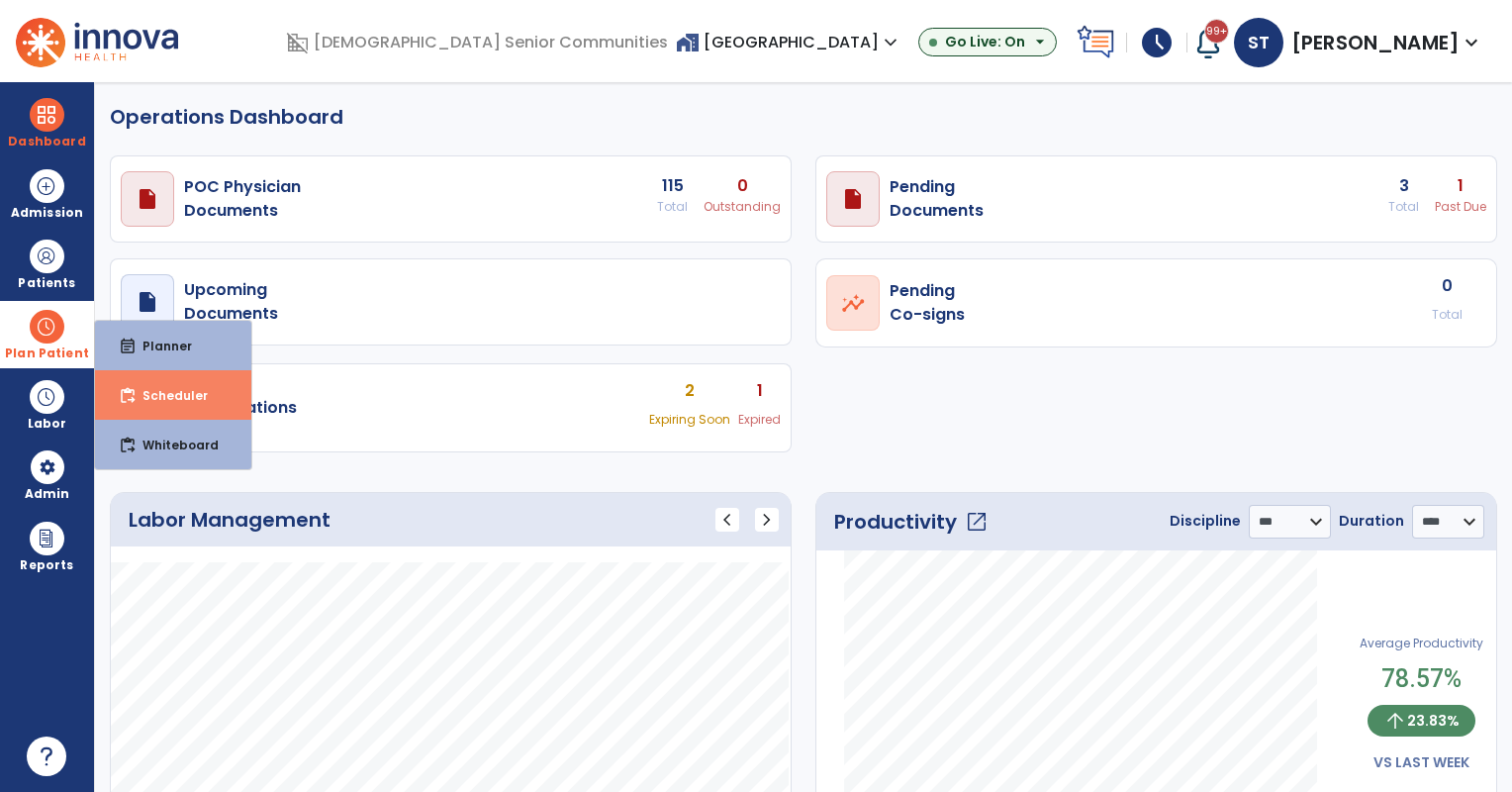 click on "content_paste_go  Scheduler" at bounding box center [173, 395] 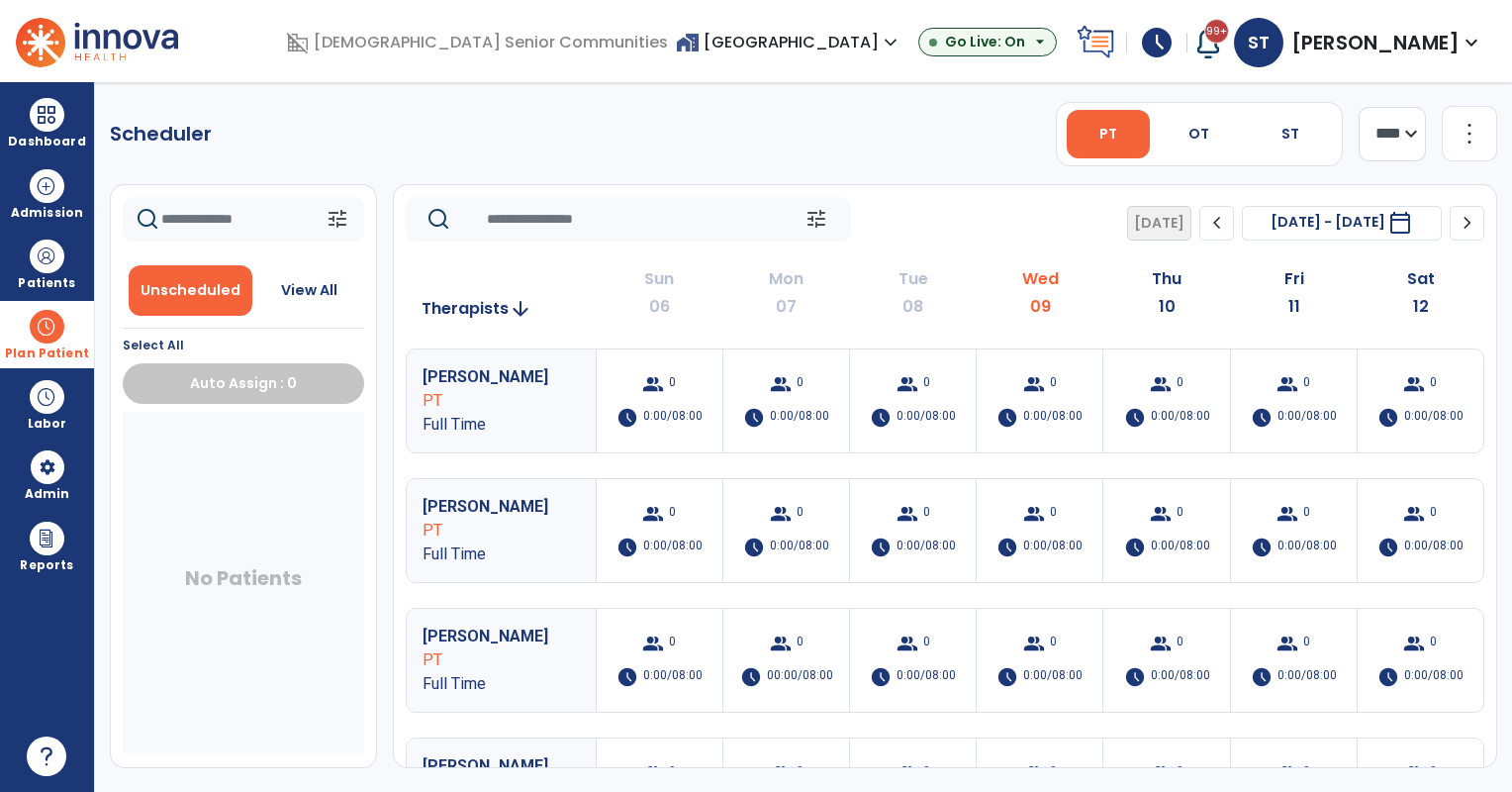 click at bounding box center (47, 327) 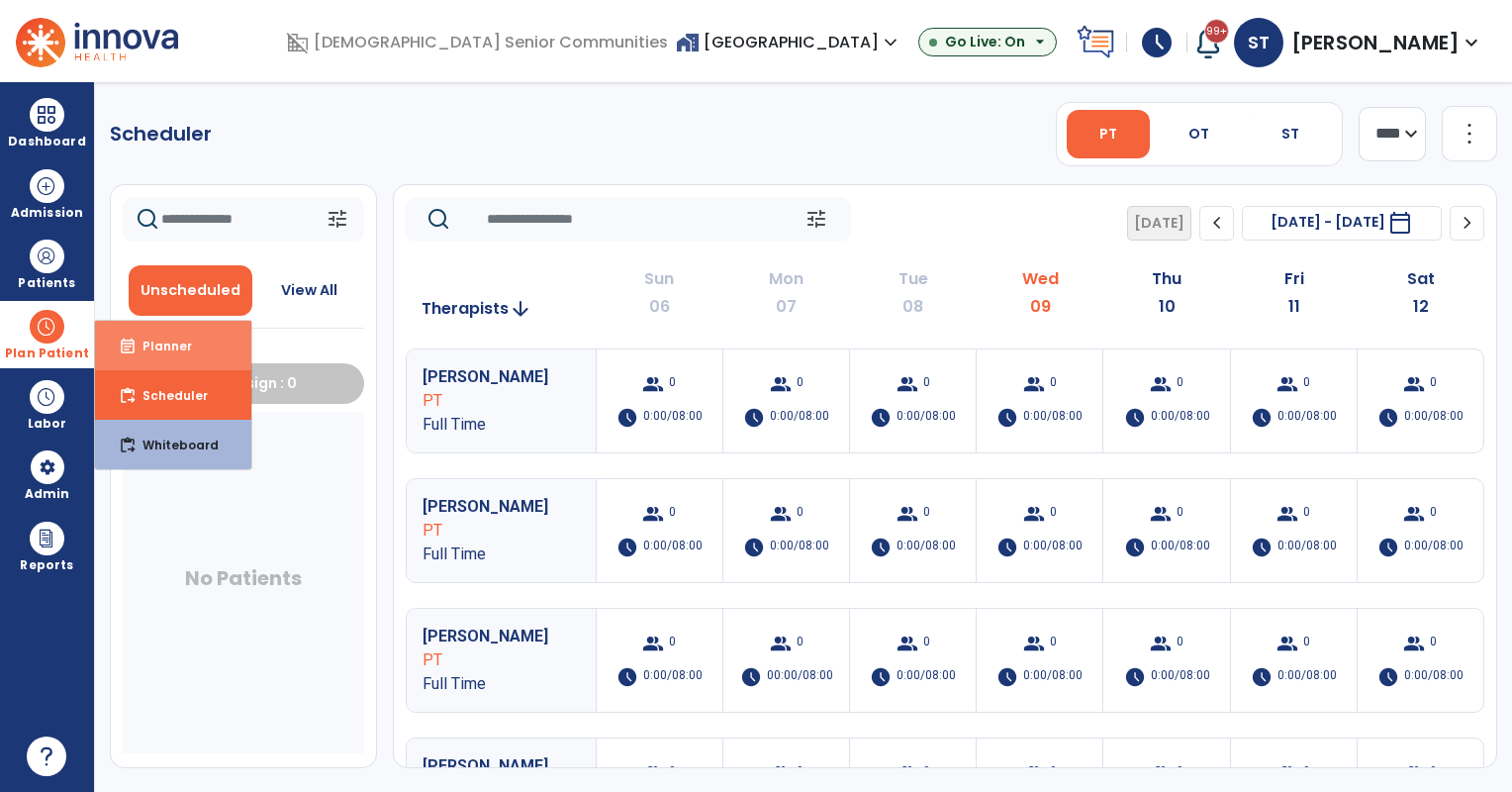 click on "event_note  Planner" at bounding box center [173, 346] 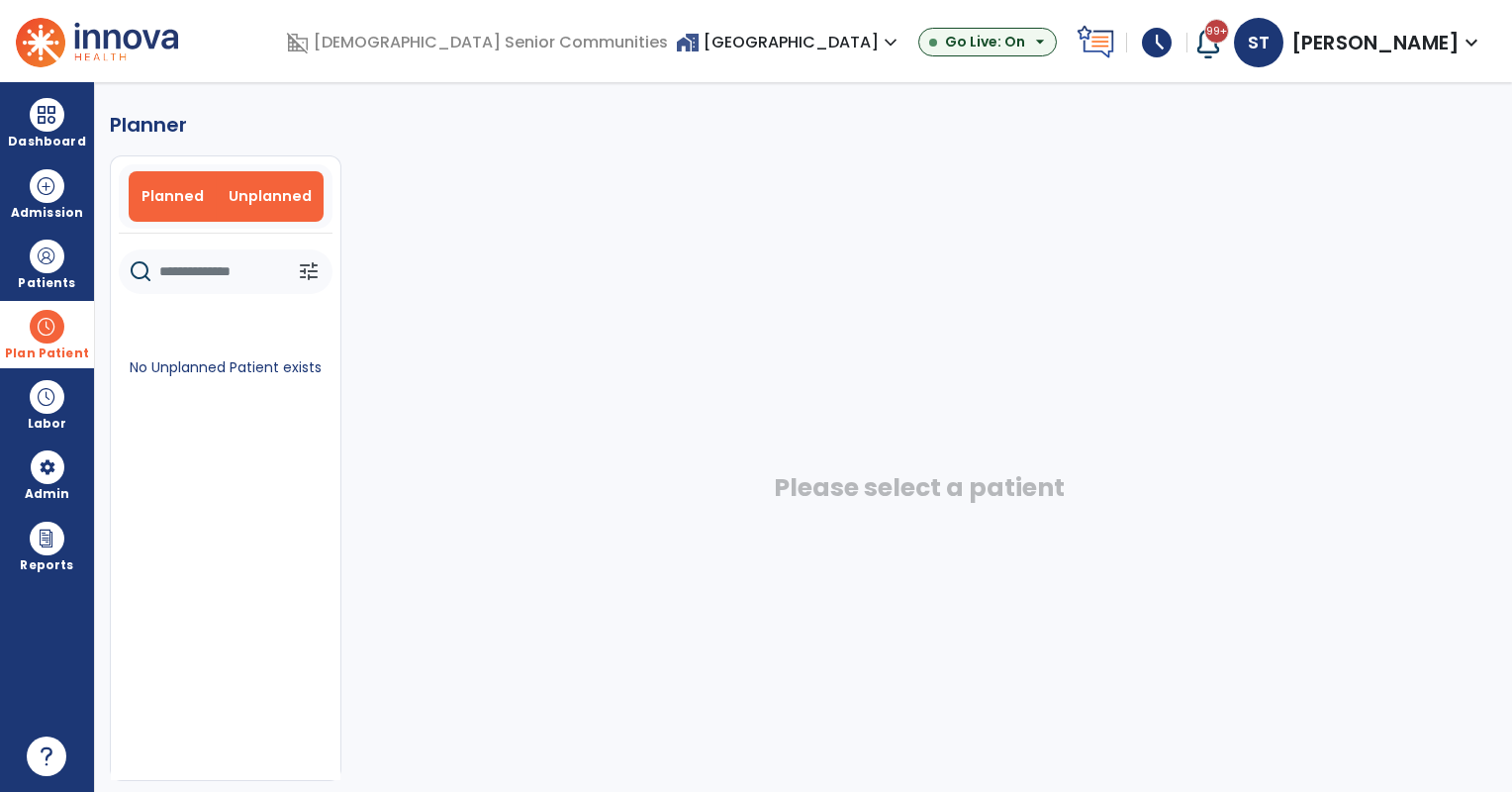 click on "Planned" at bounding box center [172, 196] 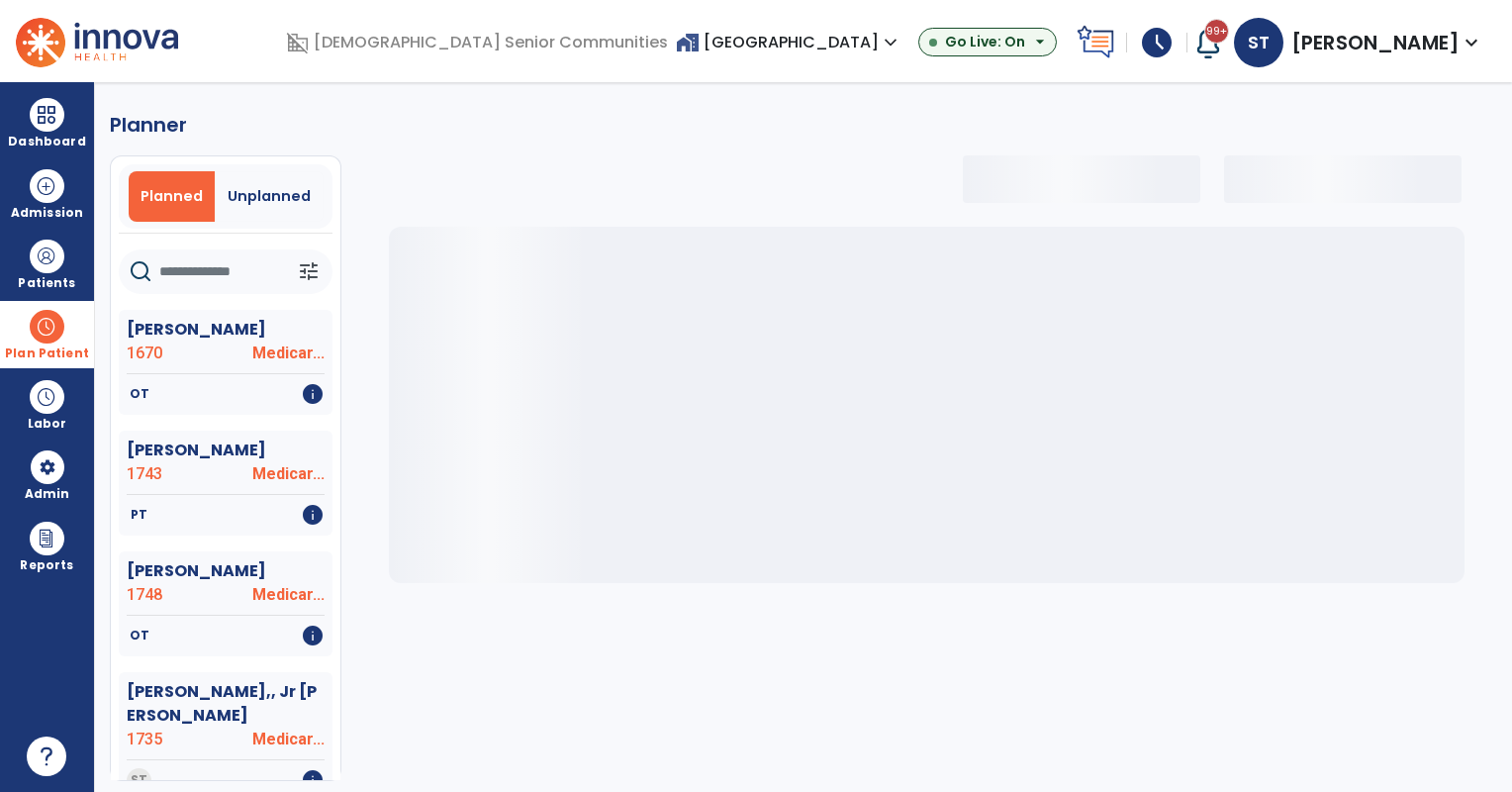 click at bounding box center [47, 327] 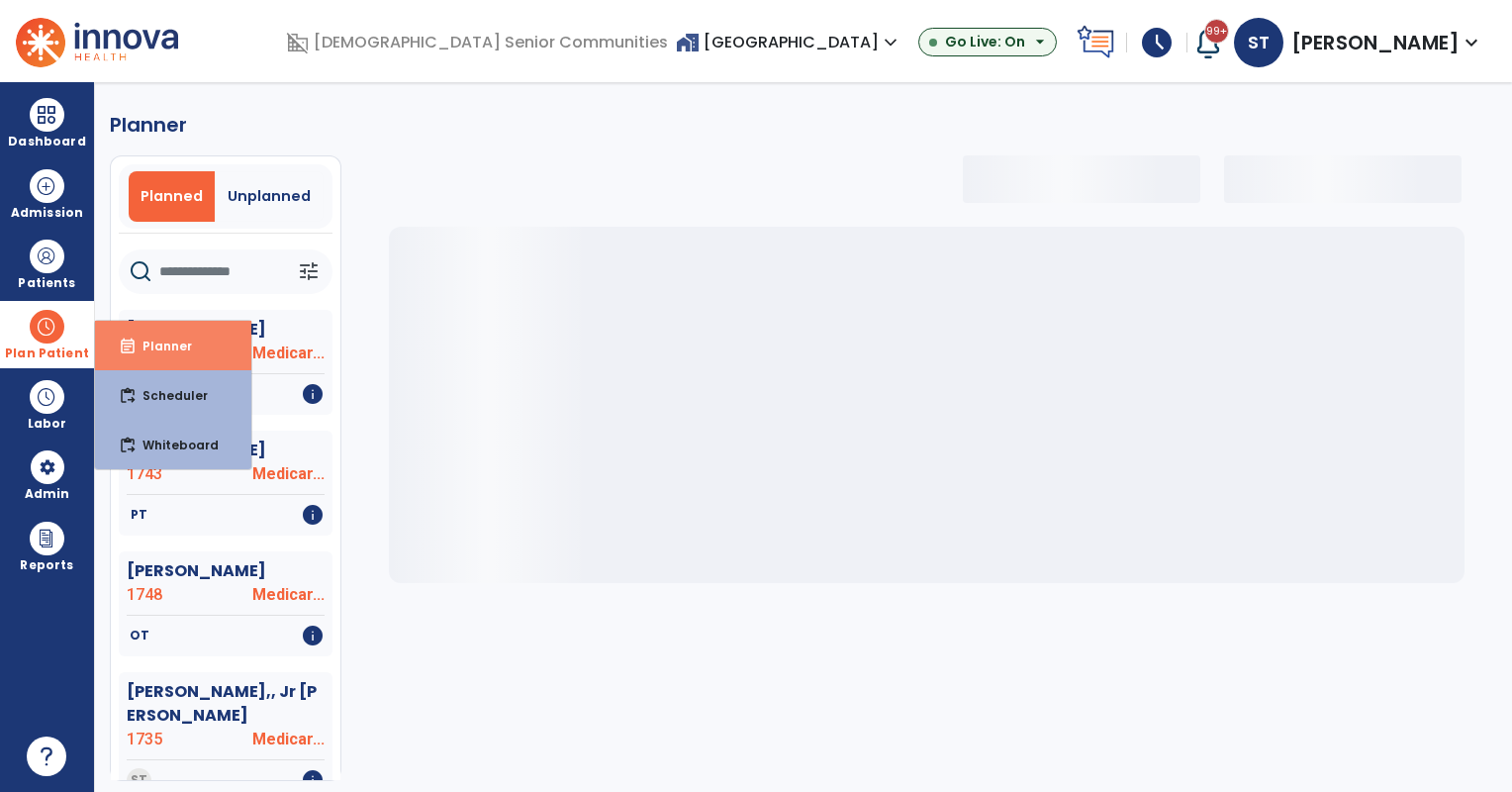 select on "***" 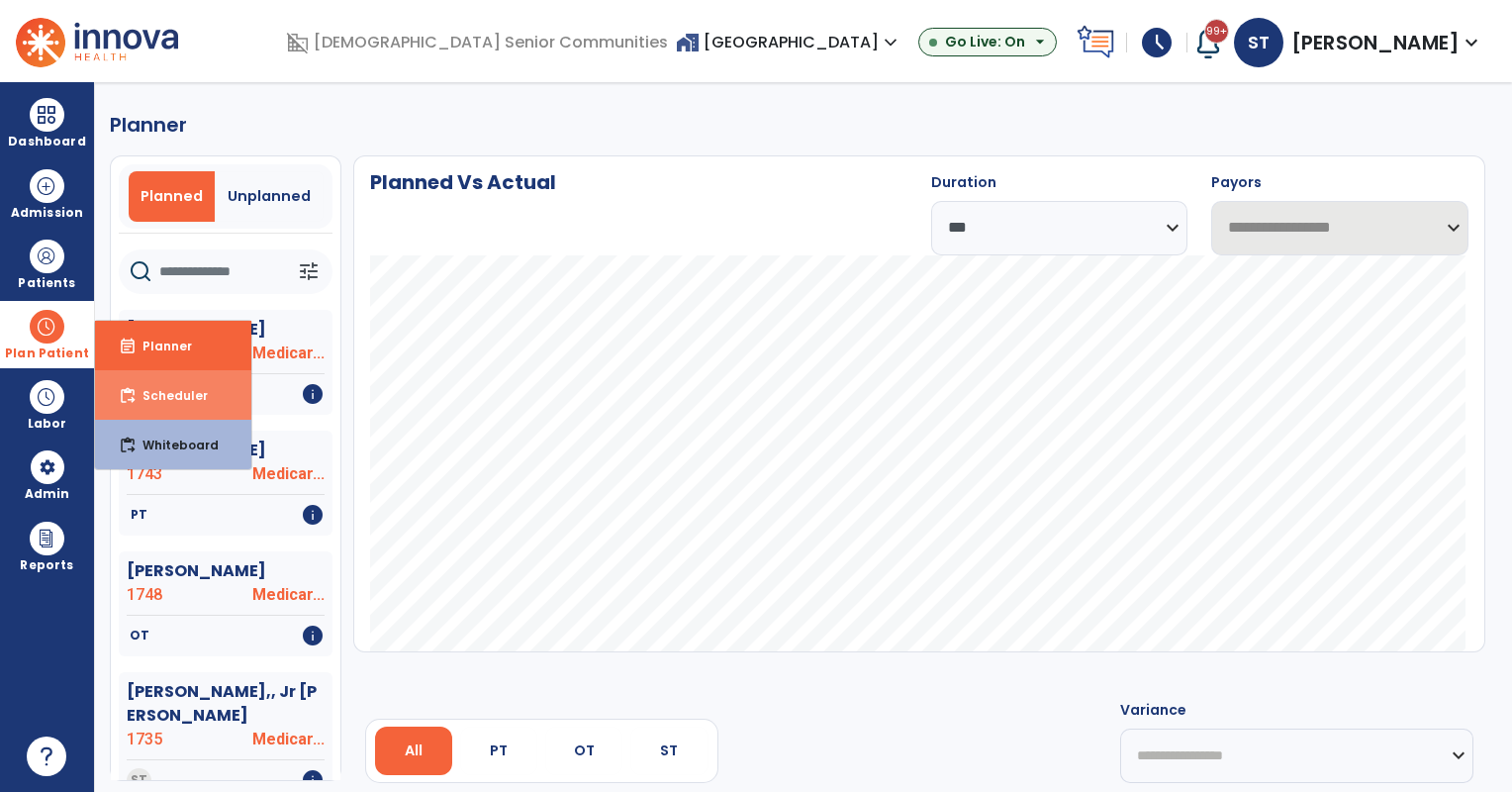 click on "Scheduler" at bounding box center (167, 395) 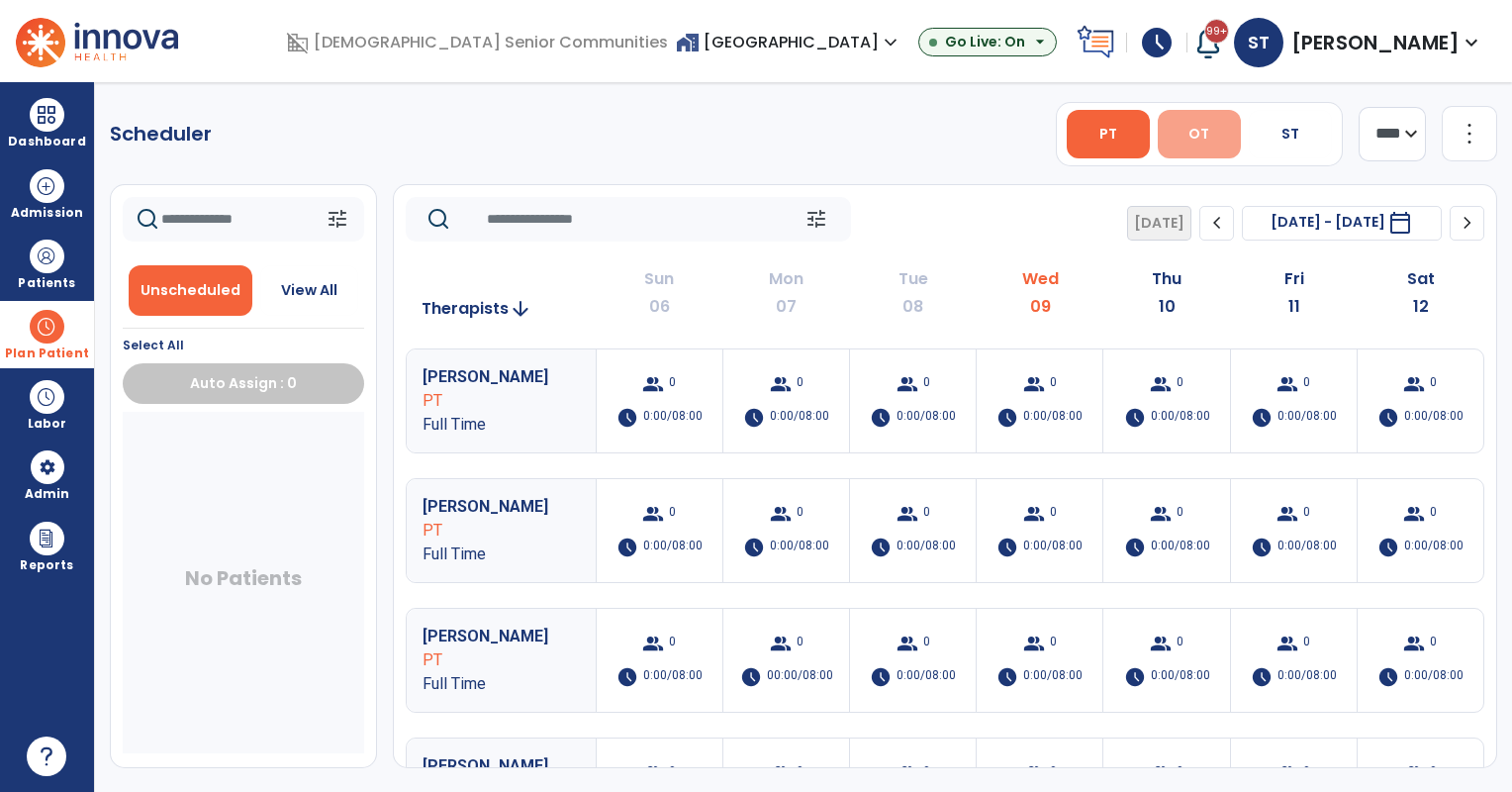 click on "OT" at bounding box center (1199, 134) 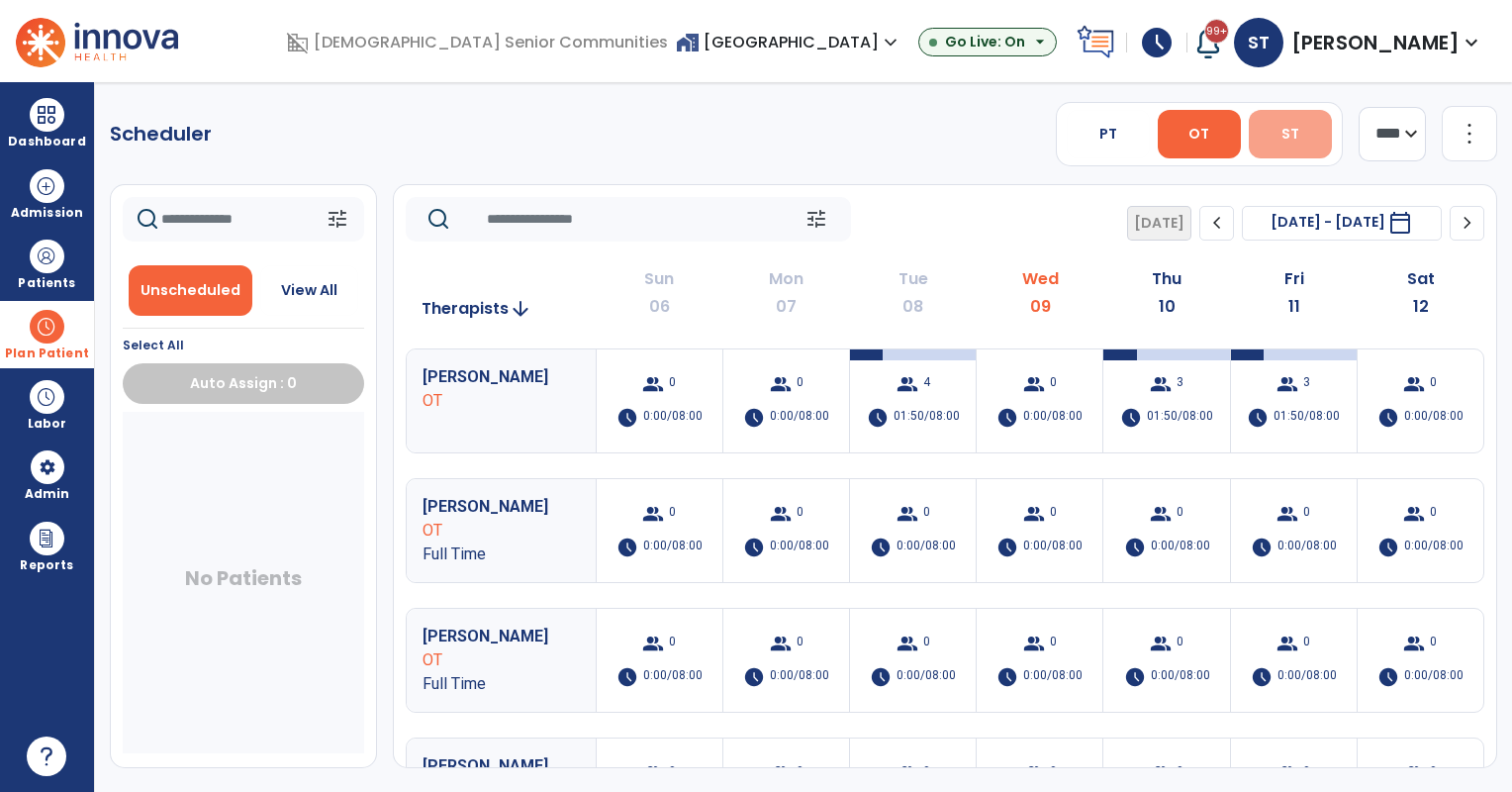 click on "ST" at bounding box center [1290, 134] 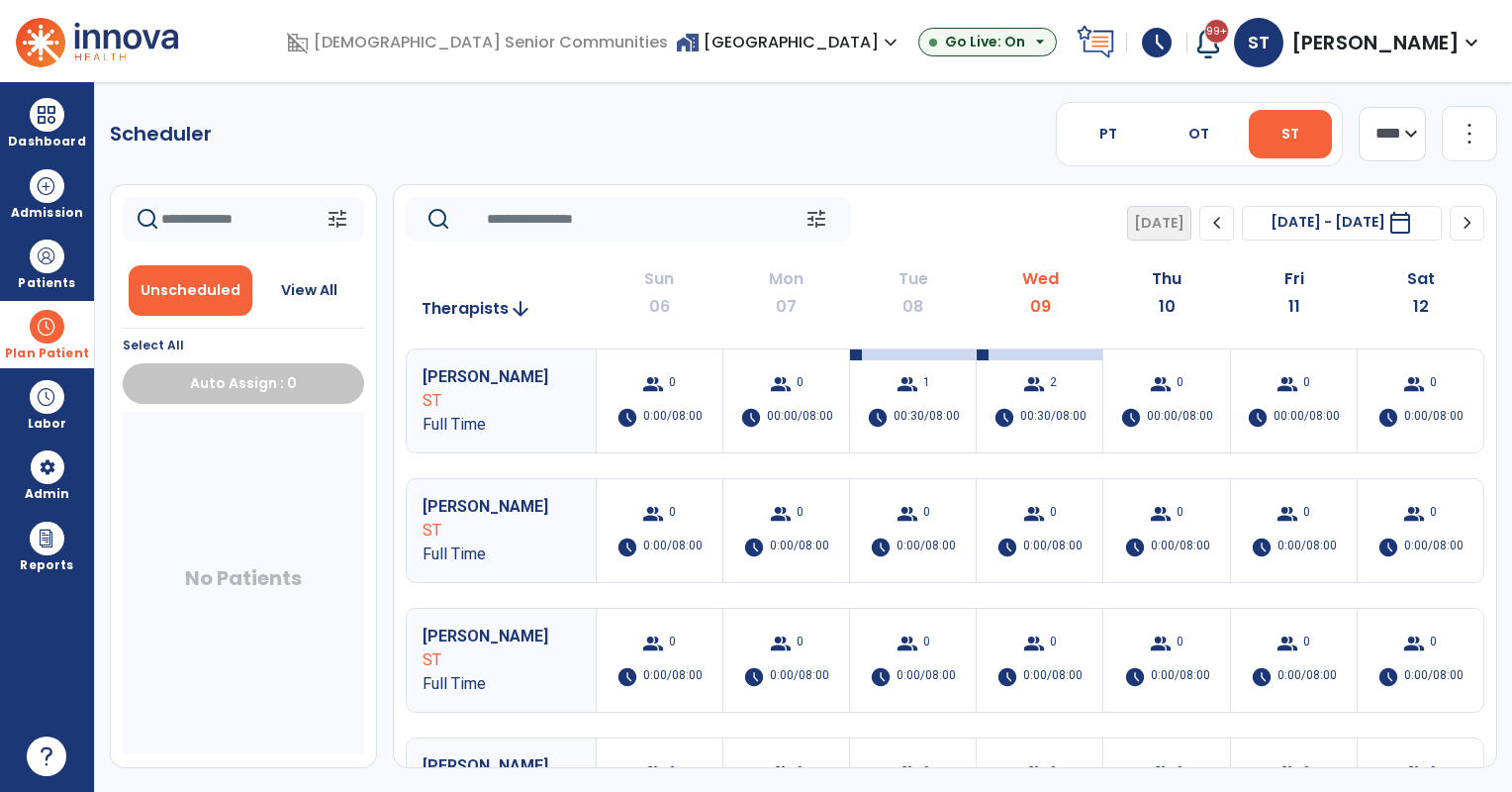 click on "home_work   [GEOGRAPHIC_DATA]   expand_more" at bounding box center (789, 42) 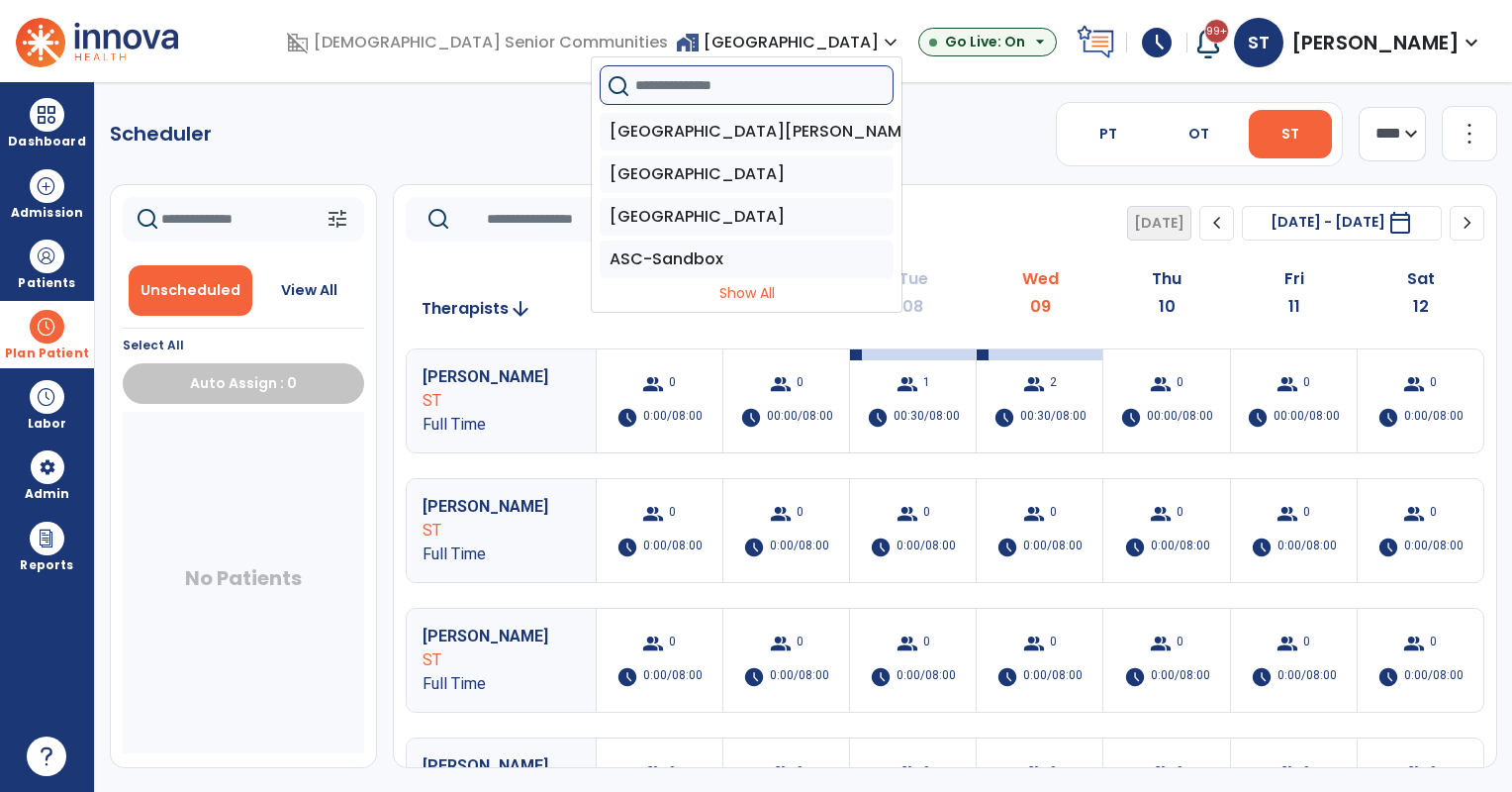 click at bounding box center [764, 85] 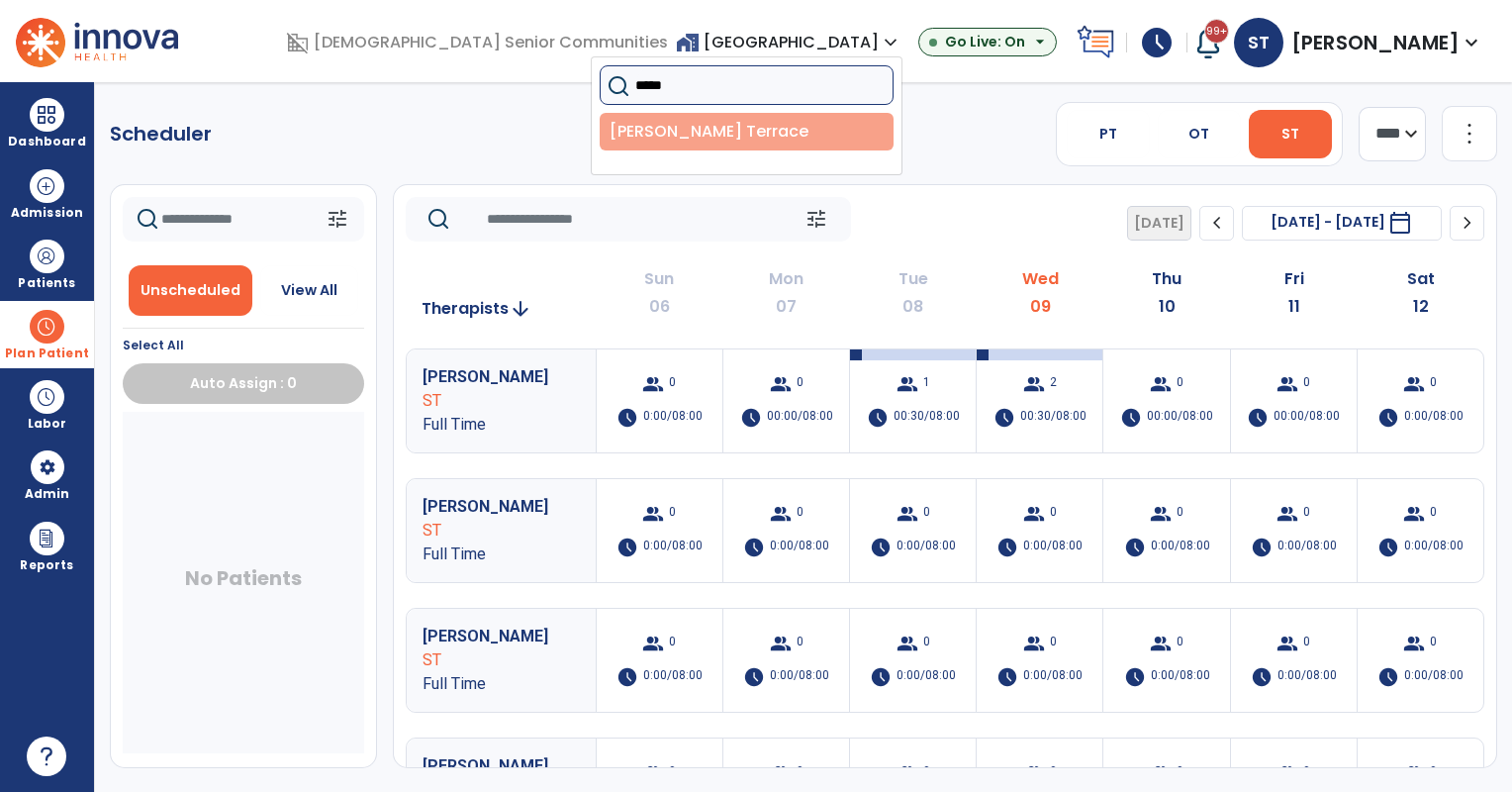type on "*****" 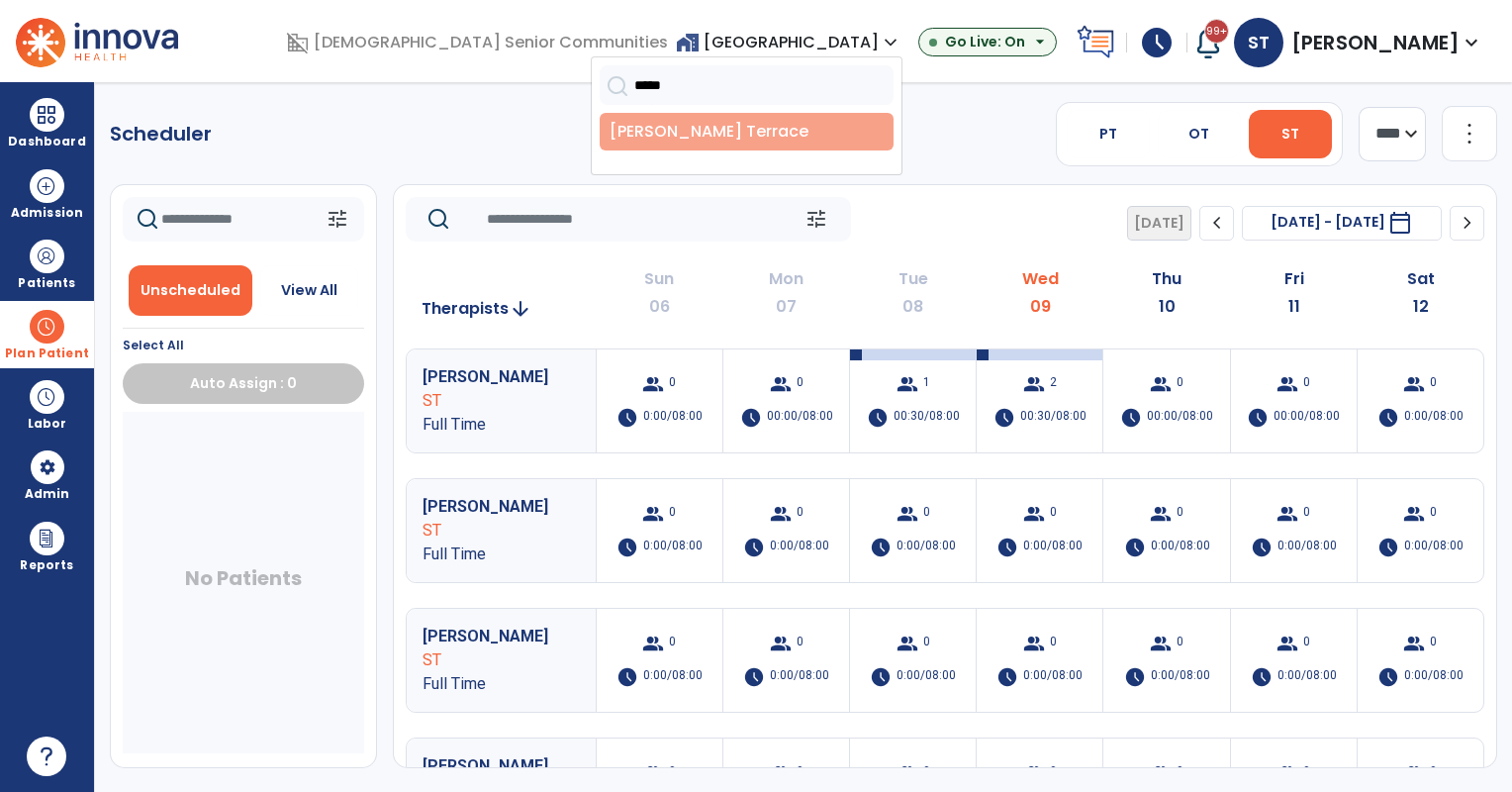 click on "[PERSON_NAME] Terrace" at bounding box center [746, 132] 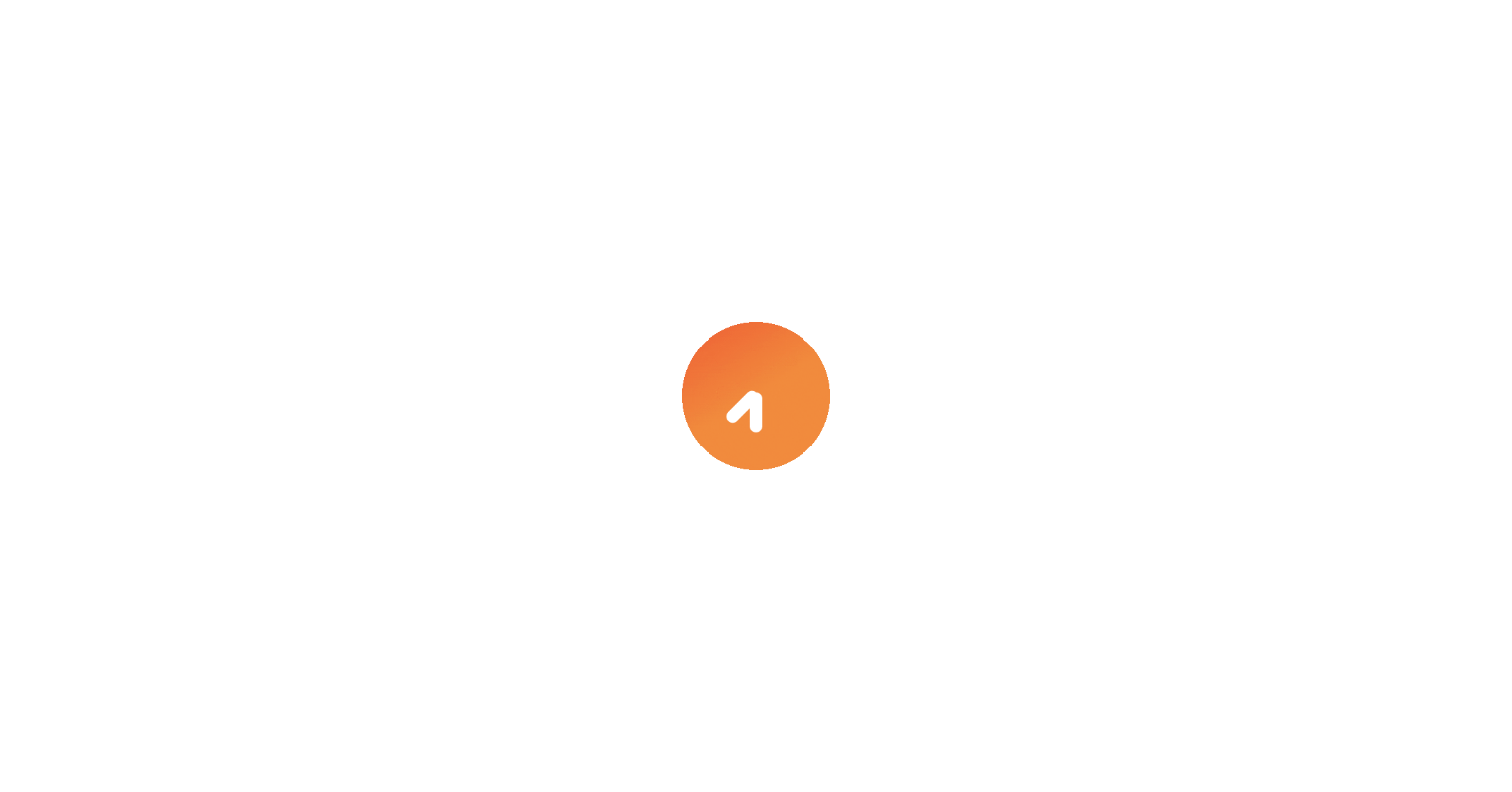 scroll, scrollTop: 0, scrollLeft: 0, axis: both 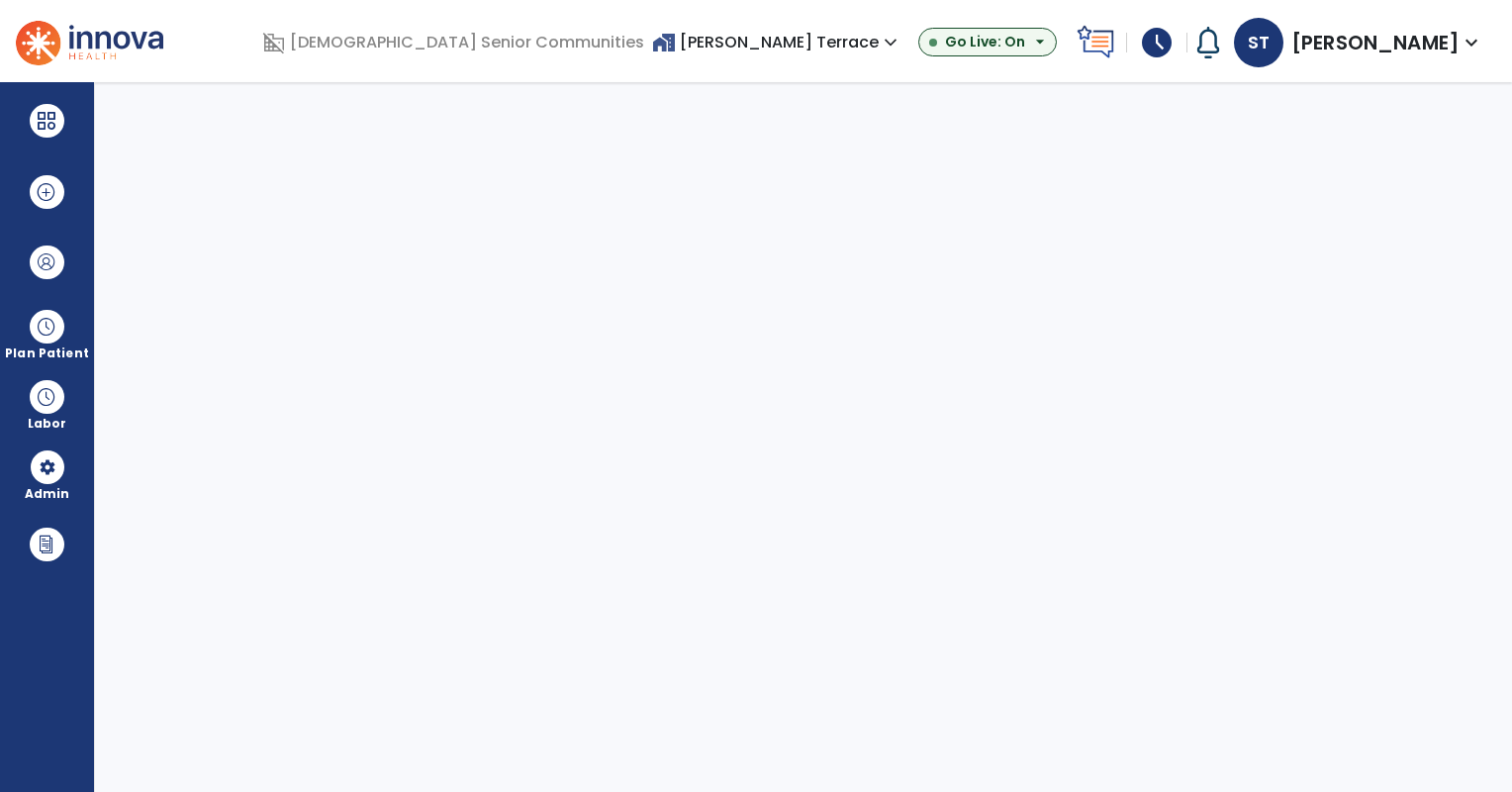 select on "***" 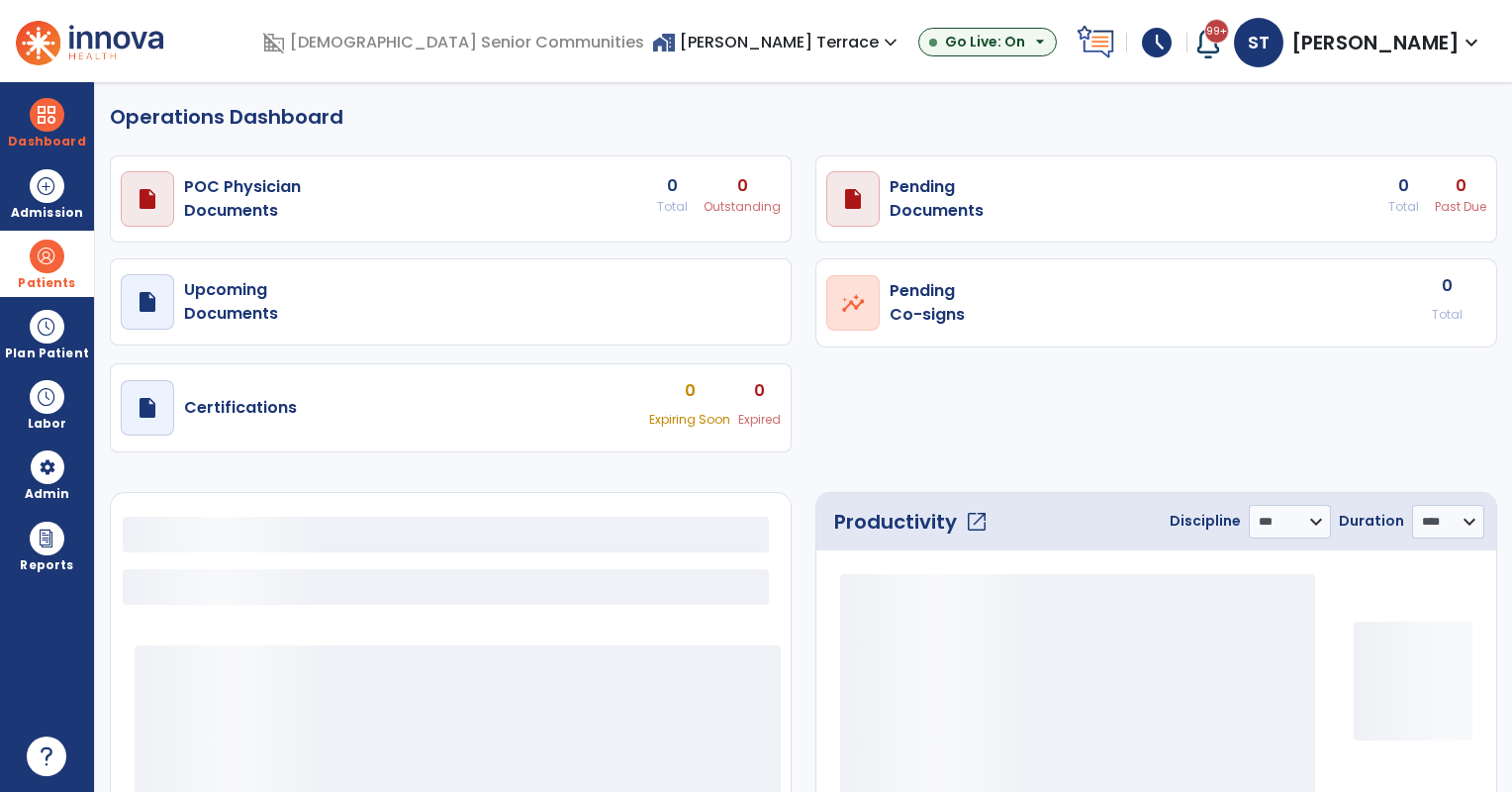 click at bounding box center [47, 256] 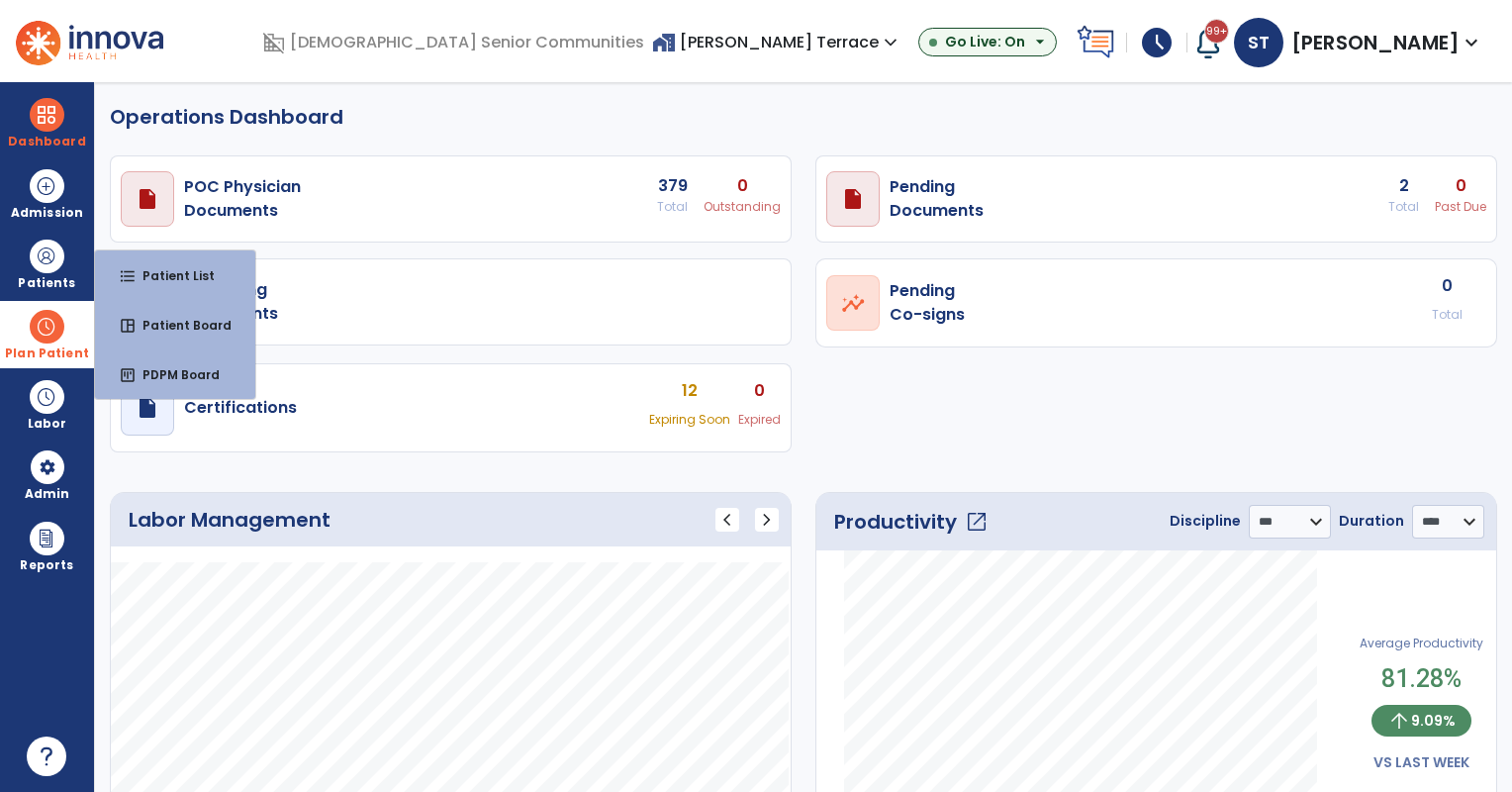 click at bounding box center [47, 327] 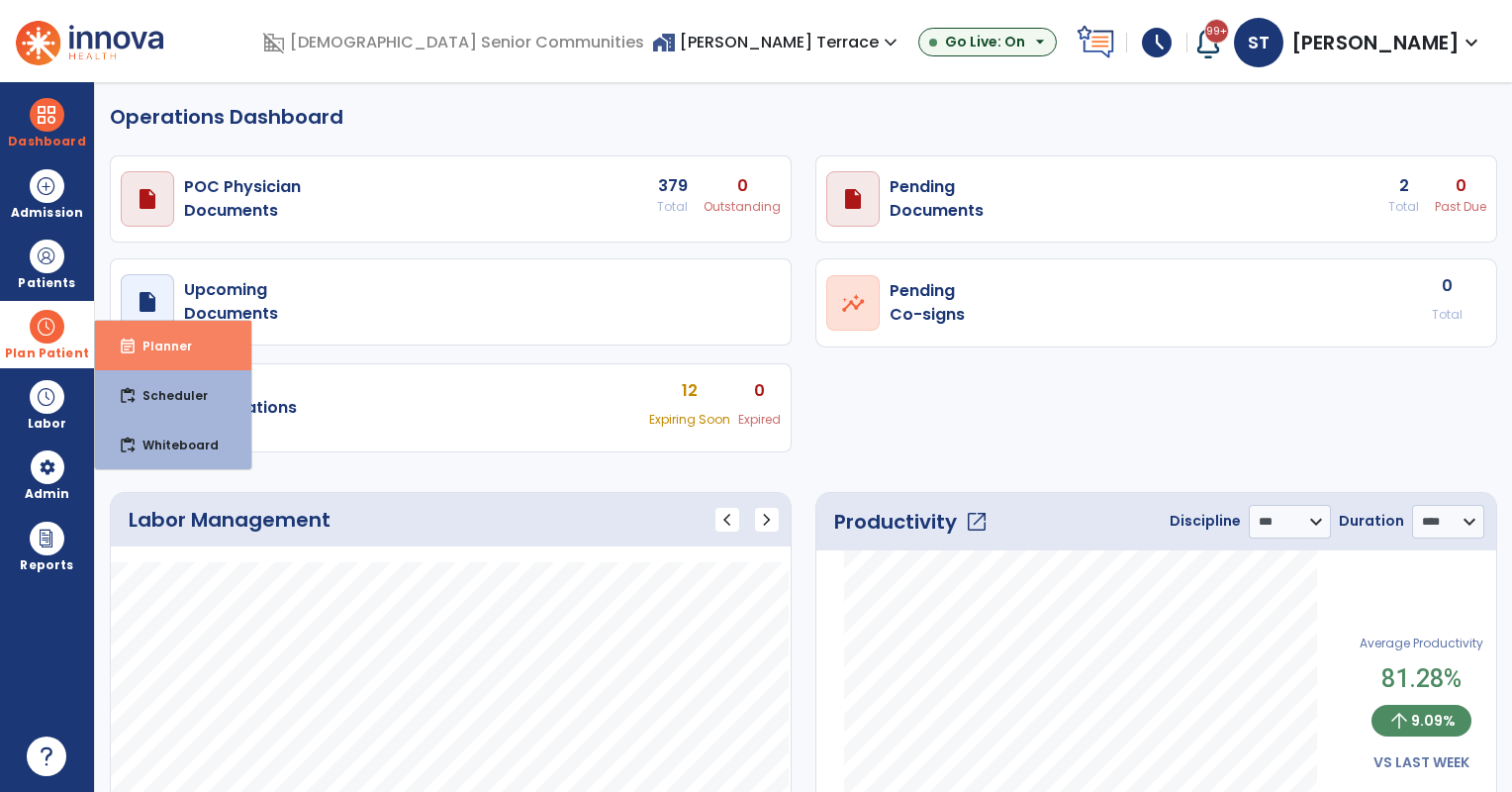 click on "Planner" at bounding box center (159, 346) 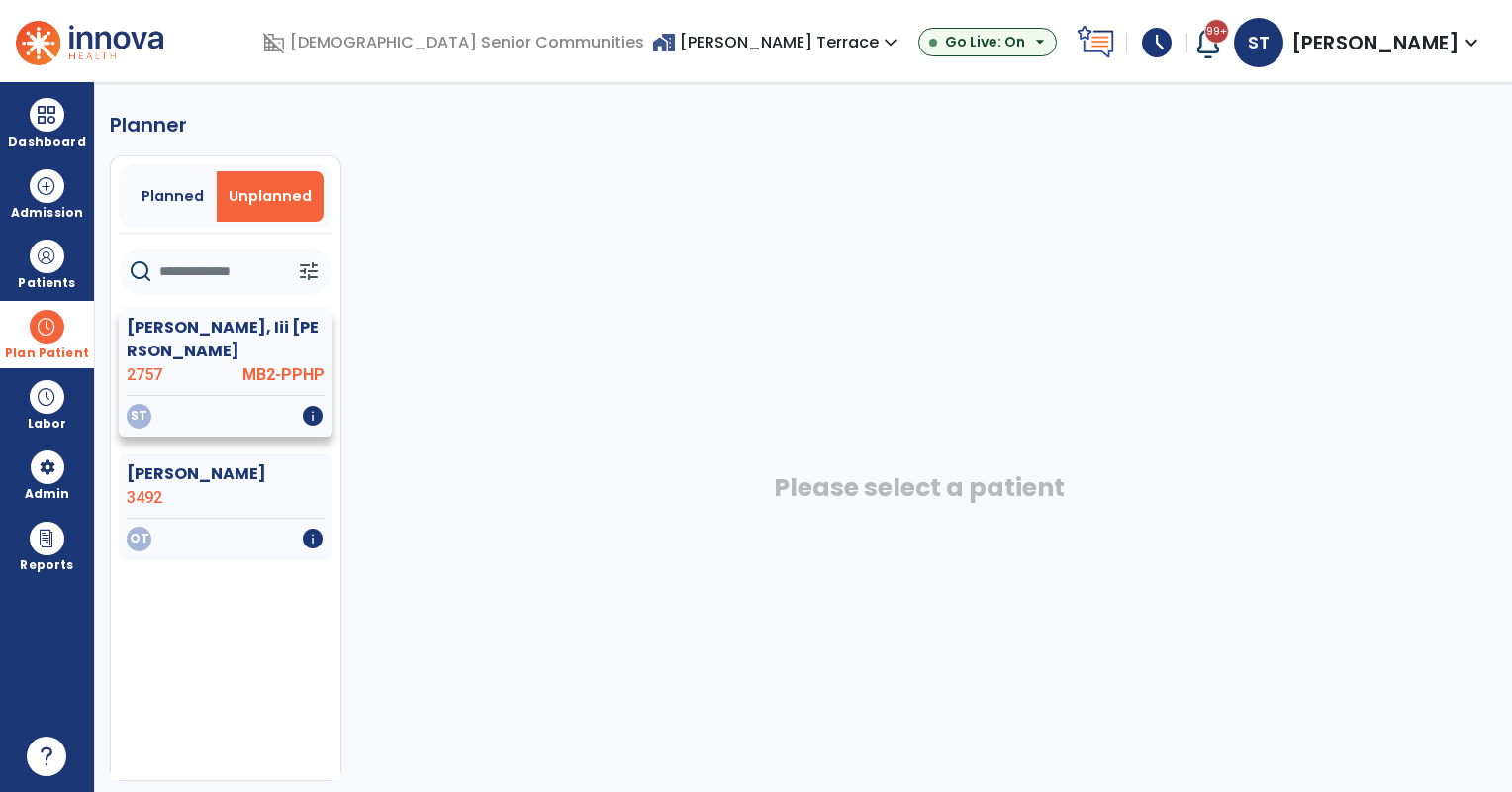 click on "[PERSON_NAME], Iii [PERSON_NAME]" 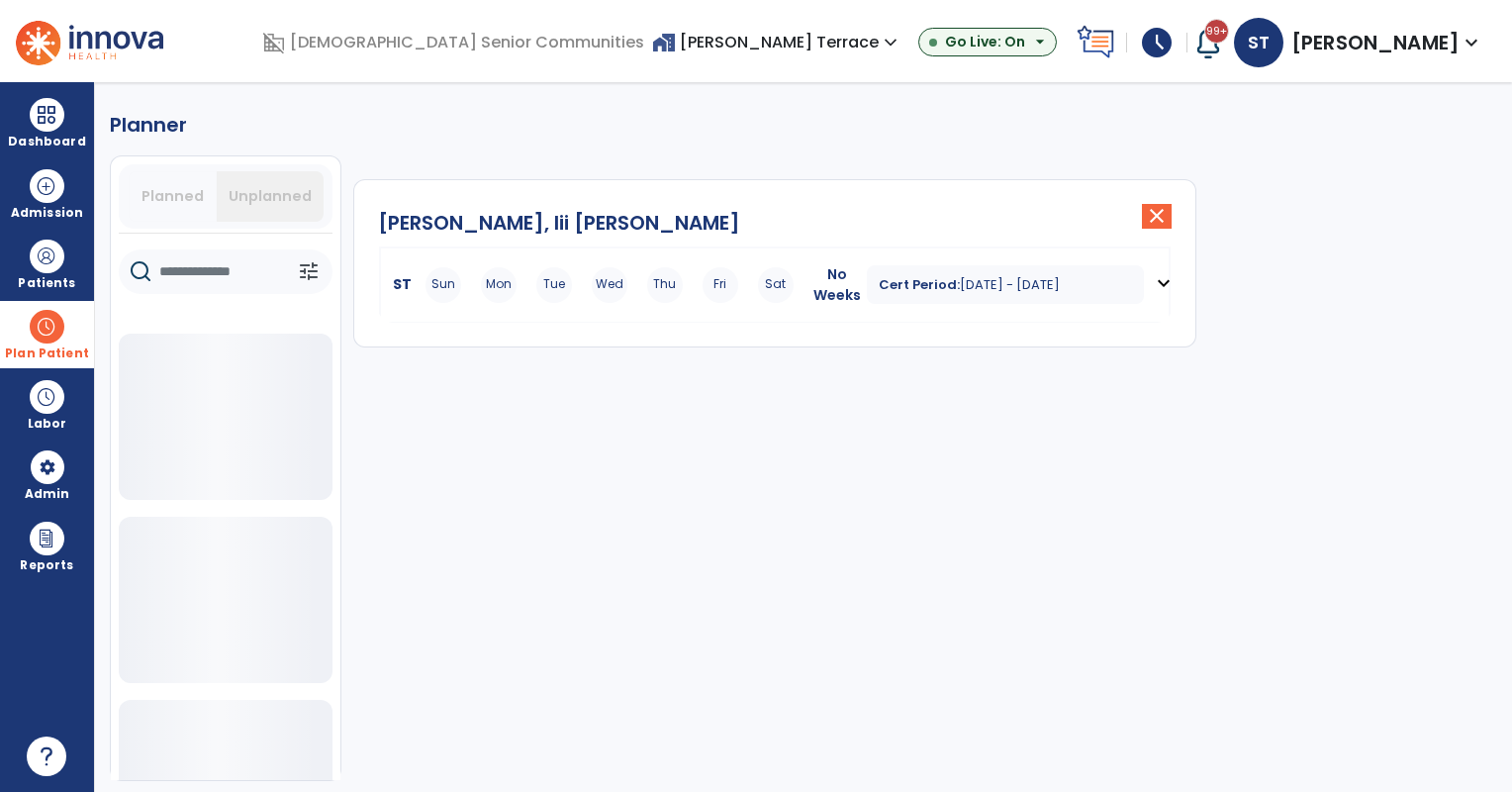 click on "Sun Mon Tue Wed Thu Fri Sat" at bounding box center (610, 285) 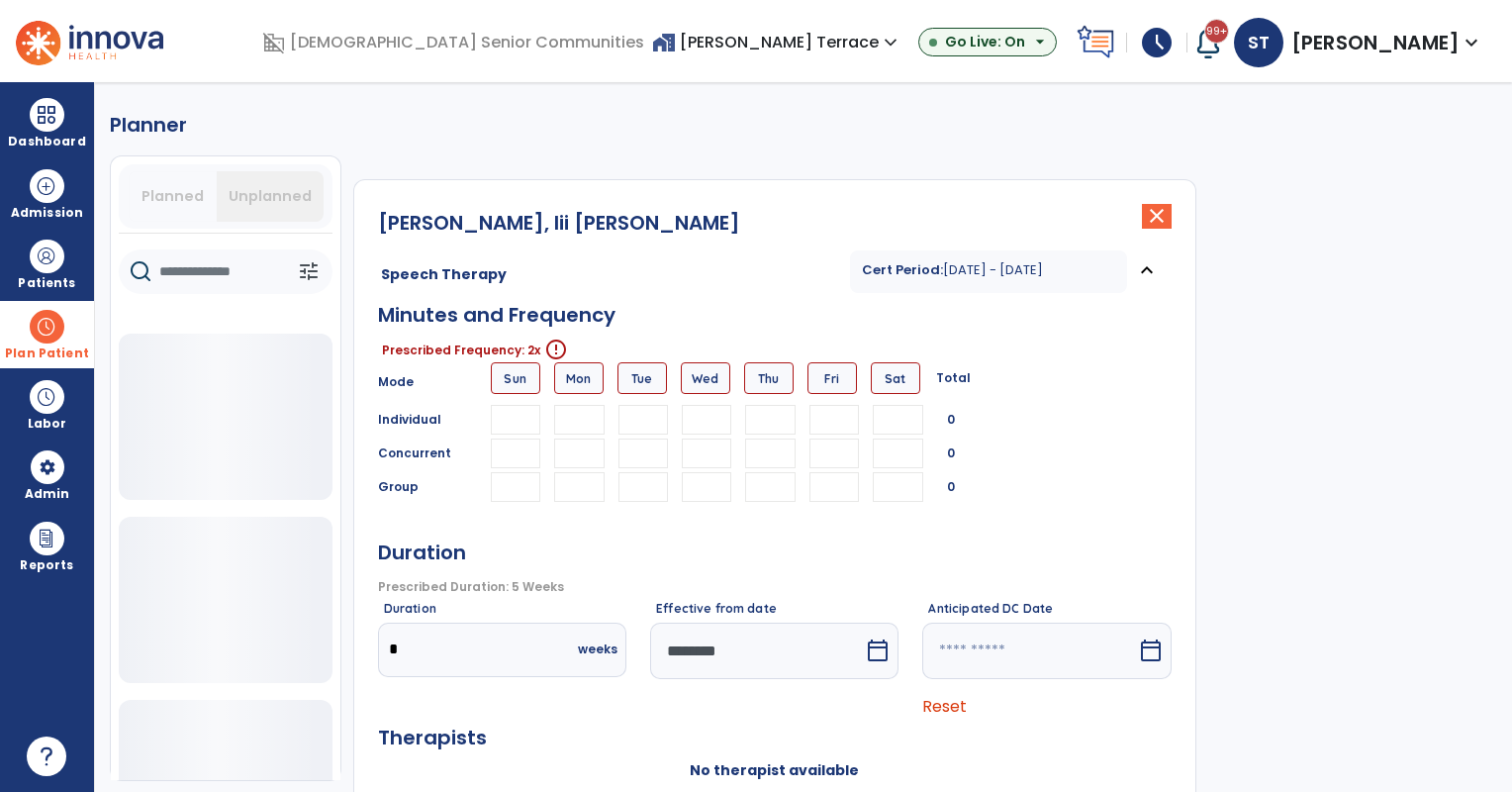 click at bounding box center (579, 420) 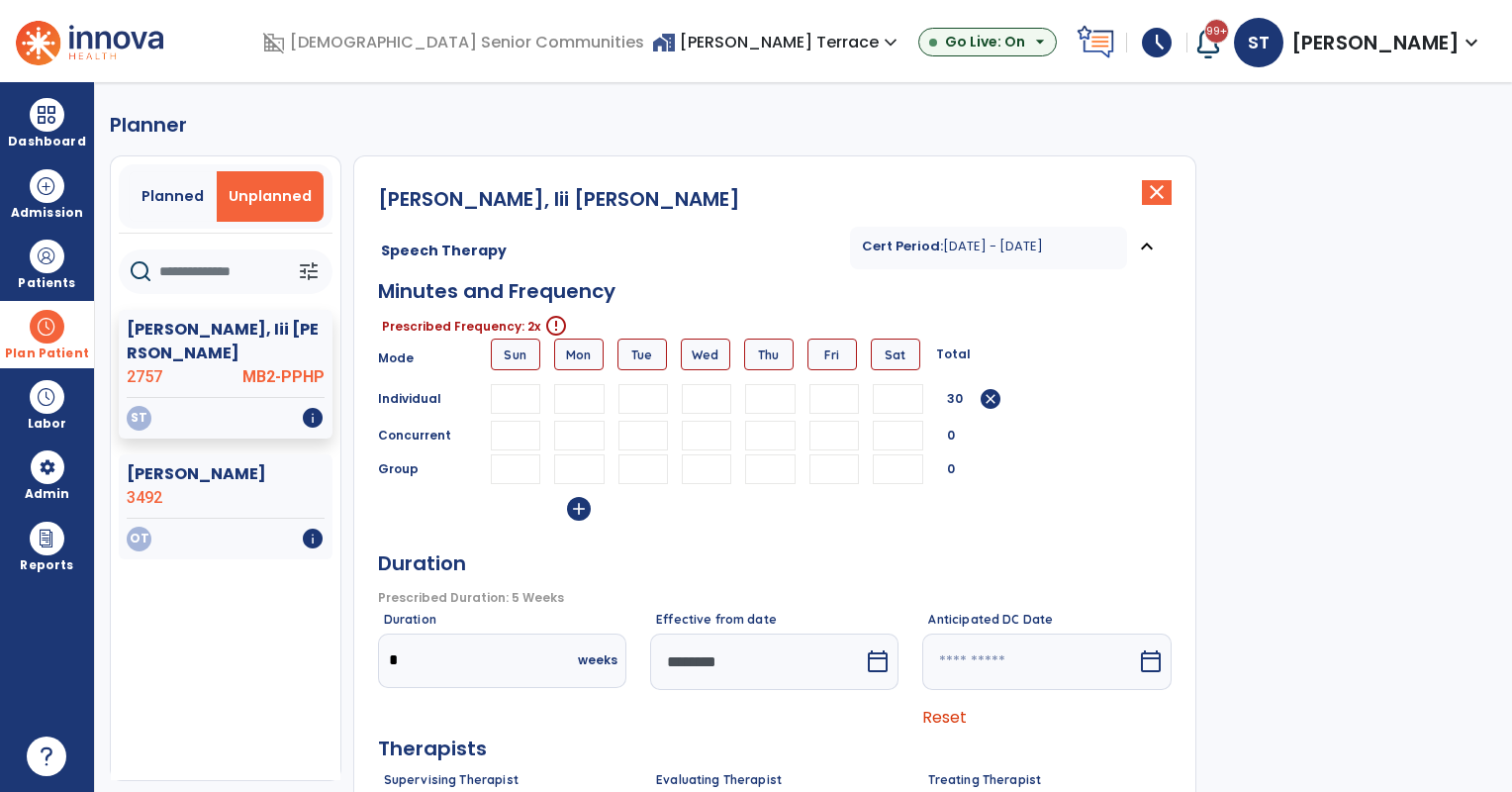 type on "**" 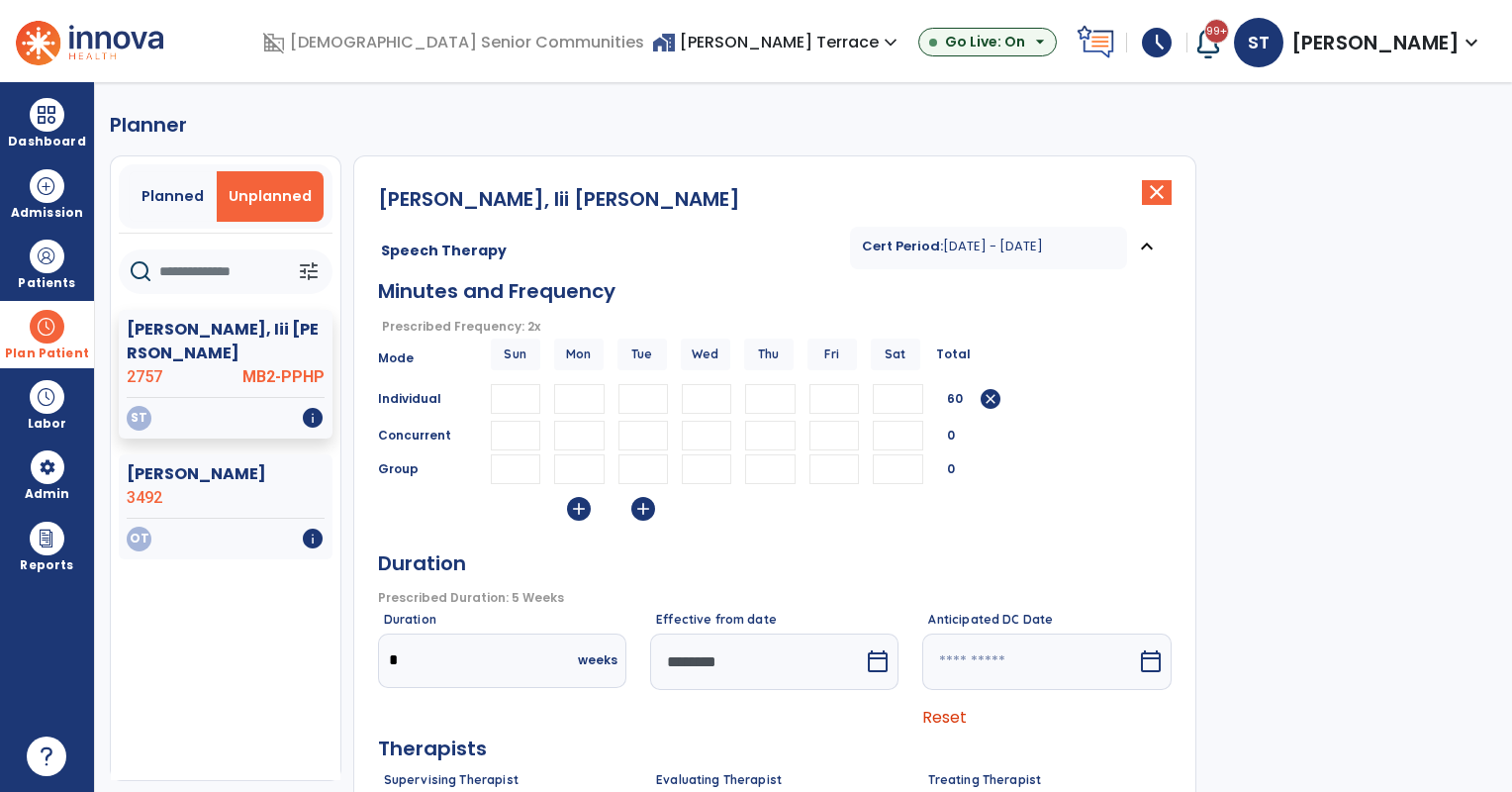type on "*" 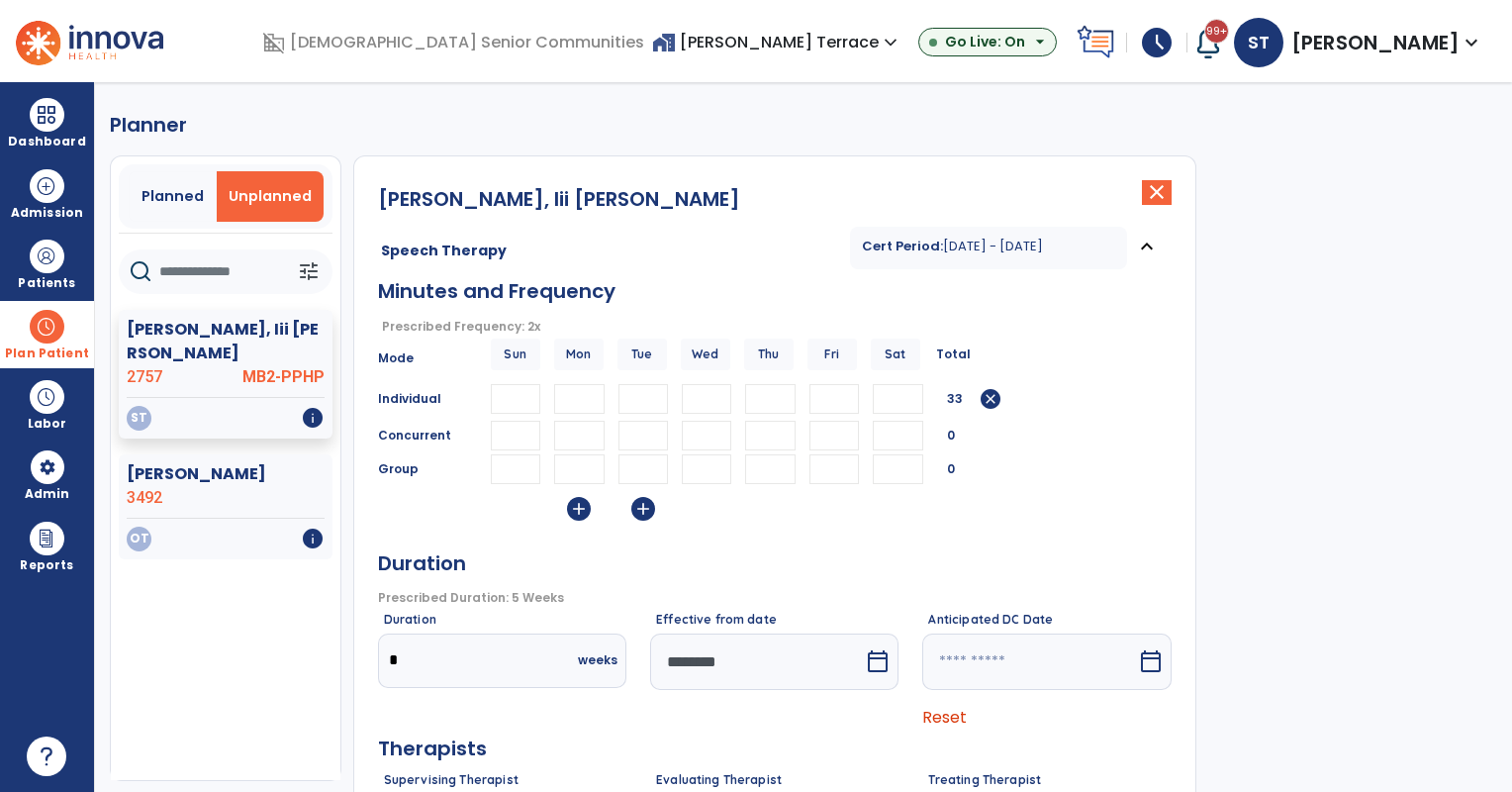 type 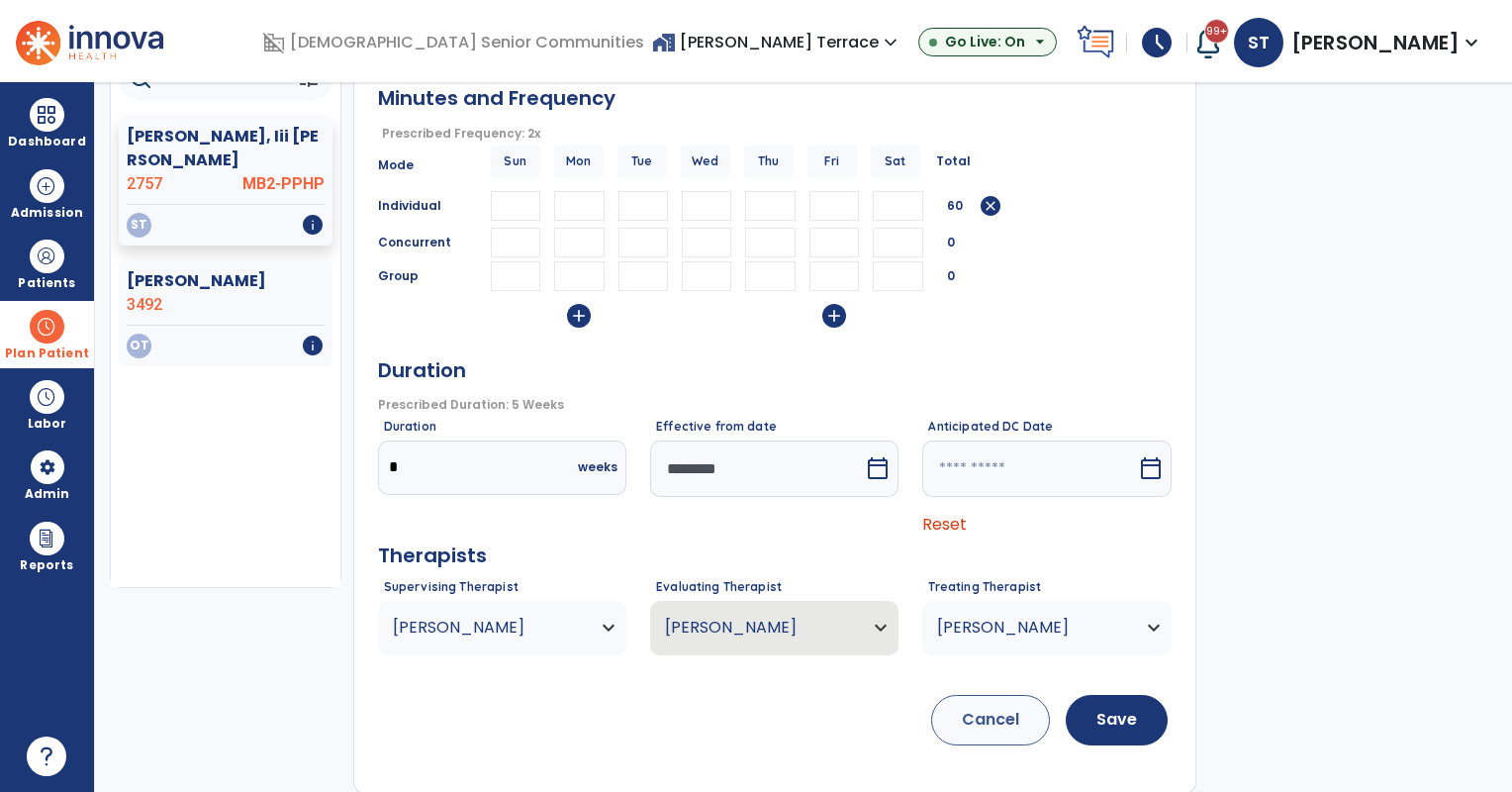 scroll, scrollTop: 192, scrollLeft: 0, axis: vertical 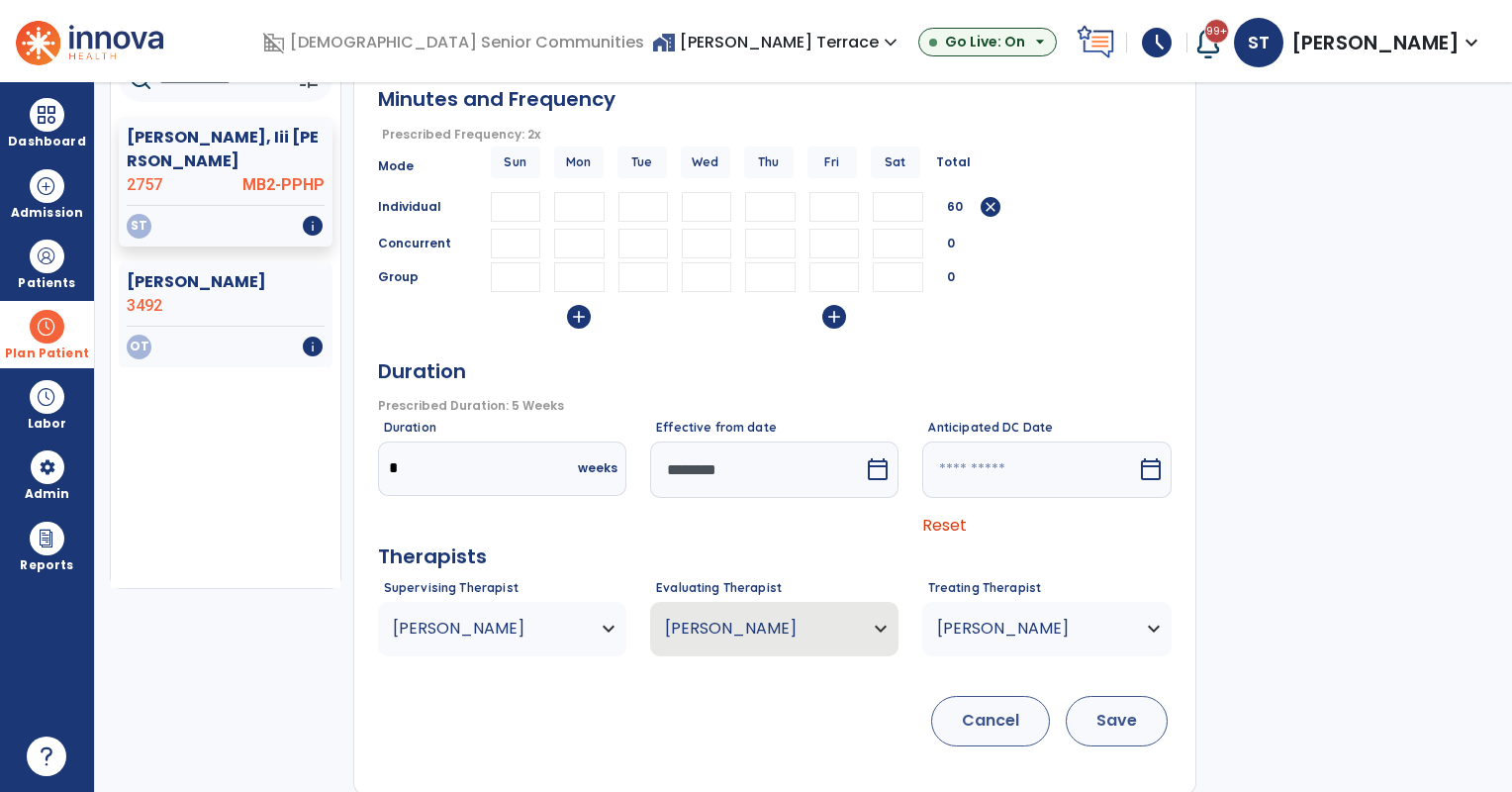 type on "**" 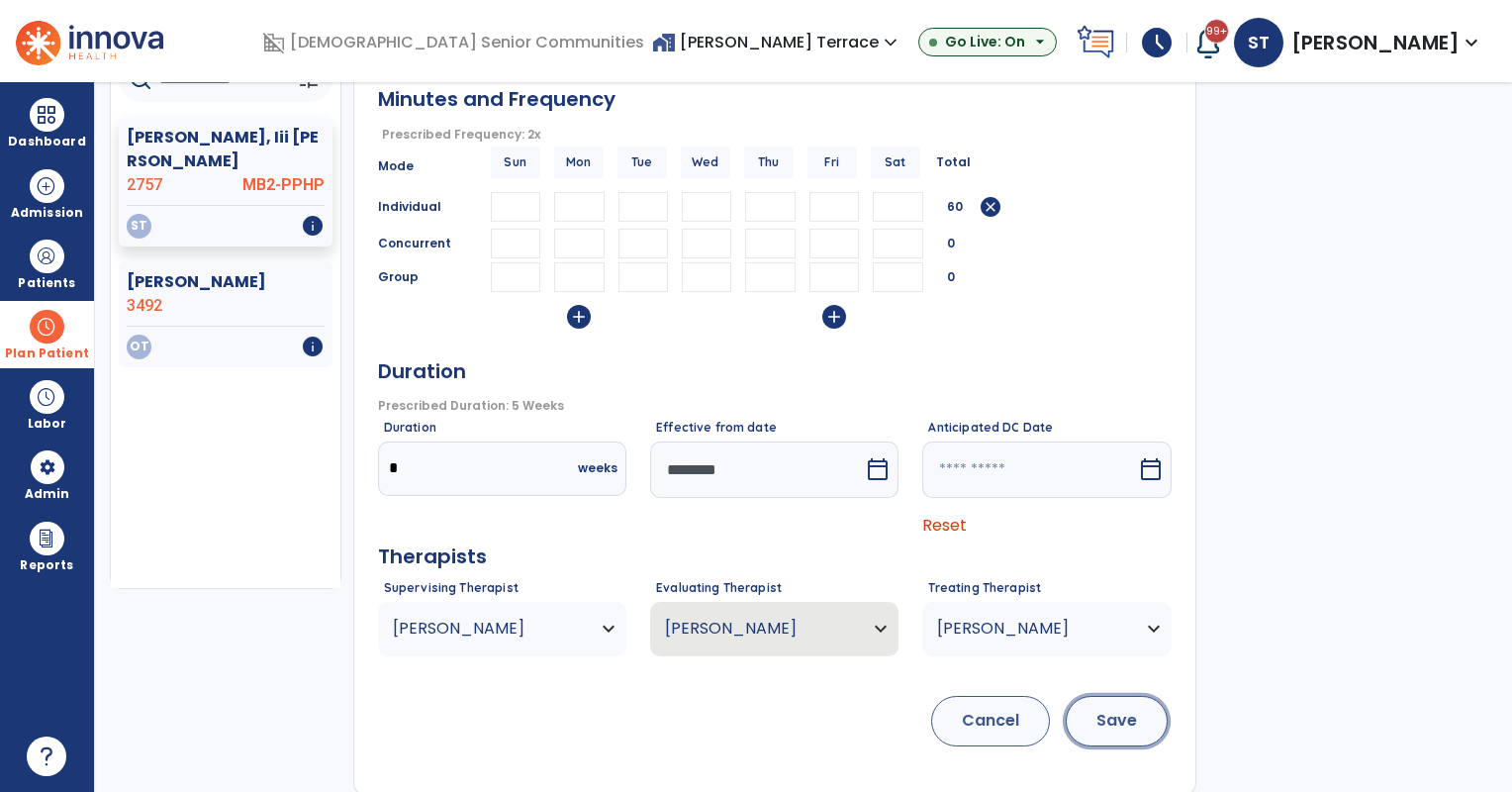 click on "Save" at bounding box center (1116, 721) 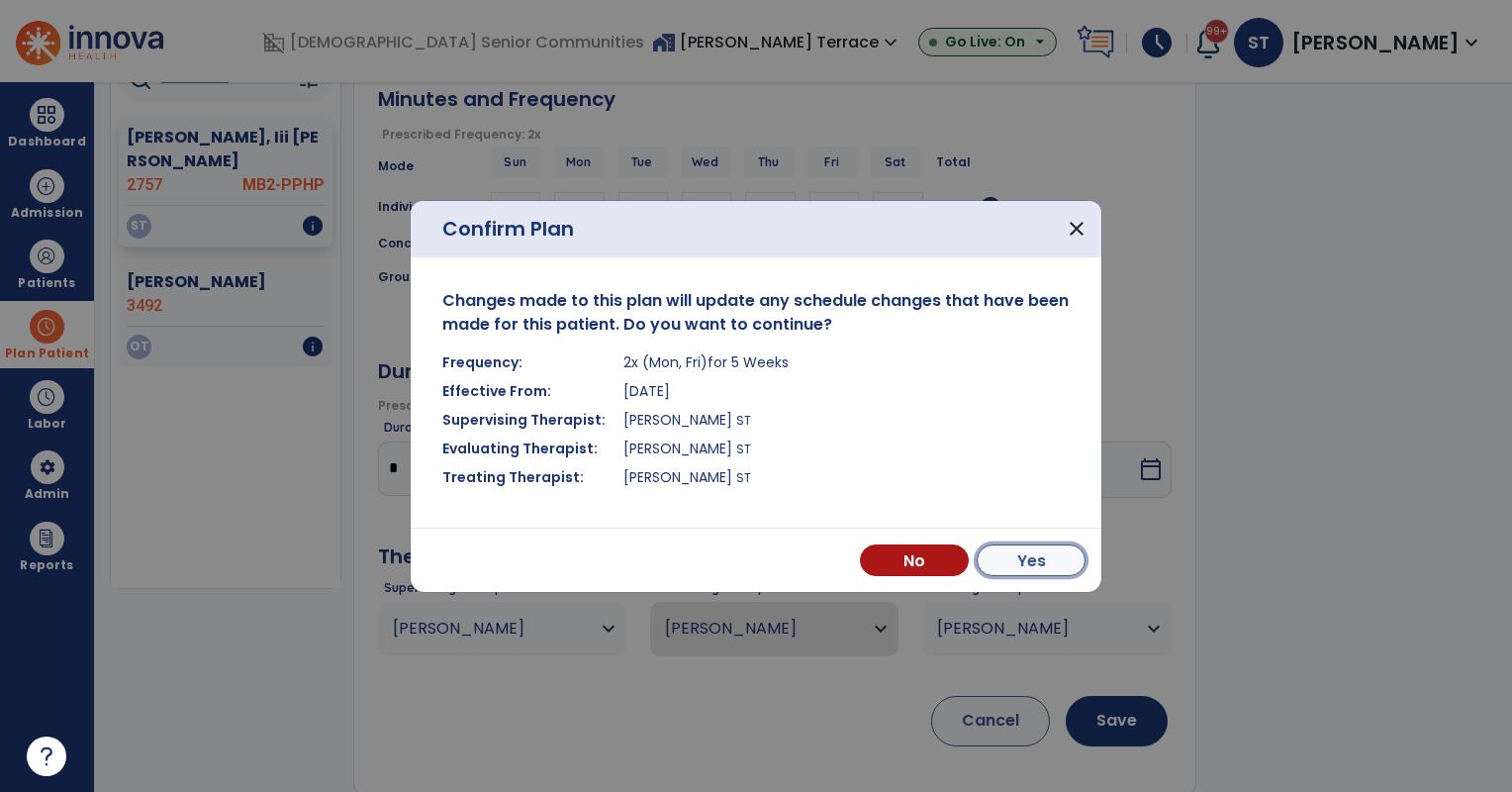 click on "Yes" at bounding box center [1031, 560] 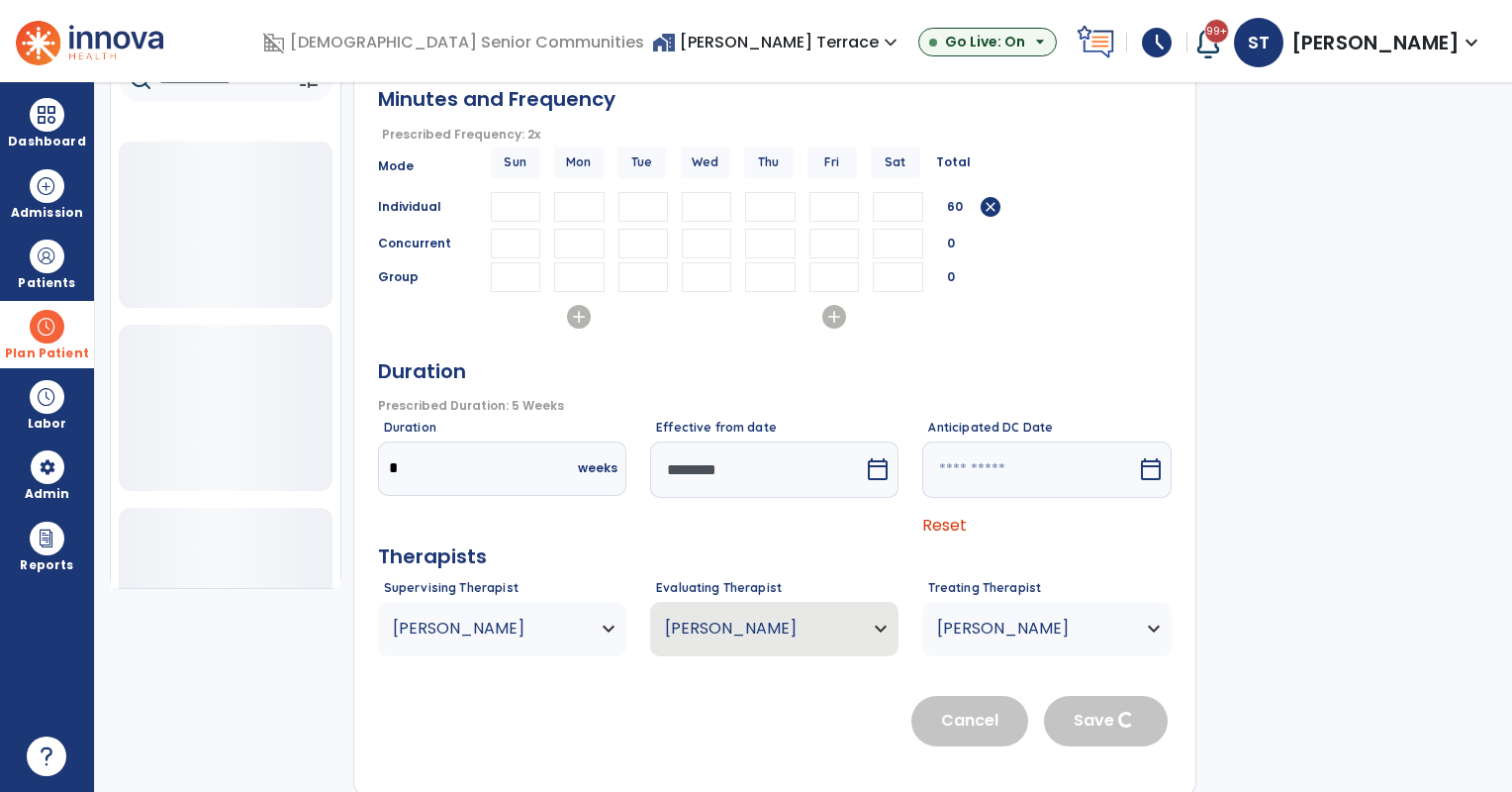 scroll, scrollTop: 110, scrollLeft: 0, axis: vertical 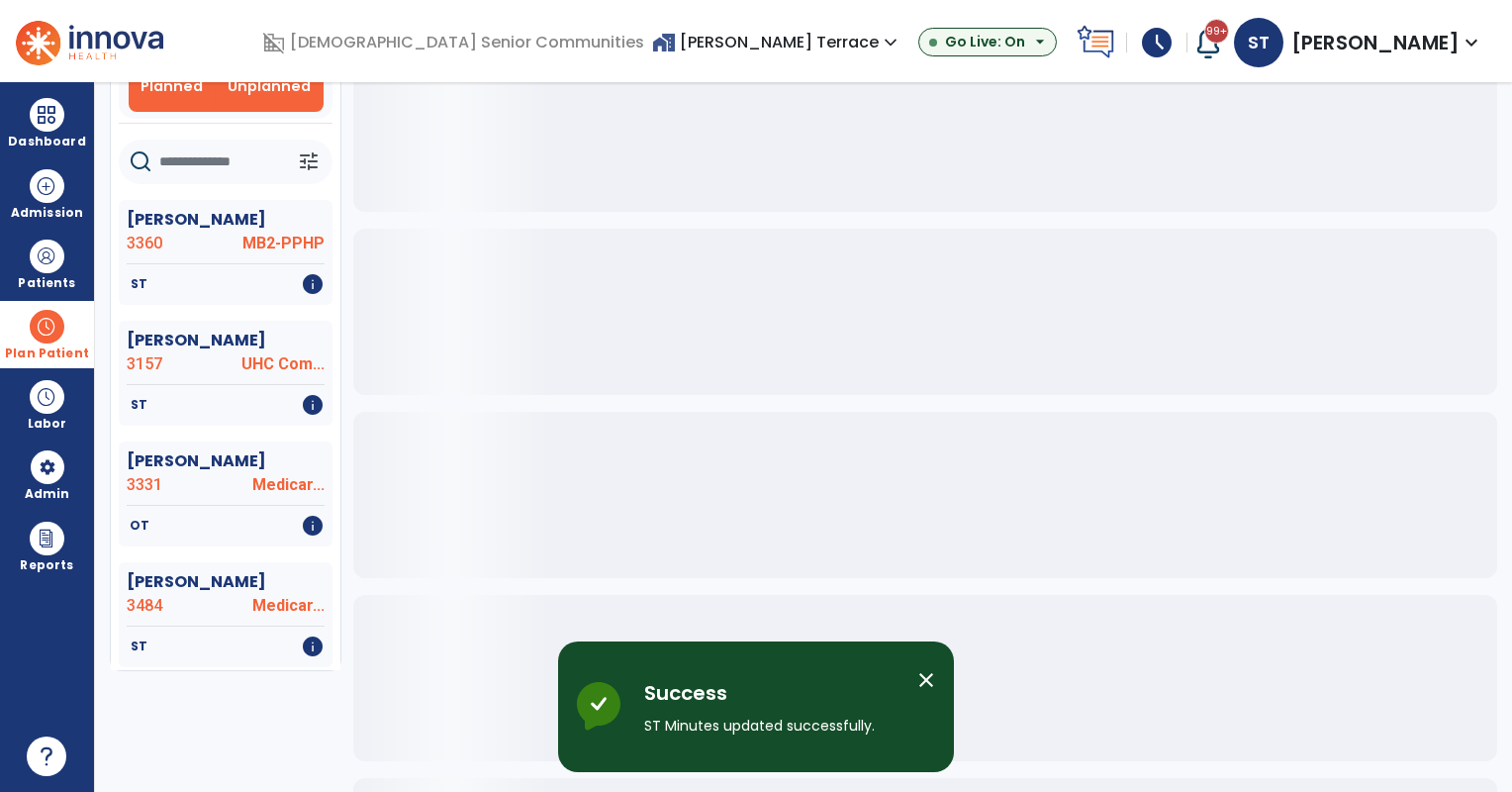 click on "Unplanned" at bounding box center (269, 86) 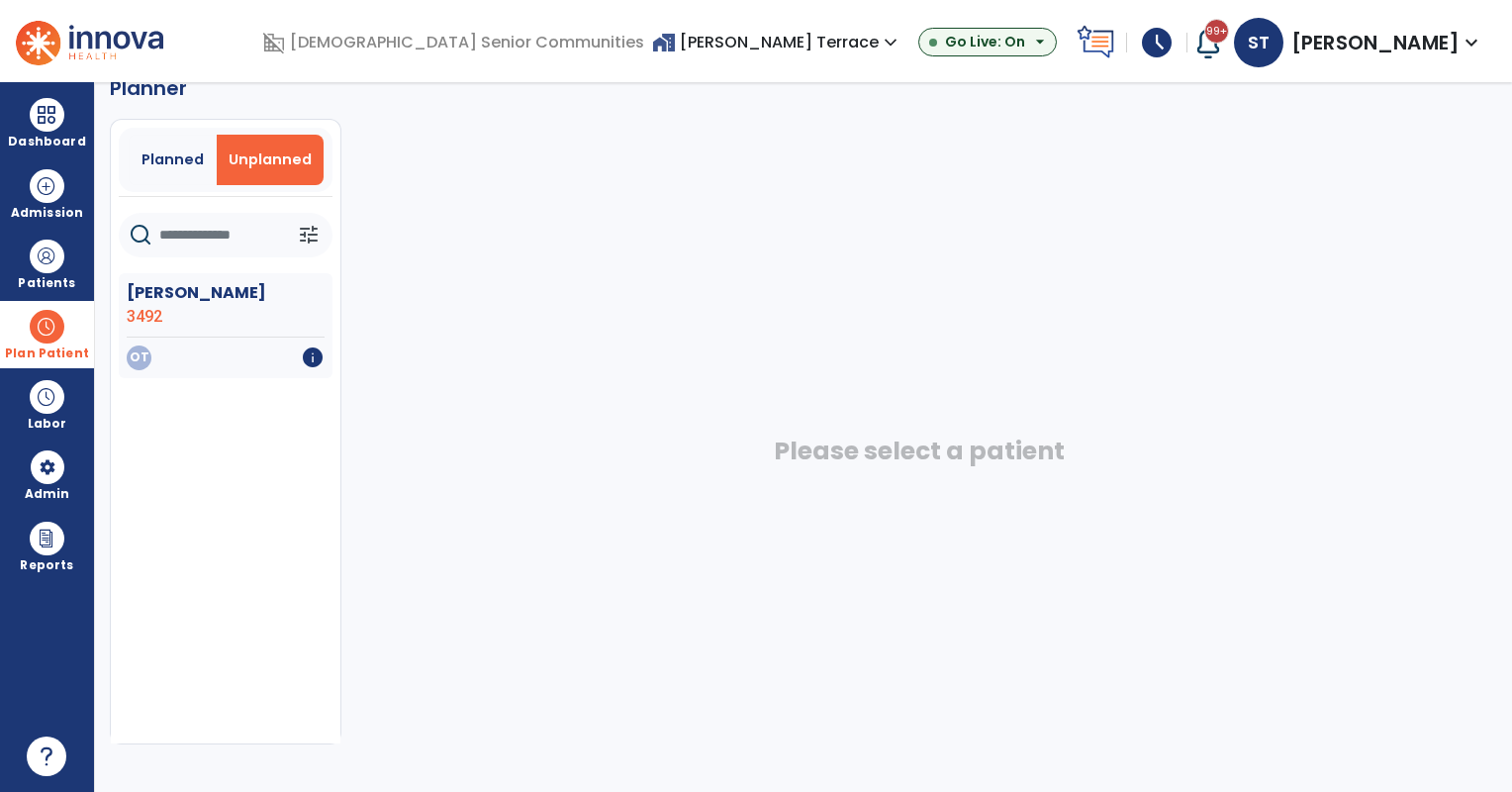 scroll, scrollTop: 36, scrollLeft: 0, axis: vertical 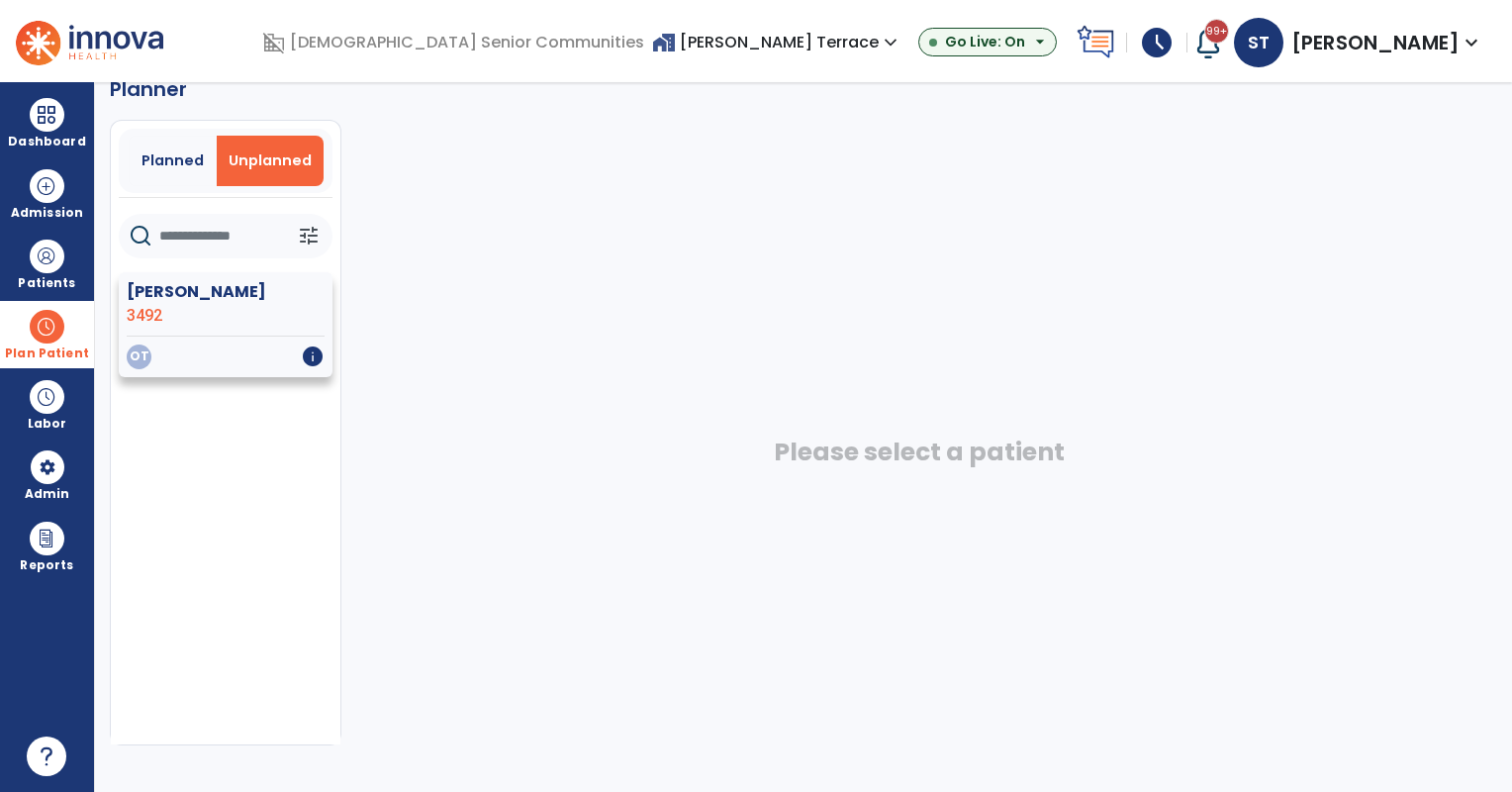 click 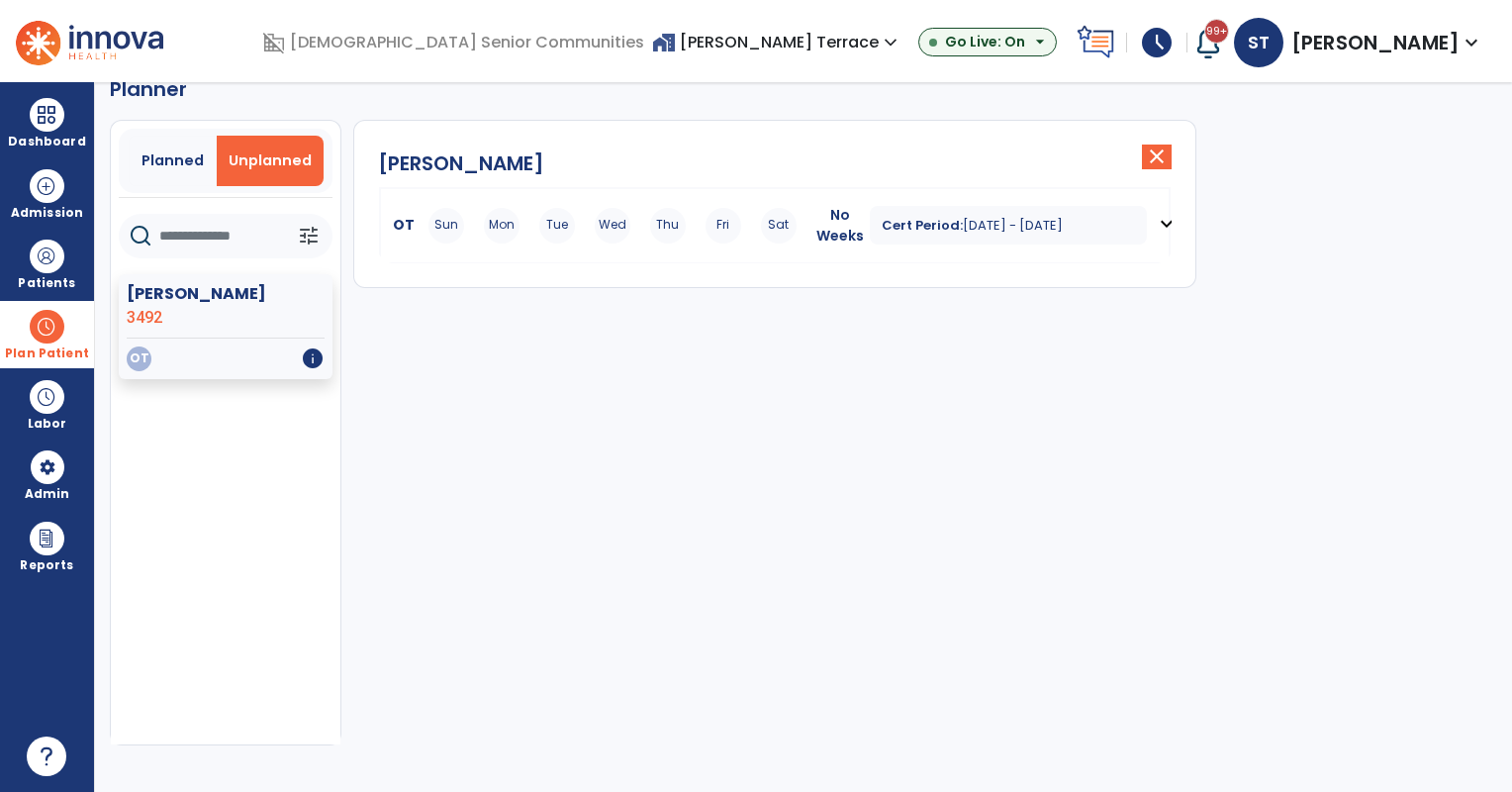 click on "No Weeks" at bounding box center [840, 226] 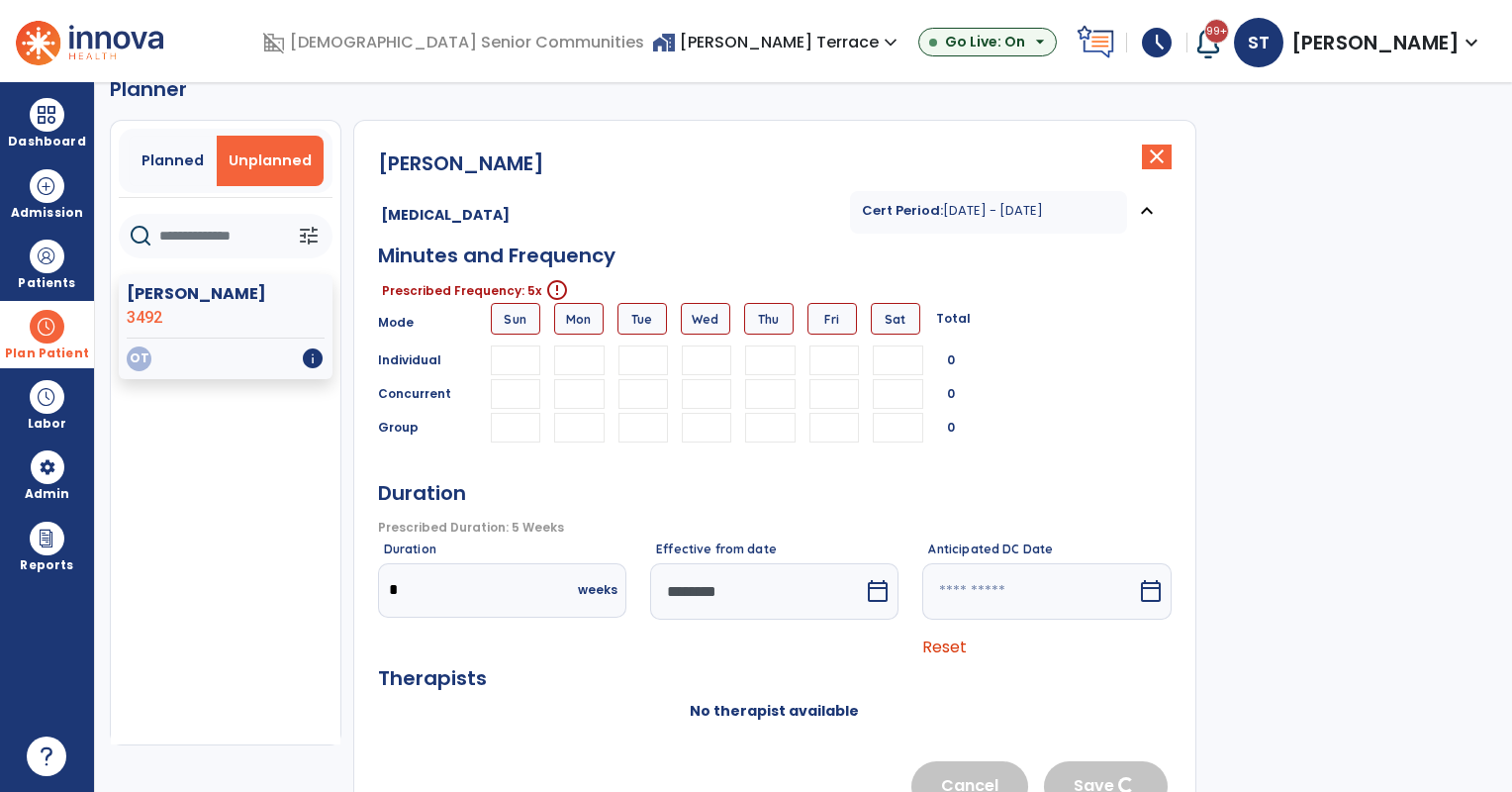 click at bounding box center [579, 360] 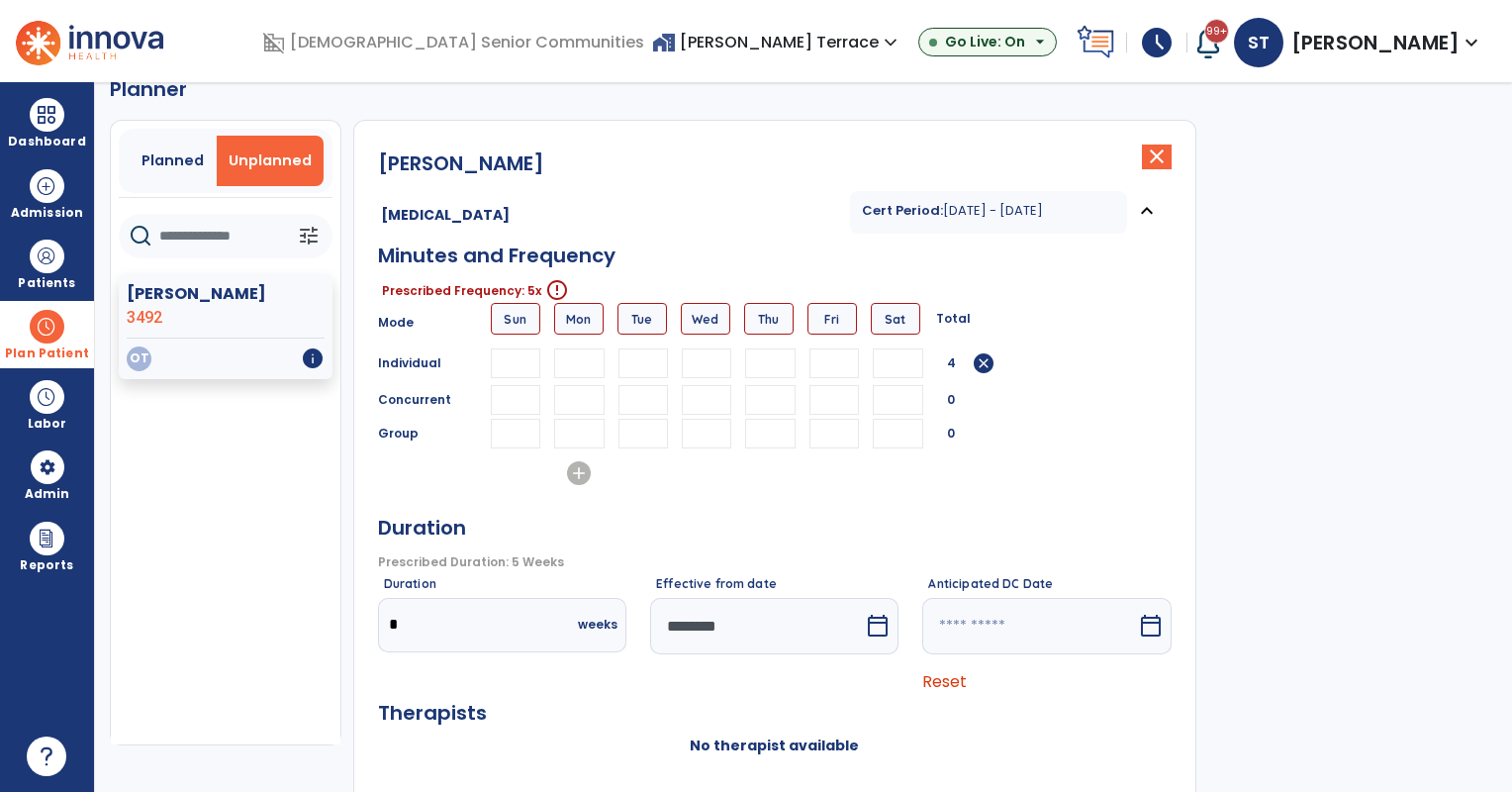 type on "**" 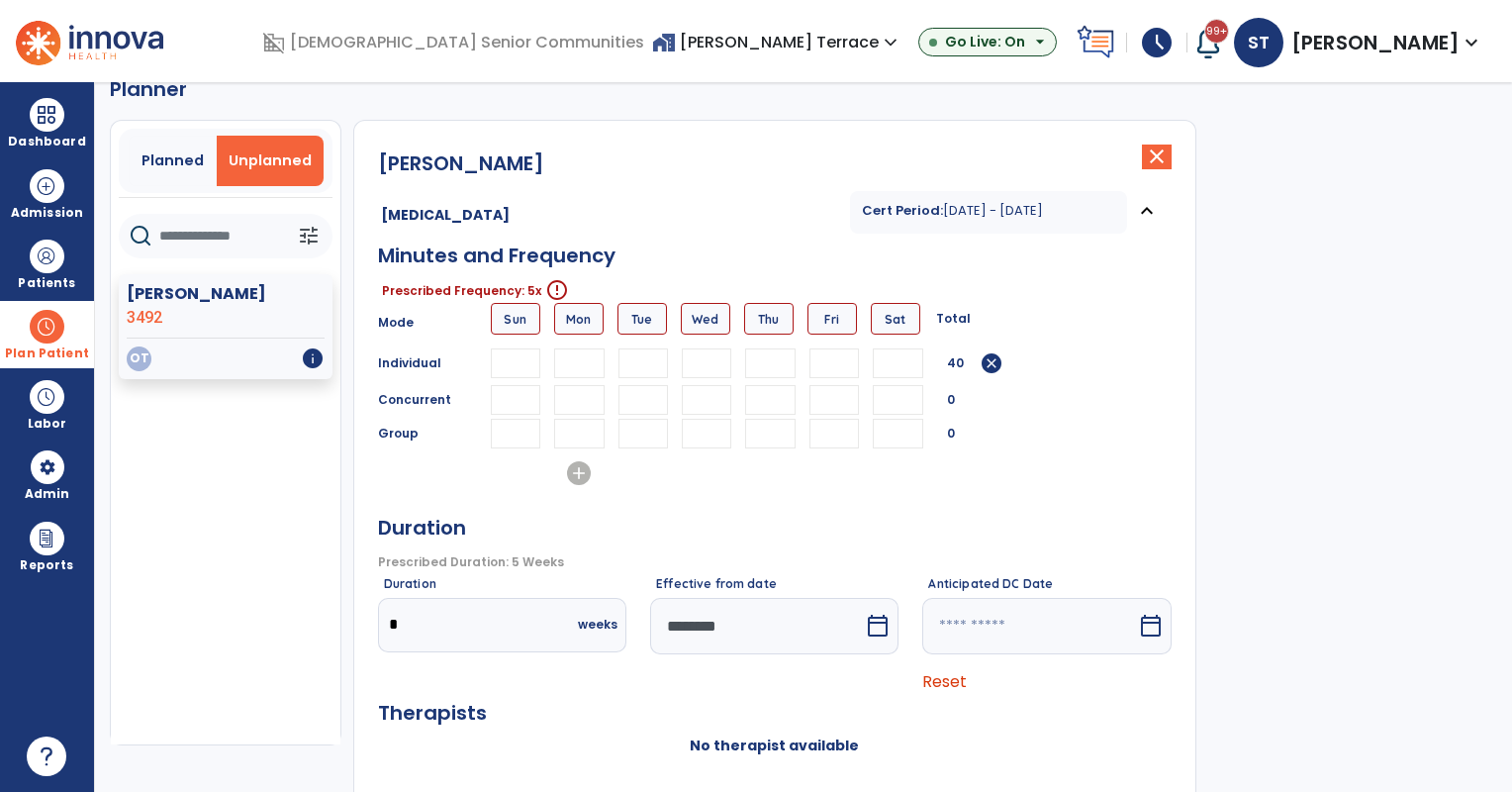 type on "*" 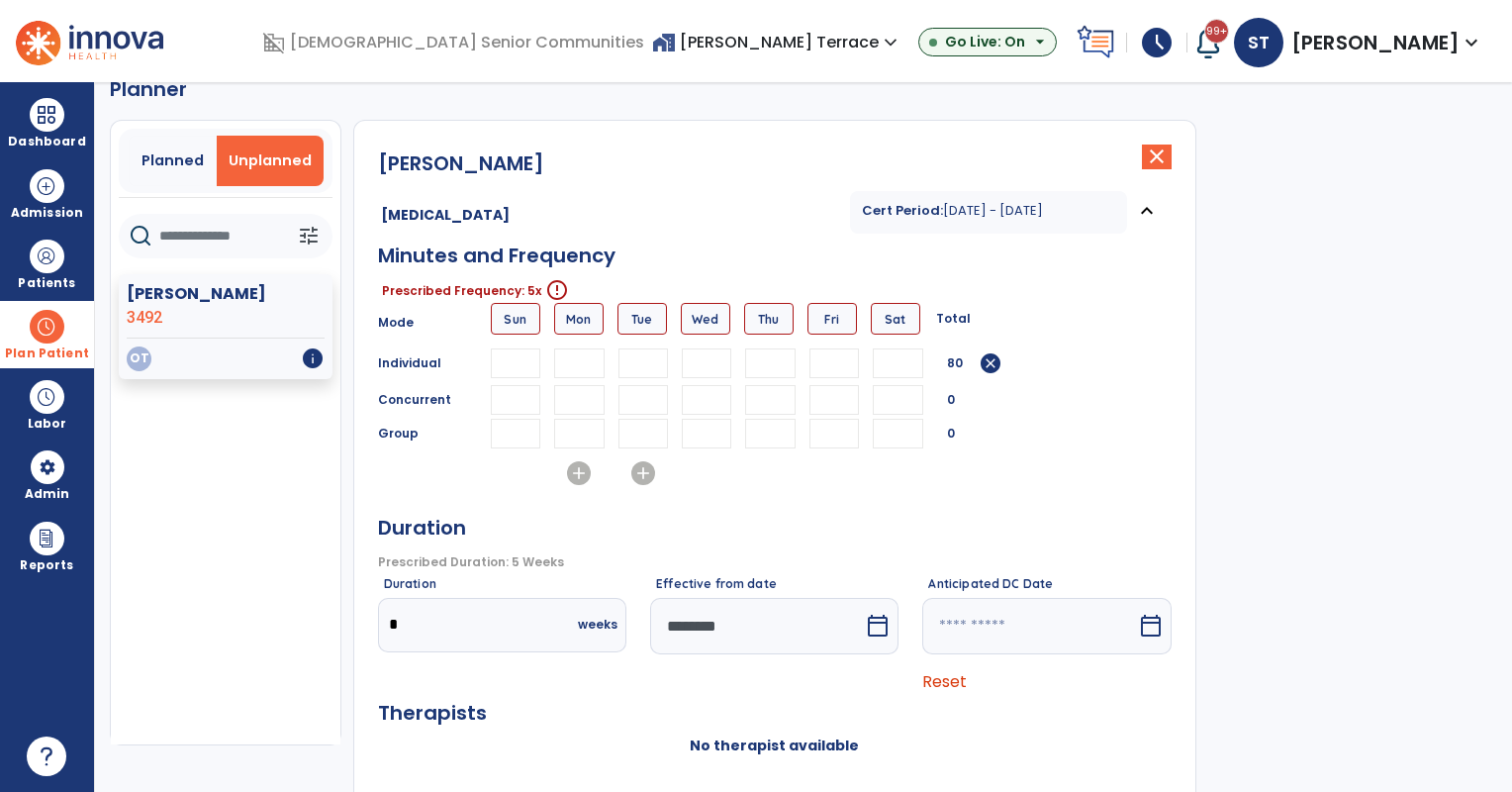 type on "**" 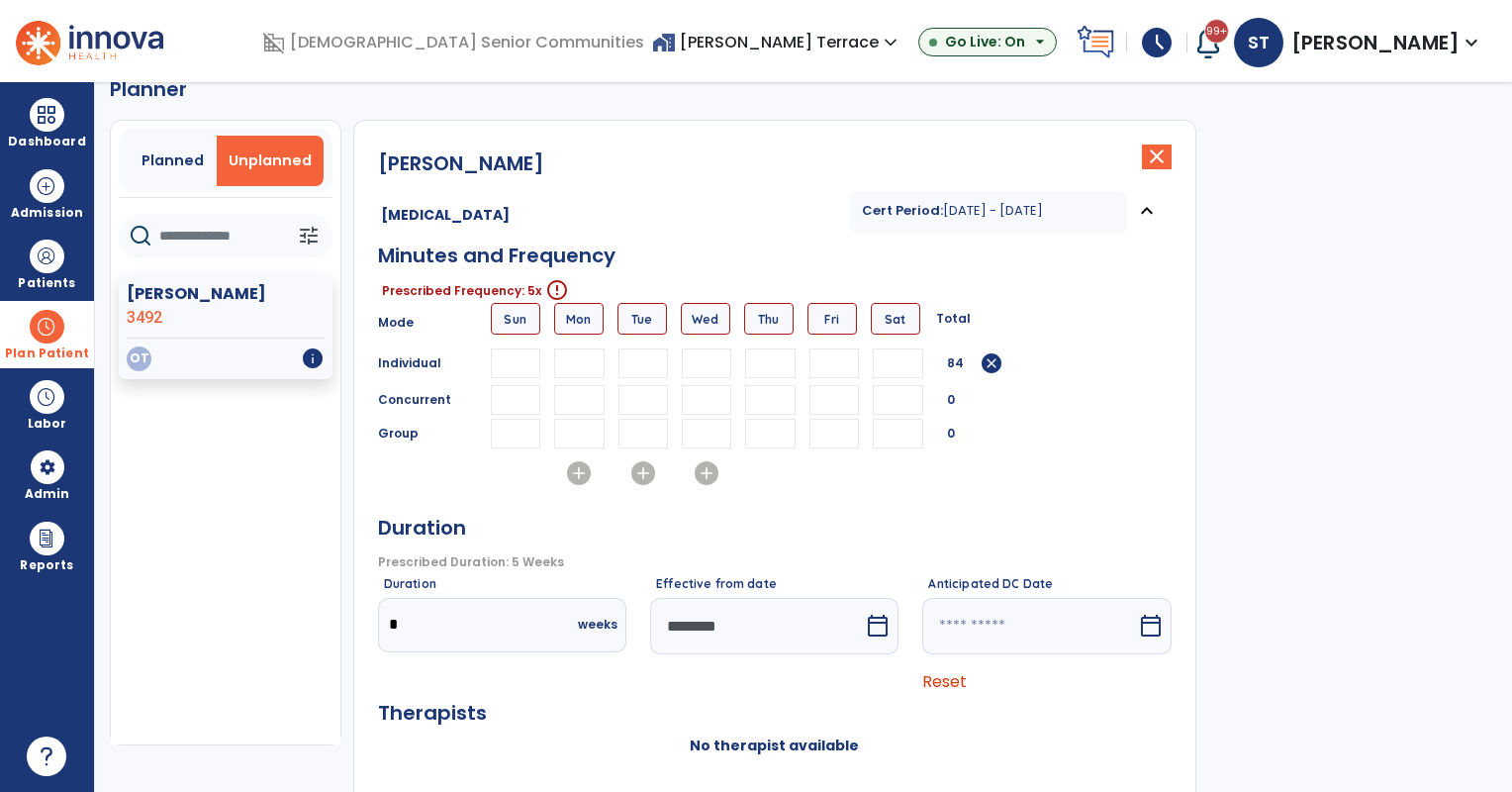 type on "**" 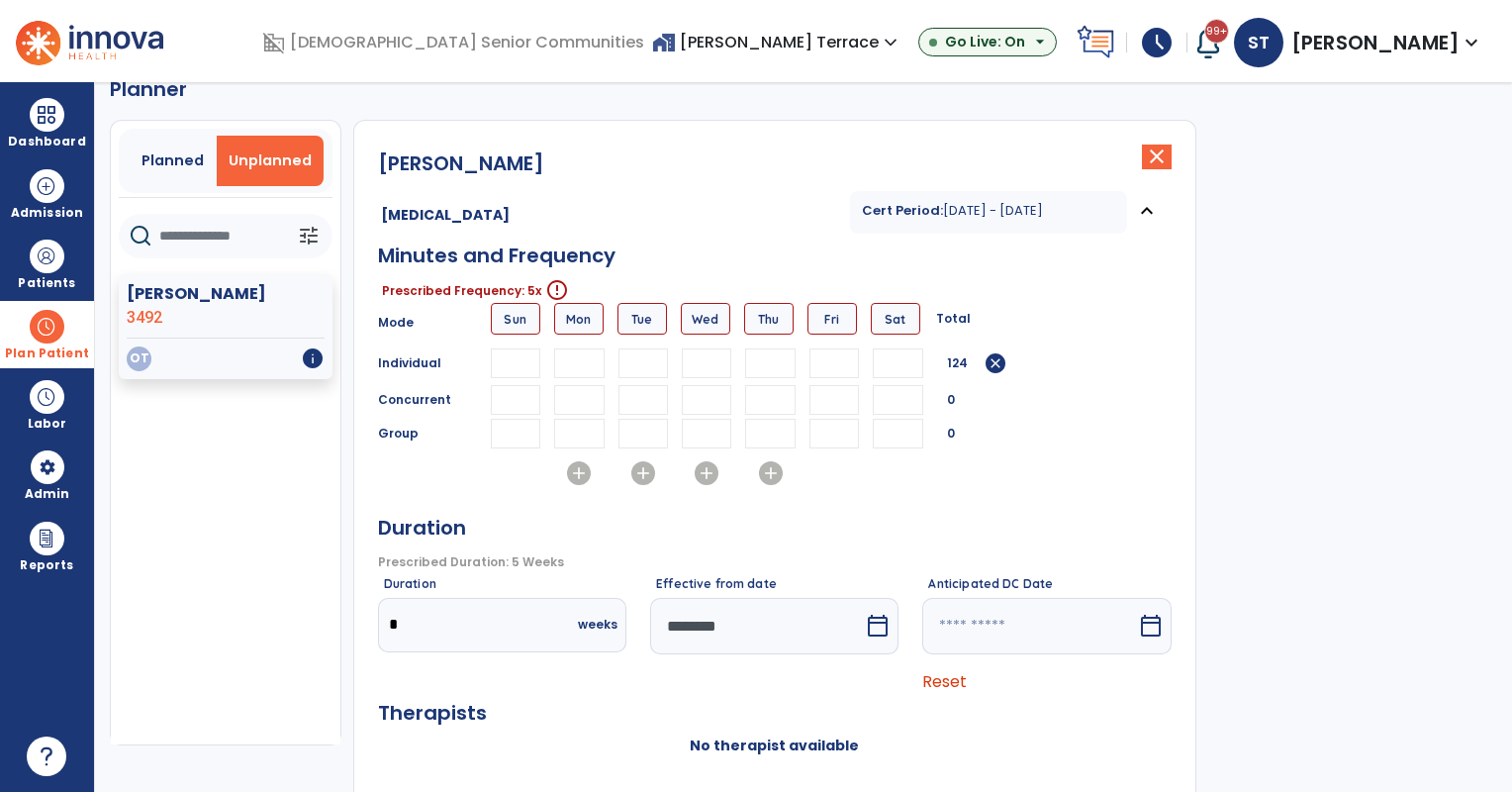 type on "**" 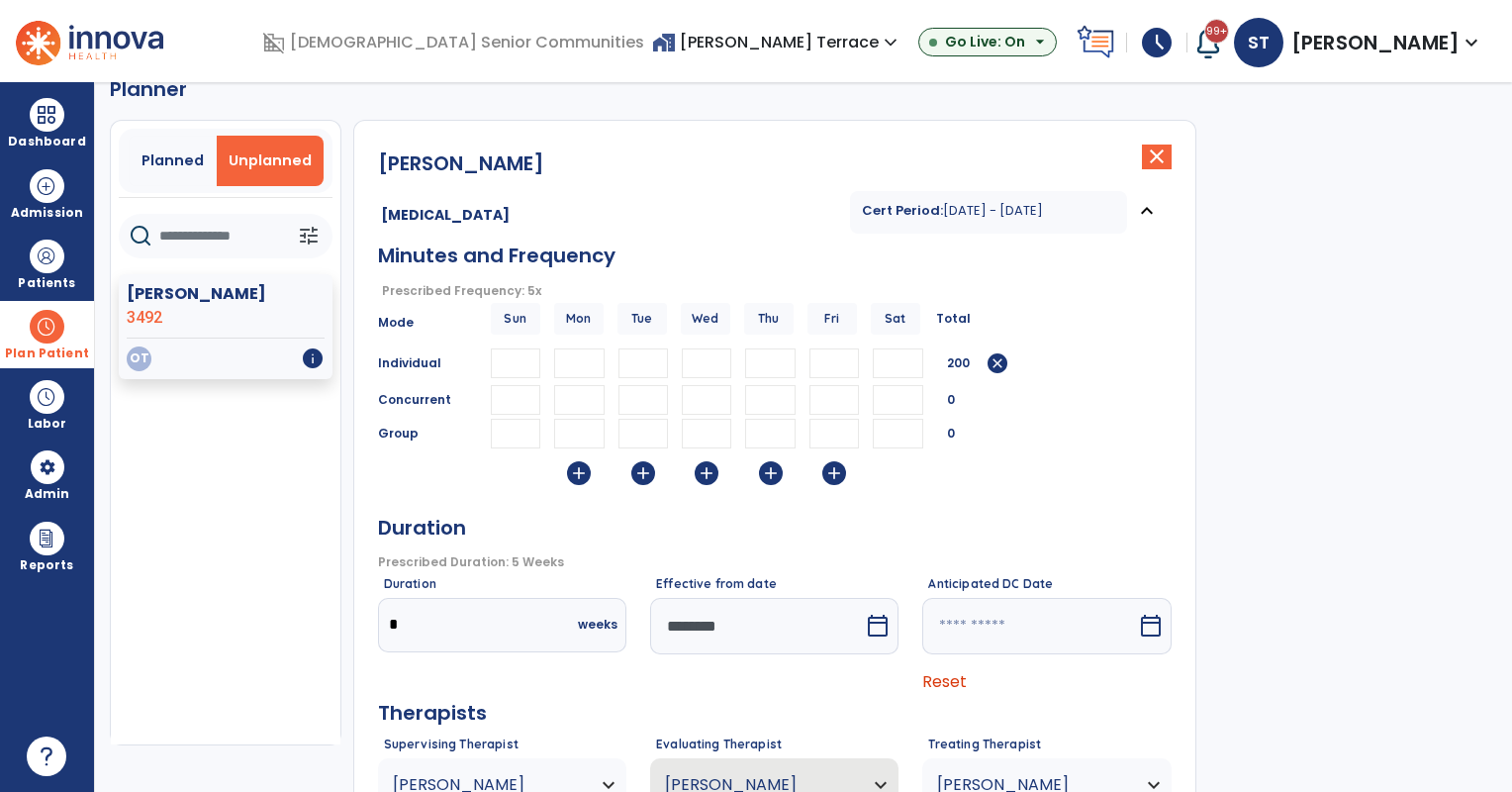 scroll, scrollTop: 193, scrollLeft: 0, axis: vertical 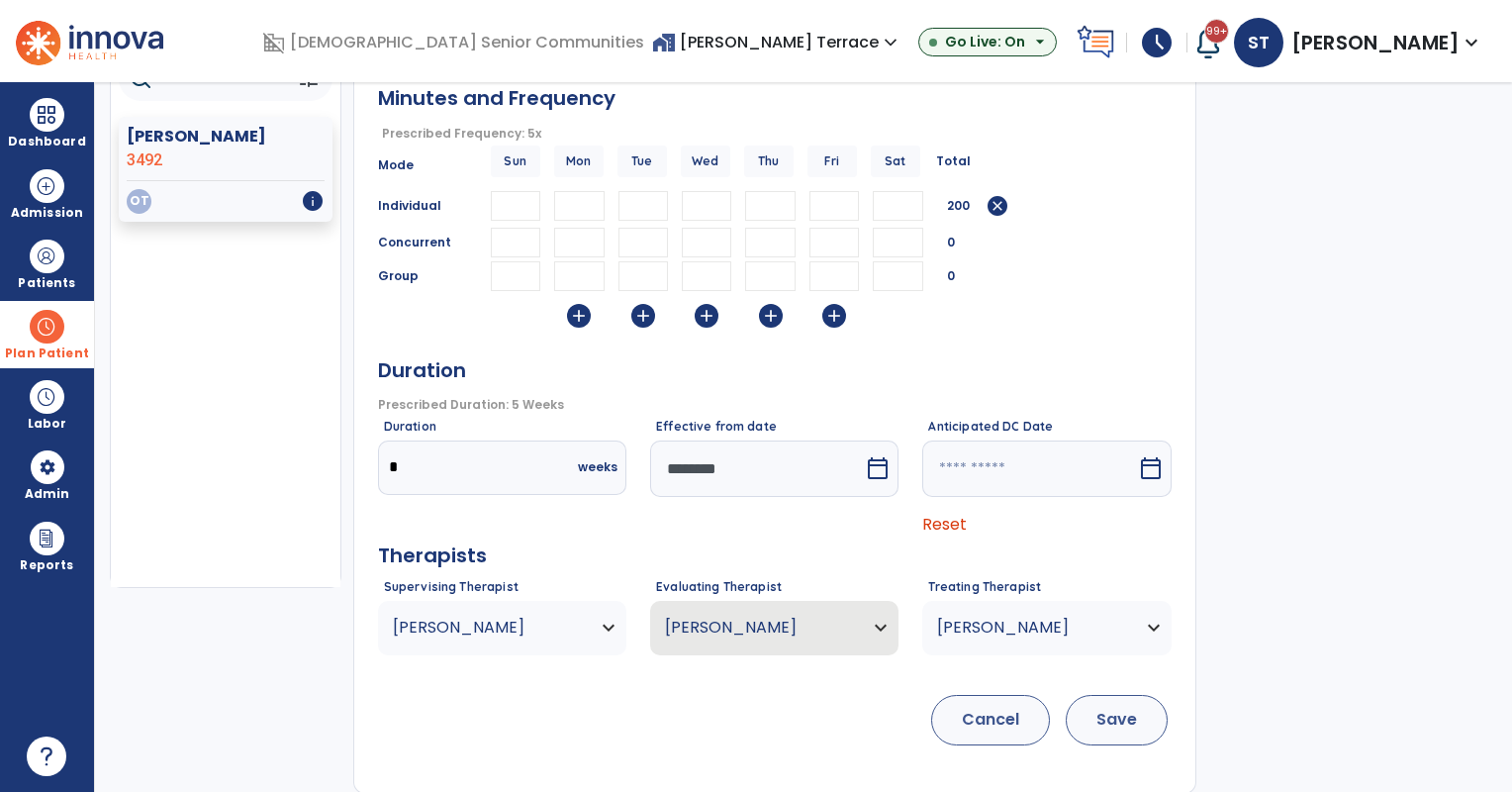 type on "**" 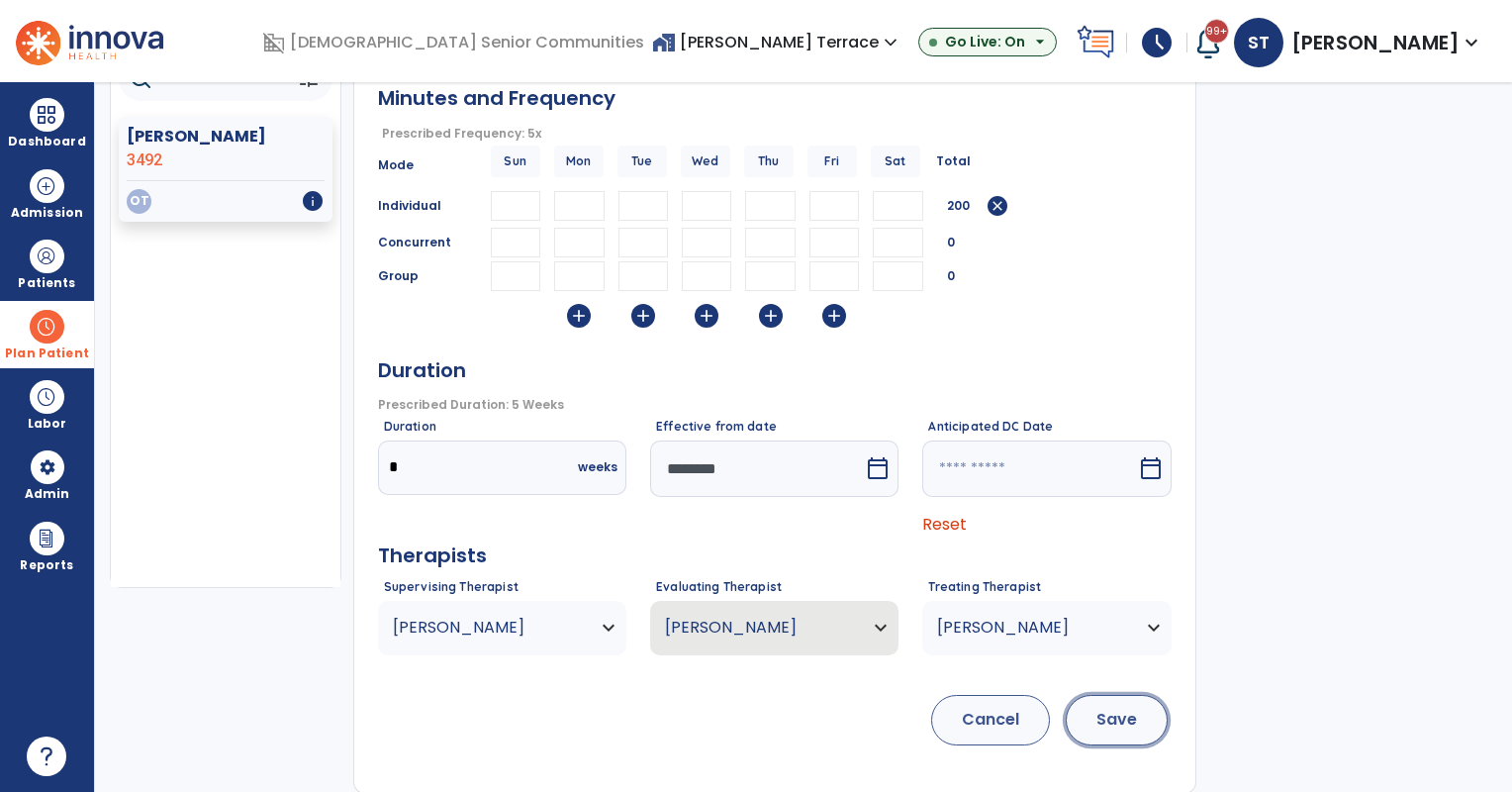 click on "Save" at bounding box center (1116, 720) 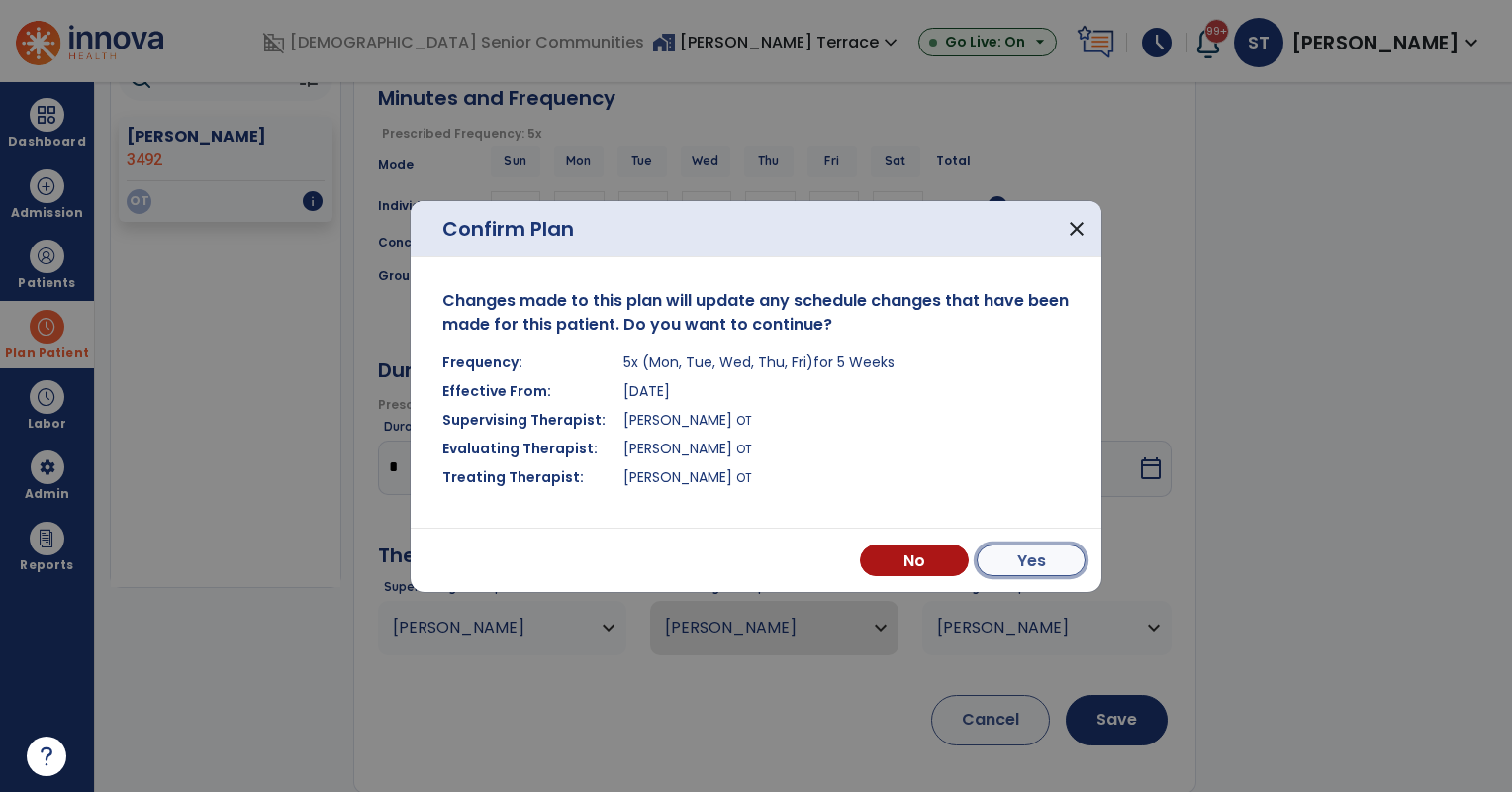 click on "Yes" at bounding box center [1031, 560] 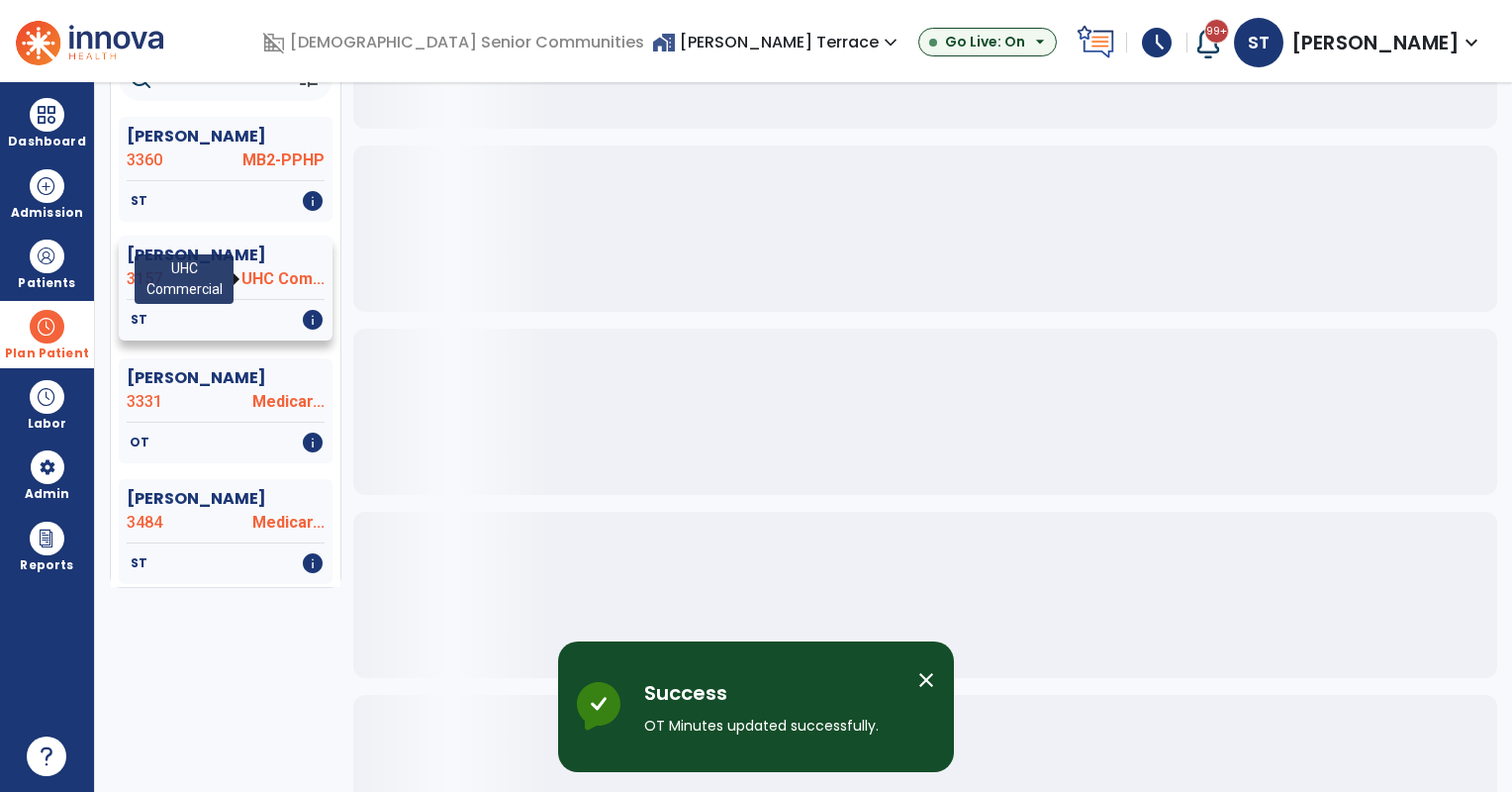 scroll, scrollTop: 0, scrollLeft: 0, axis: both 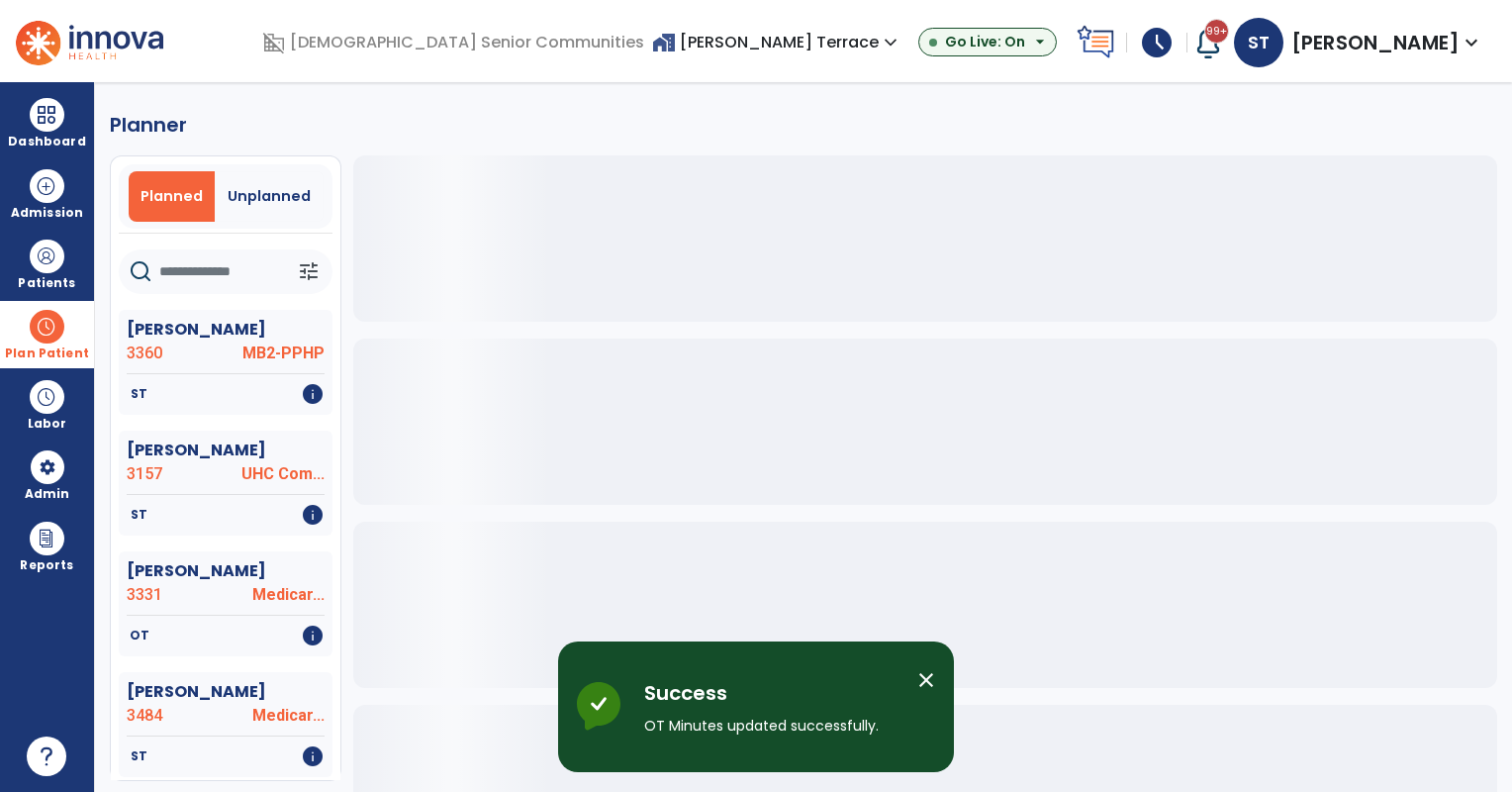 click 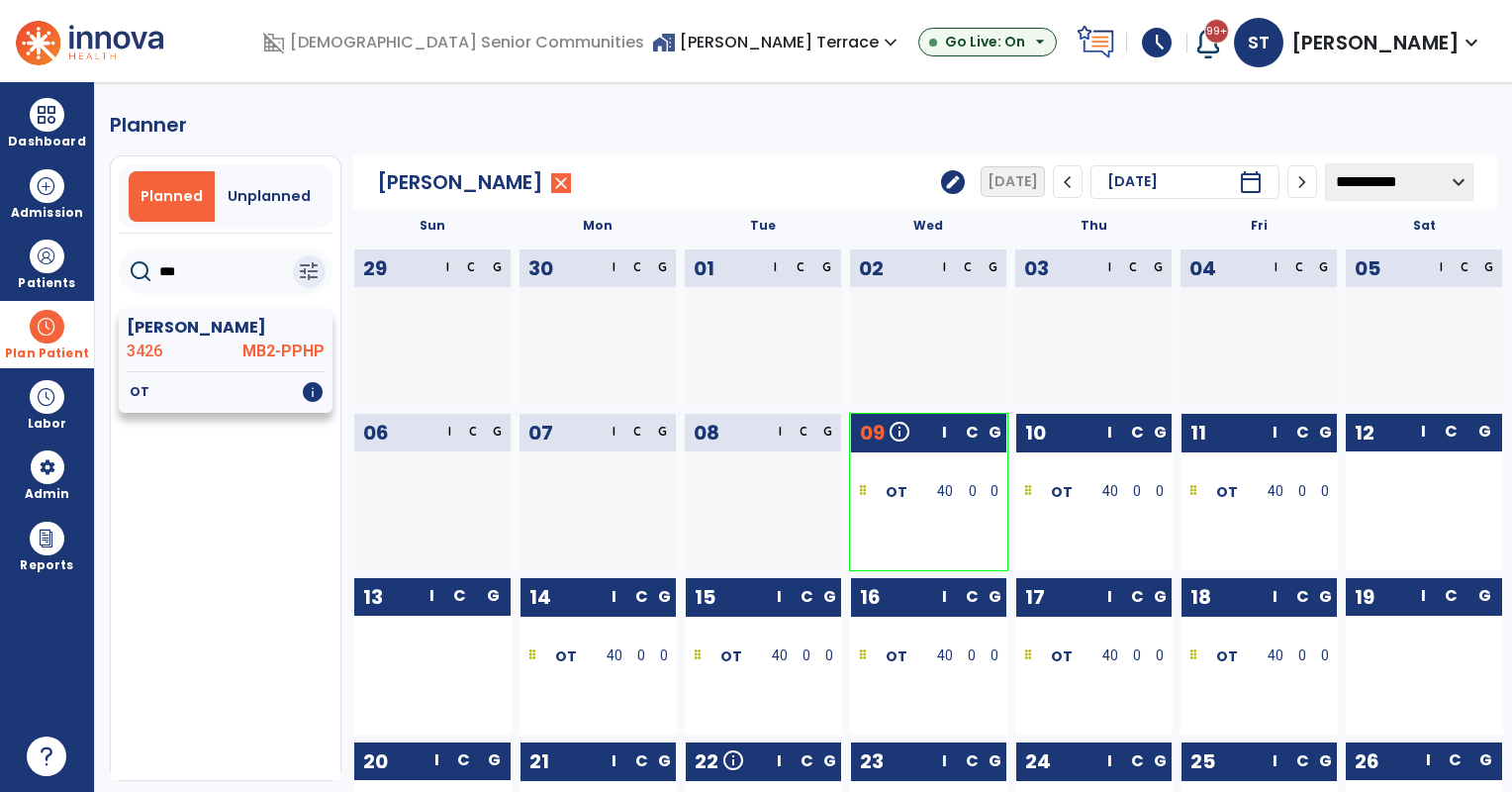 type on "***" 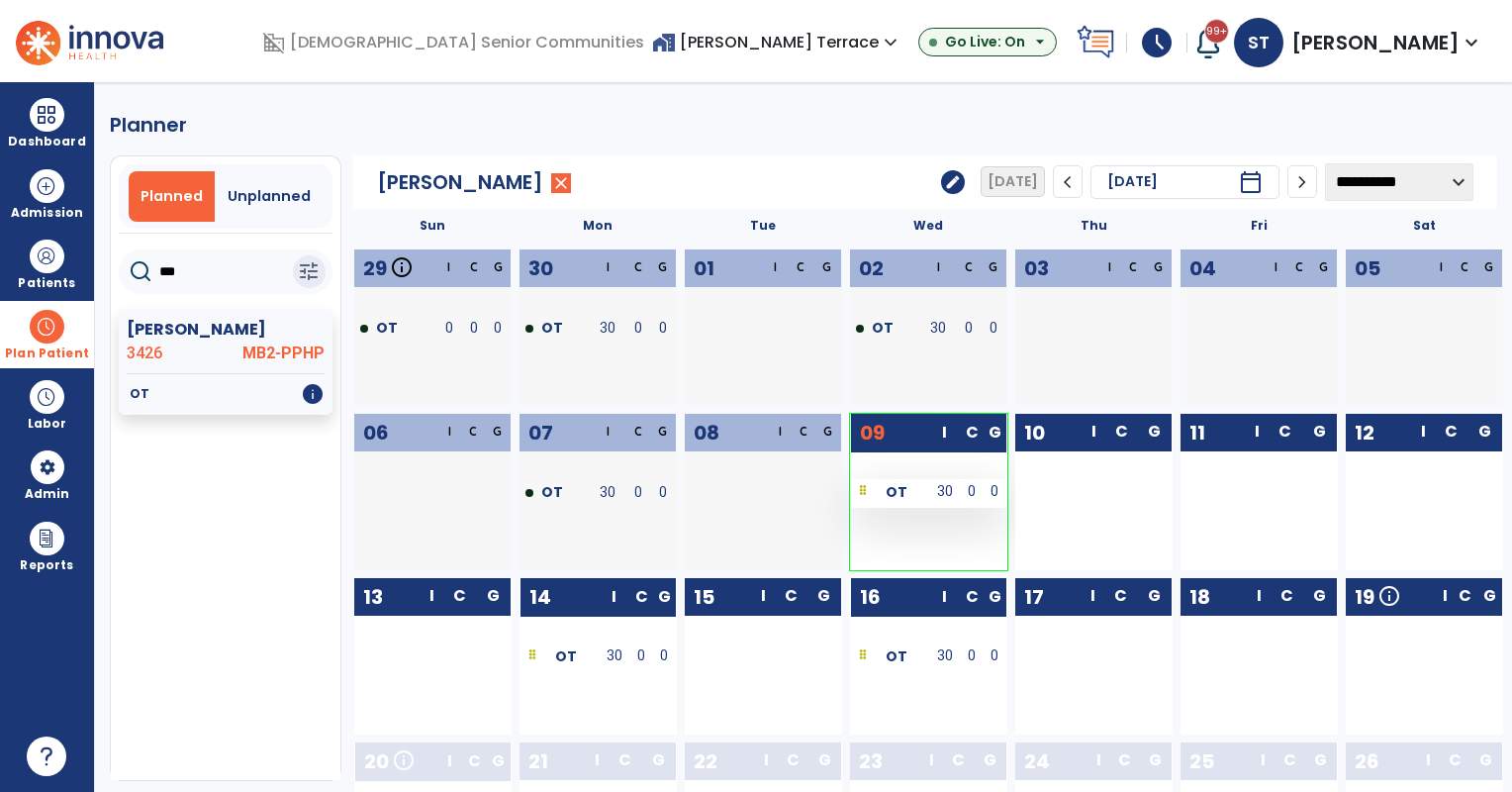 click on "30" at bounding box center (944, 491) 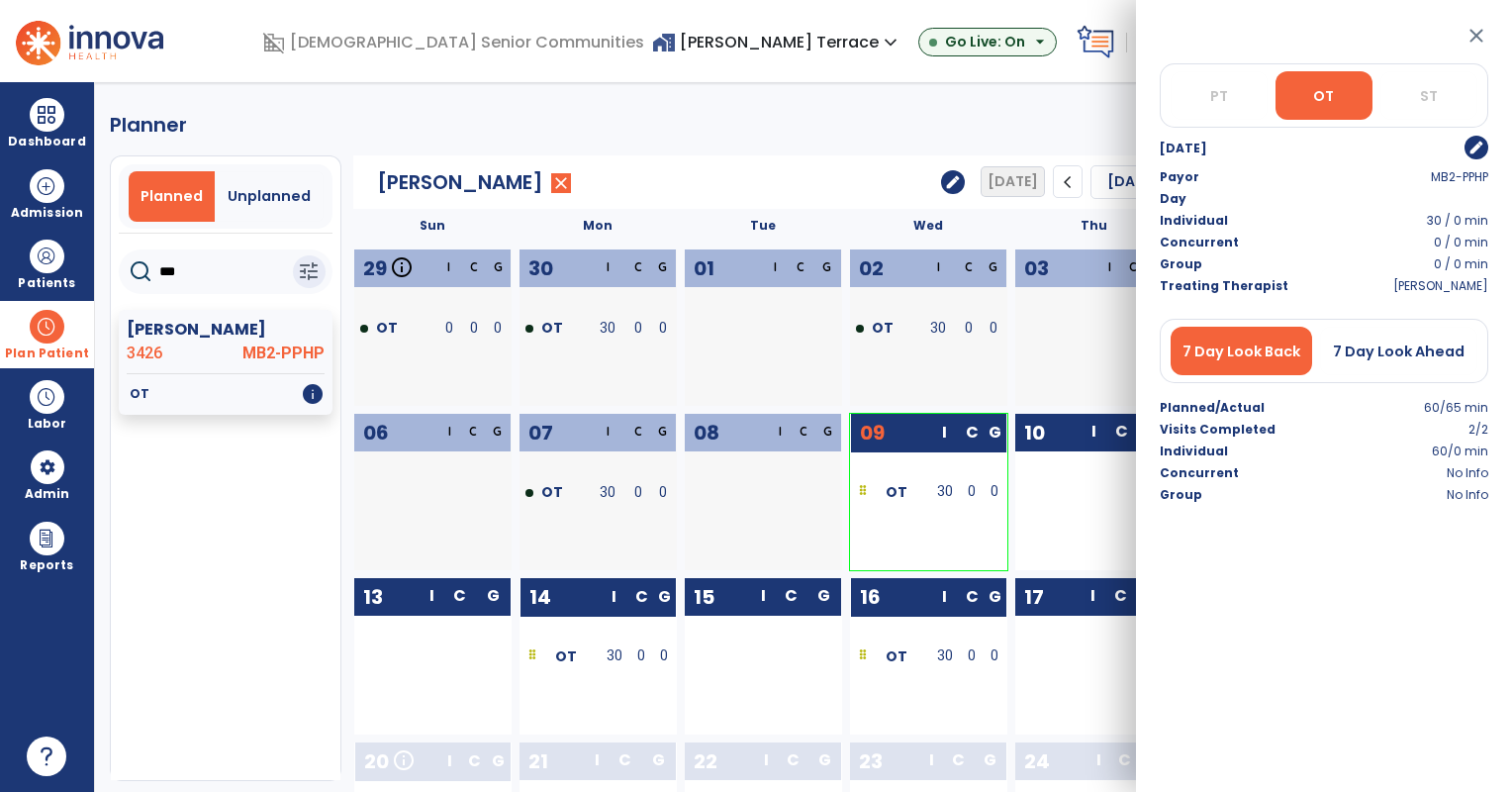 click on "**********" 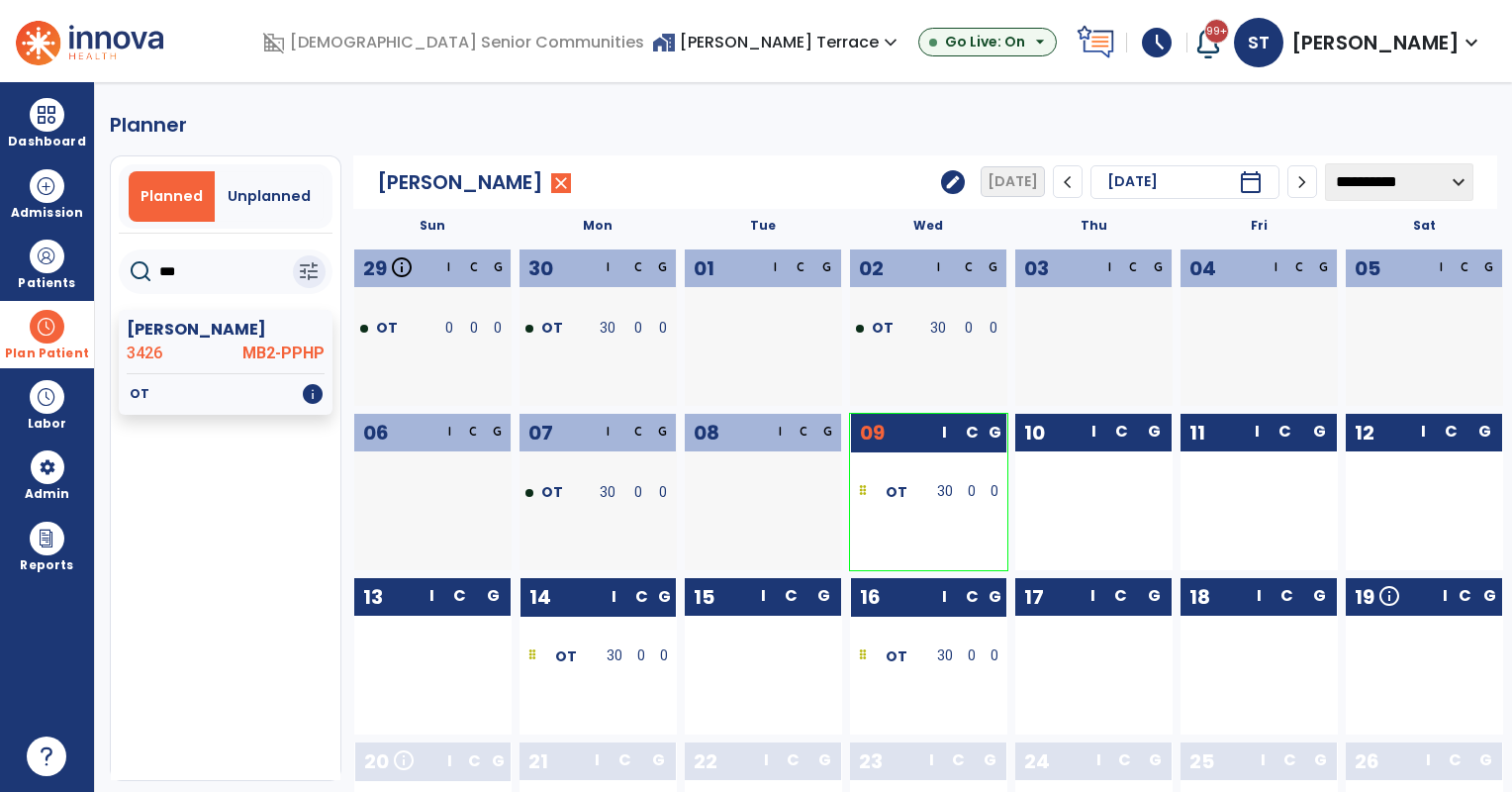 click on "Plan Patient" at bounding box center [47, 334] 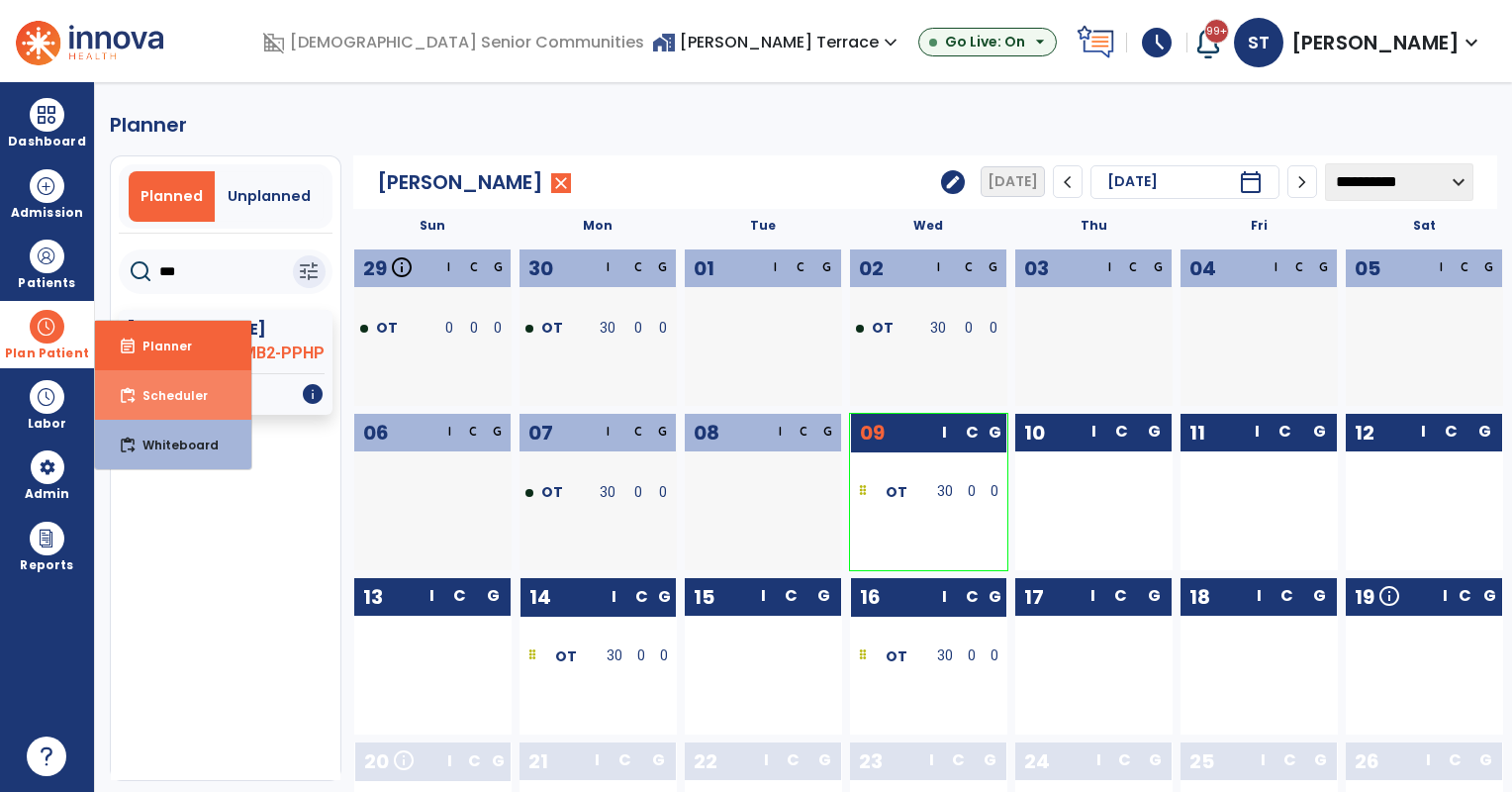 click on "content_paste_go  Scheduler" at bounding box center (173, 395) 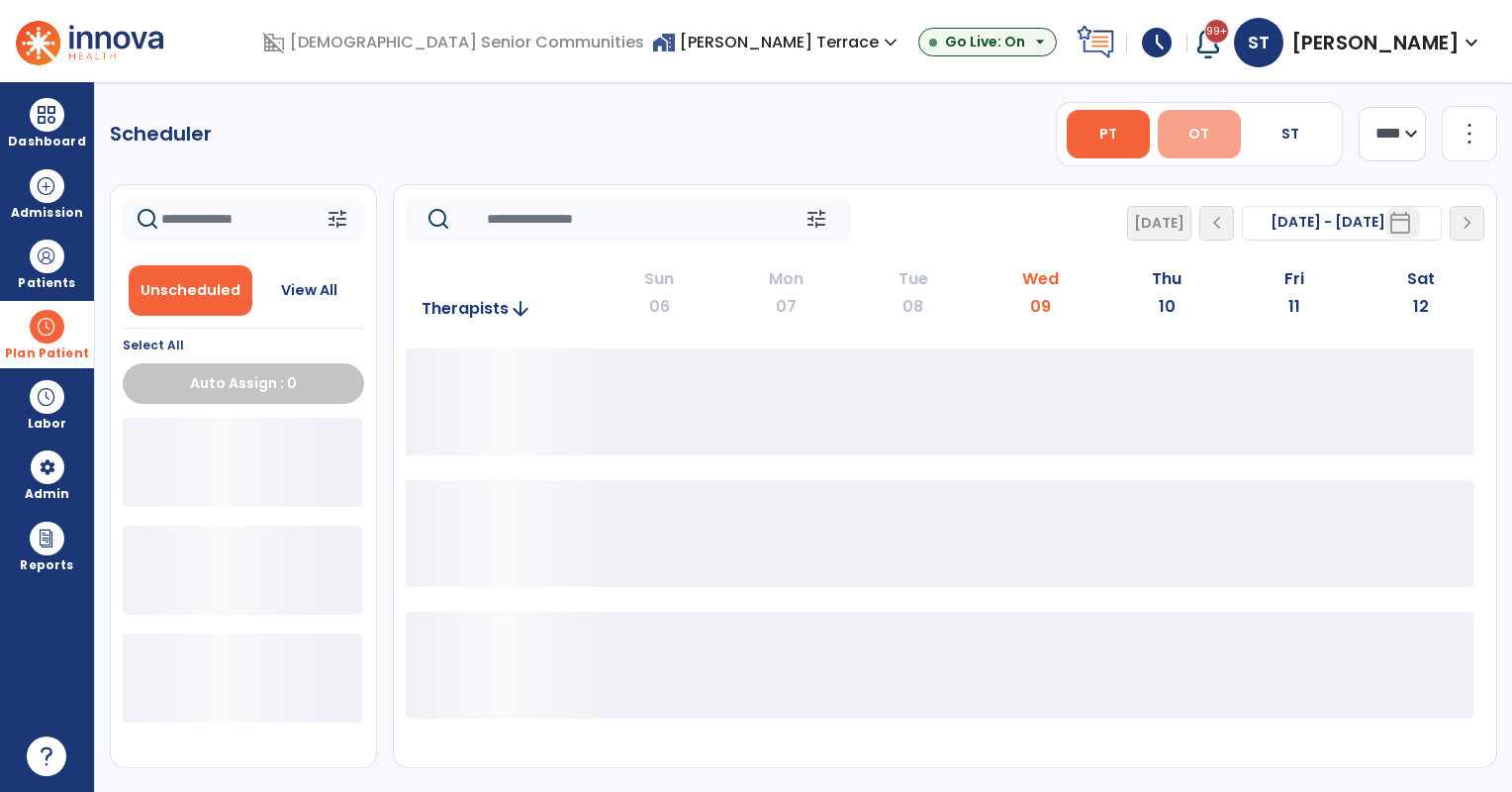 click on "OT" at bounding box center (1199, 134) 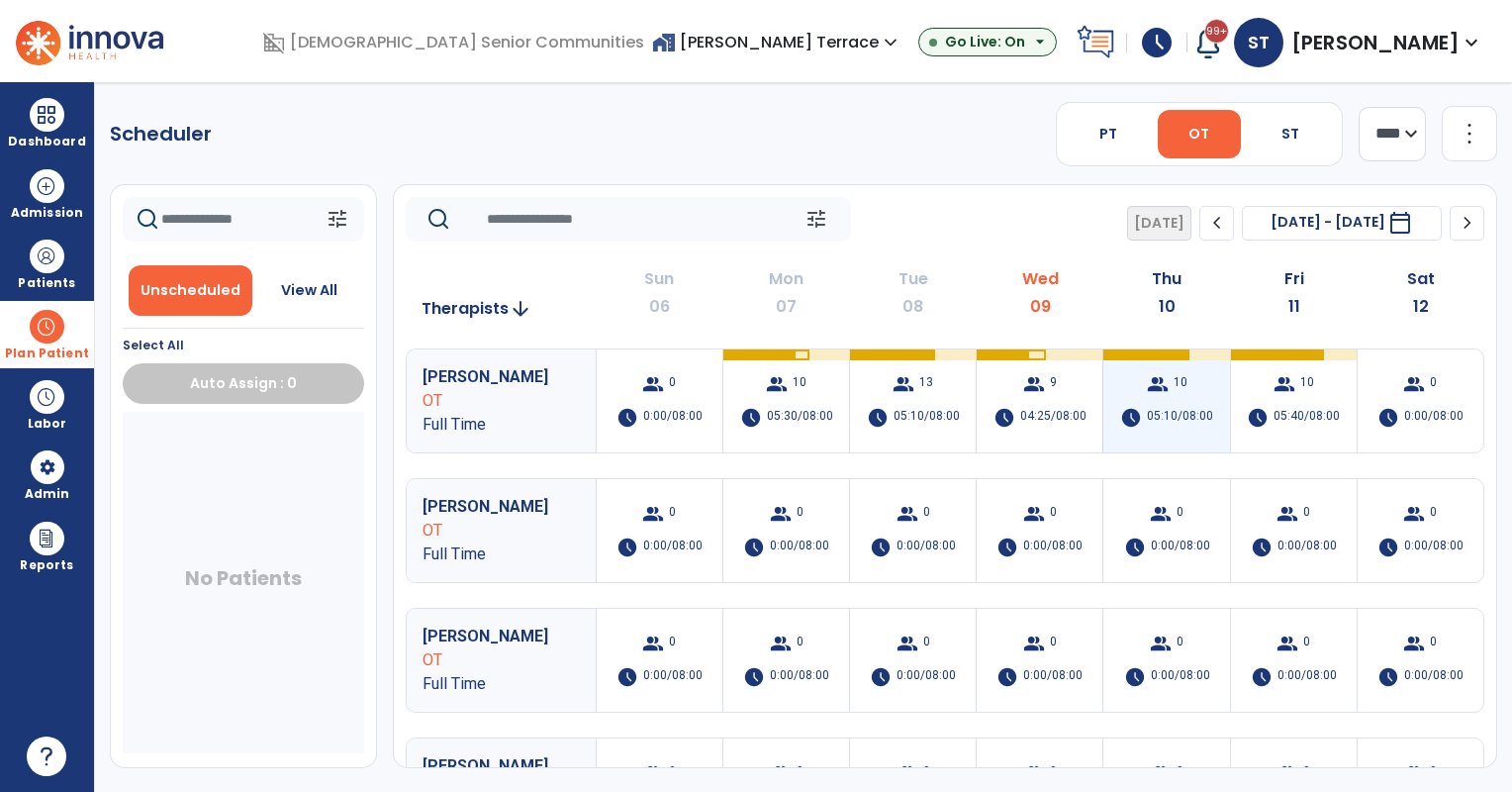 click on "05:10/08:00" at bounding box center [1180, 418] 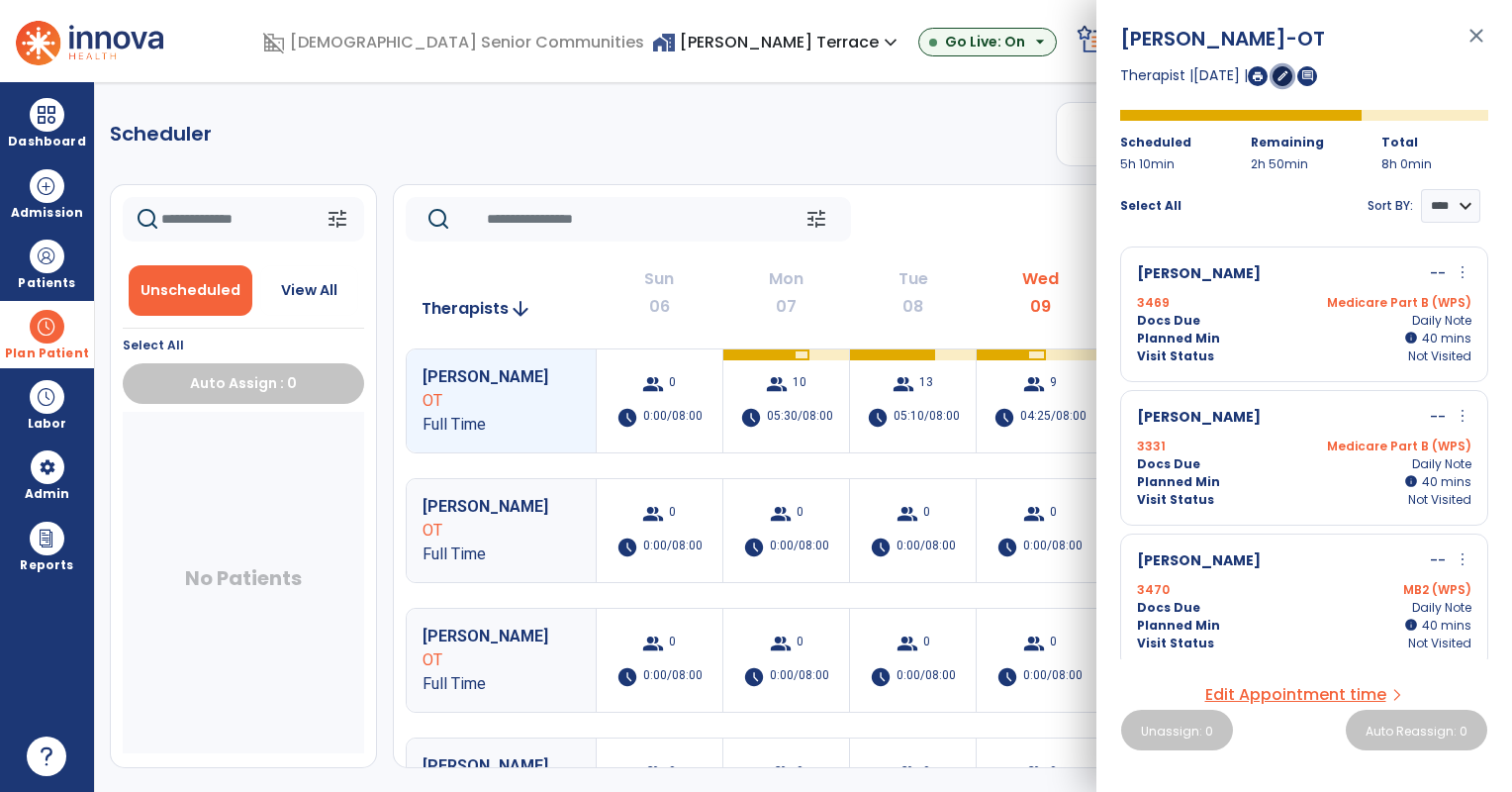 click on "edit" at bounding box center (1282, 75) 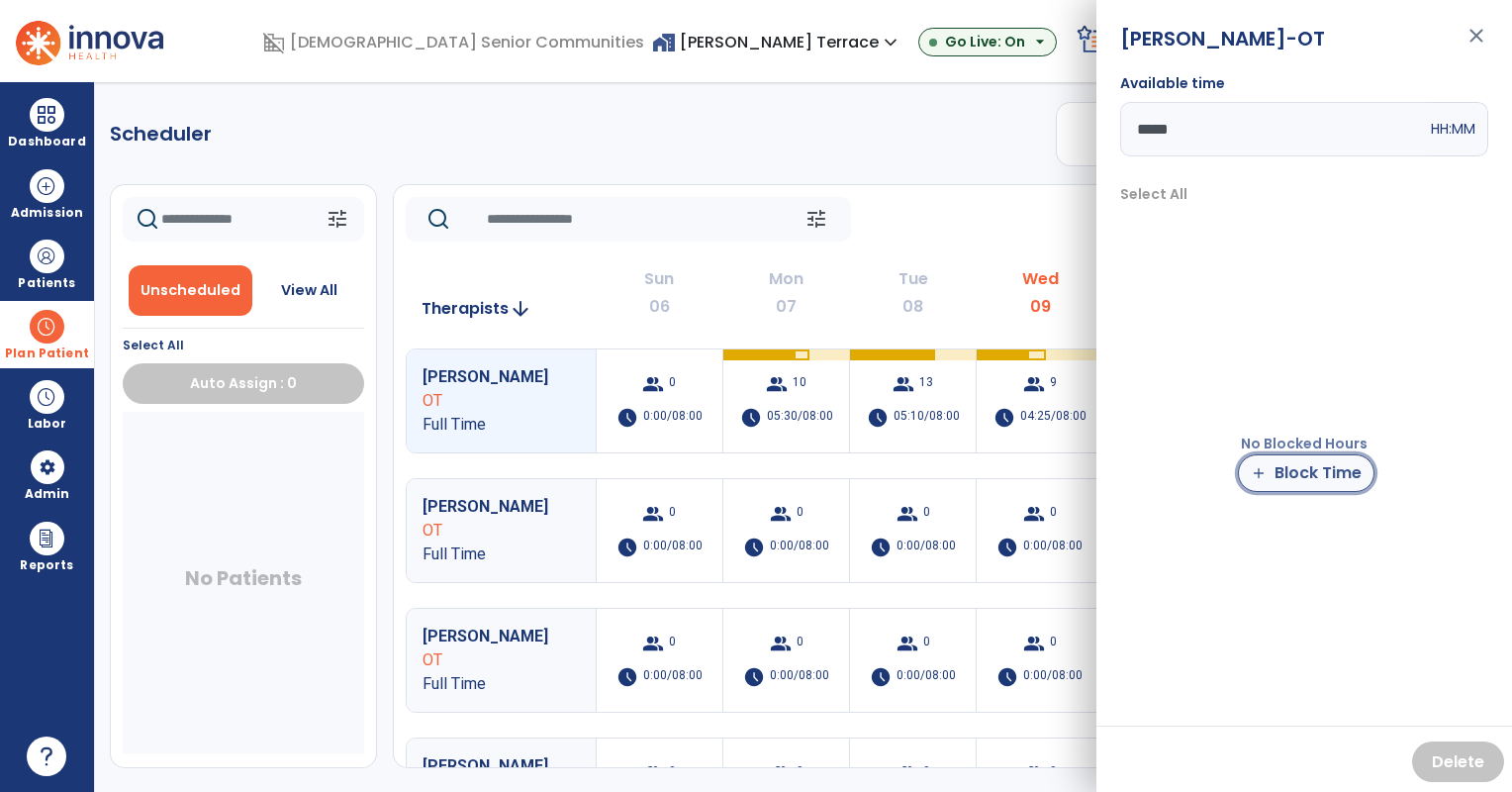 click on "add   Block Time" at bounding box center (1306, 473) 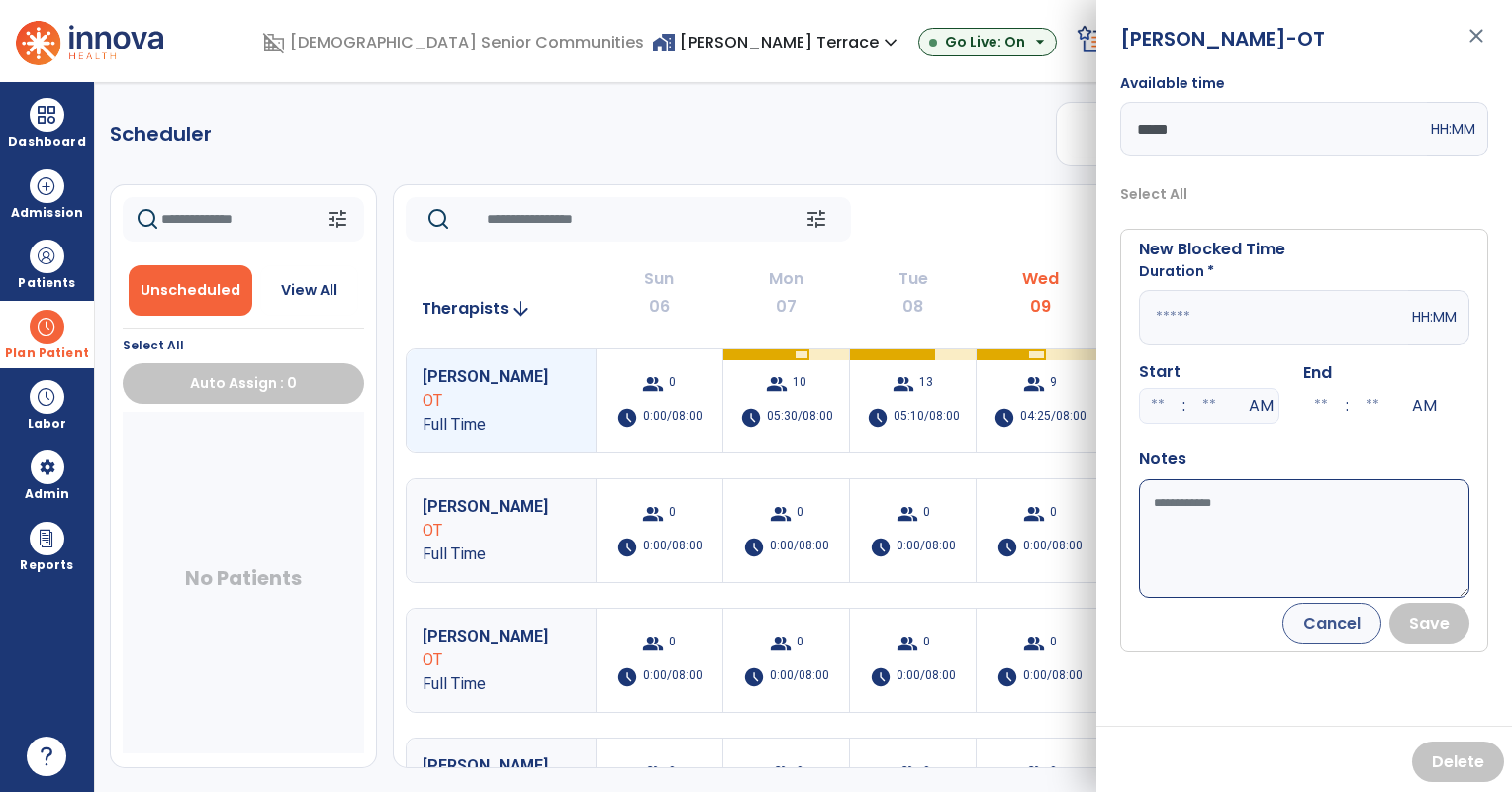 click at bounding box center [1274, 317] 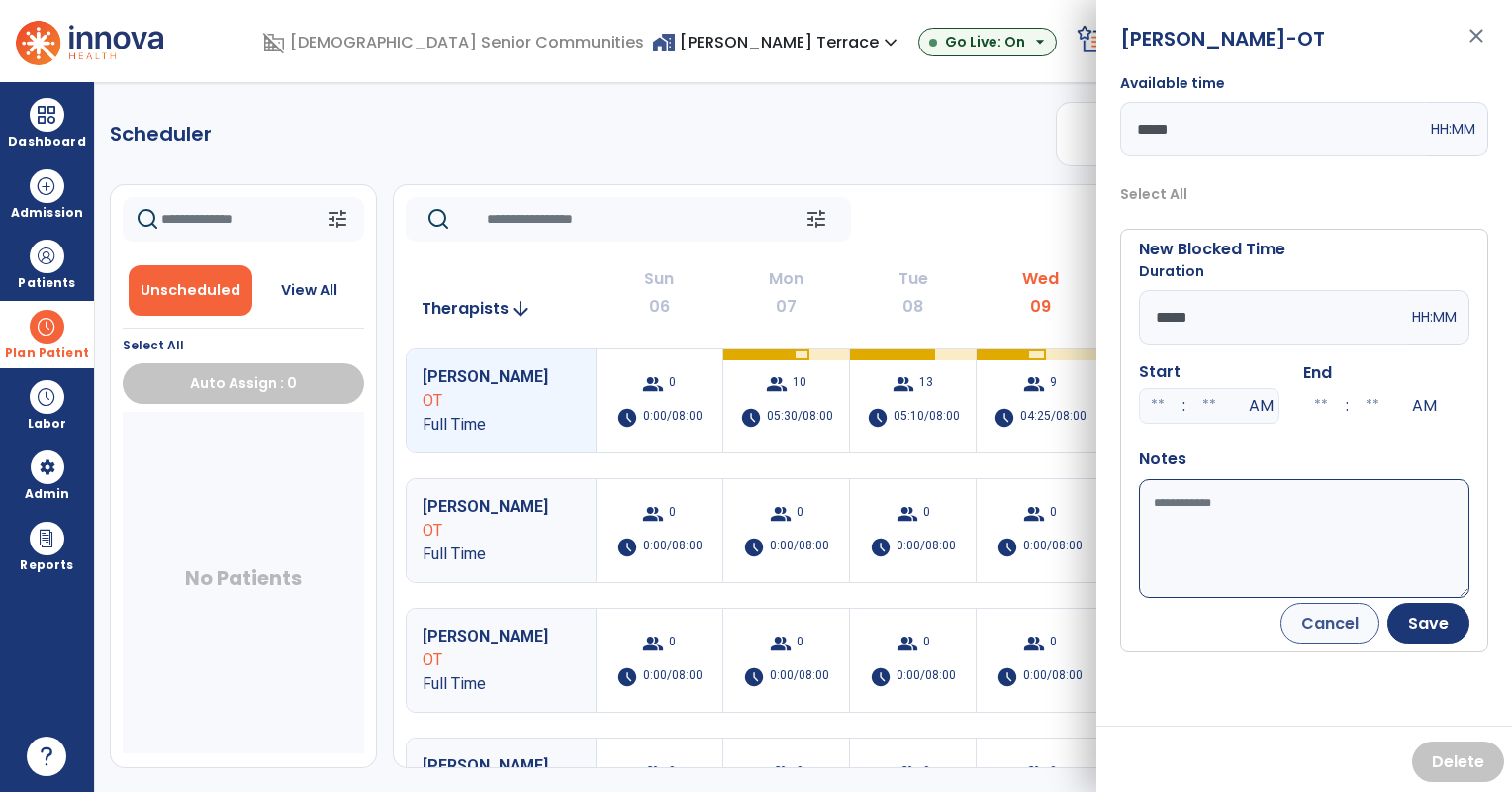 type on "*****" 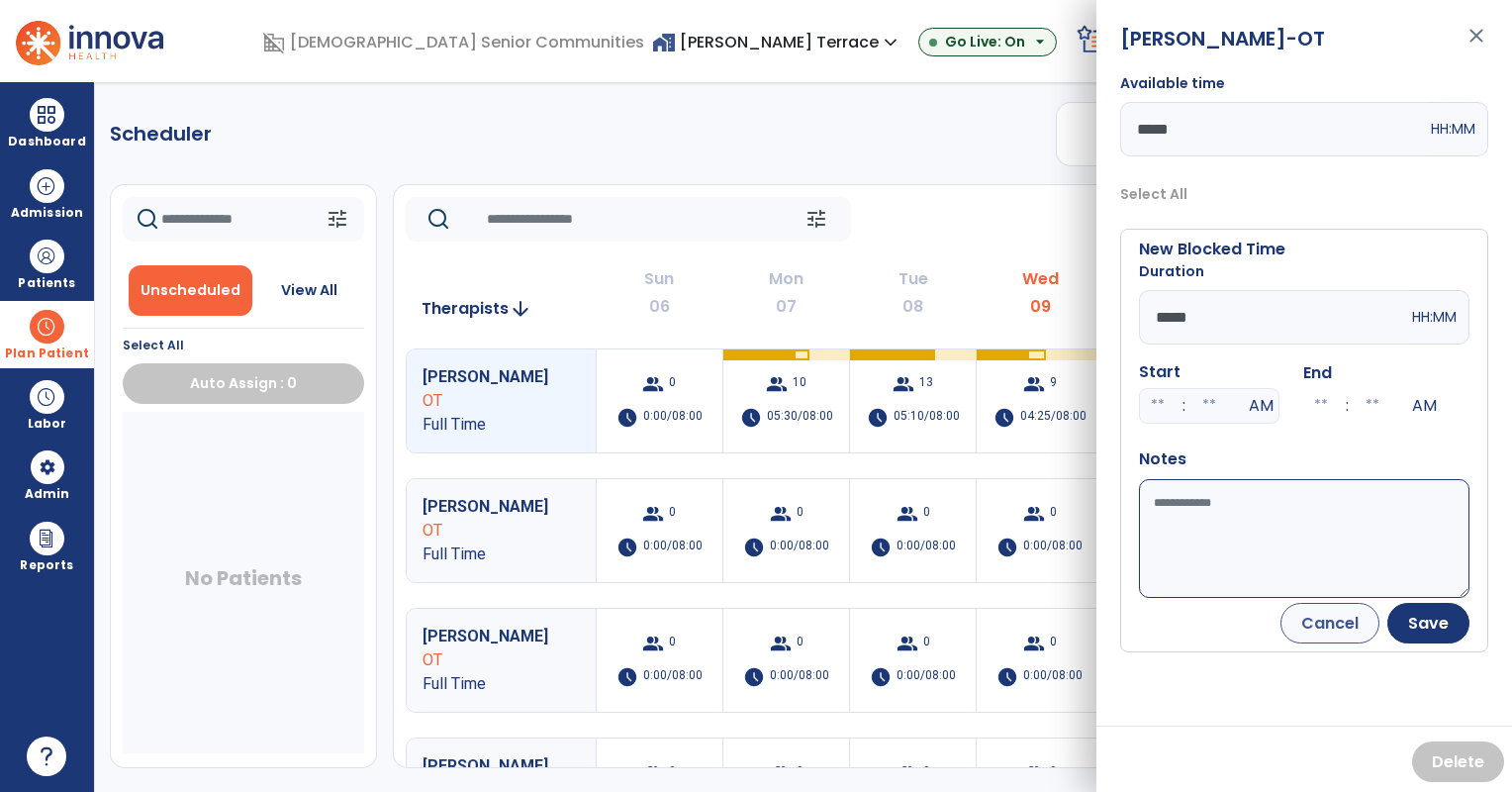 click on "Available time" at bounding box center [1304, 539] 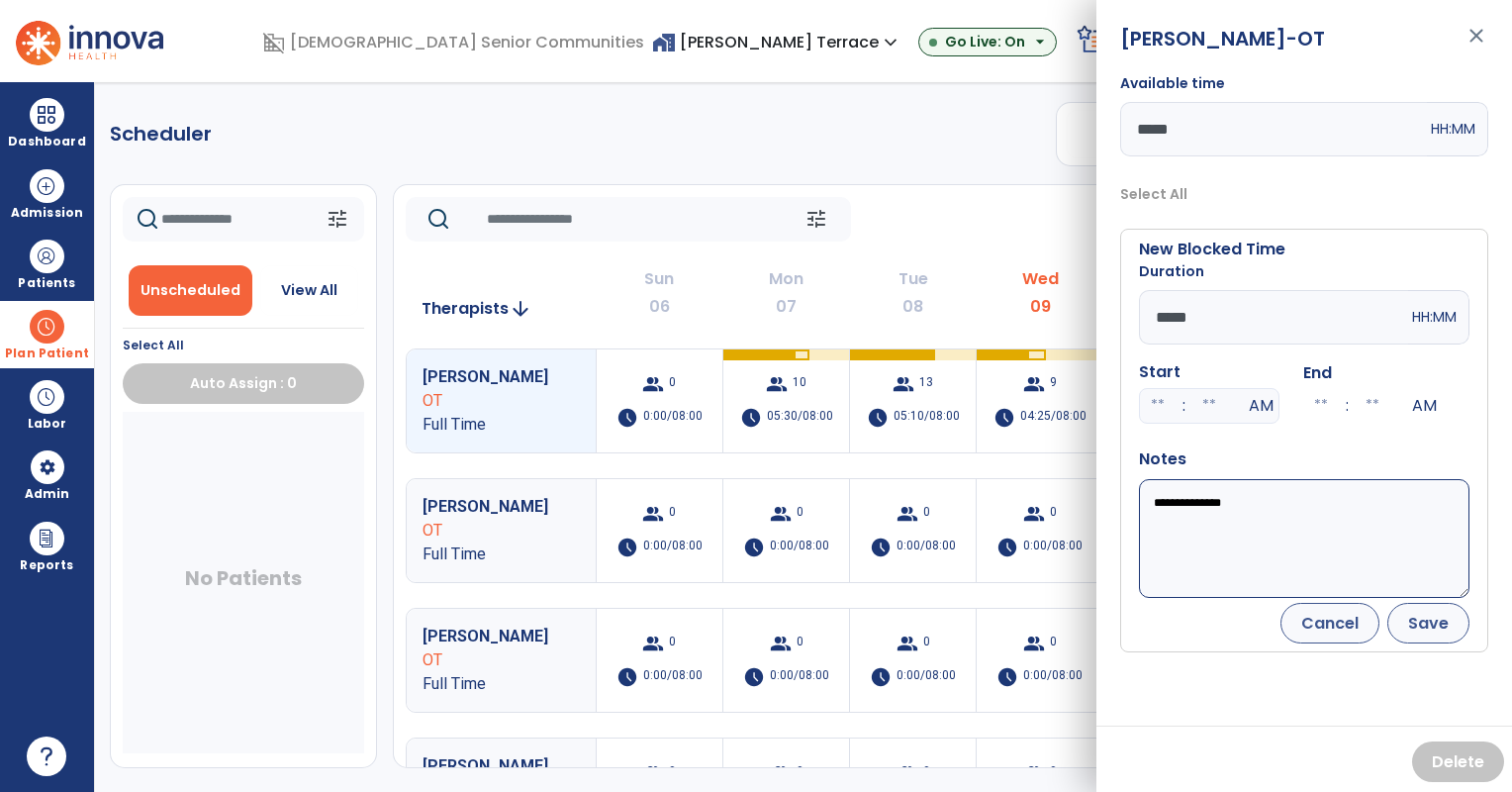 type on "**********" 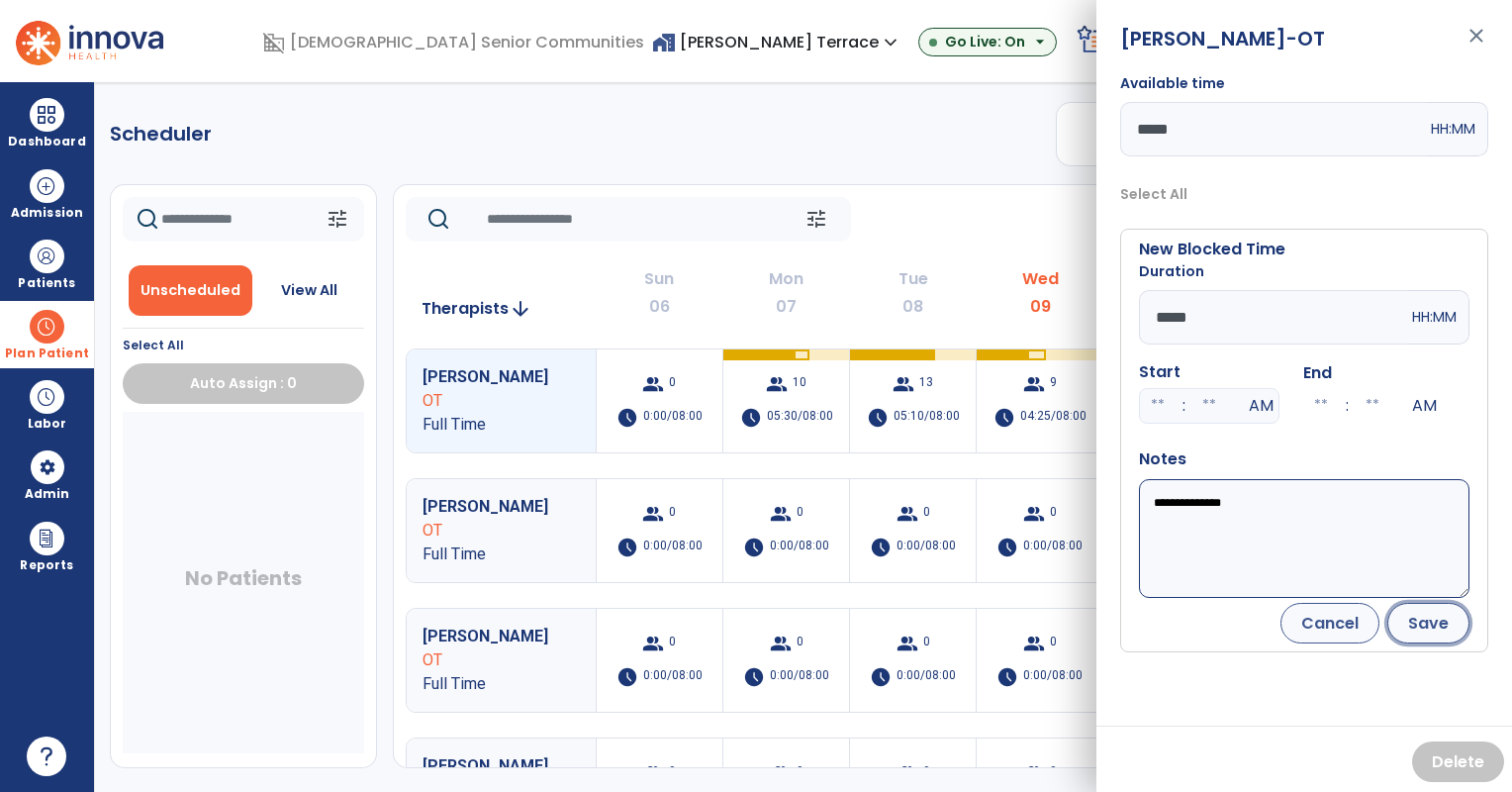 click on "Save" at bounding box center [1428, 623] 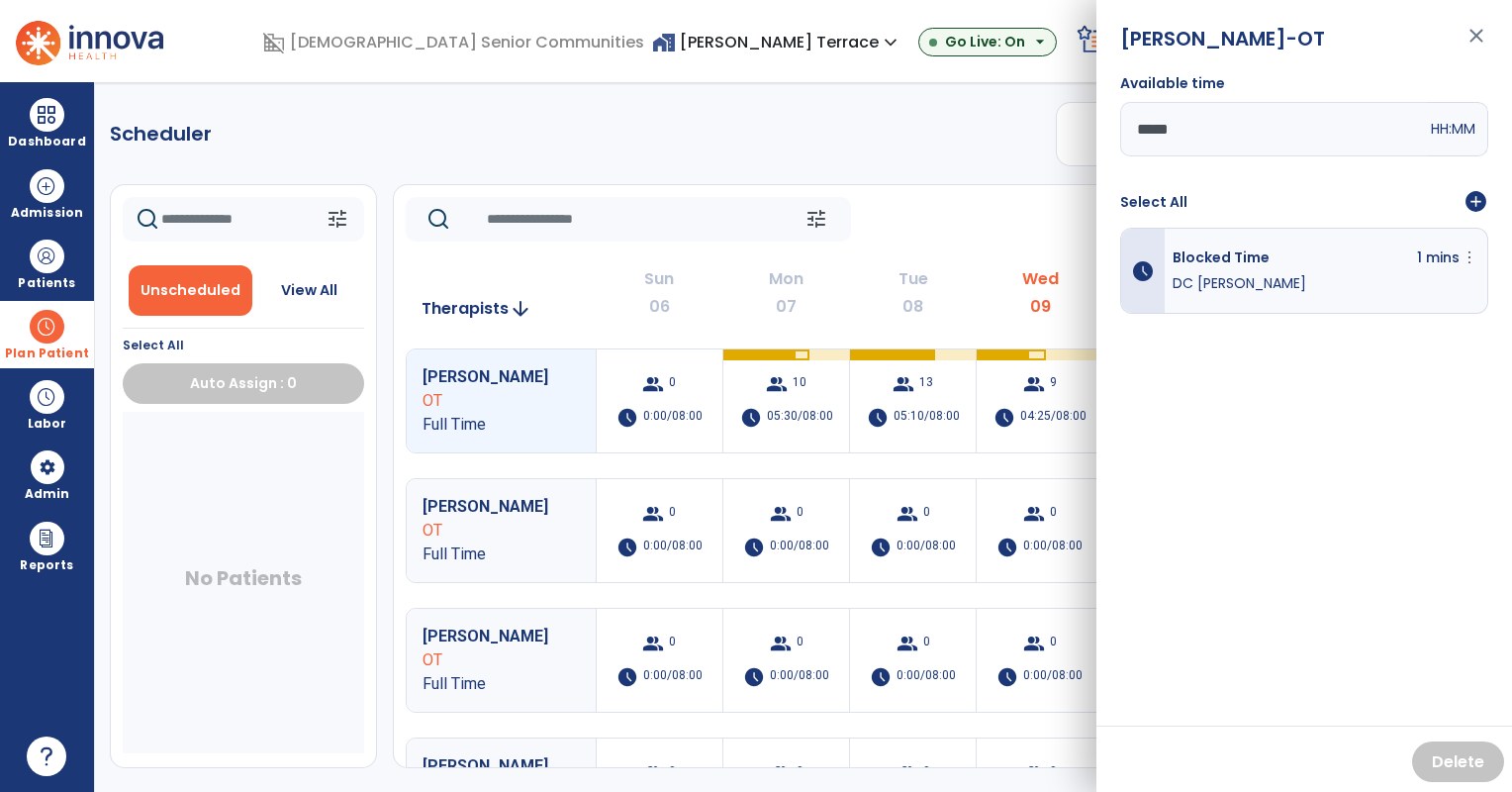 click on "Scheduler   PT   OT   ST  **** *** more_vert  Manage Labor   View All Therapists   Print   tune   Unscheduled   View All  Select All  Auto Assign : 0  No Patients  tune   Today  chevron_left Jul 6, 2025 - Jul 12, 2025  ********  calendar_today  chevron_right   Therapists  arrow_downward Sun  06  Mon  07  Tue  08  Wed  09  Thu  10  Fri  11  Sat  12  Hahn, Leeann OT Full Time  group  0  schedule  0:00/08:00  group  10  schedule  05:30/08:00   group  13  schedule  05:10/08:00   group  9  schedule  04:25/08:00   group  10  schedule  05:10/08:00   group  10  schedule  05:40/08:00   group  0  schedule  0:00/08:00 Baca, Ryan OT Full Time  group  0  schedule  0:00/08:00  group  0  schedule  0:00/08:00  group  0  schedule  0:00/08:00  group  0  schedule  0:00/08:00  group  0  schedule  0:00/08:00  group  0  schedule  0:00/08:00  group  0  schedule  0:00/08:00 Burde, Joel OT Full Time  group  0  schedule  0:00/08:00  group  0  schedule  0:00/08:00  group  0  schedule  0:00/08:00  group  0  schedule  0:00/08:00 0 0 0" at bounding box center (803, 437) 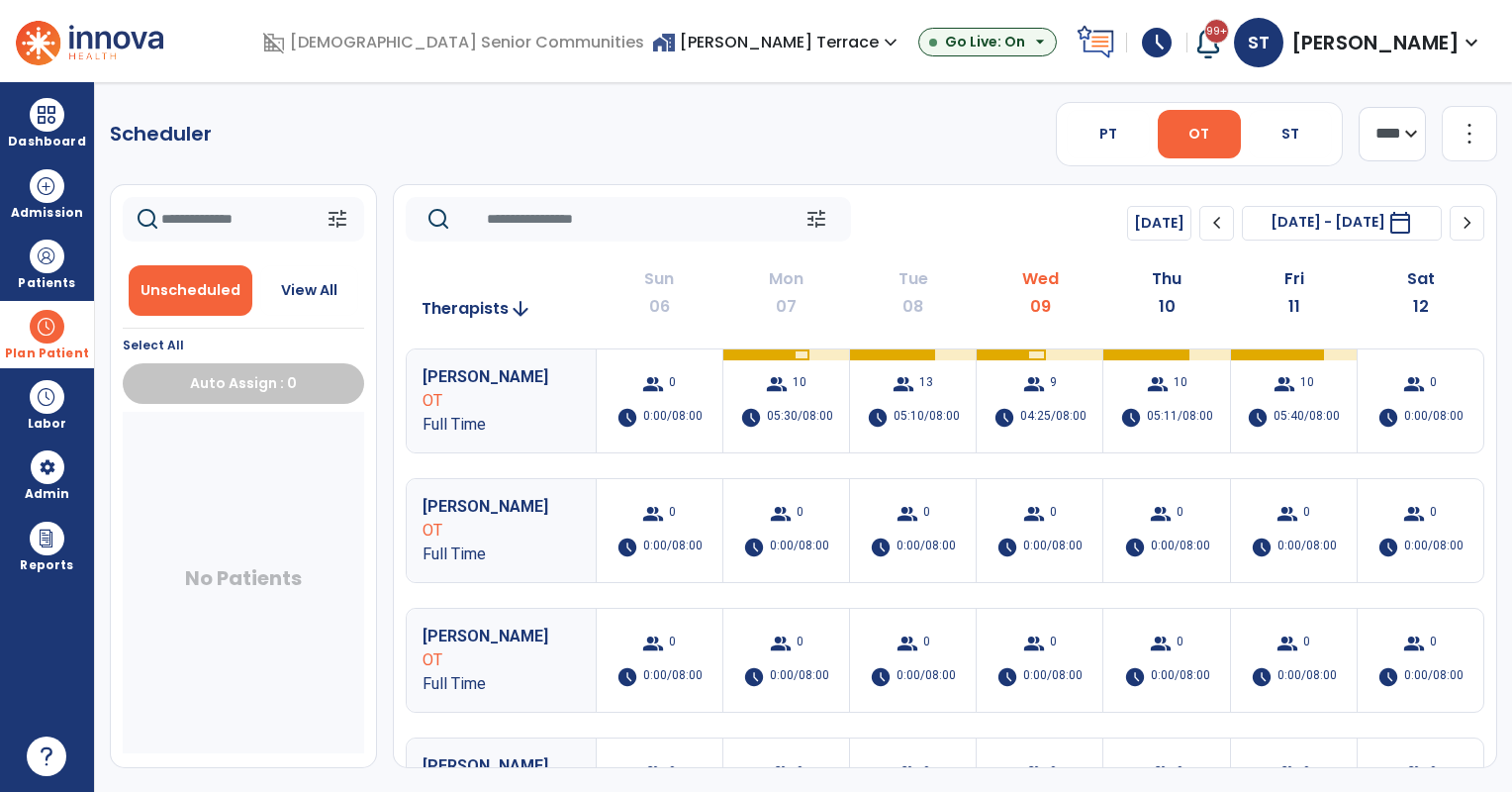 click on "[PERSON_NAME]" at bounding box center [1375, 43] 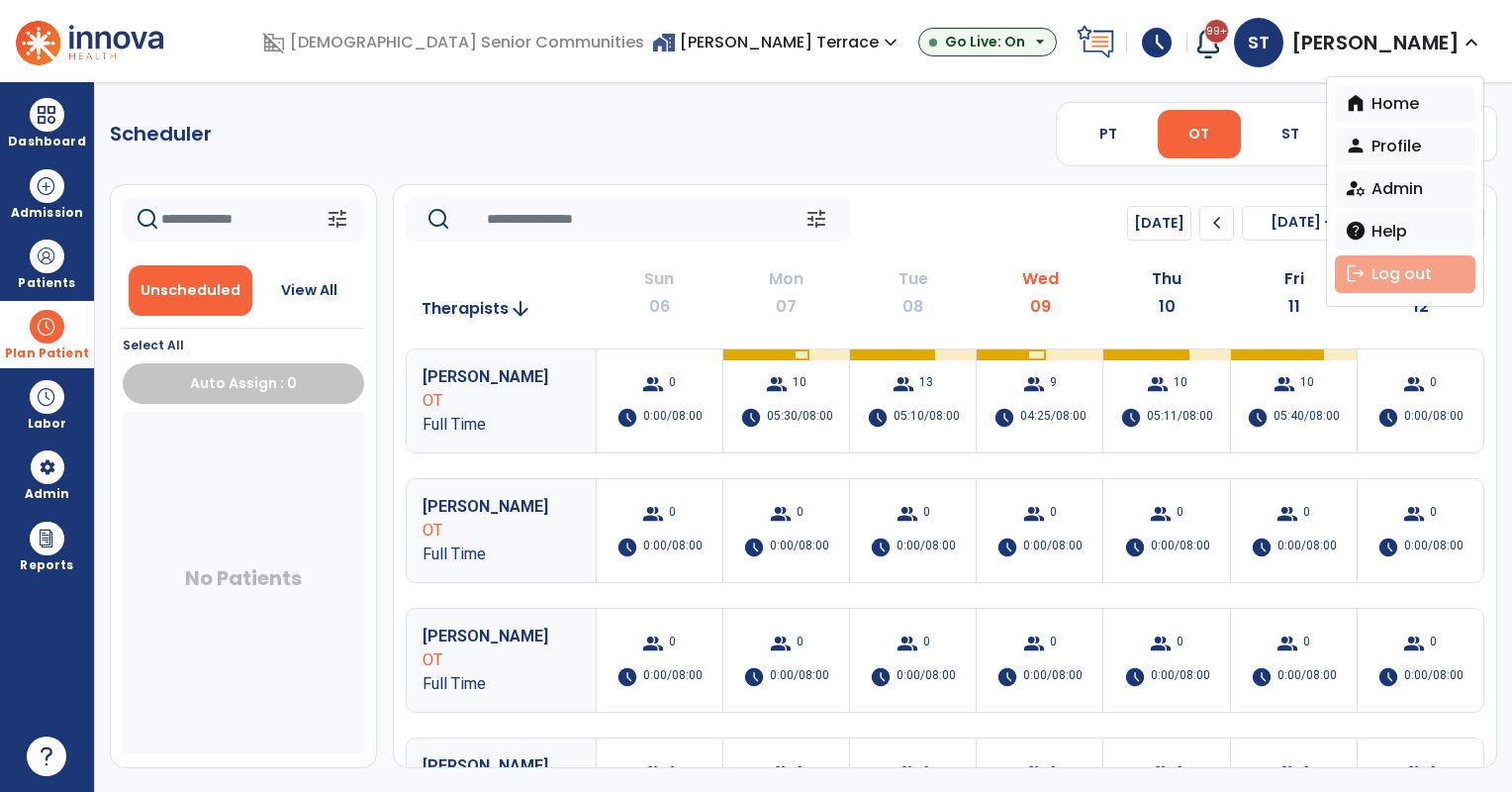 click on "logout   Log out" at bounding box center (1405, 274) 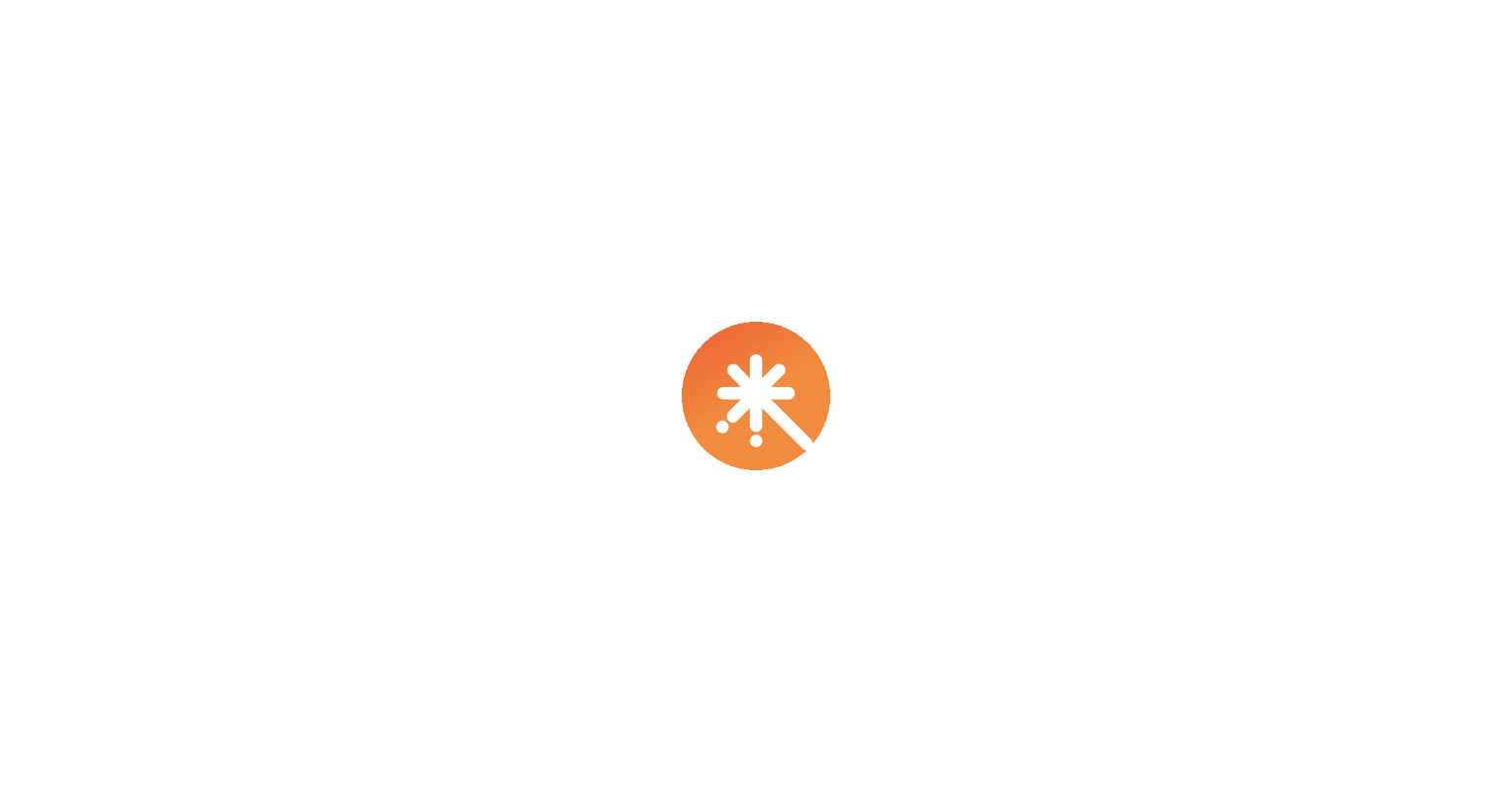 scroll, scrollTop: 0, scrollLeft: 0, axis: both 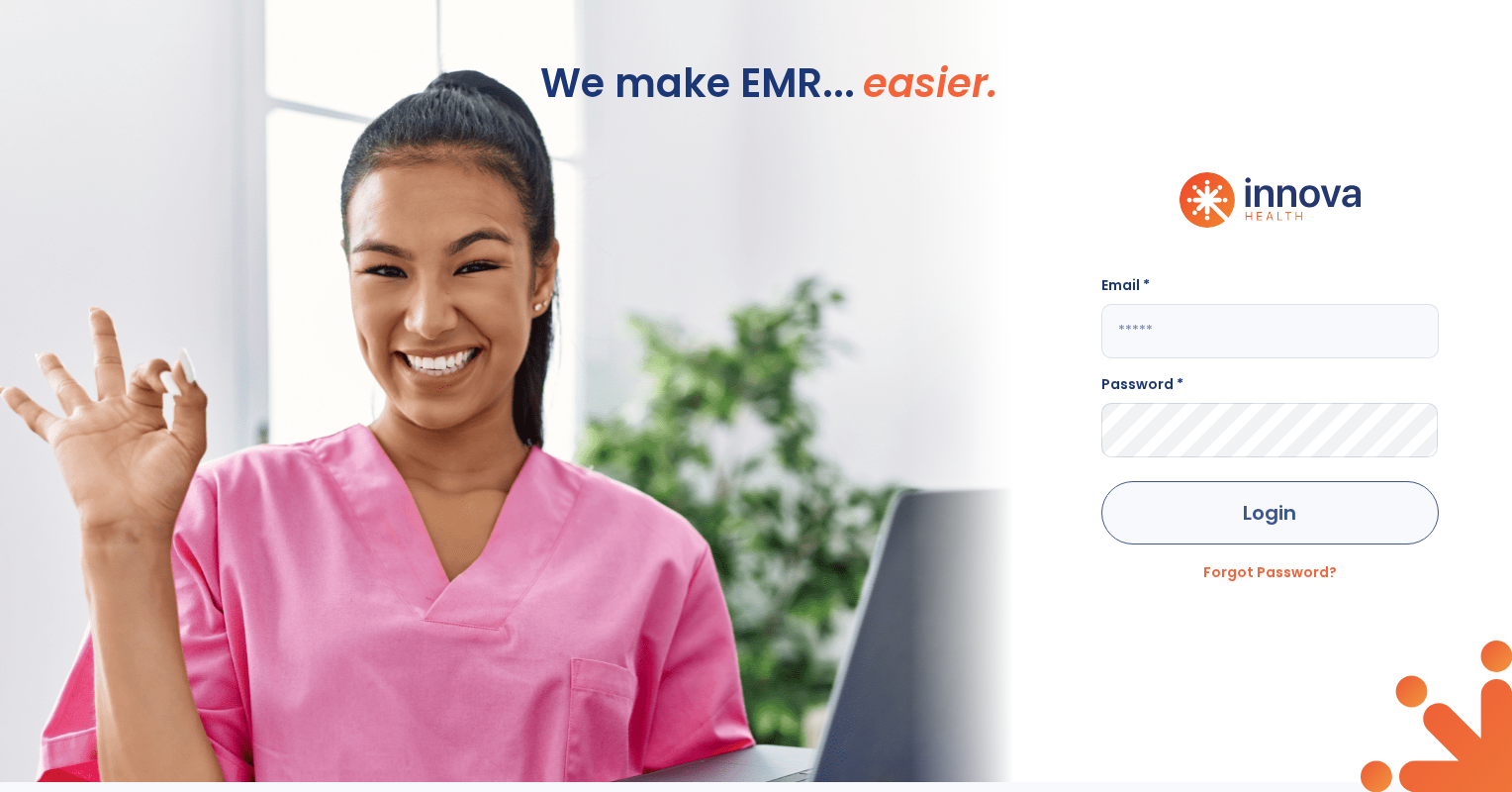 type on "**********" 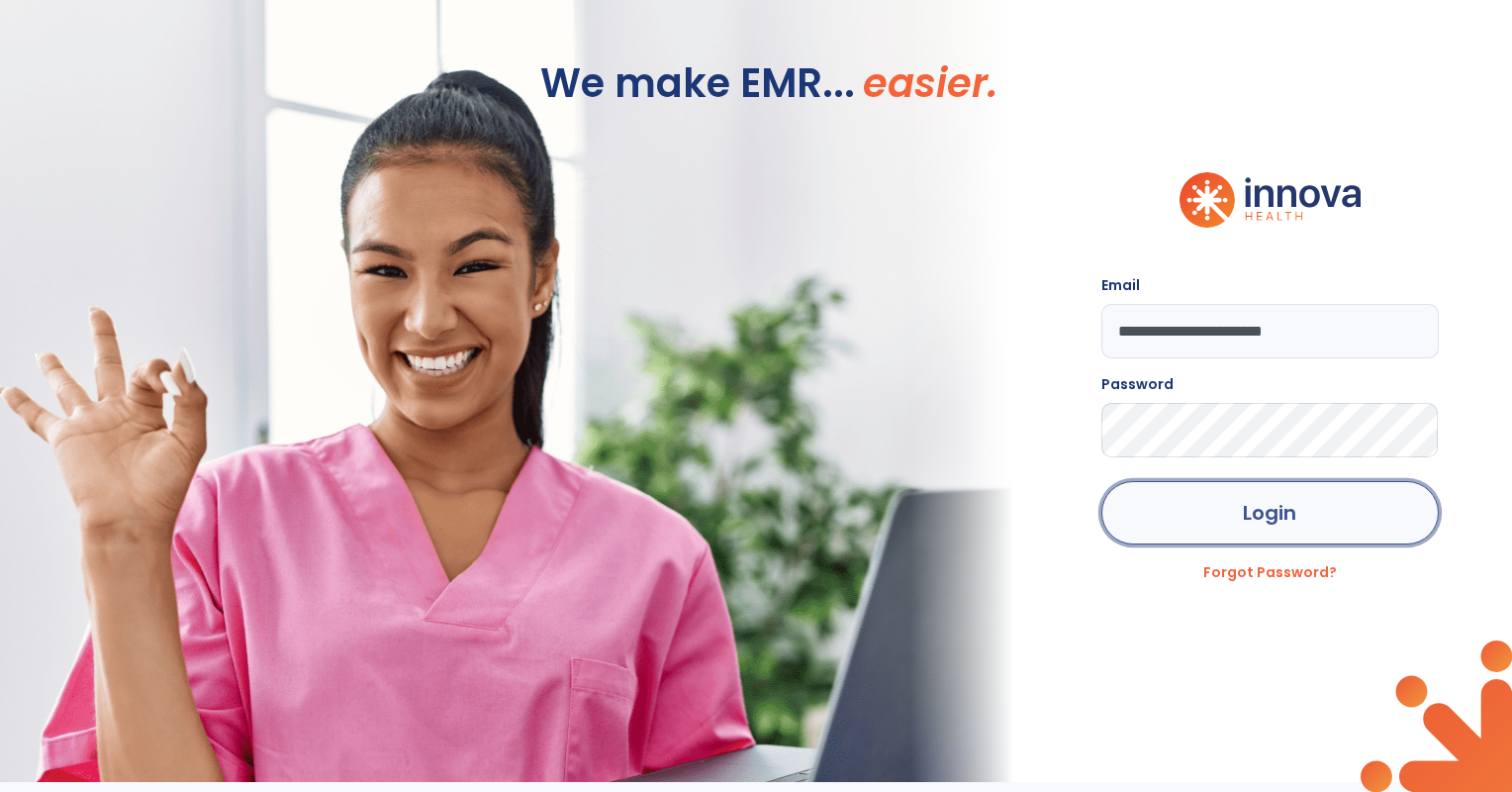 click on "Login" 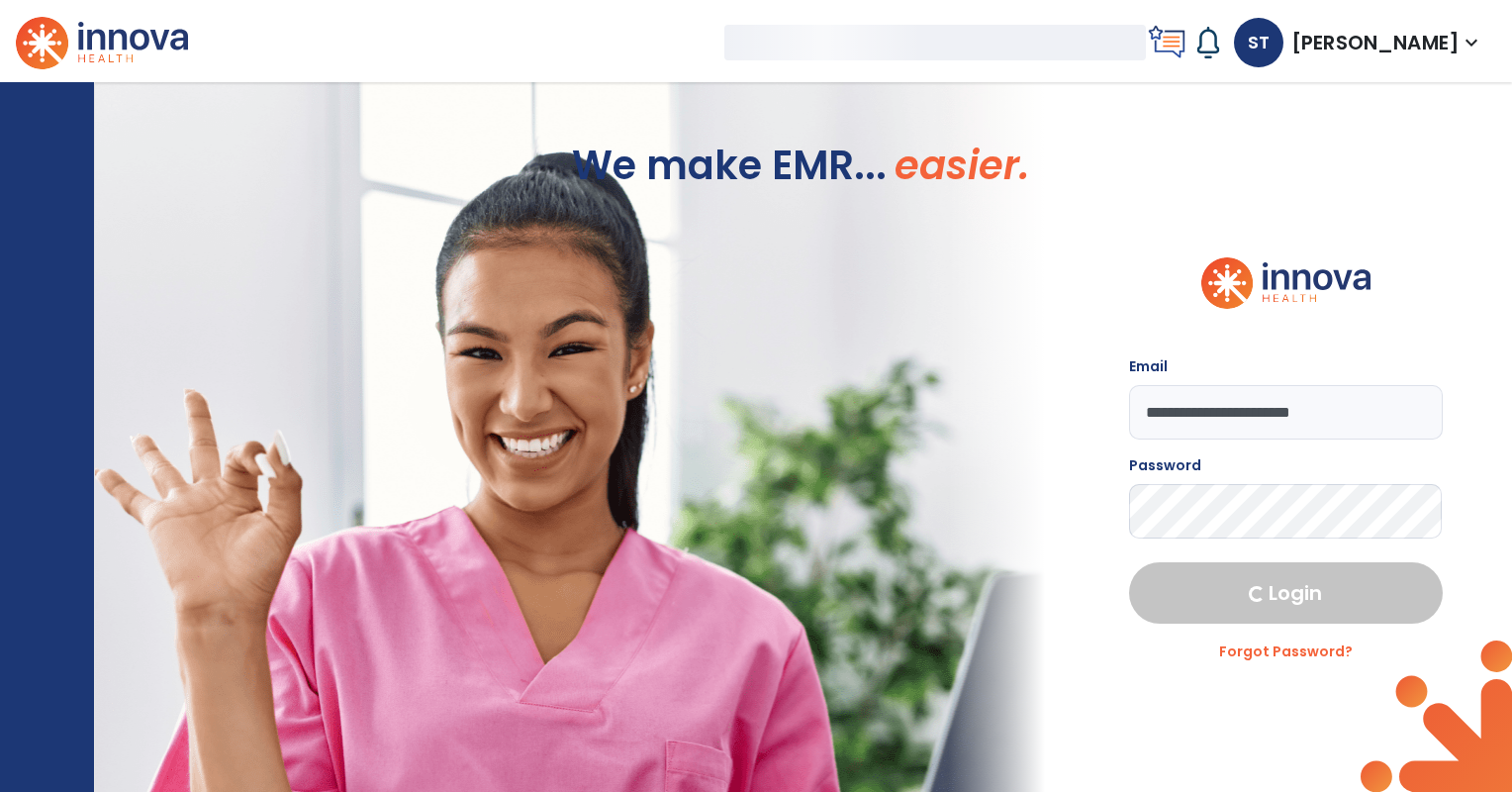 select on "***" 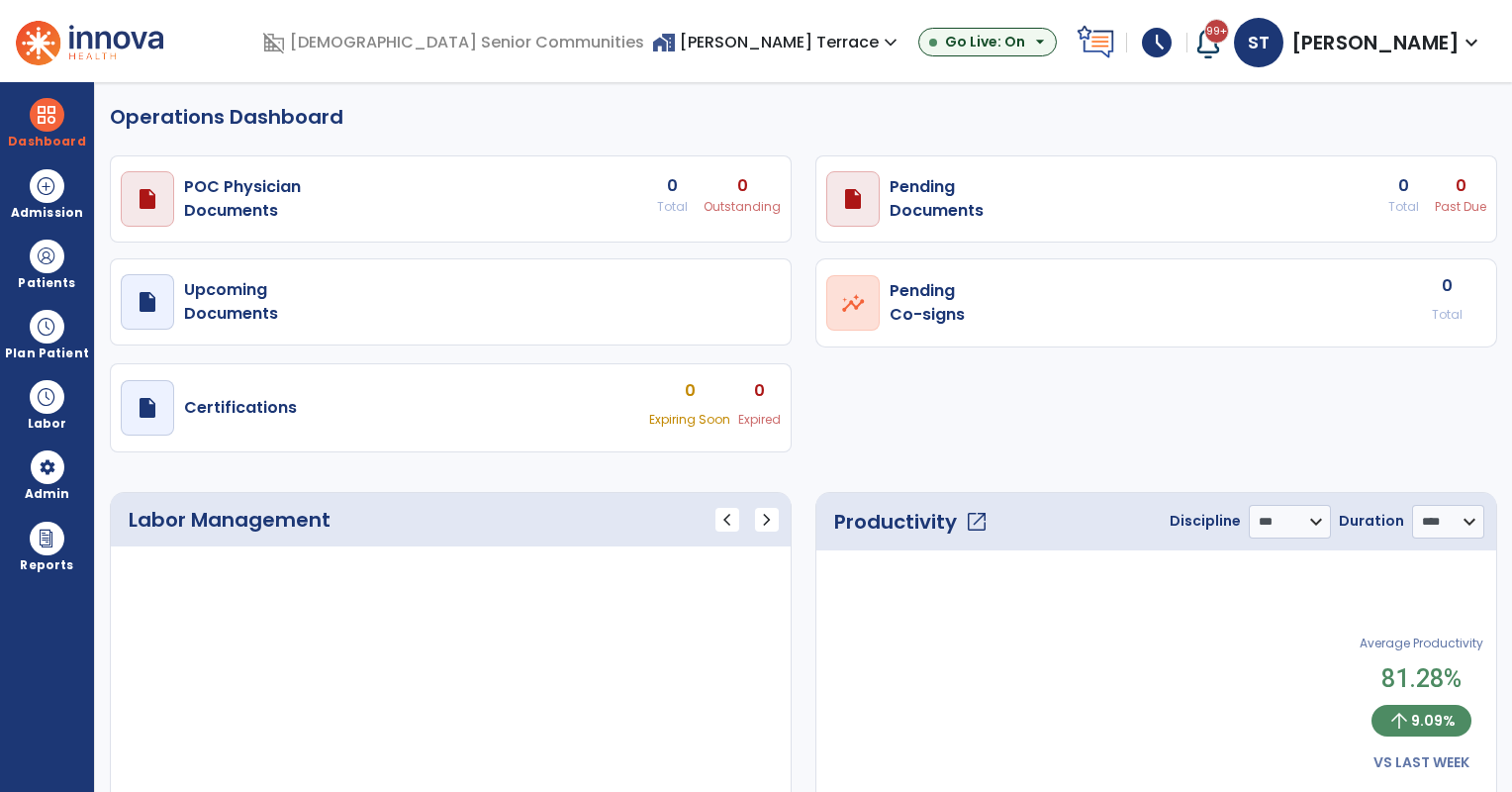 click on "home_work   [PERSON_NAME]   expand_more" at bounding box center [777, 42] 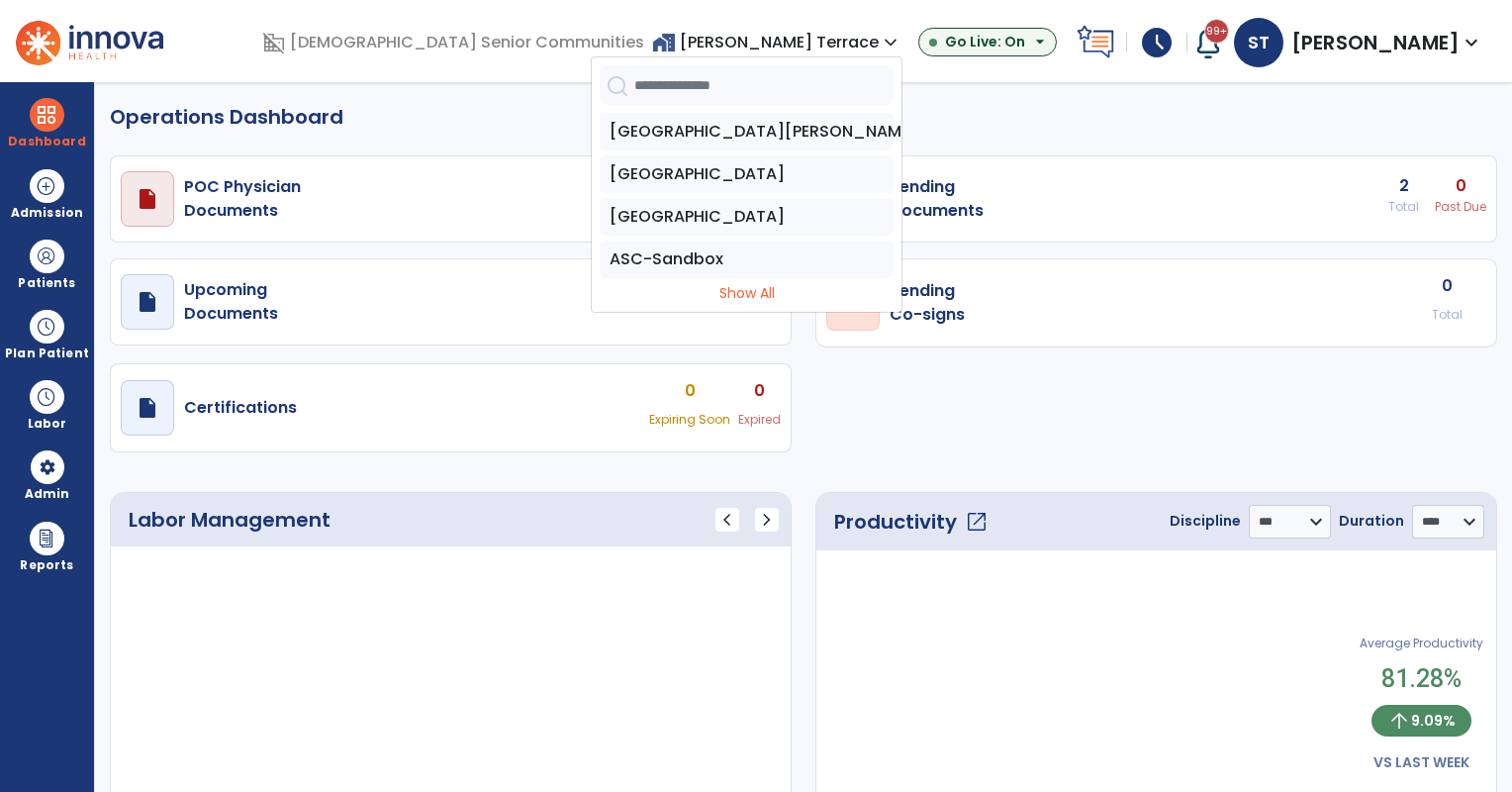 select on "***" 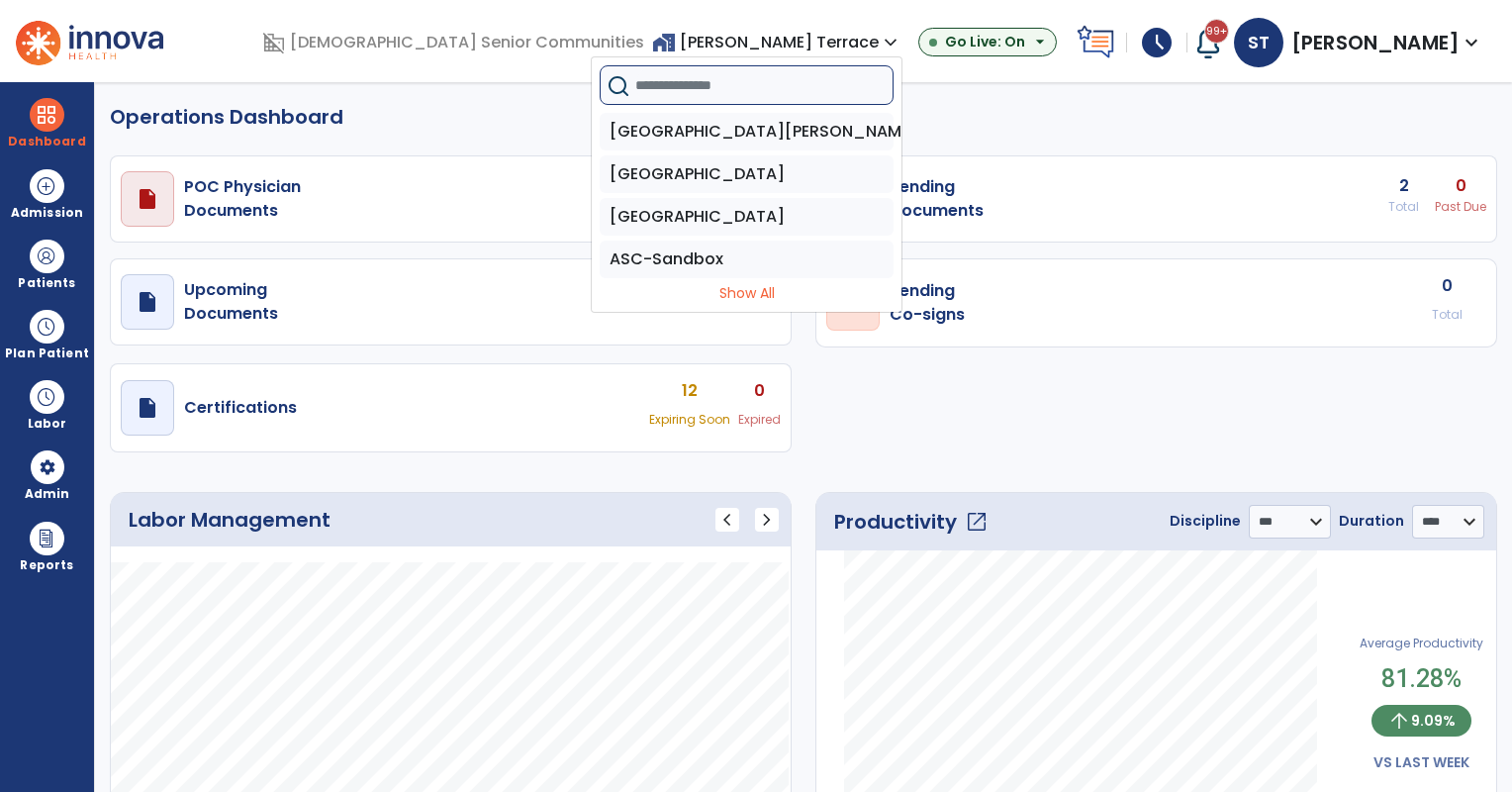 click at bounding box center [764, 85] 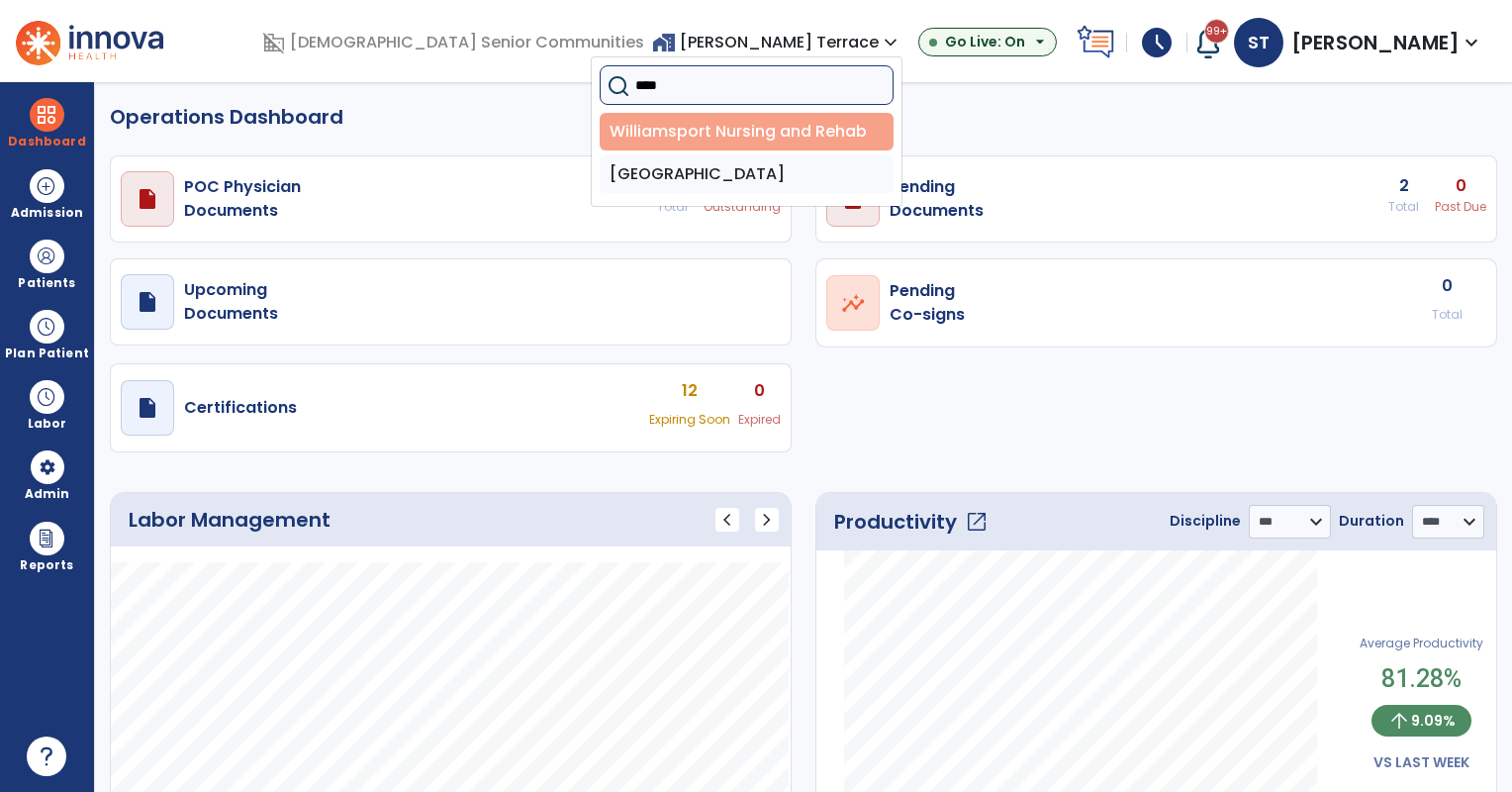 type on "****" 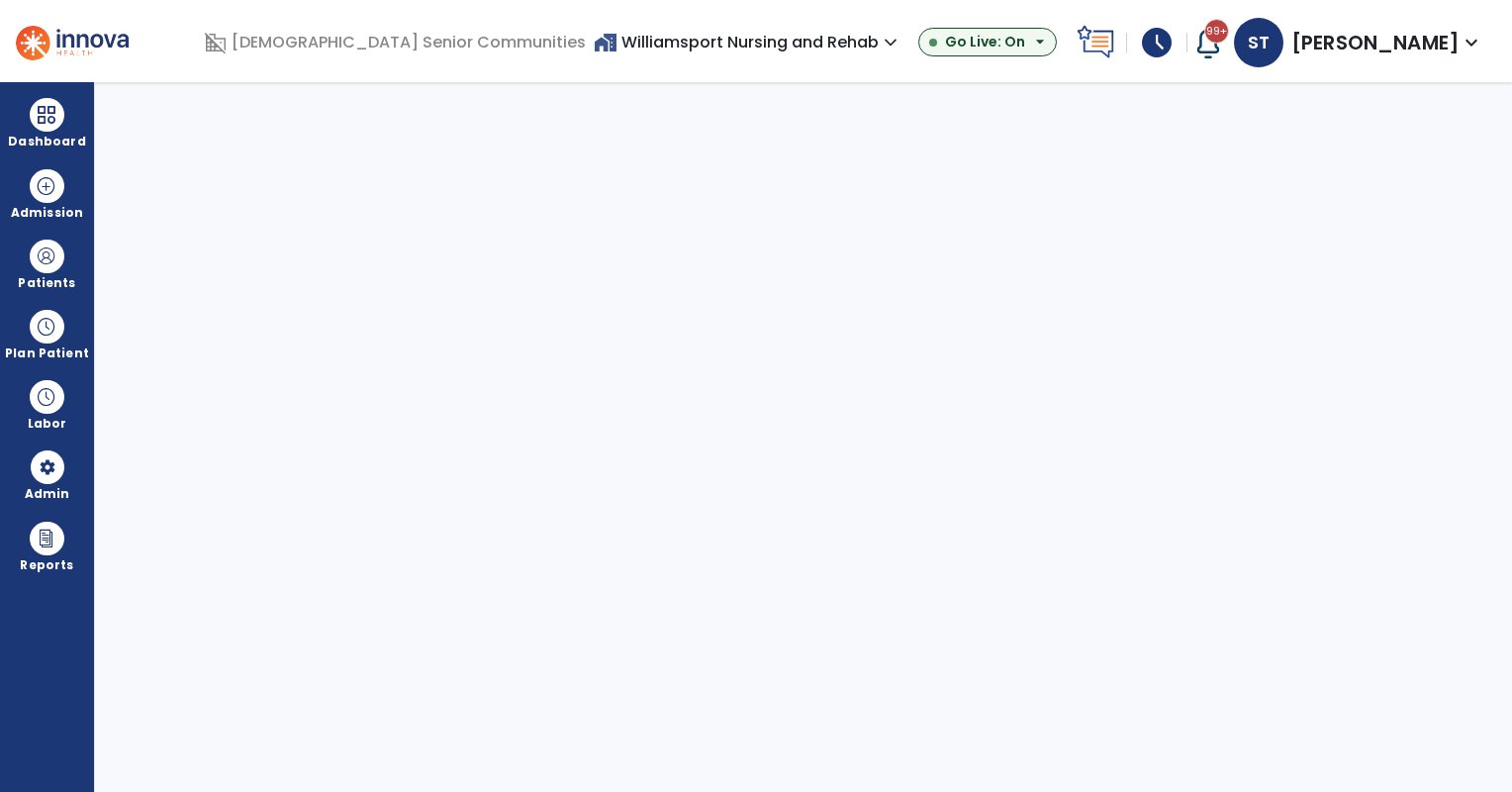 select on "***" 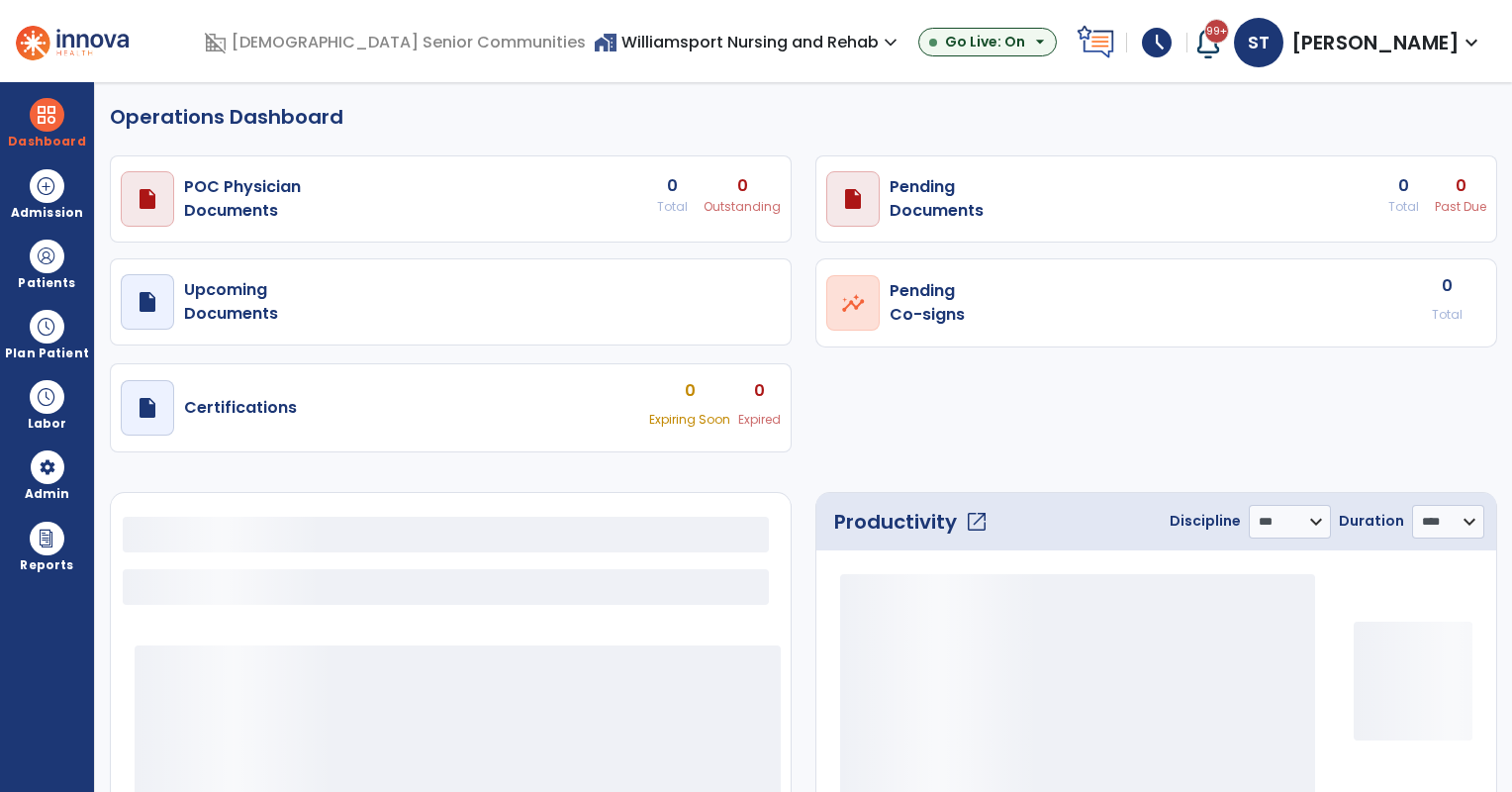 select on "***" 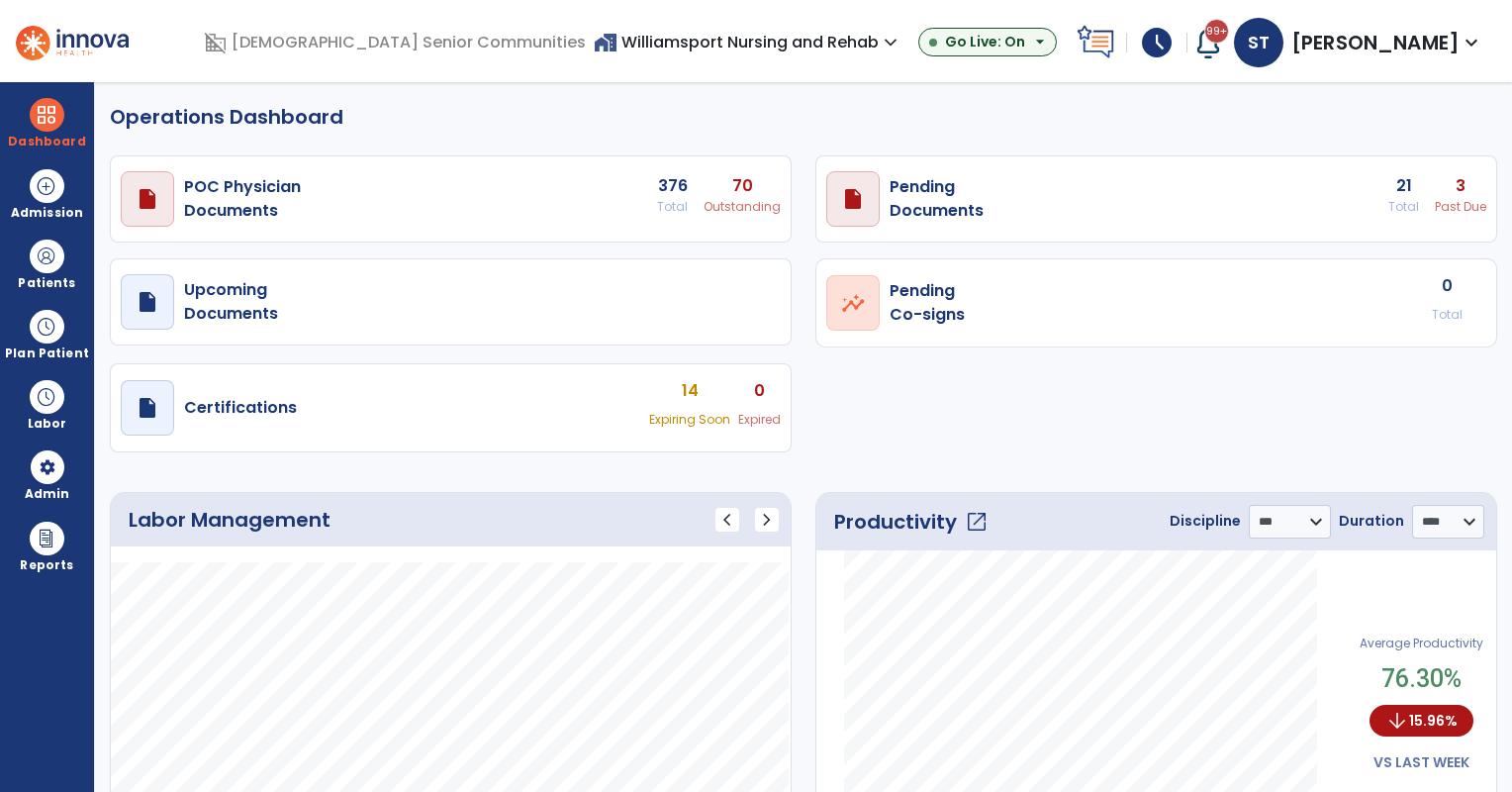 scroll, scrollTop: 0, scrollLeft: 0, axis: both 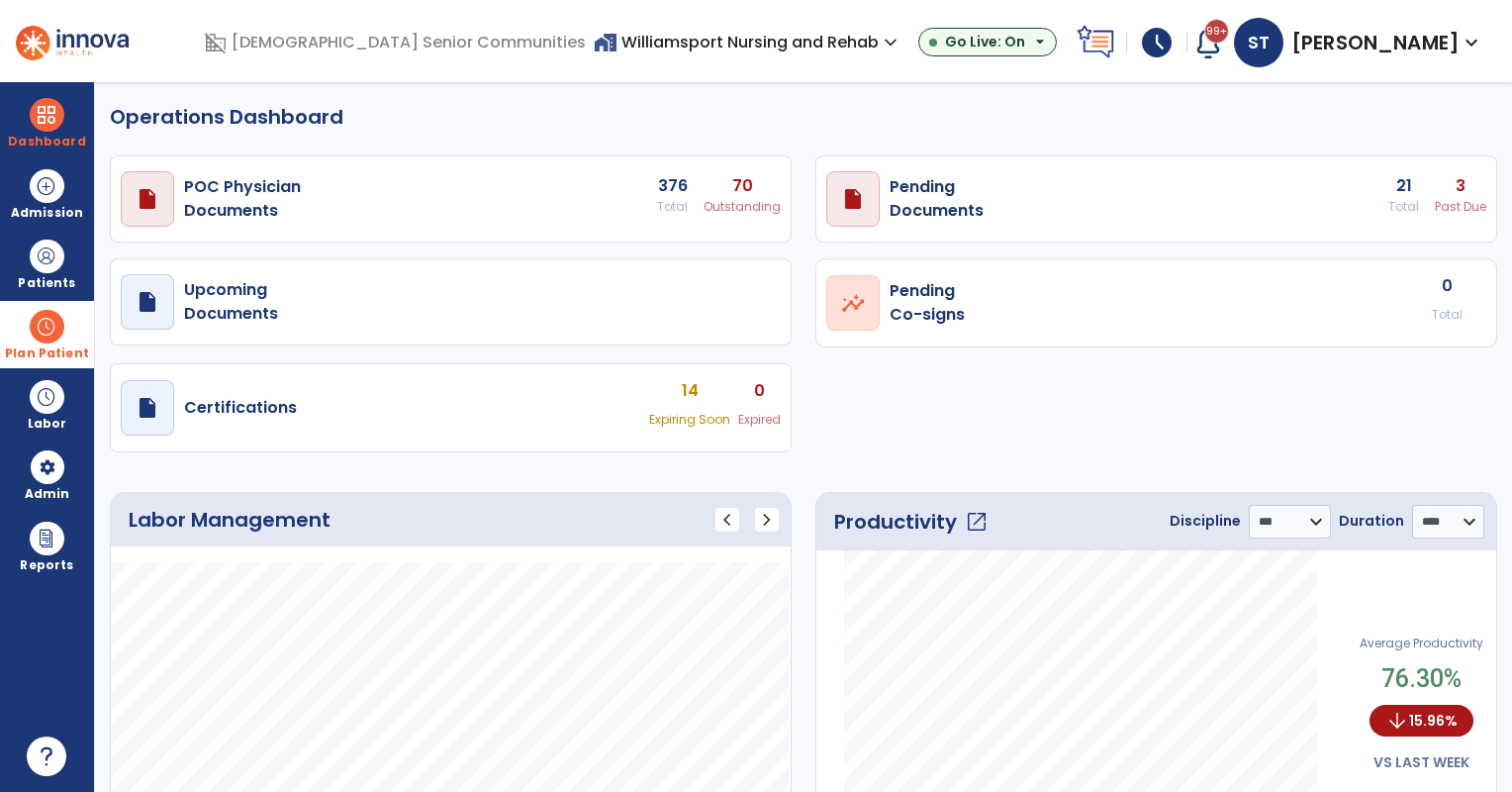 click on "Plan Patient" at bounding box center (47, 263) 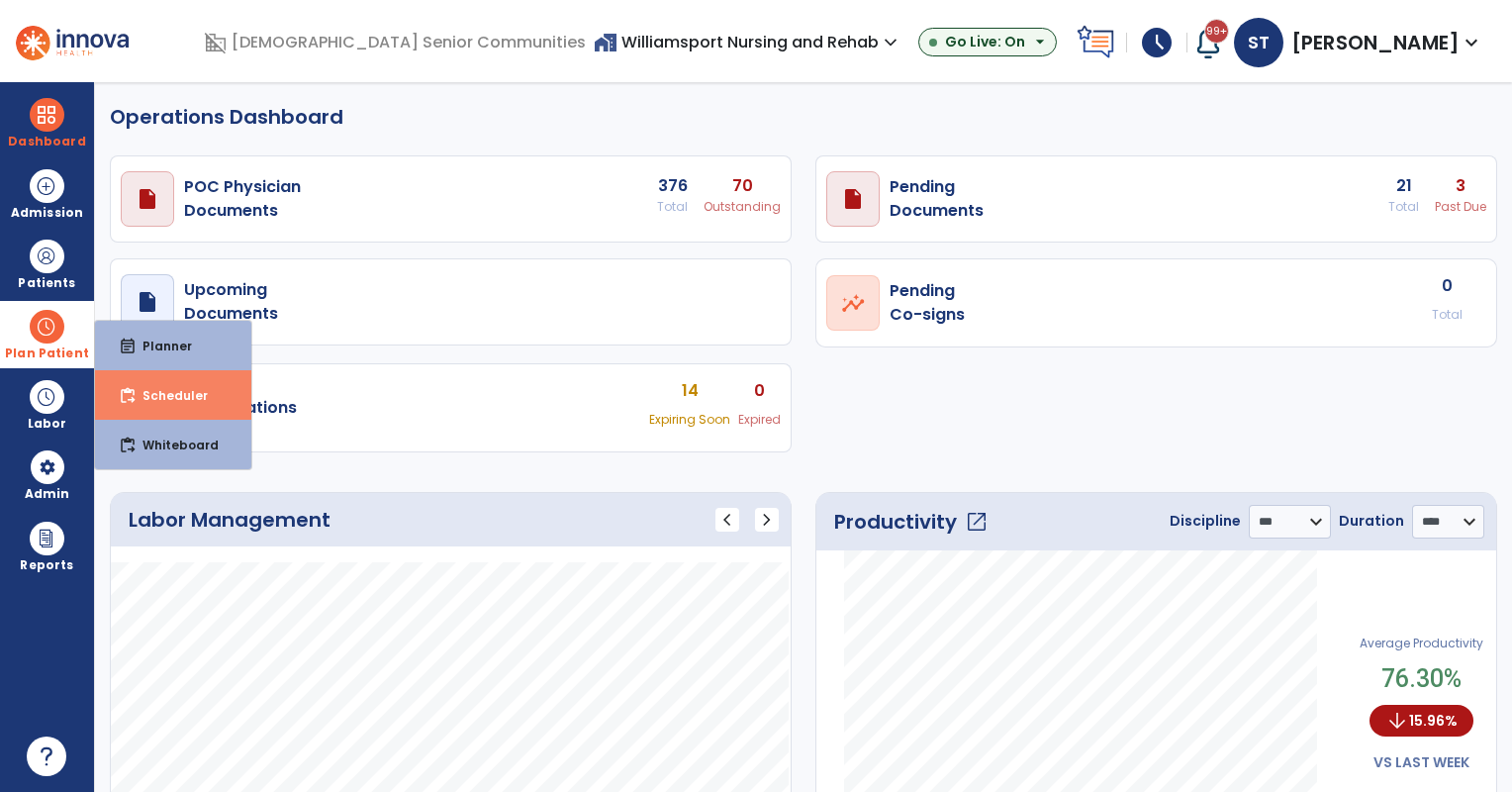 click on "Scheduler" at bounding box center (167, 395) 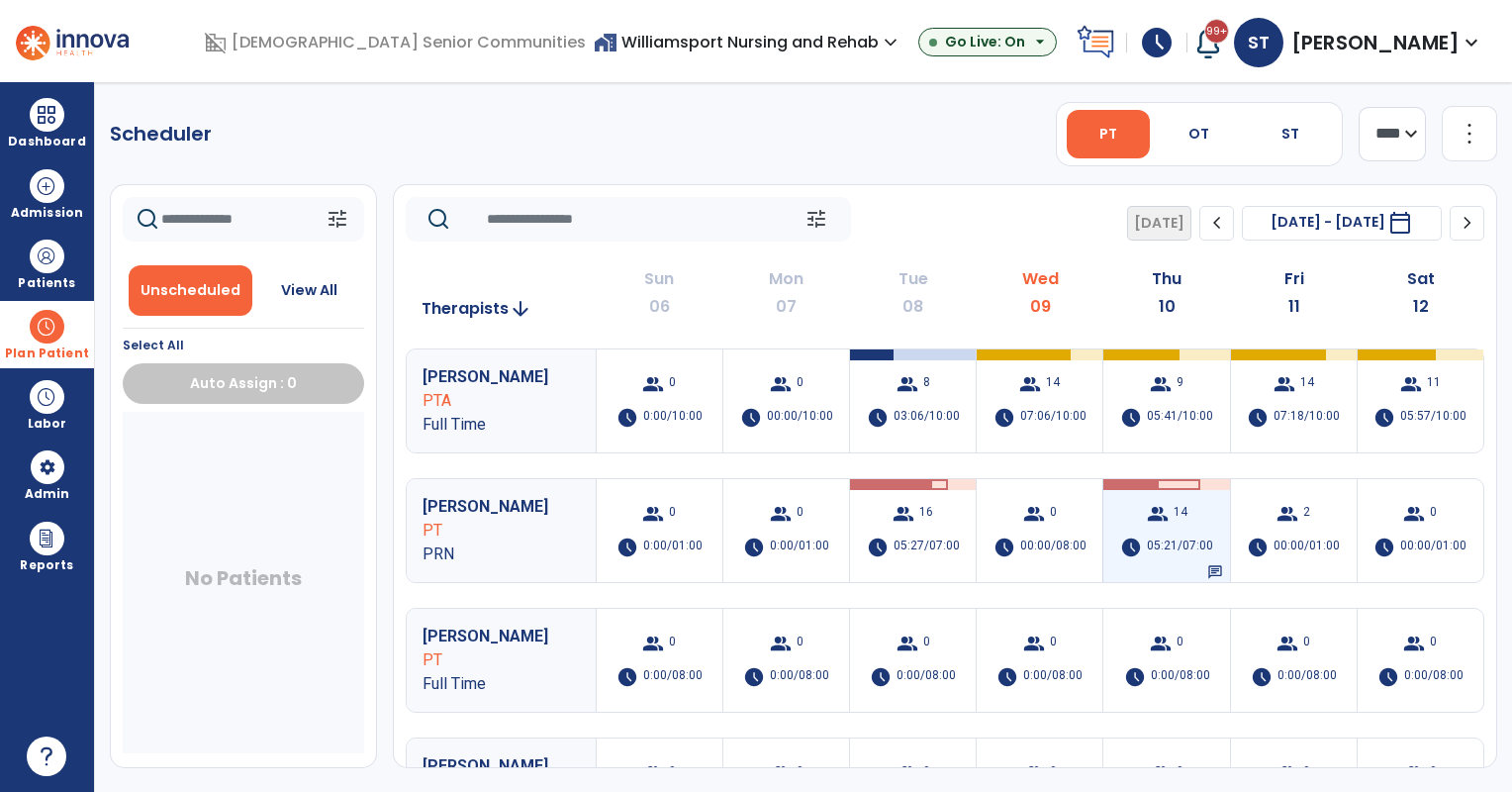 click on "group  14  schedule  05:21/07:00   chat" at bounding box center [1166, 531] 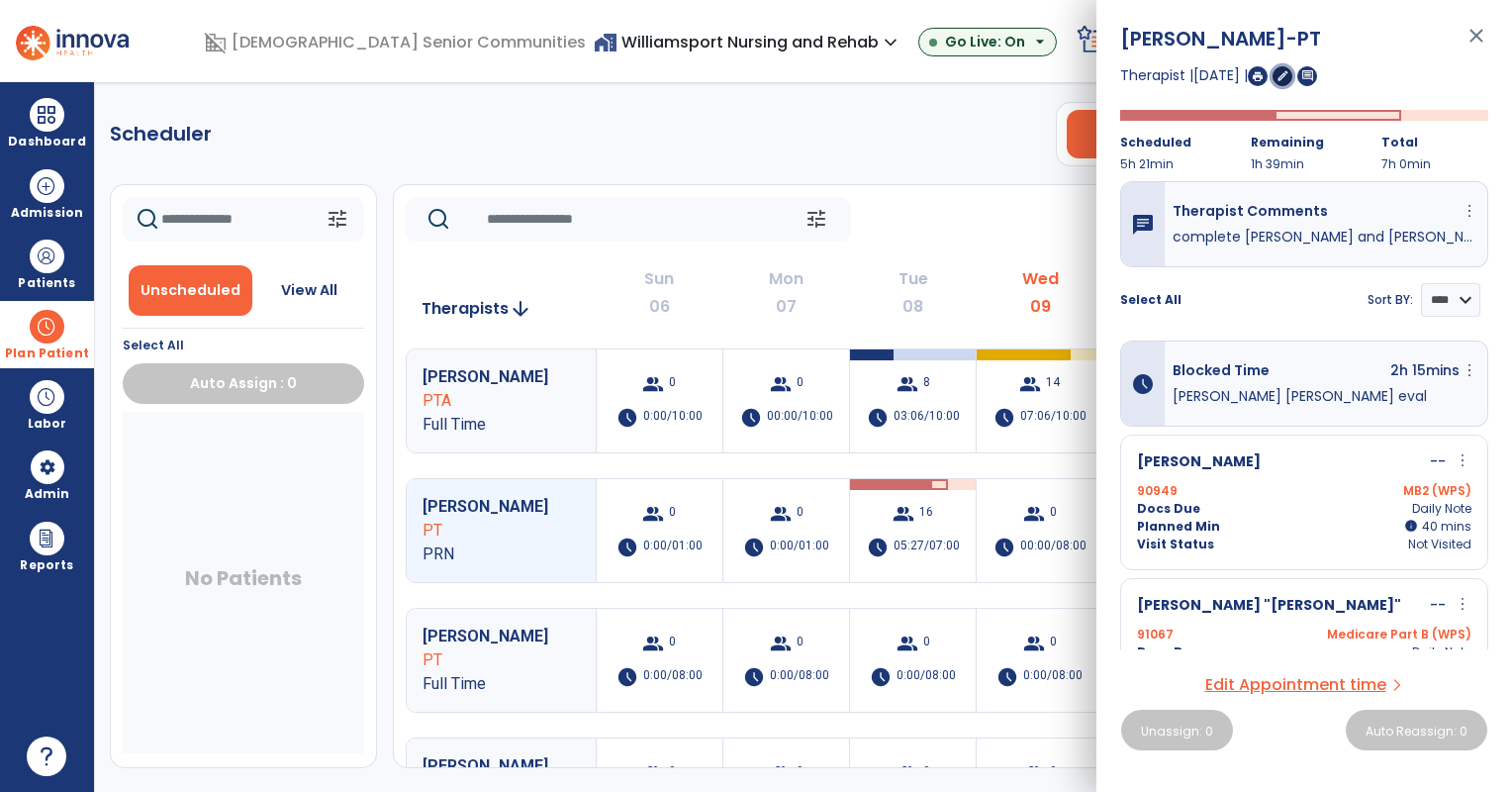 click on "edit" at bounding box center (1282, 75) 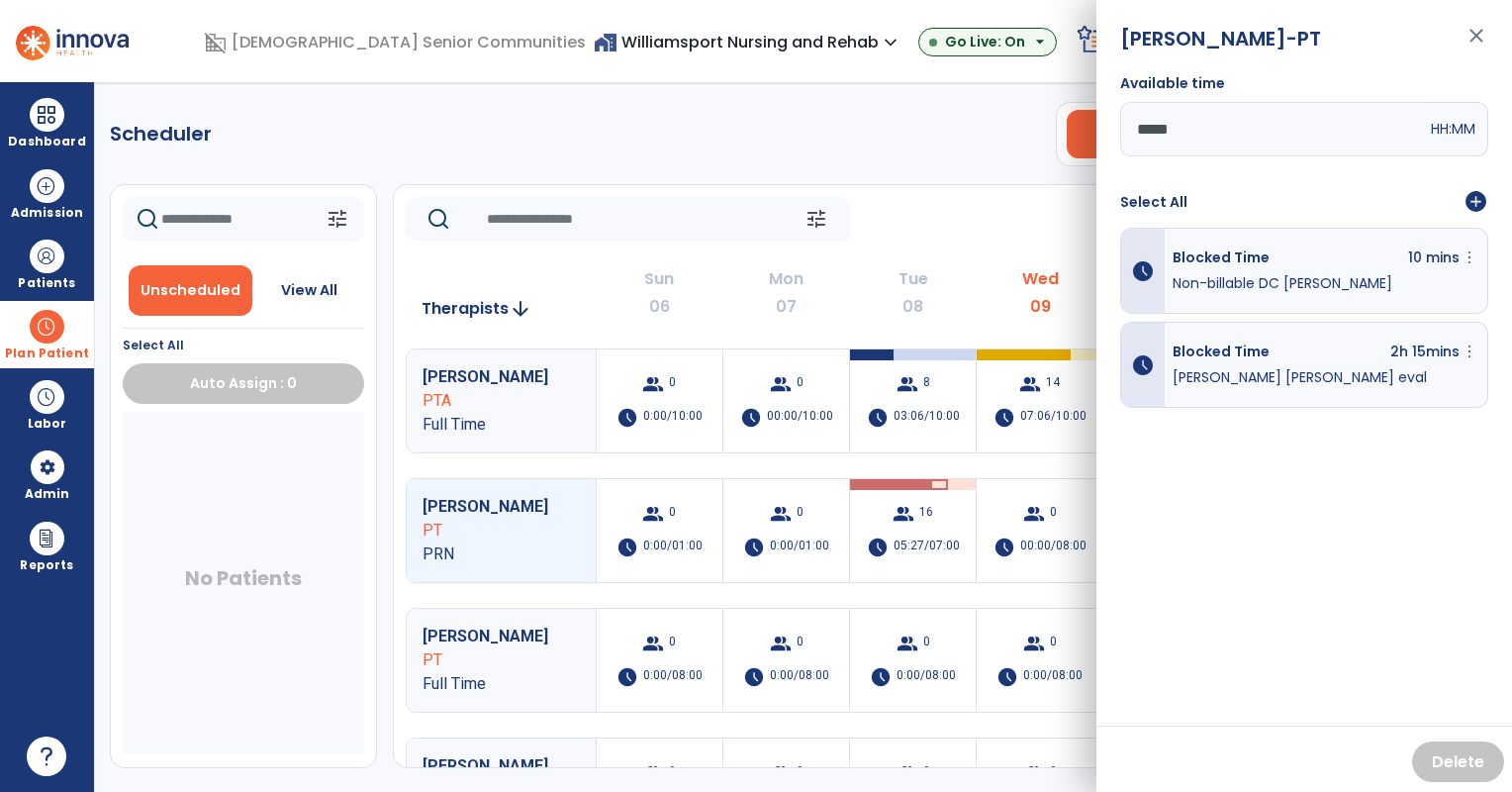 click on "add_circle" at bounding box center (1475, 202) 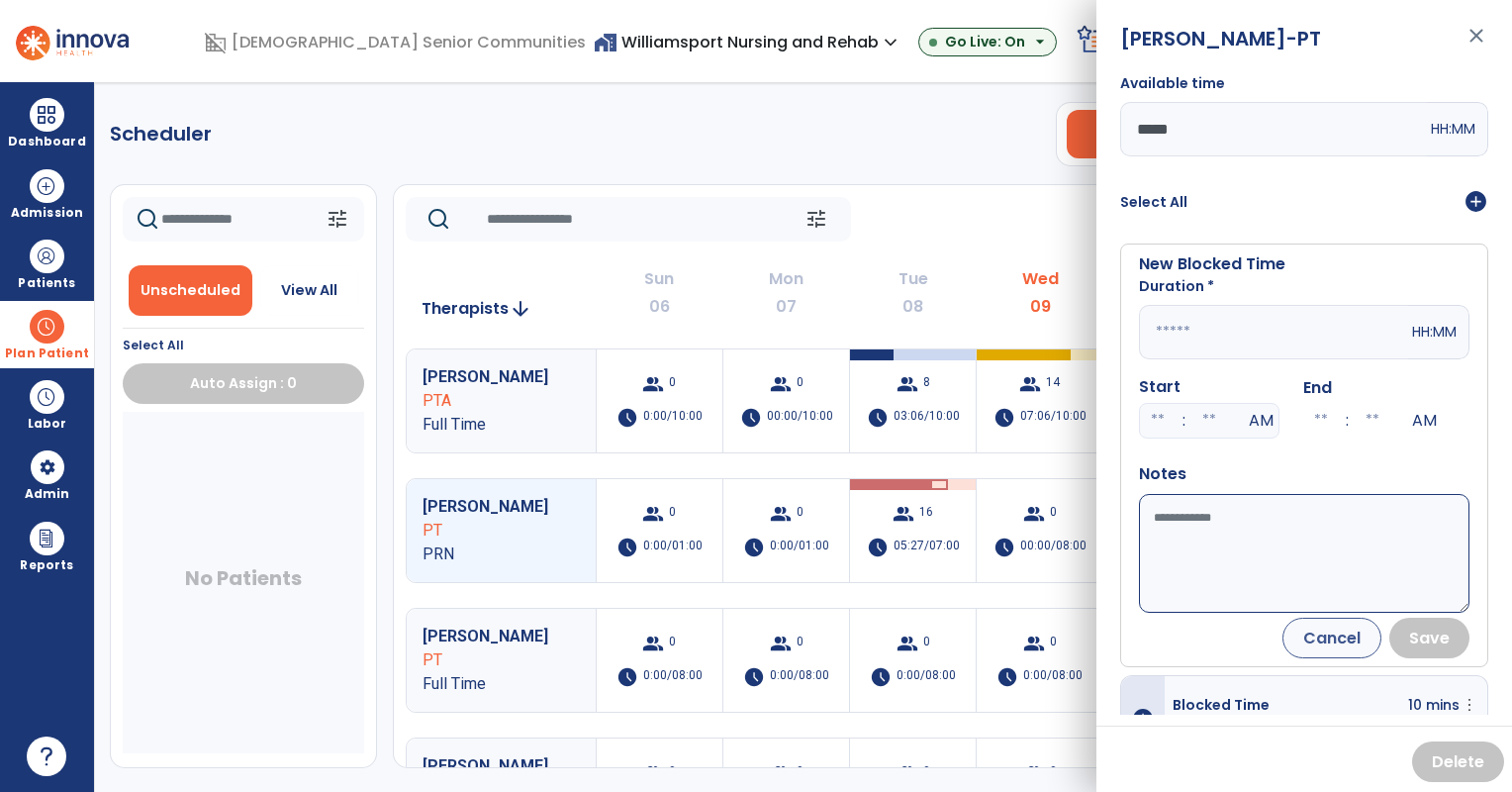 click at bounding box center [1274, 332] 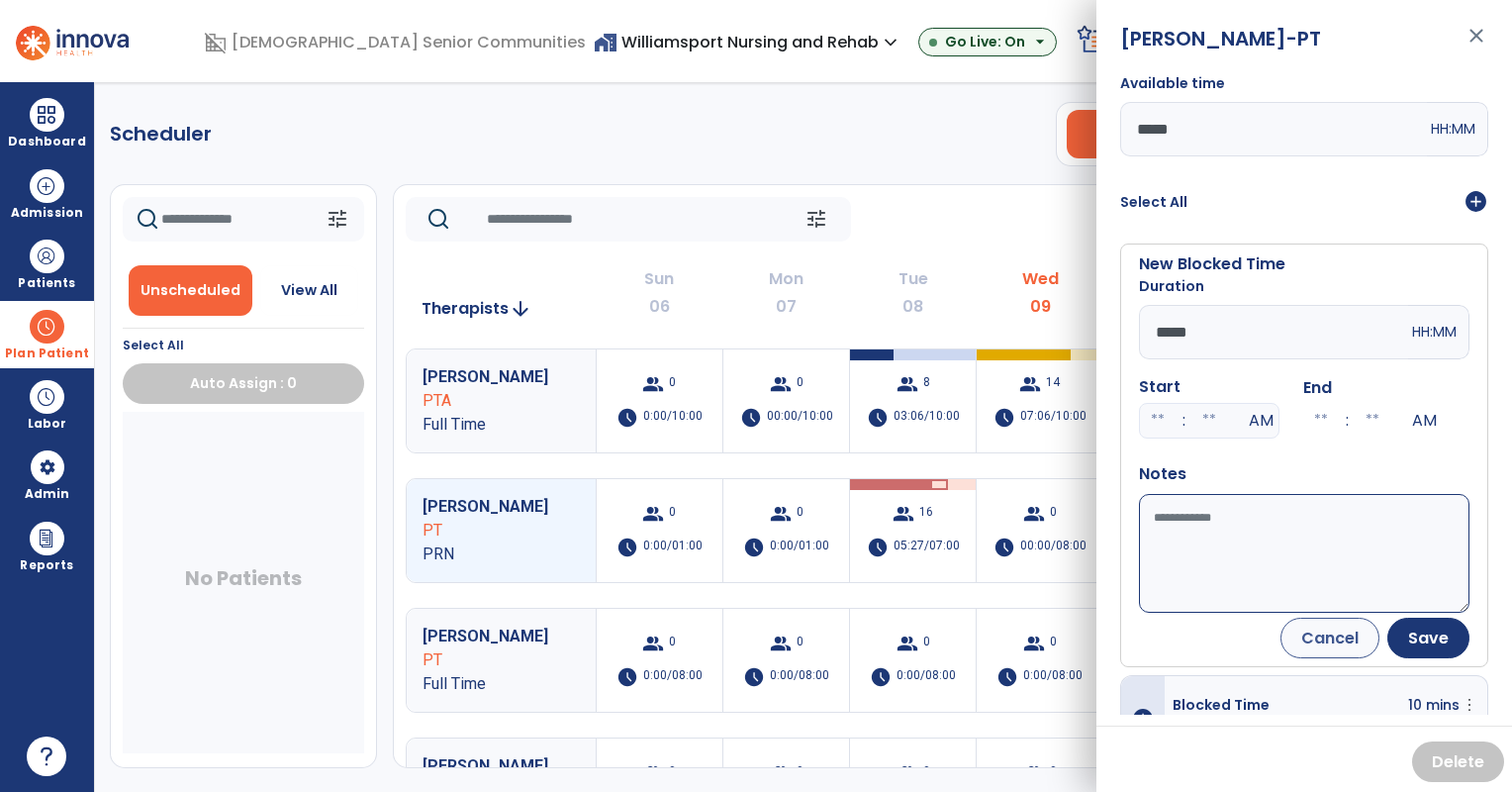 type on "*****" 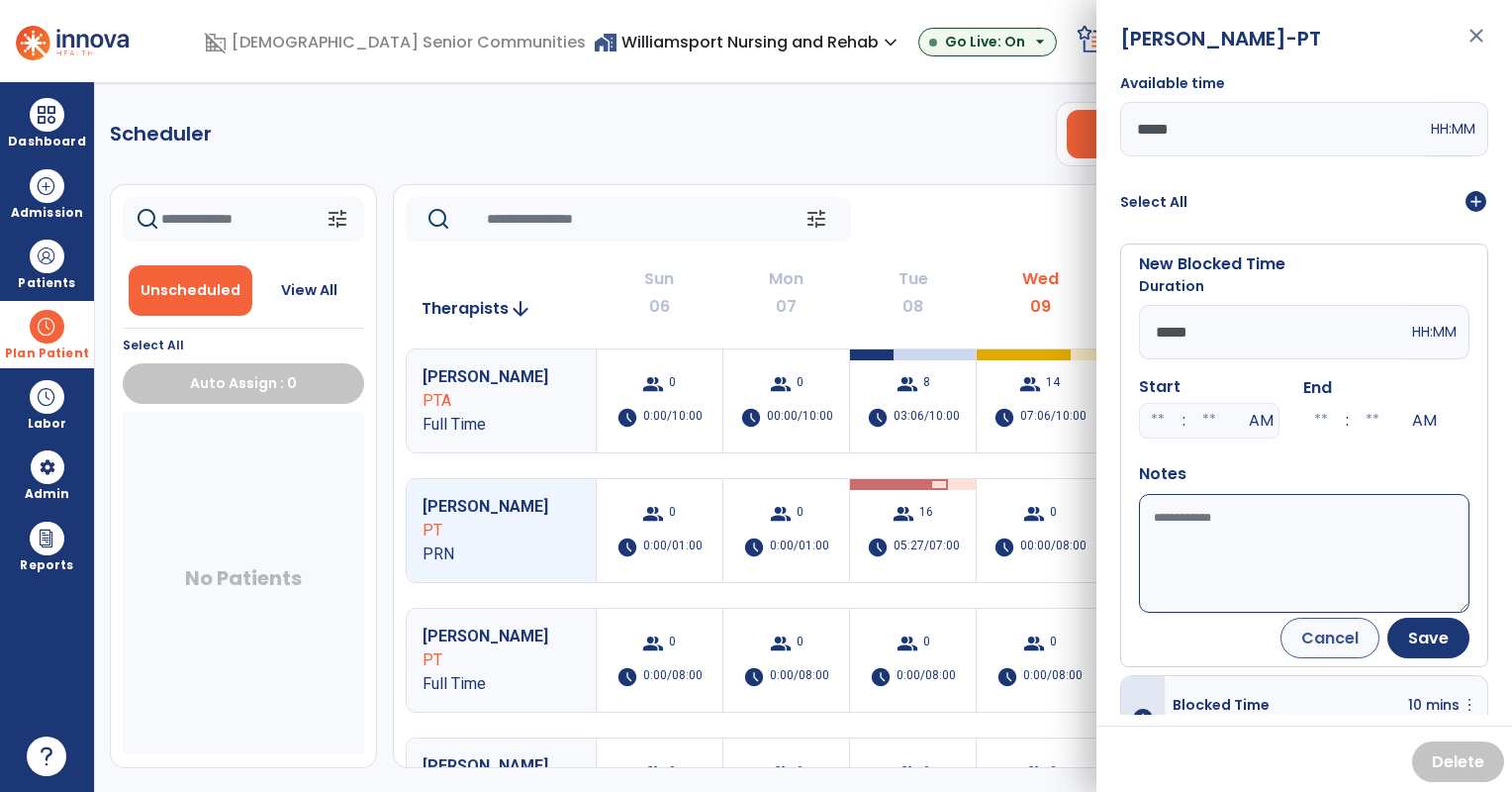 click on "Available time" at bounding box center [1304, 553] 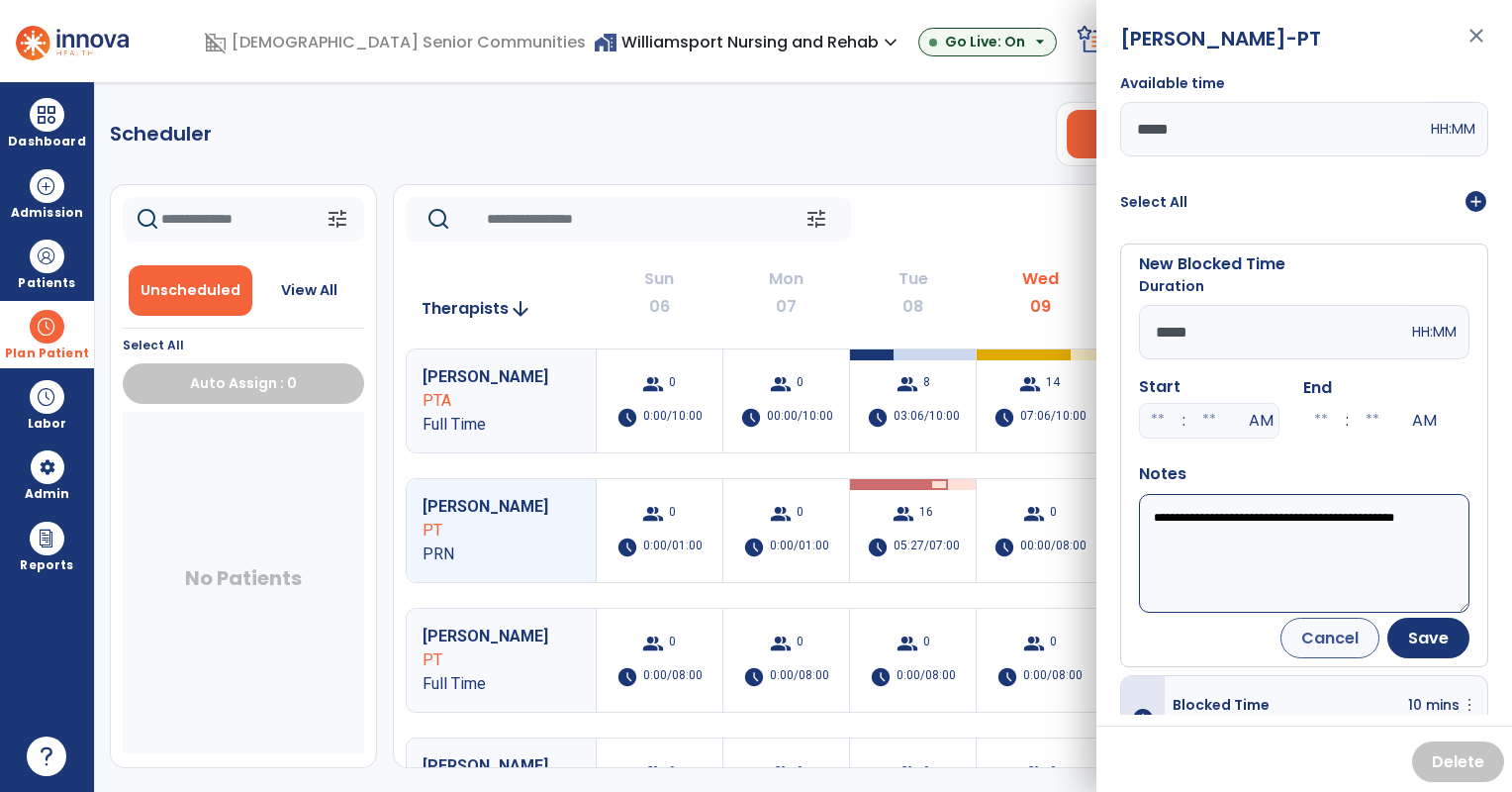 type on "**********" 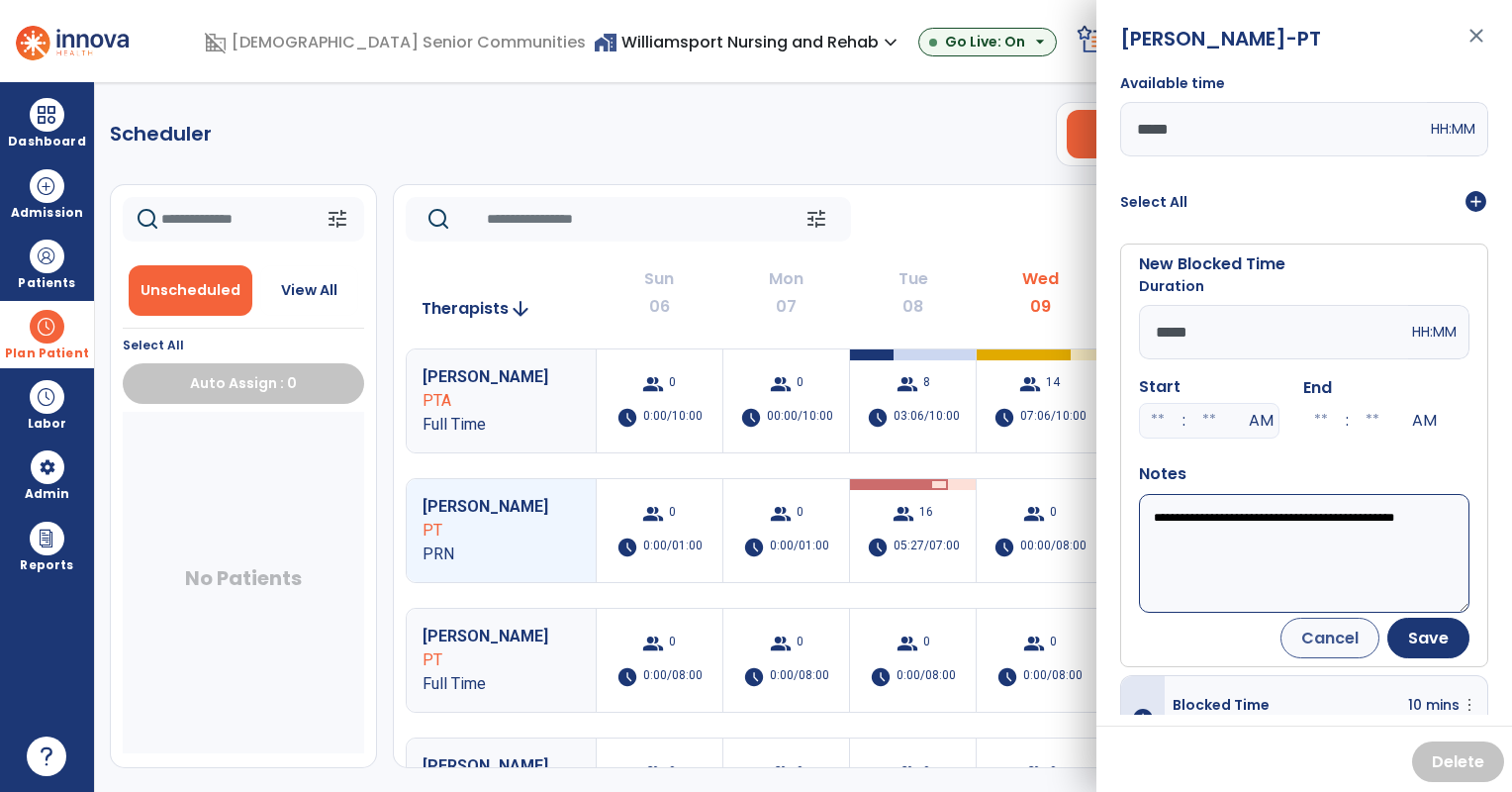 click on "*****" at bounding box center [1274, 332] 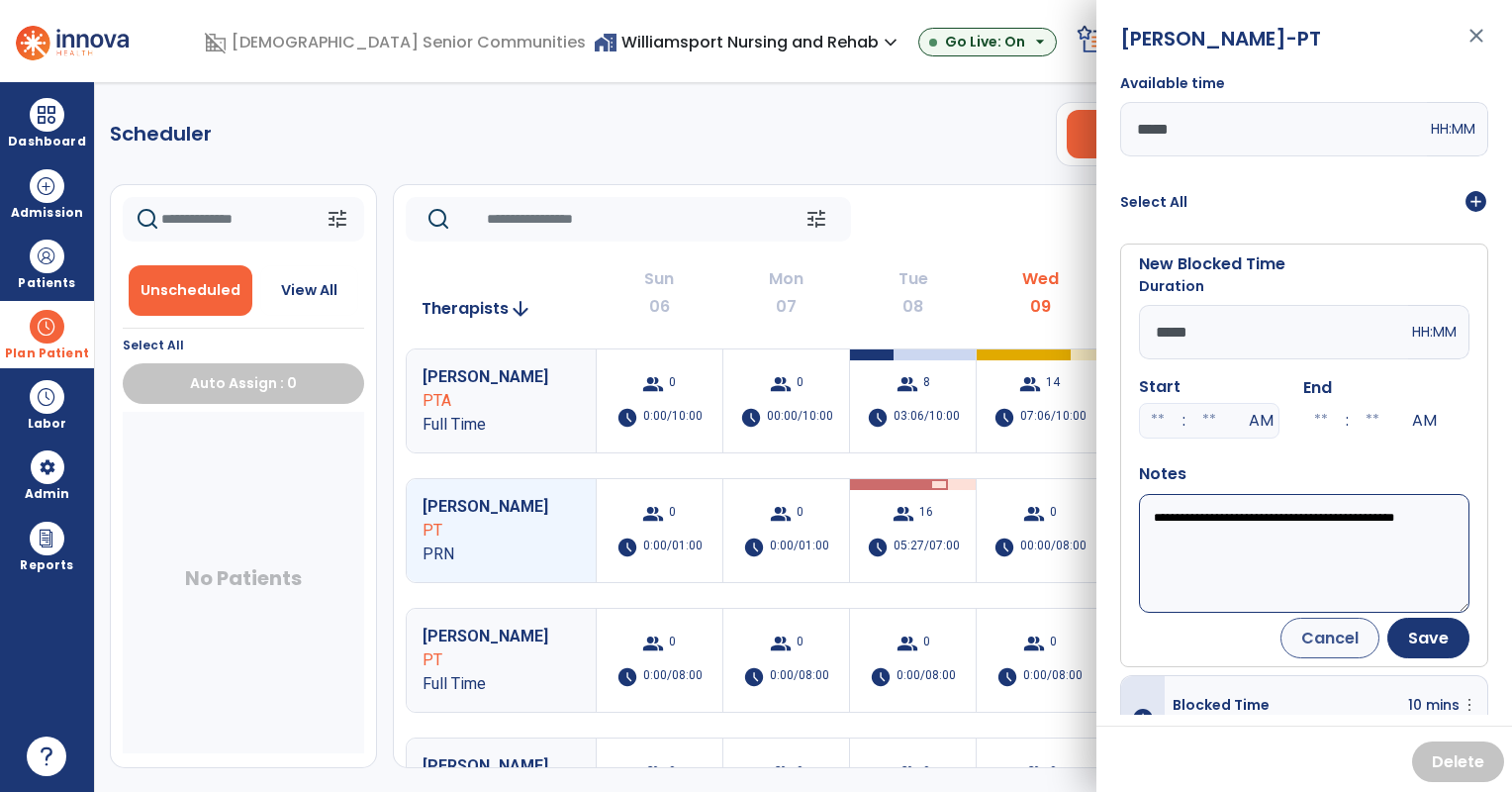type on "*****" 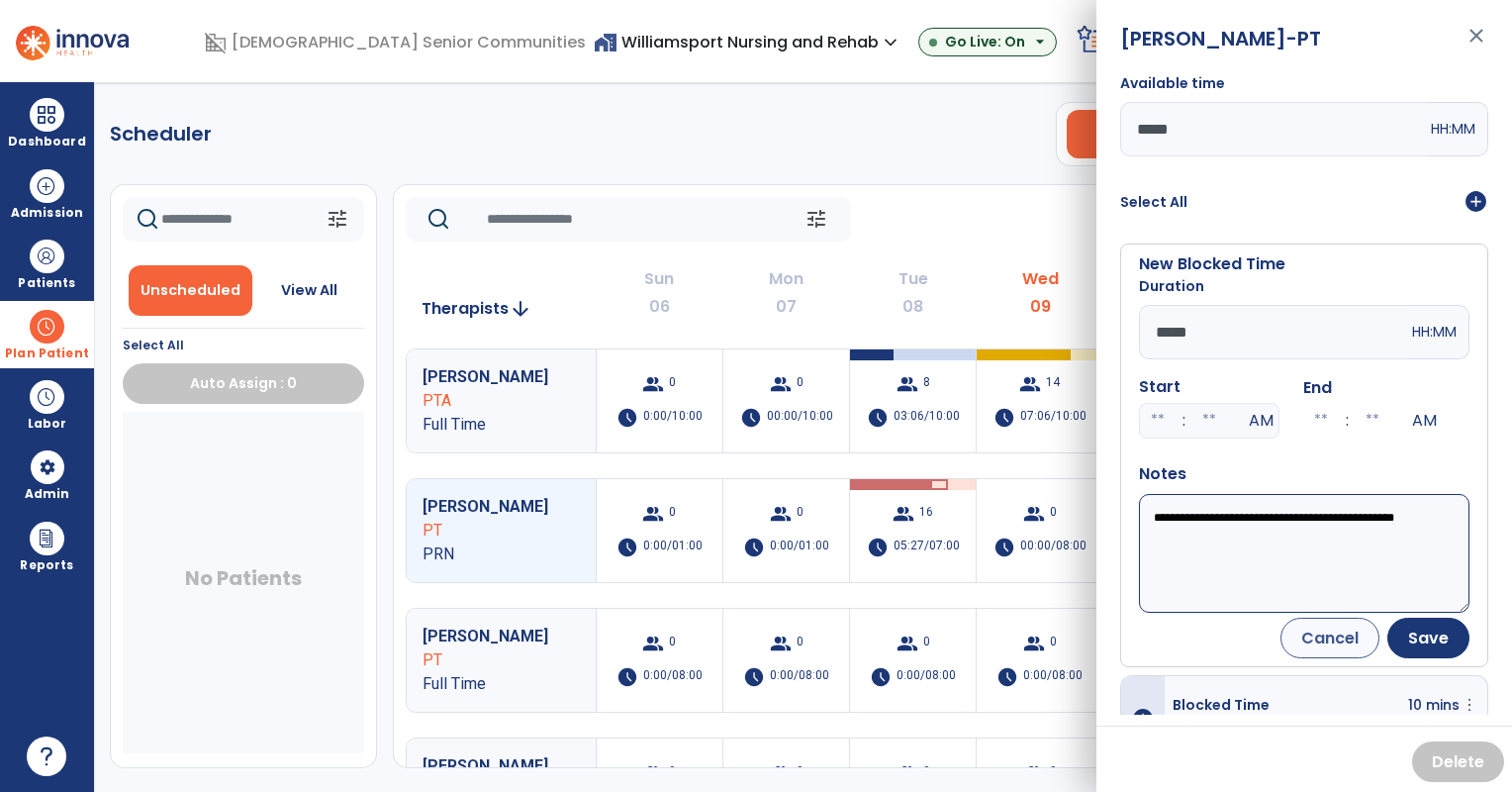 click on "**********" at bounding box center [1304, 553] 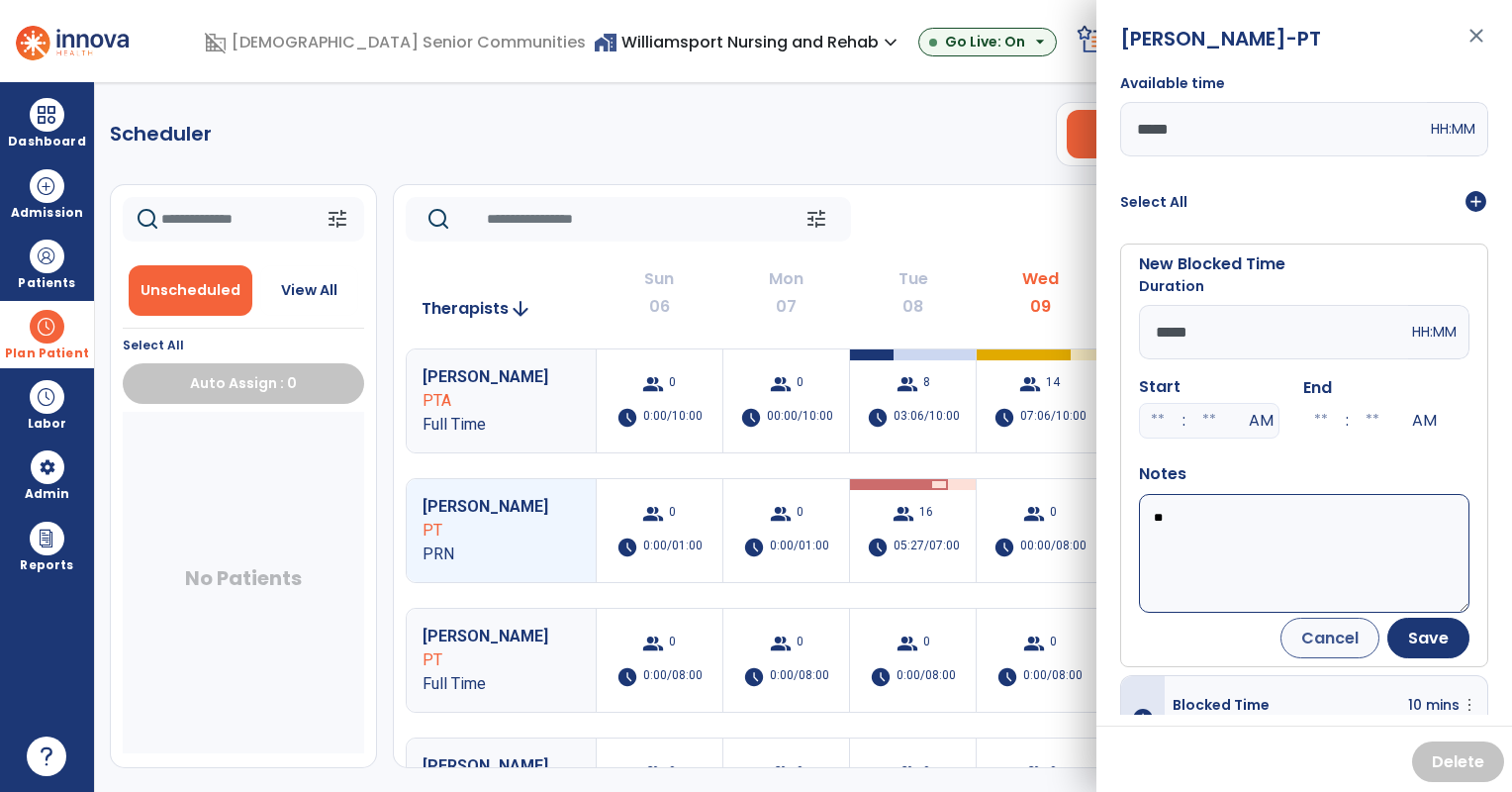 type on "*" 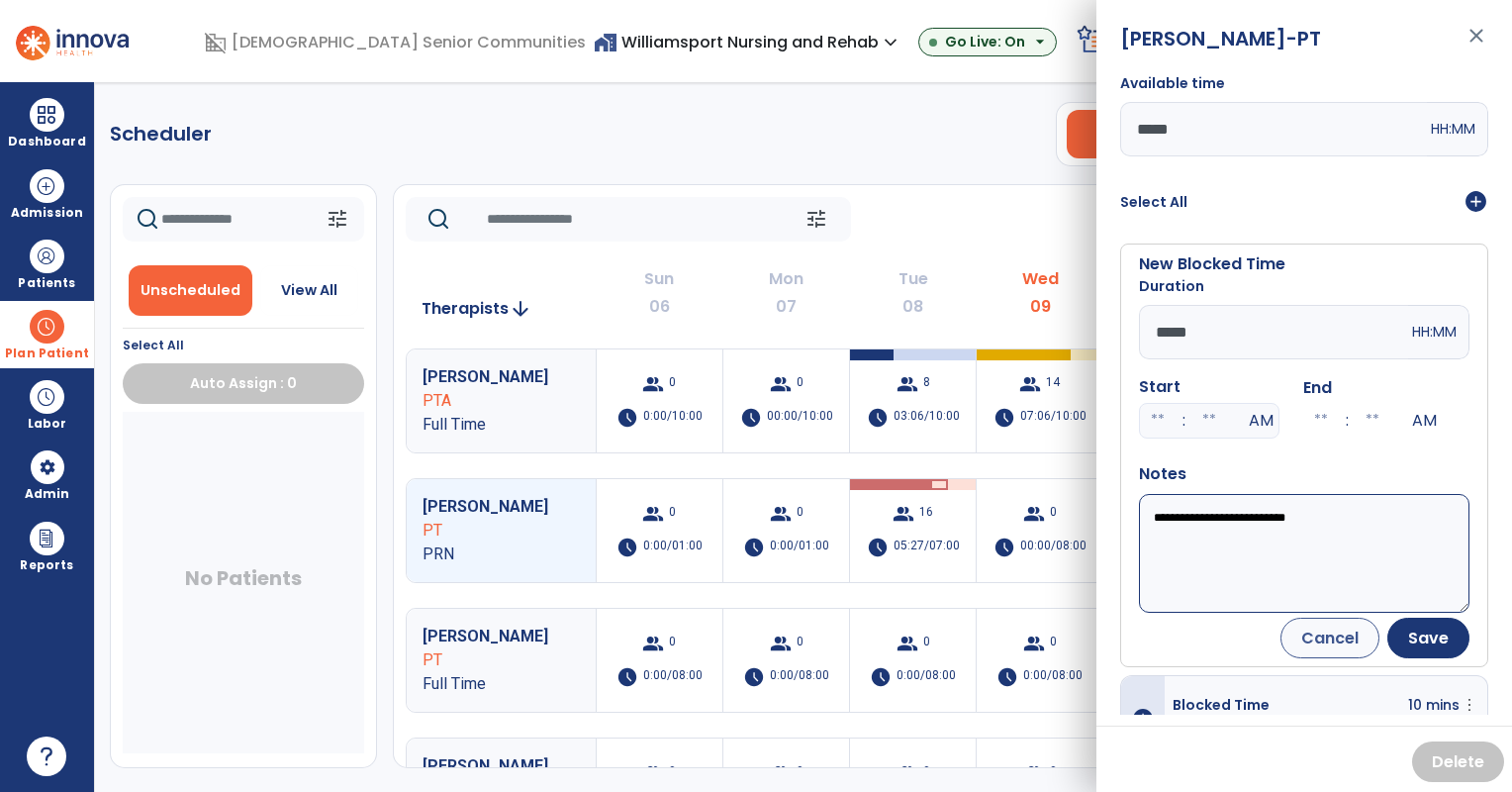 click on "**********" at bounding box center (1304, 553) 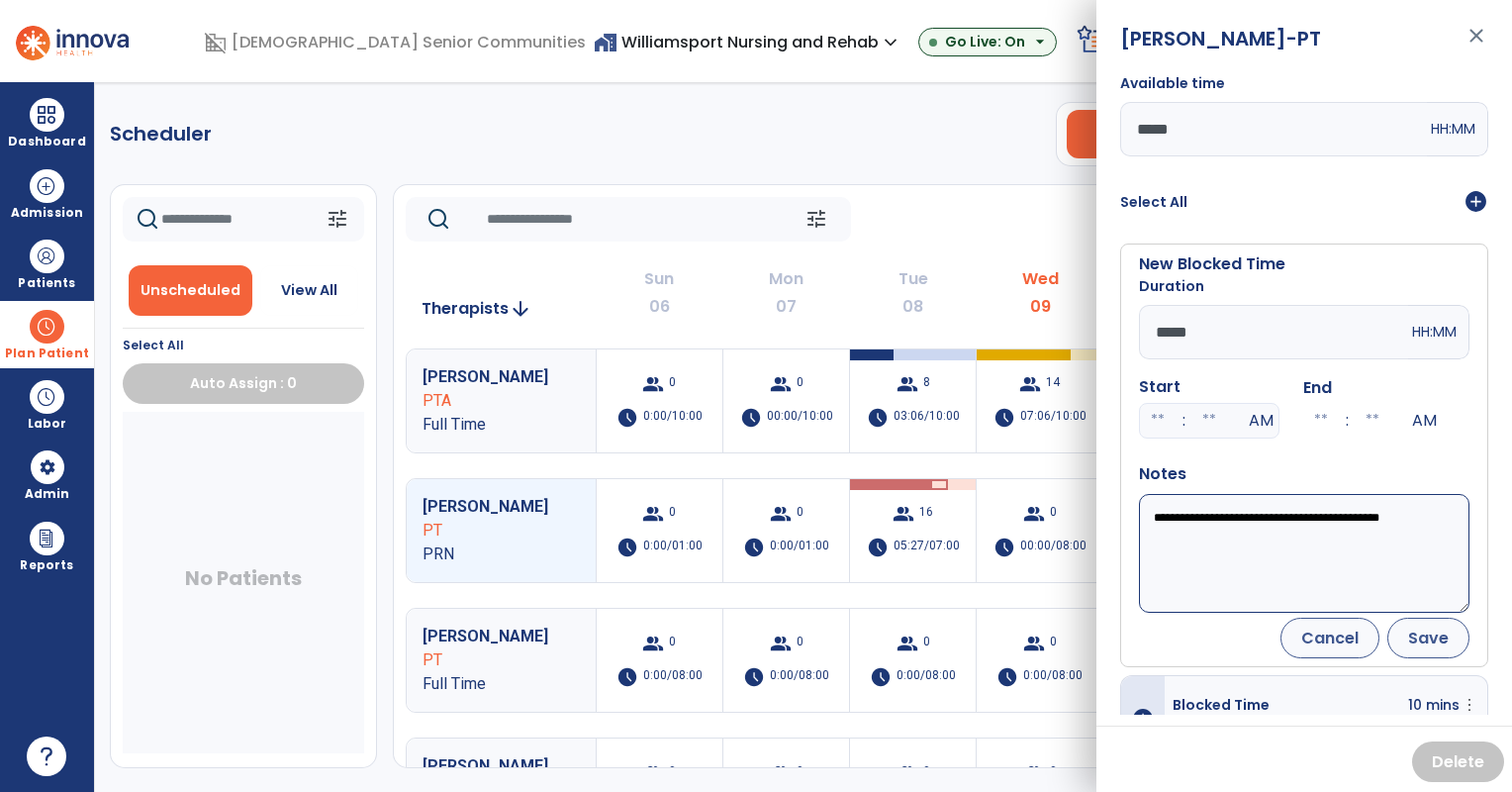 type on "**********" 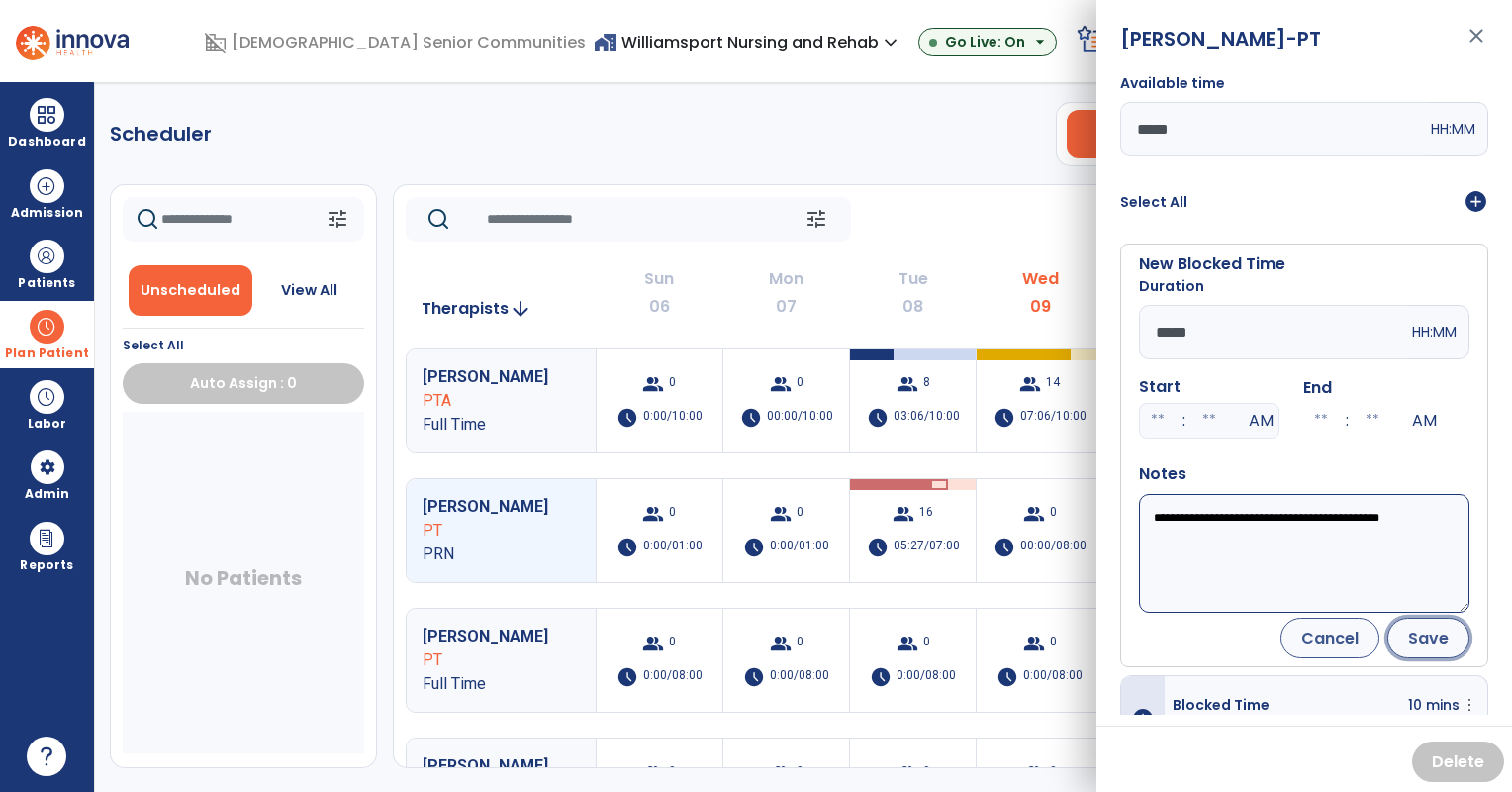 click on "Save" at bounding box center [1428, 638] 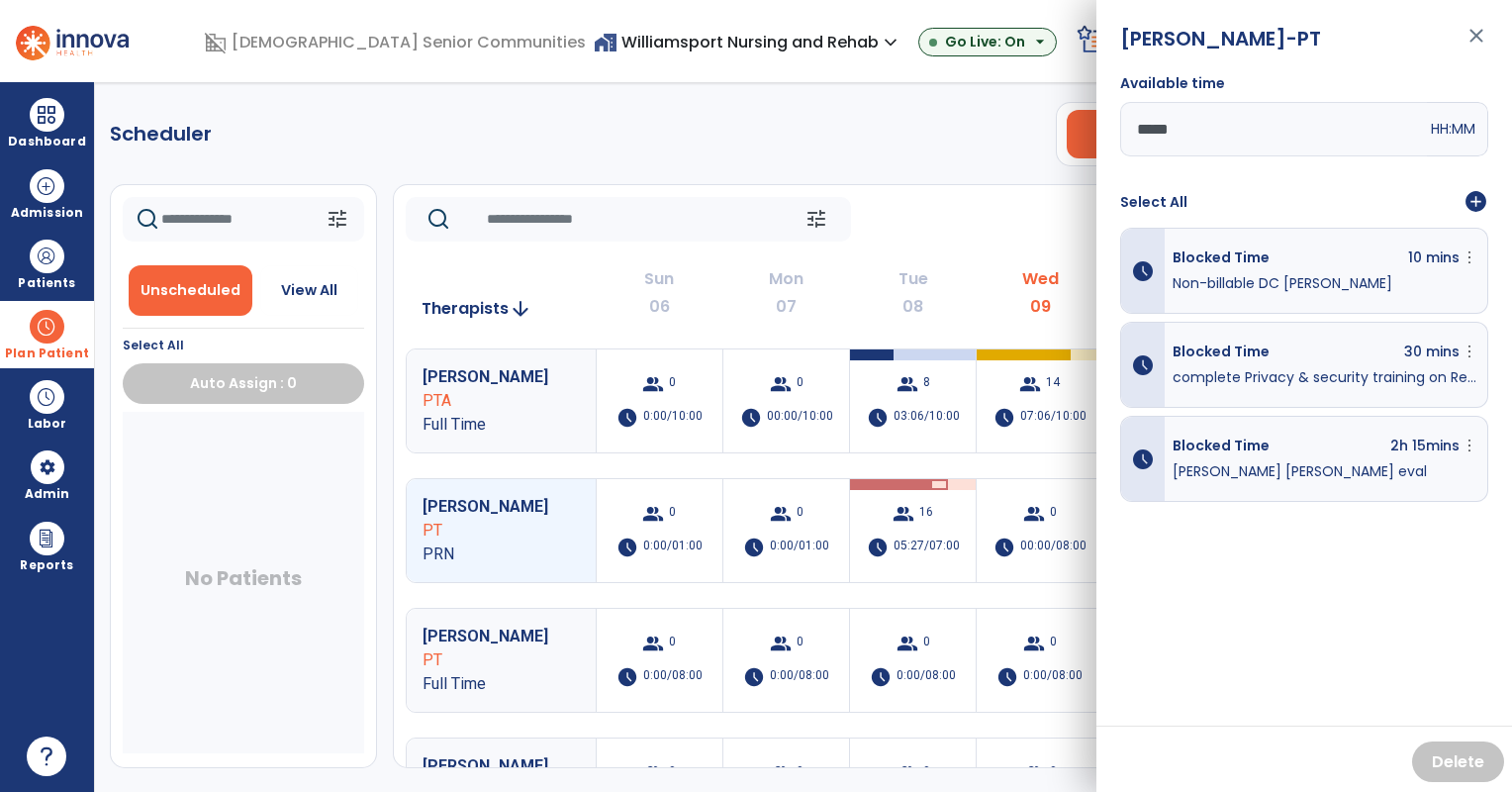 click on "tune   [DATE]  chevron_left [DATE] - [DATE]  ********  calendar_today  chevron_right" 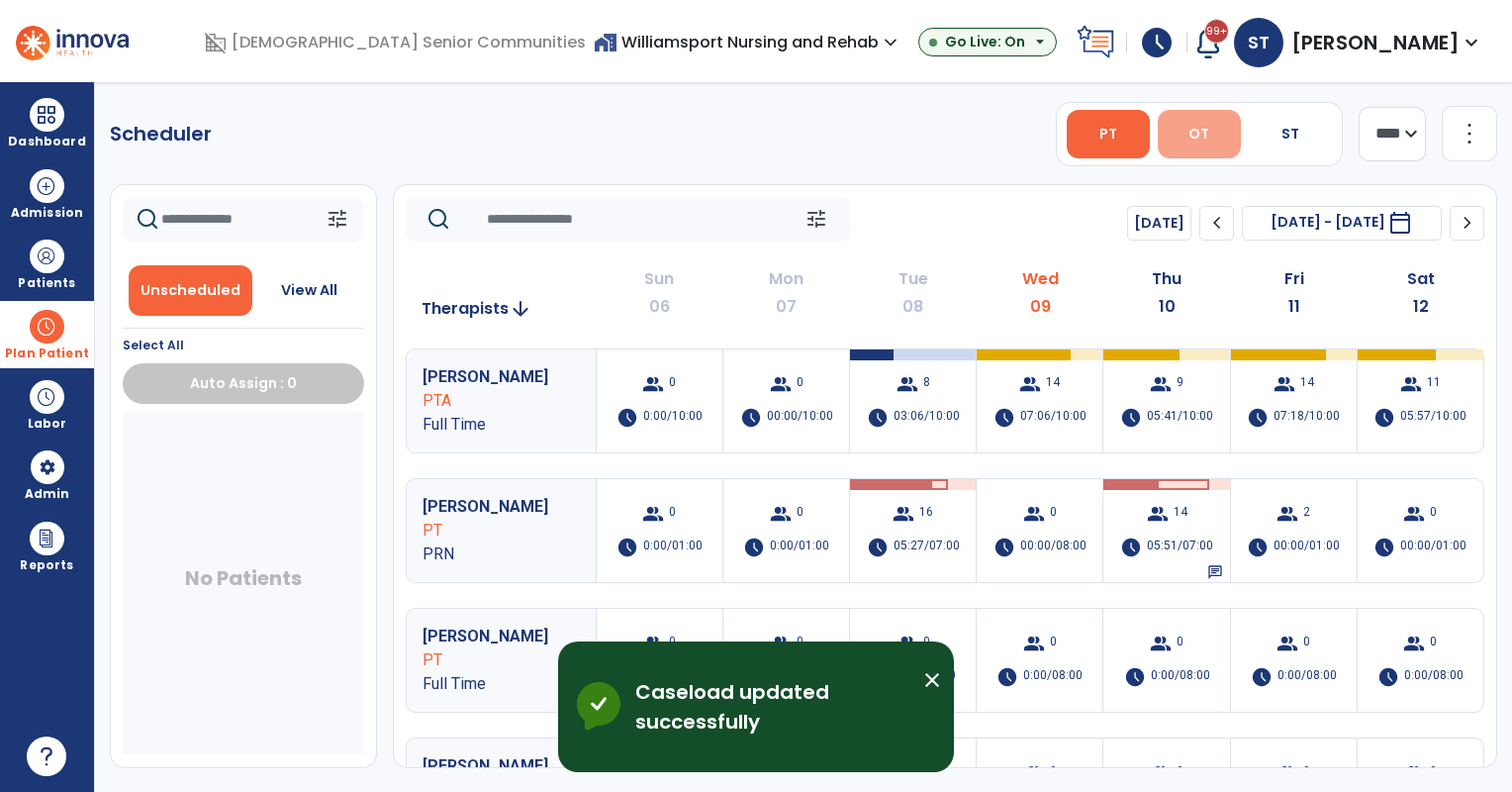 click on "OT" at bounding box center [1198, 134] 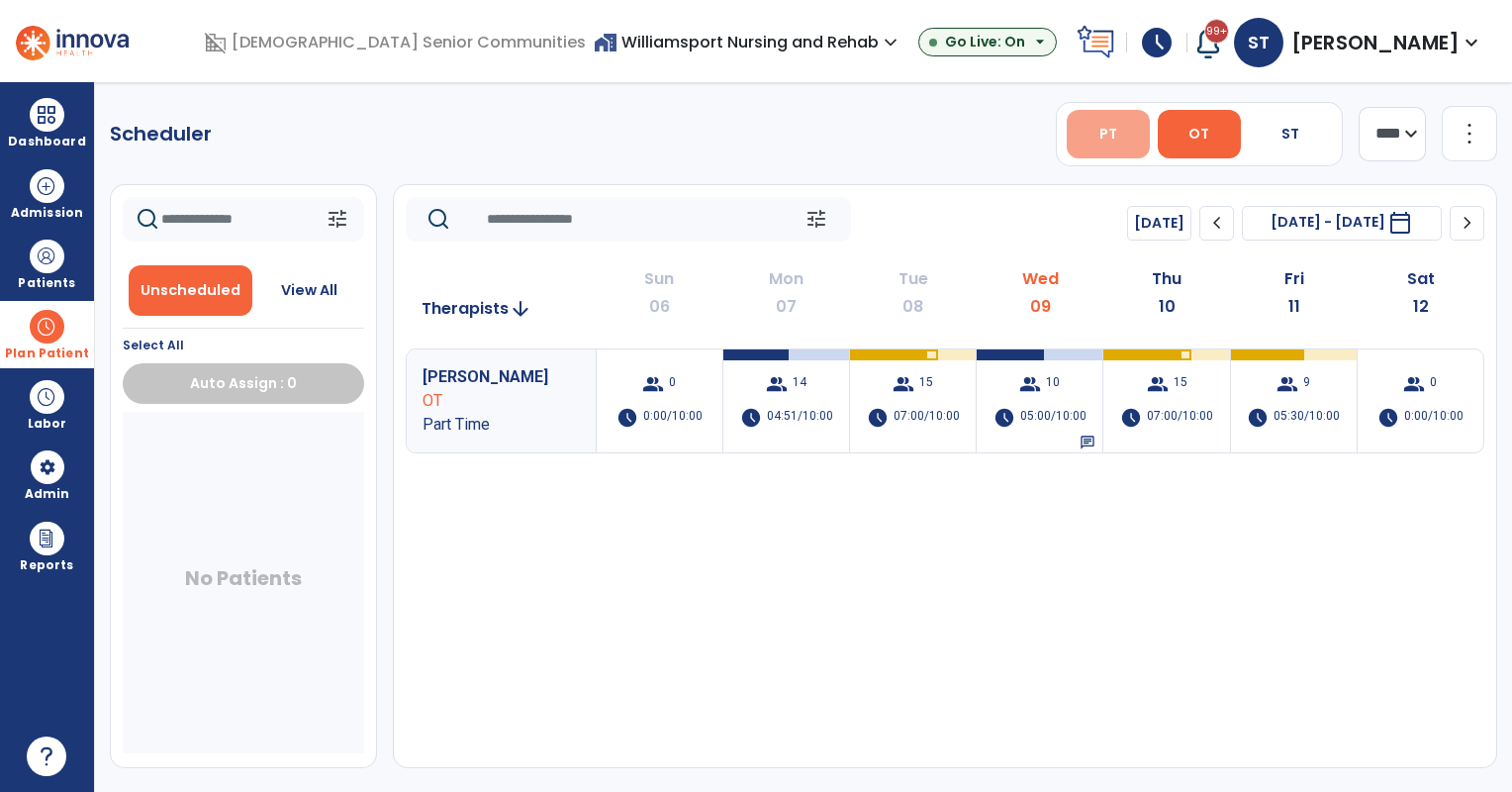 click on "PT" at bounding box center (1108, 134) 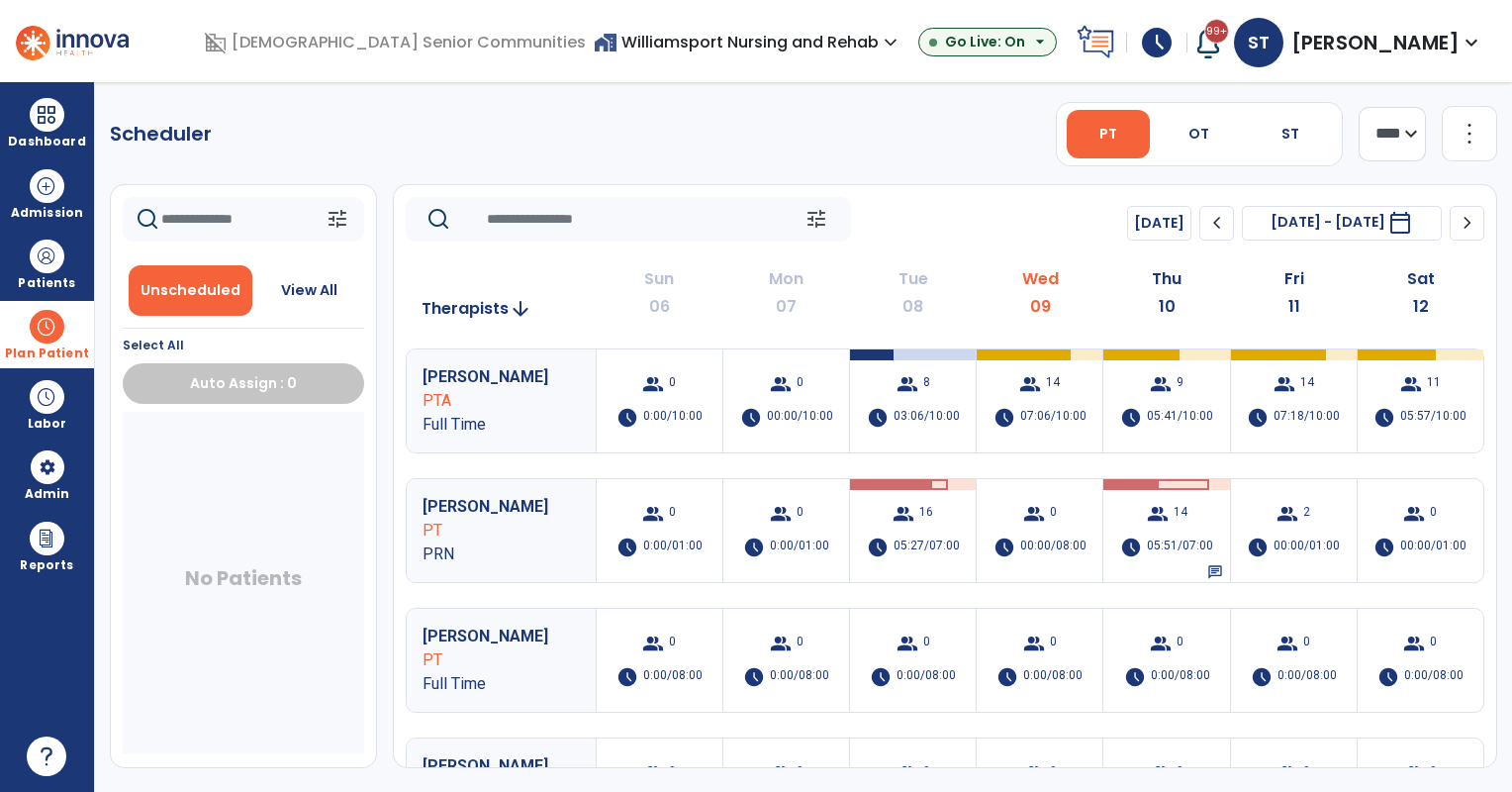 click on "[PERSON_NAME]" at bounding box center [1375, 43] 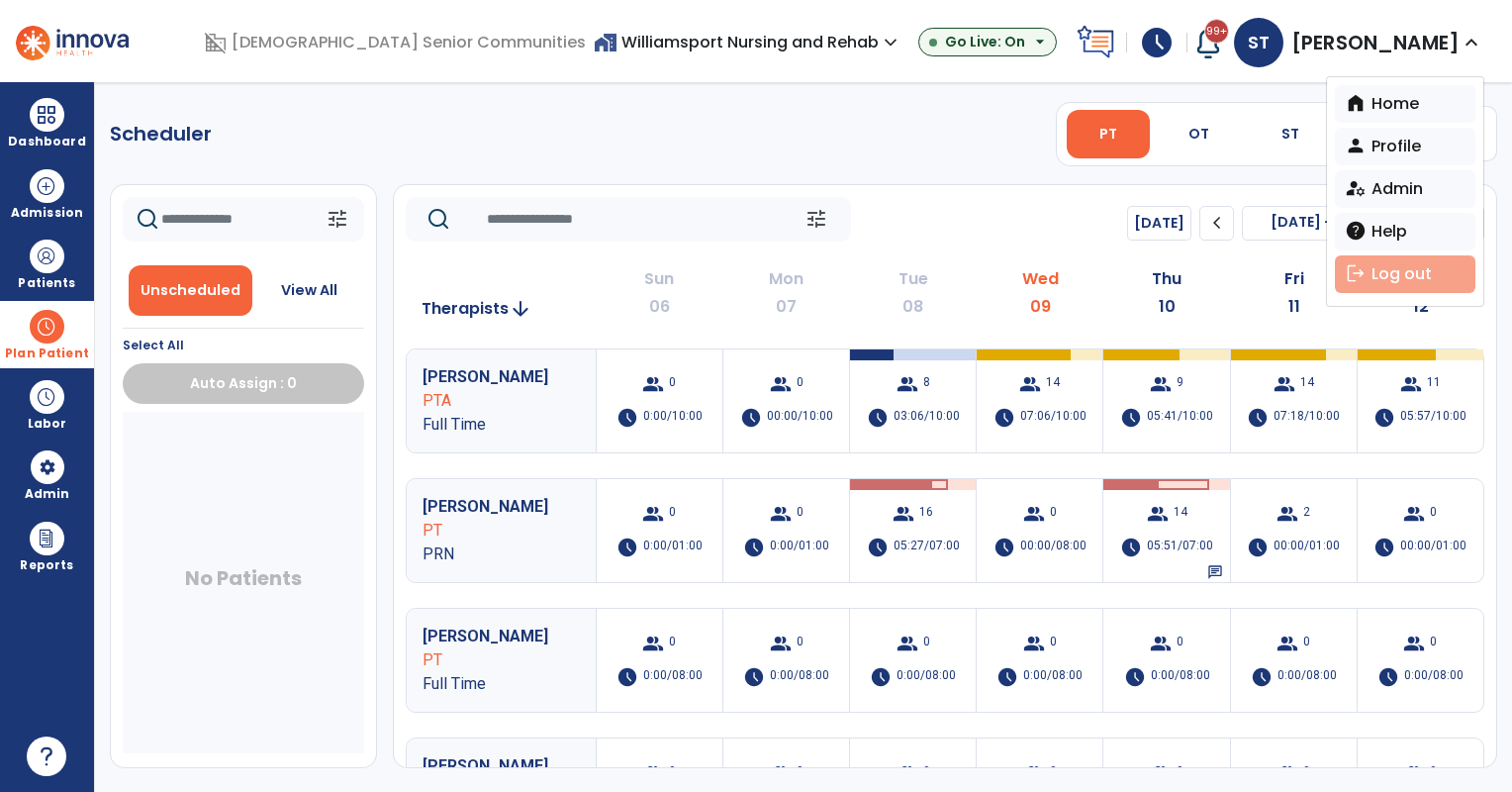 click on "logout   Log out" at bounding box center (1405, 274) 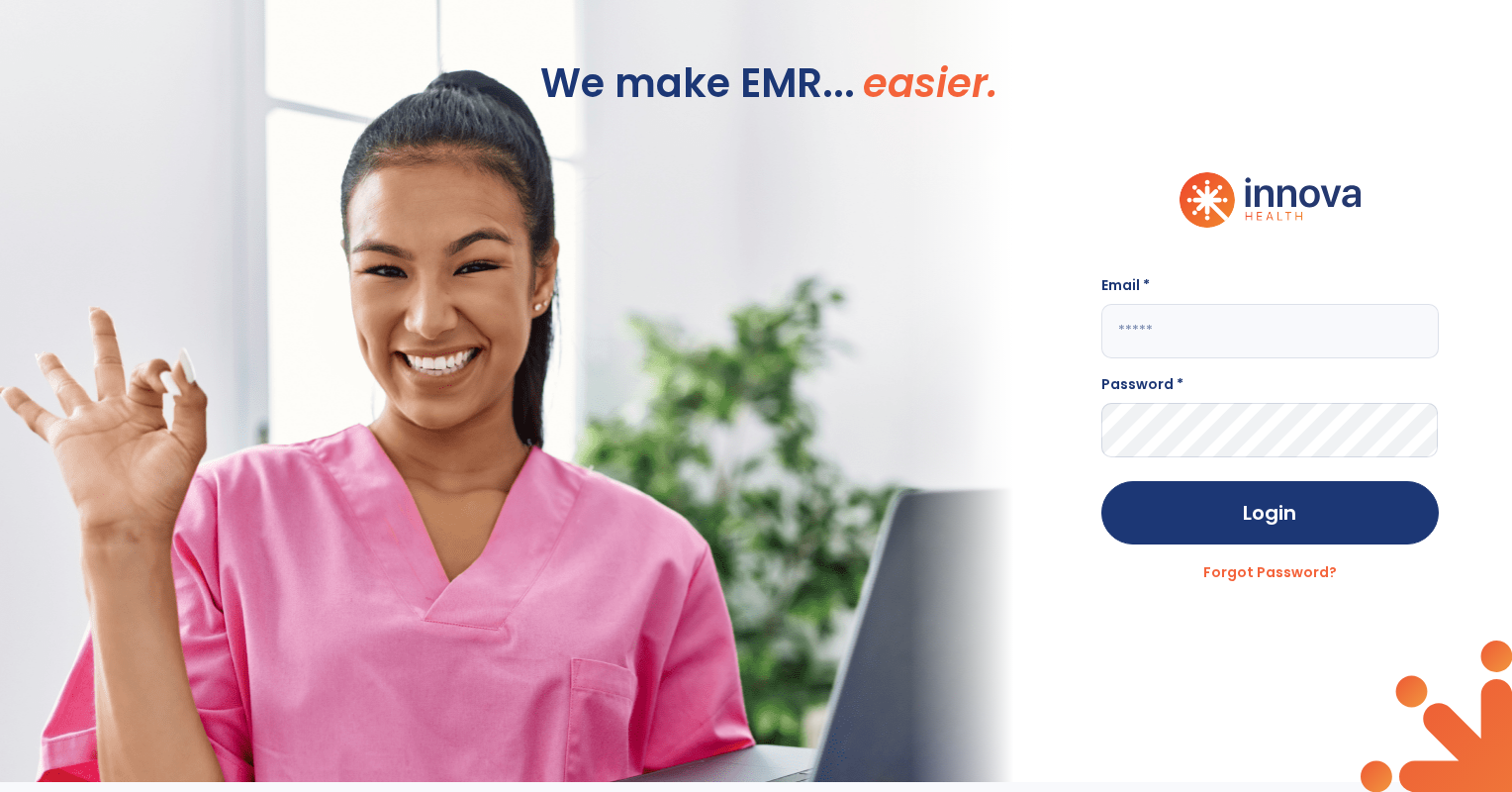 type on "**********" 